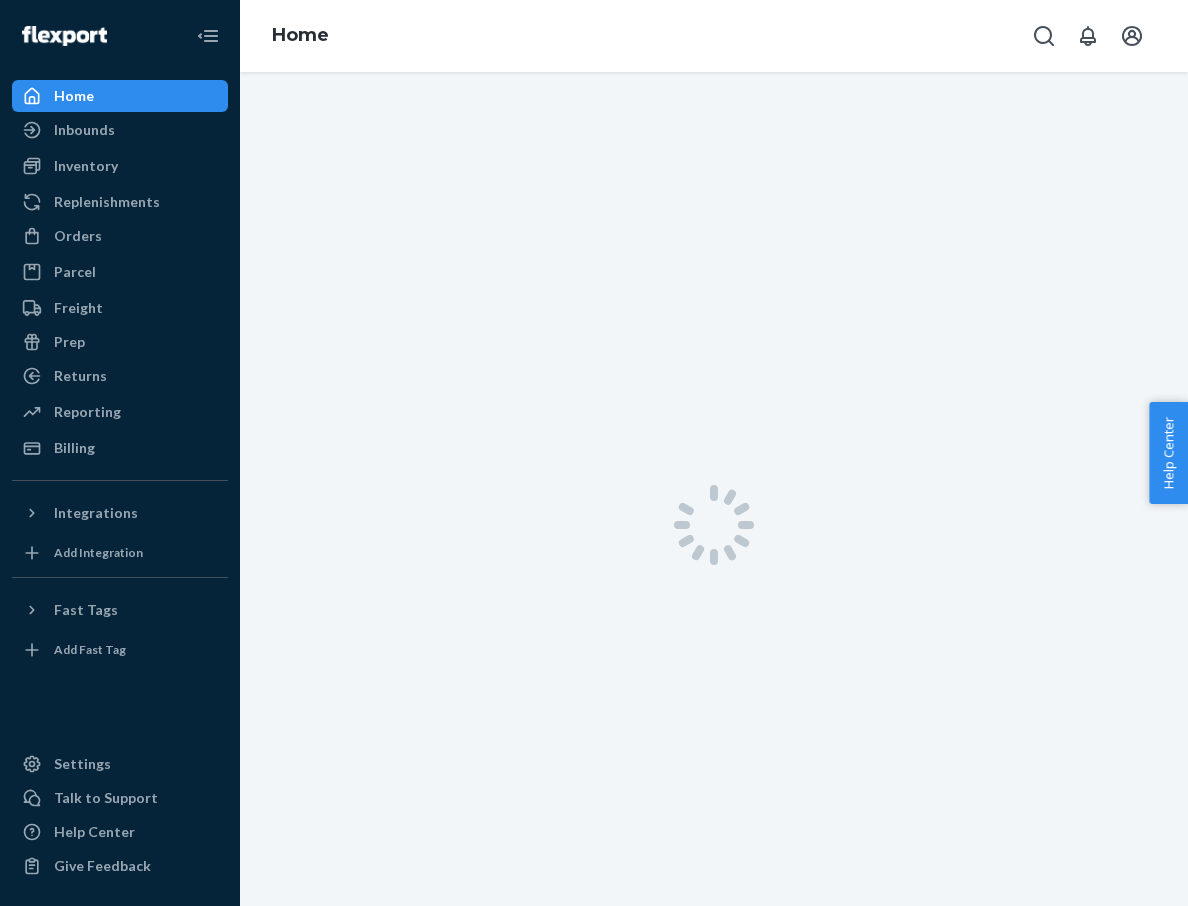 scroll, scrollTop: 0, scrollLeft: 0, axis: both 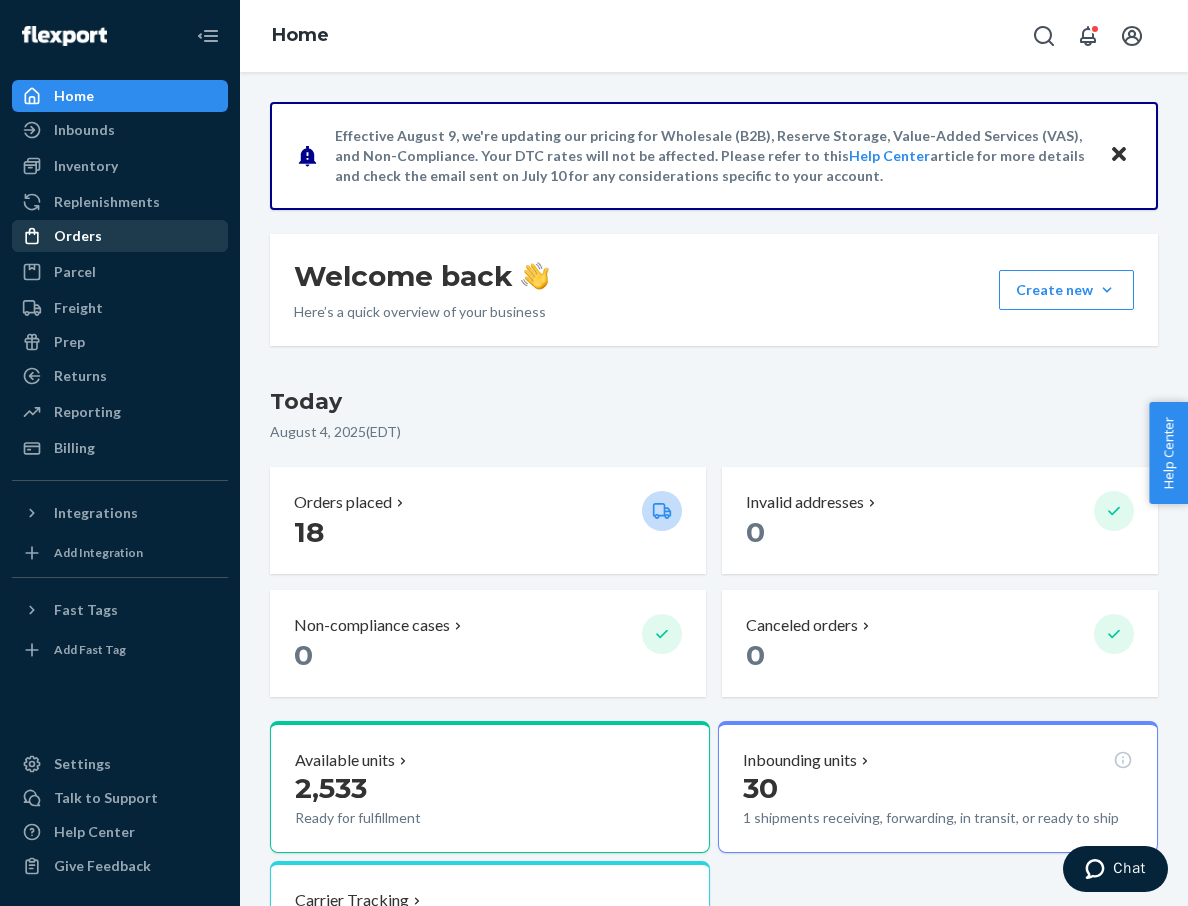 click on "Orders" at bounding box center (120, 236) 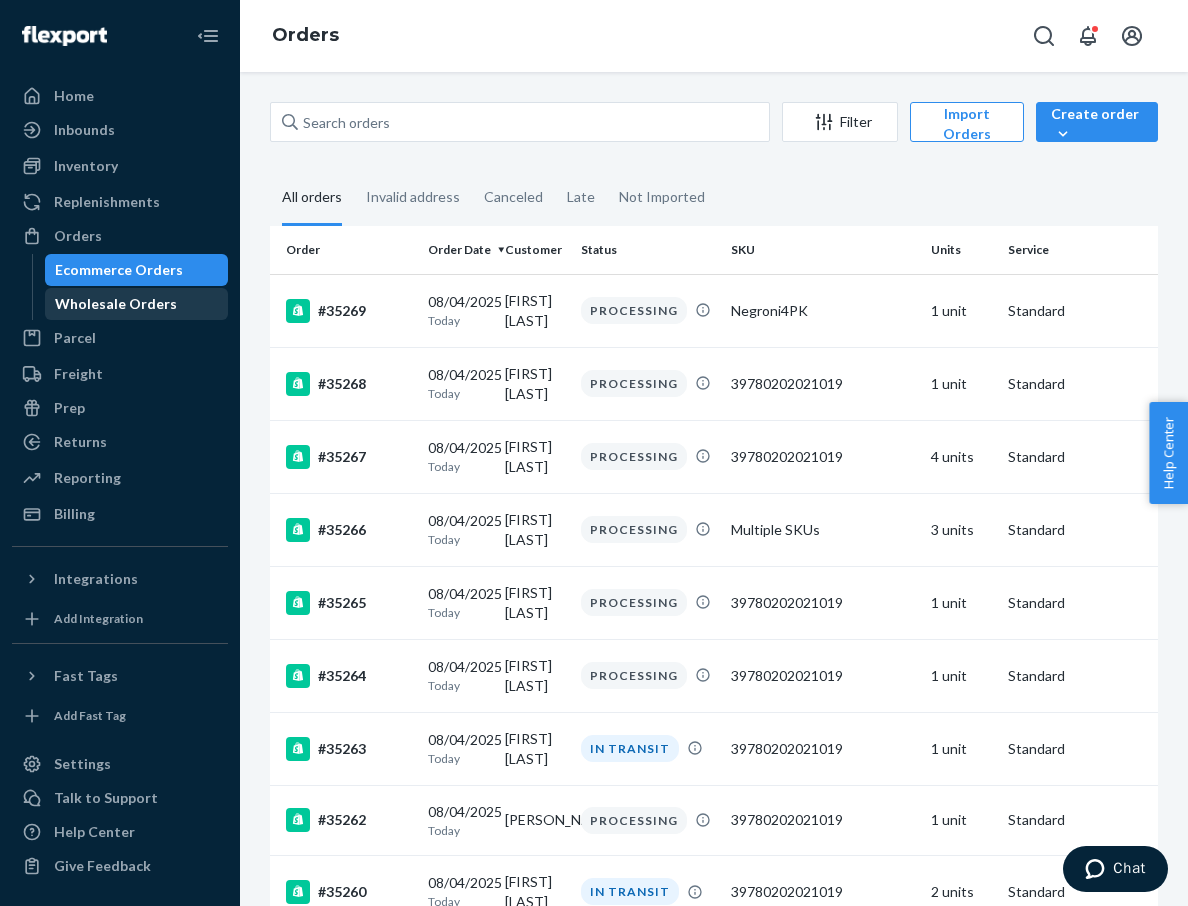 click on "Wholesale Orders" at bounding box center [137, 304] 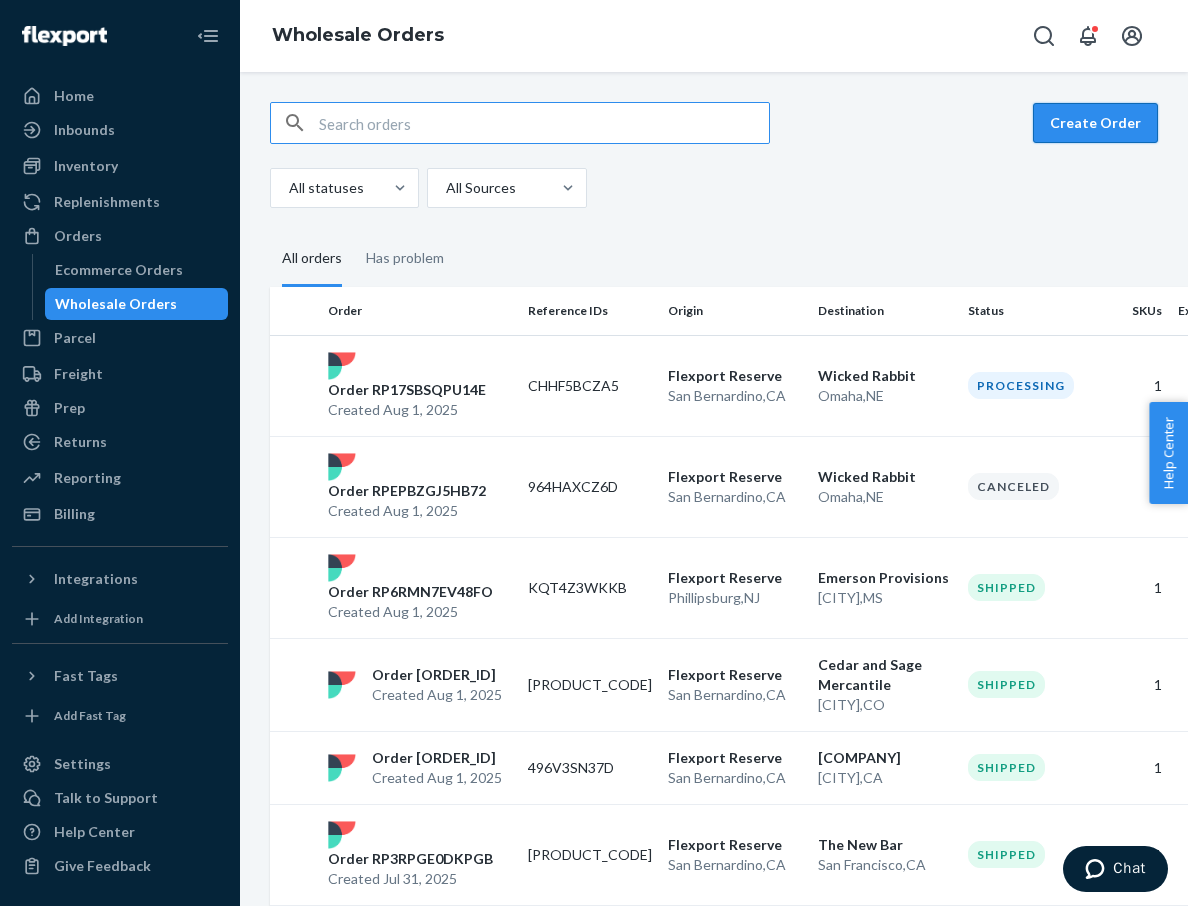 click on "Create Order" at bounding box center (1095, 123) 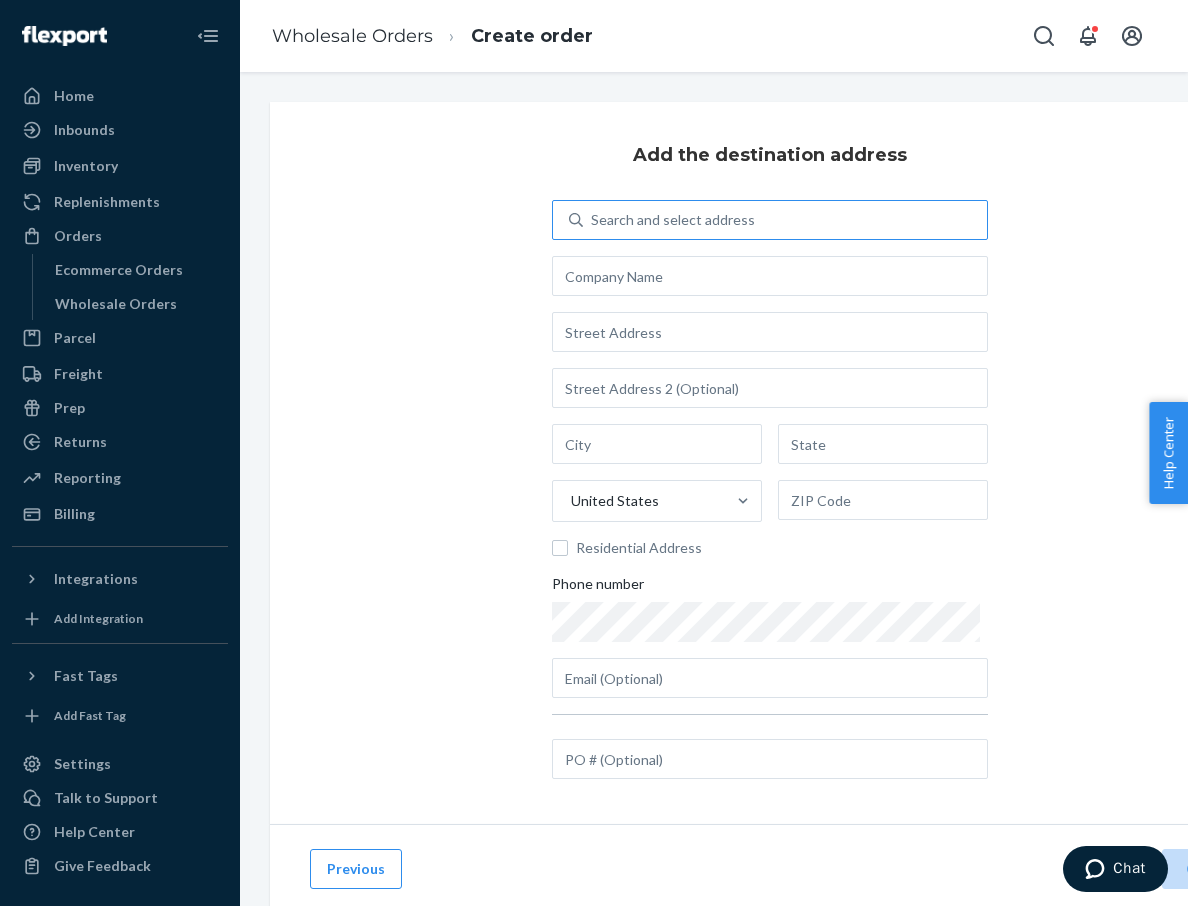 click on "Search and select address" at bounding box center [785, 220] 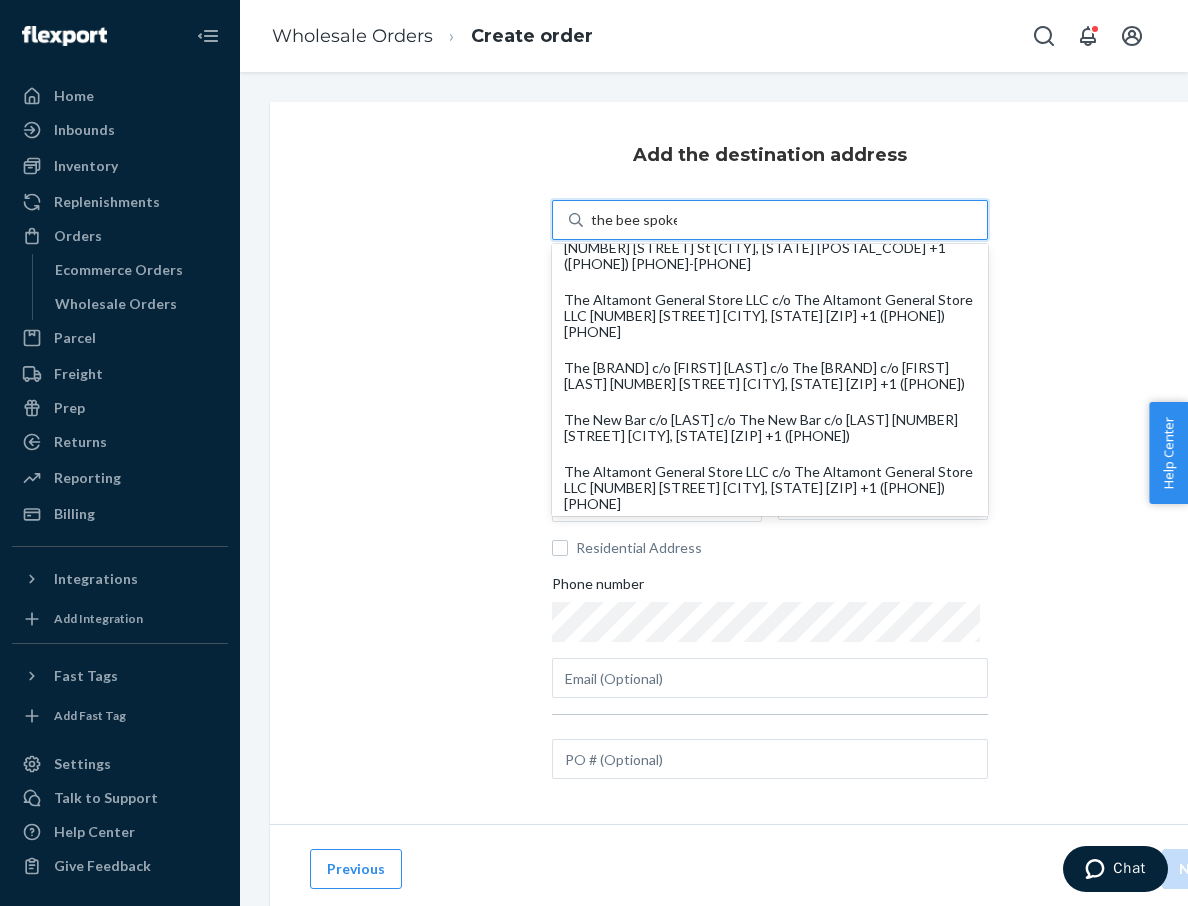 scroll, scrollTop: 988, scrollLeft: 0, axis: vertical 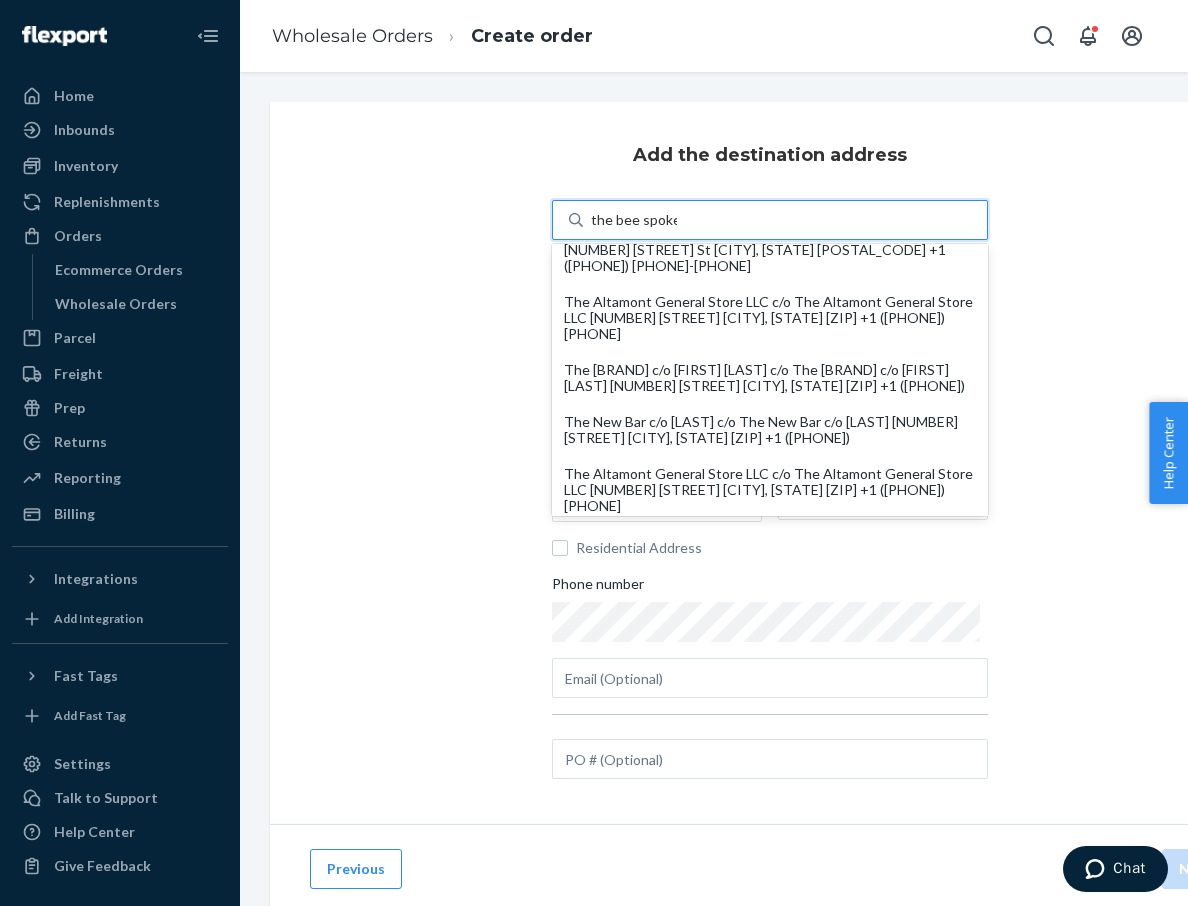 type on "the bee spoke" 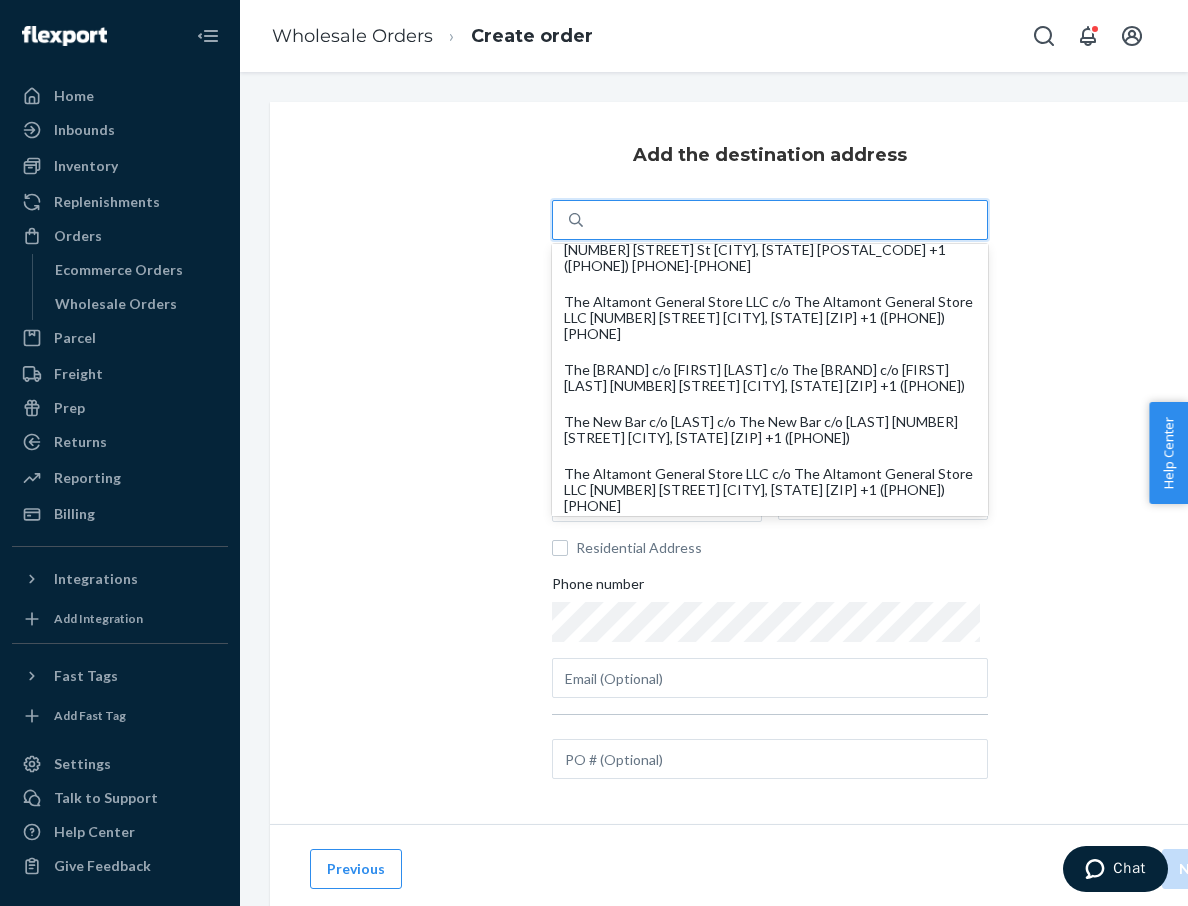click on "Add the destination address   option undefined focused, 23 of 23. 23 results available for search term the bee spoke. Use Up and Down to choose options, press Enter to select the currently focused option, press Escape to exit the menu, press Tab to select the option and exit the menu. the bee spoke The New Bar
c/o
The New Bar
[NUMBER] [STREET]
Unit A
[CITY], [STATE] [POSTAL_CODE]
+1 ([PHONE]) [PHONE]-[PHONE] Beyond The Bar Bottle Shop
c/o
Beyond The Bar Bottle Shop
[NUMBER] [STREET] St
suite B
[CITY], [STATE] [POSTAL_CODE]
+1 ([PHONE]) [PHONE]-[PHONE] The Open Road
c/o
The Open Road
[NUMBER] [STREET] Ave
[CITY], [STATE] [POSTAL_CODE]
+1 ([PHONE]) [PHONE]-[PHONE] The Dustland Bar c/o [FIRST] [LAST]
c/o
The Dustland Bar c/o [FIRST] [LAST]
[NUMBER] [STREET] St
[CITY], [STATE] [POSTAL_CODE] The Mindful Drinking Co
c/o
The Mindful Drinking Co
[NUMBER] [STREET] Rd
[CITY], [STATE] [POSTAL_CODE]
+1 ([PHONE]) [PHONE]-[PHONE] The Forager
c/o
The Forager
[NUMBER] [STREET] St
[CITY], [STATE] [POSTAL_CODE]
+1 ([PHONE]) [PHONE]-[PHONE] The Wine Rack
c/o
The Wine Rack
[NUMBER] [STREET] Ave
[CITY], [STATE] [POSTAL_CODE]
+1 ([PHONE]) [PHONE]-[PHONE] United States Residential Address" at bounding box center (770, 463) 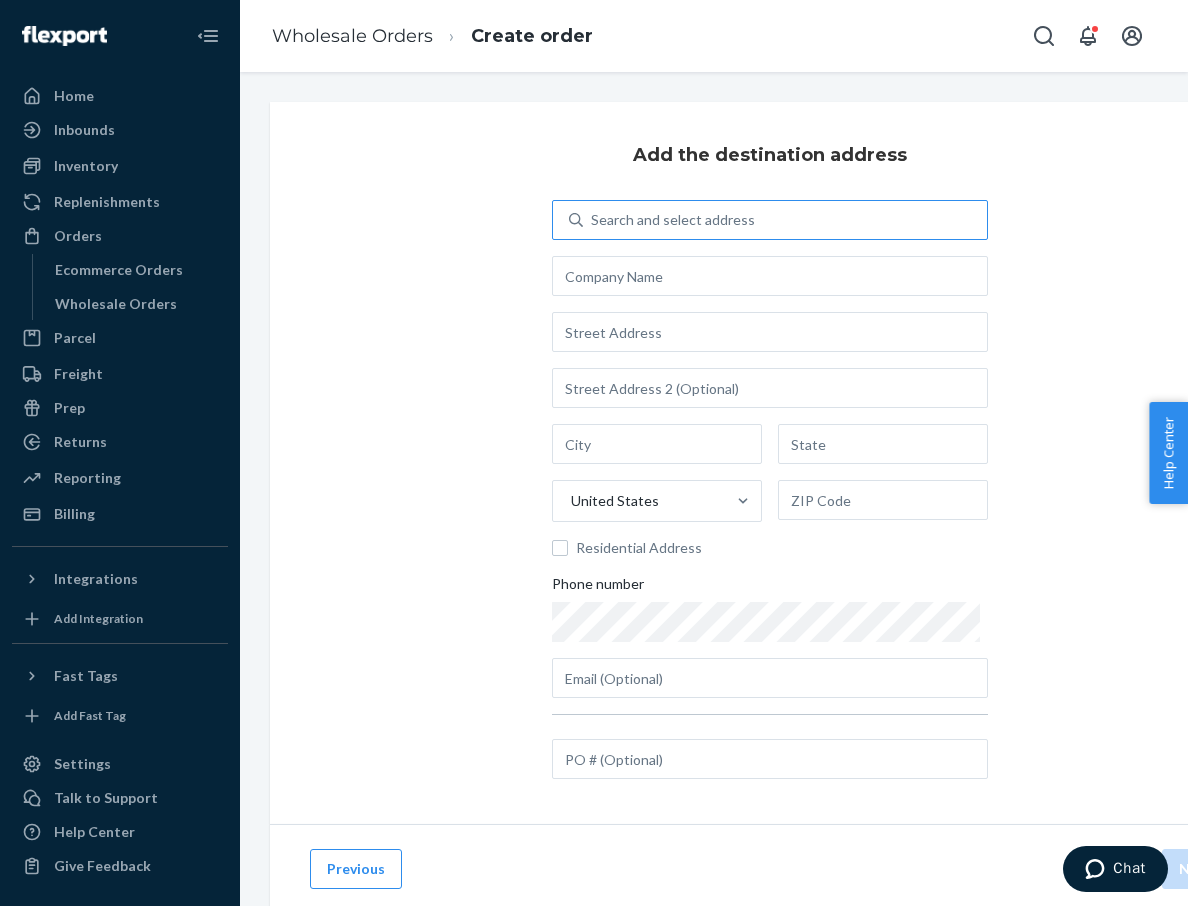 click on "Search and select address" at bounding box center [673, 220] 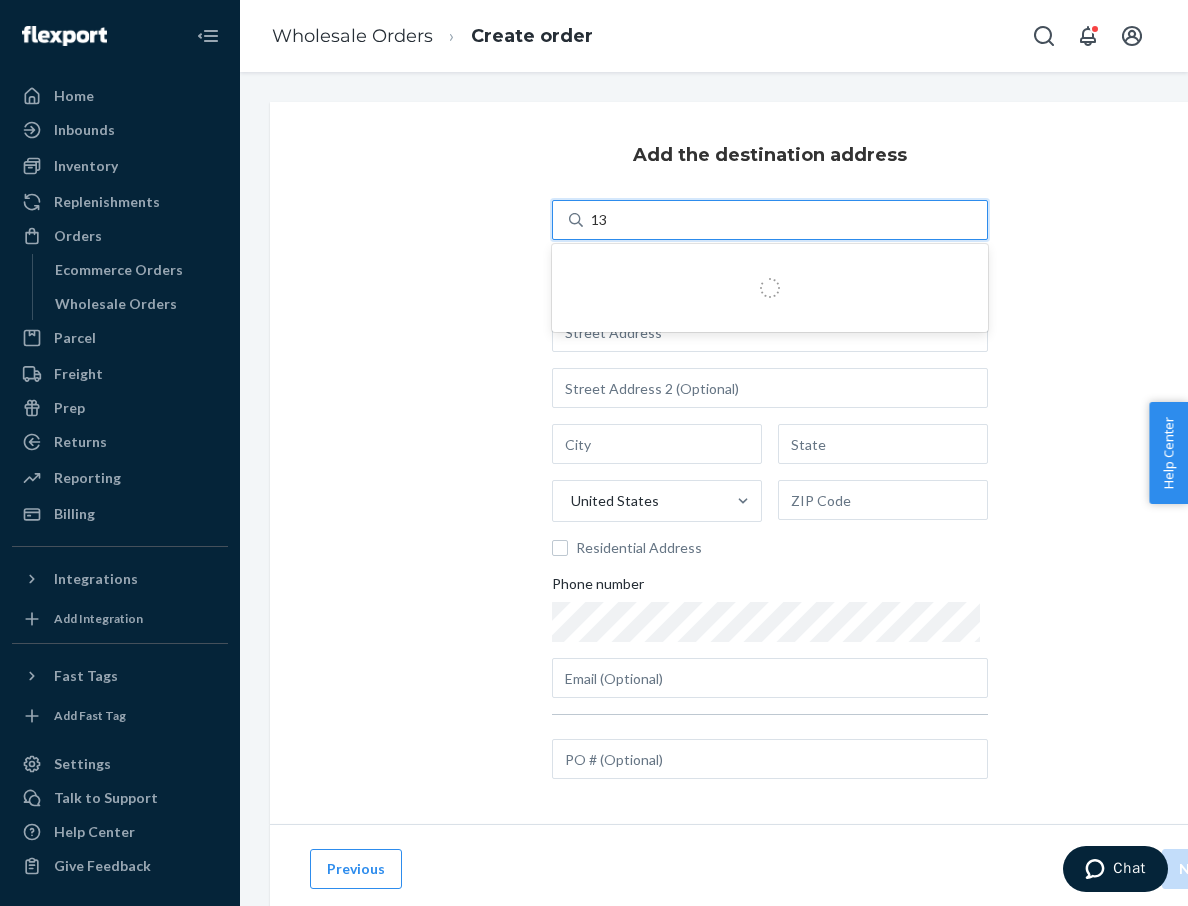 type on "132" 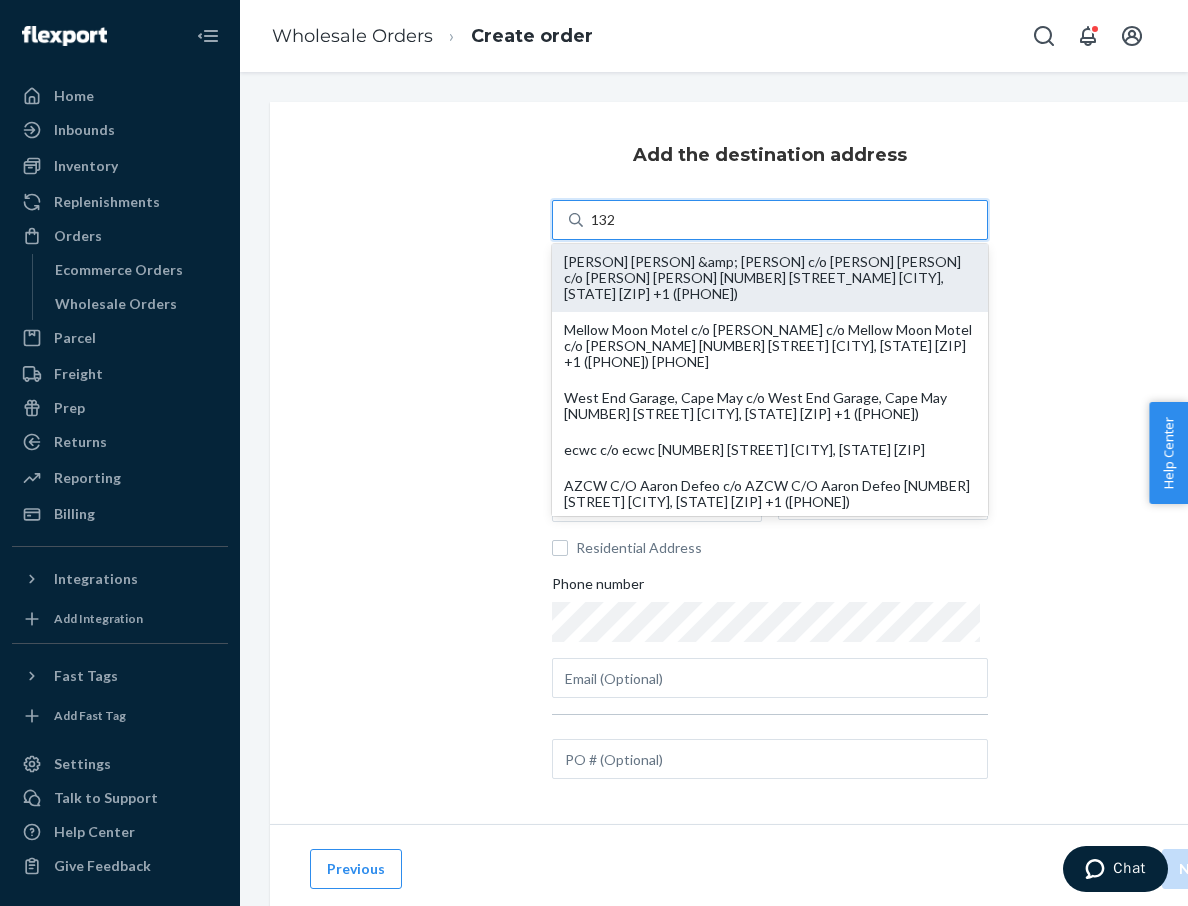 click on "[PERSON] [PERSON] &amp; [PERSON]
c/o
[PERSON] [PERSON] c/o [PERSON] [PERSON]
[NUMBER] [STREET_NAME]
[CITY], [STATE] [ZIP]
+1 ([PHONE])" at bounding box center [770, 278] 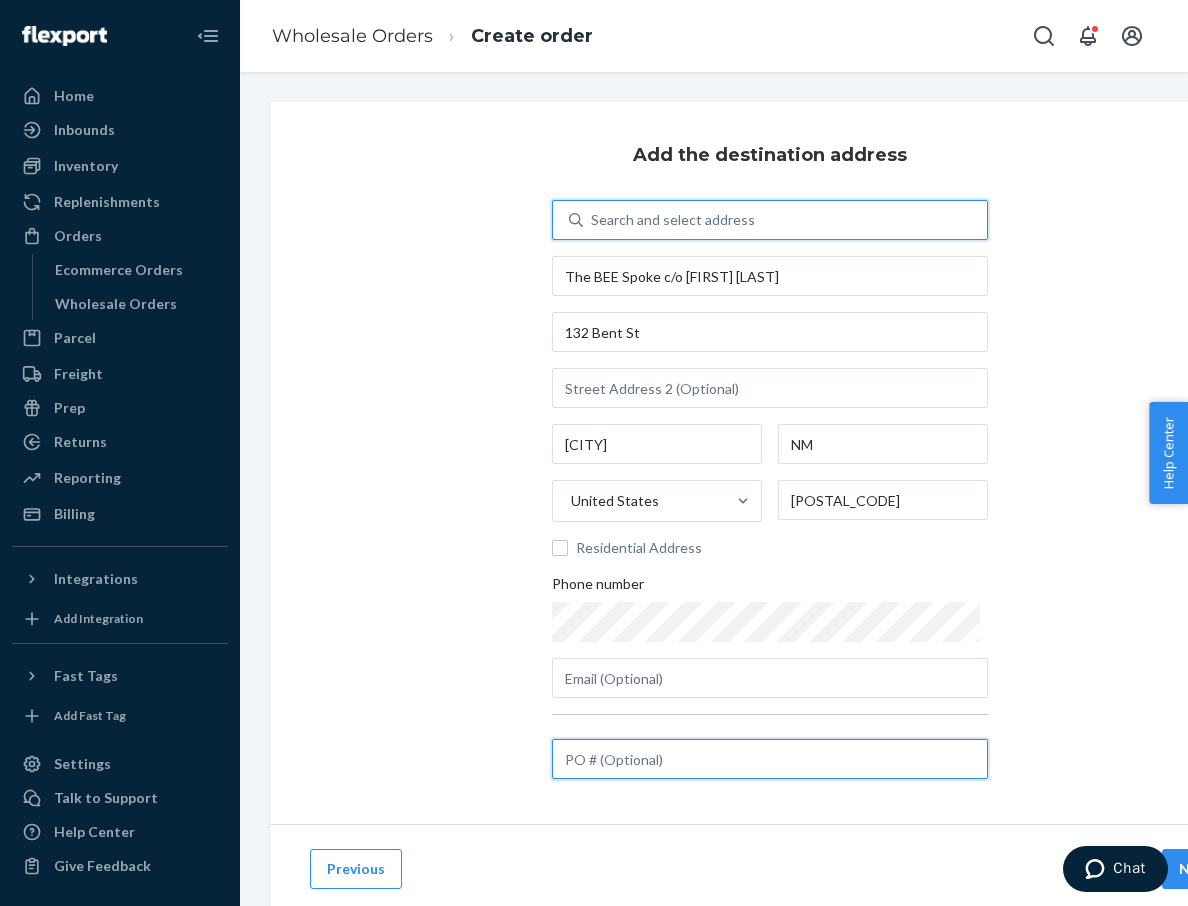 click at bounding box center (770, 759) 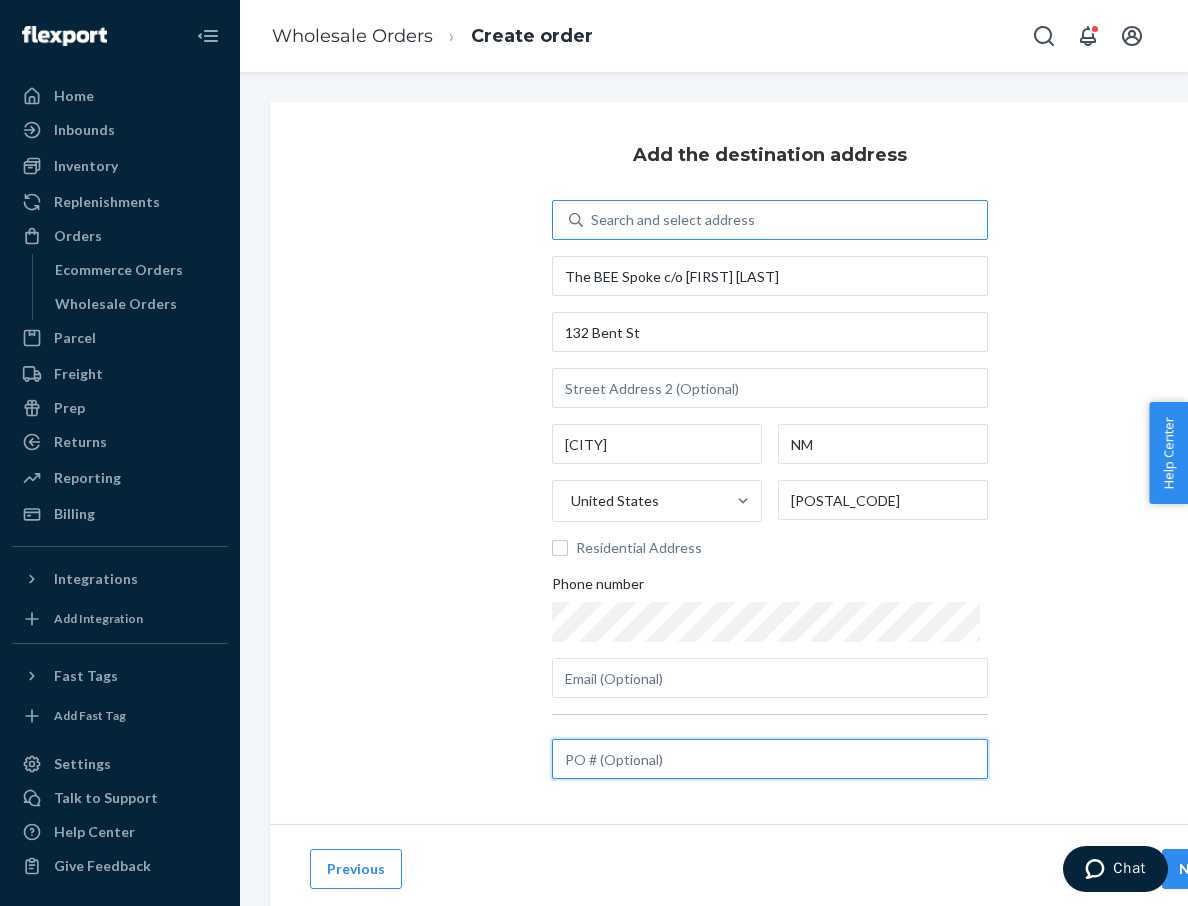 paste on "CZ7FT2HZP7" 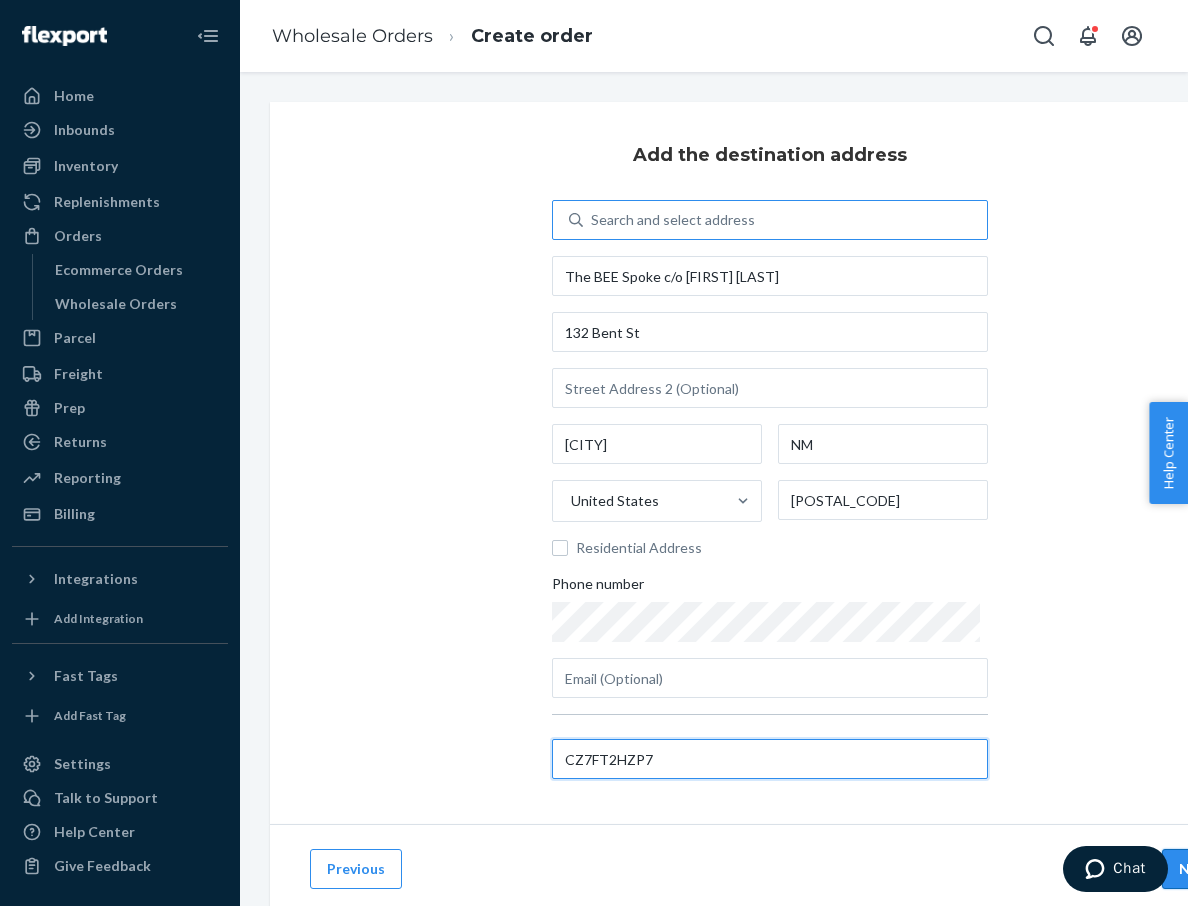 type on "CZ7FT2HZP7" 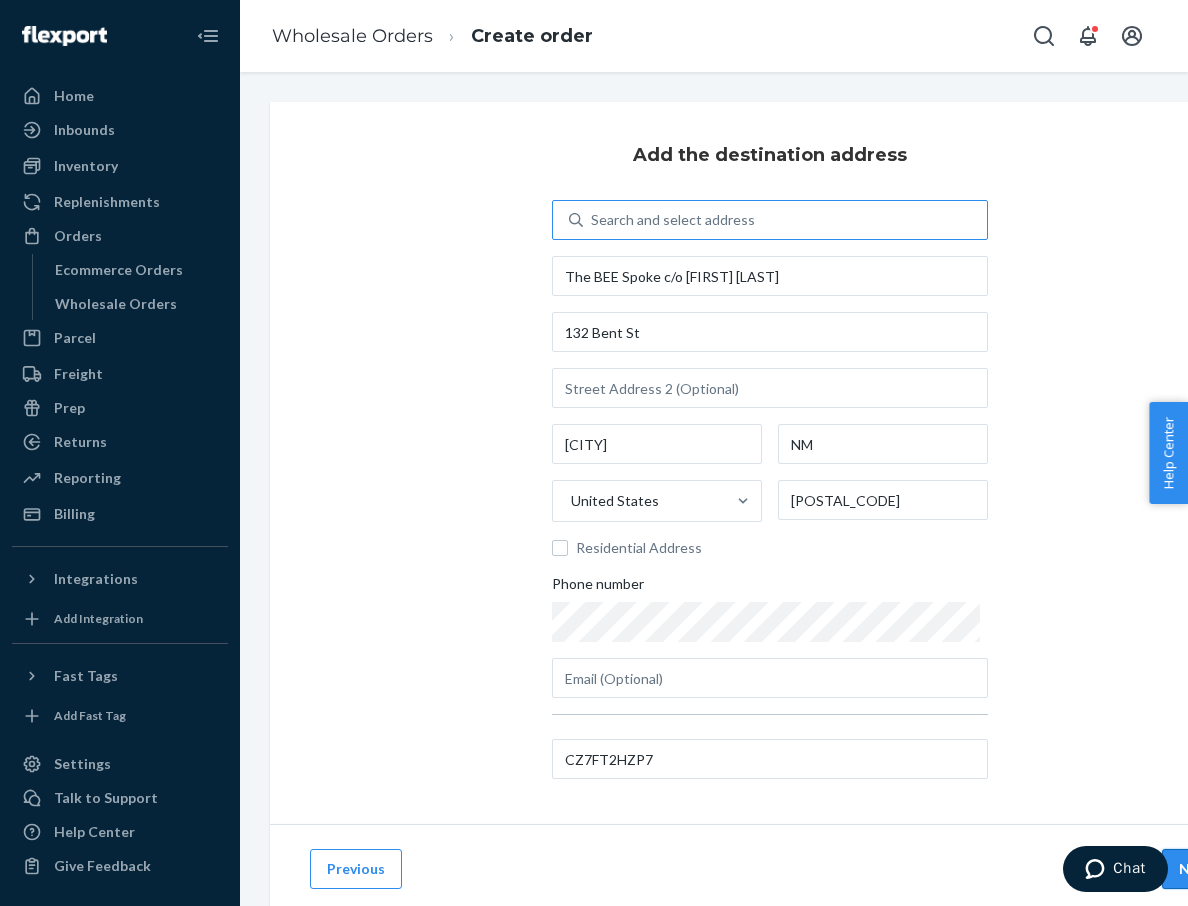 click on "Next" at bounding box center [1196, 869] 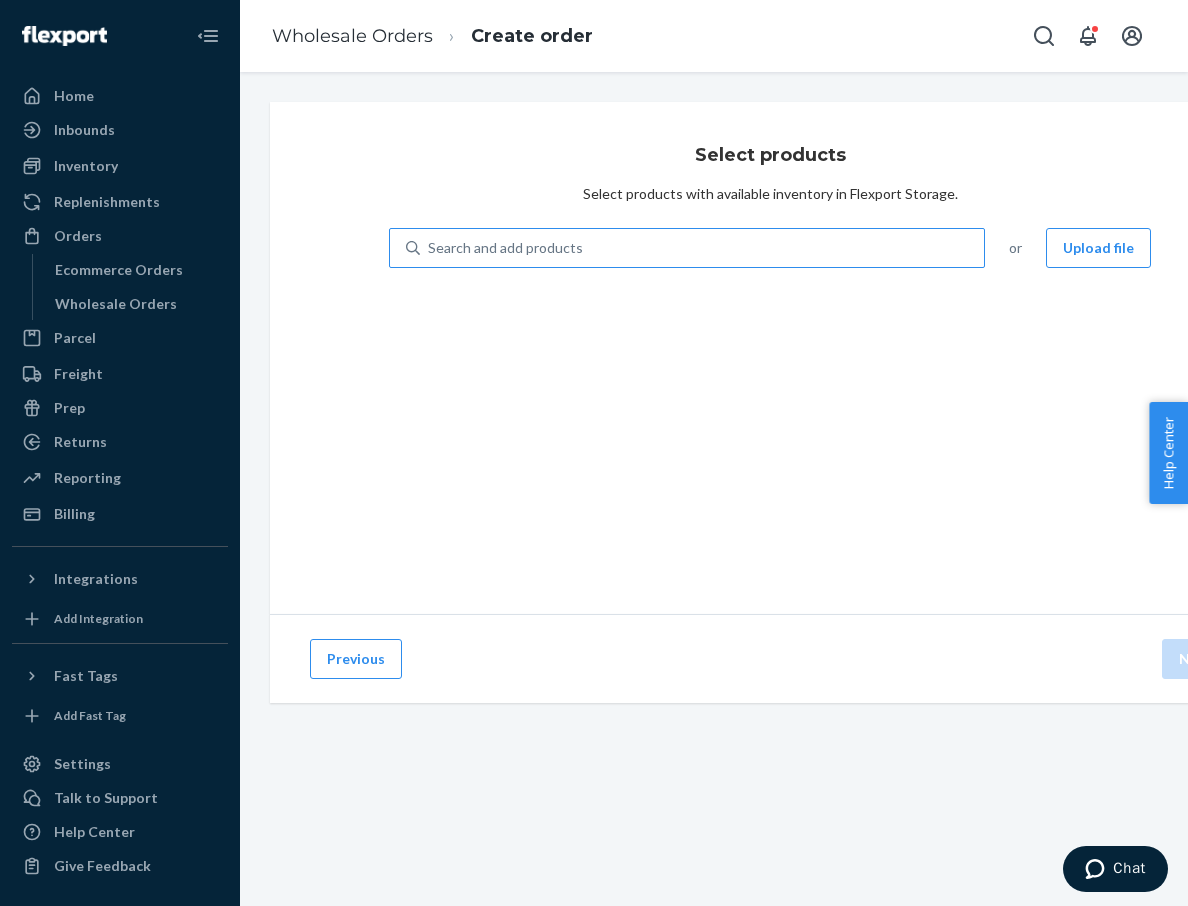 click on "Search and add products" at bounding box center (702, 248) 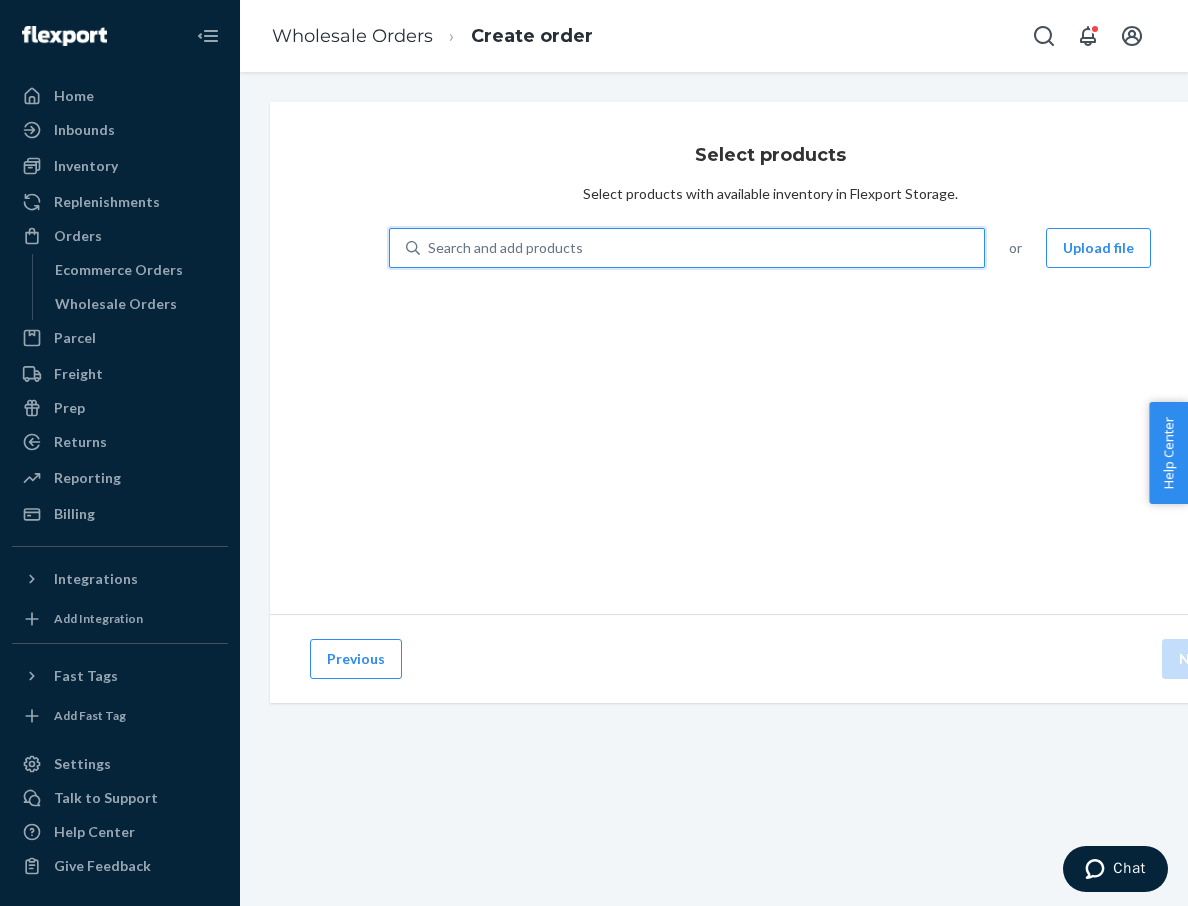 type on "m" 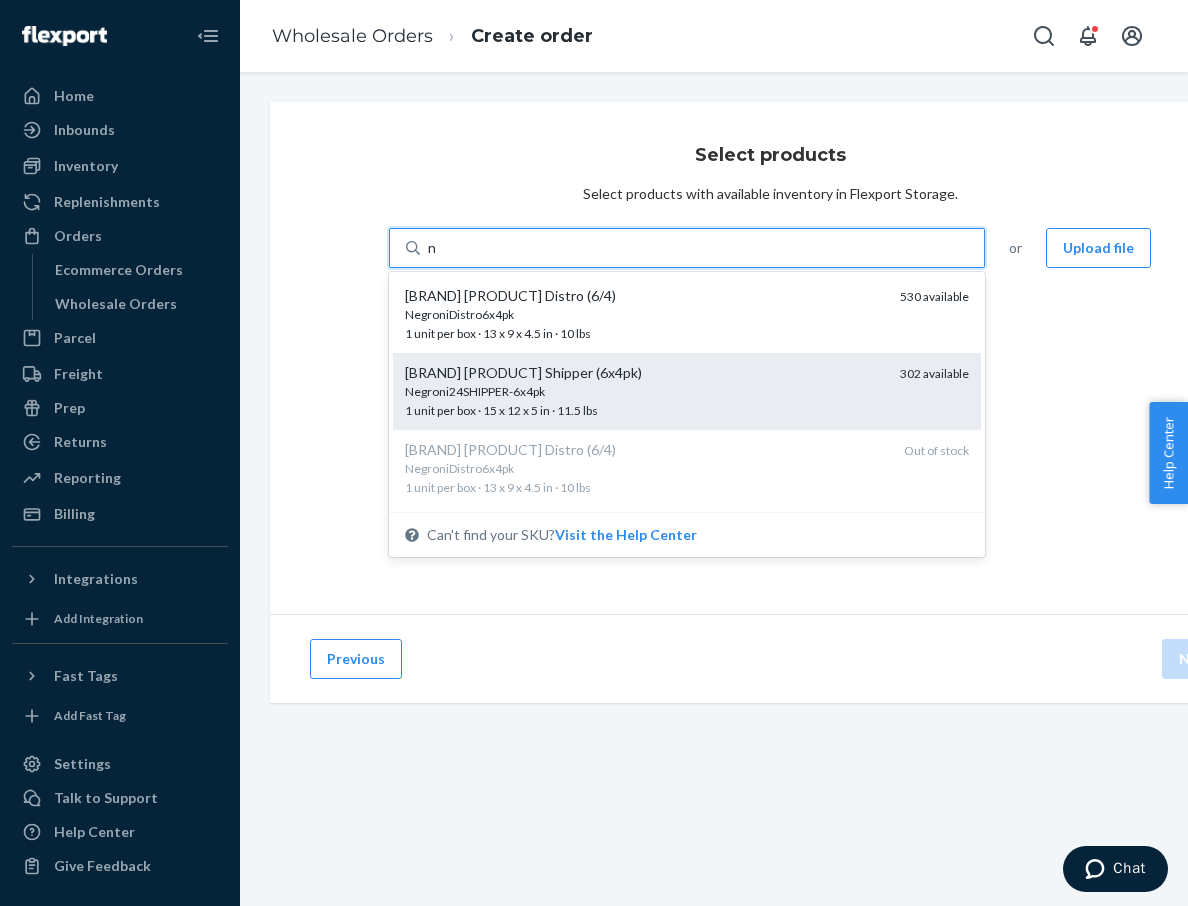 click on "Negroni24SHIPPER-6x4pk" at bounding box center [644, 391] 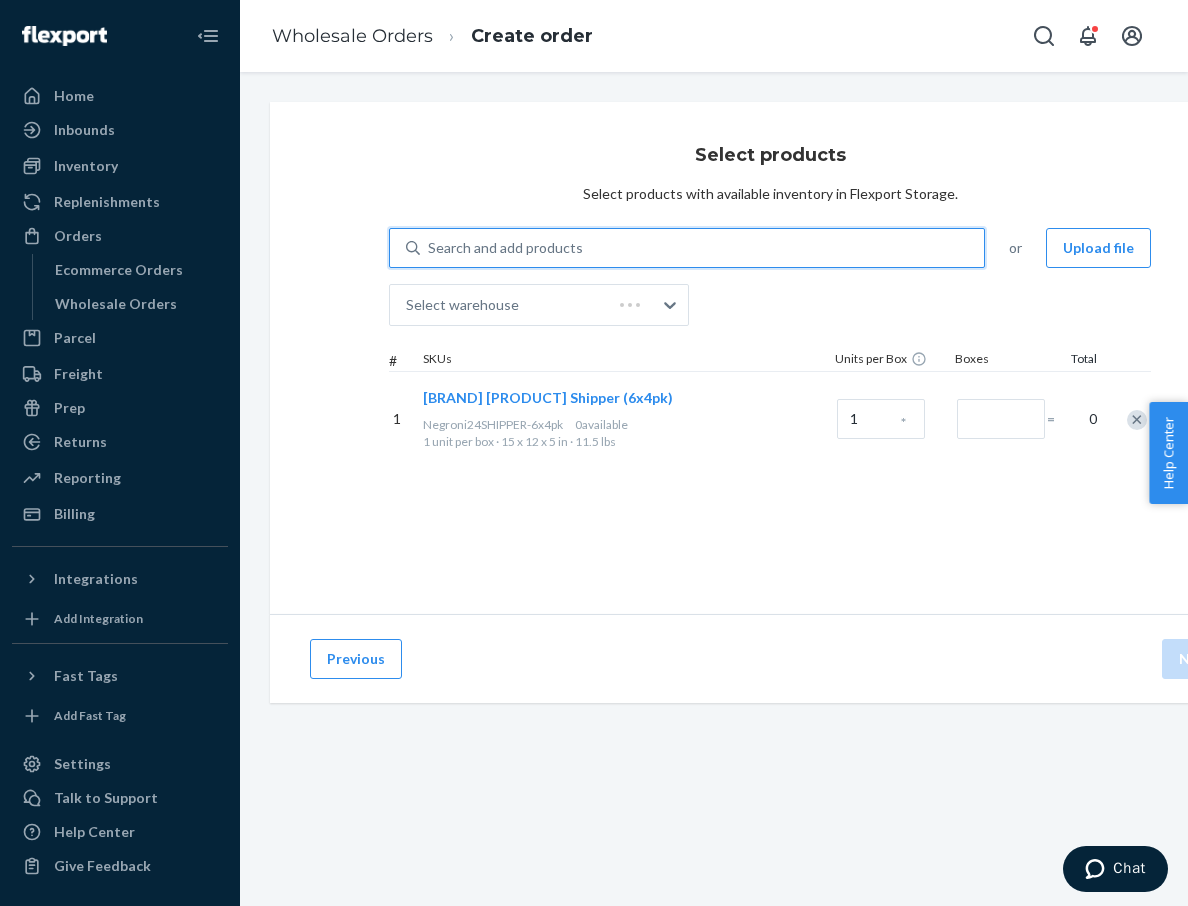 click on "Search and add products" at bounding box center [702, 248] 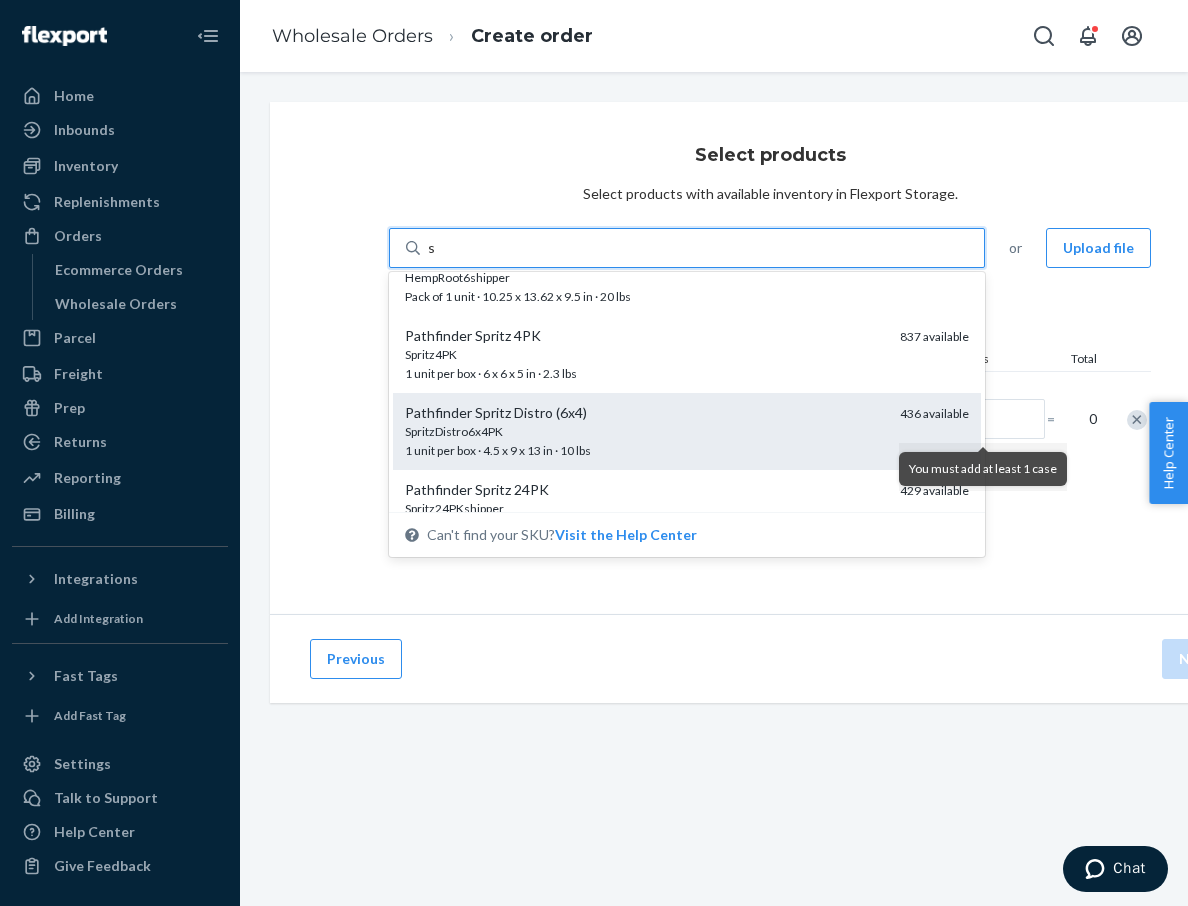 scroll, scrollTop: 69, scrollLeft: 0, axis: vertical 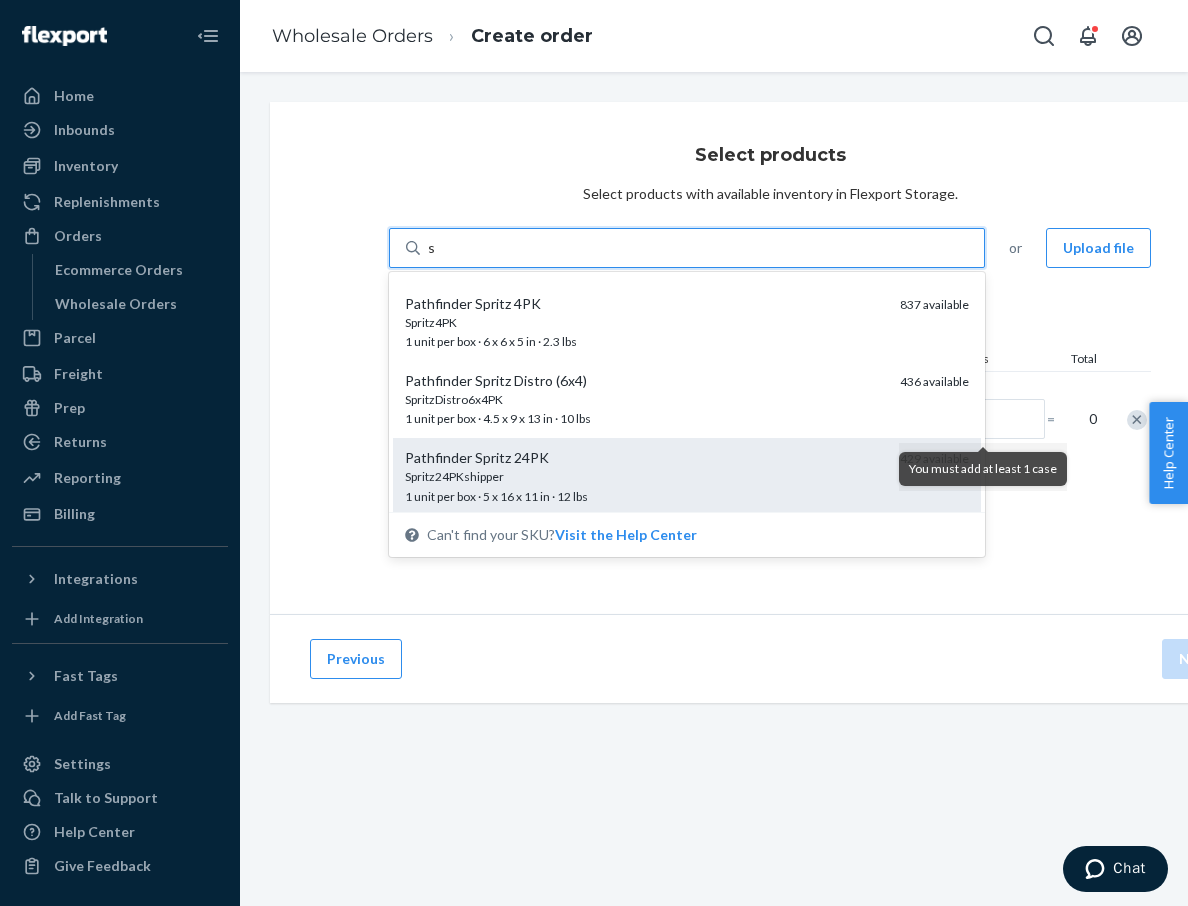 click on "Spritz24PKshipper" at bounding box center [644, 476] 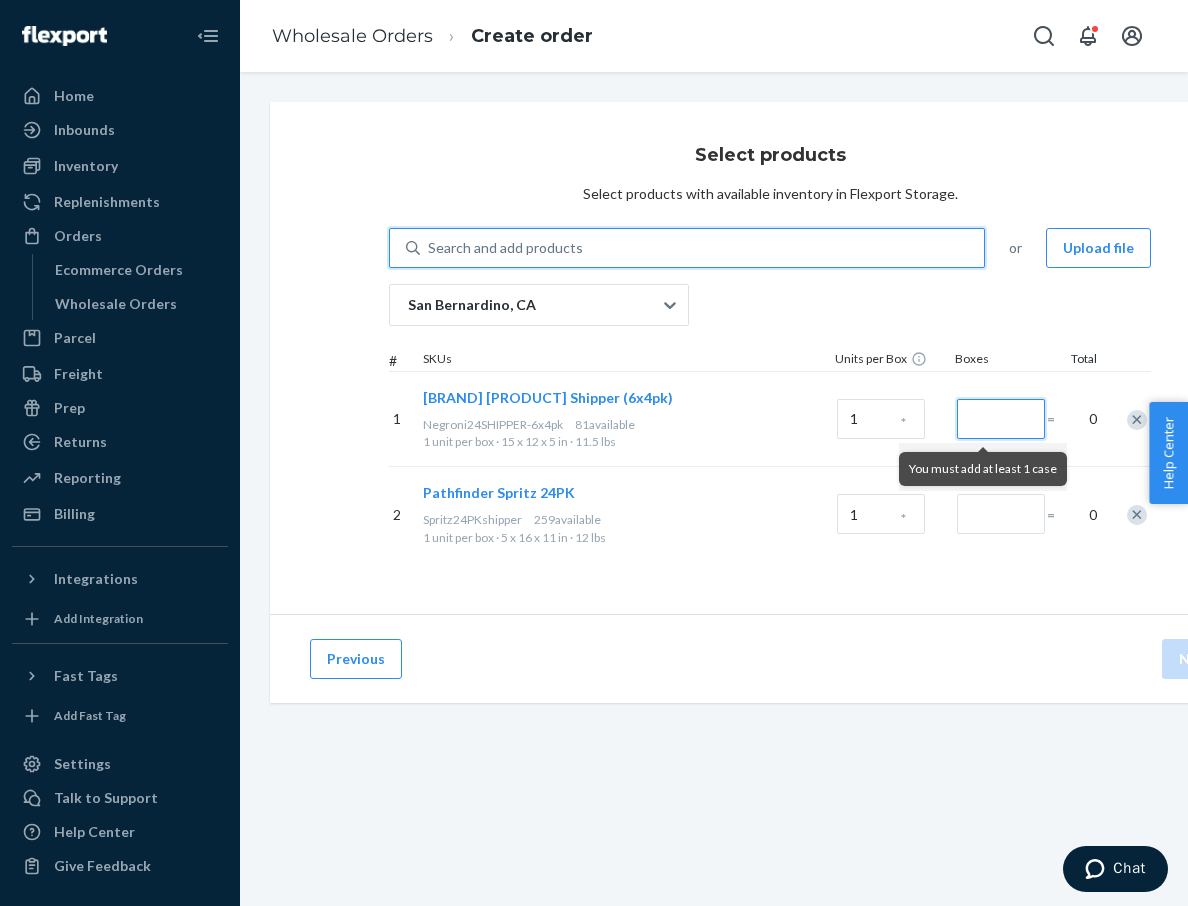 click at bounding box center [1001, 419] 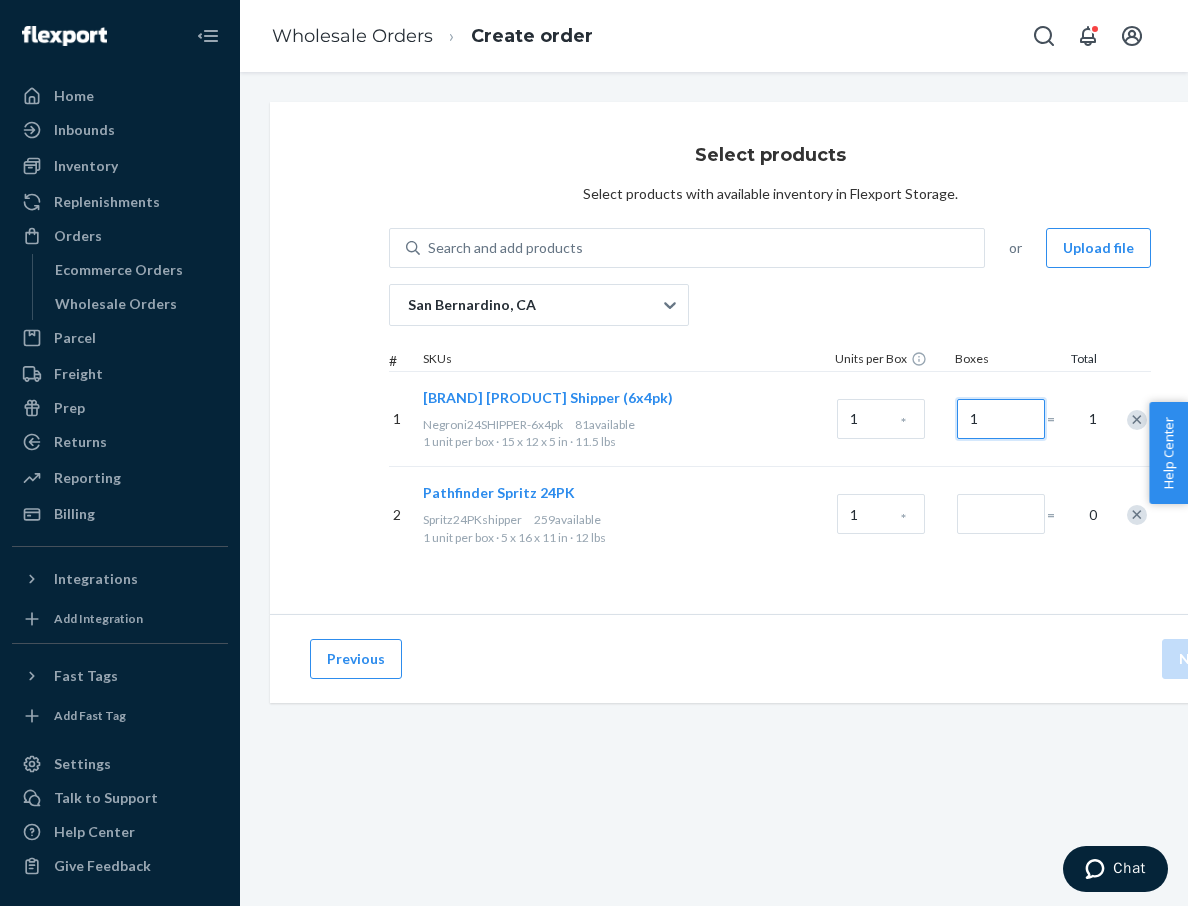 type on "1" 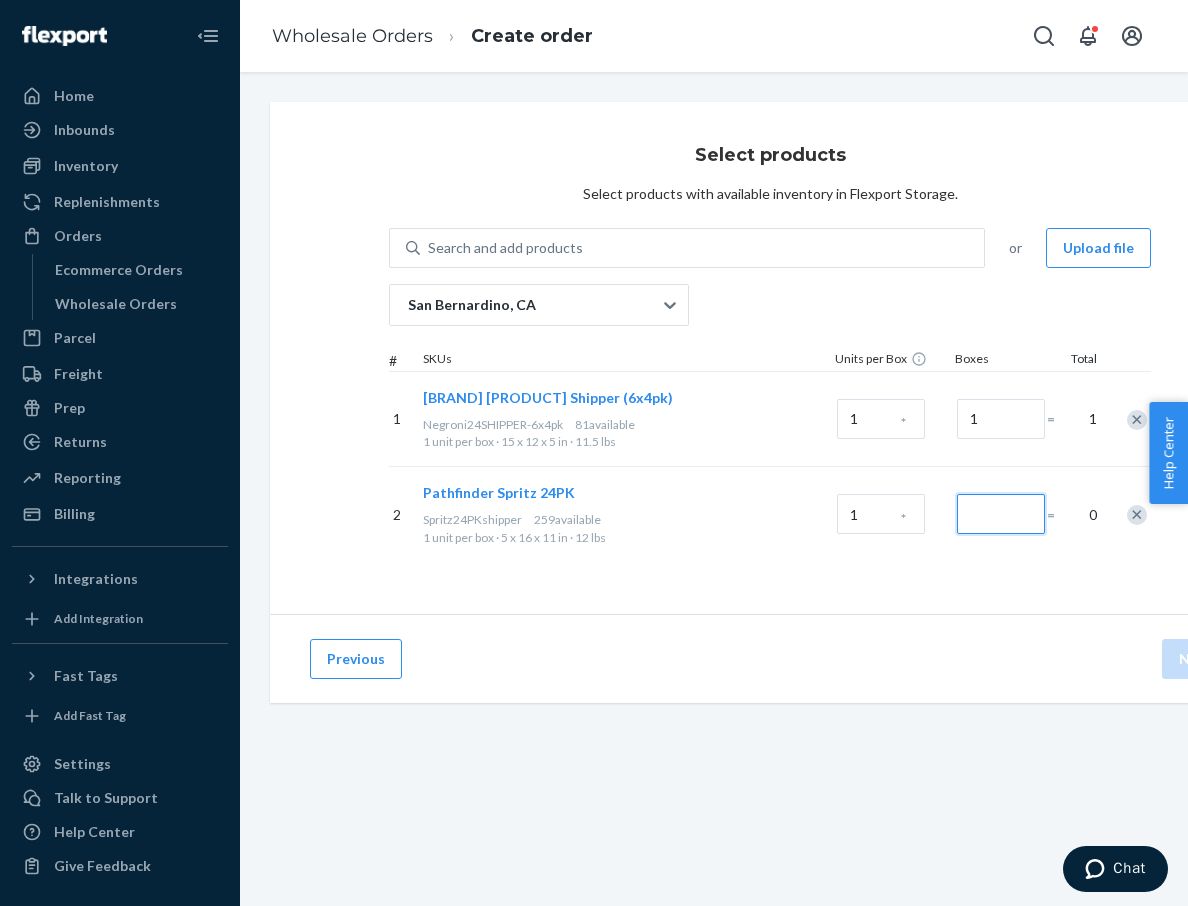 click at bounding box center [1001, 514] 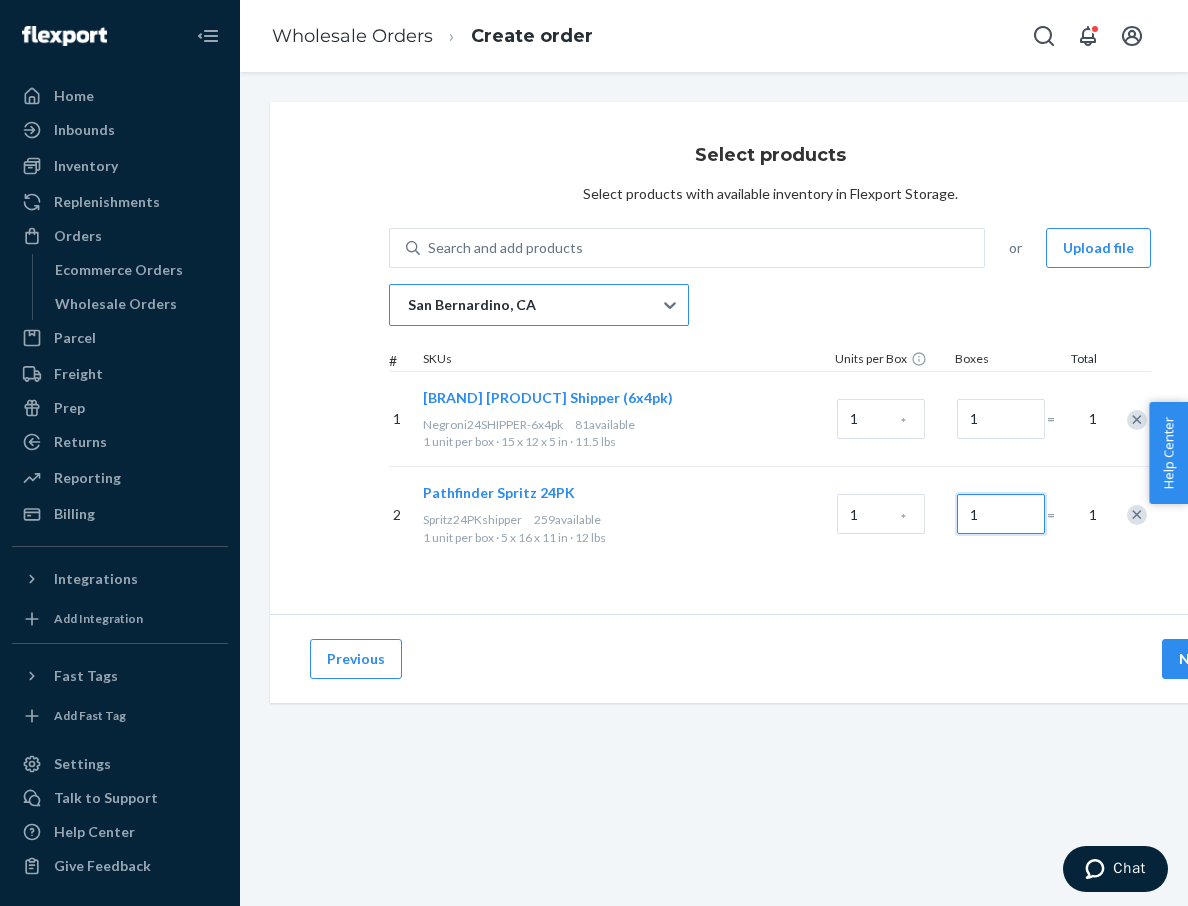 type on "1" 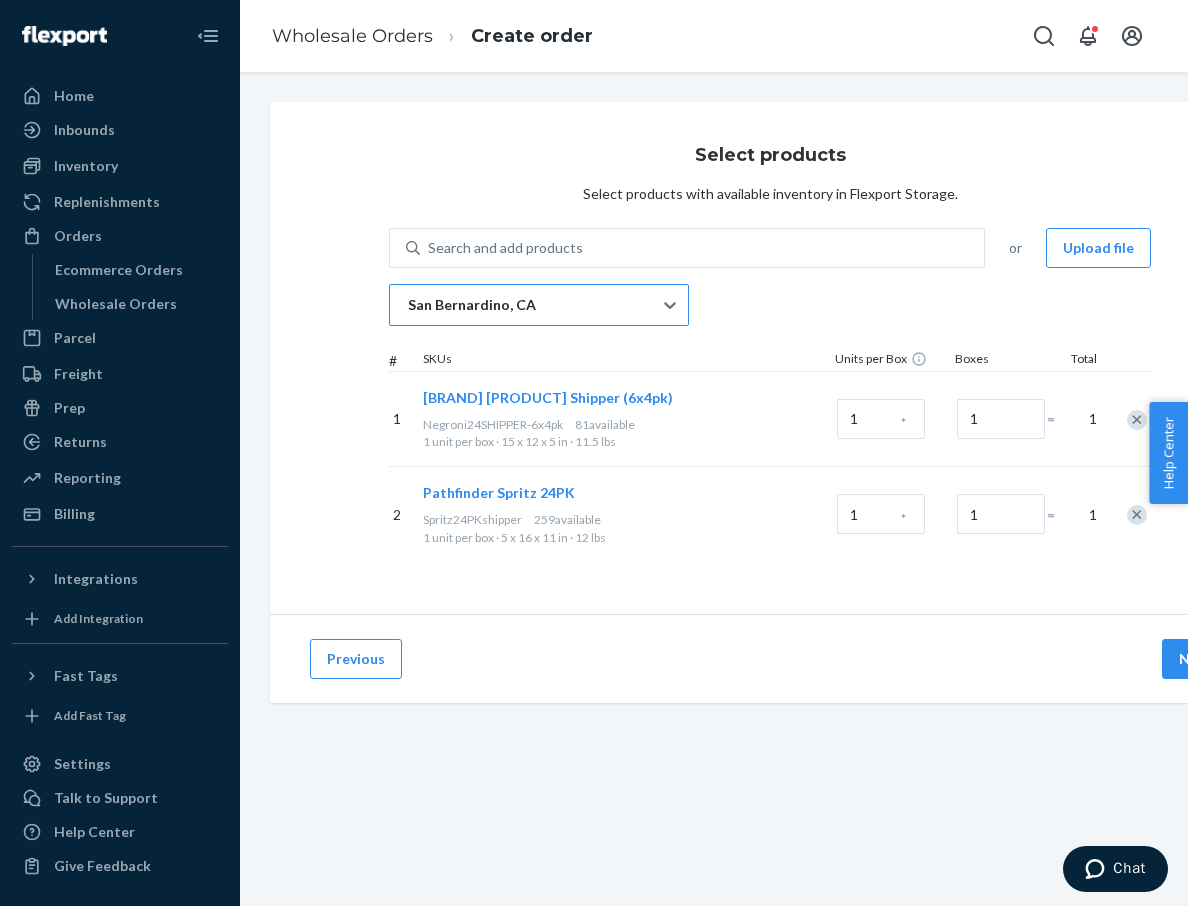 click on "San Bernardino, CA" at bounding box center [521, 305] 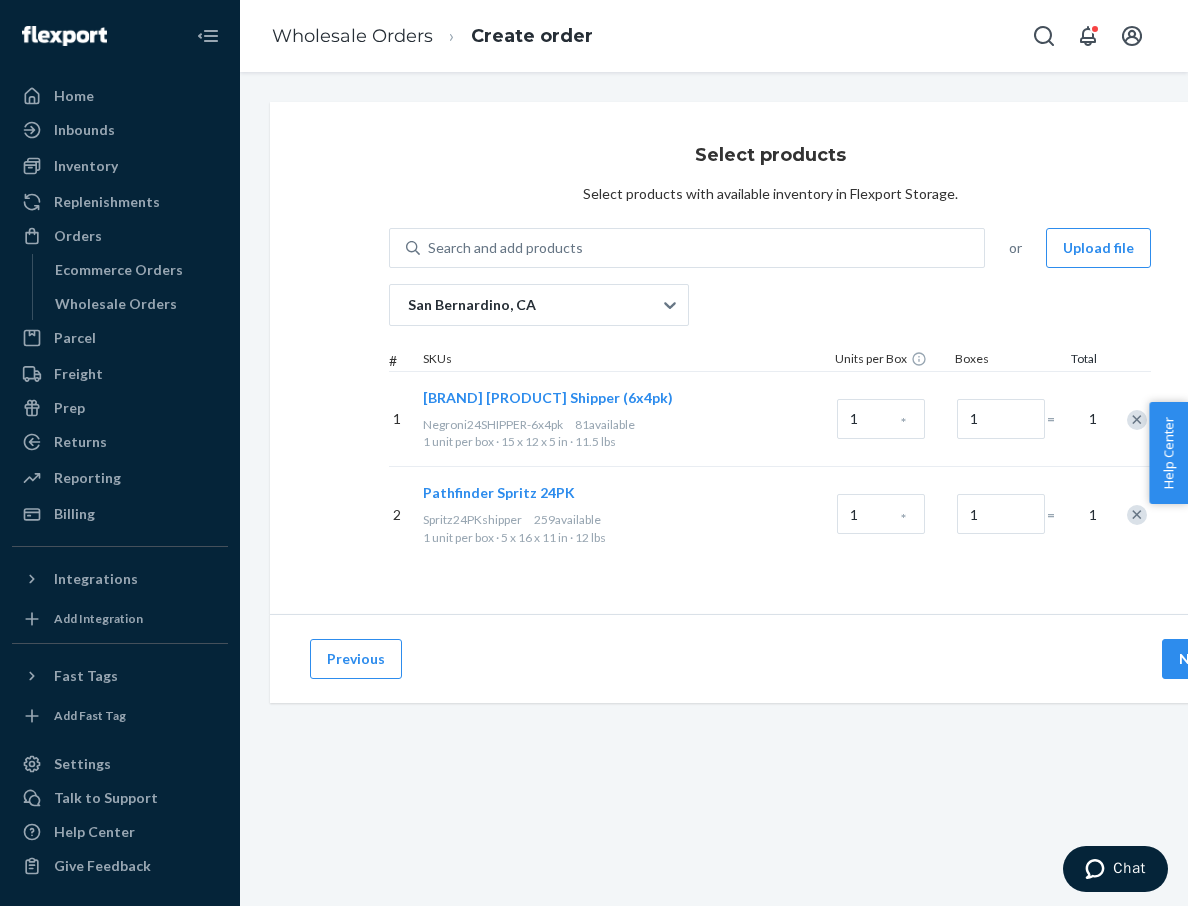click on "Previous Next" at bounding box center (770, 658) 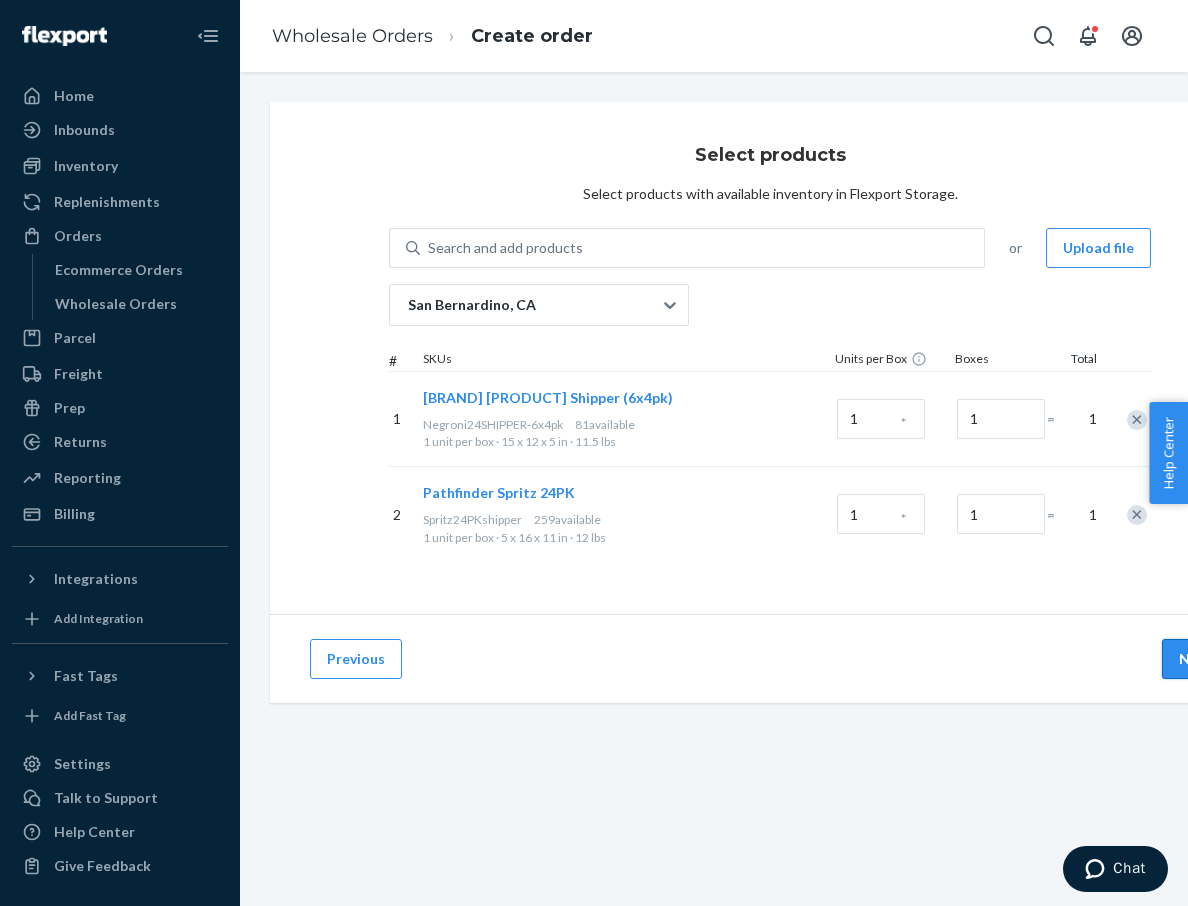 click on "Next" at bounding box center [1196, 659] 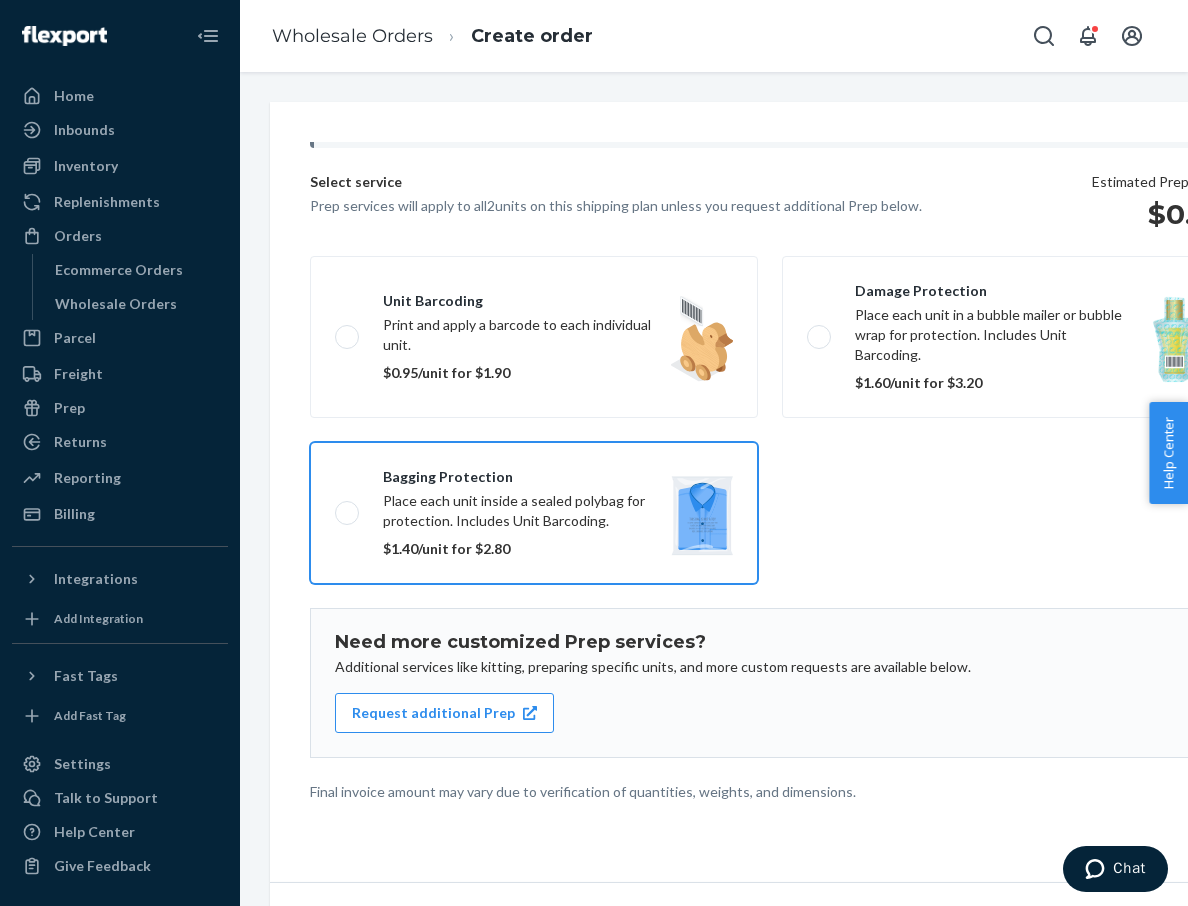 scroll, scrollTop: 168, scrollLeft: 0, axis: vertical 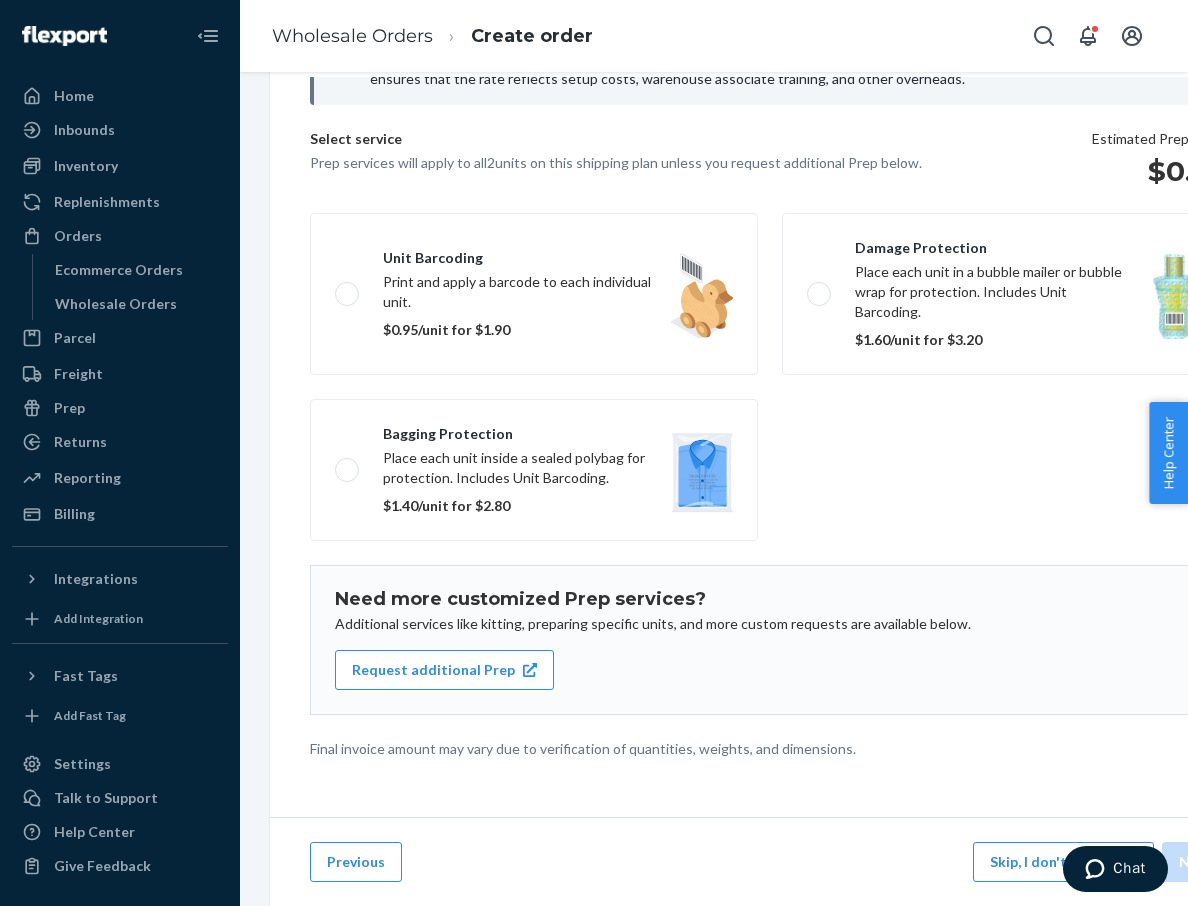 click on "Skip, I don't need Prep" at bounding box center [1063, 862] 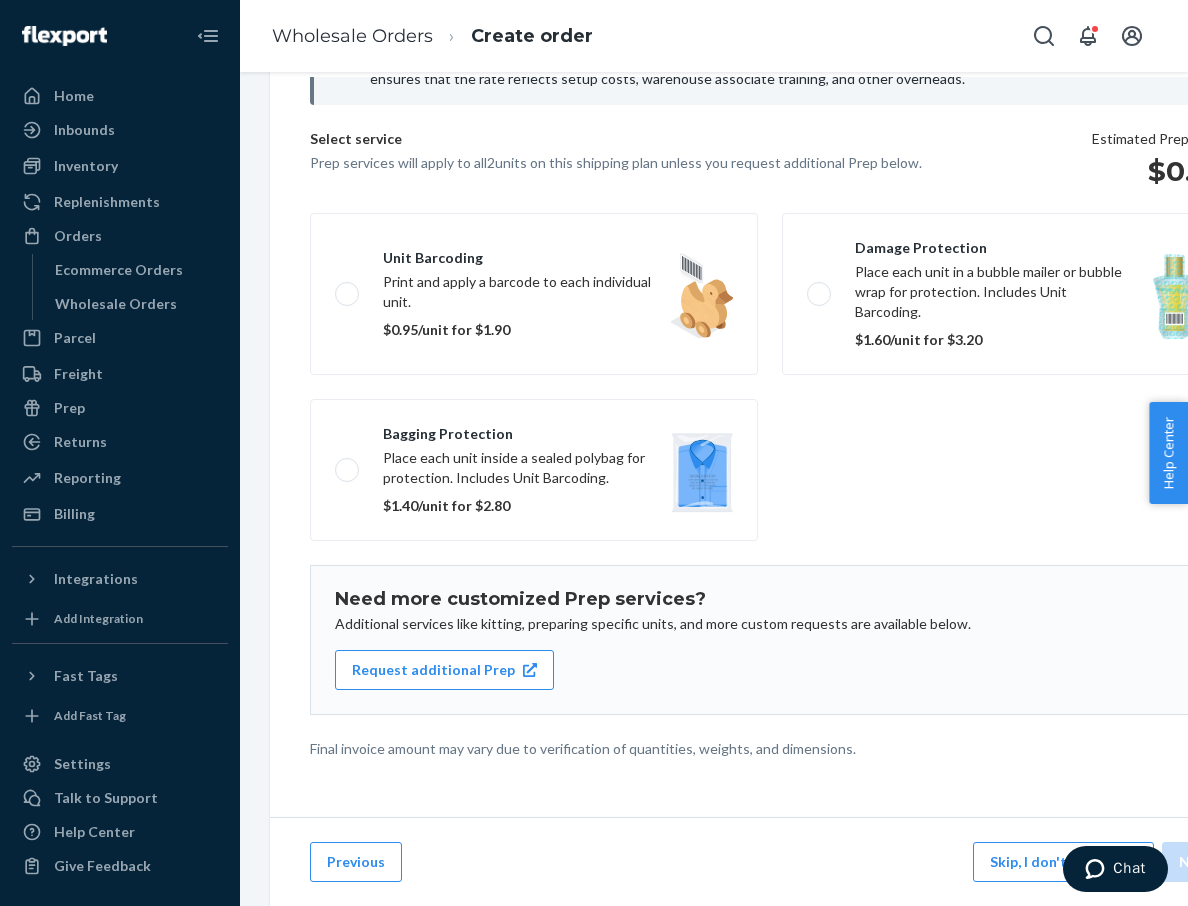 scroll, scrollTop: 0, scrollLeft: 0, axis: both 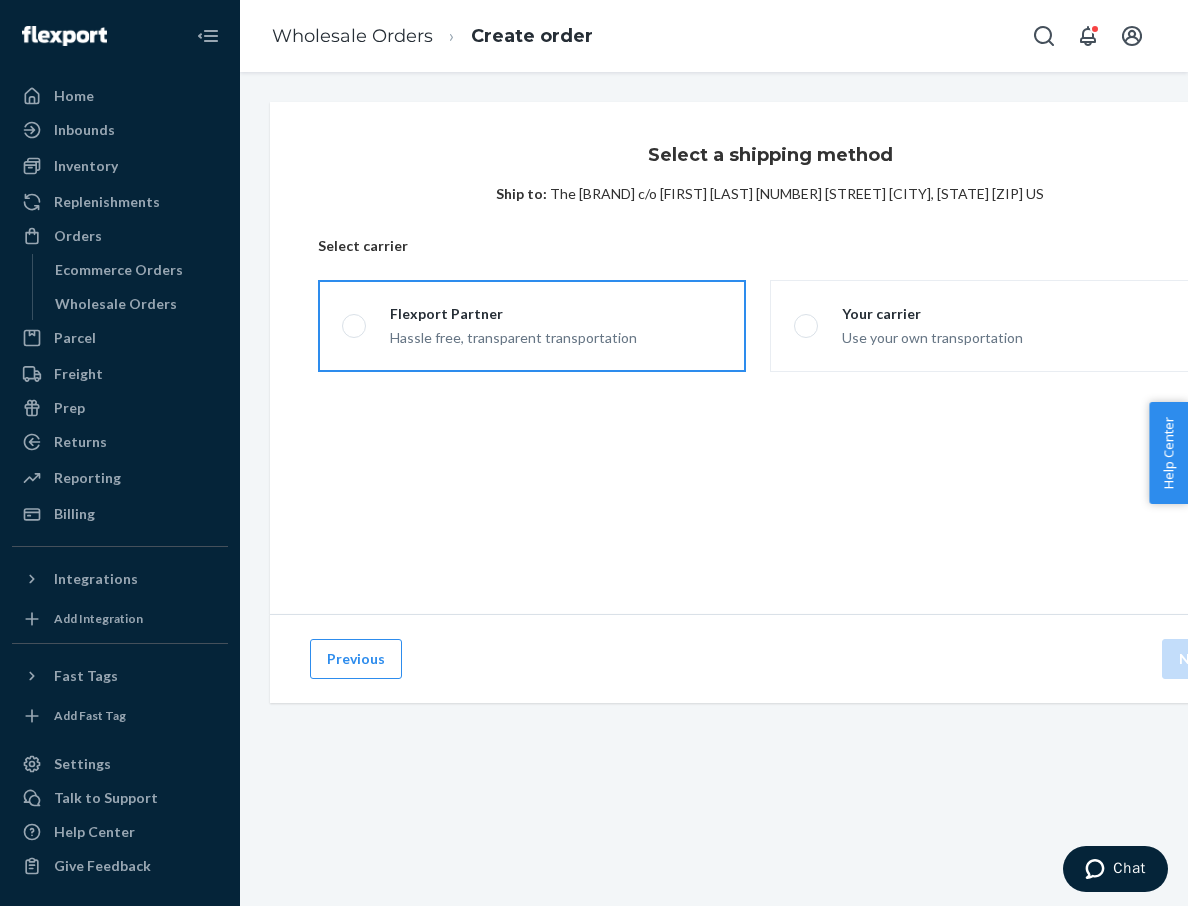click on "Flexport Partner Hassle free, transparent transportation" at bounding box center (532, 326) 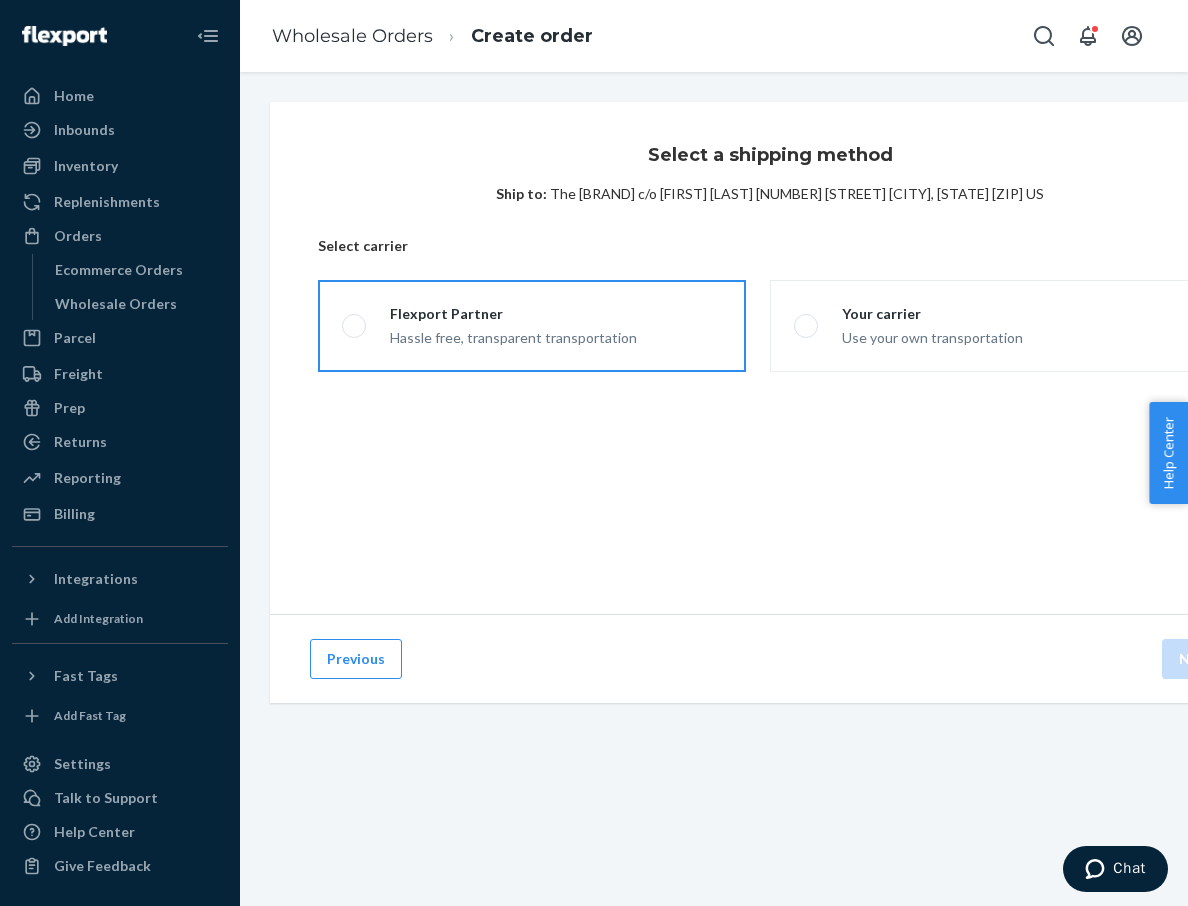 click on "Flexport Partner Hassle free, transparent transportation" at bounding box center [348, 326] 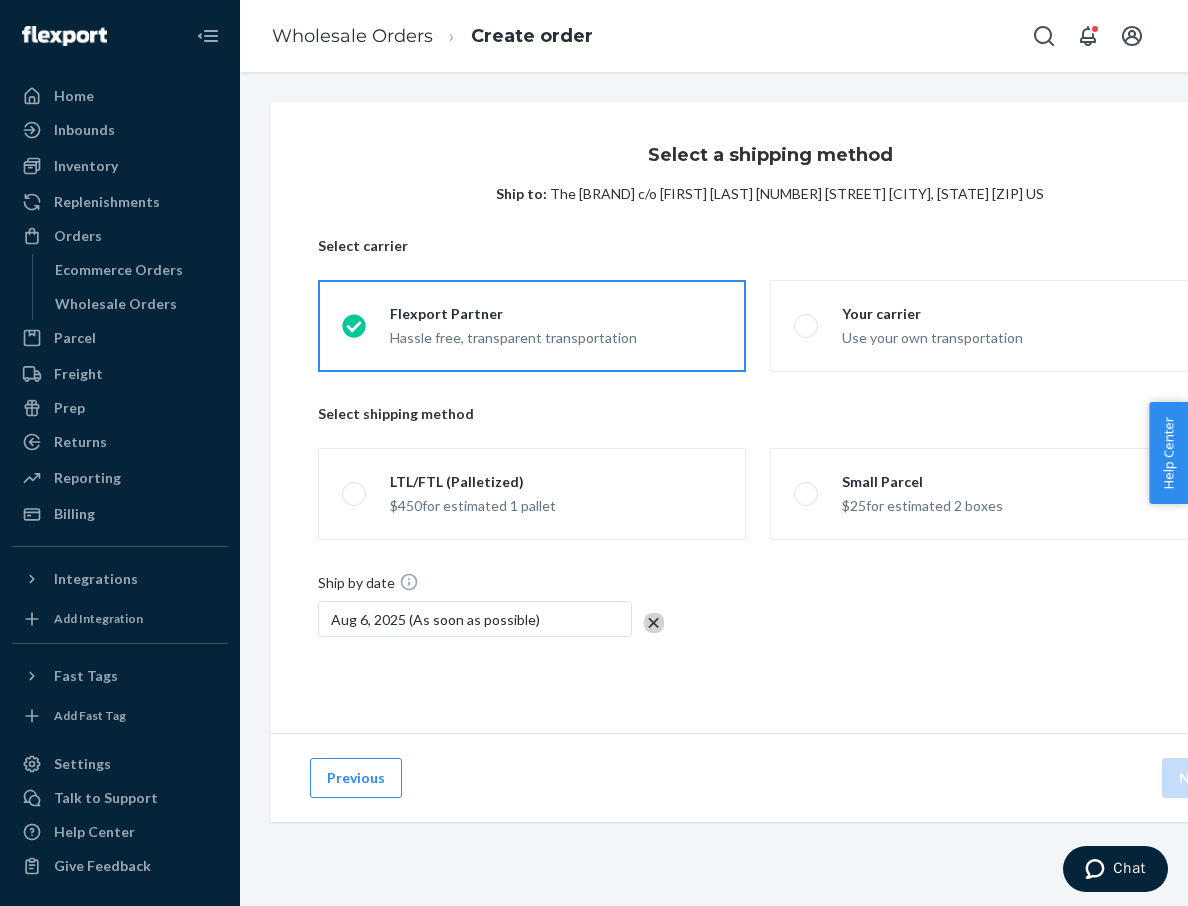 scroll, scrollTop: 0, scrollLeft: 0, axis: both 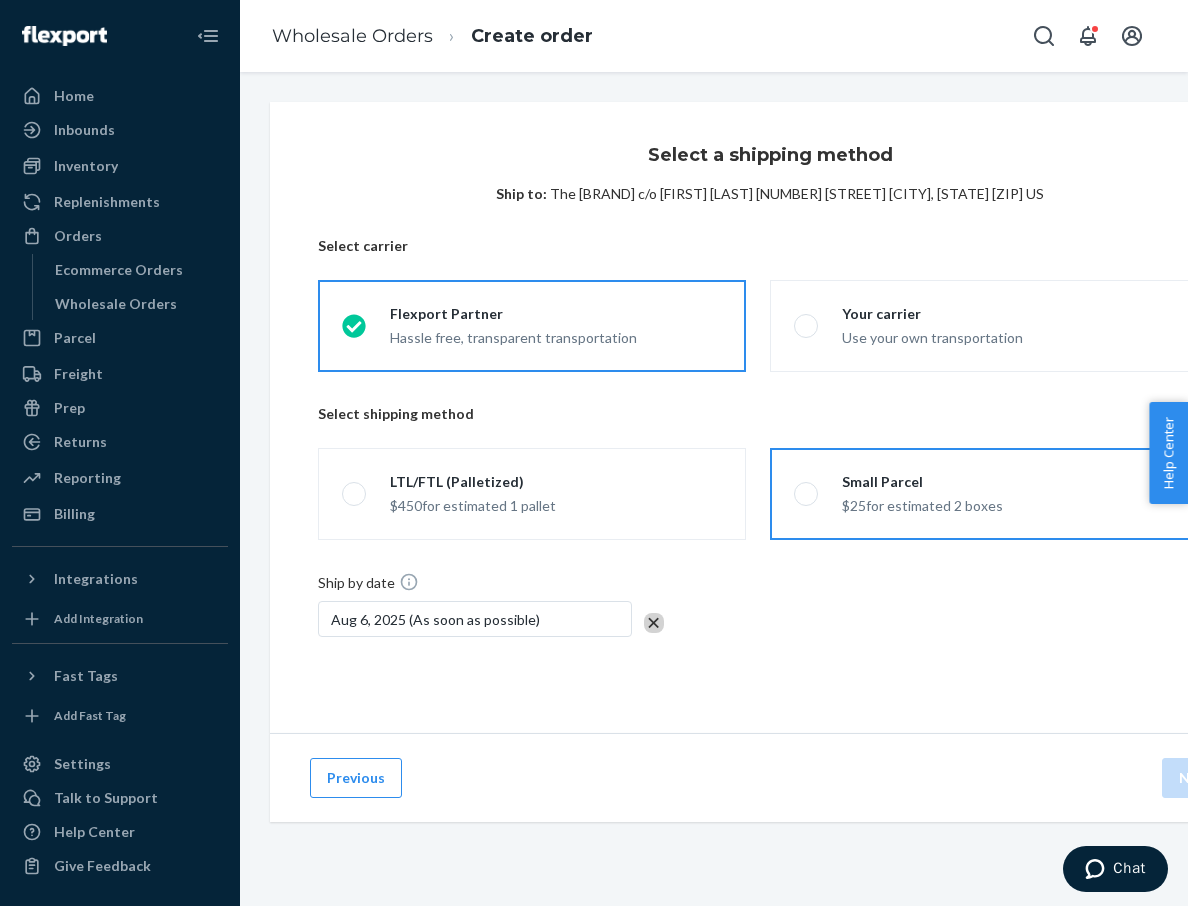click on "$25  for estimated 2 boxes" at bounding box center (922, 504) 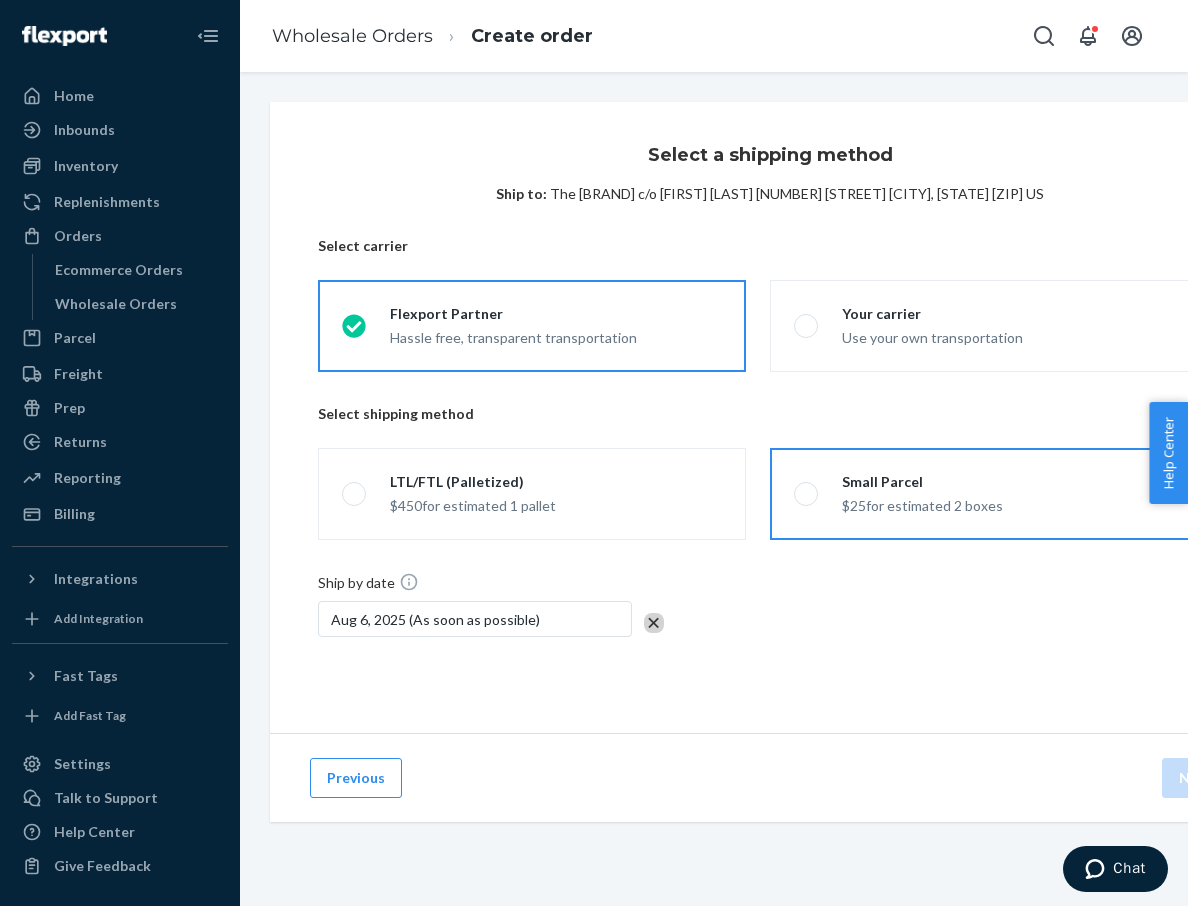 click on "Small Parcel $25  for estimated 2 boxes" at bounding box center [800, 494] 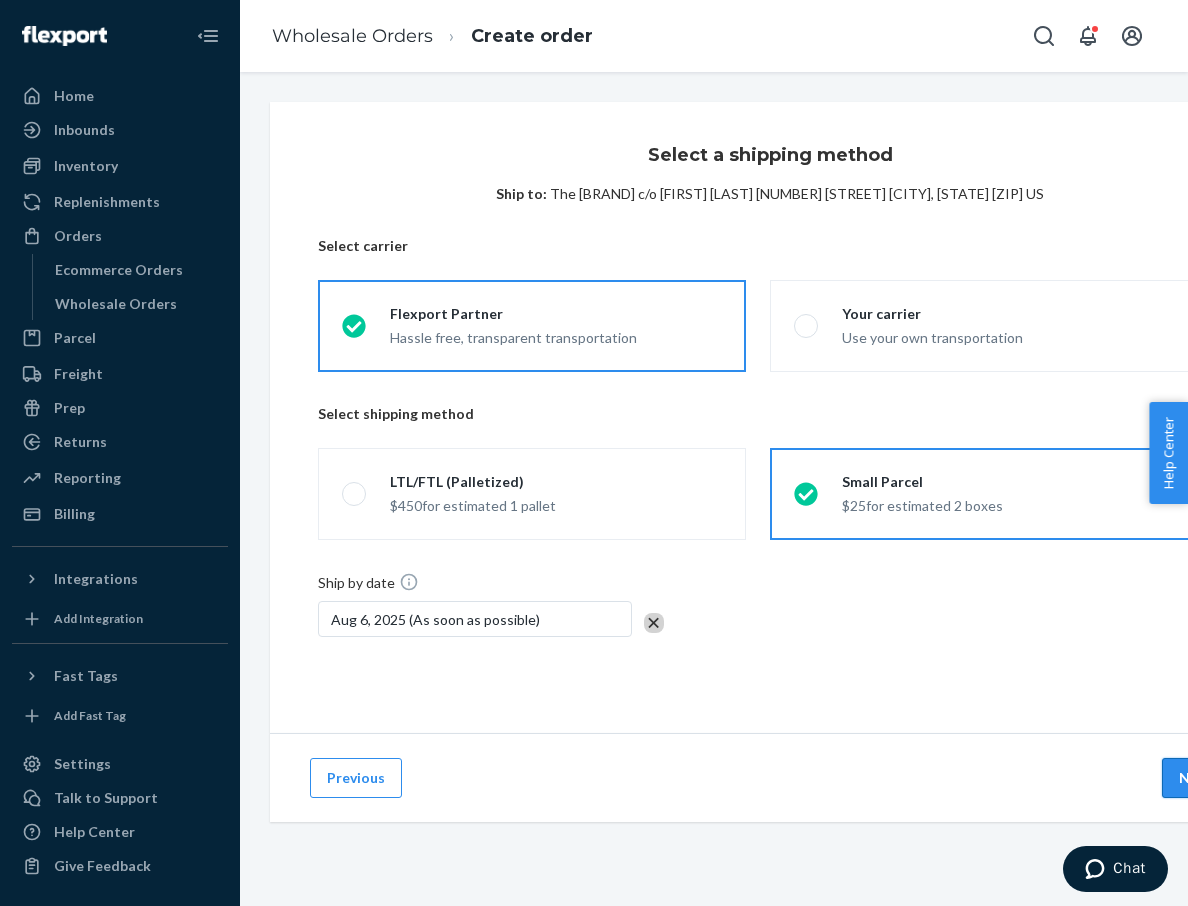 click on "Next" at bounding box center [1196, 778] 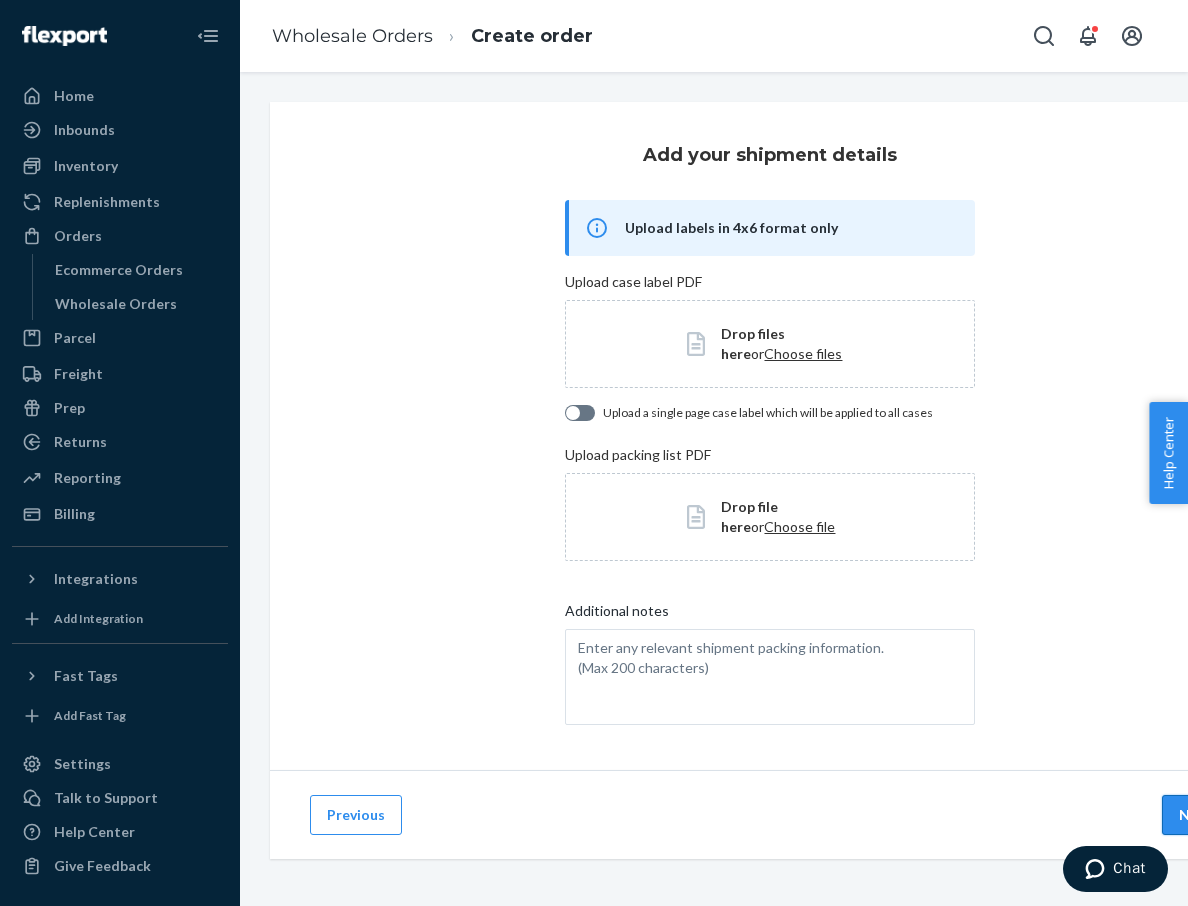 click on "Next" at bounding box center (1196, 815) 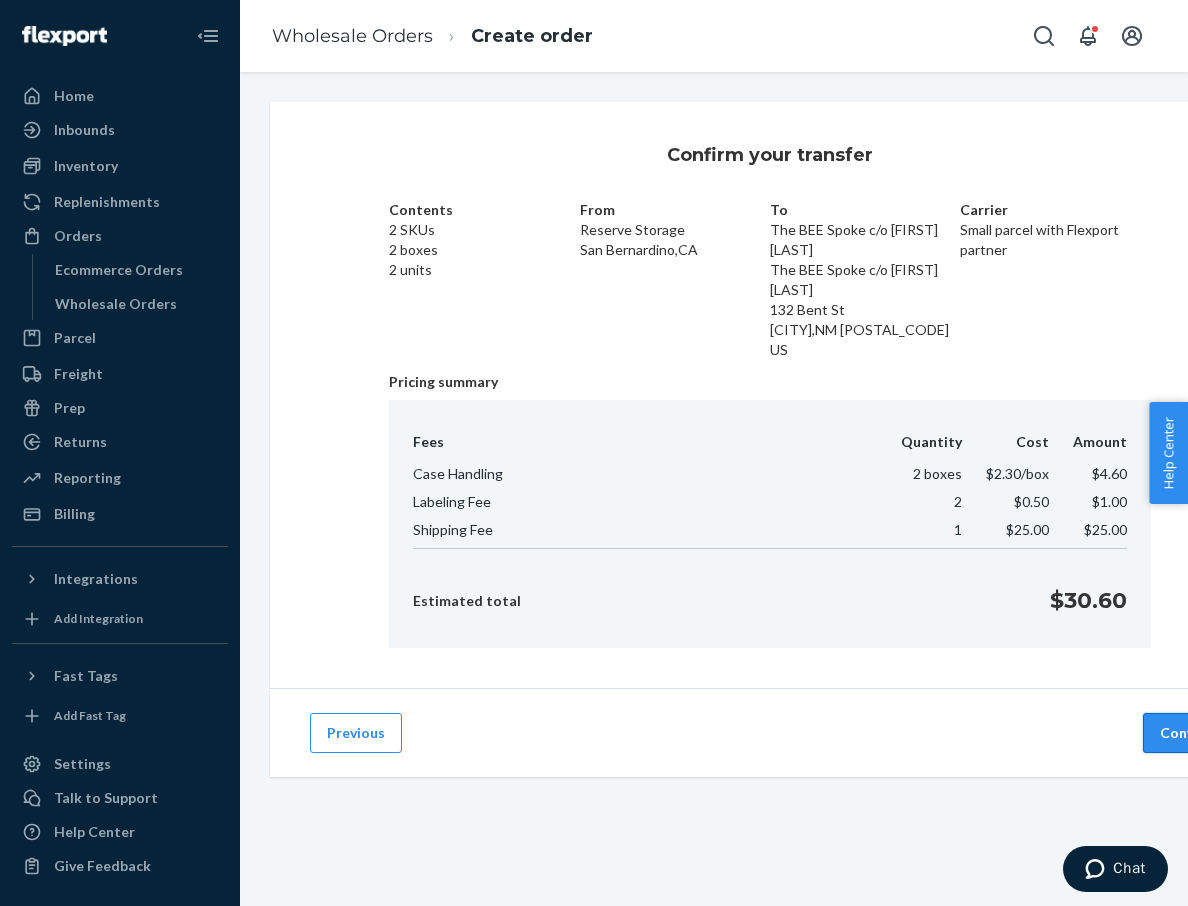 click on "Confirm" at bounding box center (1186, 733) 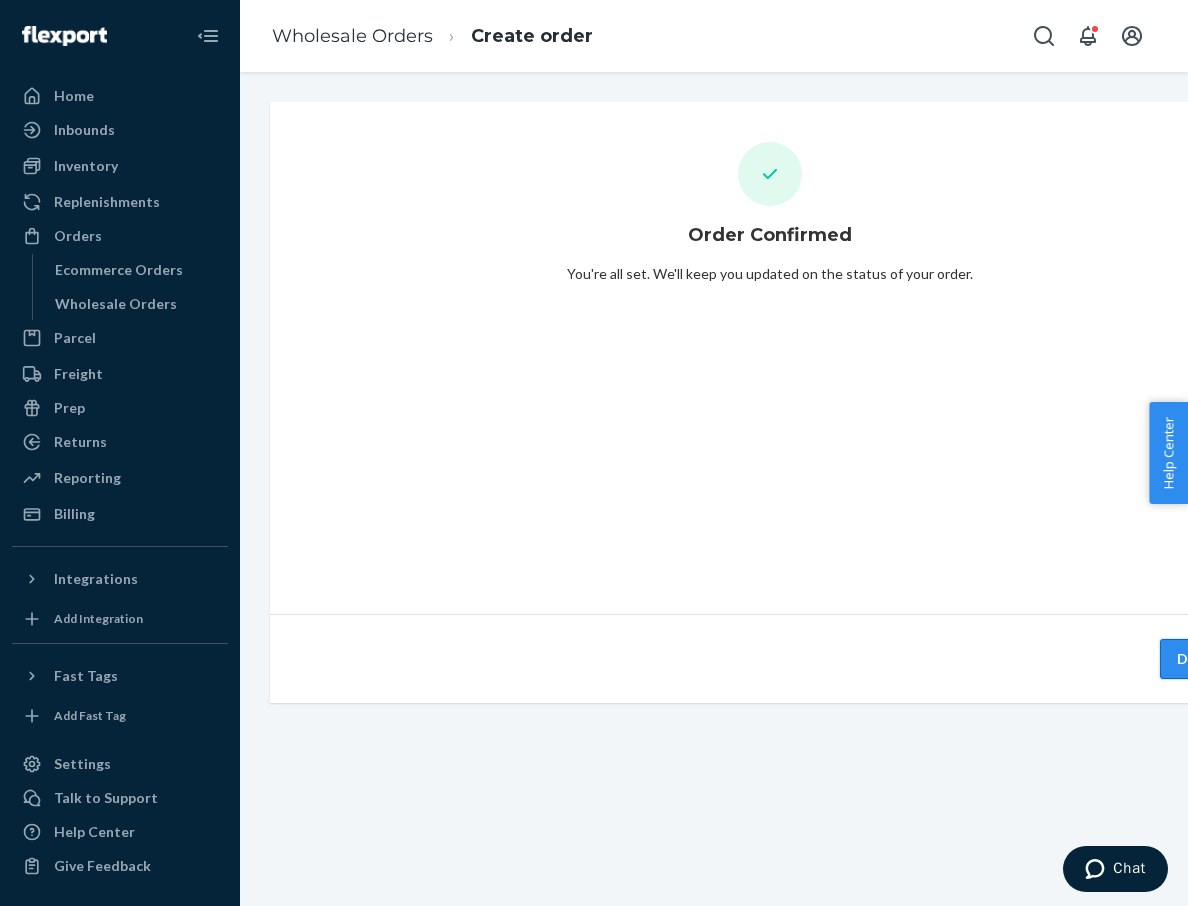 click on "Done" at bounding box center [1195, 659] 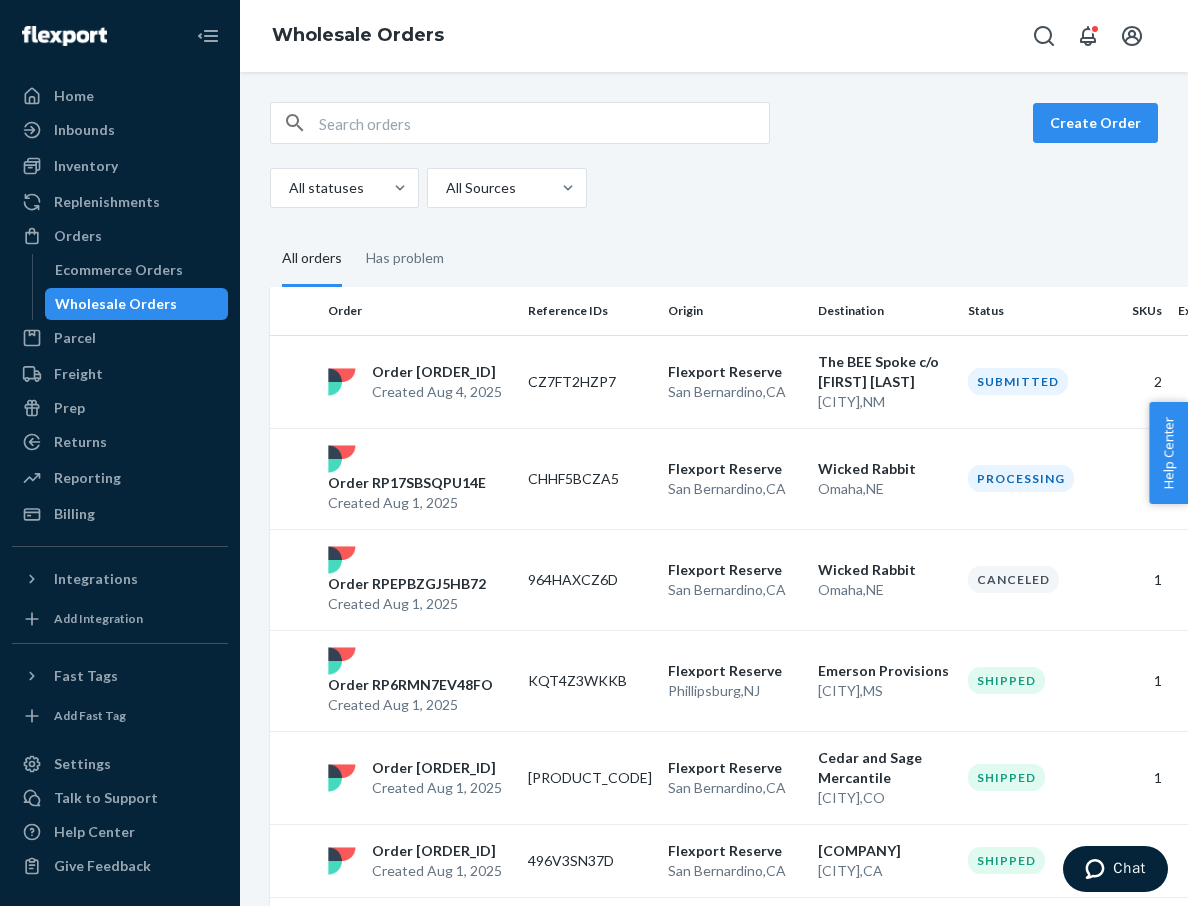 click on "Create Order All statuses All Sources" at bounding box center [714, 155] 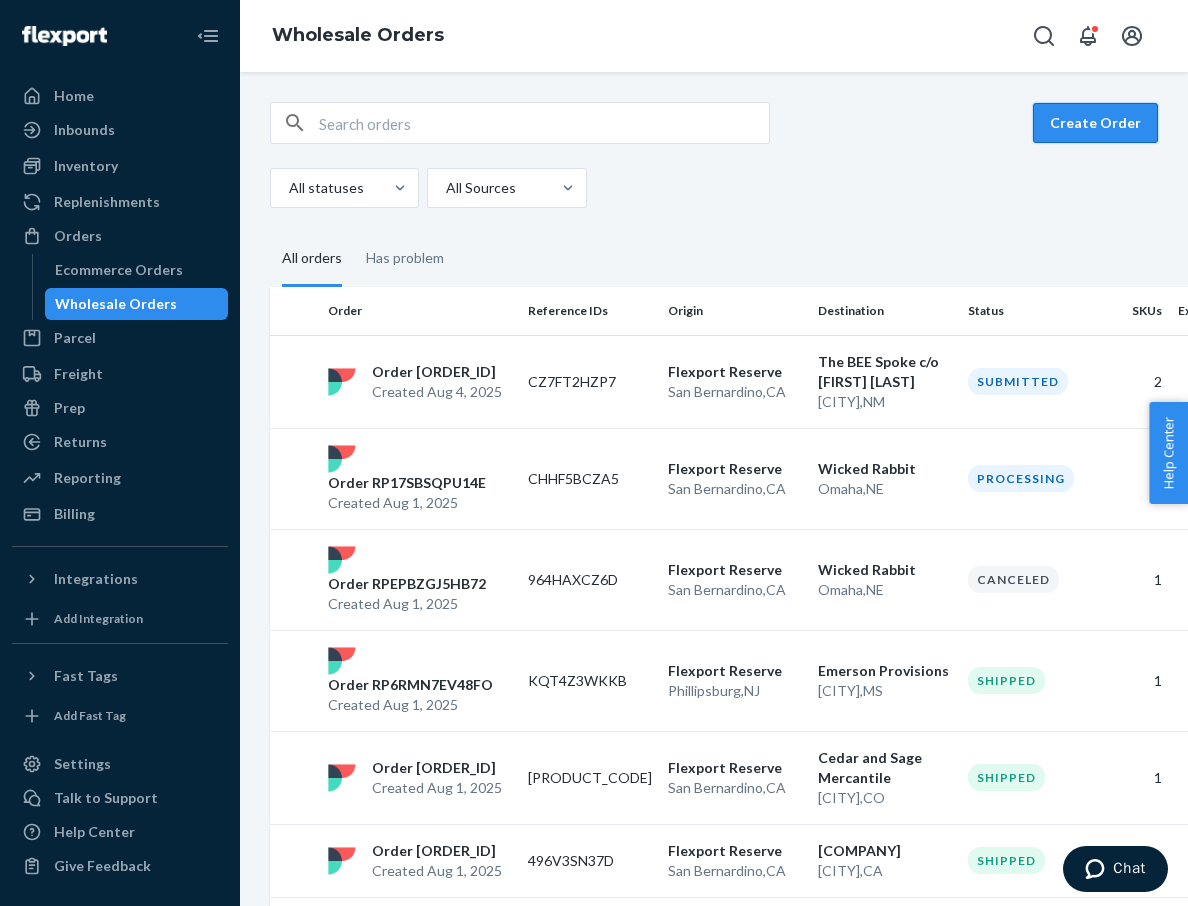 click on "Create Order" at bounding box center (1095, 123) 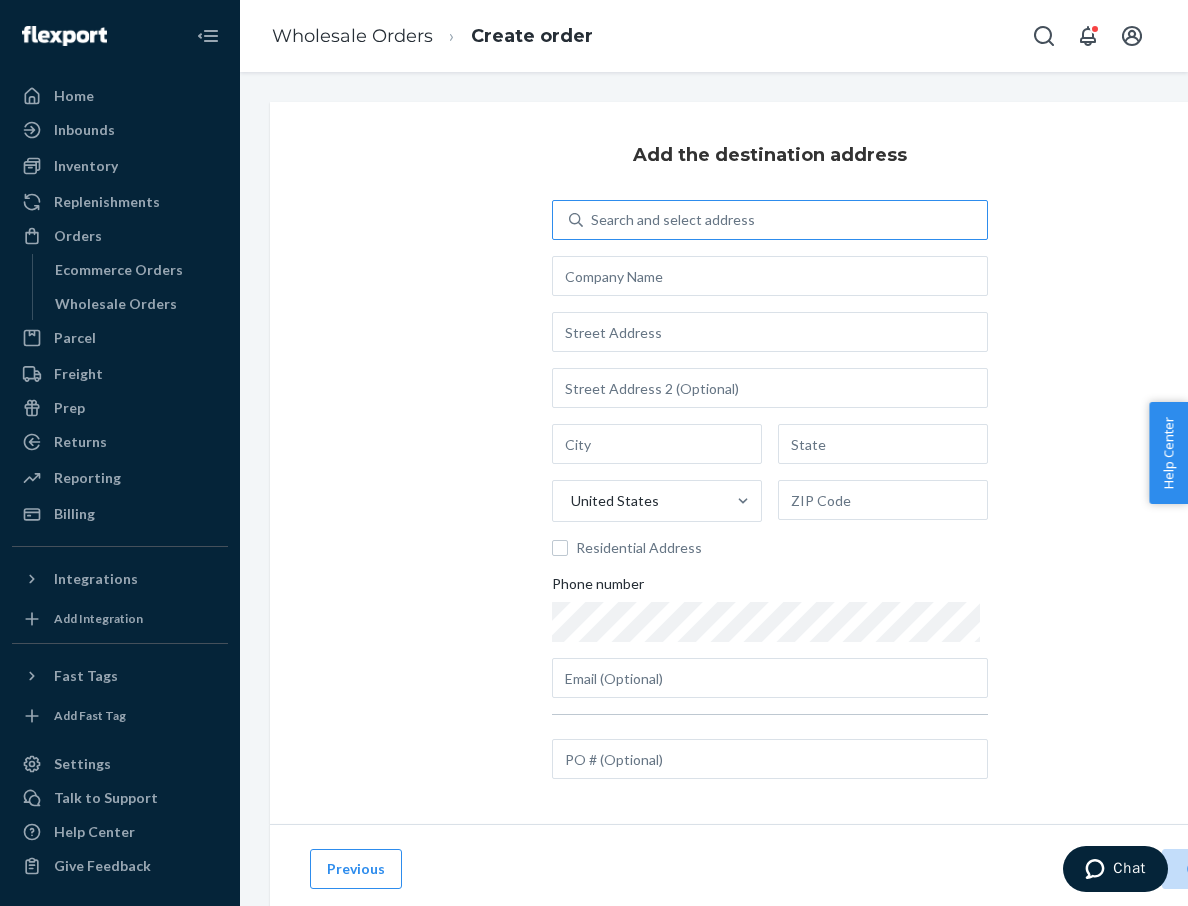 click on "Search and select address" at bounding box center (785, 220) 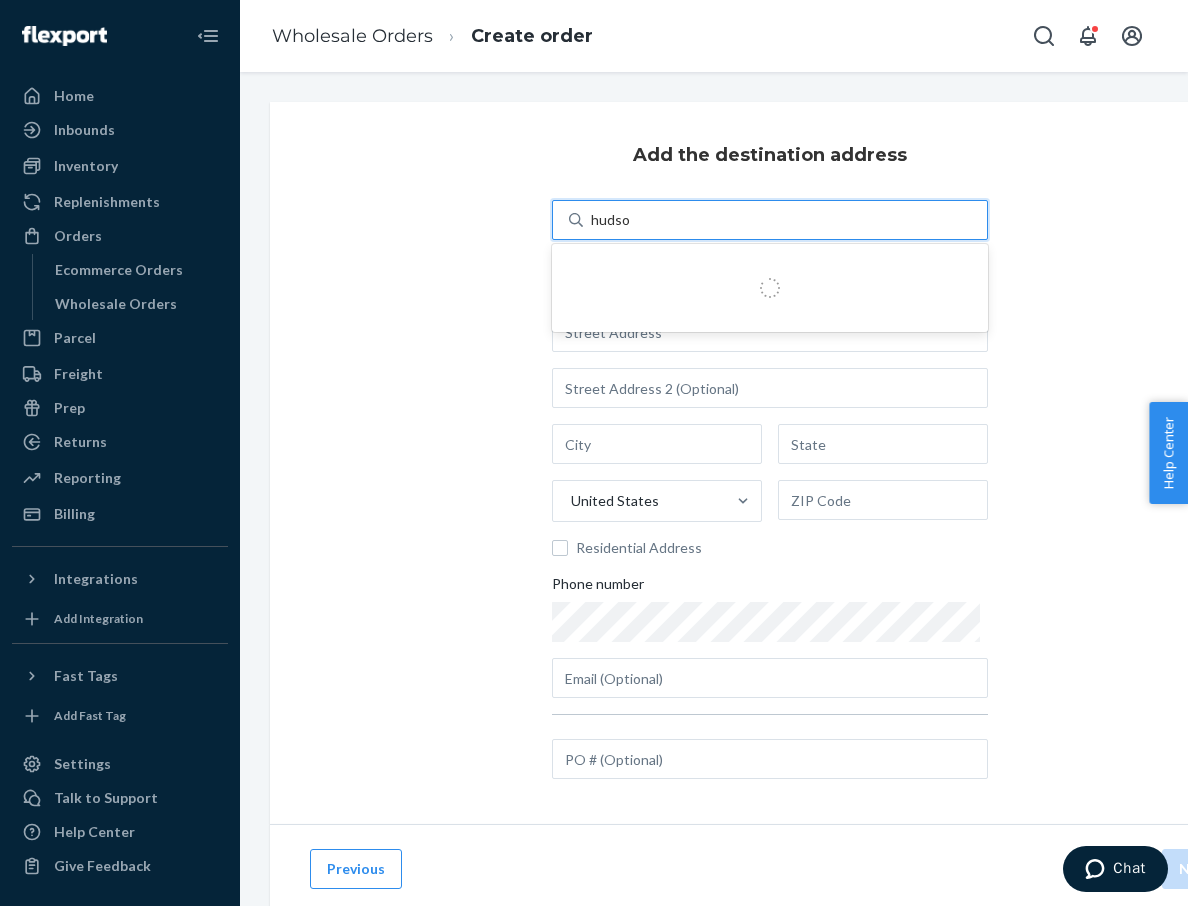type on "hudson" 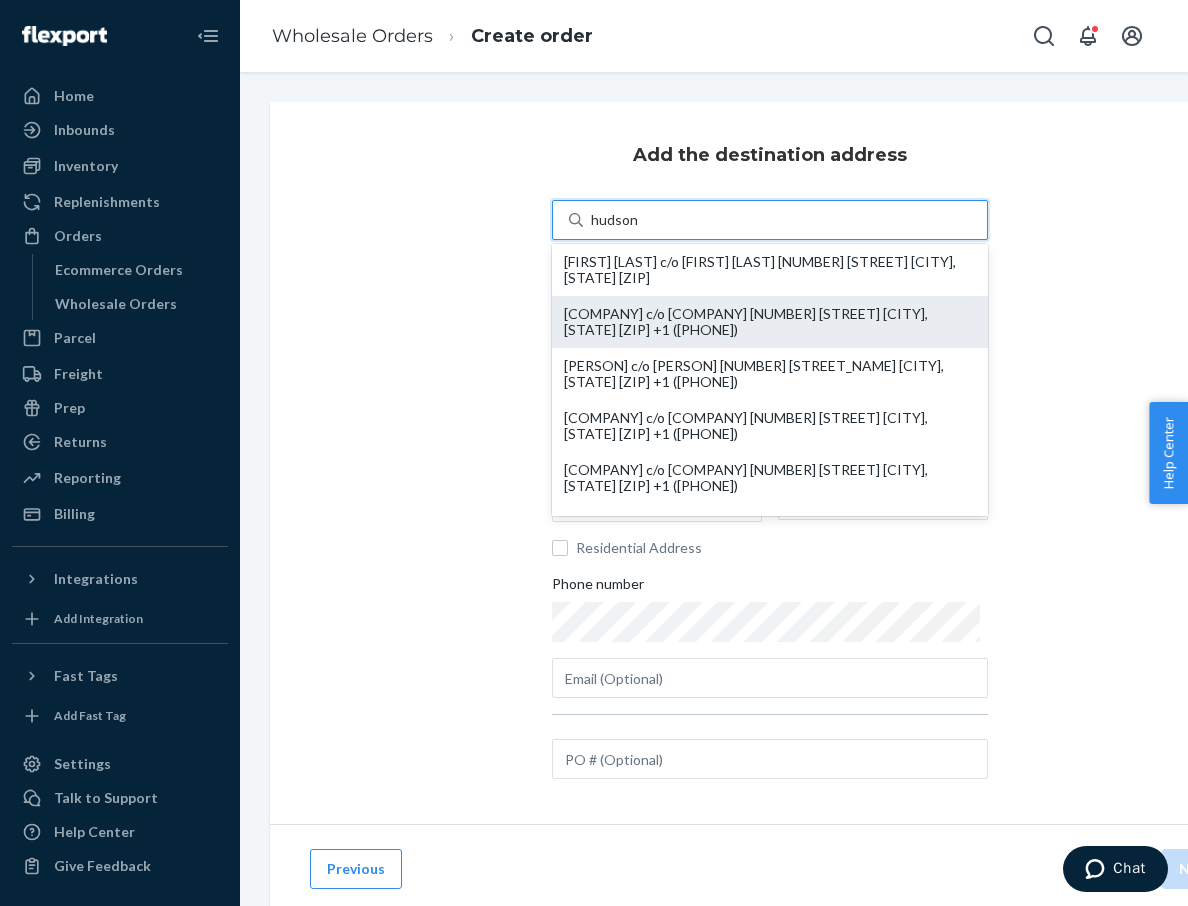 click on "[COMPANY] c/o
[COMPANY]
[NUMBER] [STREET]
[CITY], [STATE] [ZIP]
+1 ([PHONE])" at bounding box center (770, 322) 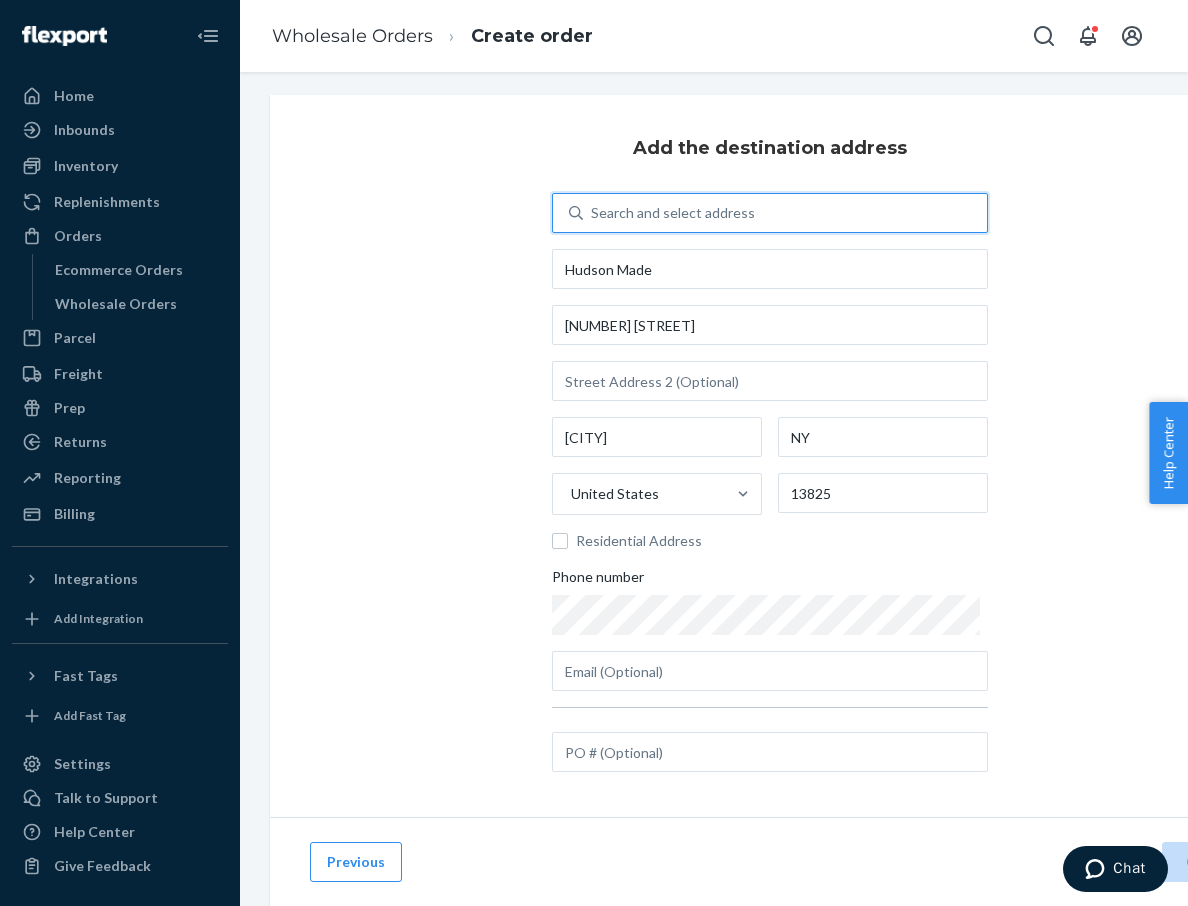 scroll, scrollTop: 7, scrollLeft: 0, axis: vertical 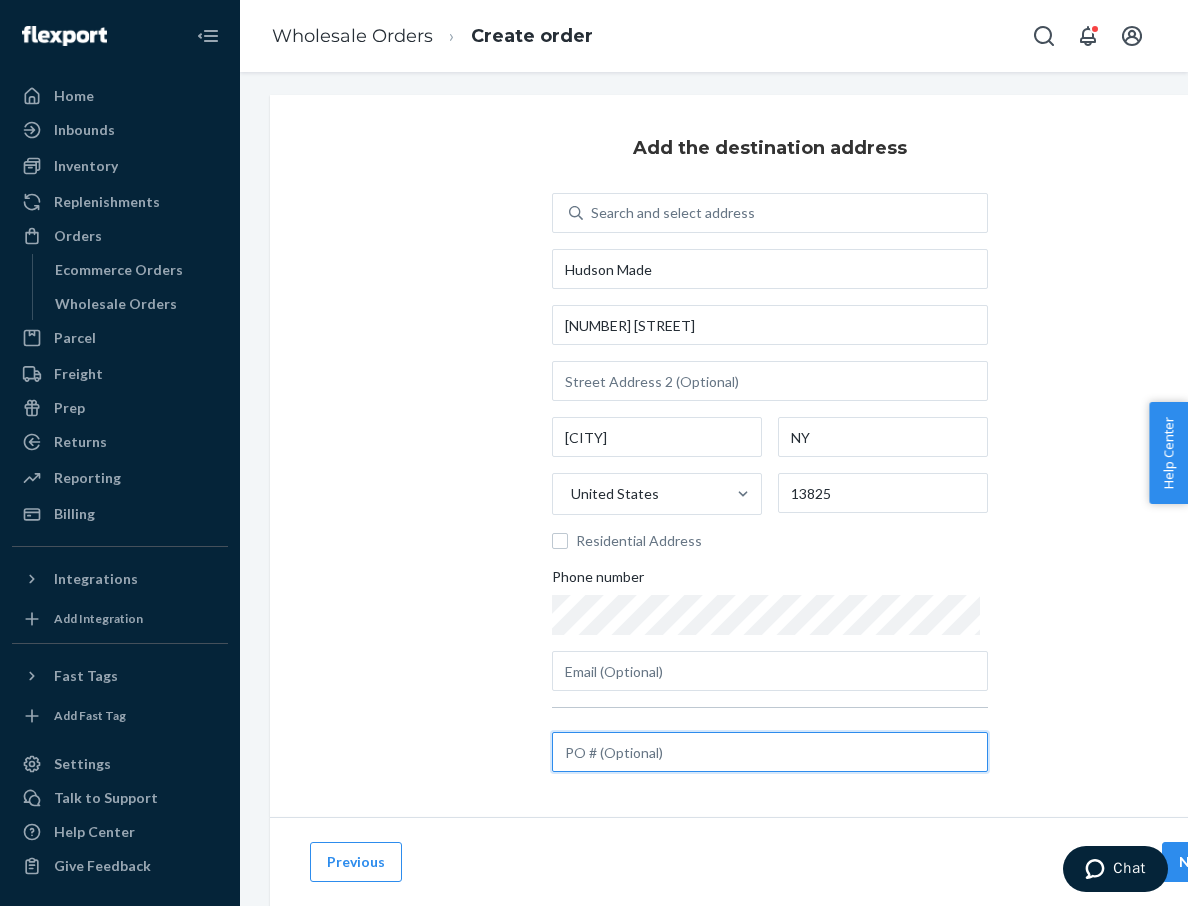 click at bounding box center [770, 752] 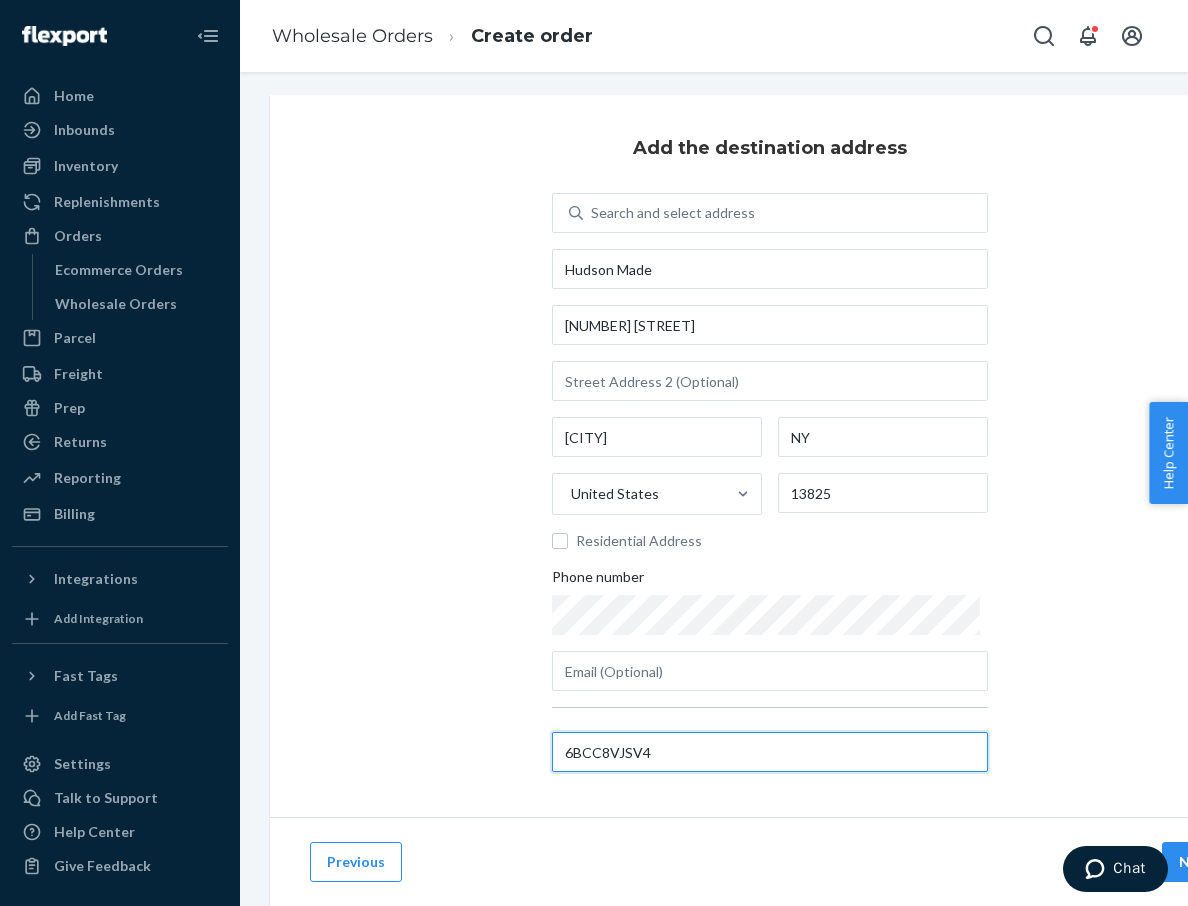 type on "6BCC8VJSV4" 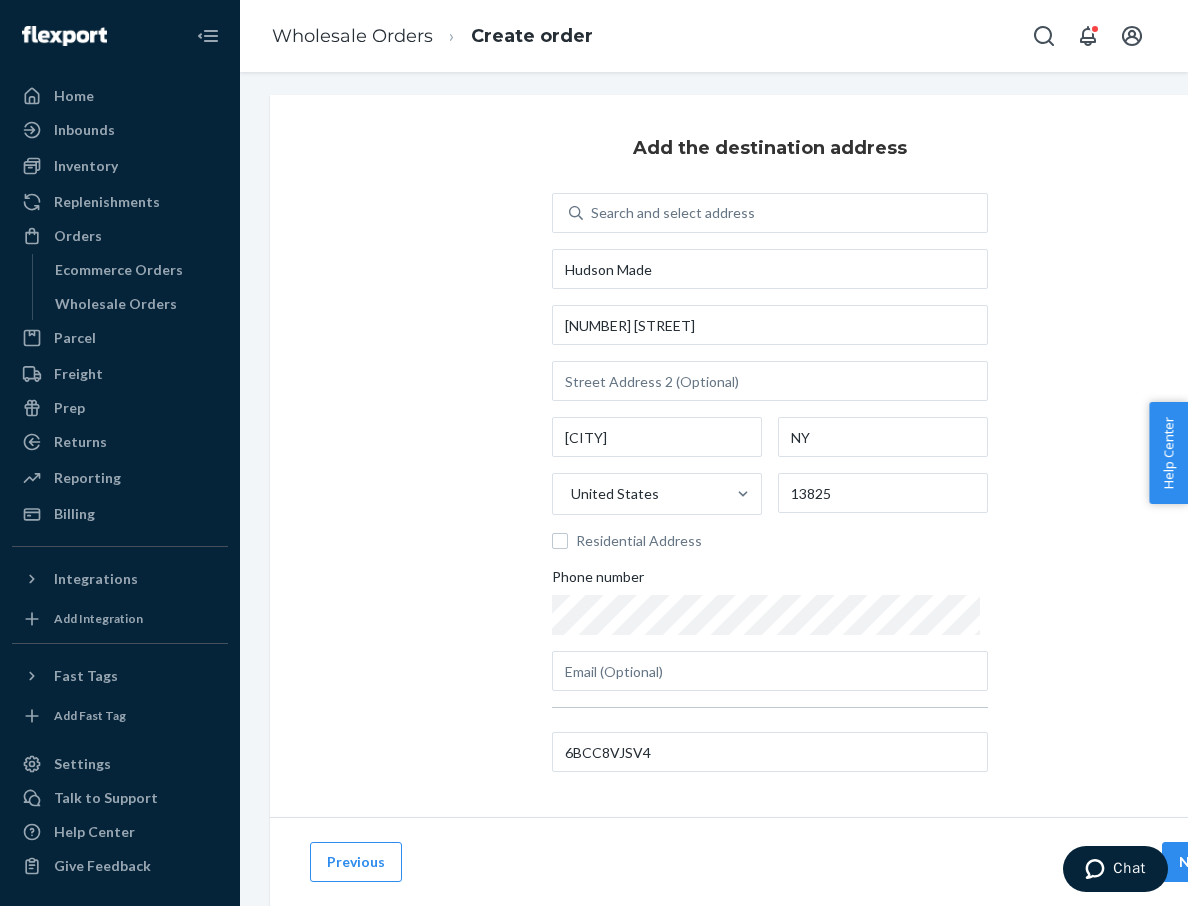 click on "Chat" at bounding box center [1115, 869] 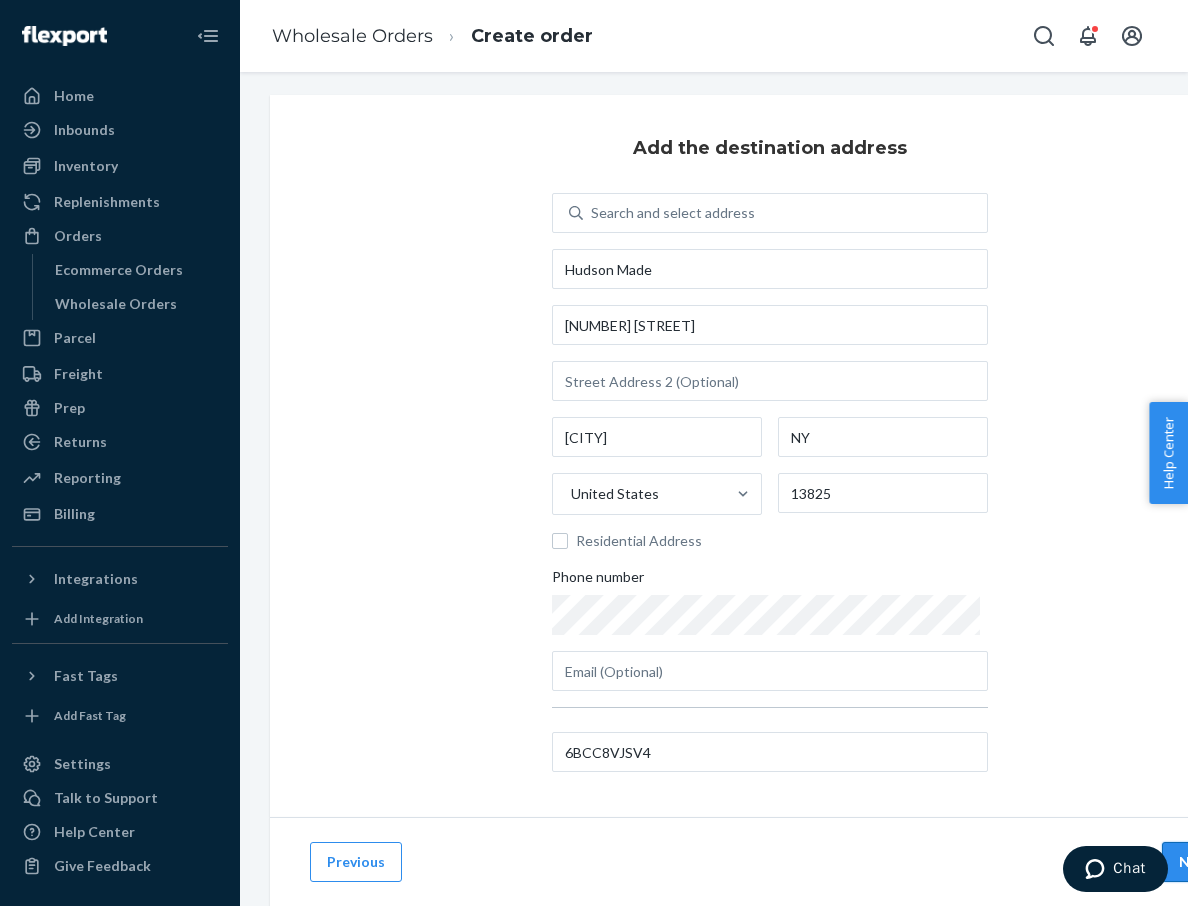 click on "Next" at bounding box center (1196, 862) 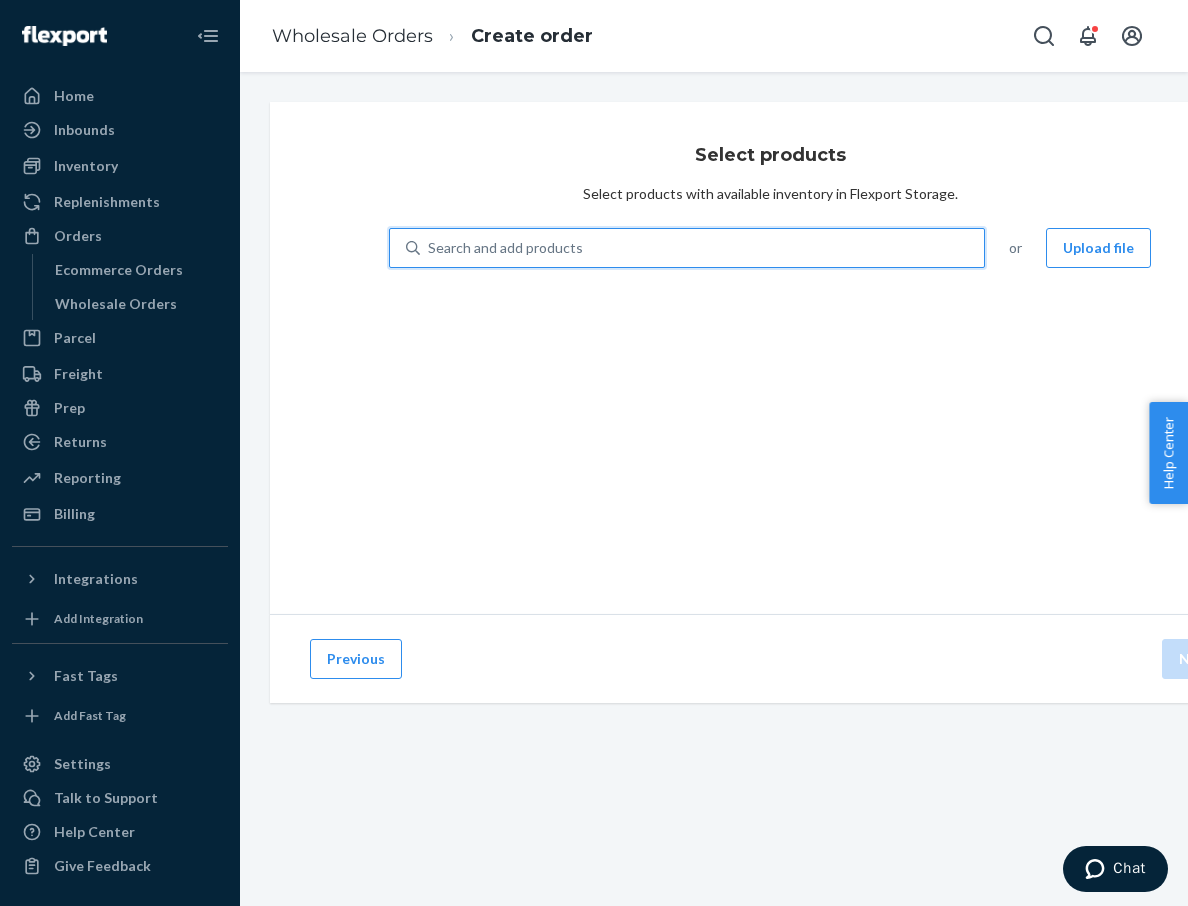 click on "Search and add products" at bounding box center [702, 248] 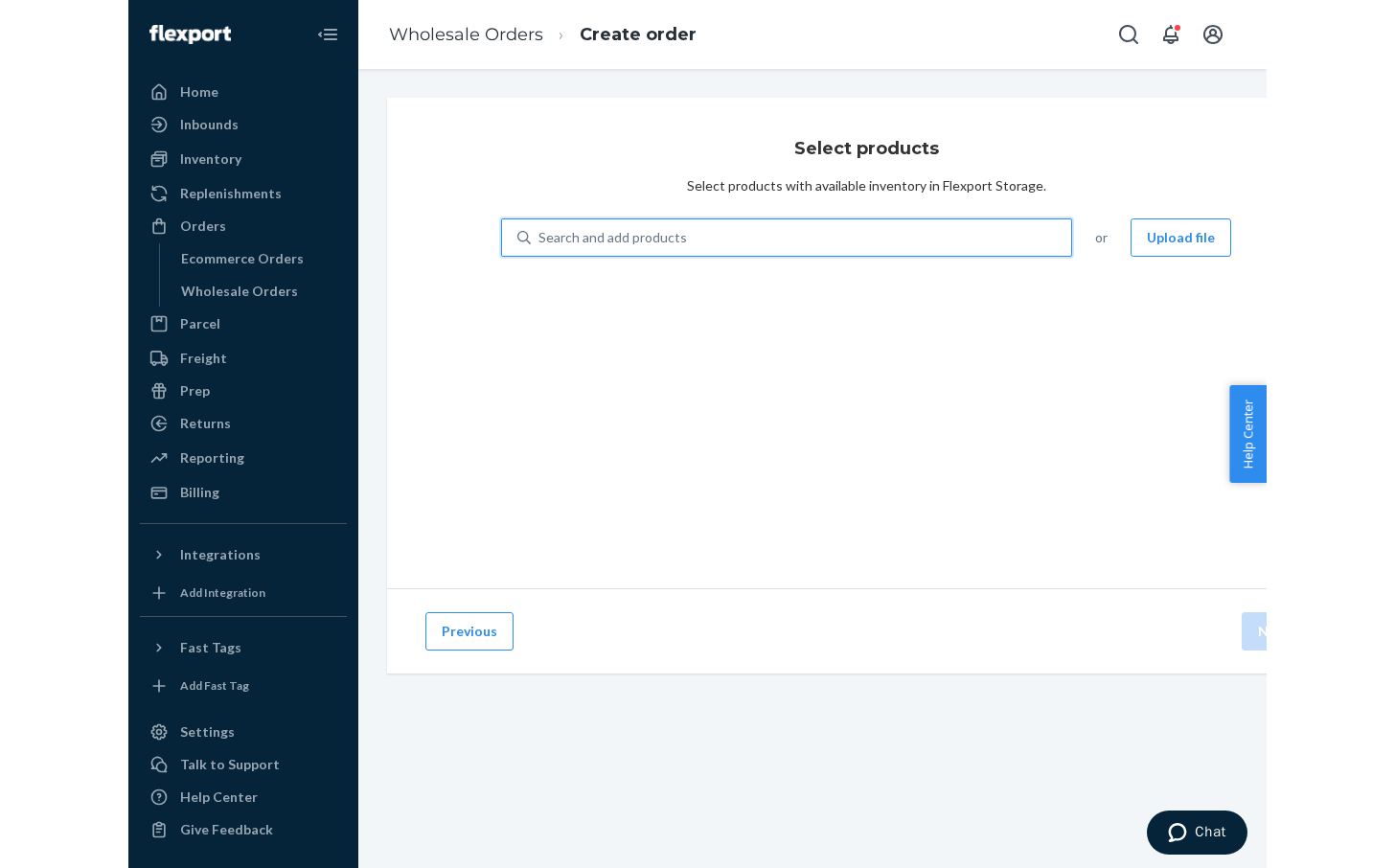scroll, scrollTop: 0, scrollLeft: 0, axis: both 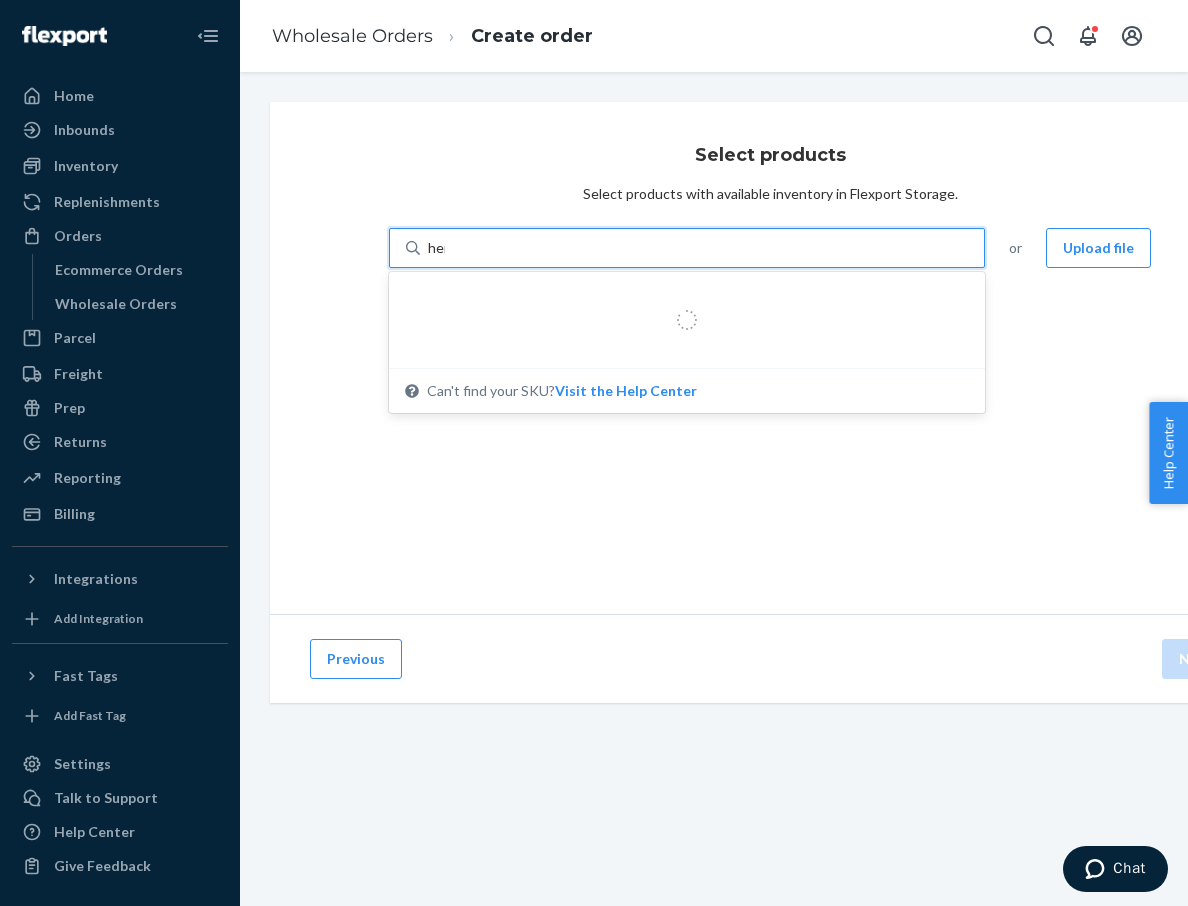 type on "hemp" 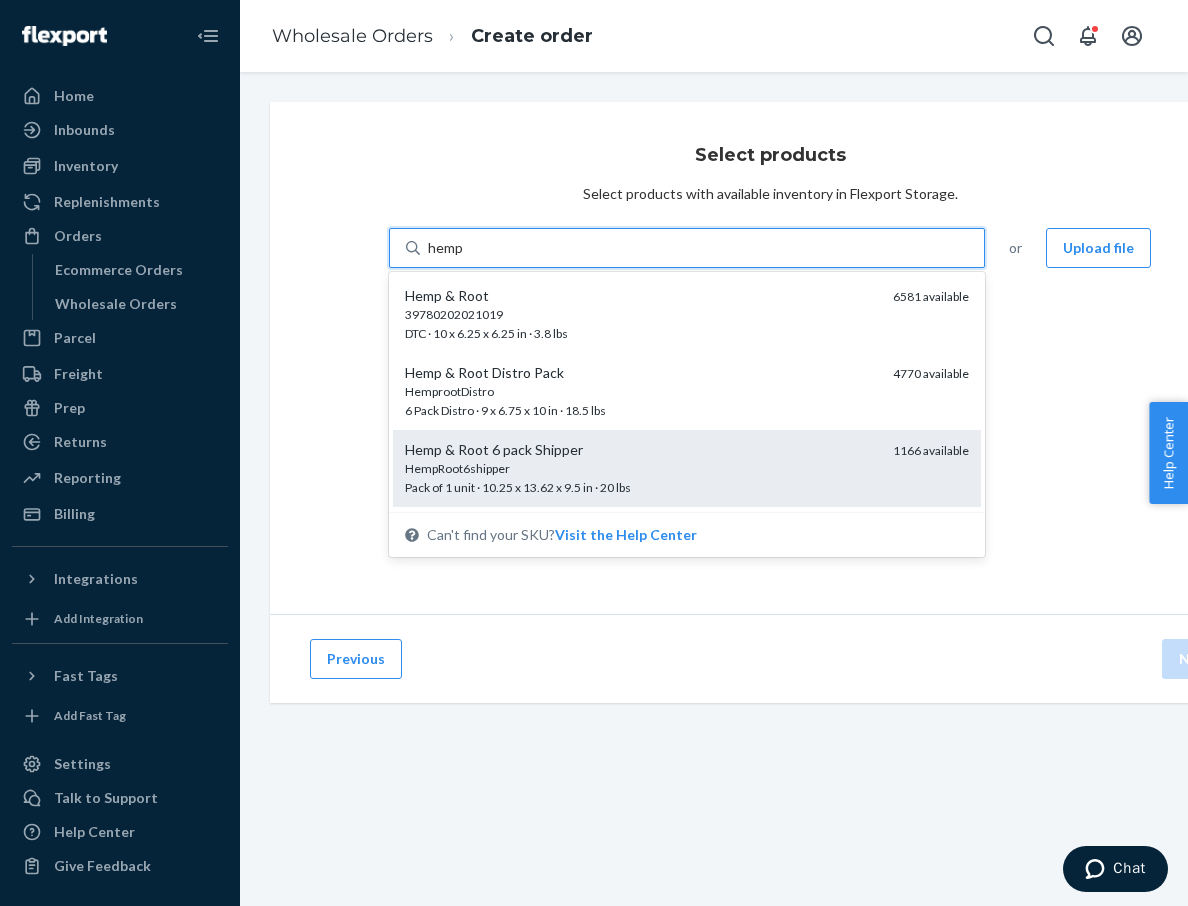 click on "Hemp & Root 6 pack Shipper" at bounding box center (641, 450) 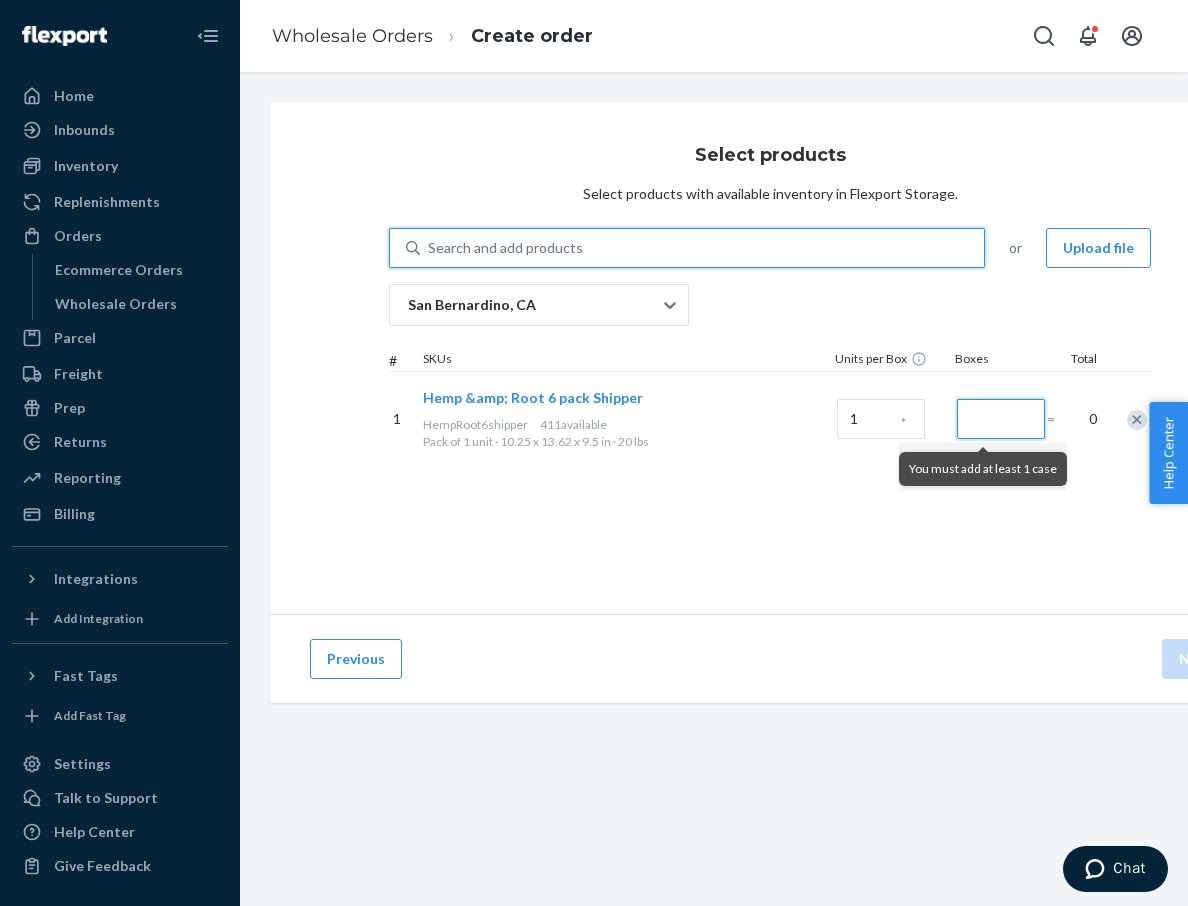 click at bounding box center [1001, 419] 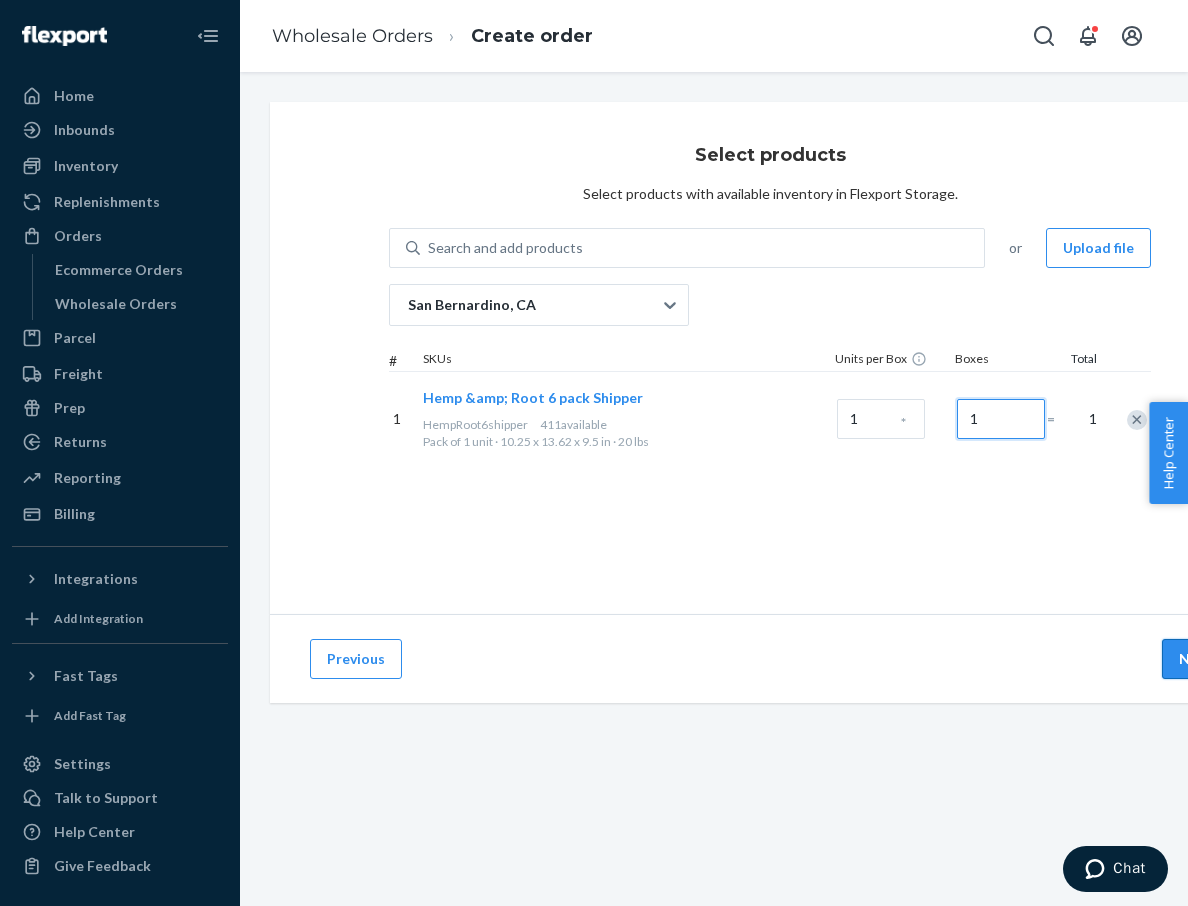 type on "1" 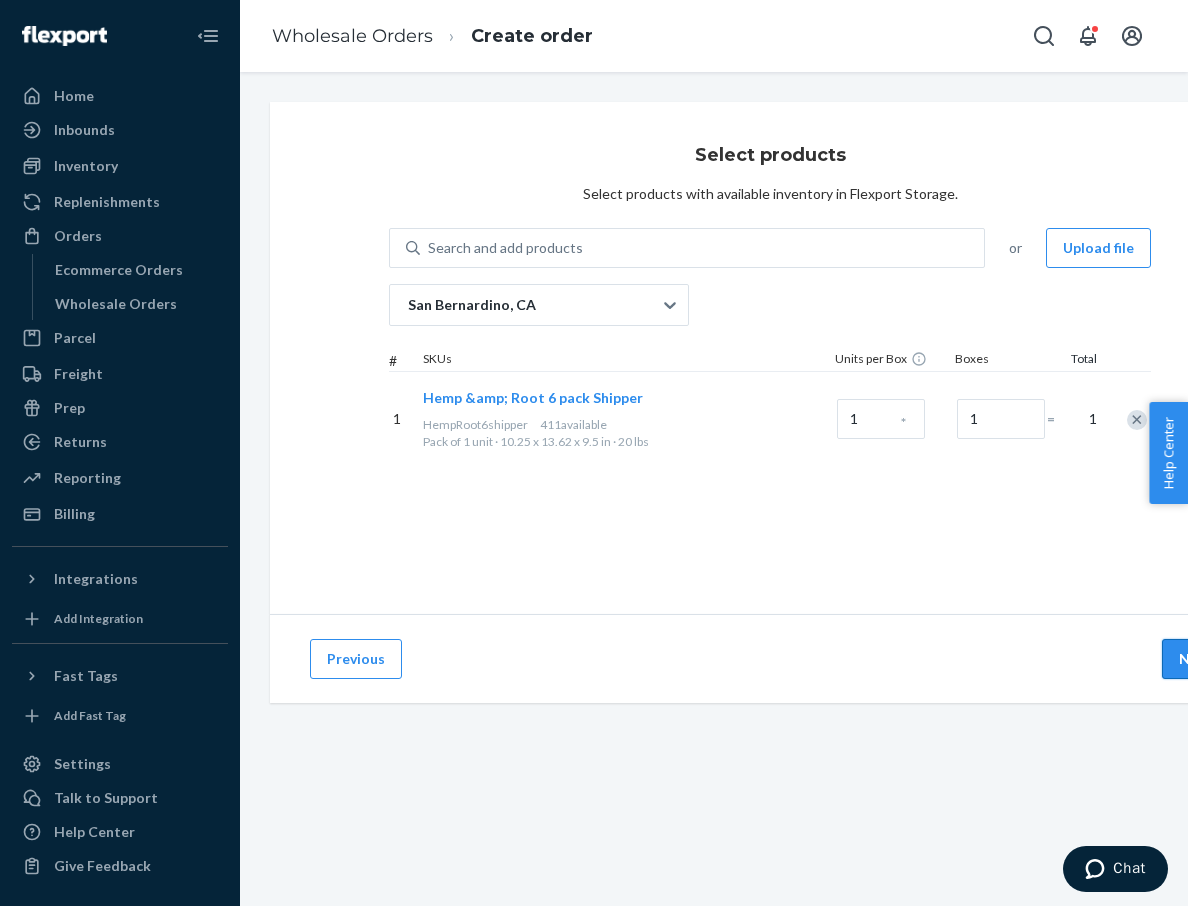 click on "Next" at bounding box center [1196, 659] 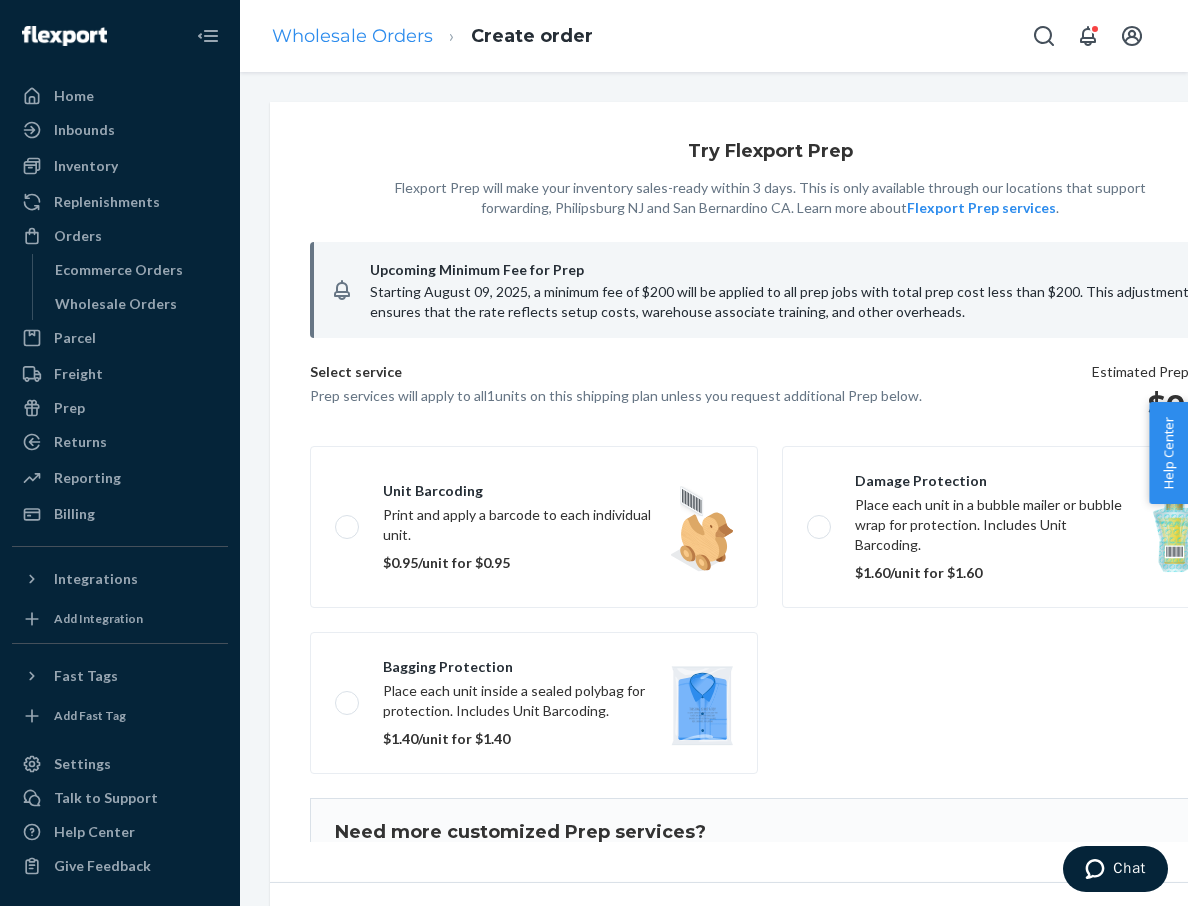 click on "Wholesale Orders" at bounding box center (352, 36) 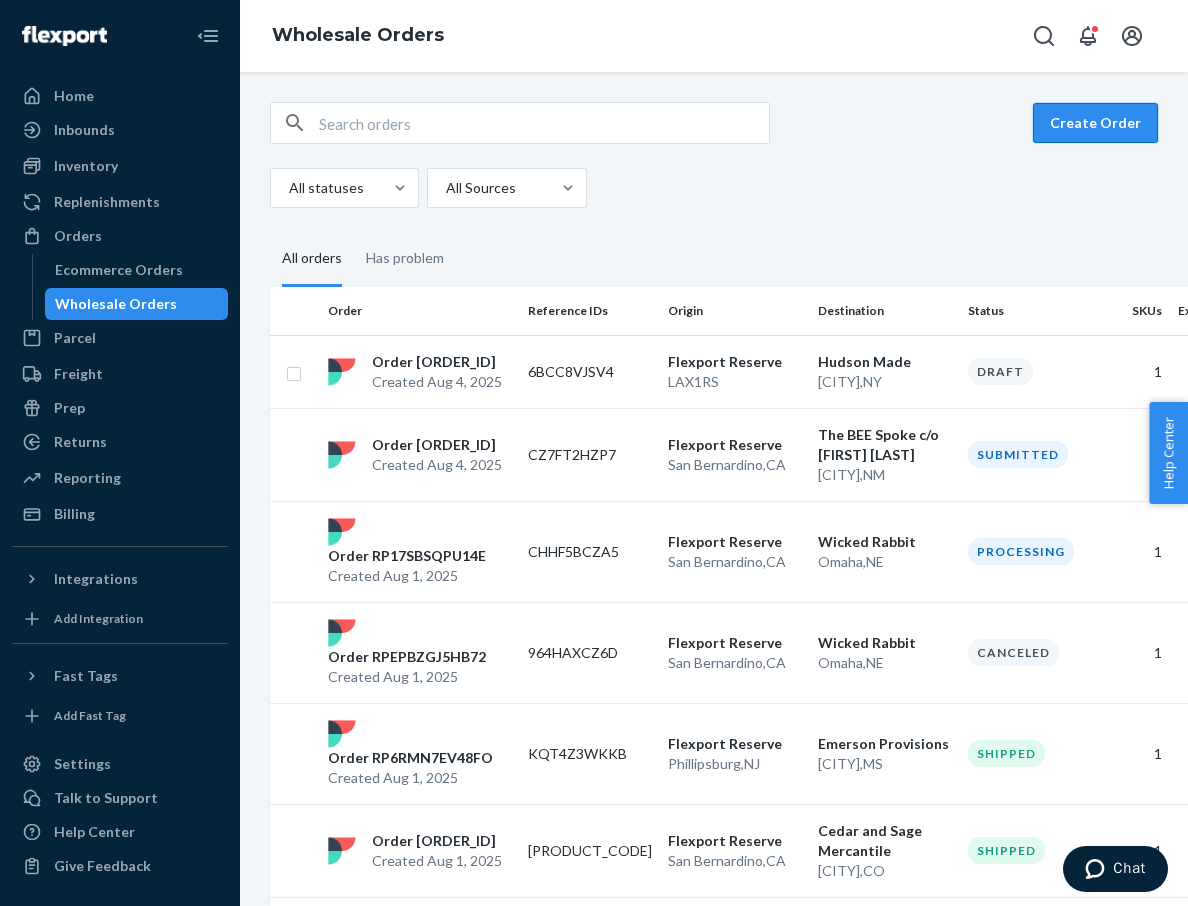 click on "Create Order" at bounding box center [1095, 123] 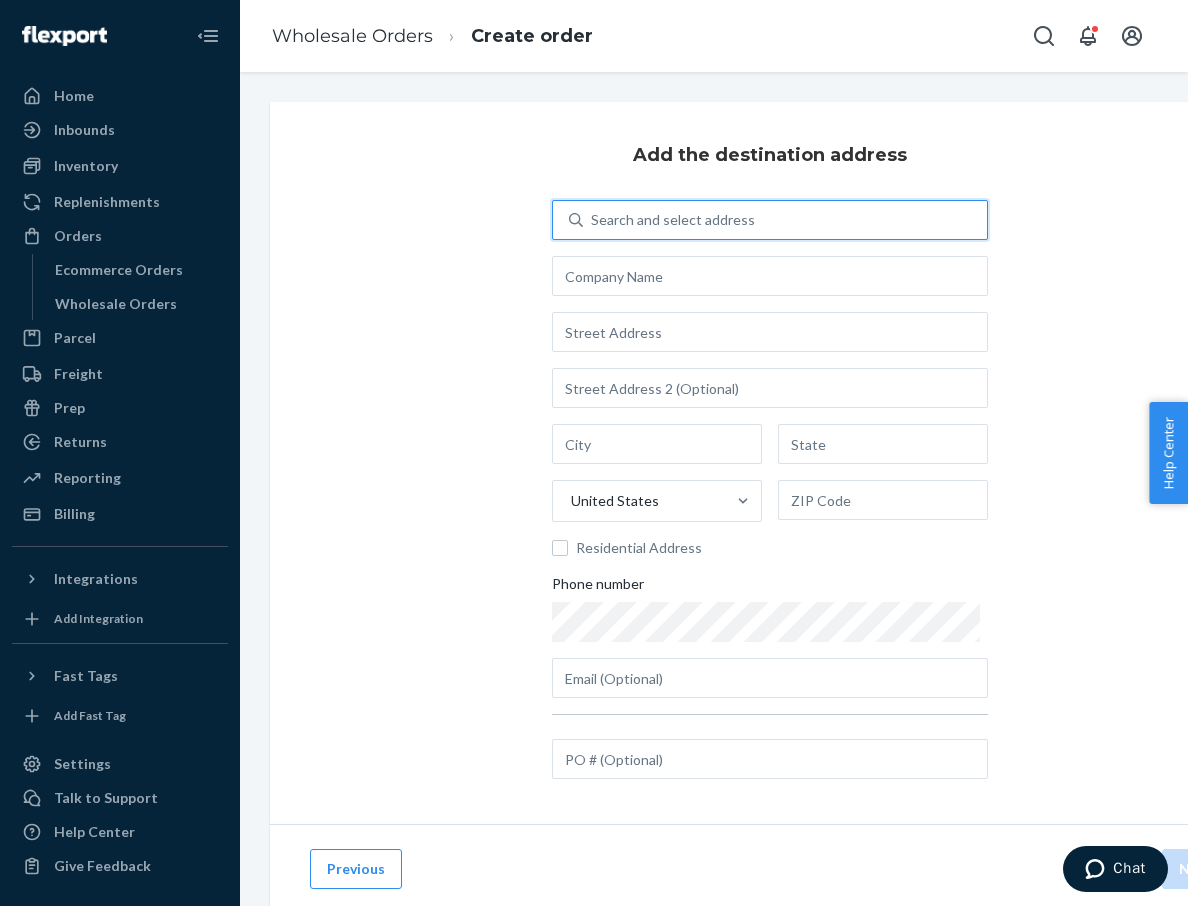 click on "Search and select address" at bounding box center [785, 220] 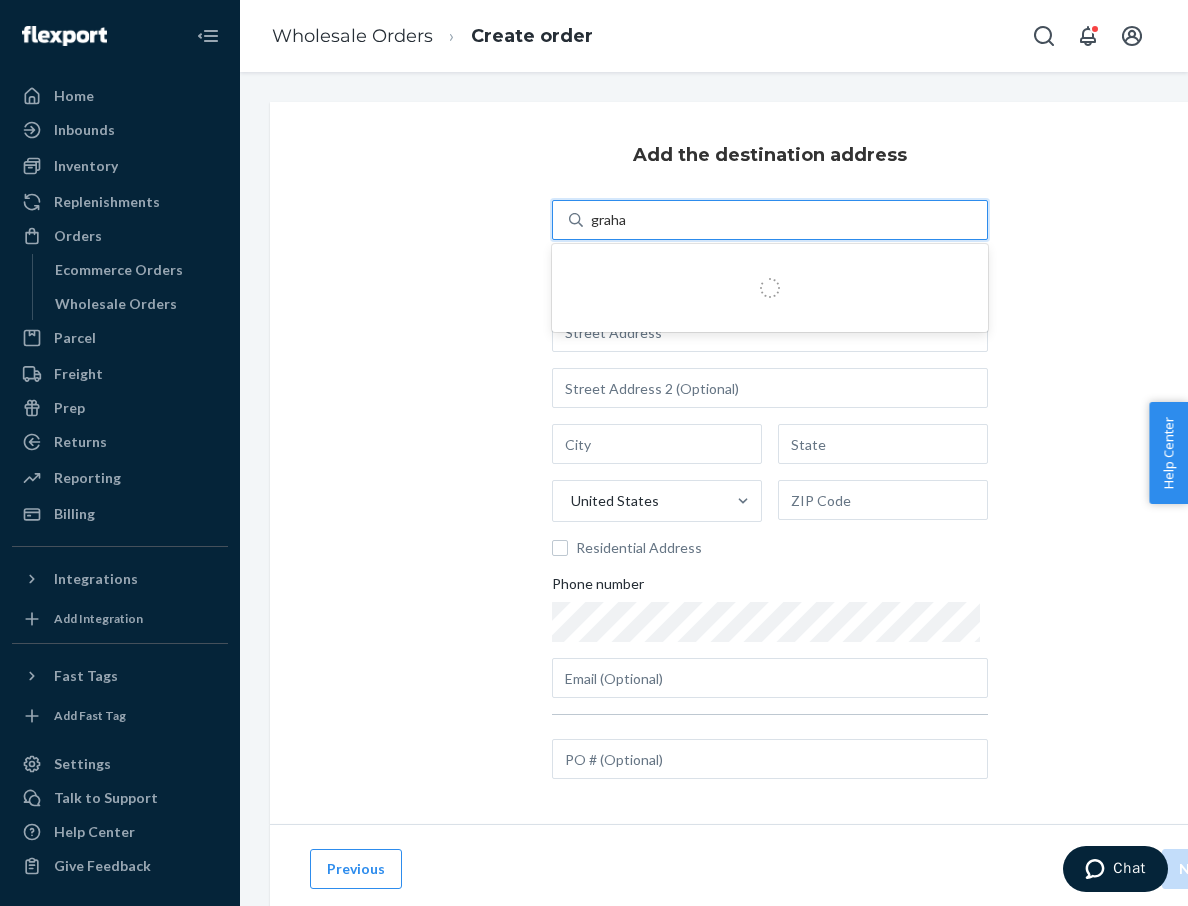 type on "graham" 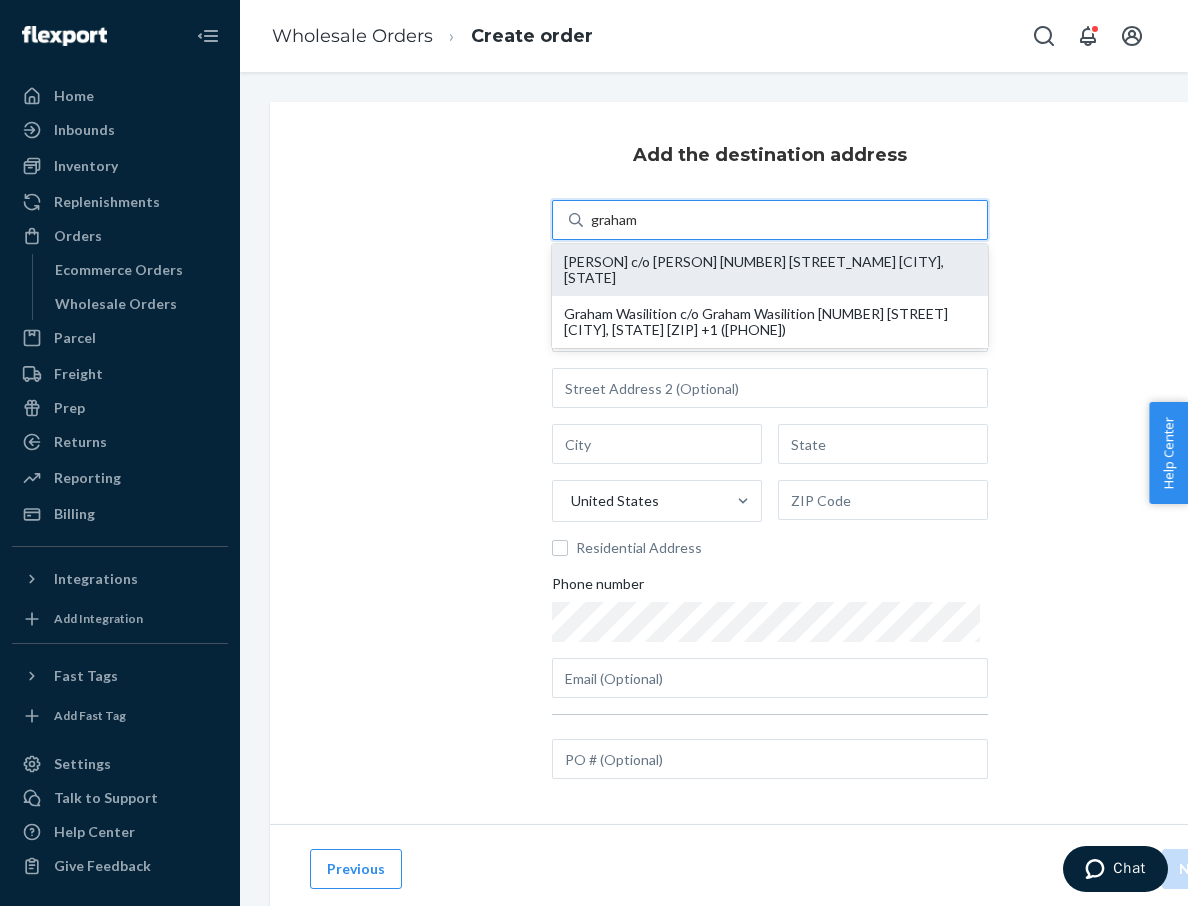 click on "[PERSON] c/o
[PERSON]
[NUMBER] [STREET_NAME]
[CITY], [STATE]" at bounding box center (770, 270) 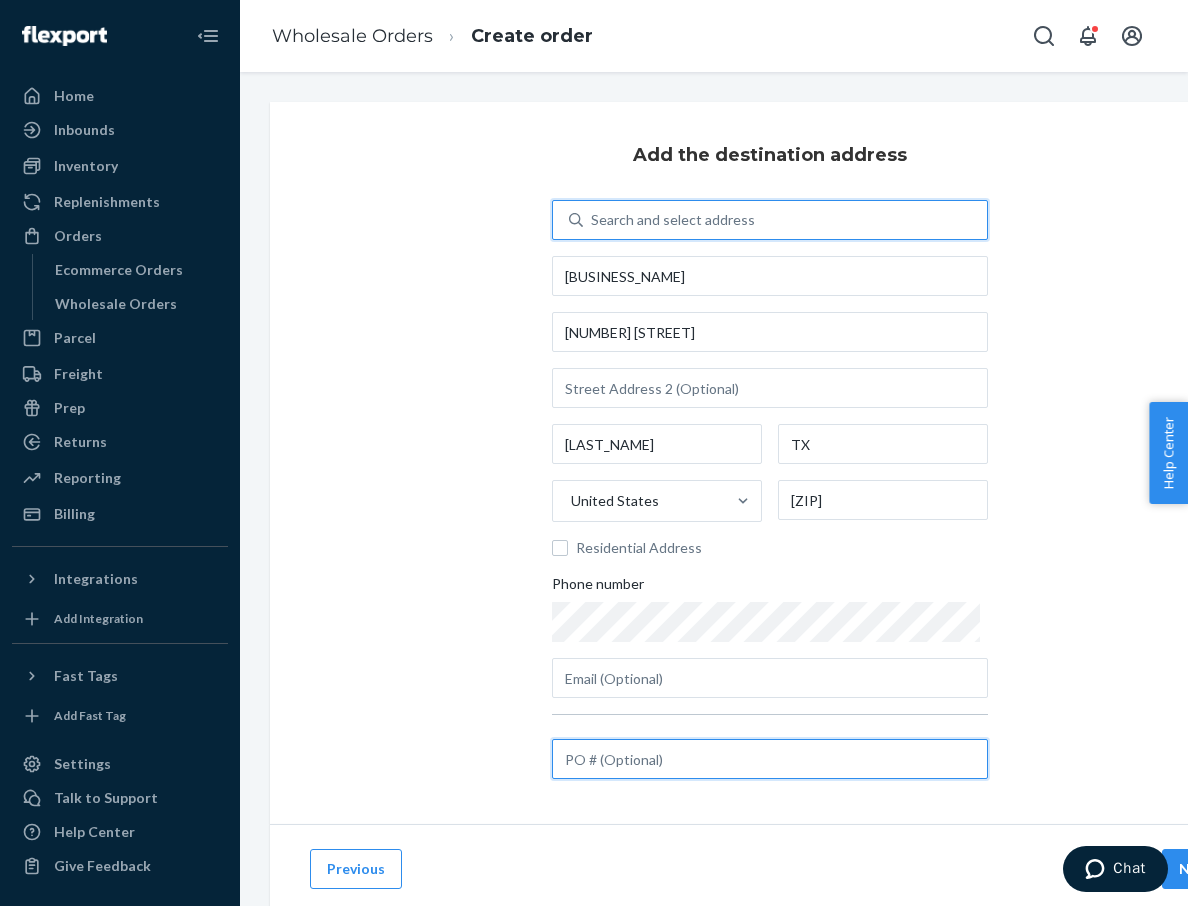 click at bounding box center (770, 759) 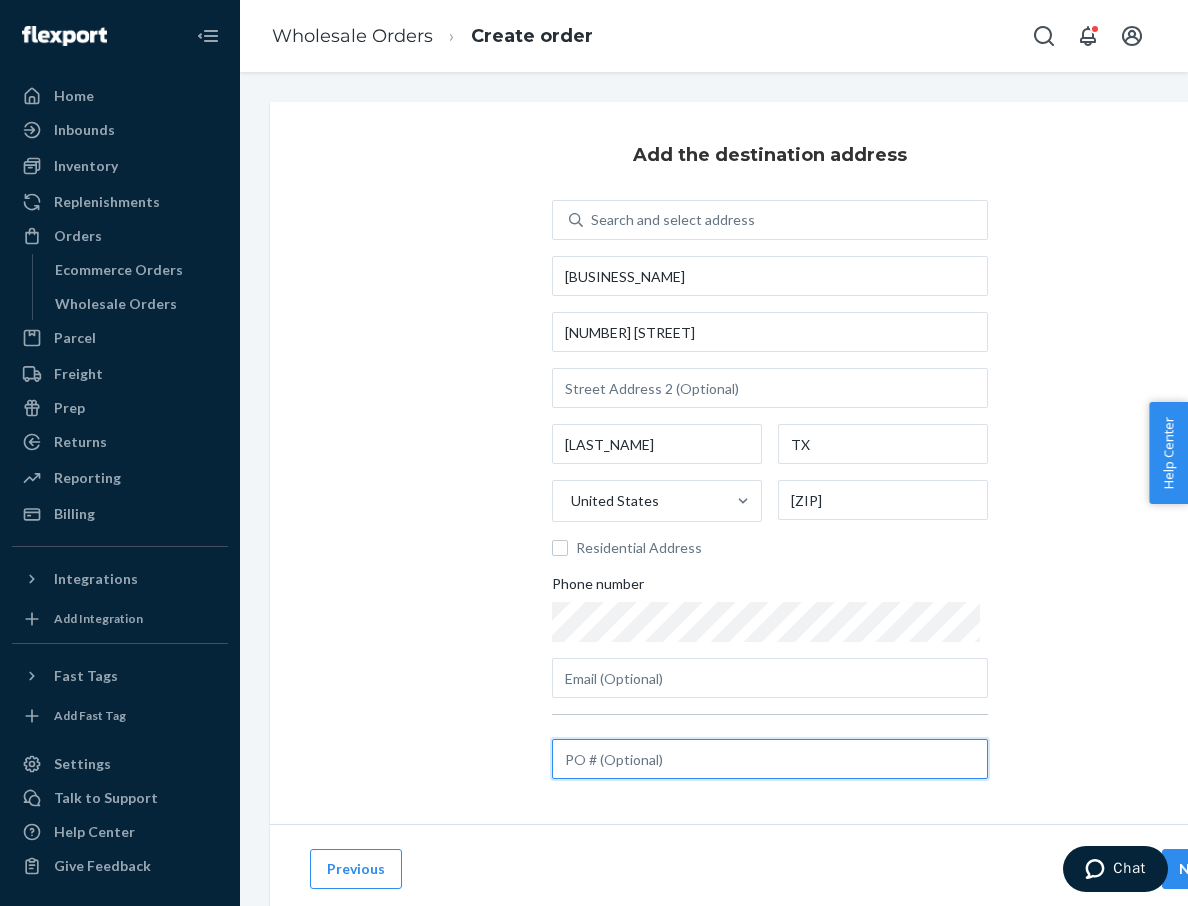 paste on "[PRODUCT_CODE]" 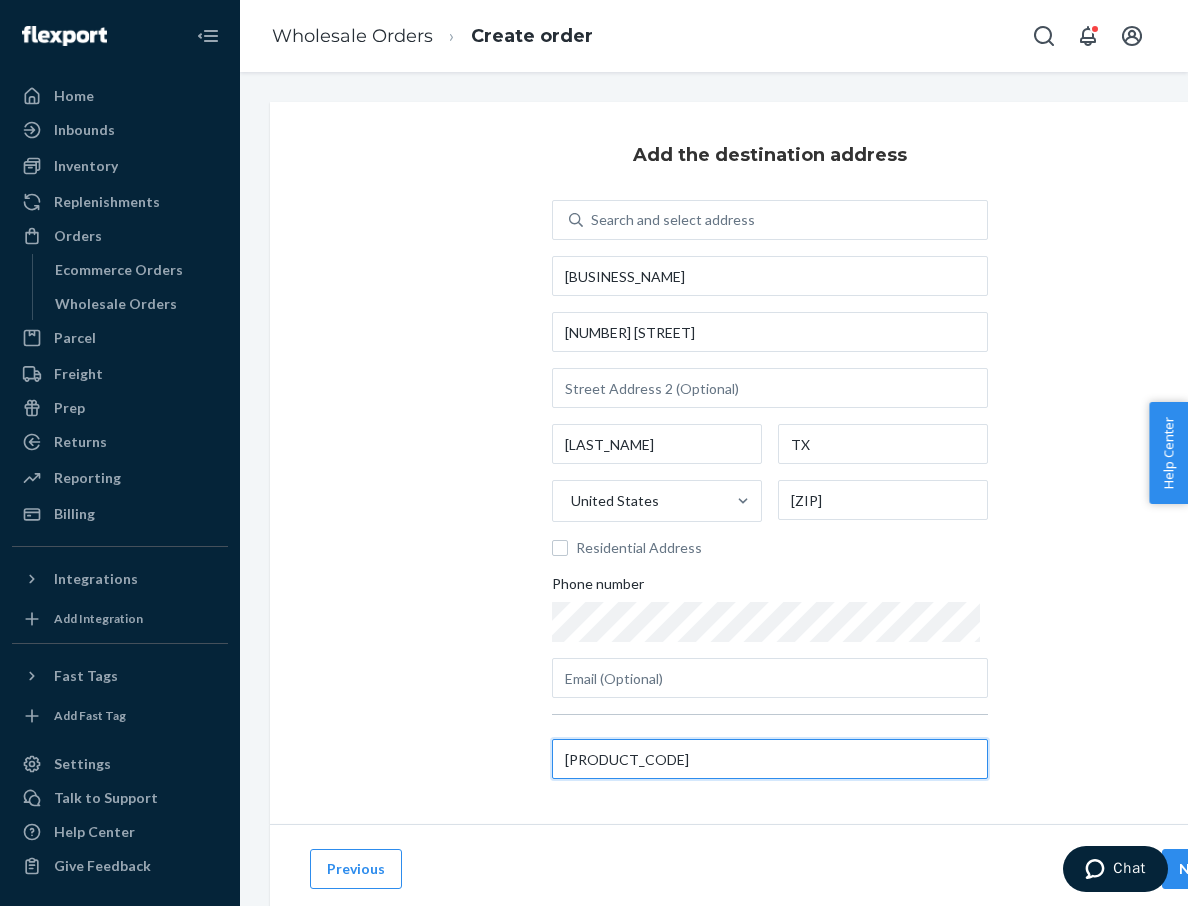 type on "[PRODUCT_CODE]" 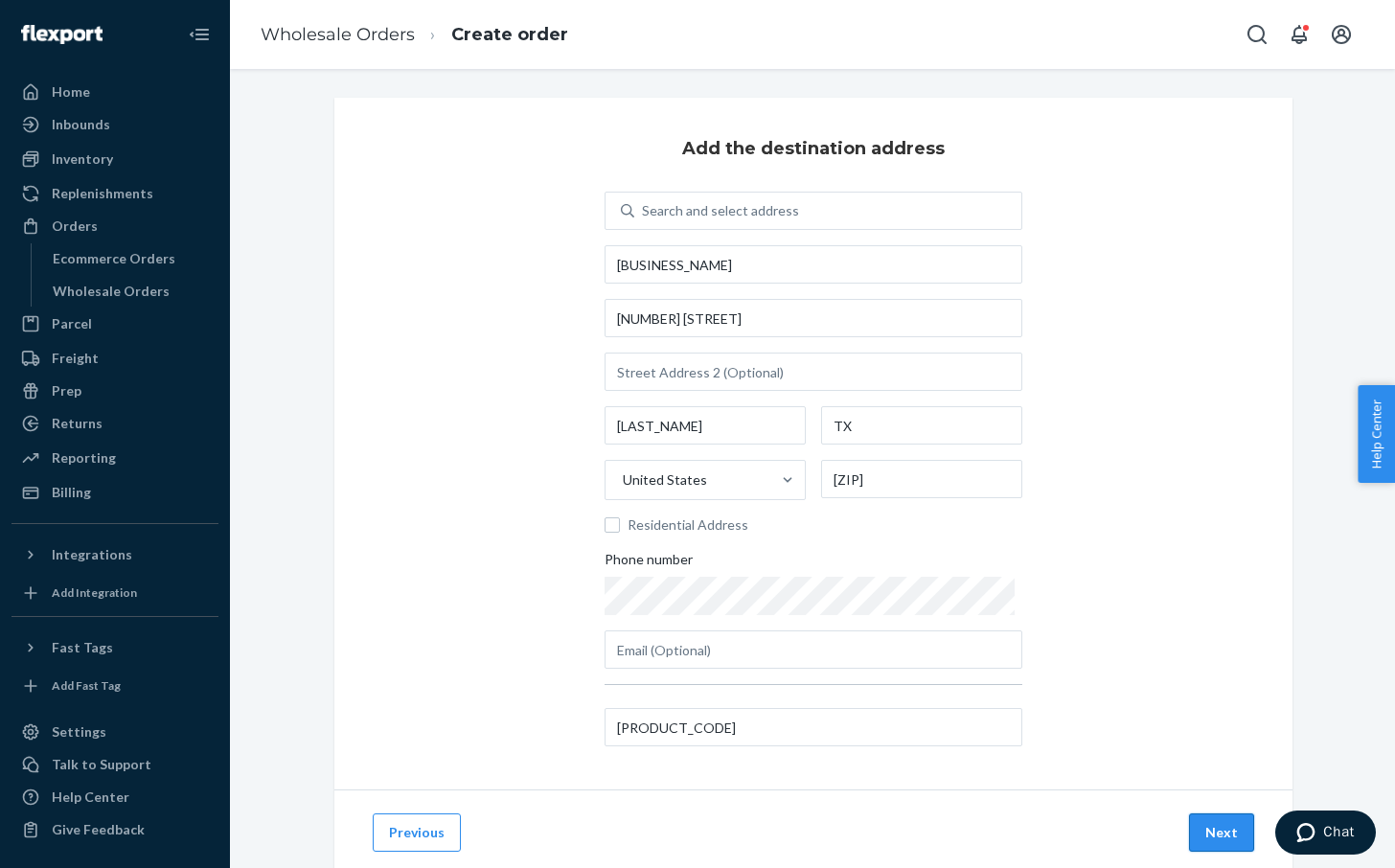 click on "Next" at bounding box center [1222, 833] 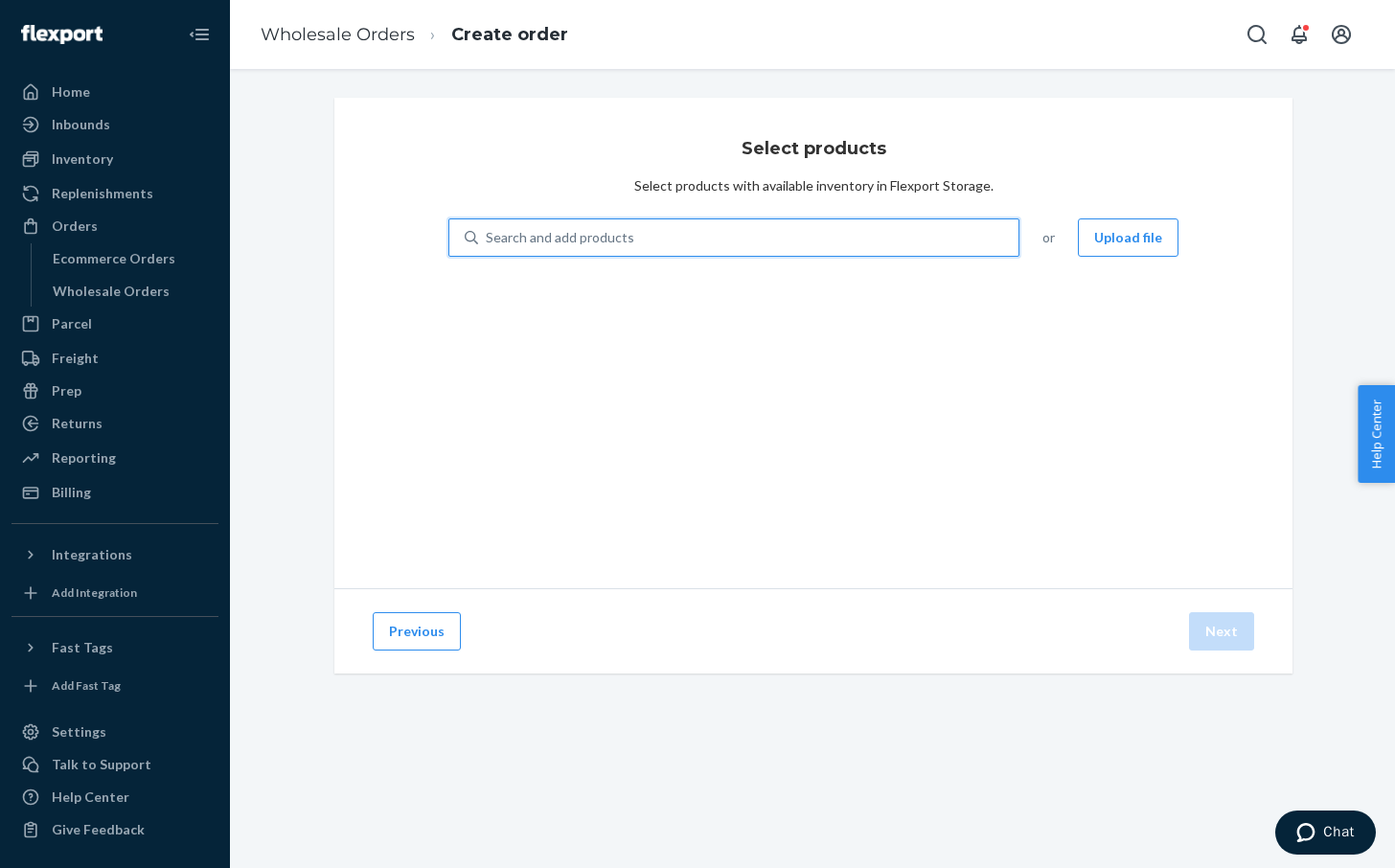 click on "Search and add products" at bounding box center [560, 238] 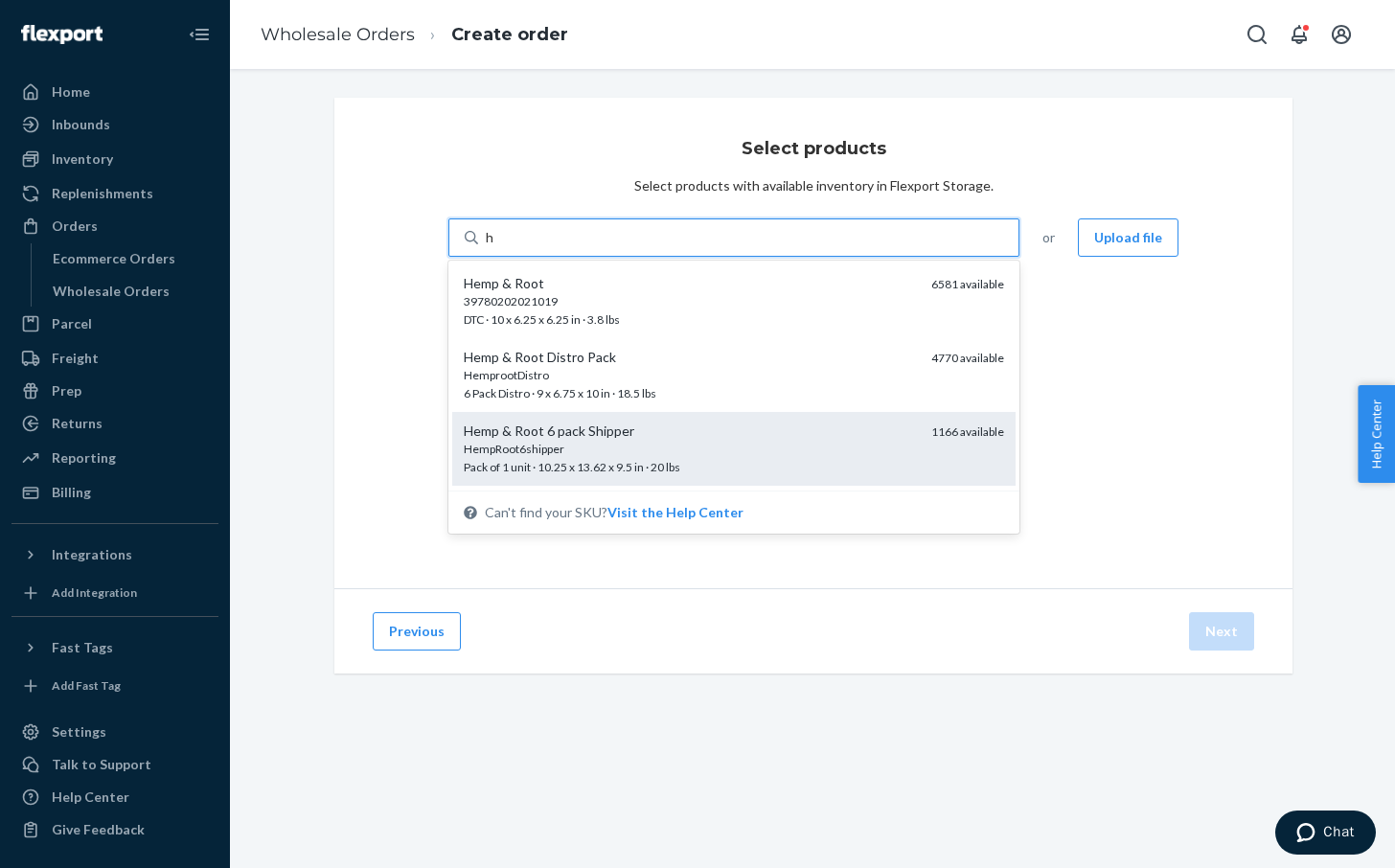 click on "Hemp & Root 6 pack Shipper" at bounding box center [690, 431] 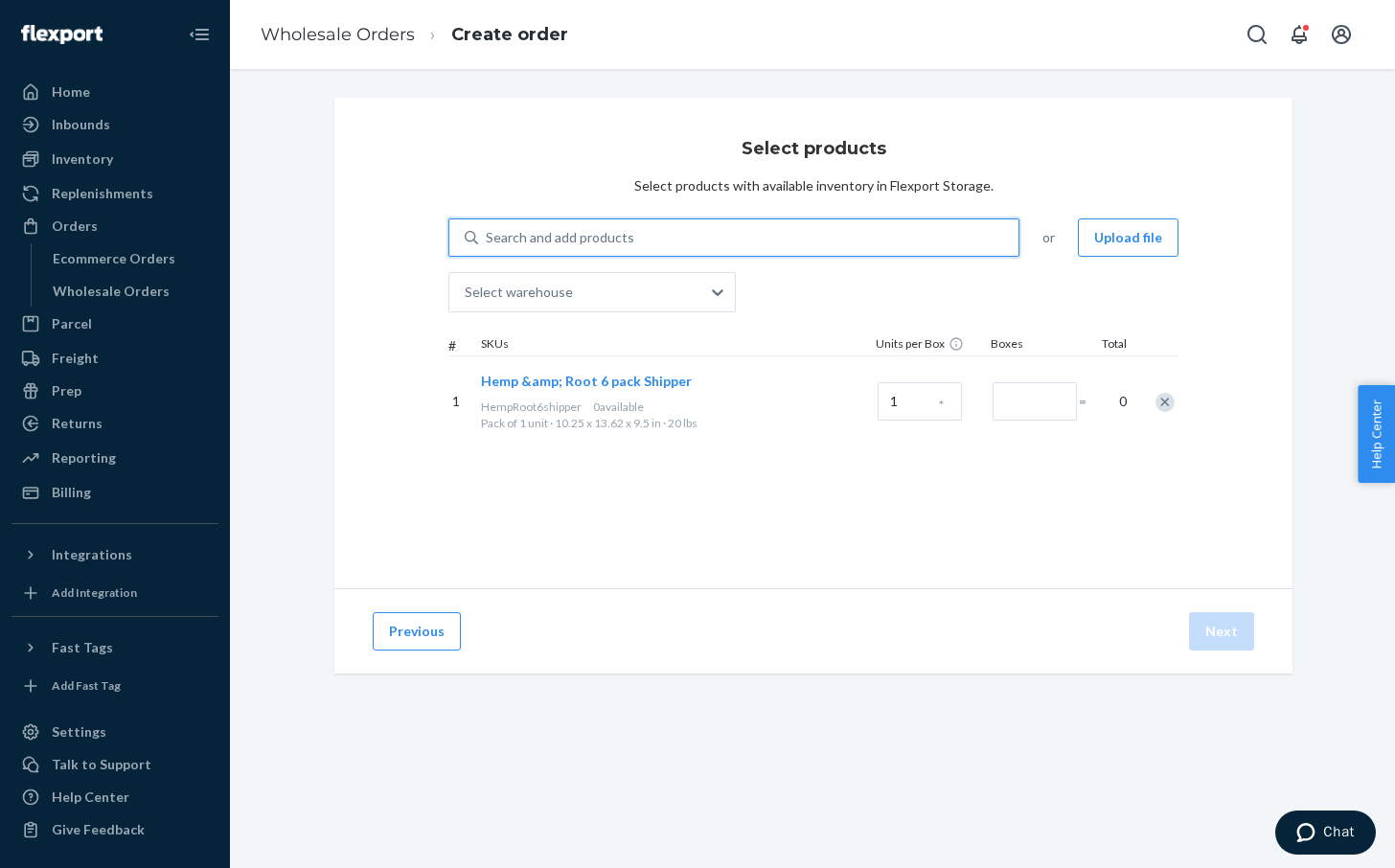 click on "Search and add products" at bounding box center (560, 238) 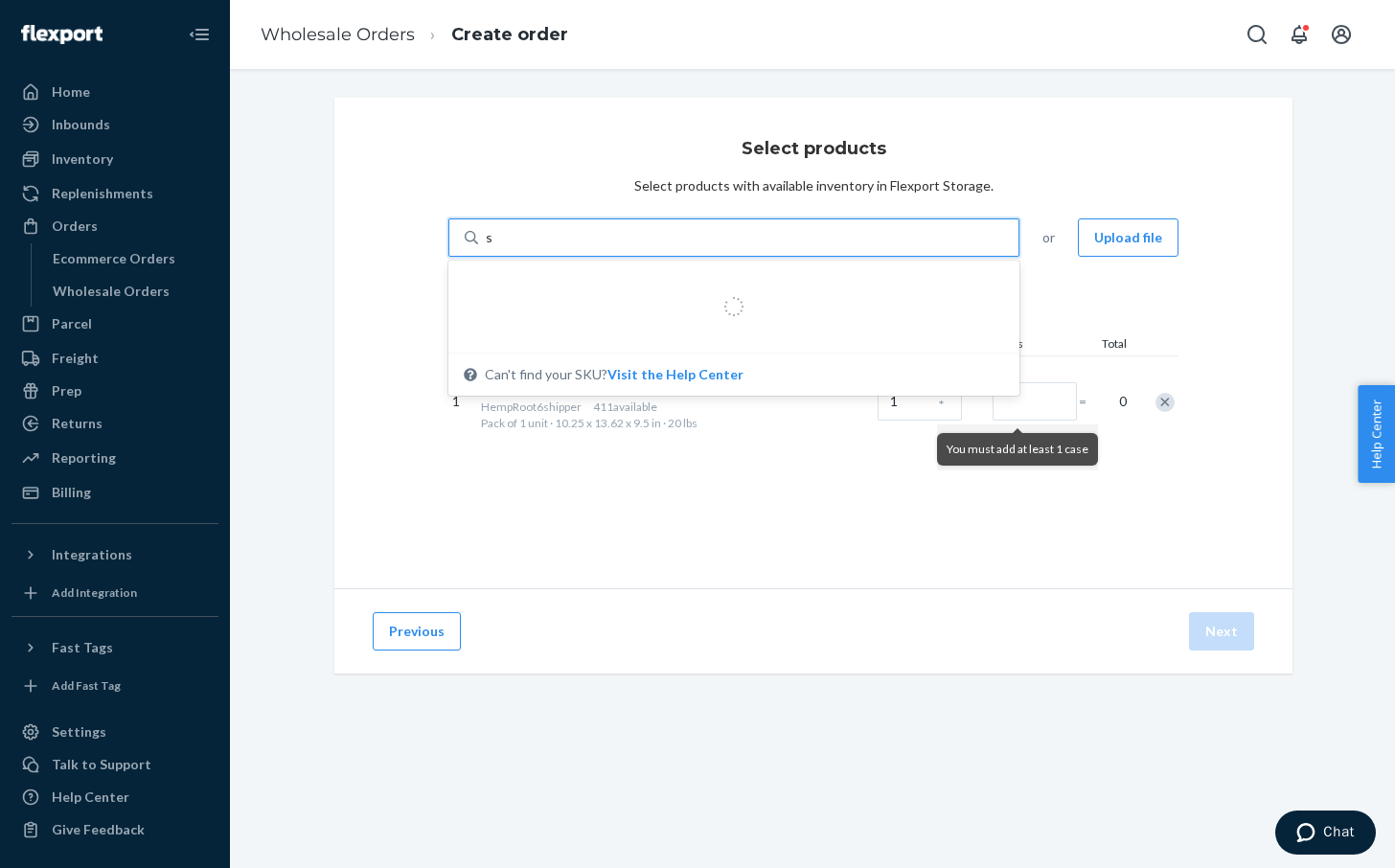 type on "sp" 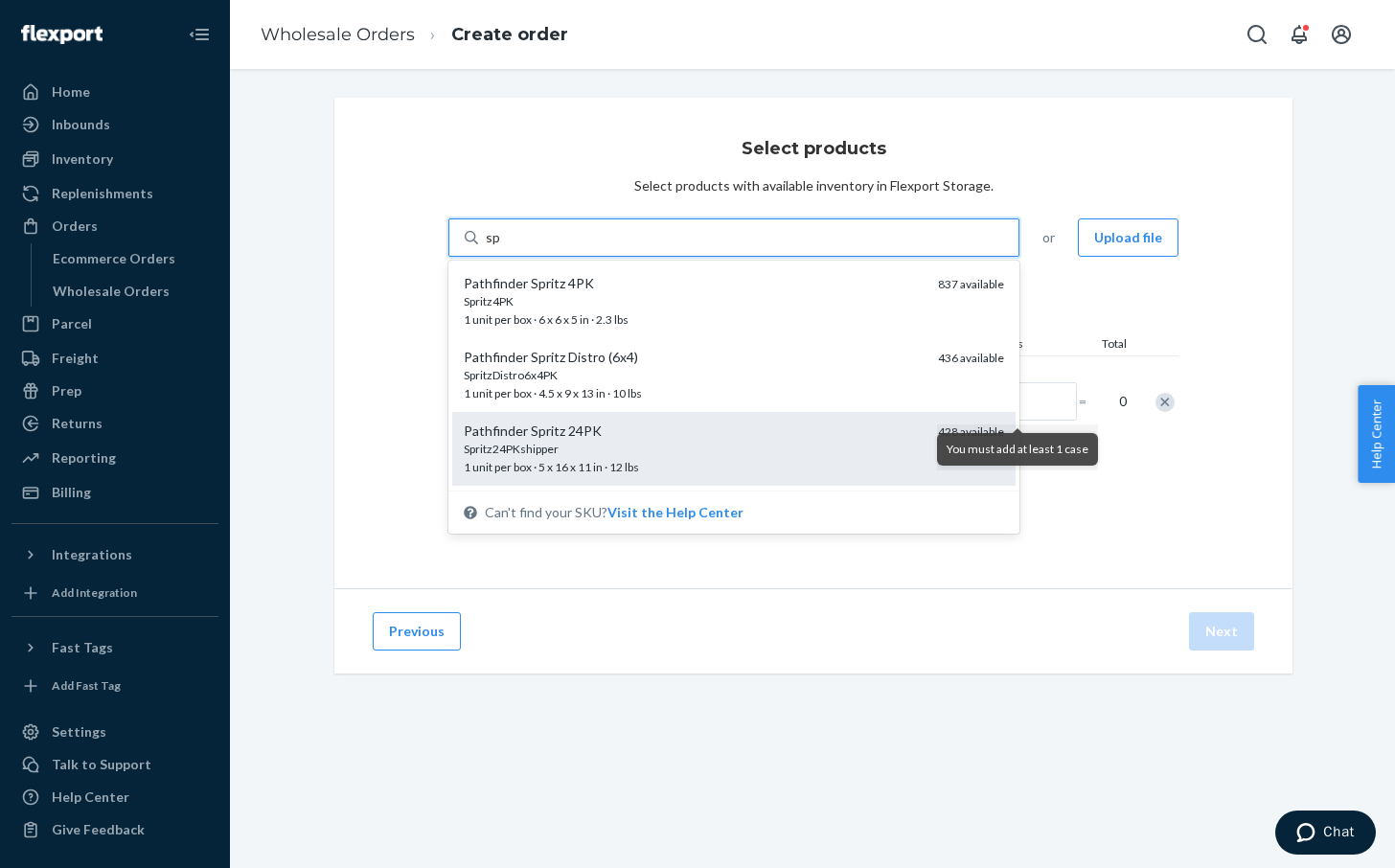 click on "Spritz24PKshipper" at bounding box center (693, 448) 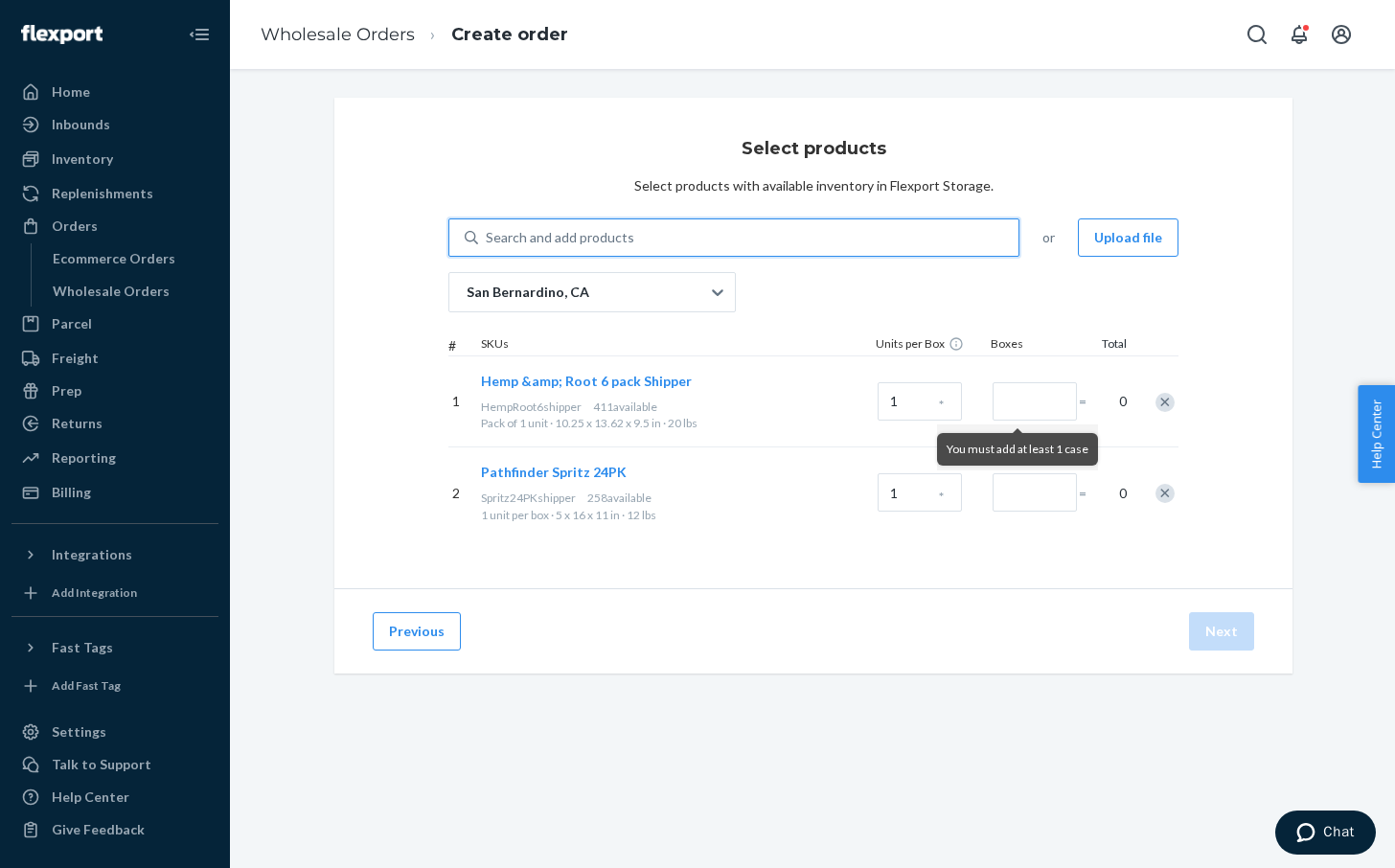 click on "Search and add products" at bounding box center (560, 238) 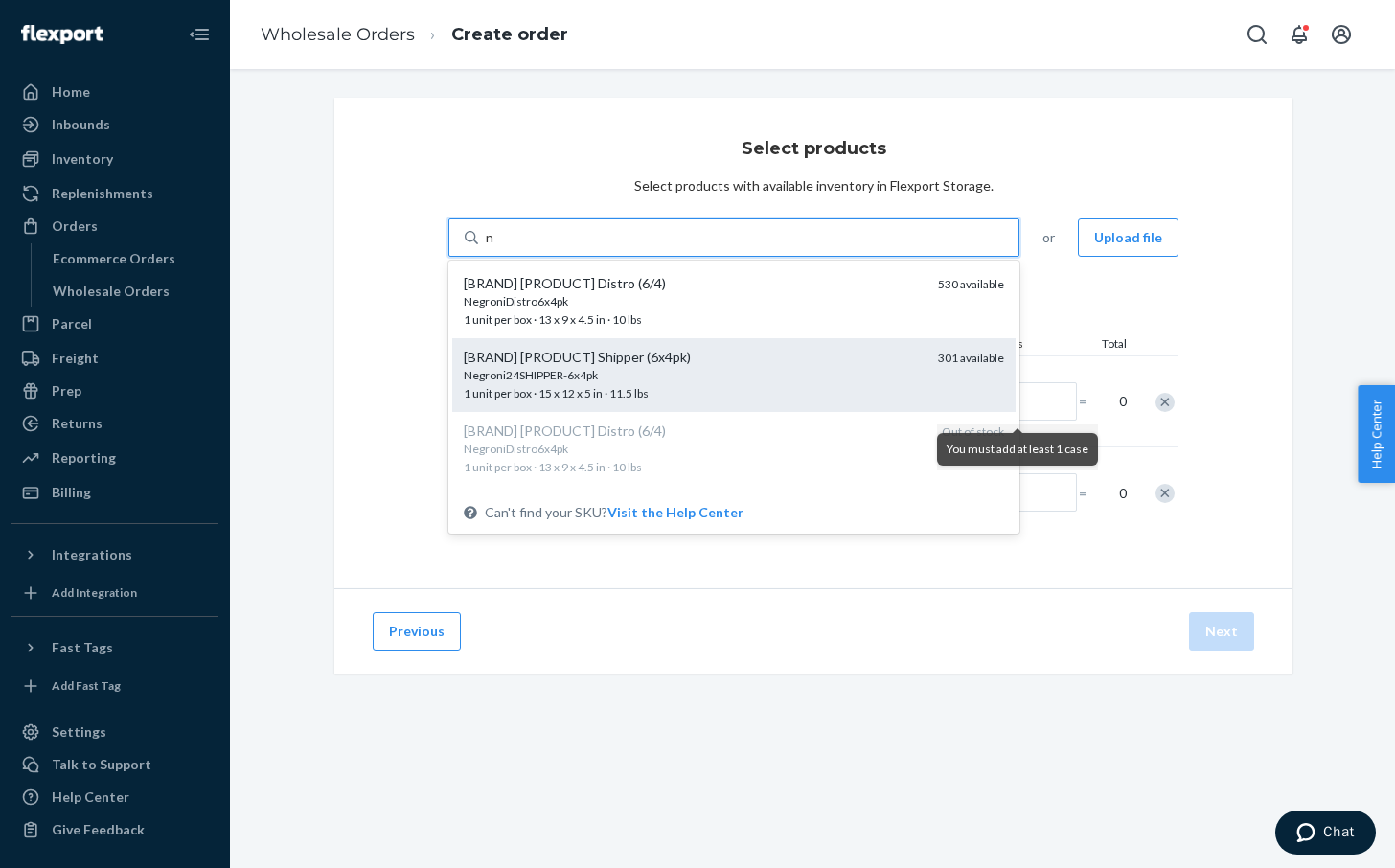 click on "Negroni24SHIPPER-6x4pk" at bounding box center [693, 375] 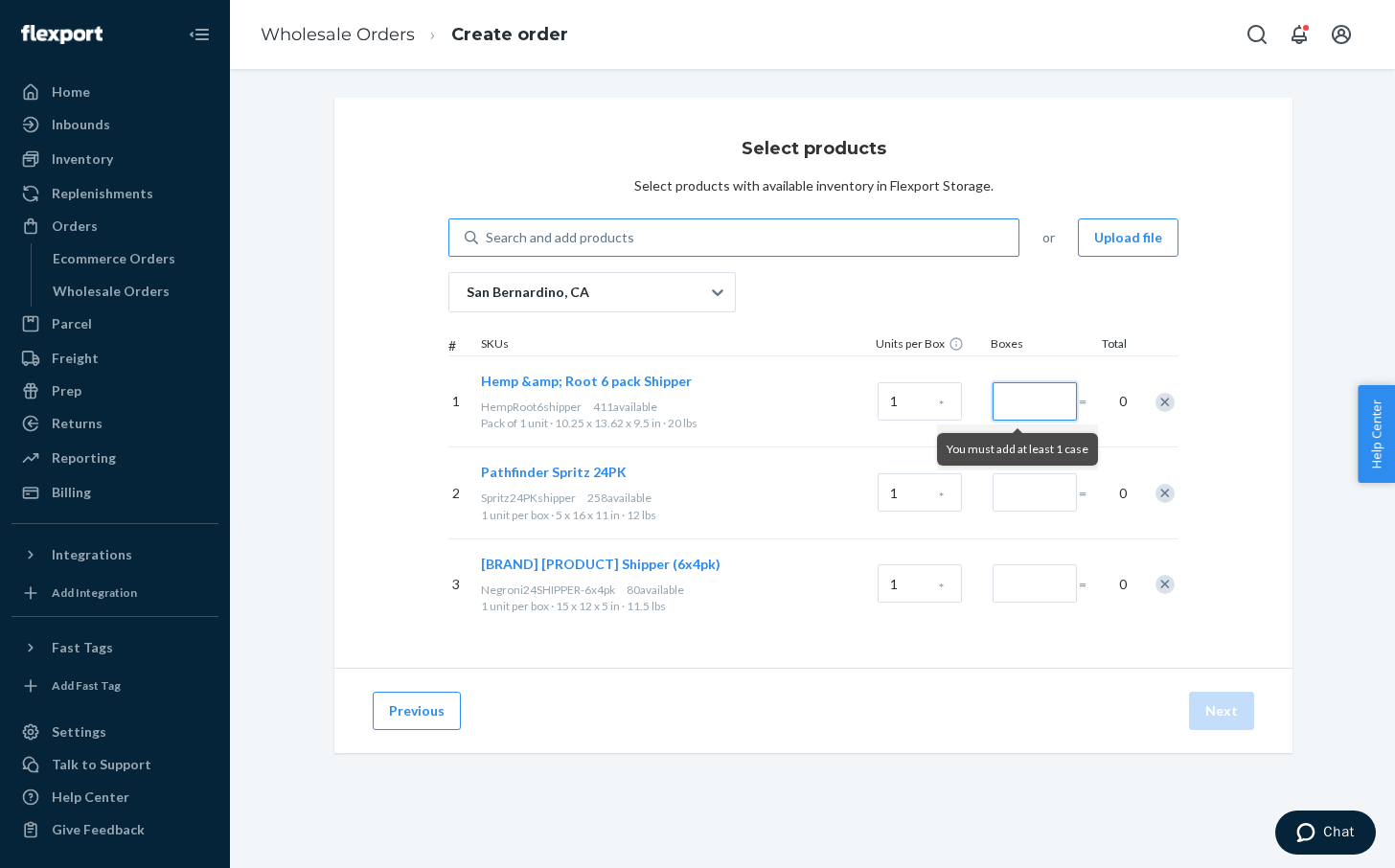 click at bounding box center [1035, 401] 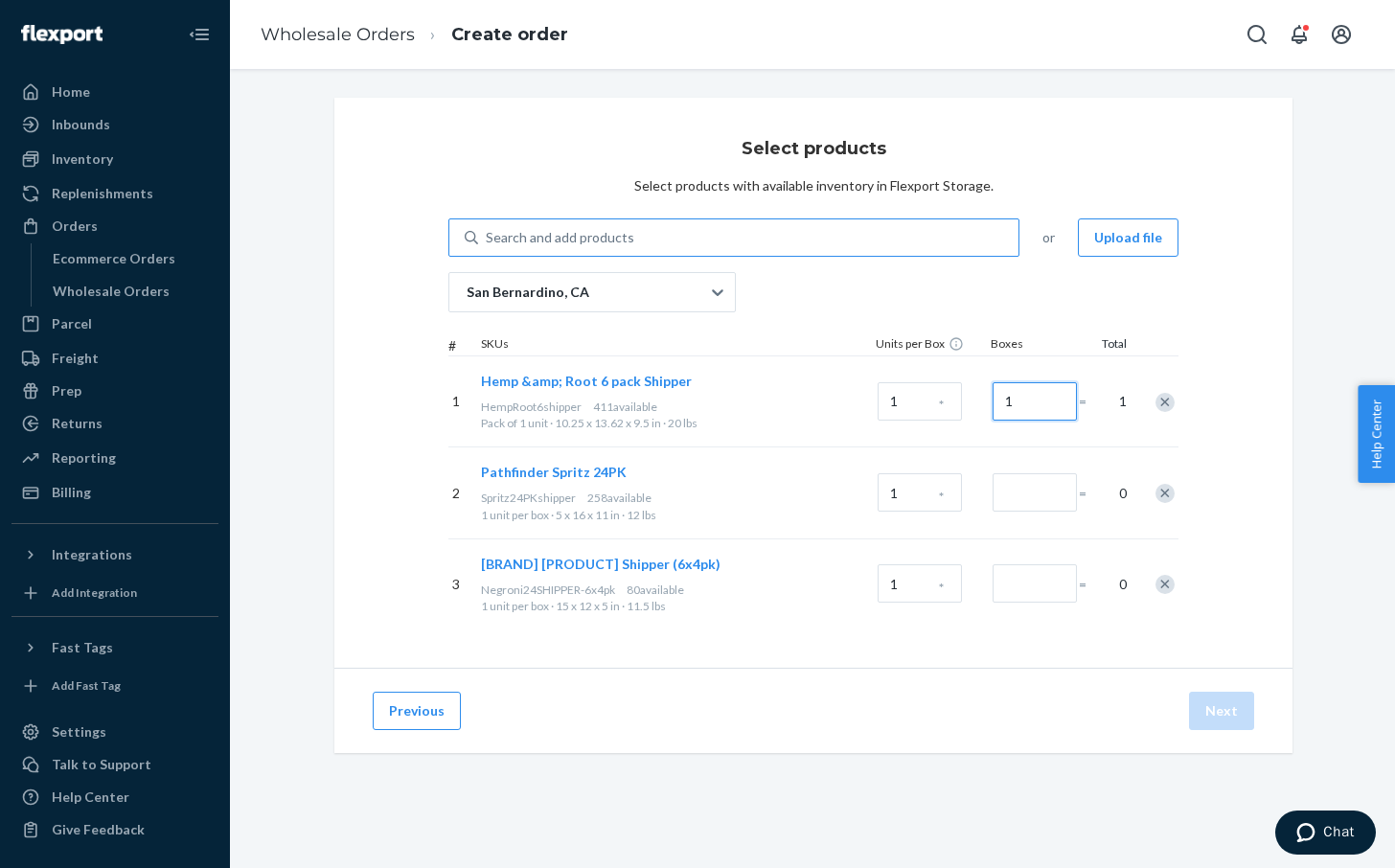 type on "1" 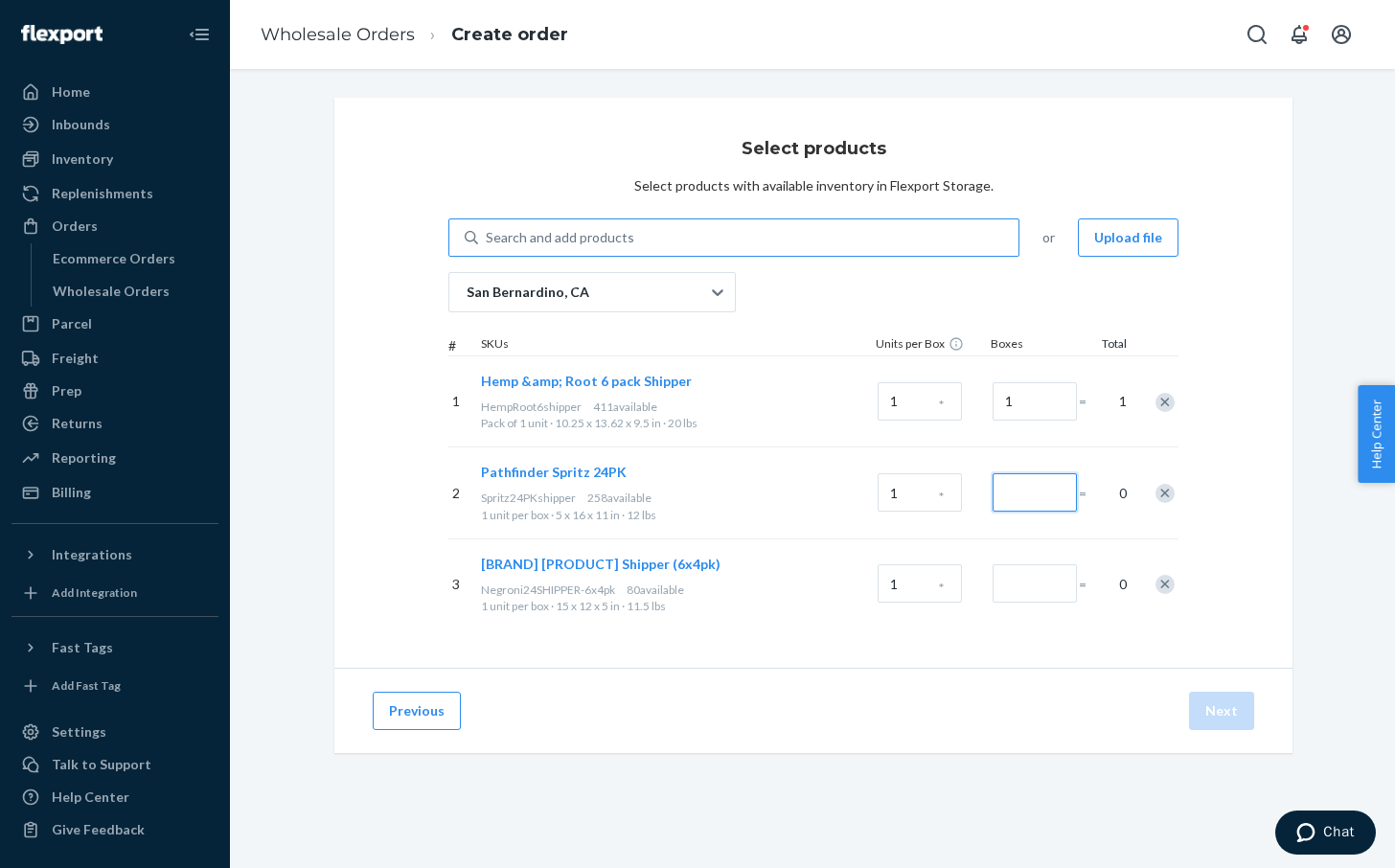 click at bounding box center [1035, 492] 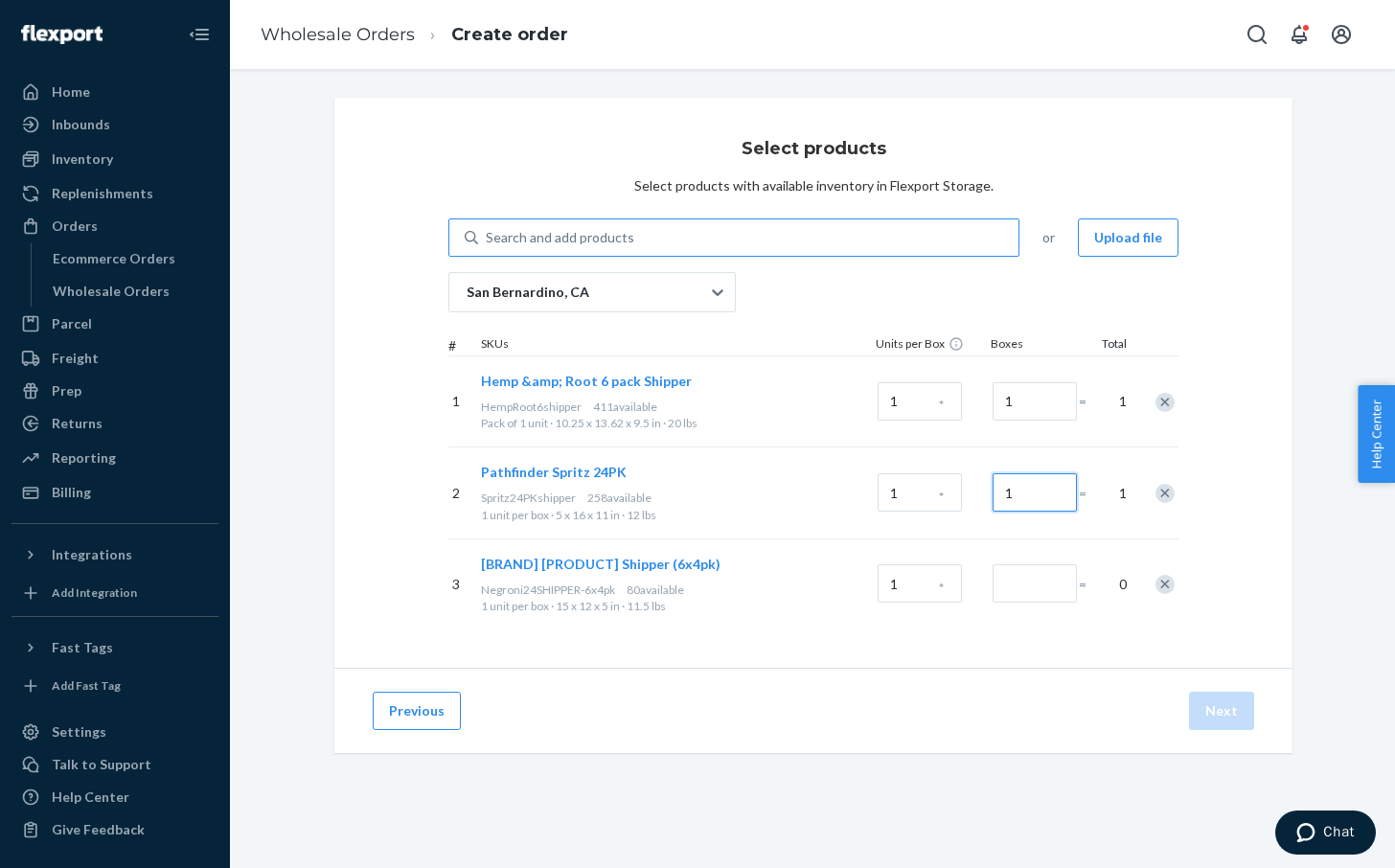 type on "1" 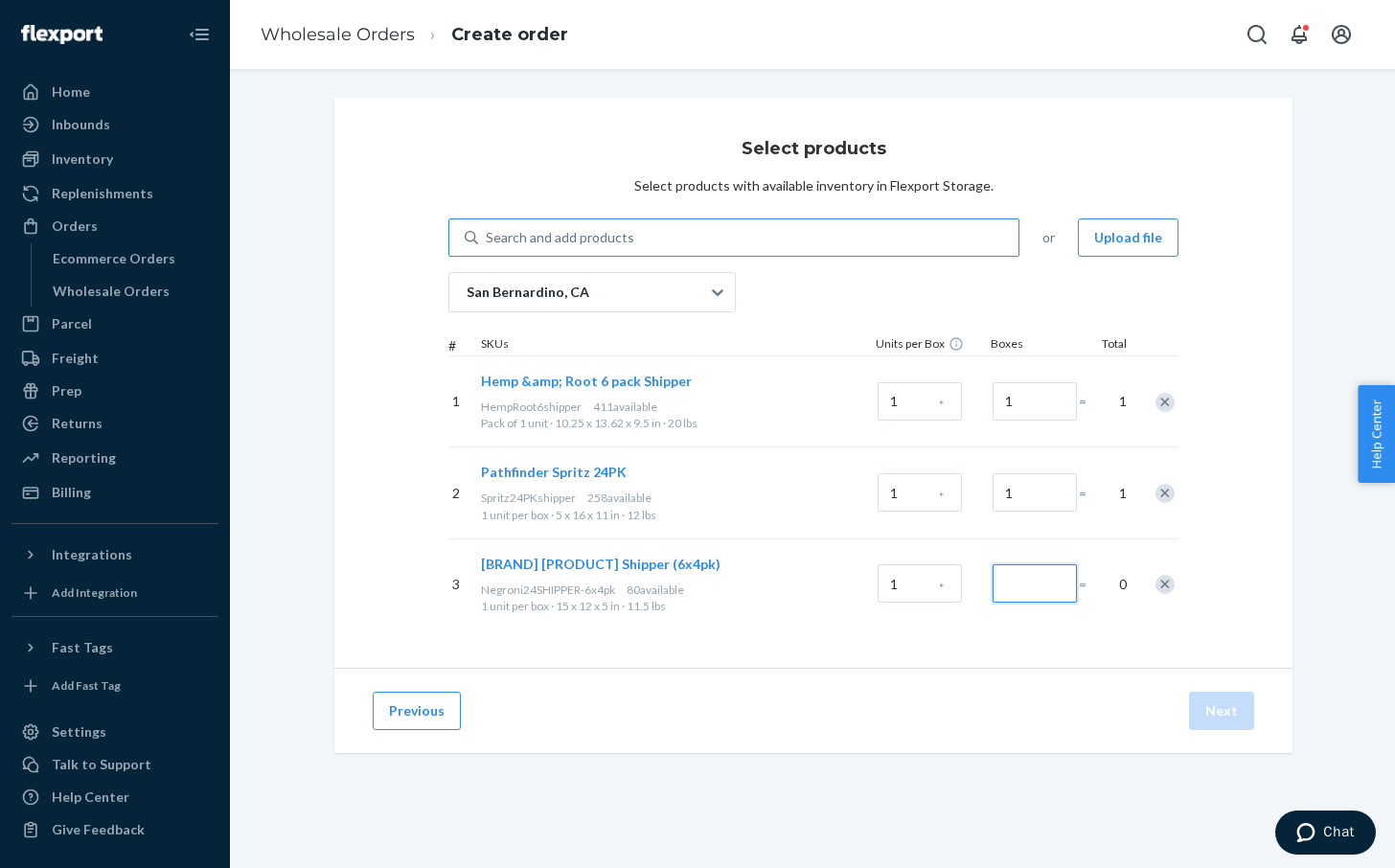 click at bounding box center [1035, 583] 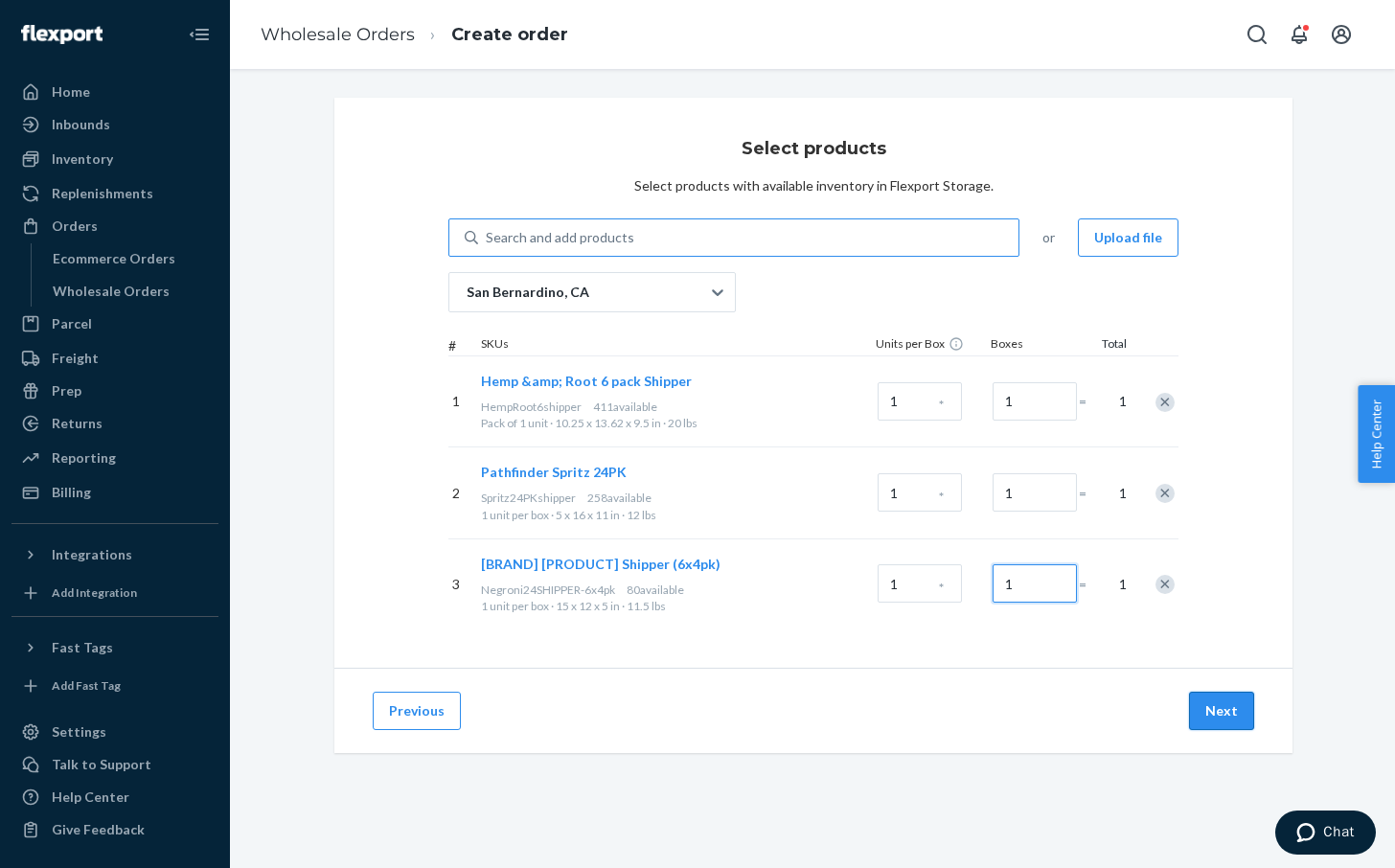 type on "1" 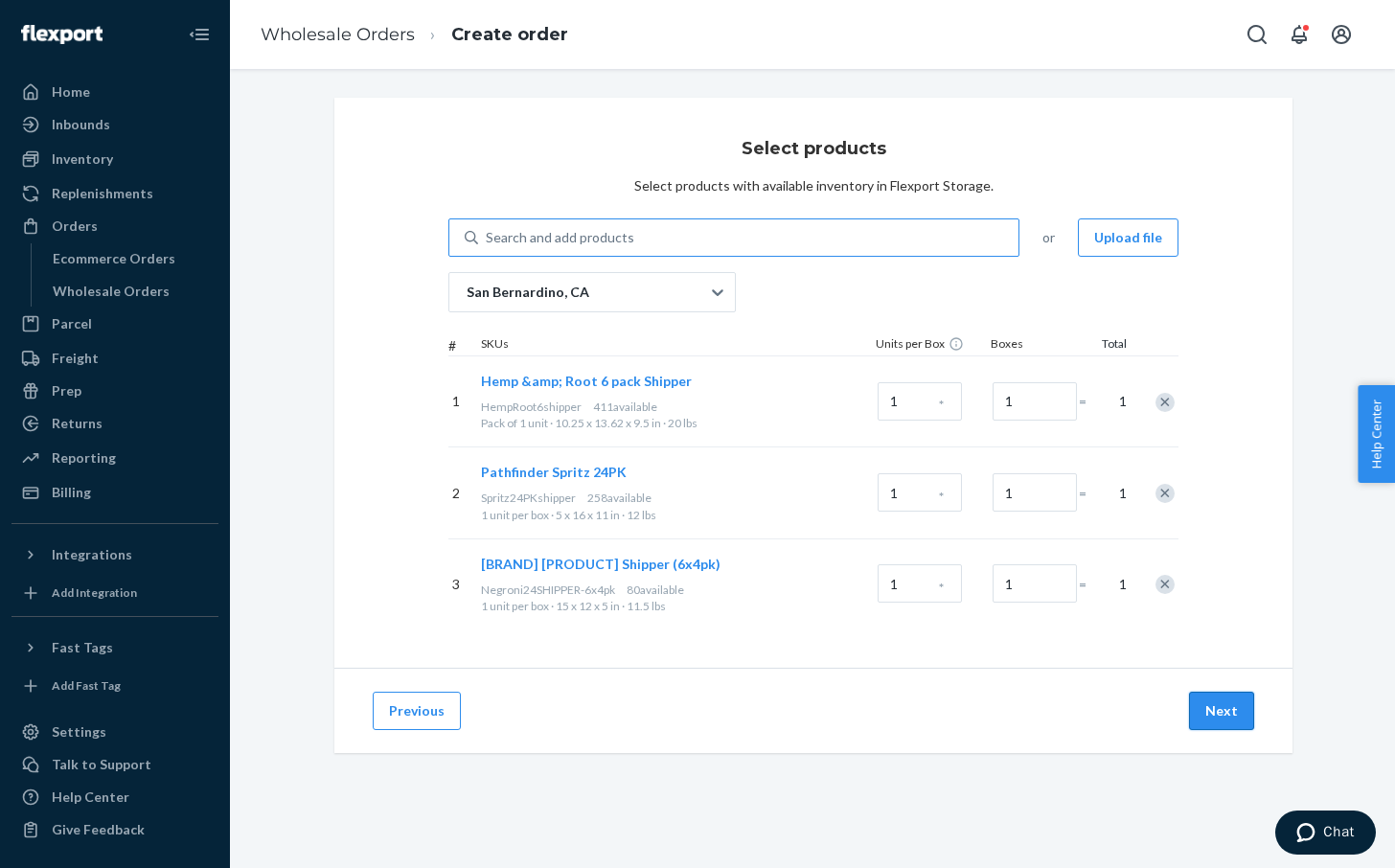 click on "Next" at bounding box center [1222, 711] 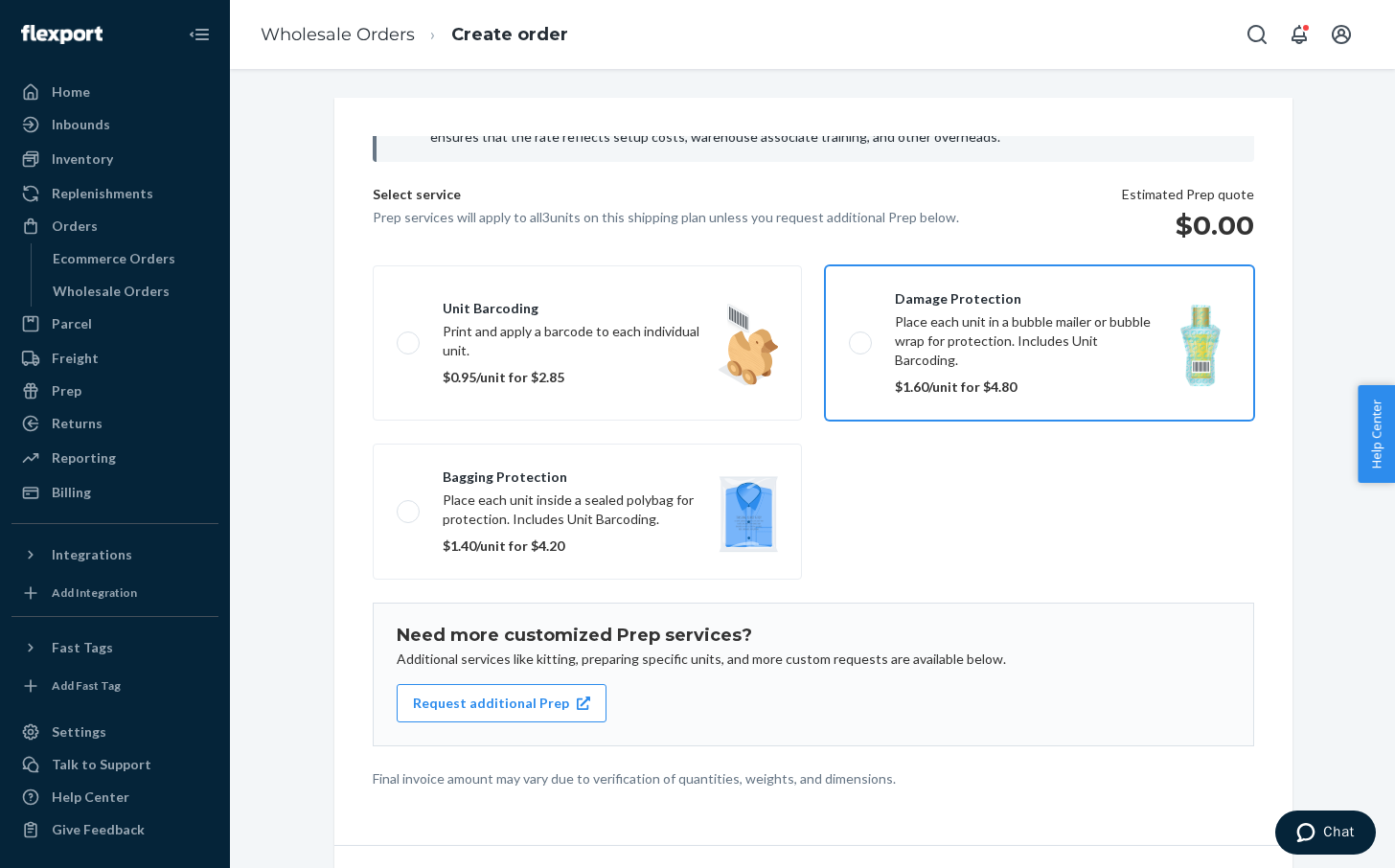 scroll, scrollTop: 161, scrollLeft: 0, axis: vertical 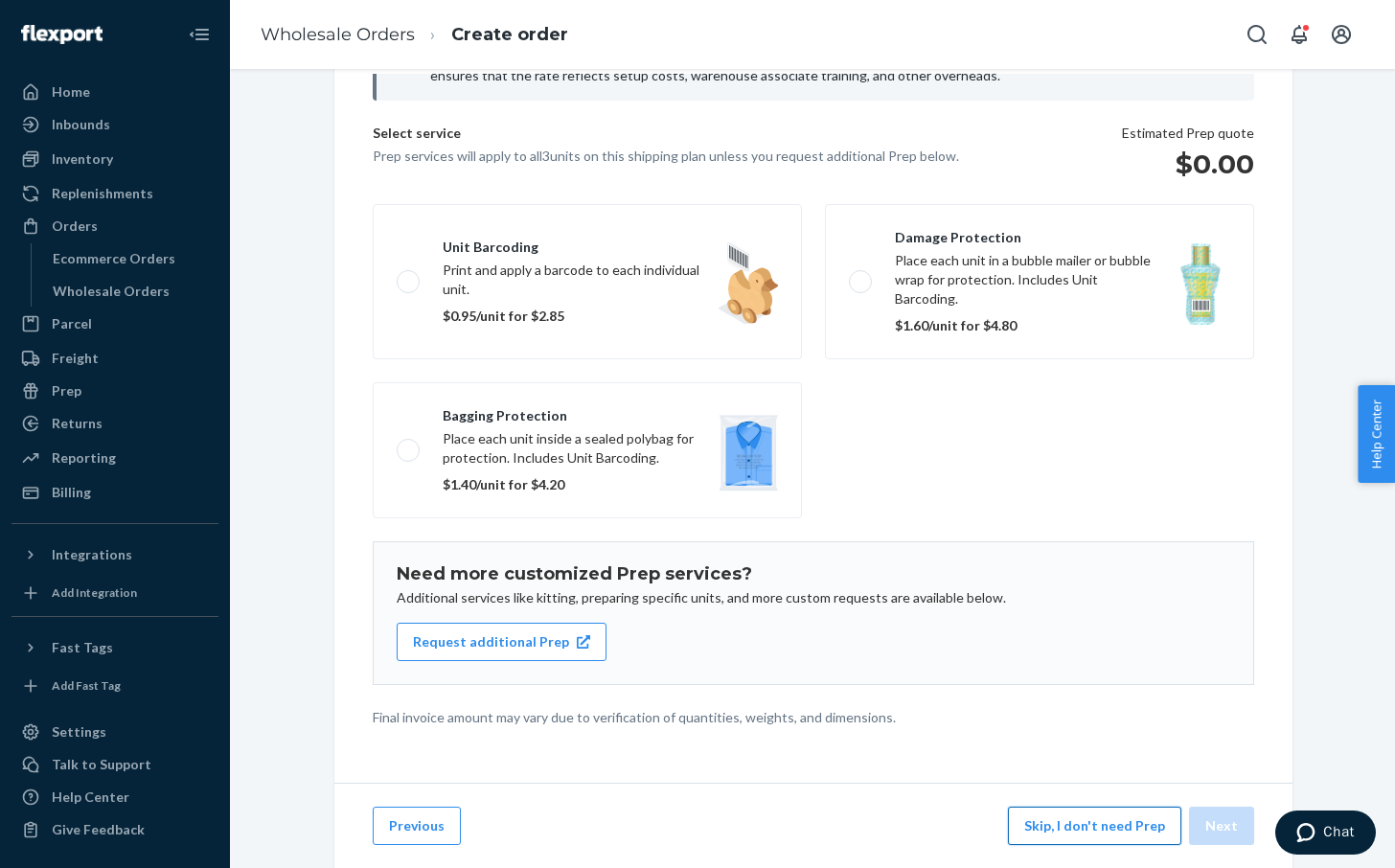click on "Skip, I don't need Prep" at bounding box center (1094, 826) 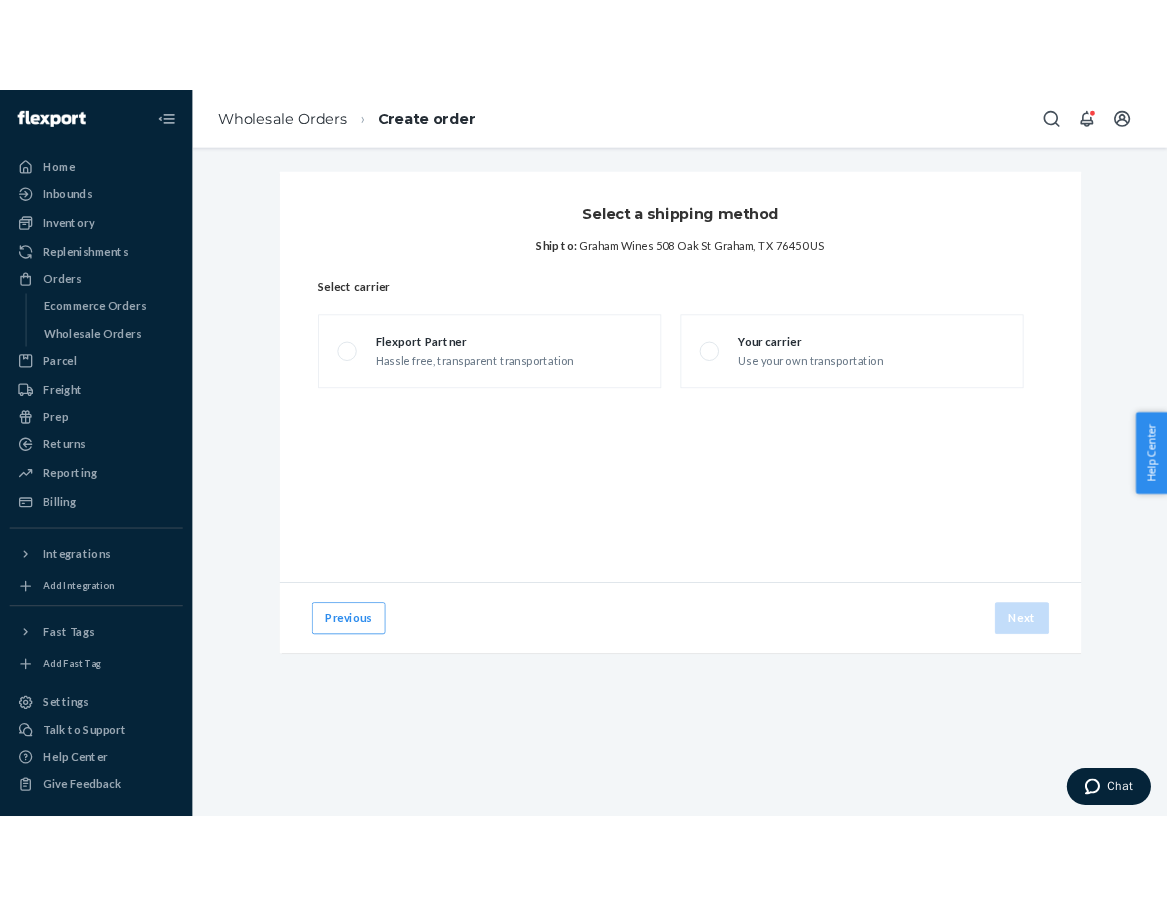 scroll, scrollTop: 0, scrollLeft: 0, axis: both 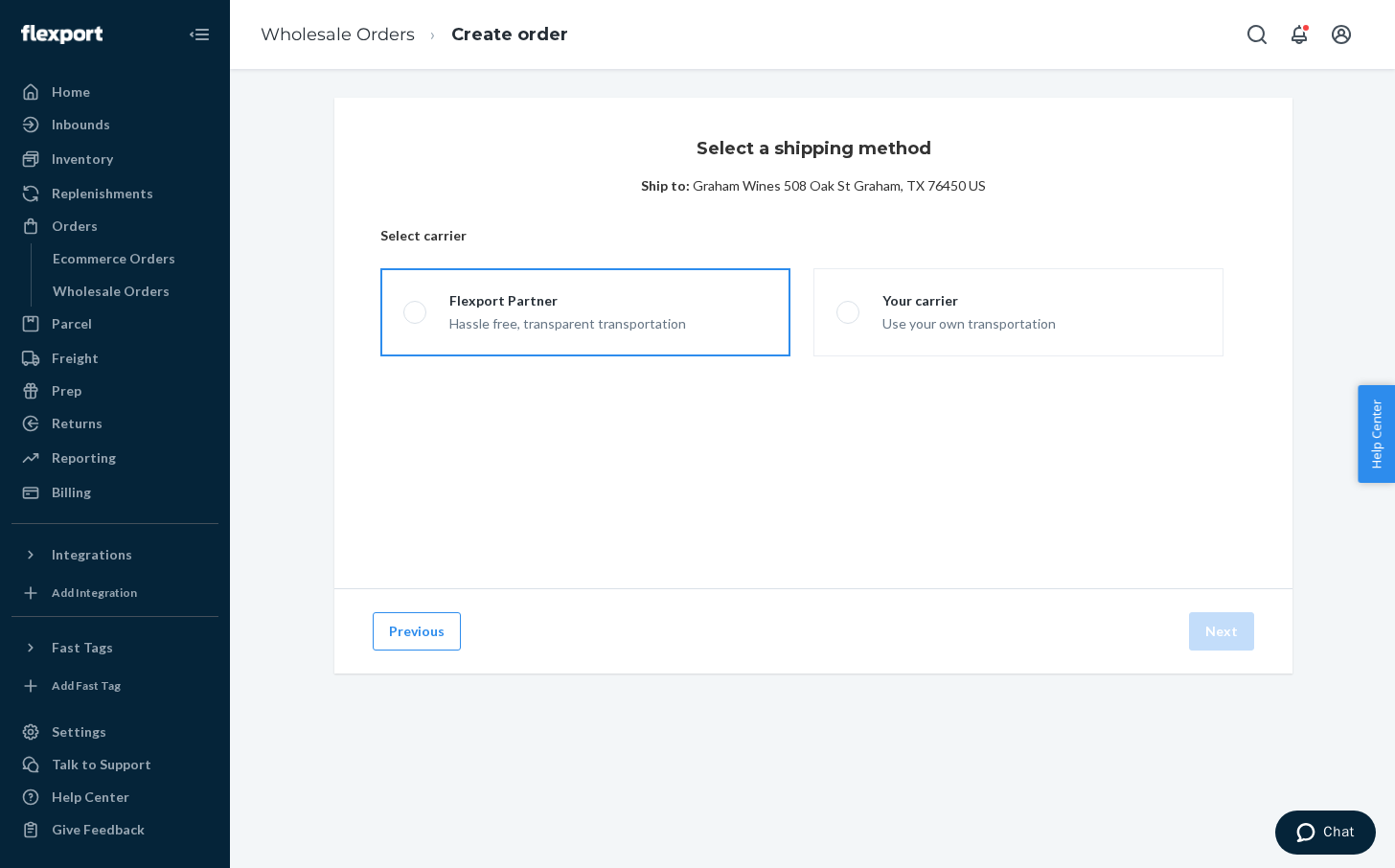 click on "Flexport Partner Hassle free, transparent transportation" at bounding box center [585, 312] 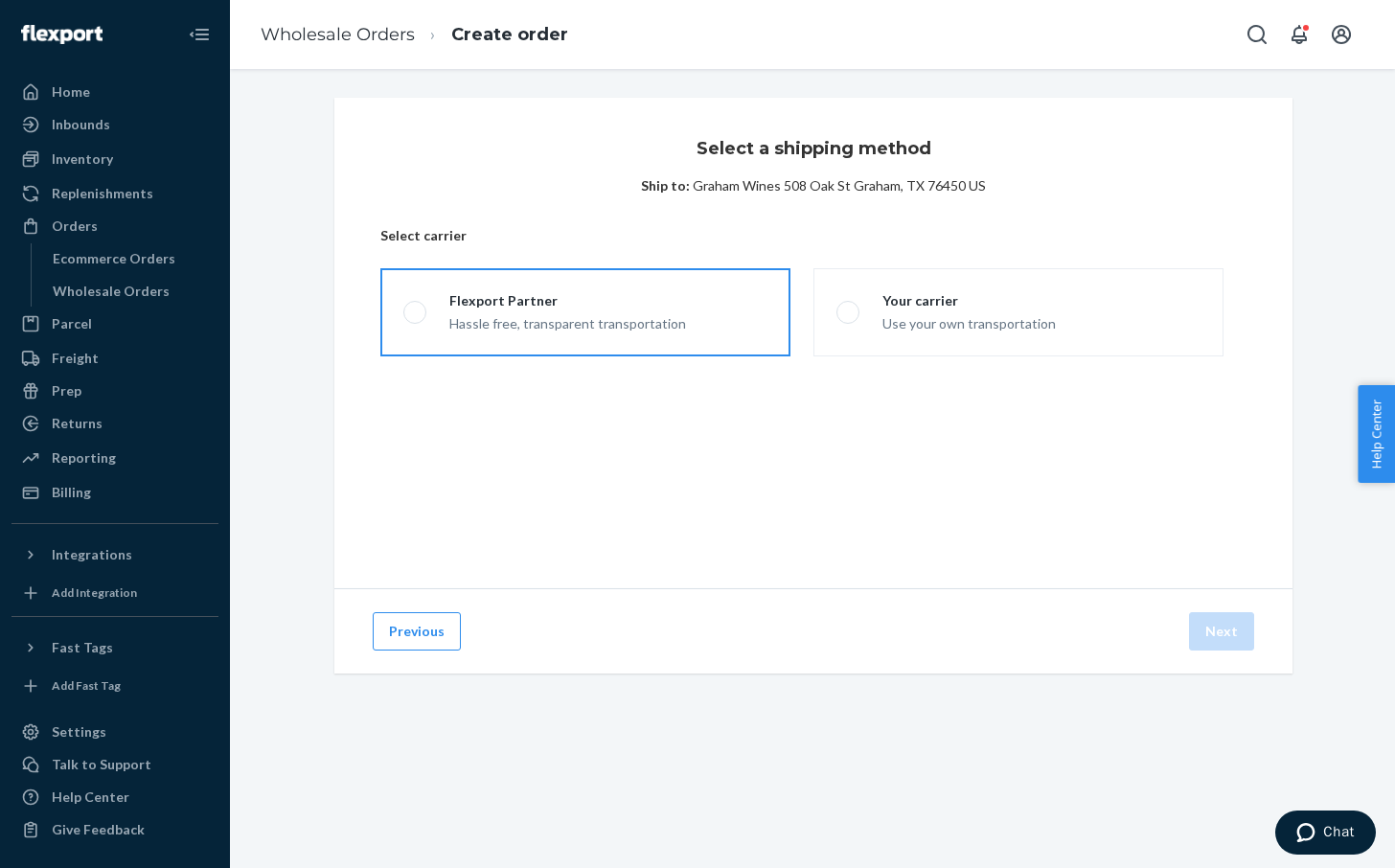 click on "Flexport Partner Hassle free, transparent transportation" at bounding box center (409, 312) 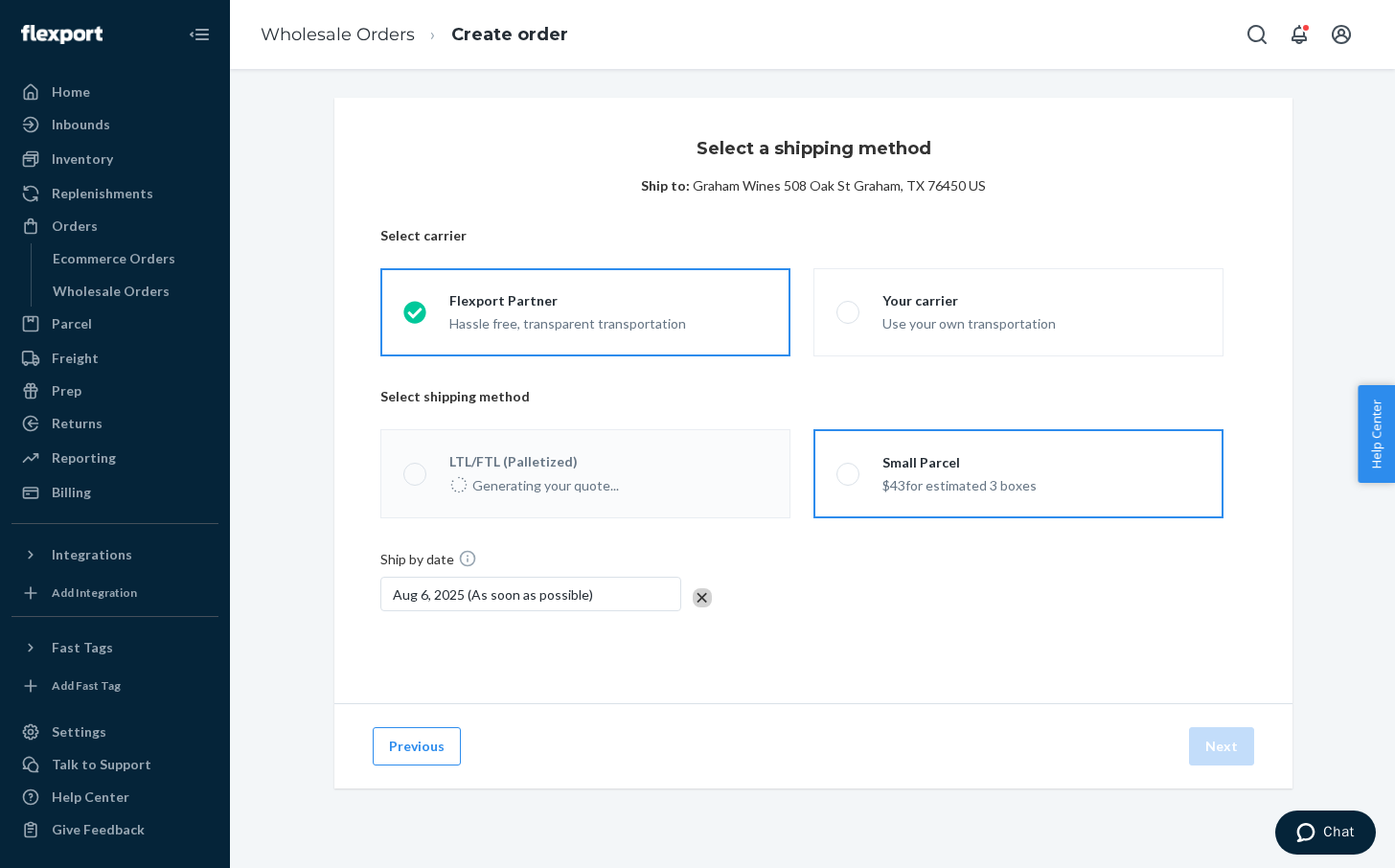 click on "$43  for estimated 3 boxes" at bounding box center (959, 484) 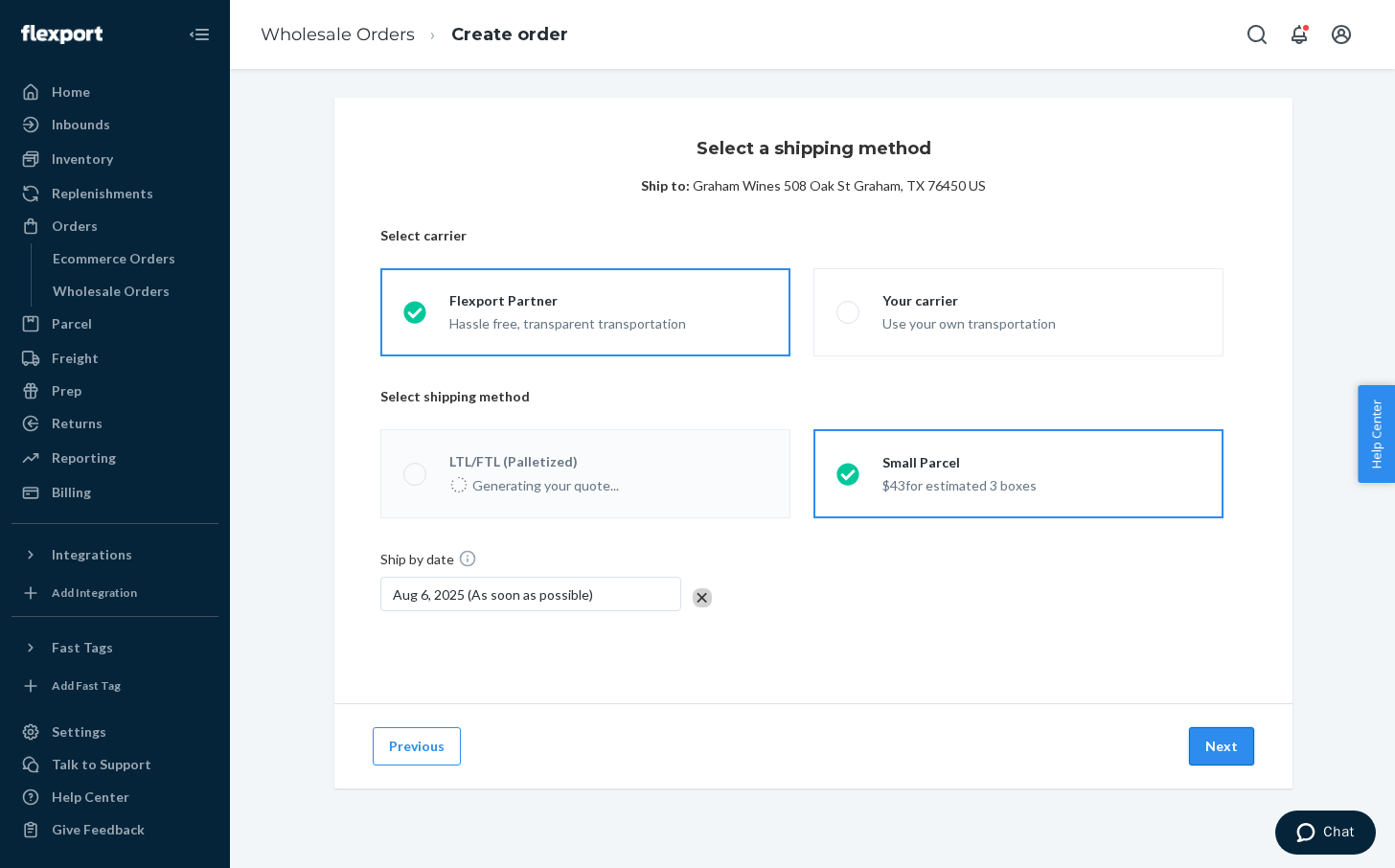 click on "Next" at bounding box center (1222, 746) 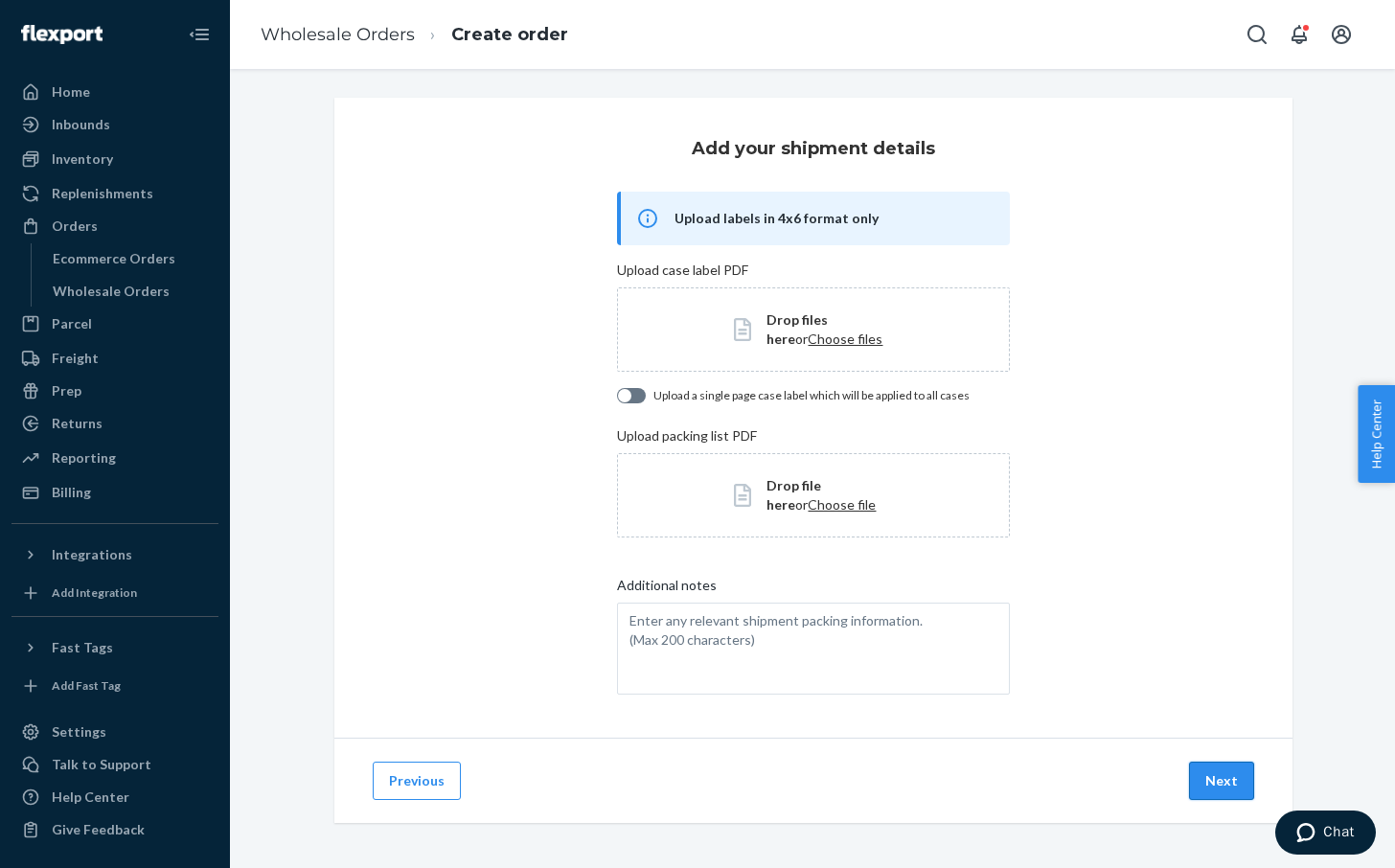 click on "Next" at bounding box center (1222, 781) 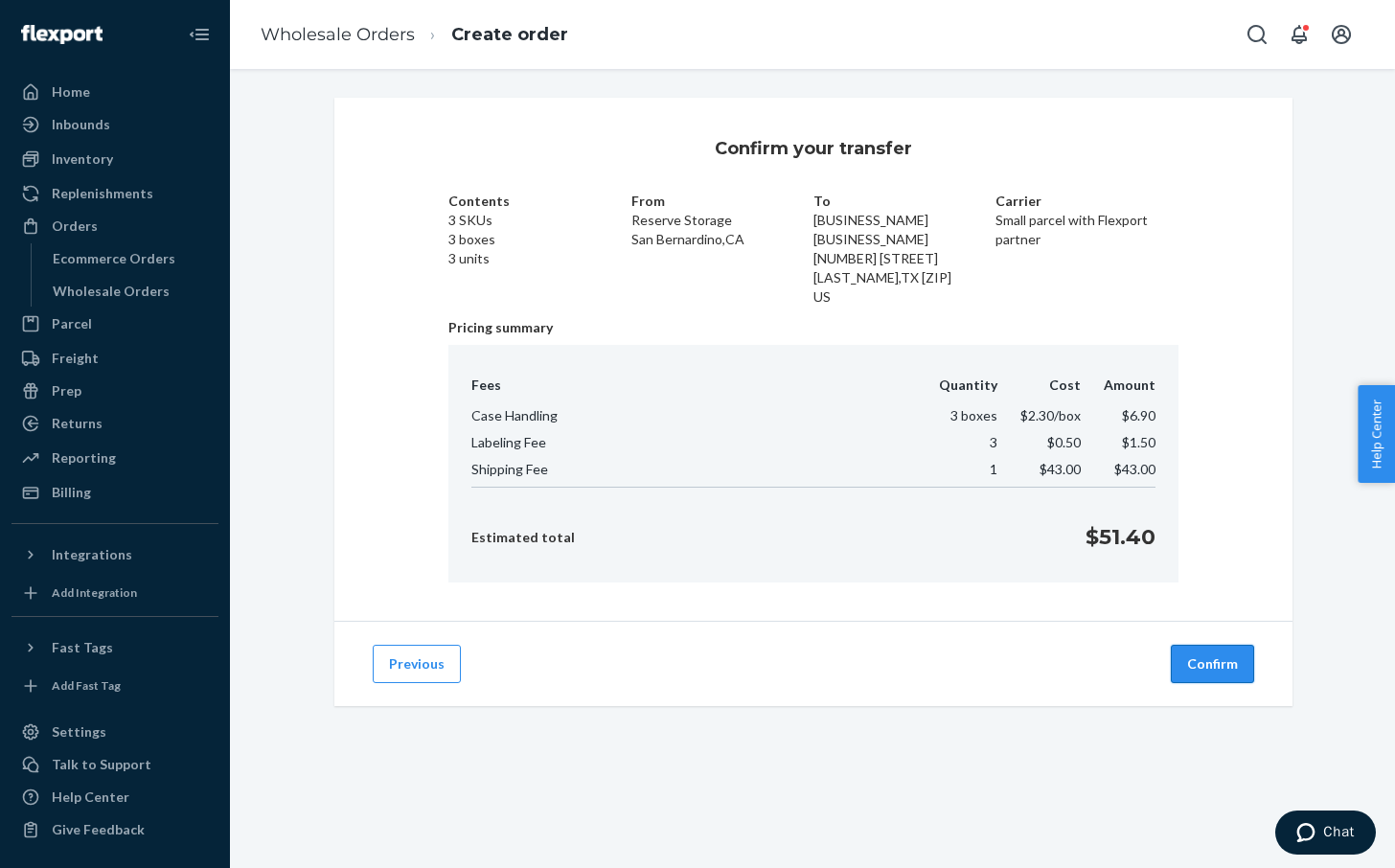 click on "Confirm" at bounding box center (1212, 664) 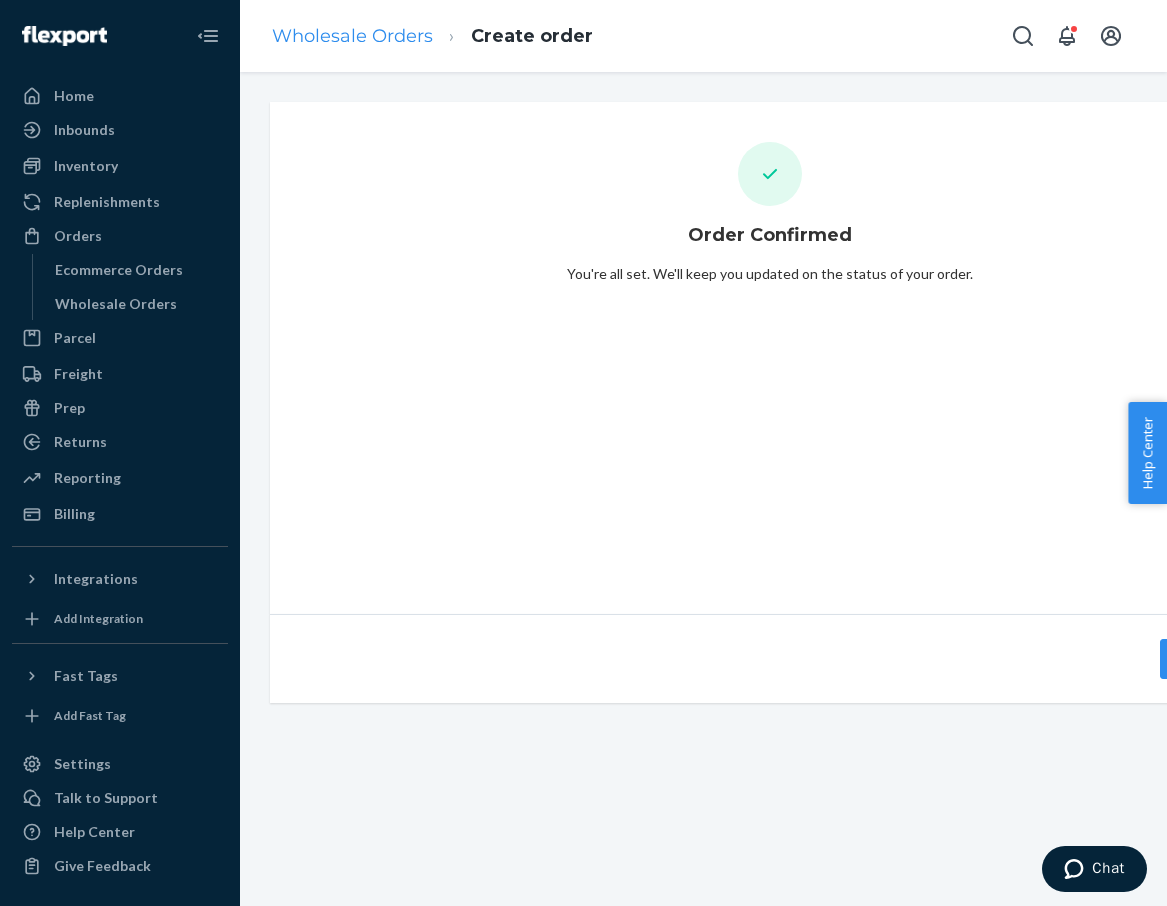 click on "Wholesale Orders" at bounding box center (352, 36) 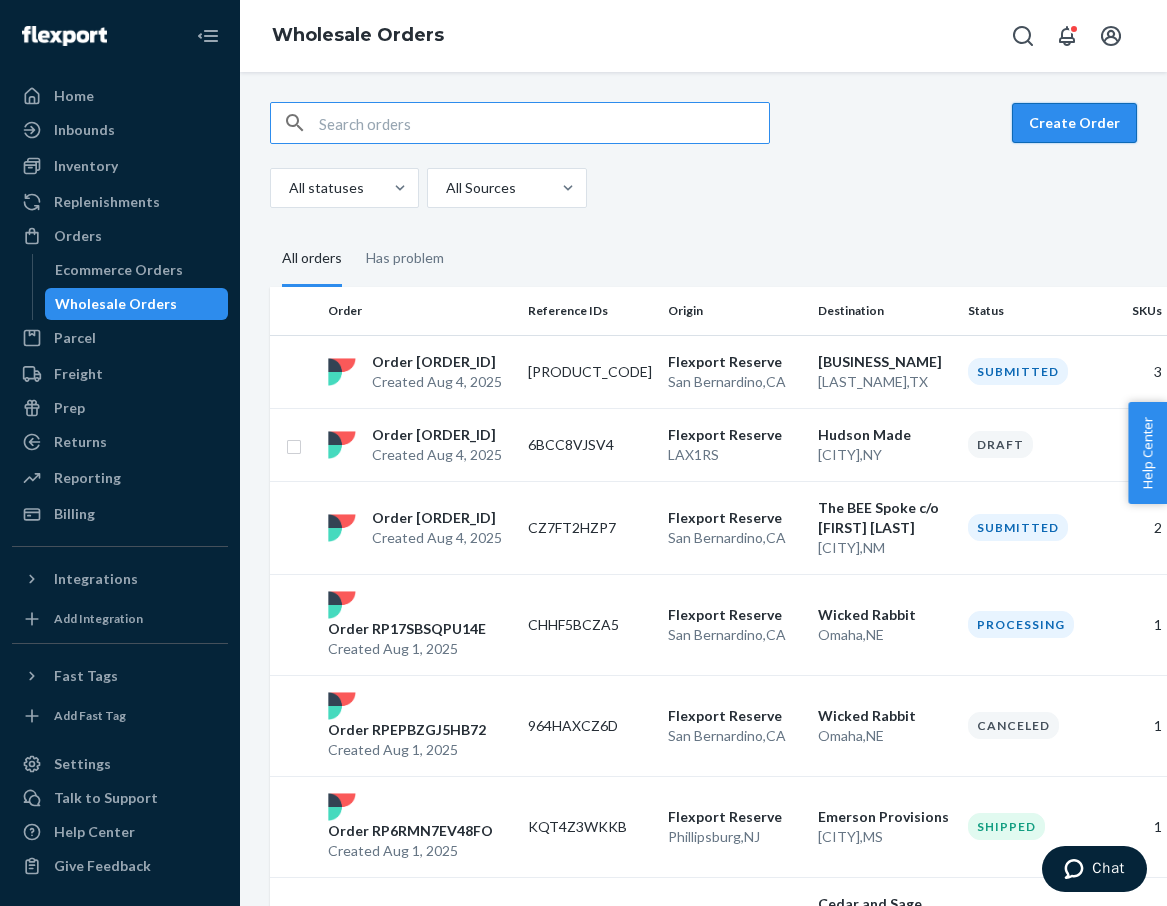 click on "Create Order" at bounding box center [1074, 123] 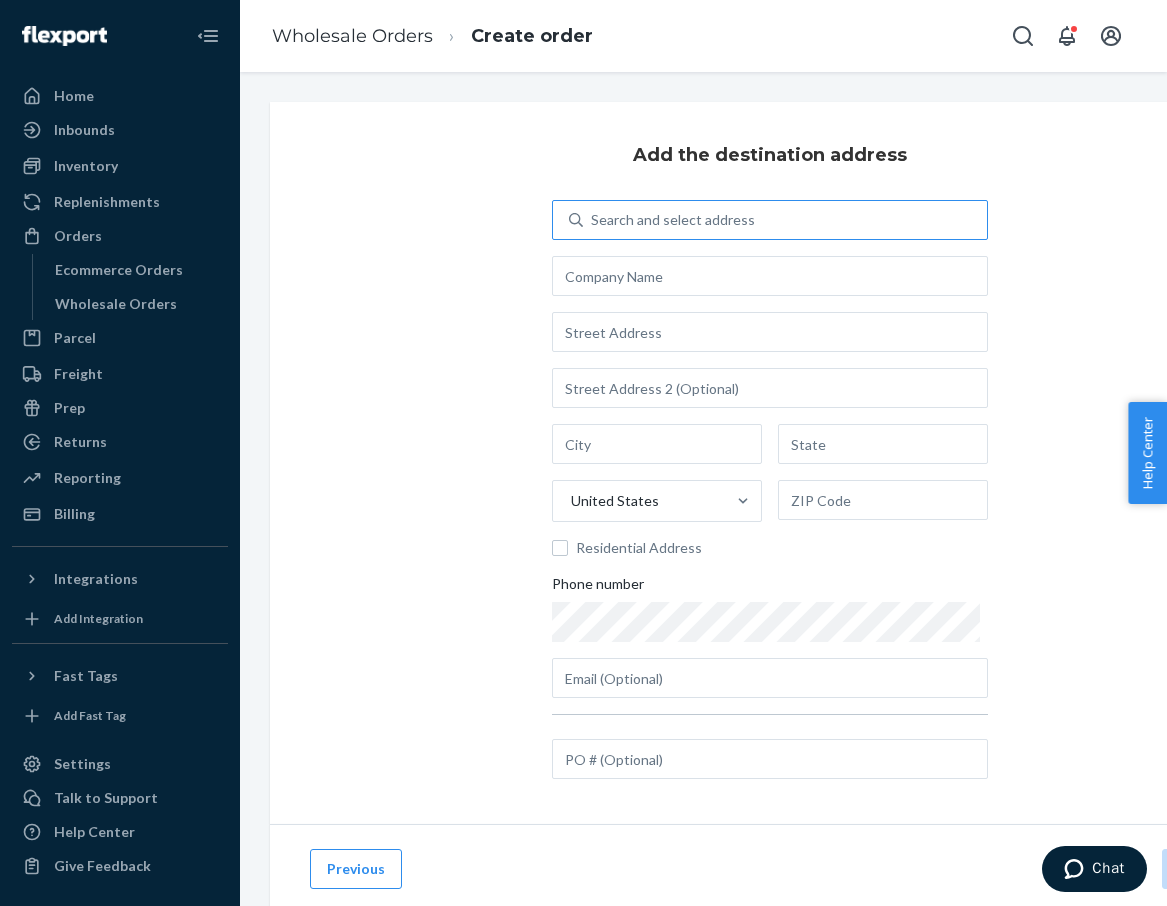 click on "Search and select address" at bounding box center (785, 220) 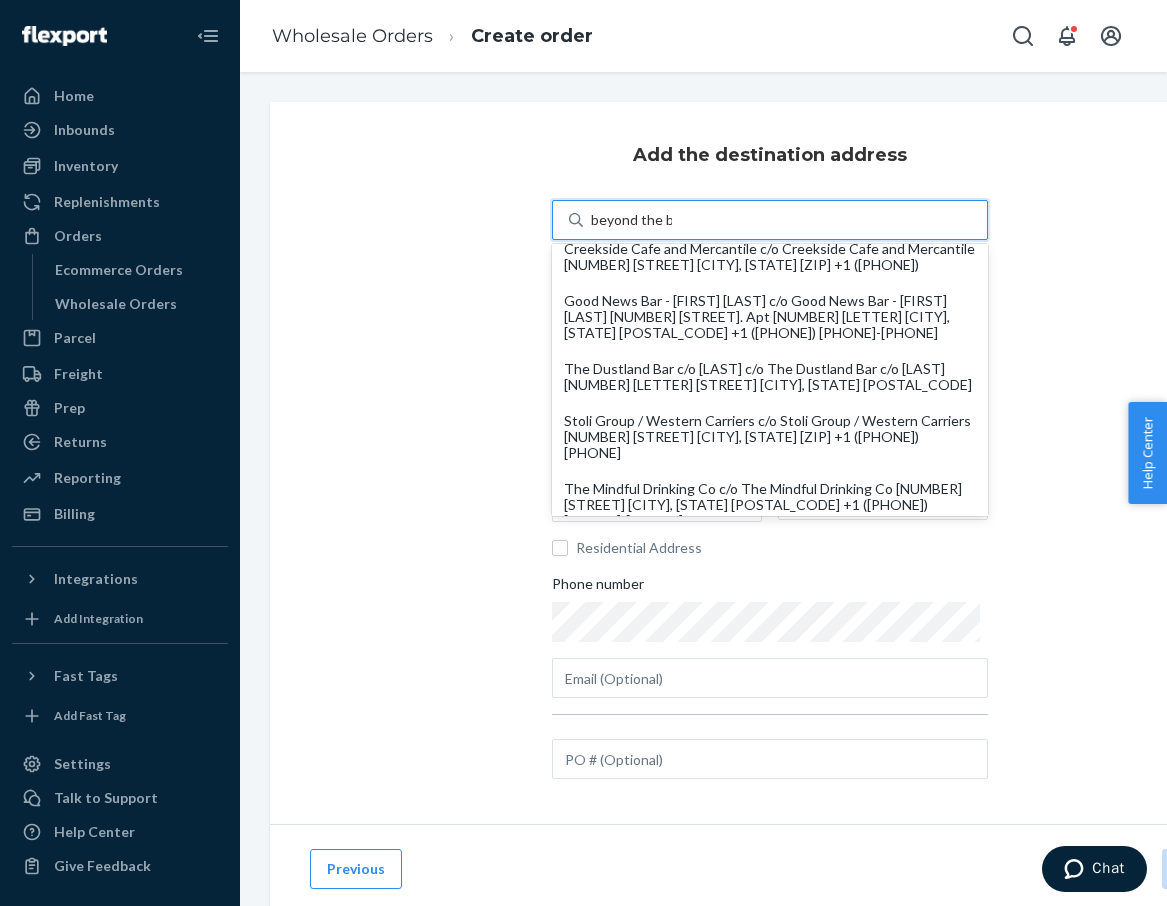 scroll, scrollTop: 940, scrollLeft: 0, axis: vertical 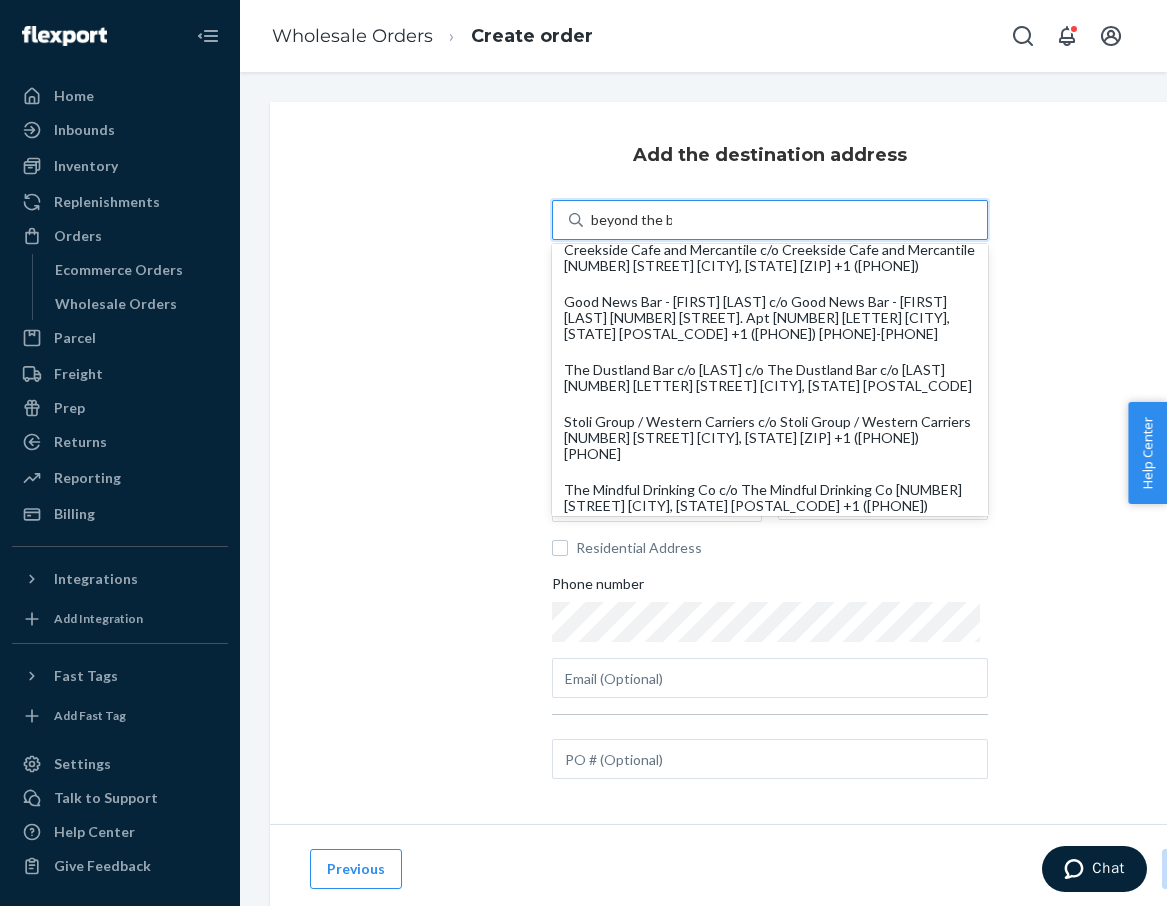 type on "beyond the b" 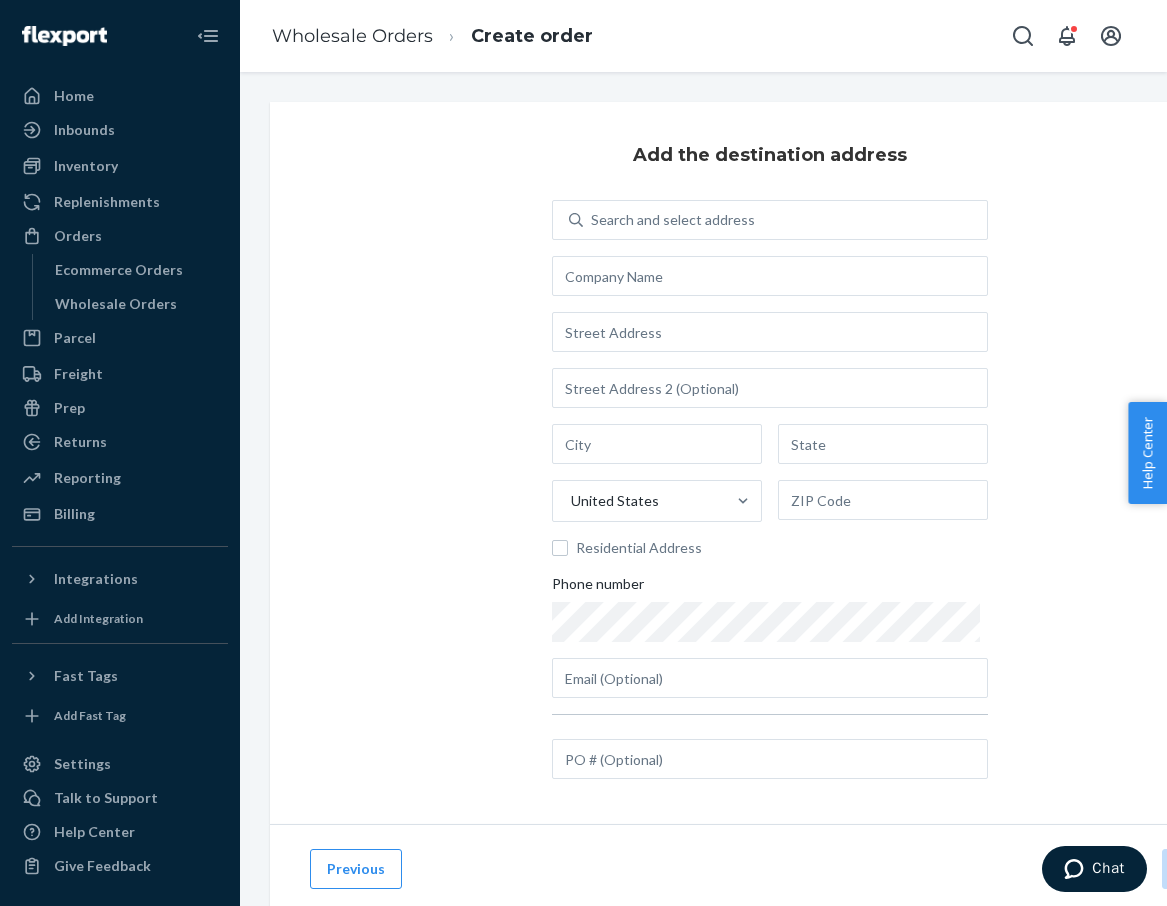 click on "Add the destination address Search and select address United States Residential Address Phone number" at bounding box center (770, 463) 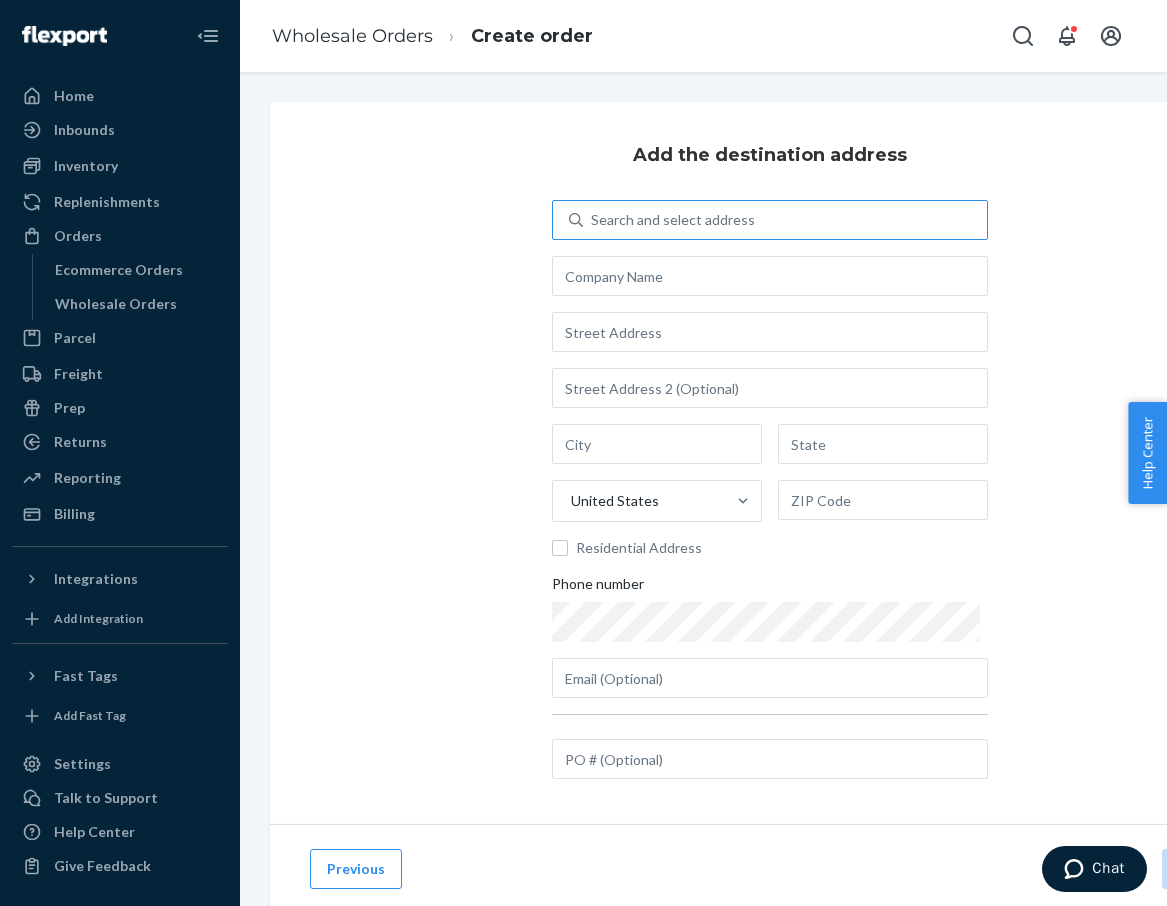 click on "Search and select address" at bounding box center (770, 220) 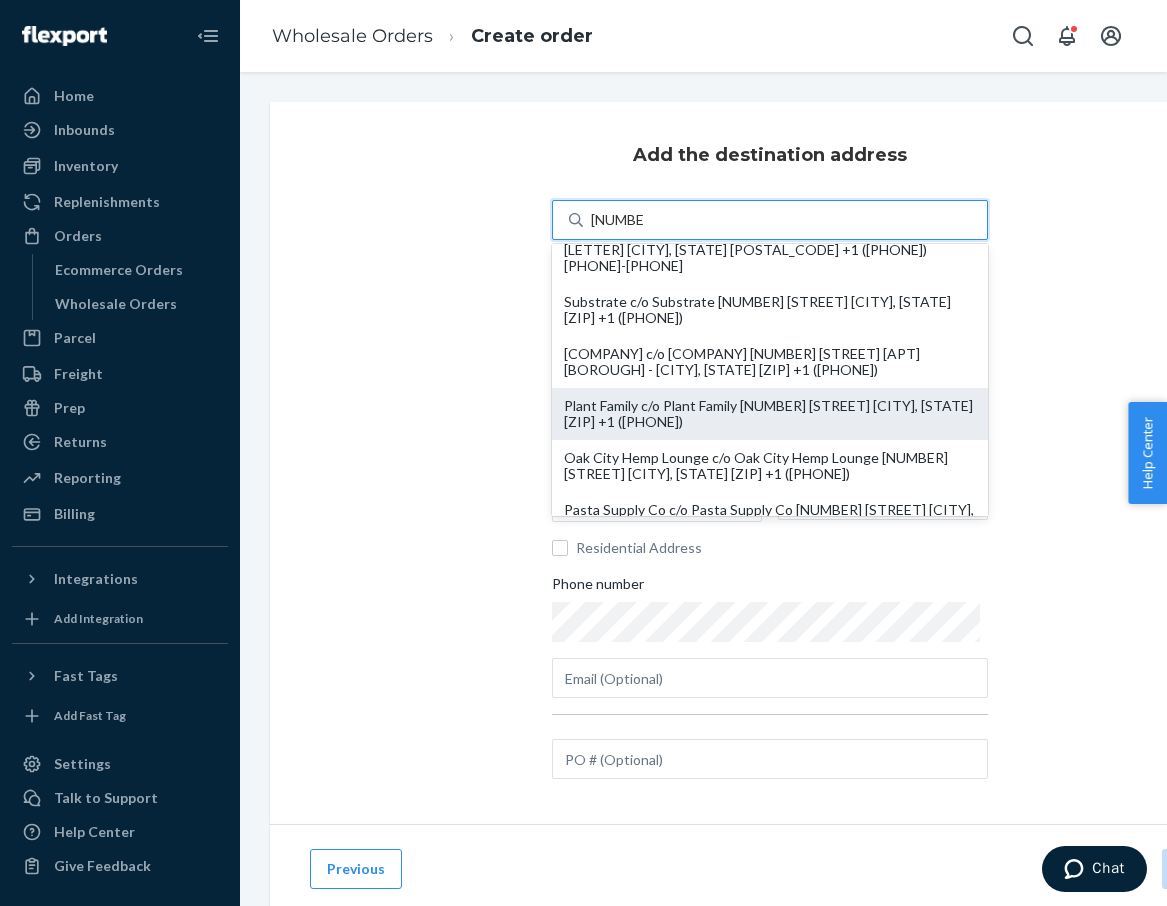 scroll, scrollTop: 680, scrollLeft: 0, axis: vertical 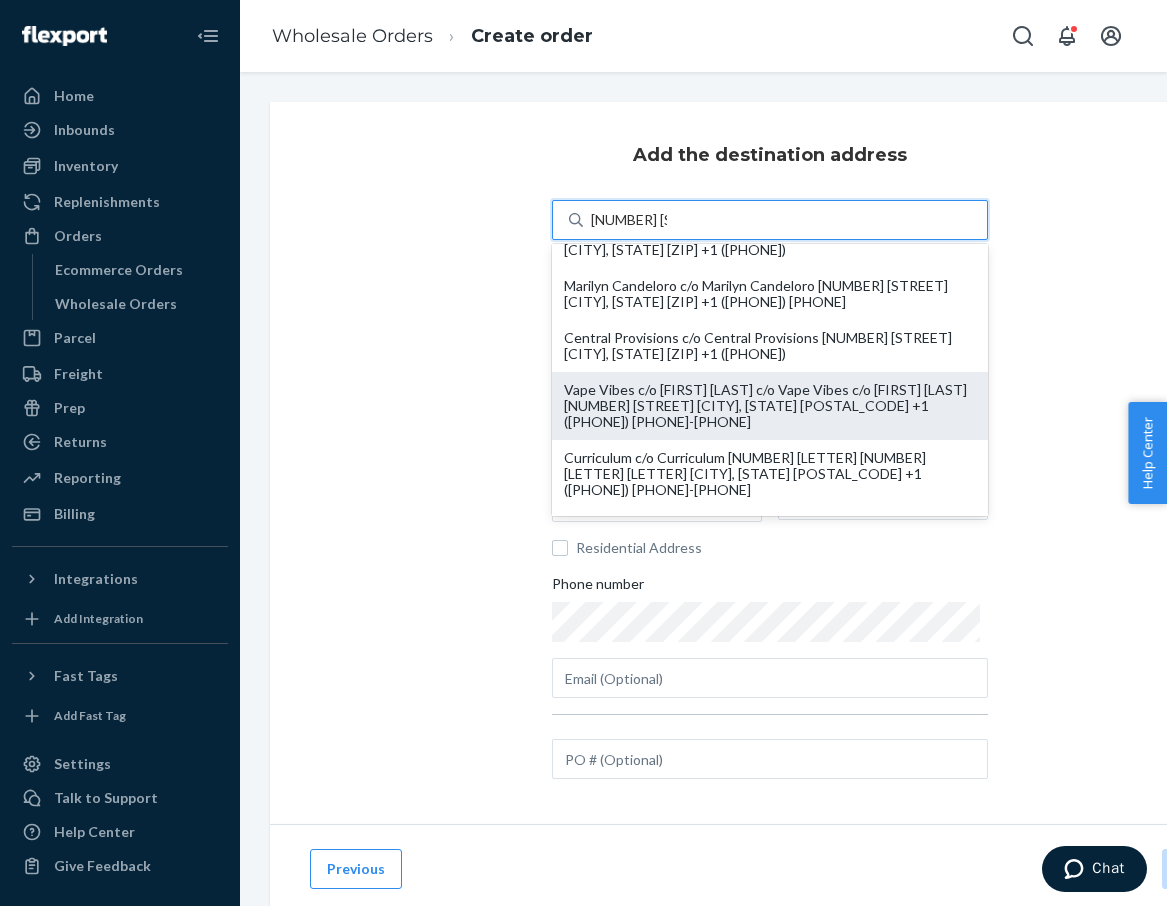 type on "101 s sherman" 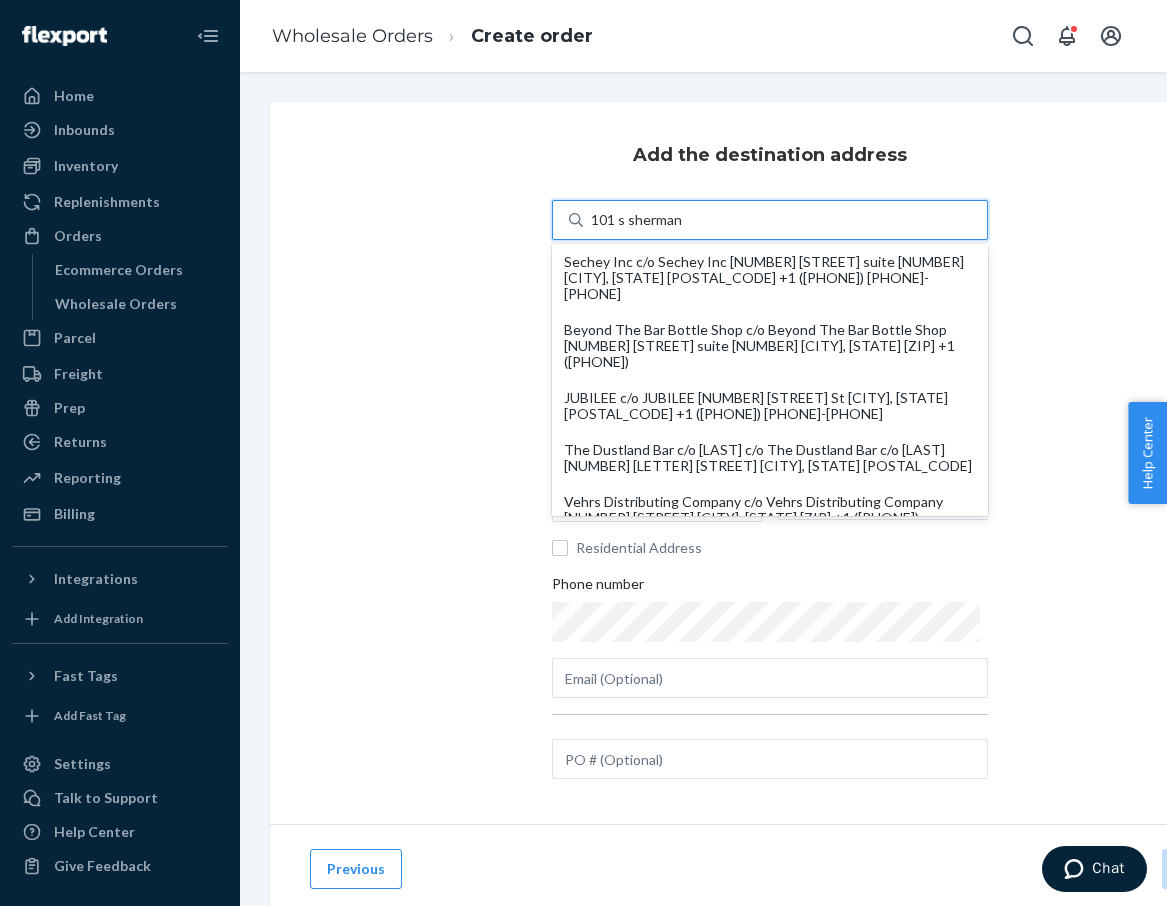 scroll, scrollTop: 0, scrollLeft: 0, axis: both 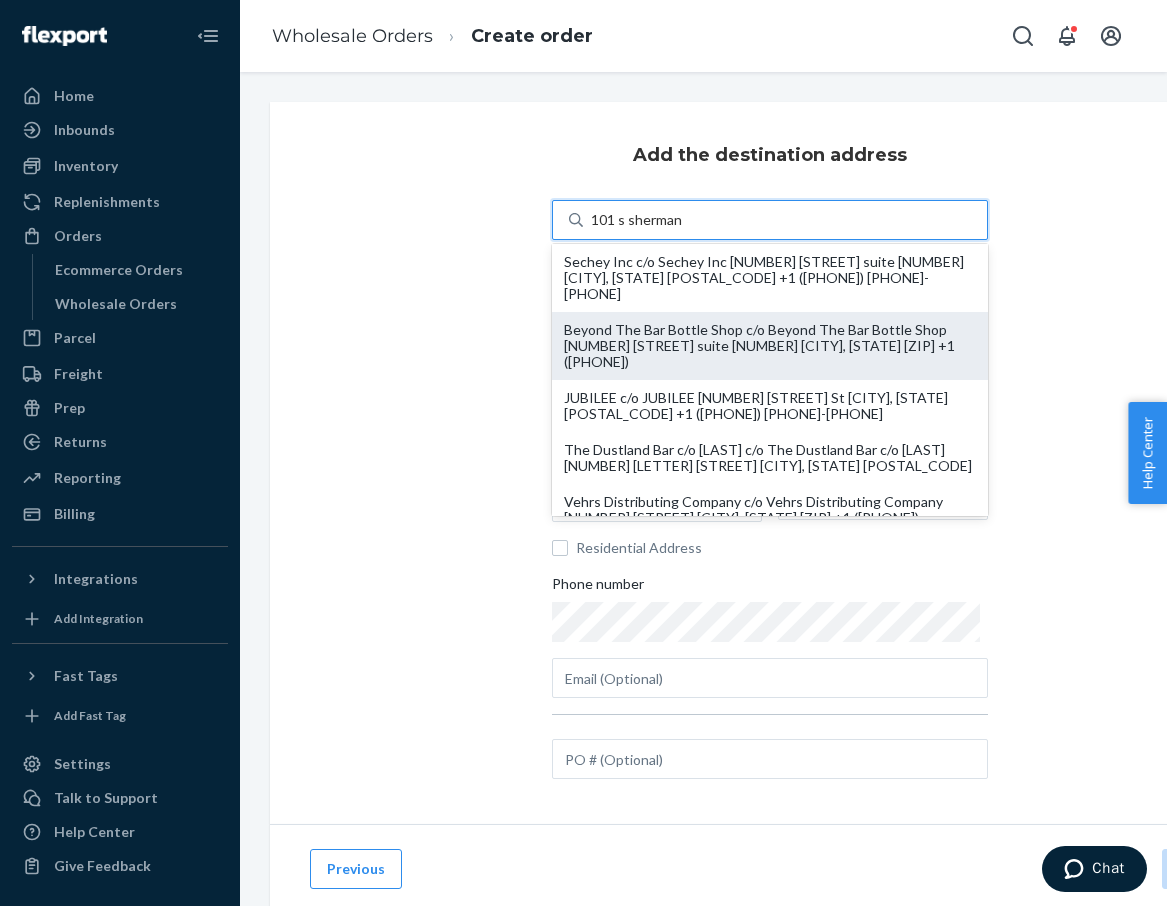 click on "Beyond The Bar Bottle Shop
c/o
Beyond The Bar Bottle Shop
[NUMBER] [STREET]
suite [NUMBER]
[CITY], [STATE] [ZIP]
+1 ([PHONE])" at bounding box center (770, 346) 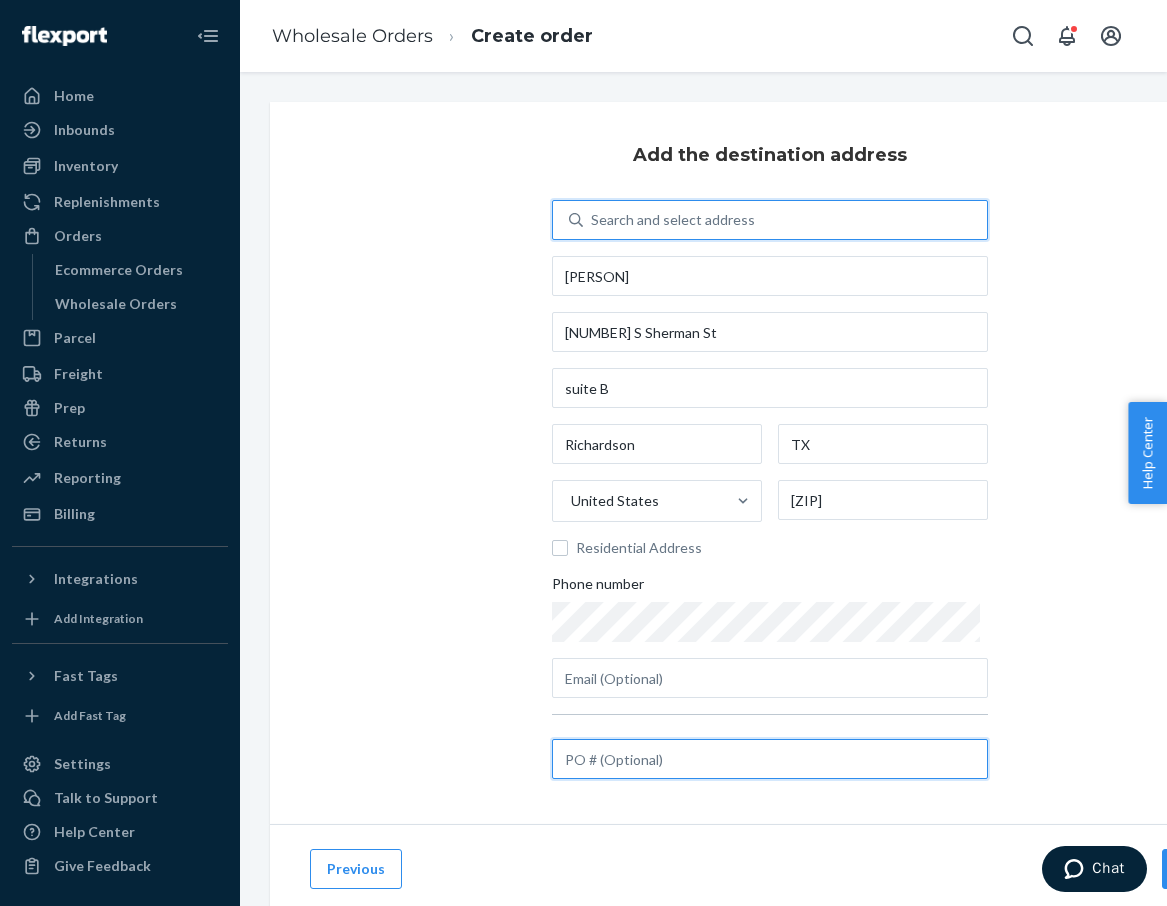 click at bounding box center [770, 759] 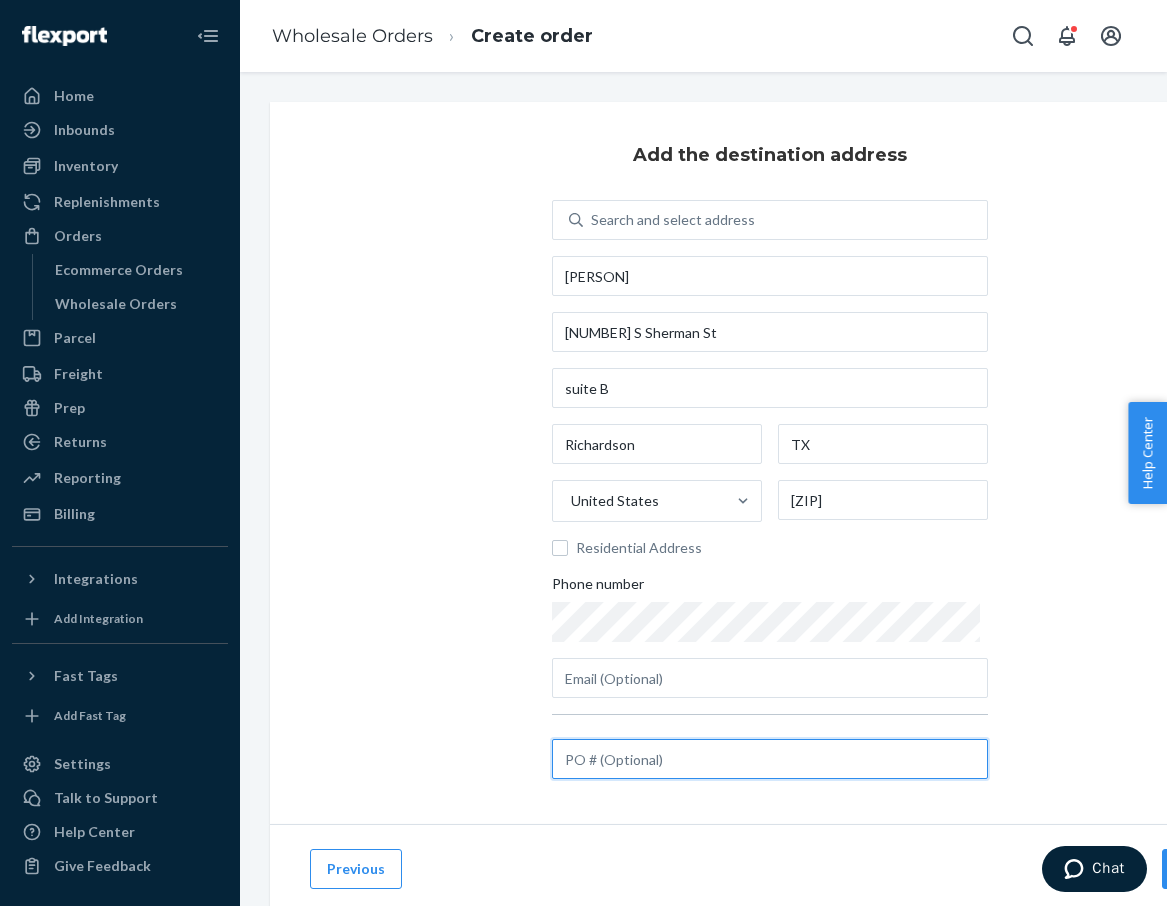 paste on "A037431" 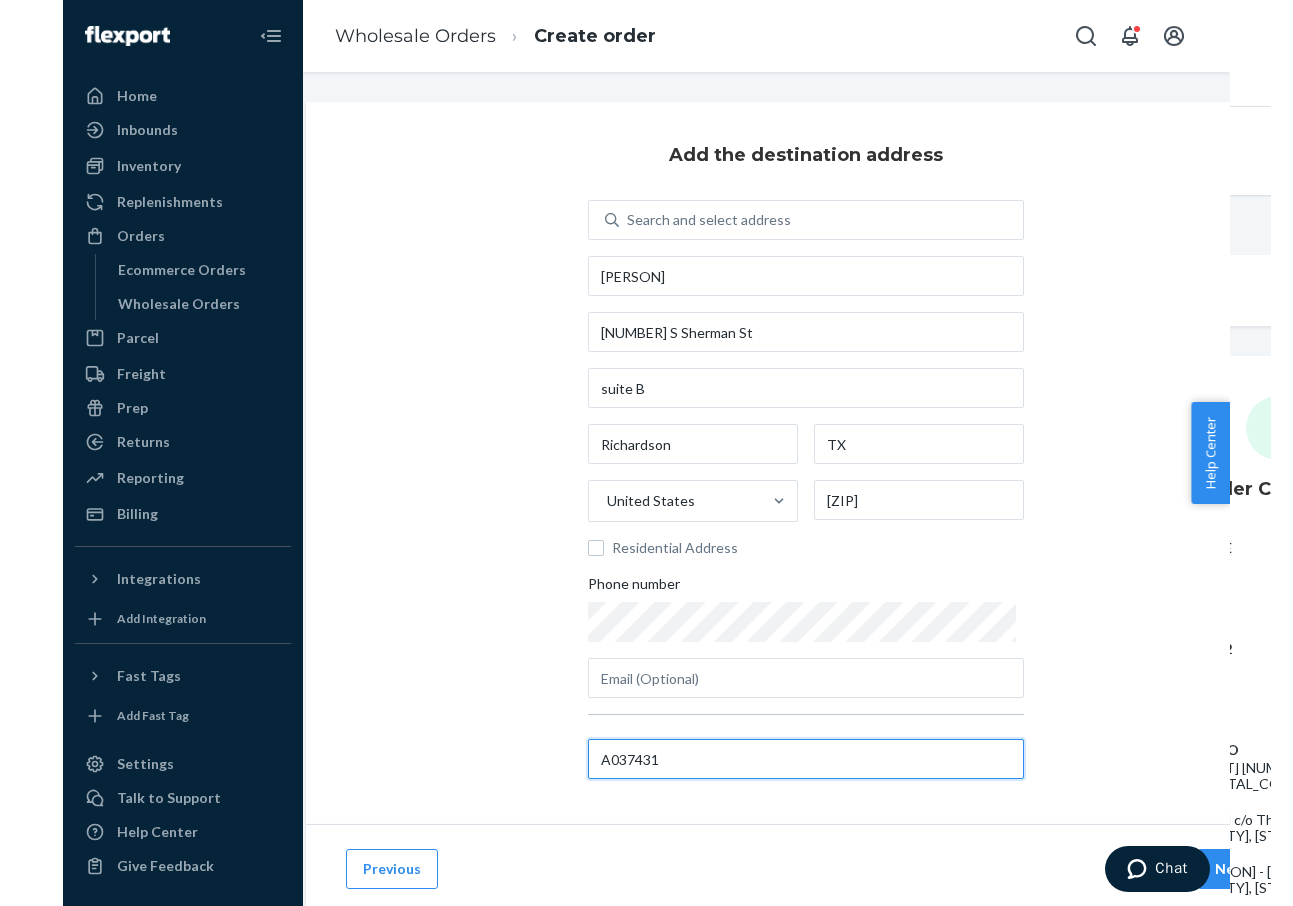 scroll, scrollTop: 0, scrollLeft: 35, axis: horizontal 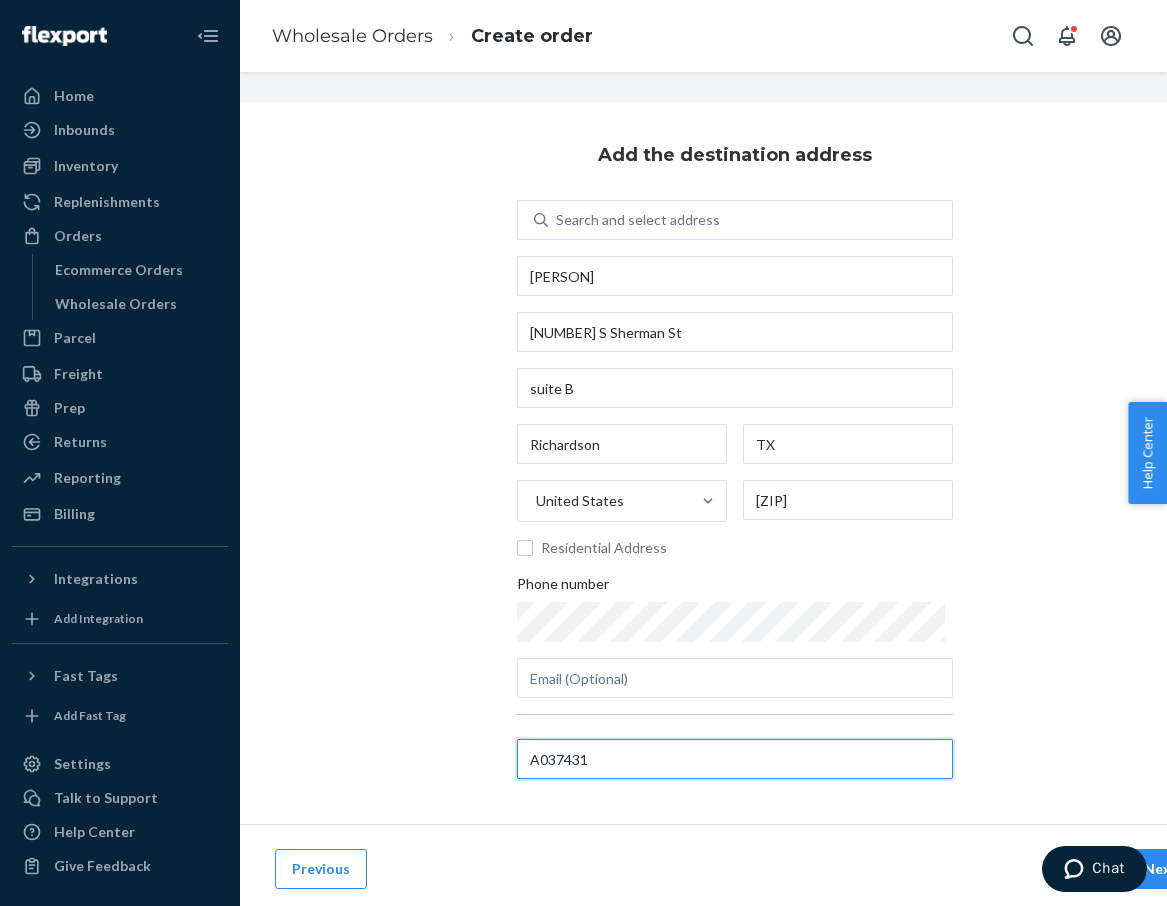 type on "A037431" 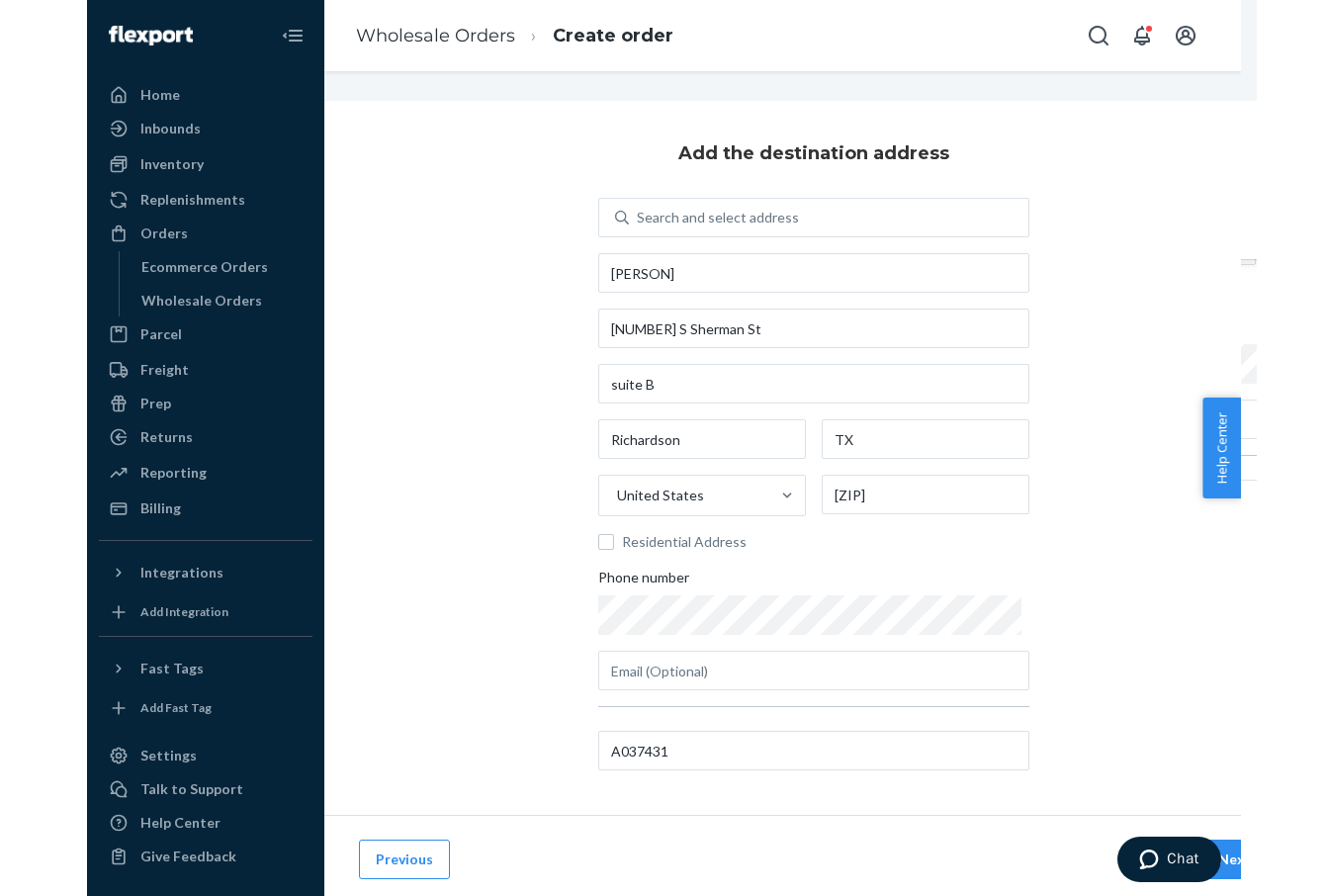 scroll, scrollTop: 0, scrollLeft: 0, axis: both 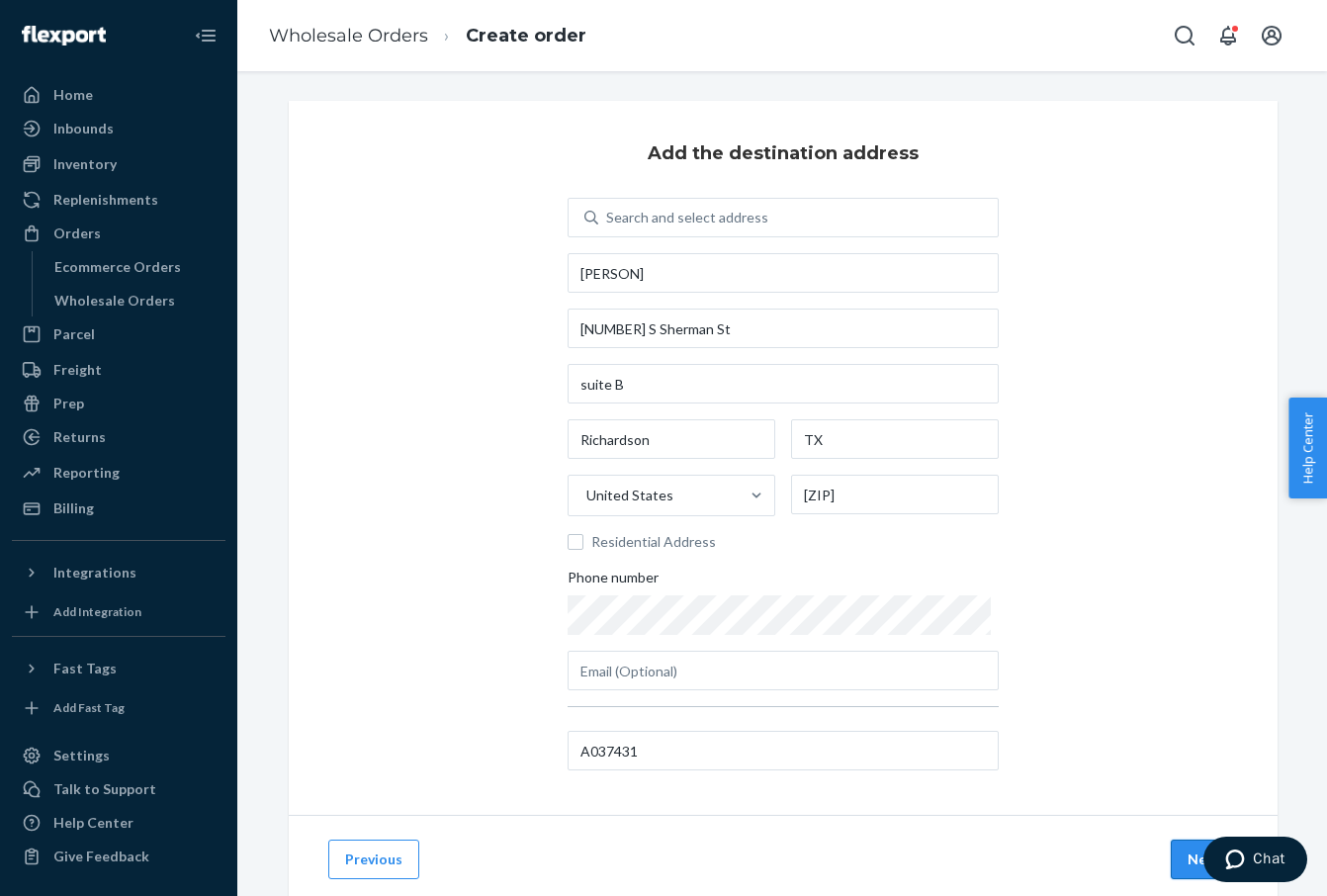 click on "Next" at bounding box center (1204, 859) 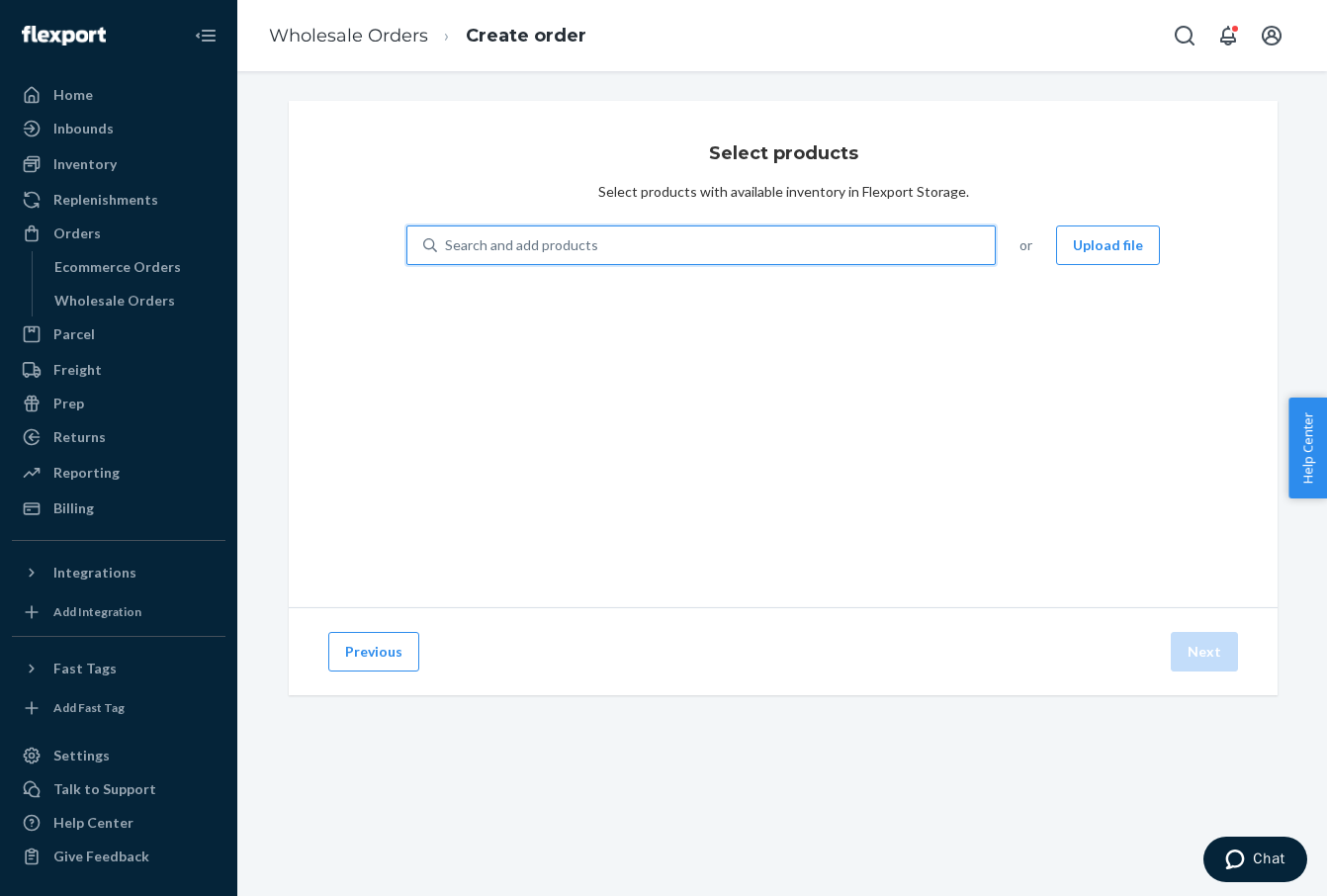 click on "Search and add products" at bounding box center (701, 245) 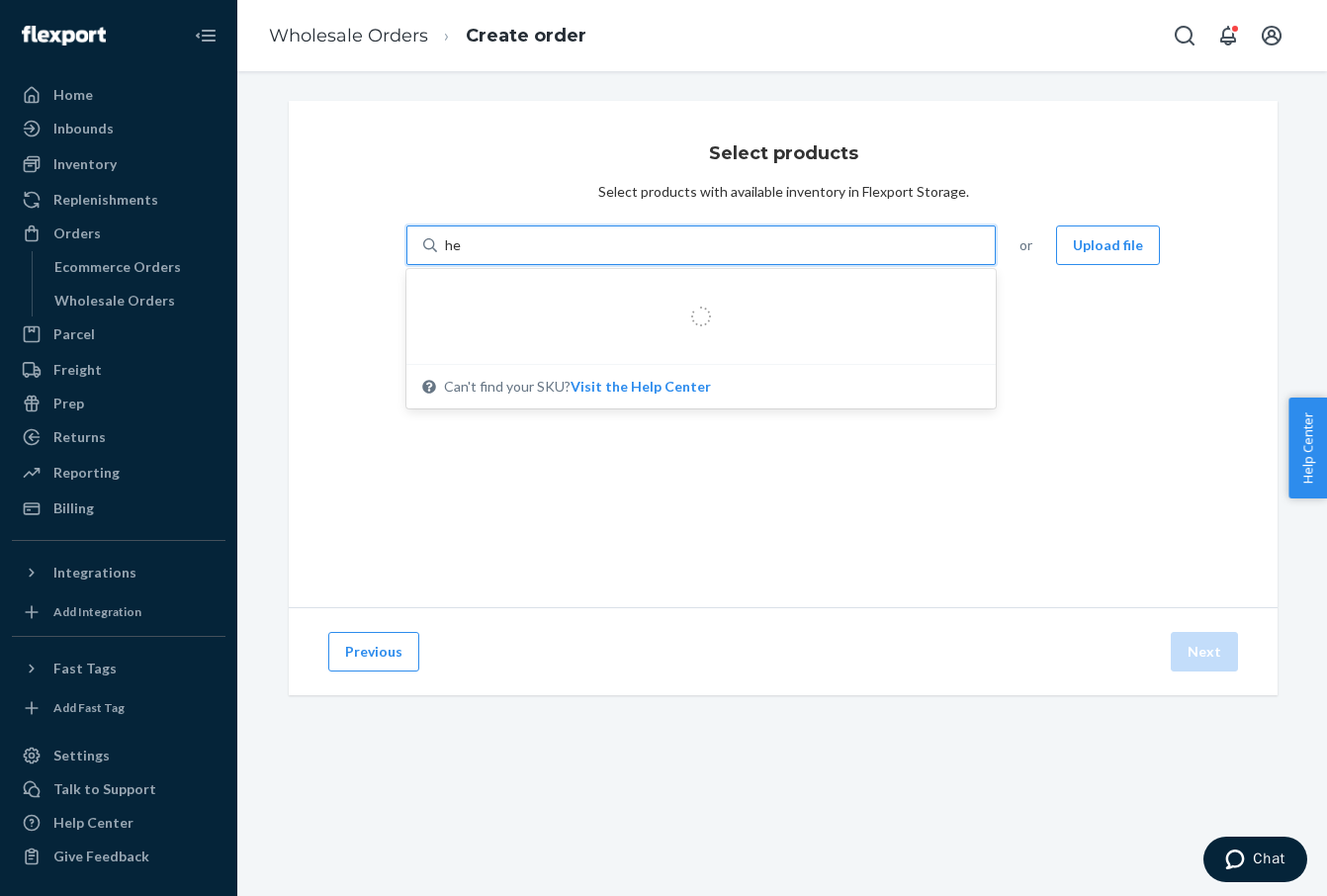 type on "hem" 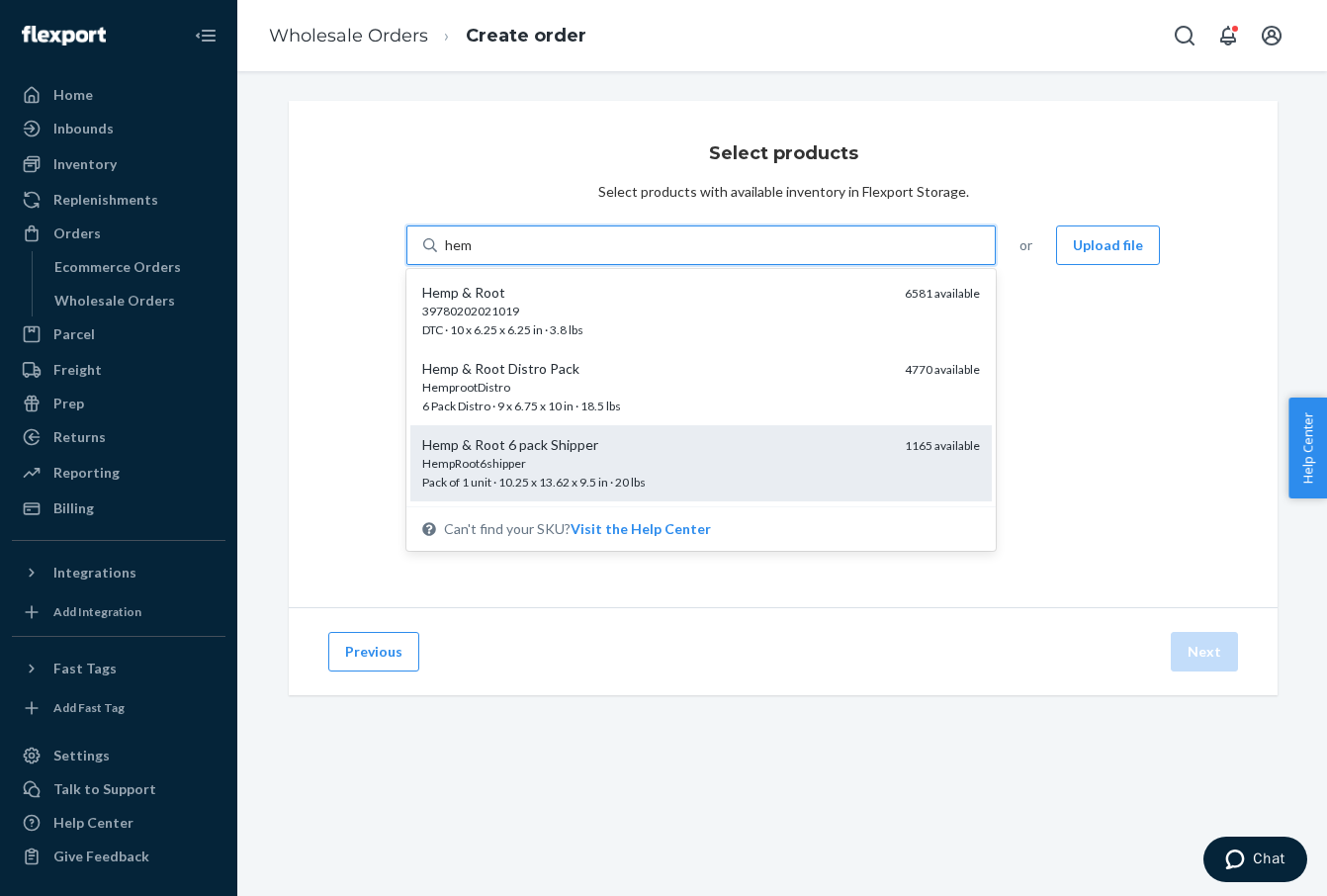 click on "Hemp & Root 6 pack Shipper" at bounding box center (656, 445) 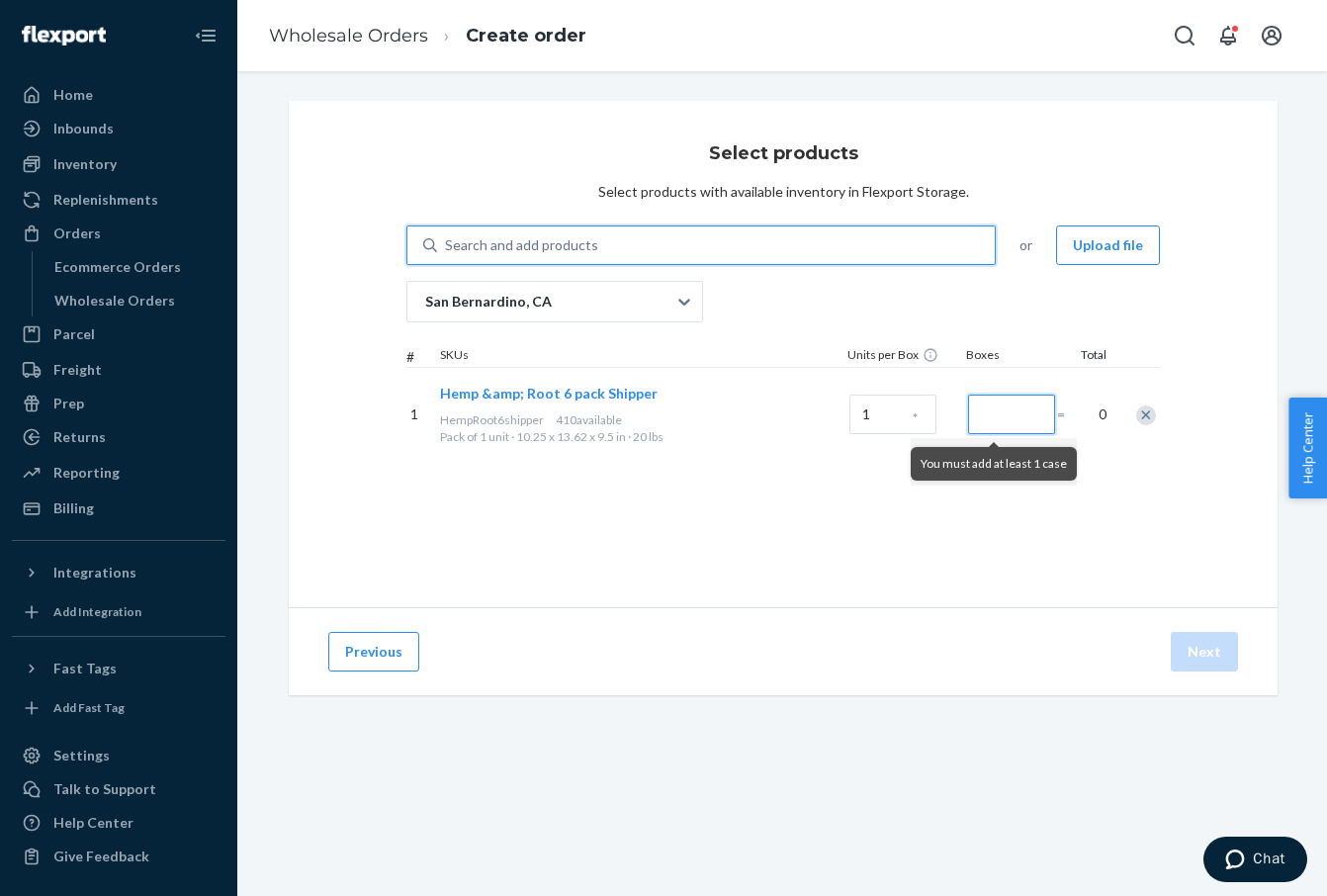 click at bounding box center [1012, 414] 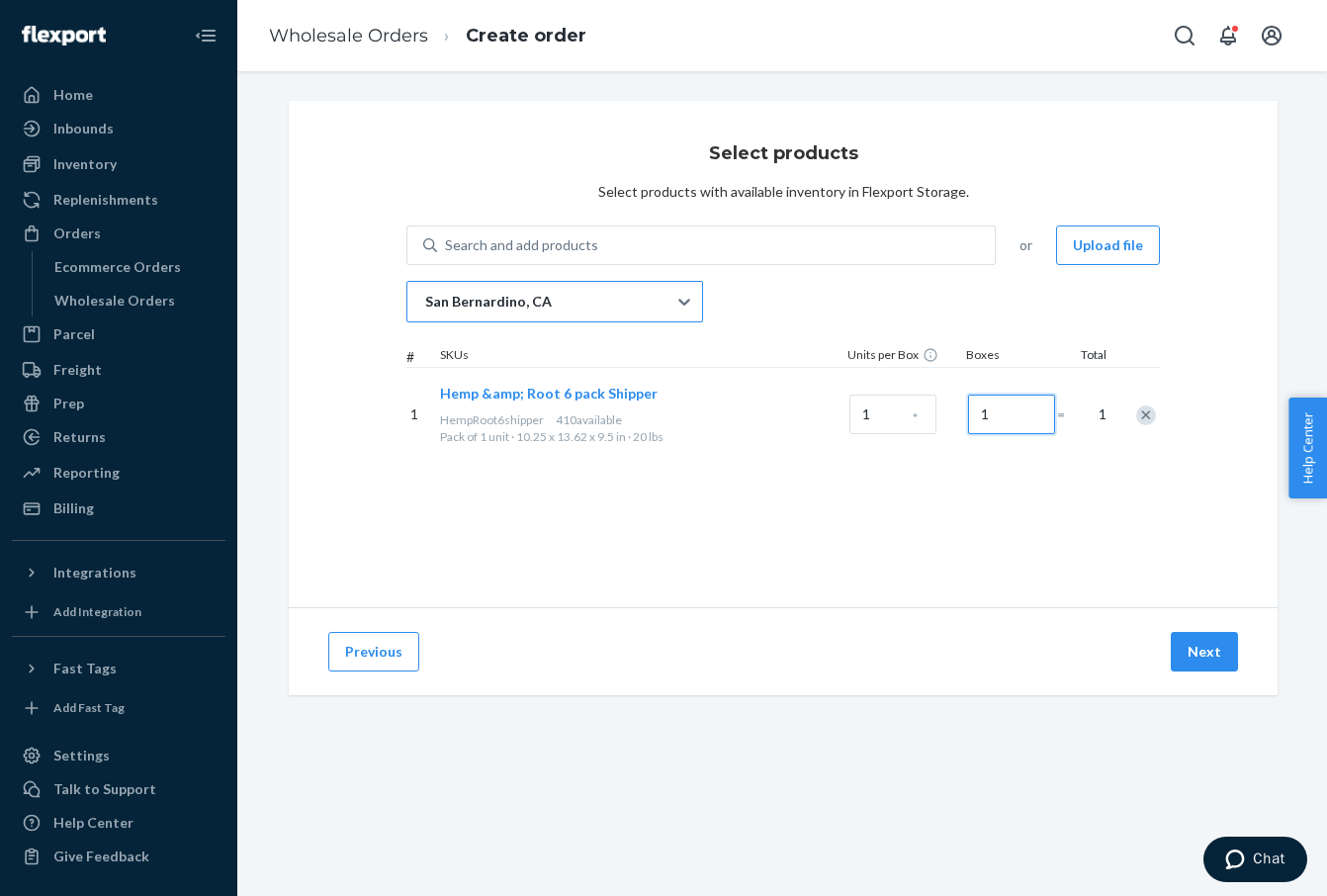 type on "1" 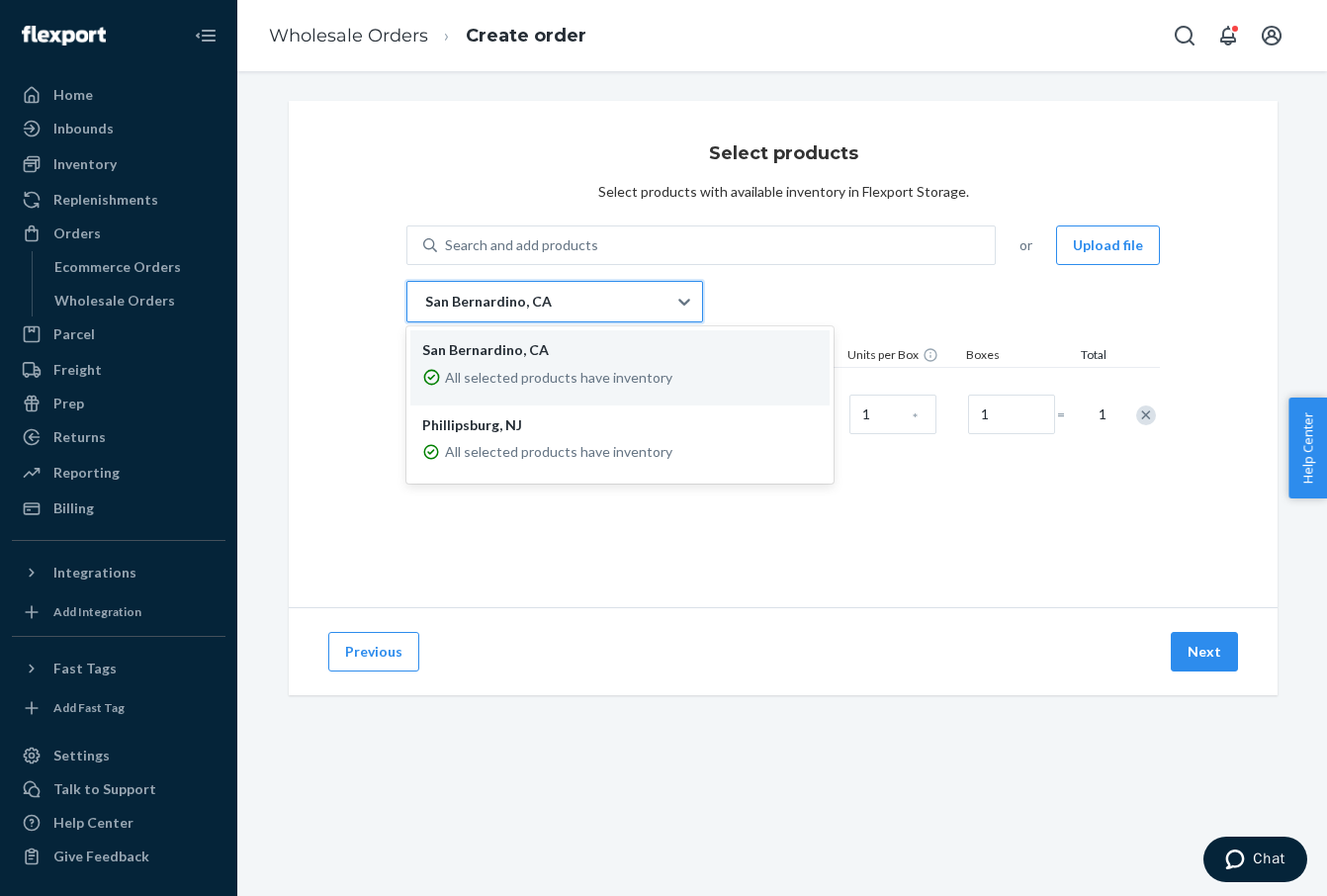 click on "San Bernardino, CA" at bounding box center (537, 302) 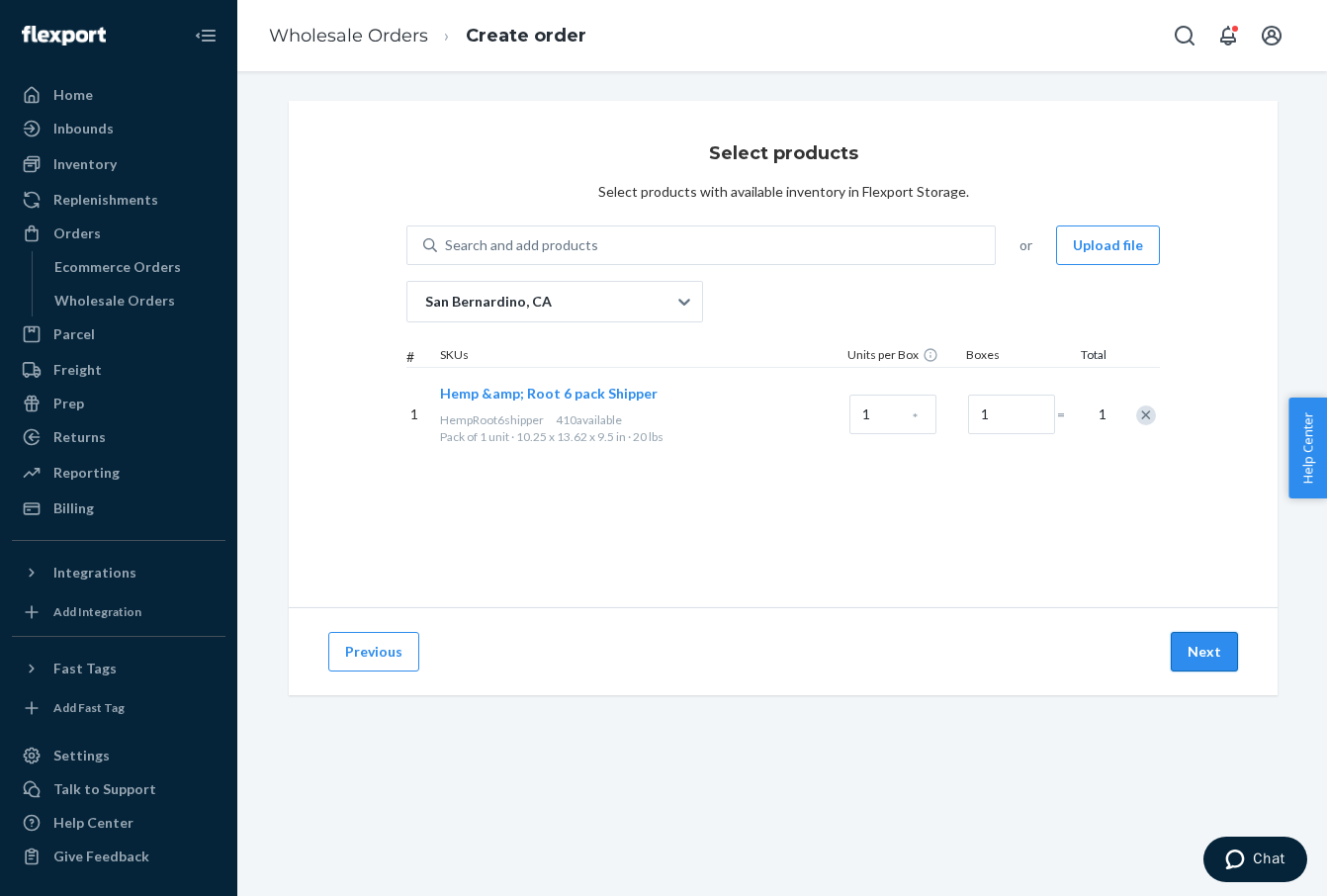click on "Next" at bounding box center [1204, 652] 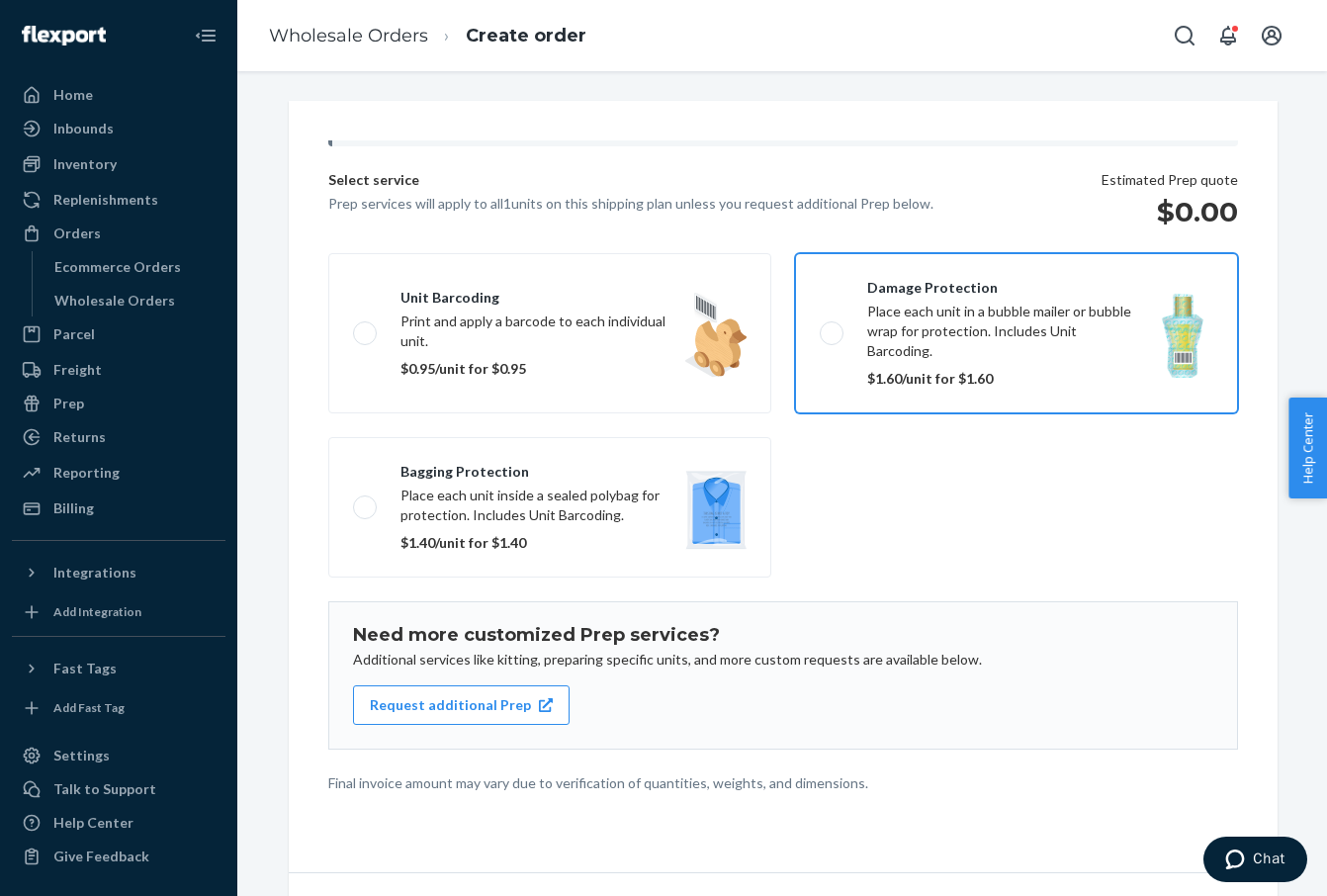 scroll, scrollTop: 166, scrollLeft: 0, axis: vertical 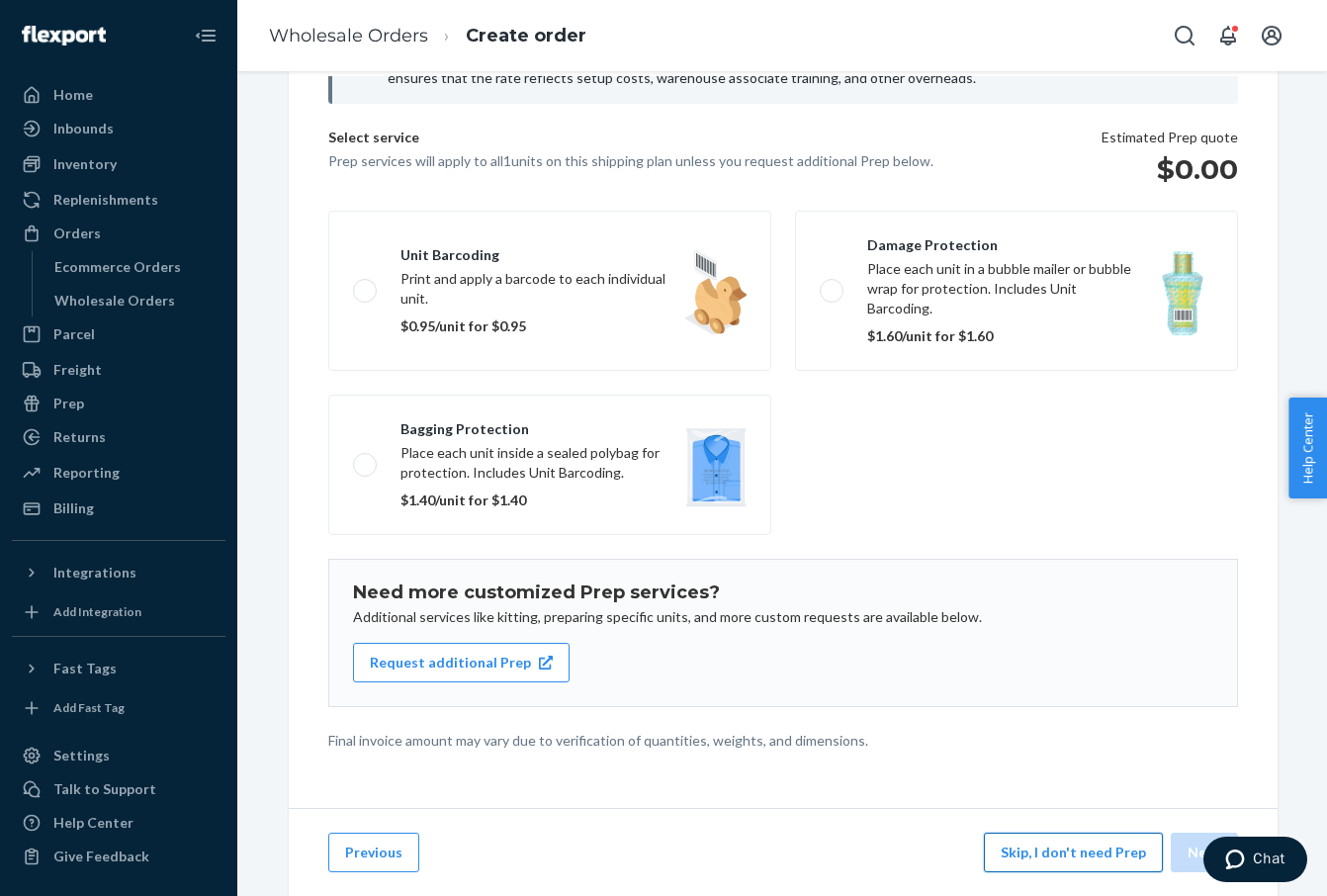 click on "Skip, I don't need Prep" at bounding box center (1073, 852) 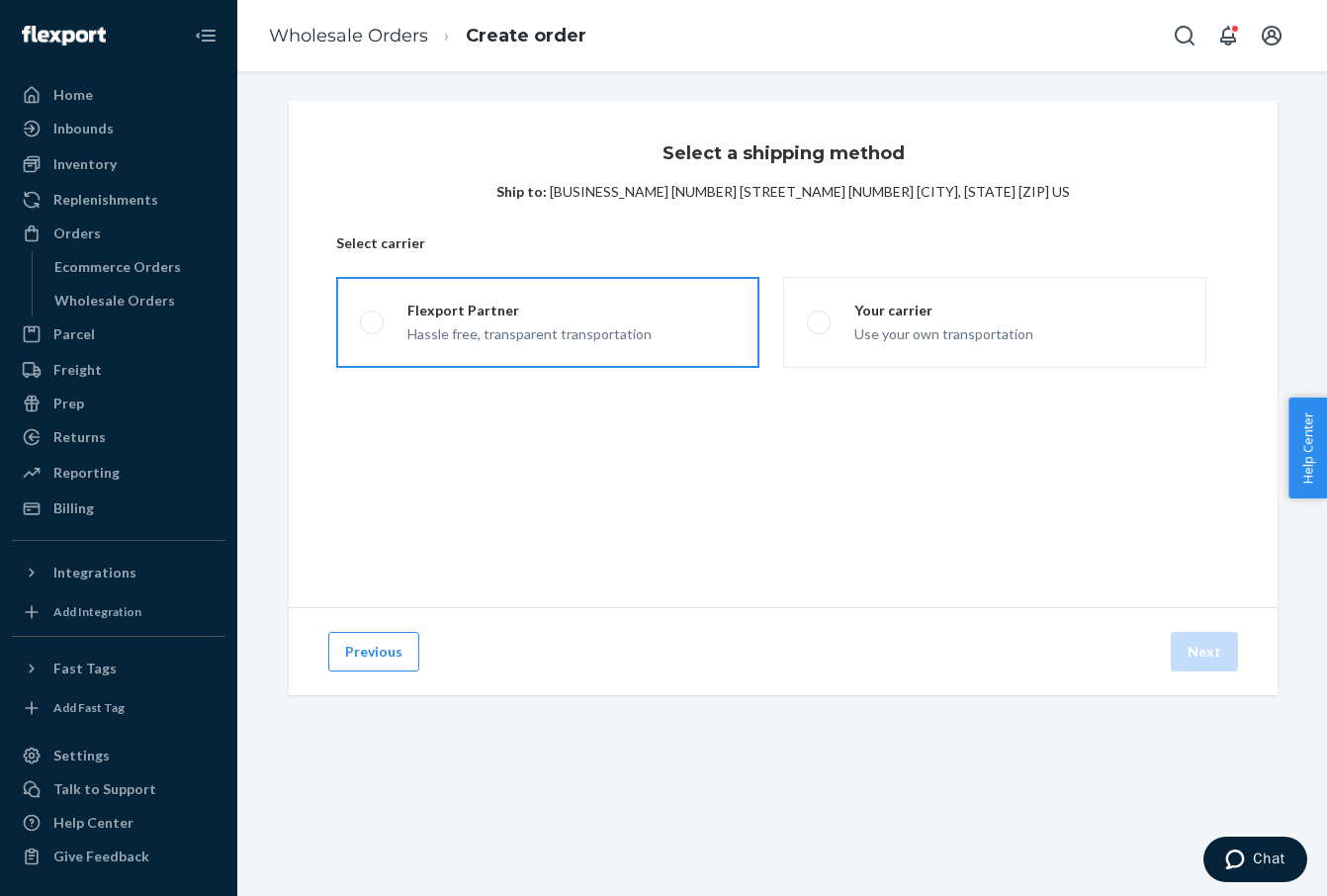 click on "Flexport Partner Hassle free, transparent transportation" at bounding box center [548, 322] 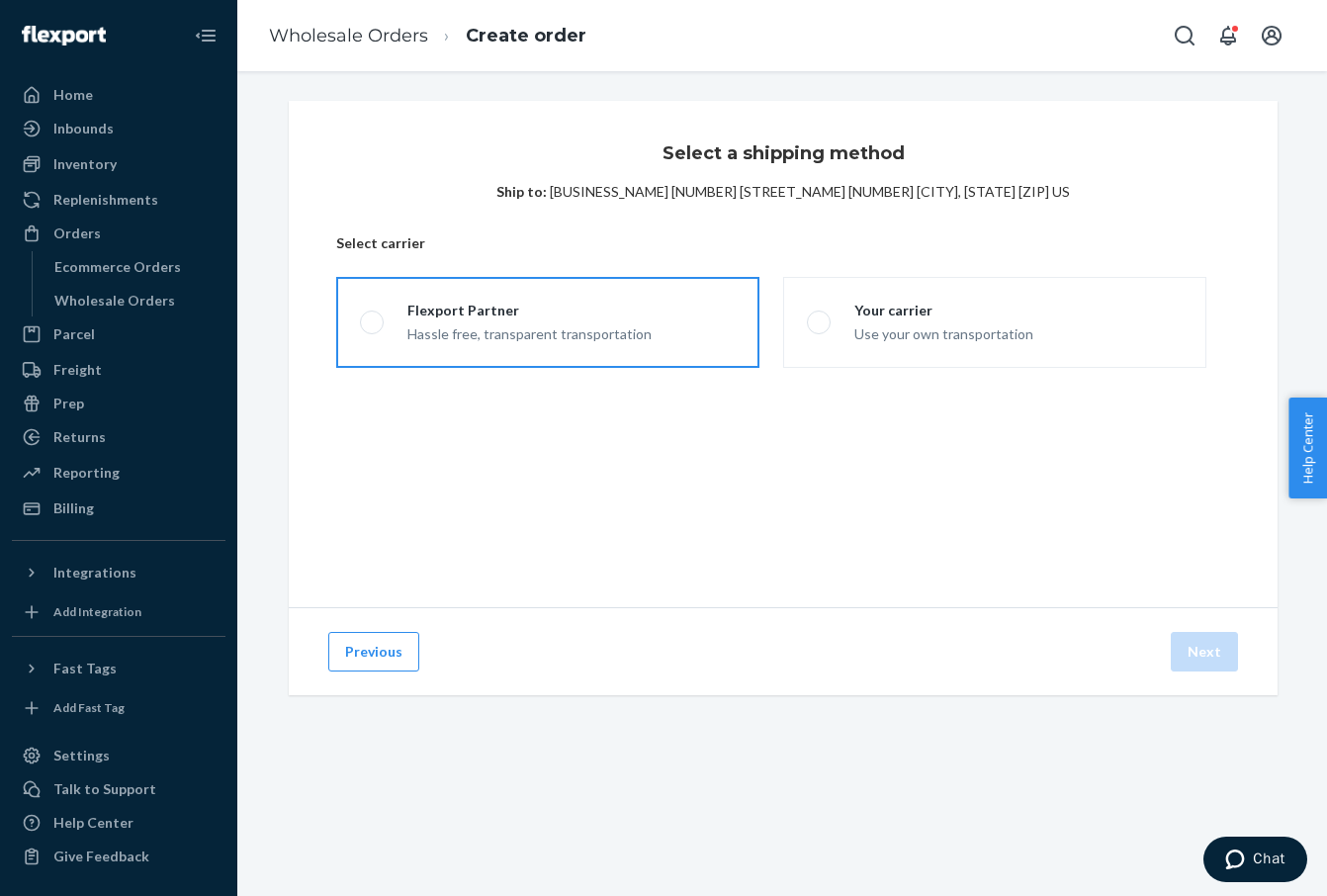 click on "Flexport Partner Hassle free, transparent transportation" at bounding box center (366, 322) 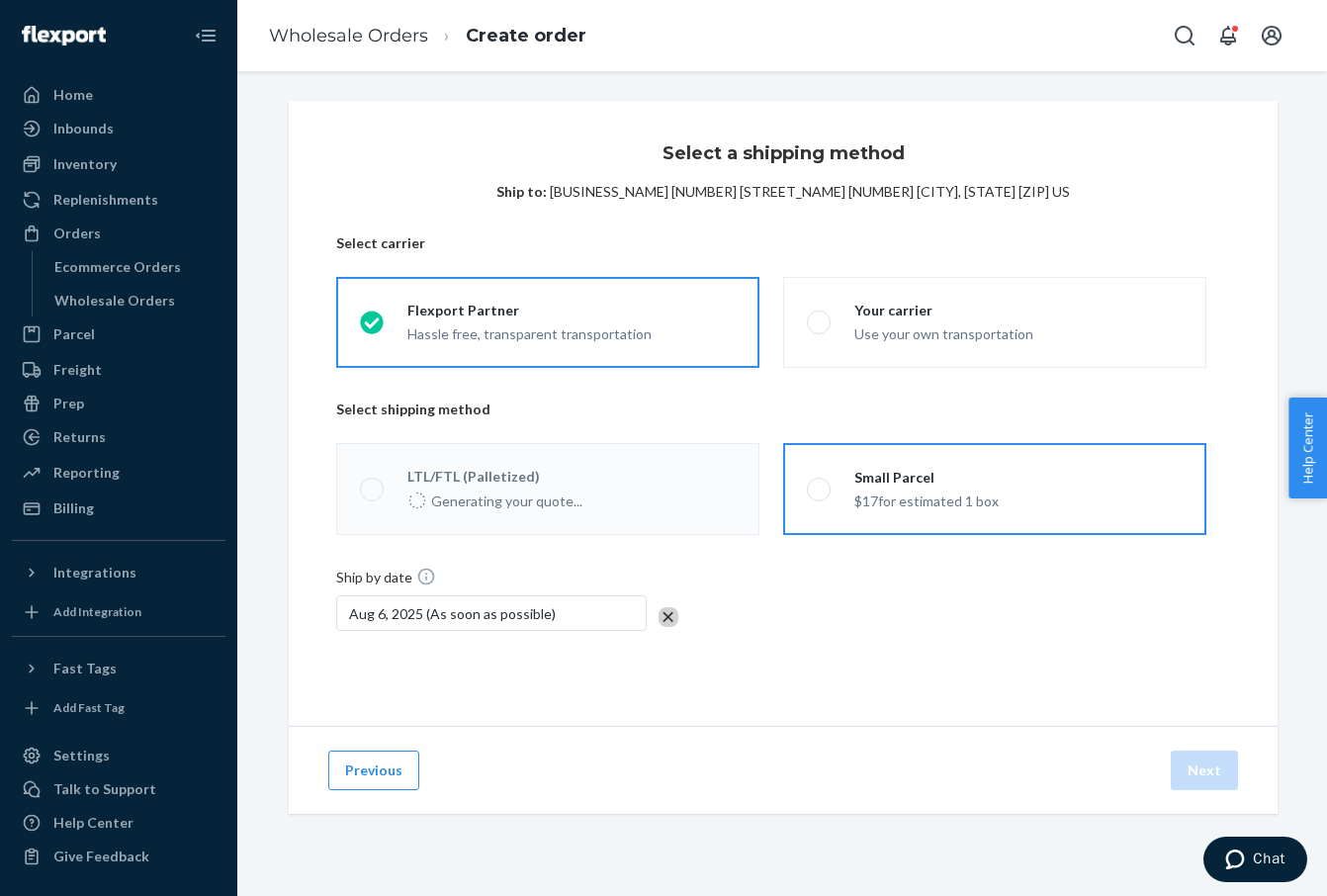click on "Small Parcel $17  for estimated 1 box" at bounding box center (995, 489) 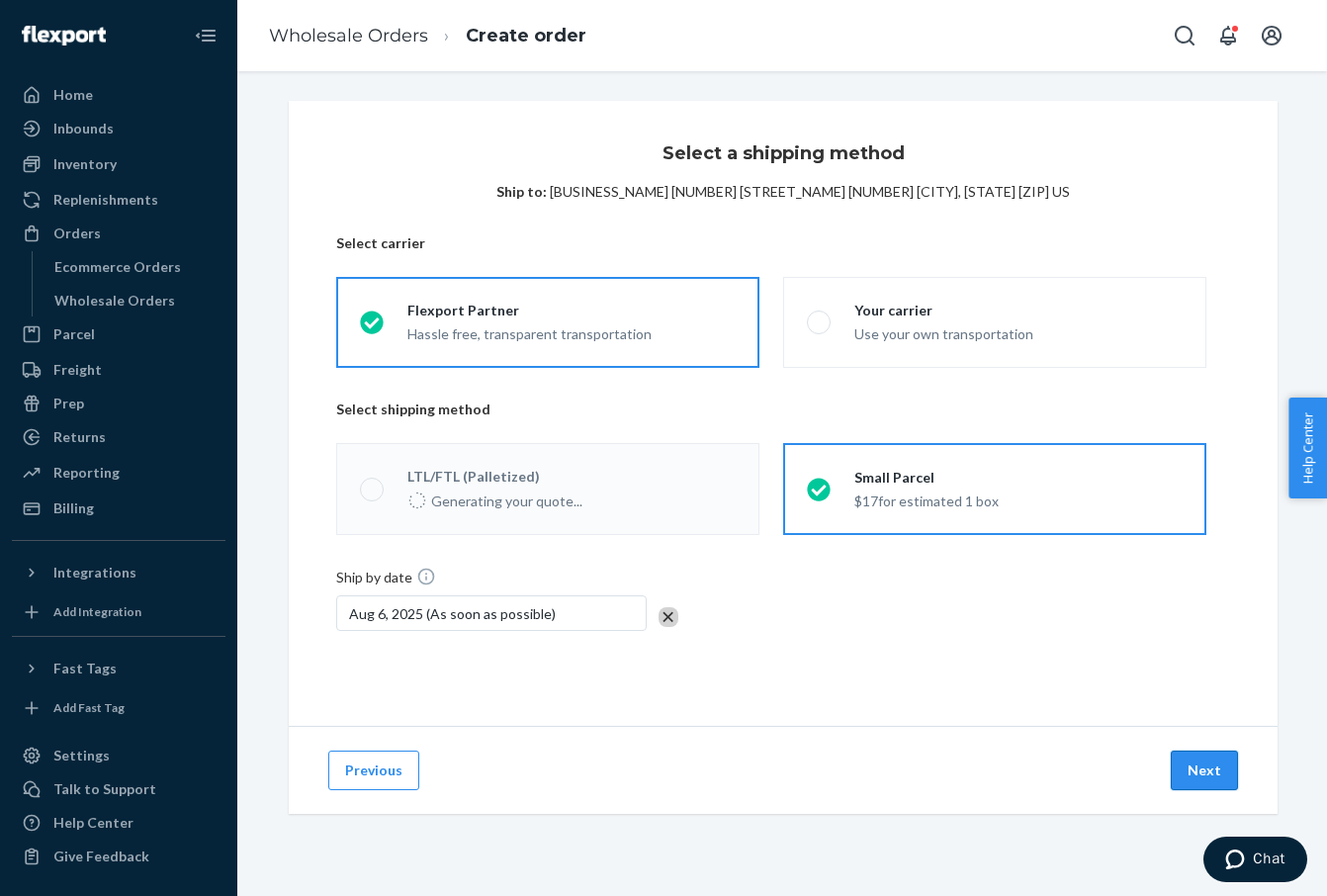 click on "Next" at bounding box center (1204, 770) 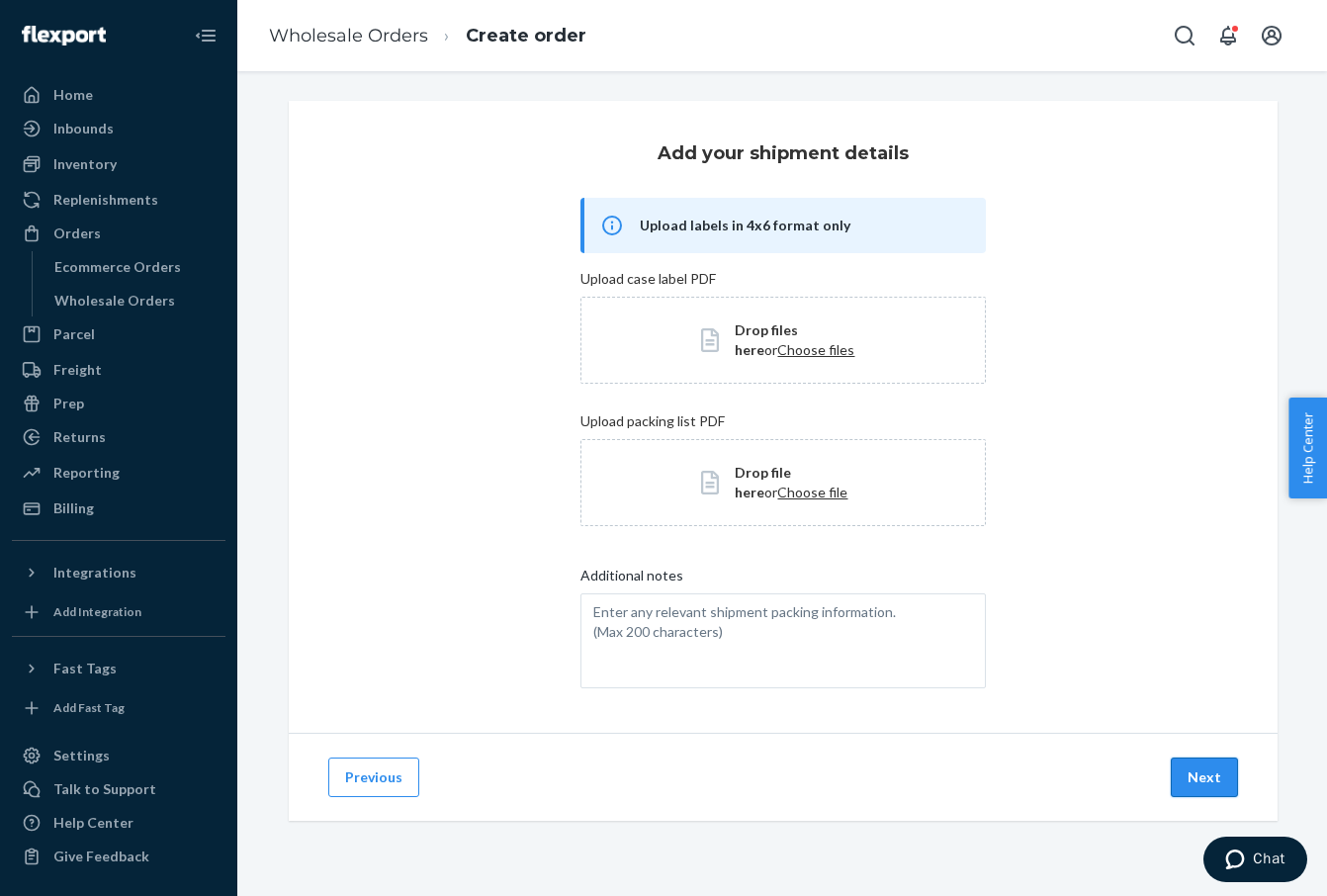 click on "Next" at bounding box center [1204, 777] 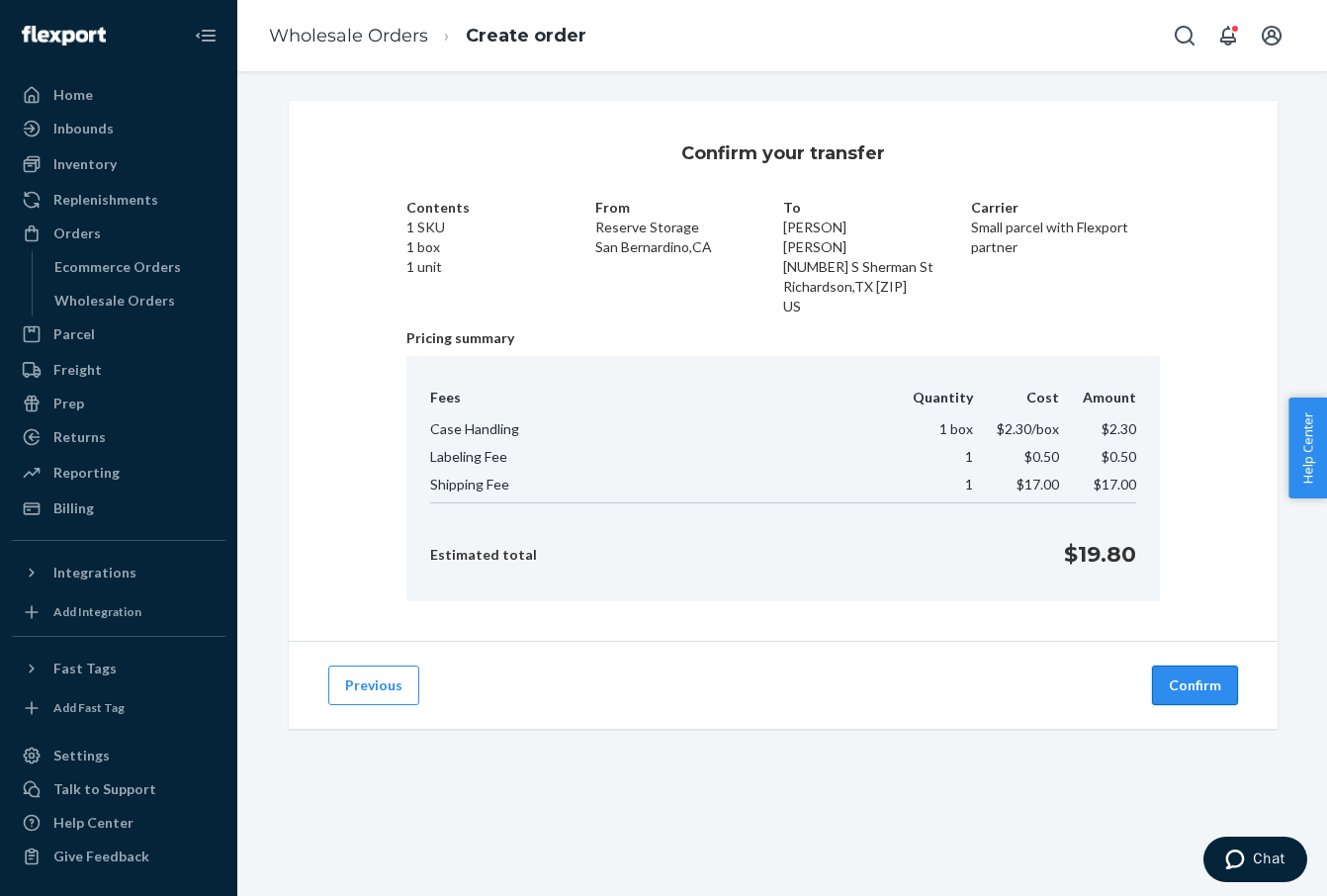 click on "Confirm" at bounding box center (1194, 685) 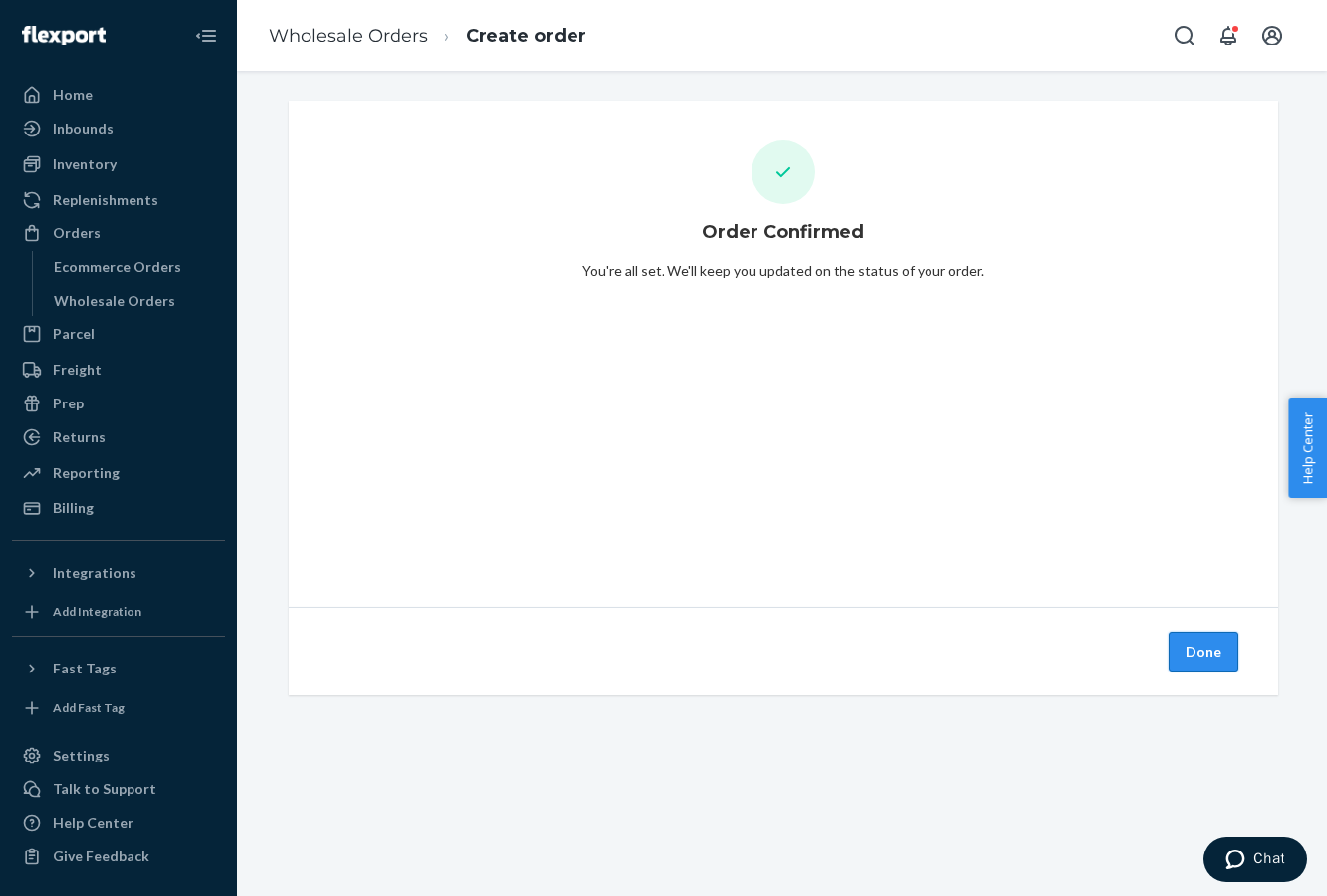 click on "Done" at bounding box center (1203, 652) 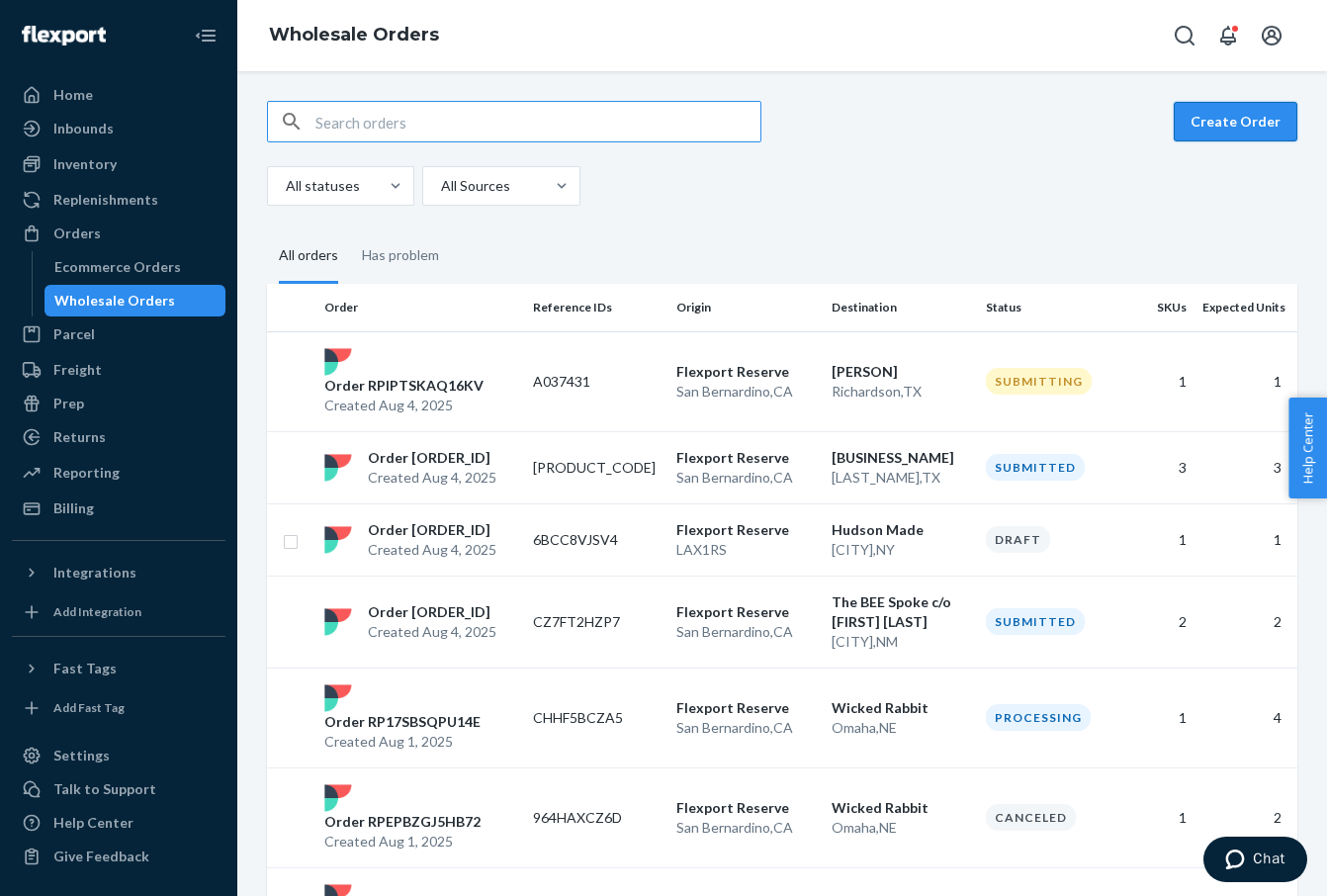click on "Create Order" at bounding box center (1235, 122) 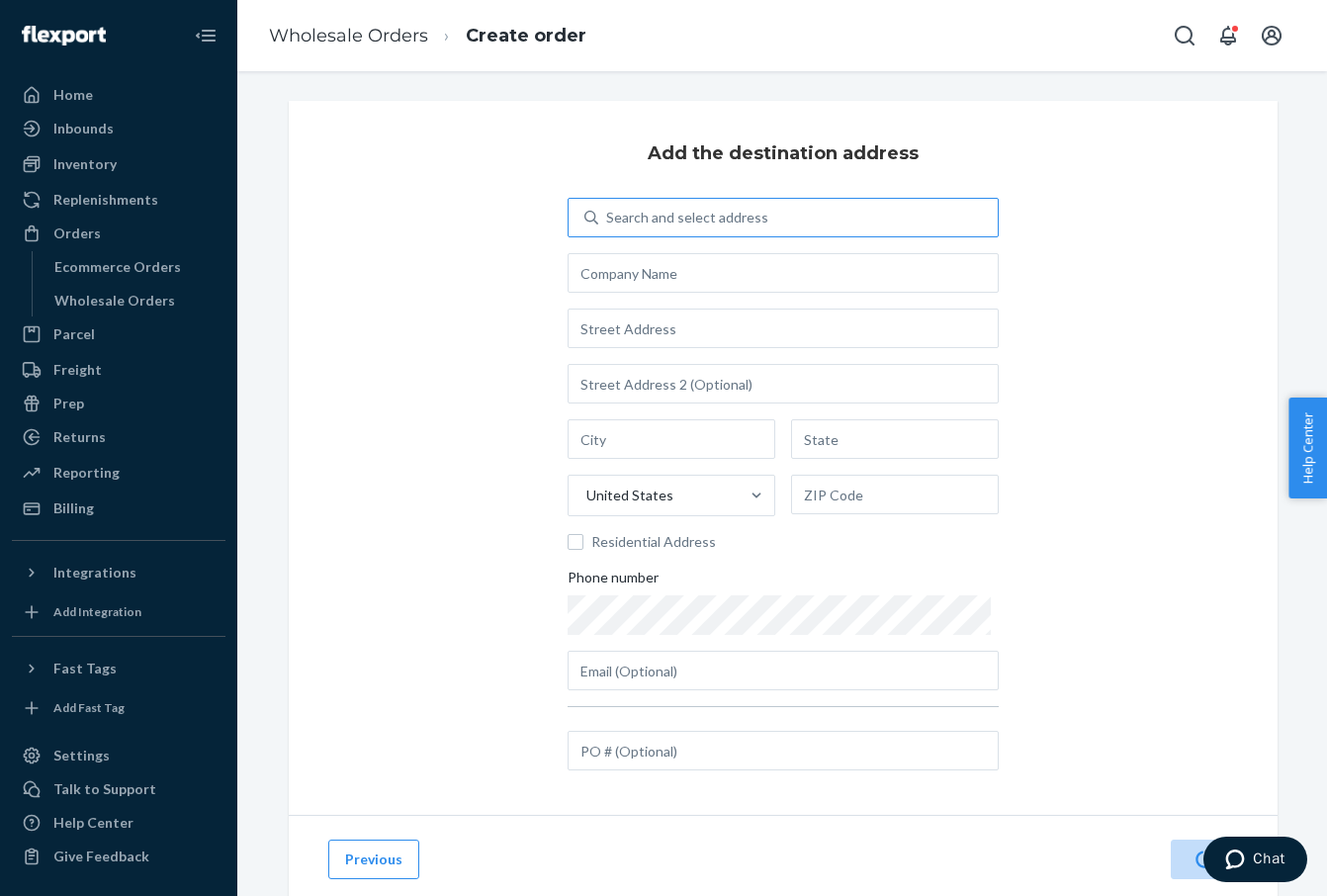 click on "Search and select address" at bounding box center (798, 218) 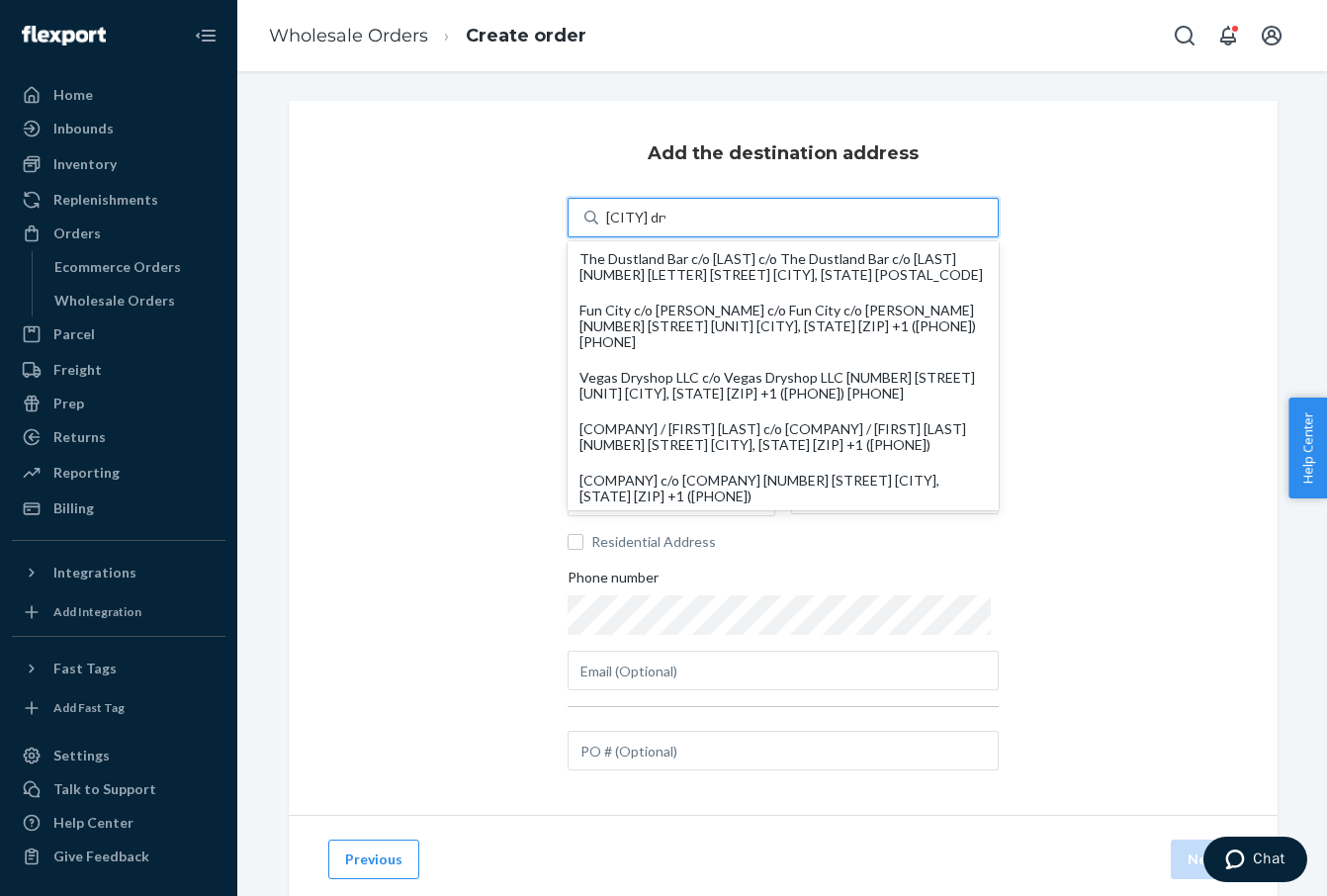 type on "[CITY] drys" 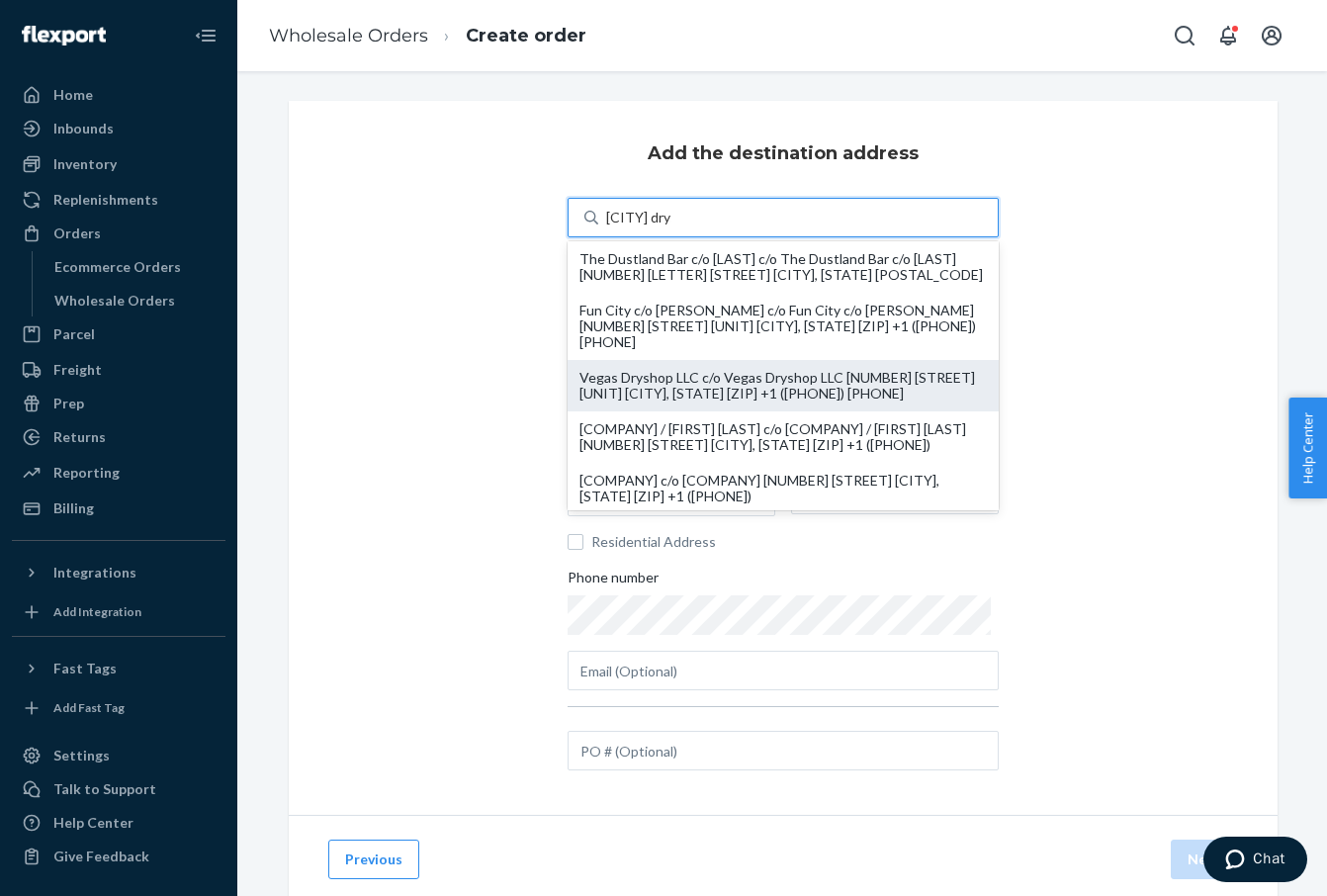 click on "Vegas Dryshop LLC
c/o
Vegas Dryshop LLC
[NUMBER] [STREET] [UNIT]
[CITY], [STATE] [ZIP]
+1 ([PHONE]) [PHONE]" at bounding box center [783, 386] 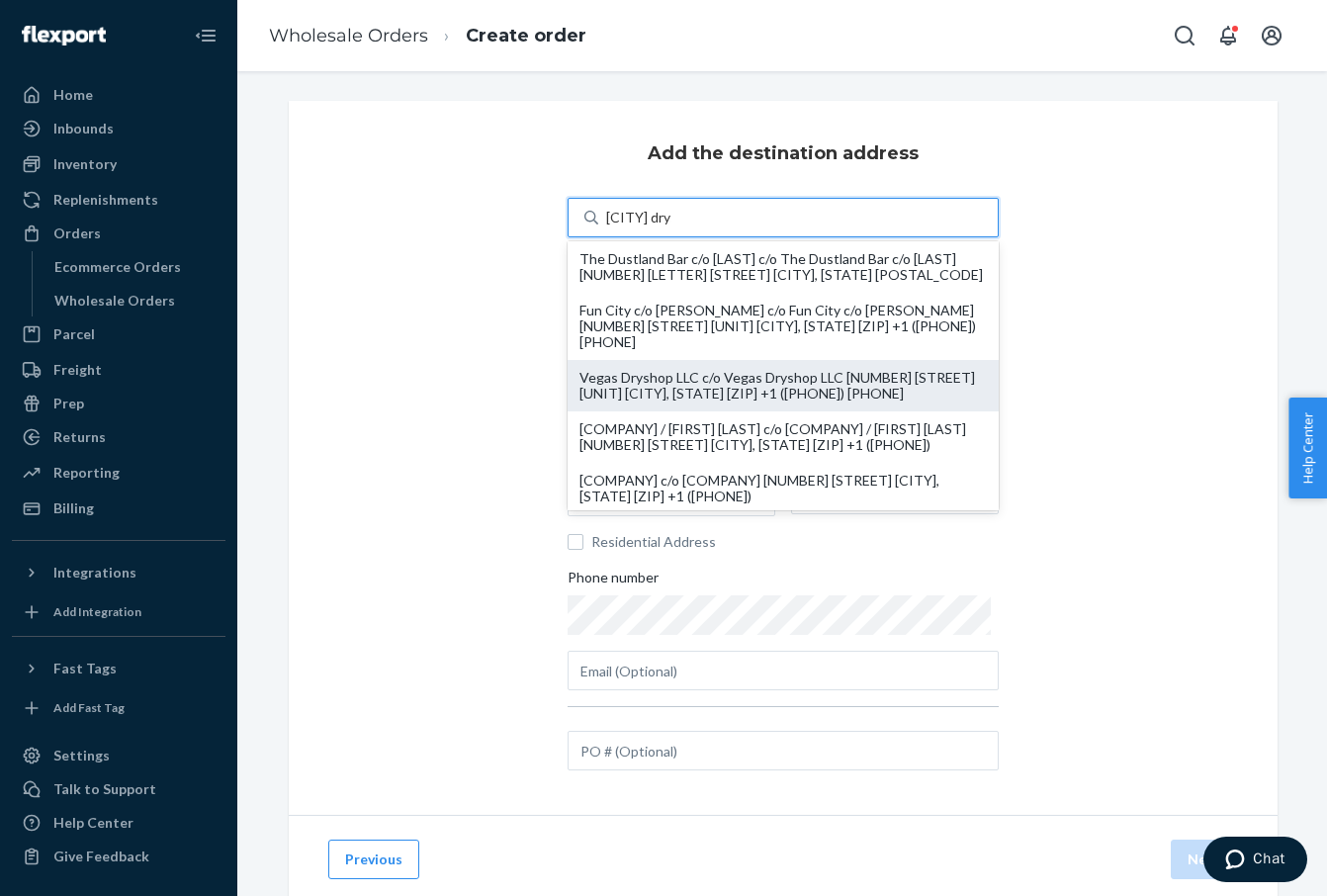click on "[CITY] drys" at bounding box center [639, 218] 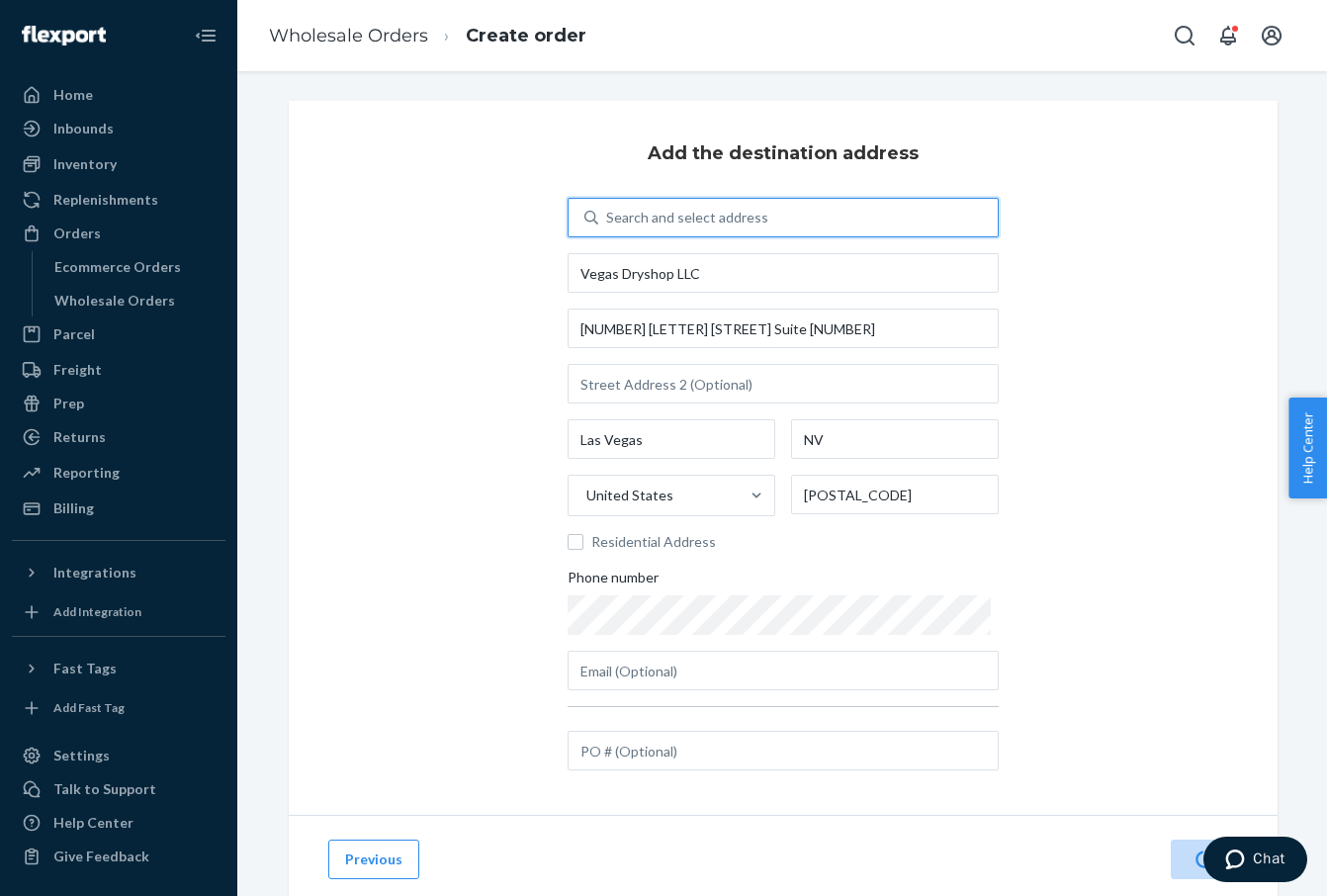 type 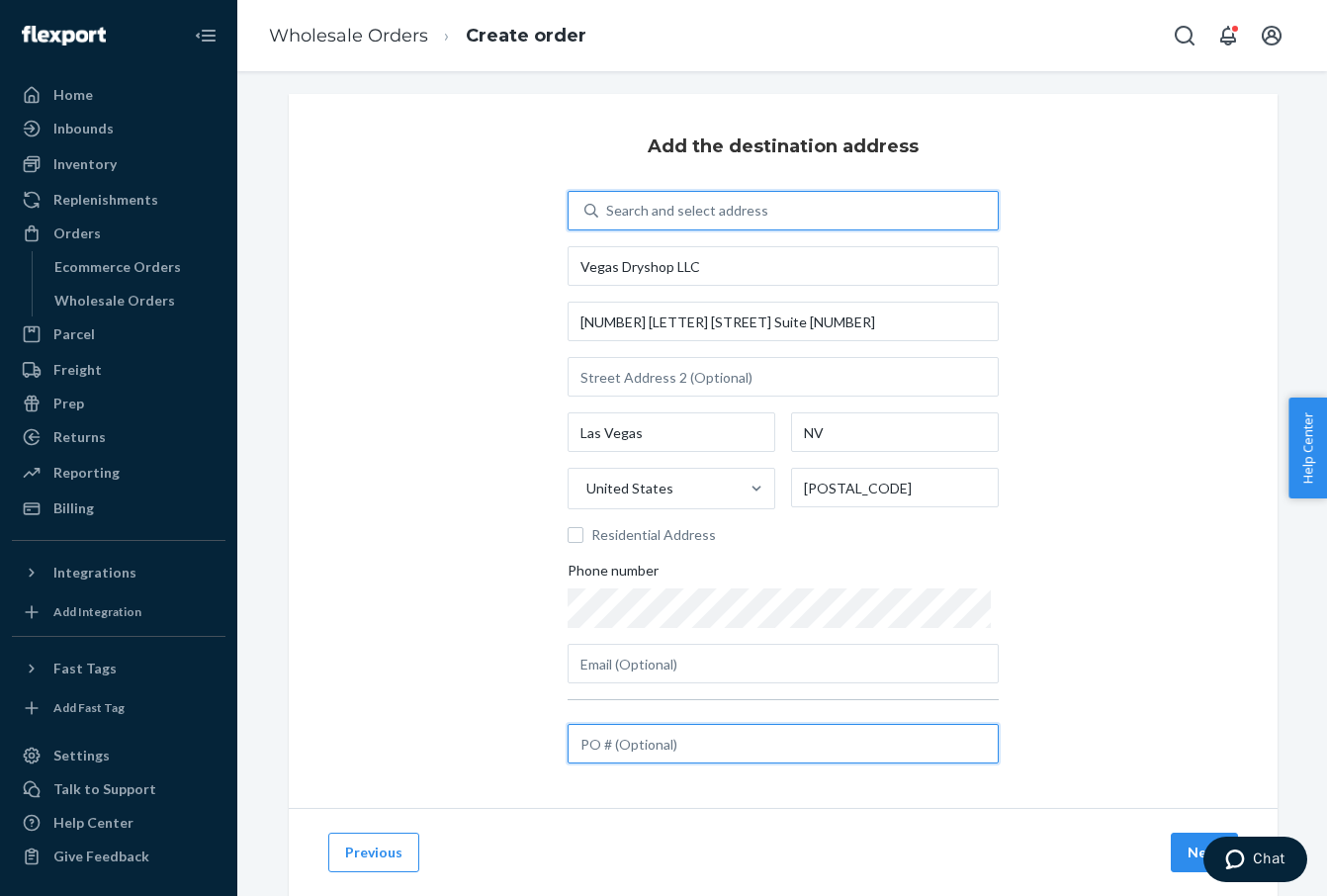 click at bounding box center (783, 744) 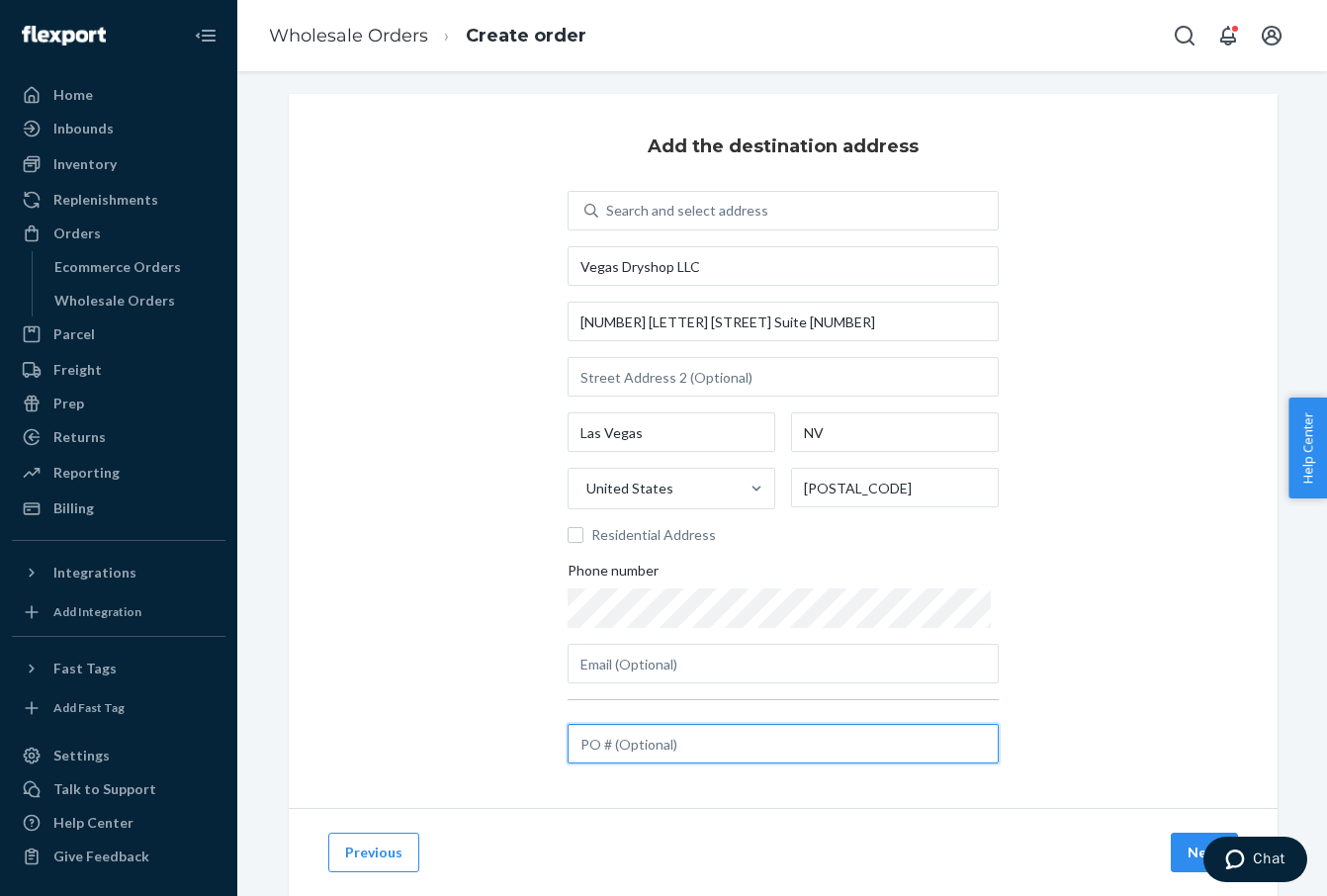 paste on "A823137" 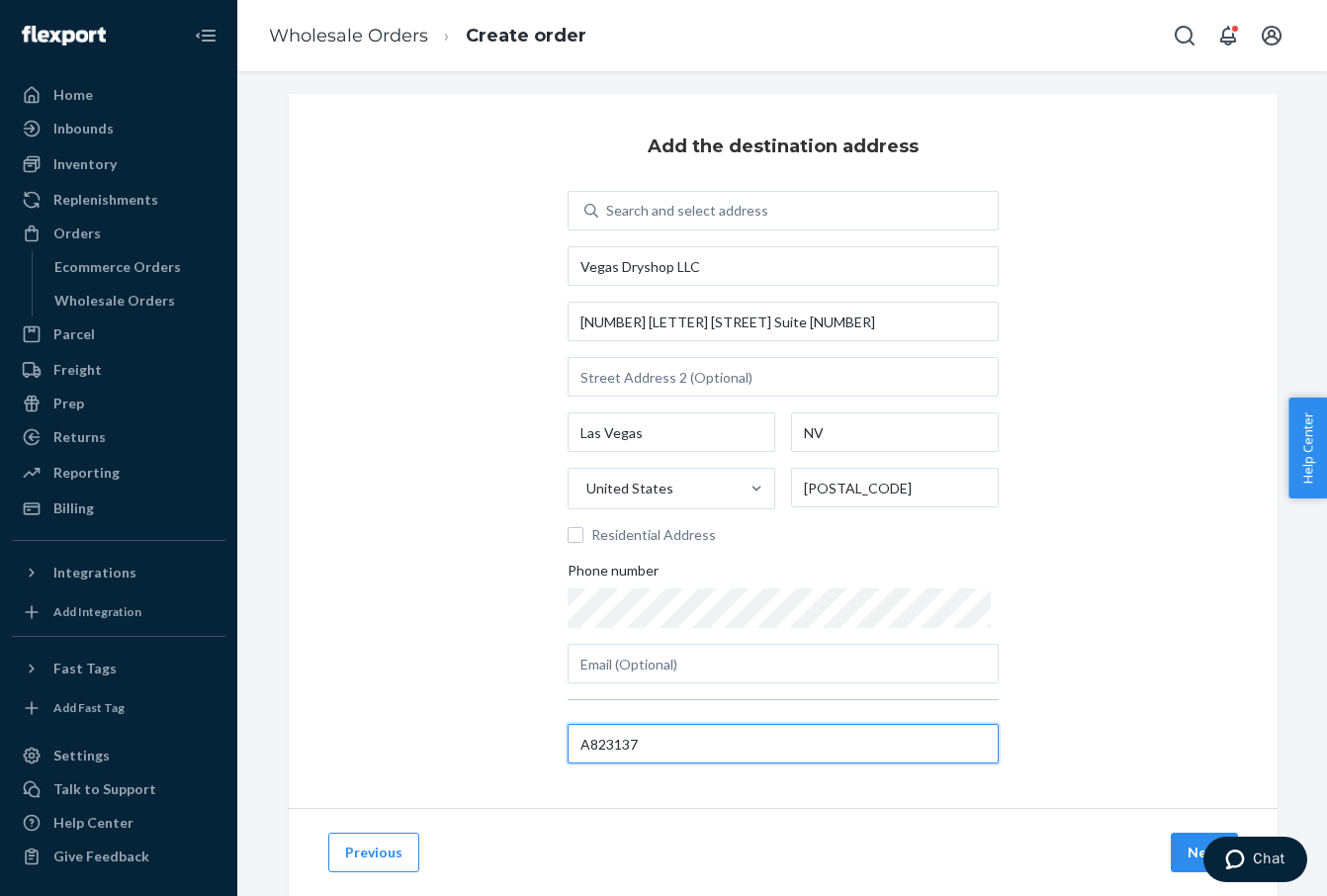 type on "A823137" 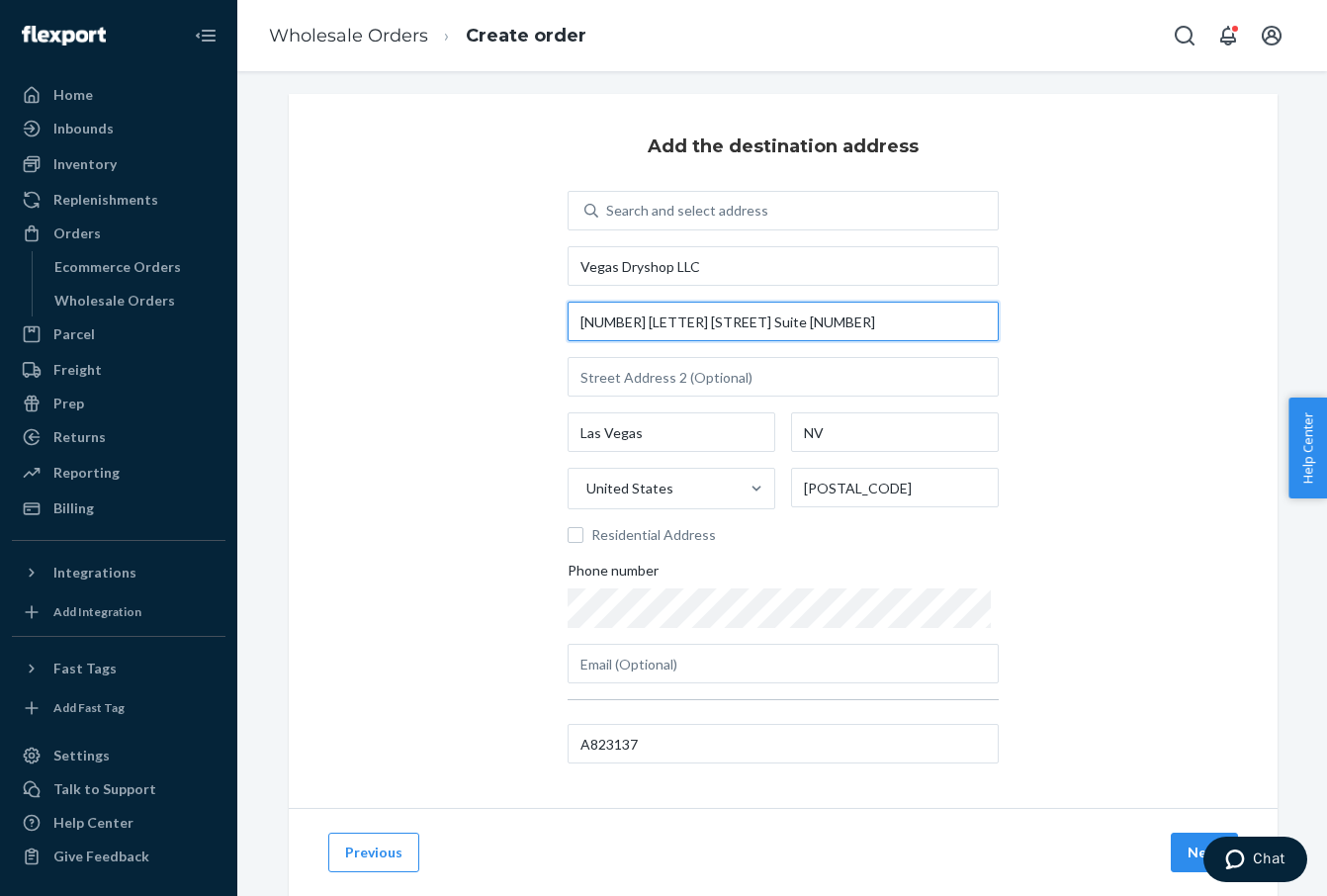 drag, startPoint x: 719, startPoint y: 318, endPoint x: 777, endPoint y: 318, distance: 58 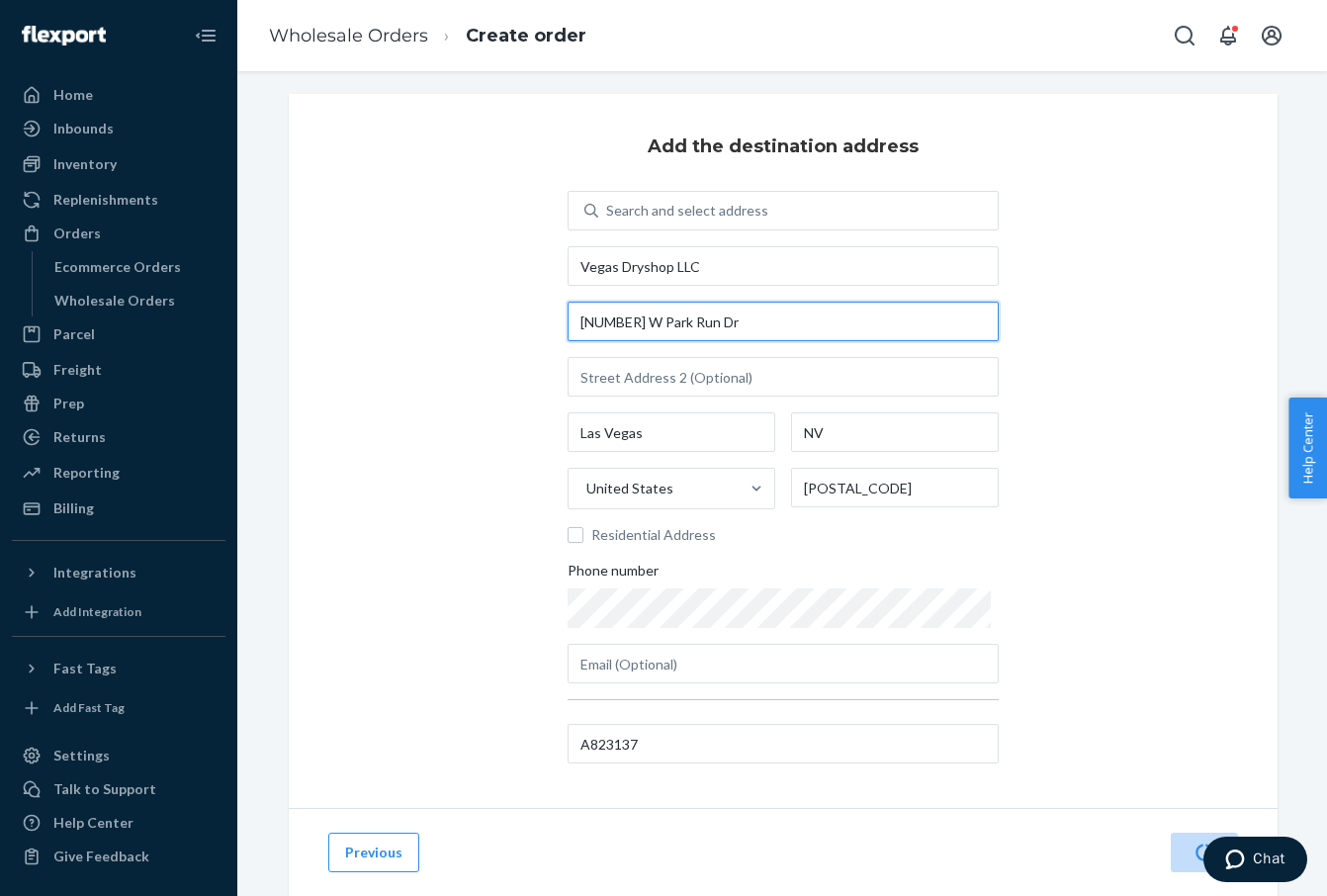 type on "[NUMBER] W Park Run Dr" 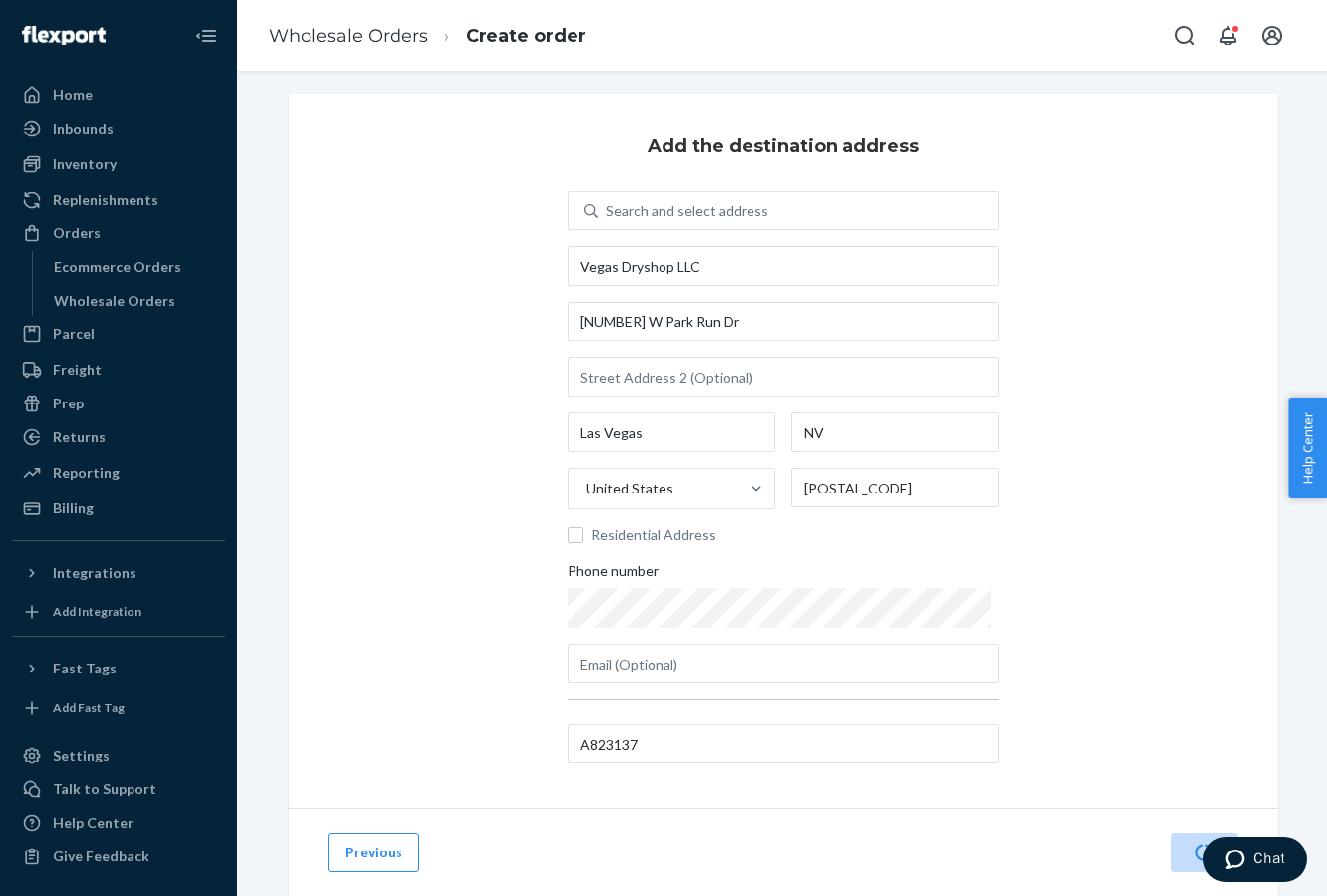 click on "Add the destination address Search and select address Vegas Dryshop LLC [NUMBER] [STREET] [CITY] [STATE] United States [ZIP] Residential Address Phone number [ID]" at bounding box center [783, 451] 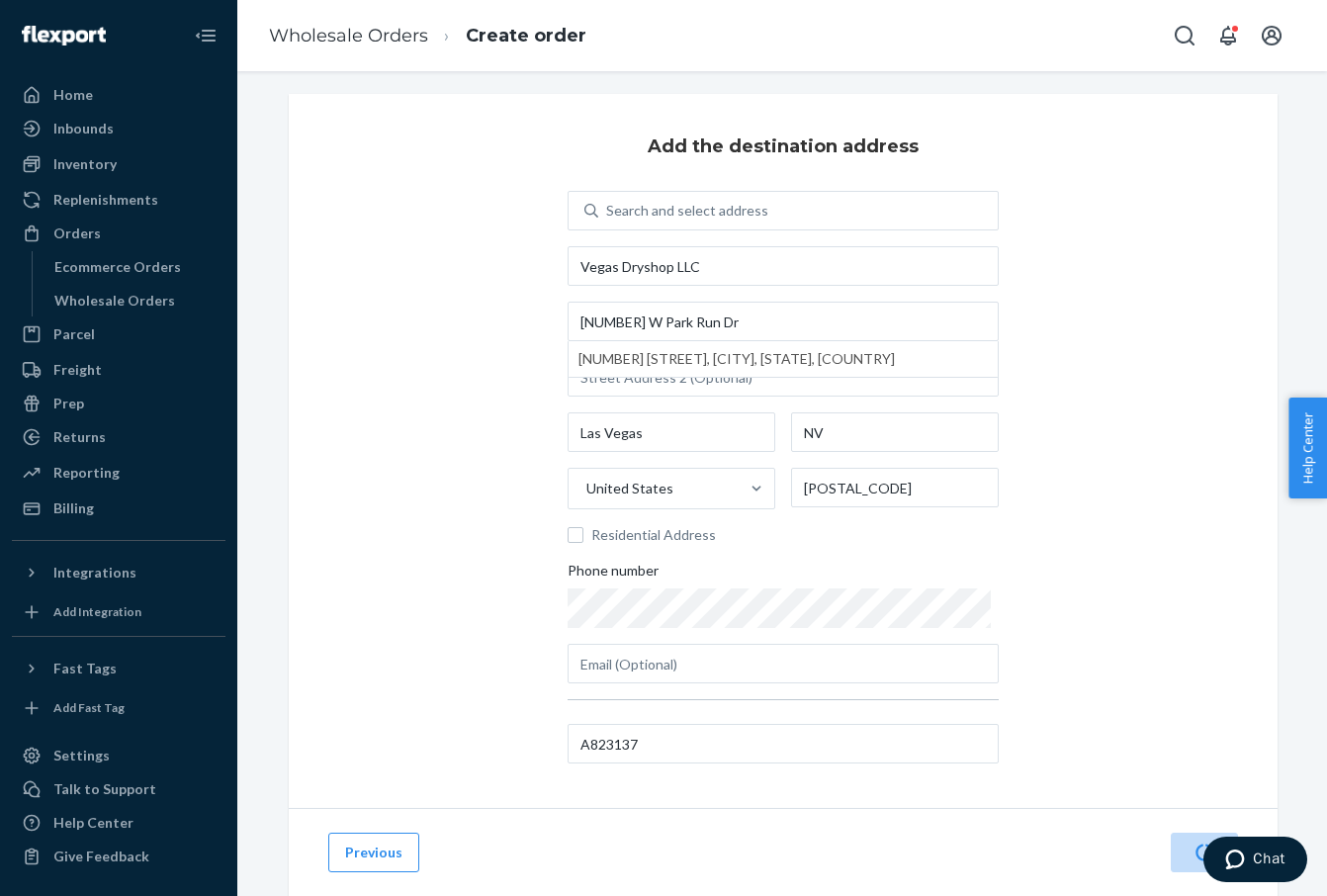 click on "Add the destination address Search and select address Vegas Dryshop LLC [NUMBER] [STREET] [NUMBER] [STREET], [CITY], [STATE], USA [CITY] [STATE] United States [ZIP]" at bounding box center [783, 451] 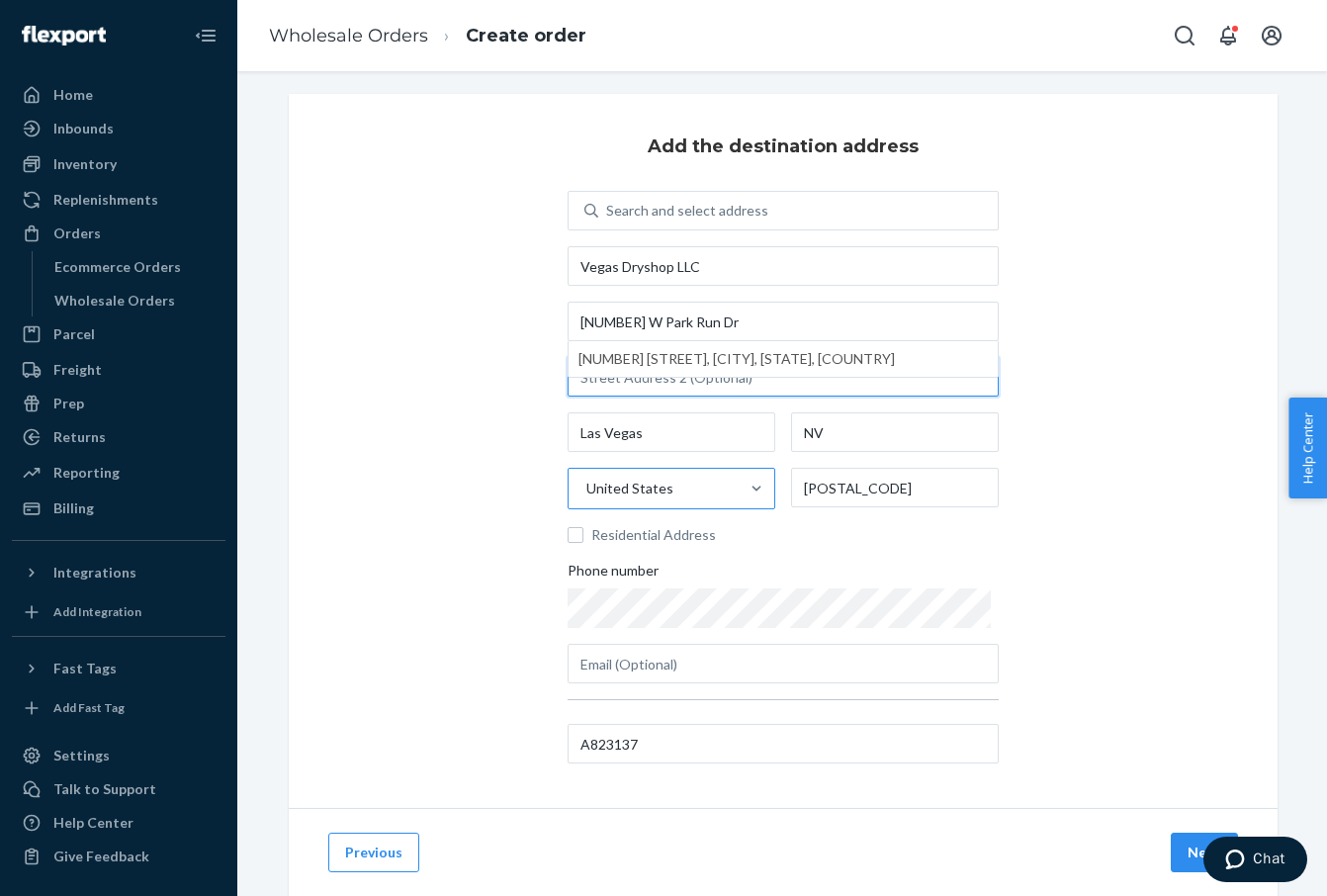 paste on "Suite 150" 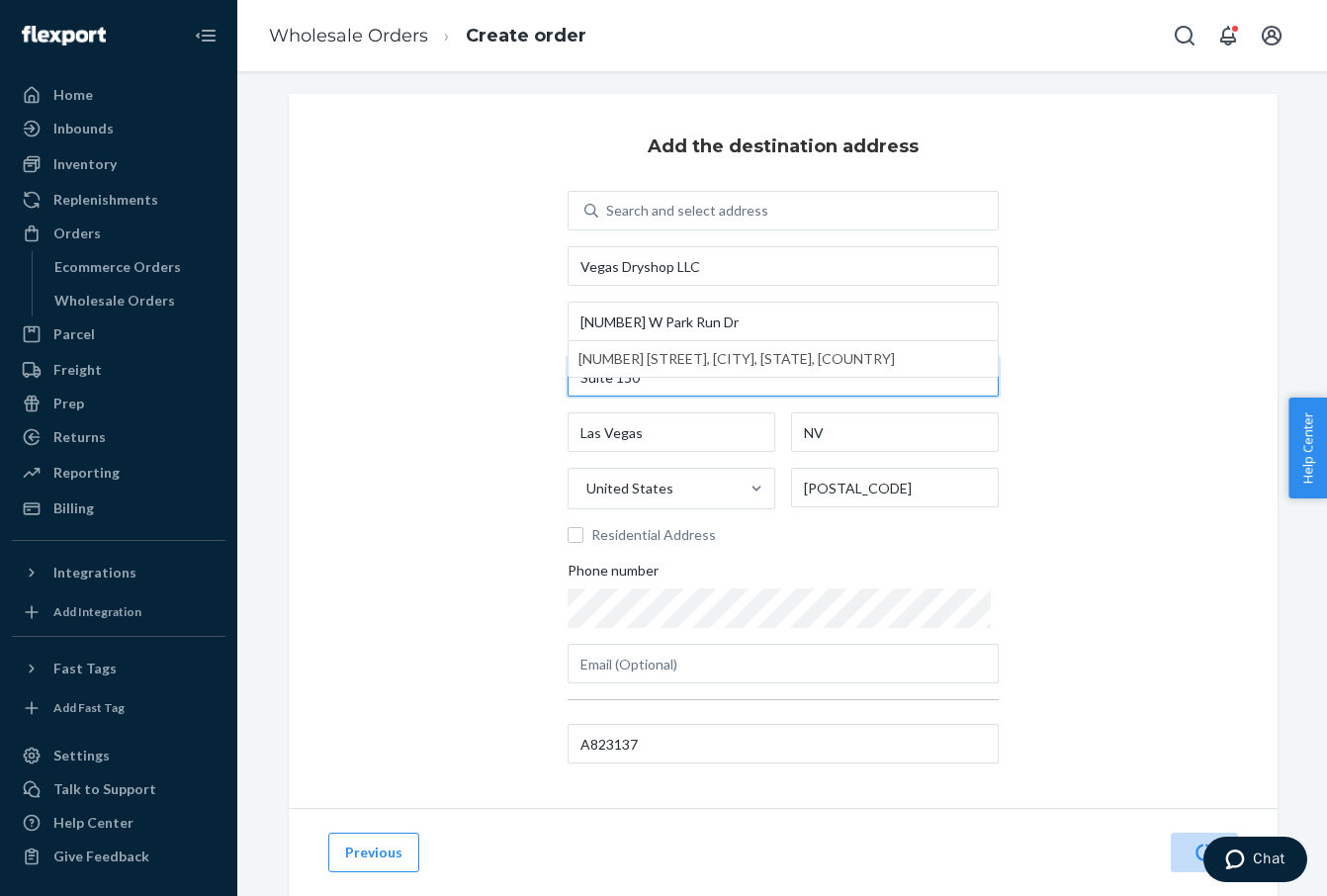 type on "Suite 150" 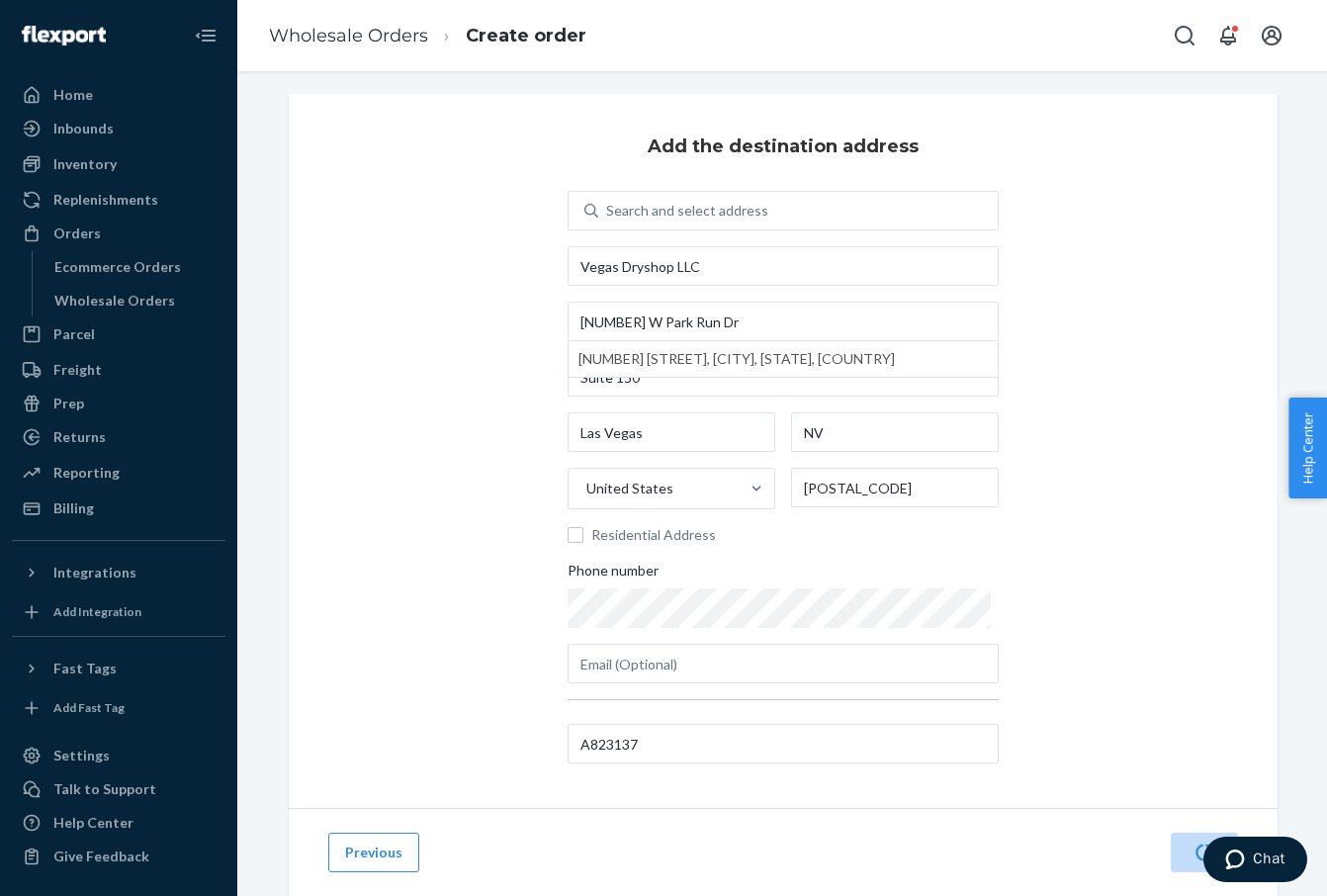 click on "Add the destination address Search and select address Vegas Dryshop LLC [NUMBER] [STREET] [NUMBER] [STREET], [CITY], [STATE], USA [CITY] [STATE] United States [ZIP] Residential Address Phone number [ID]" at bounding box center (783, 451) 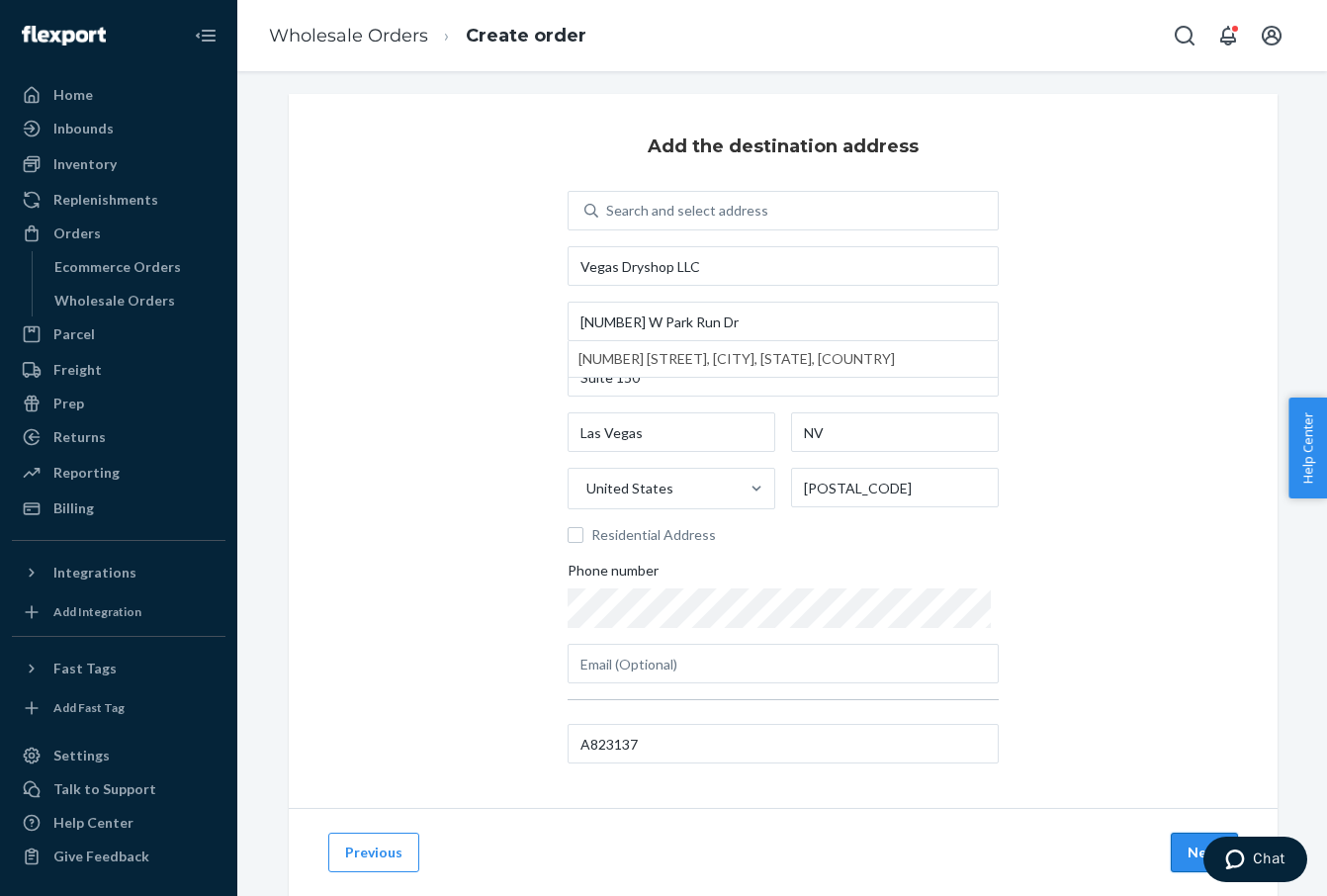 click on "Next" at bounding box center (1204, 852) 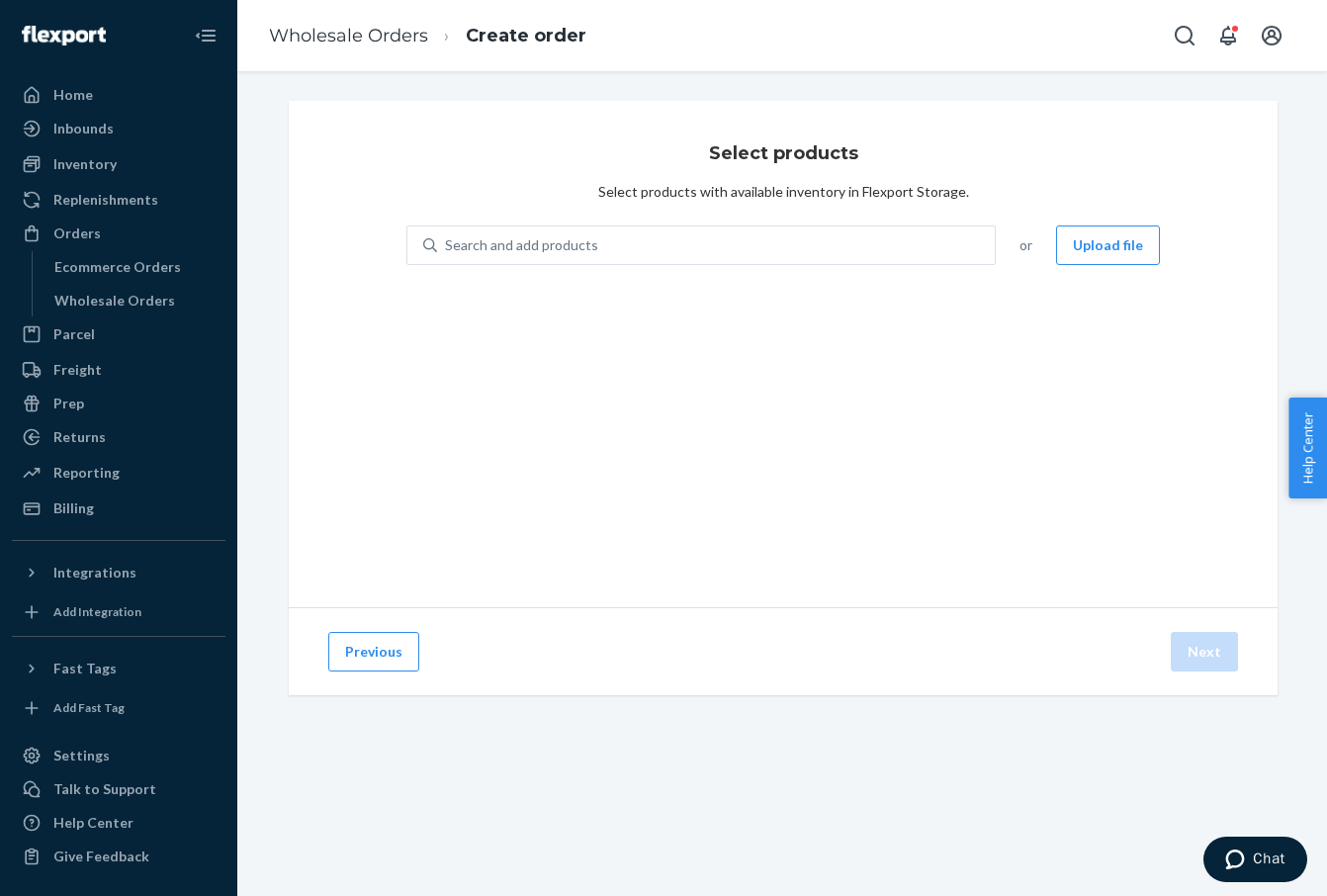 scroll, scrollTop: 0, scrollLeft: 0, axis: both 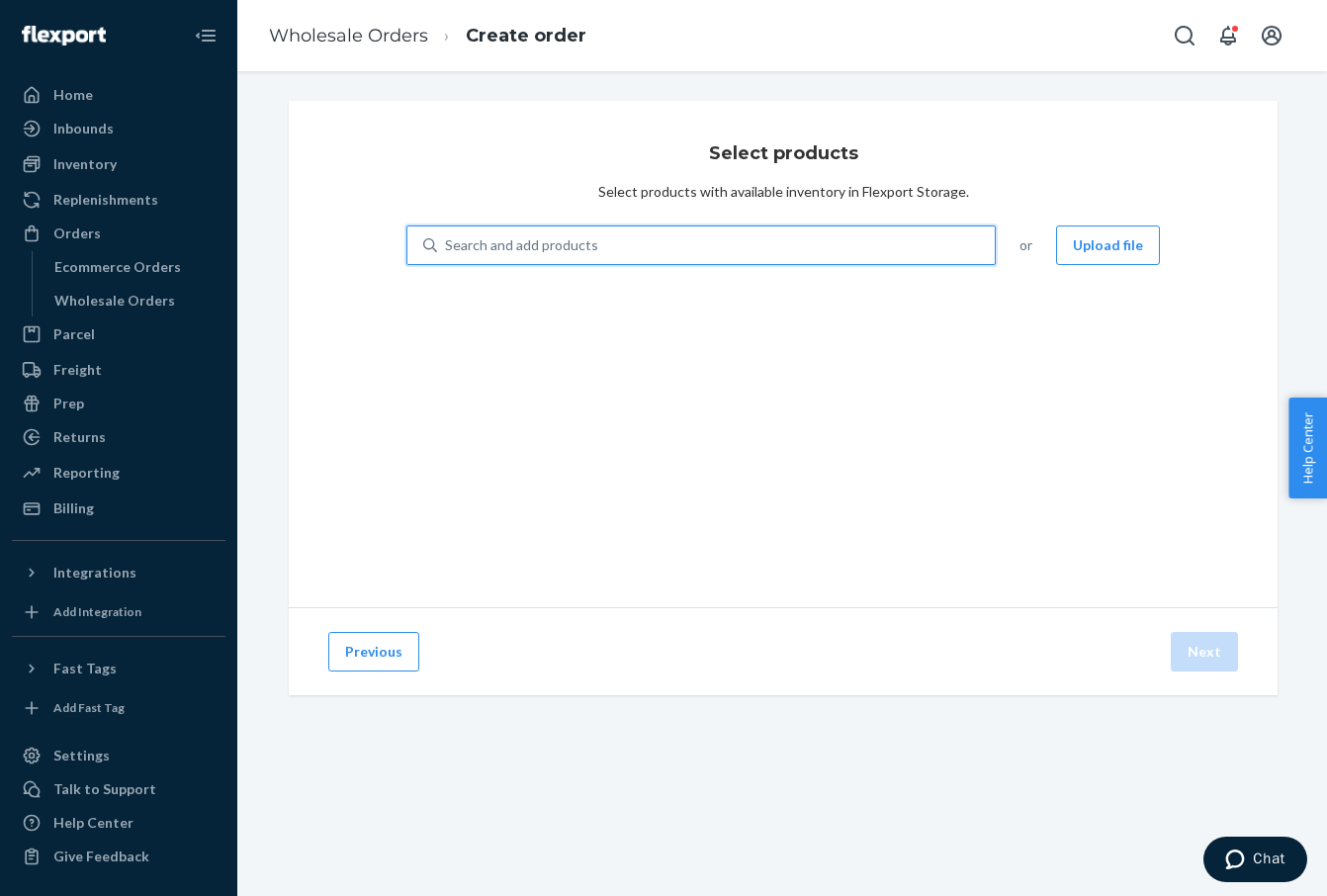 click on "Search and add products" at bounding box center [716, 245] 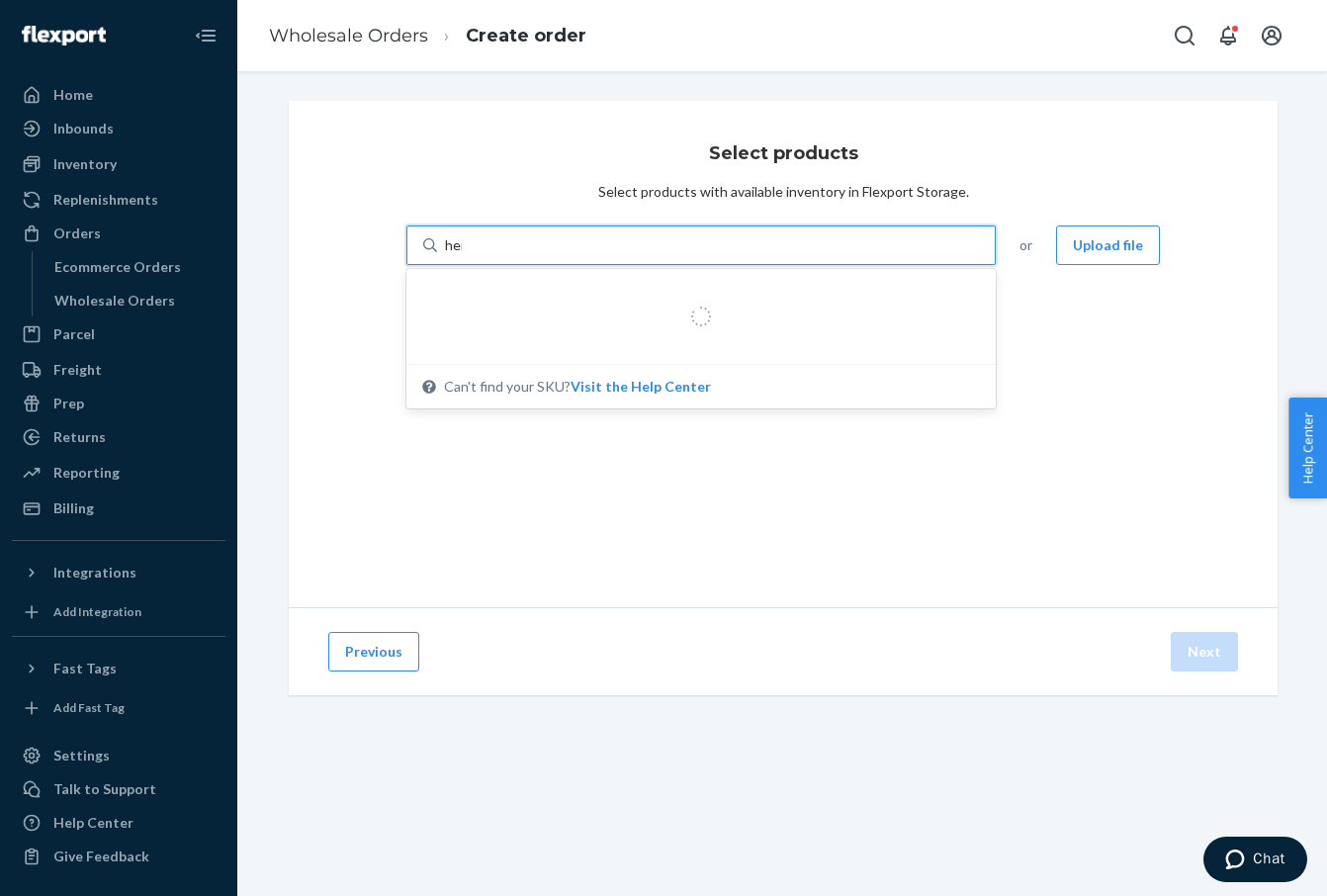 type on "hemp" 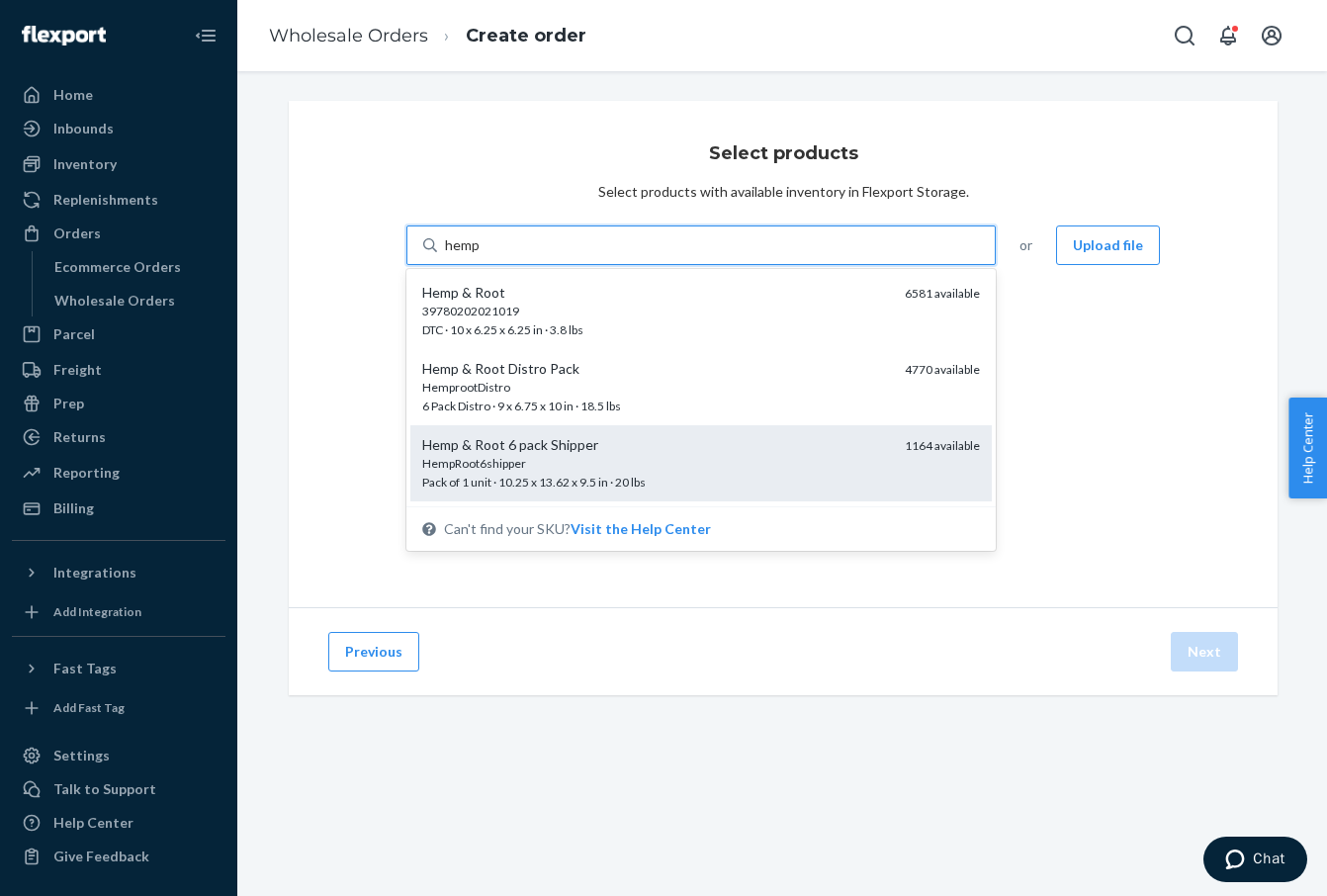click on "Hemp & Root 6 pack Shipper" at bounding box center (656, 445) 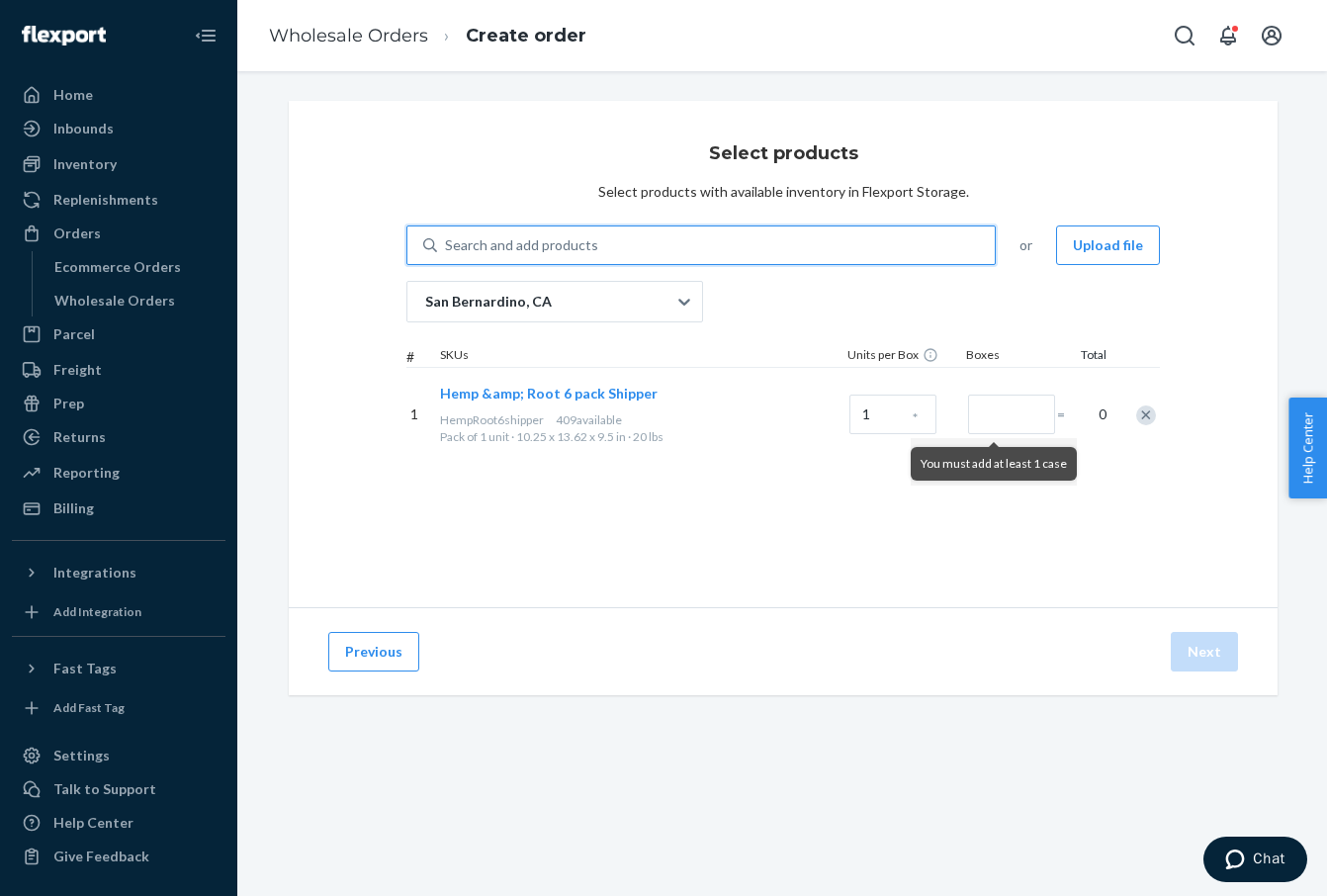 click on "Search and add products" at bounding box center (716, 245) 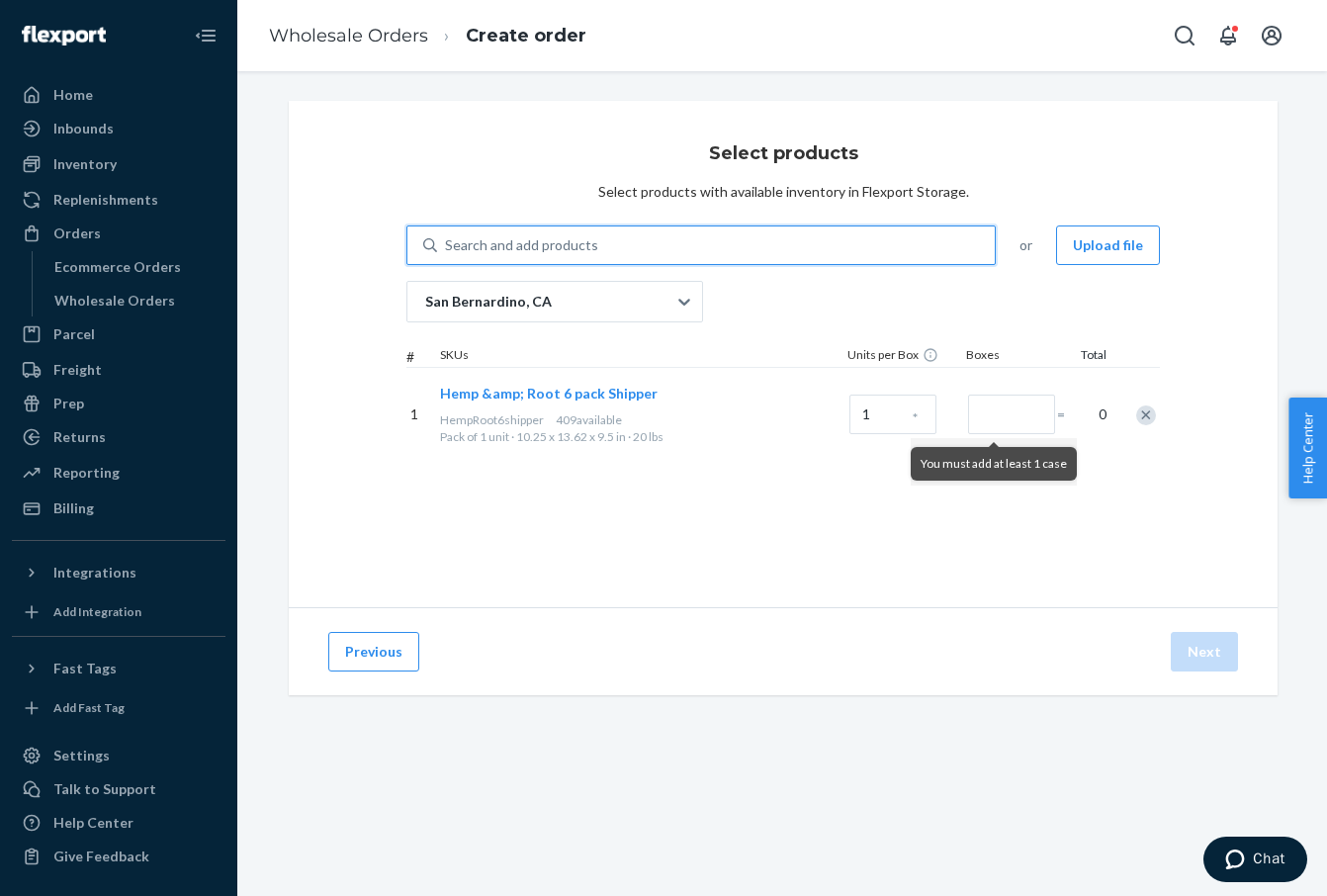 click on "0 results available. Use Up and Down to choose options, press Enter to select the currently focused option, press Escape to exit the menu, press Tab to select the option and exit the menu. Search and add products" at bounding box center [446, 245] 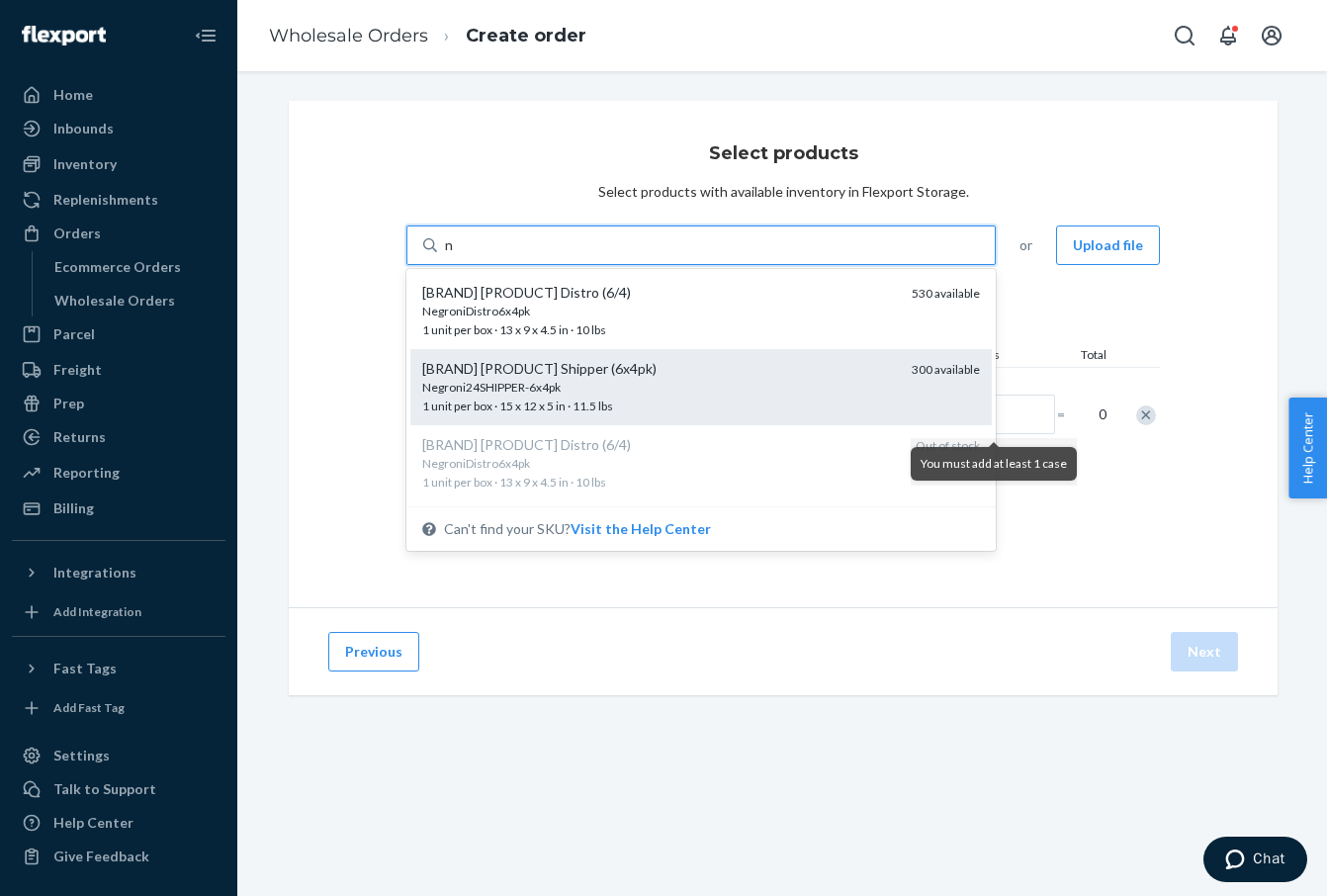click on "Negroni24SHIPPER-6x4pk 1 unit per box · 15 x 12 x 5 in · 11.5 lbs" at bounding box center (659, 397) 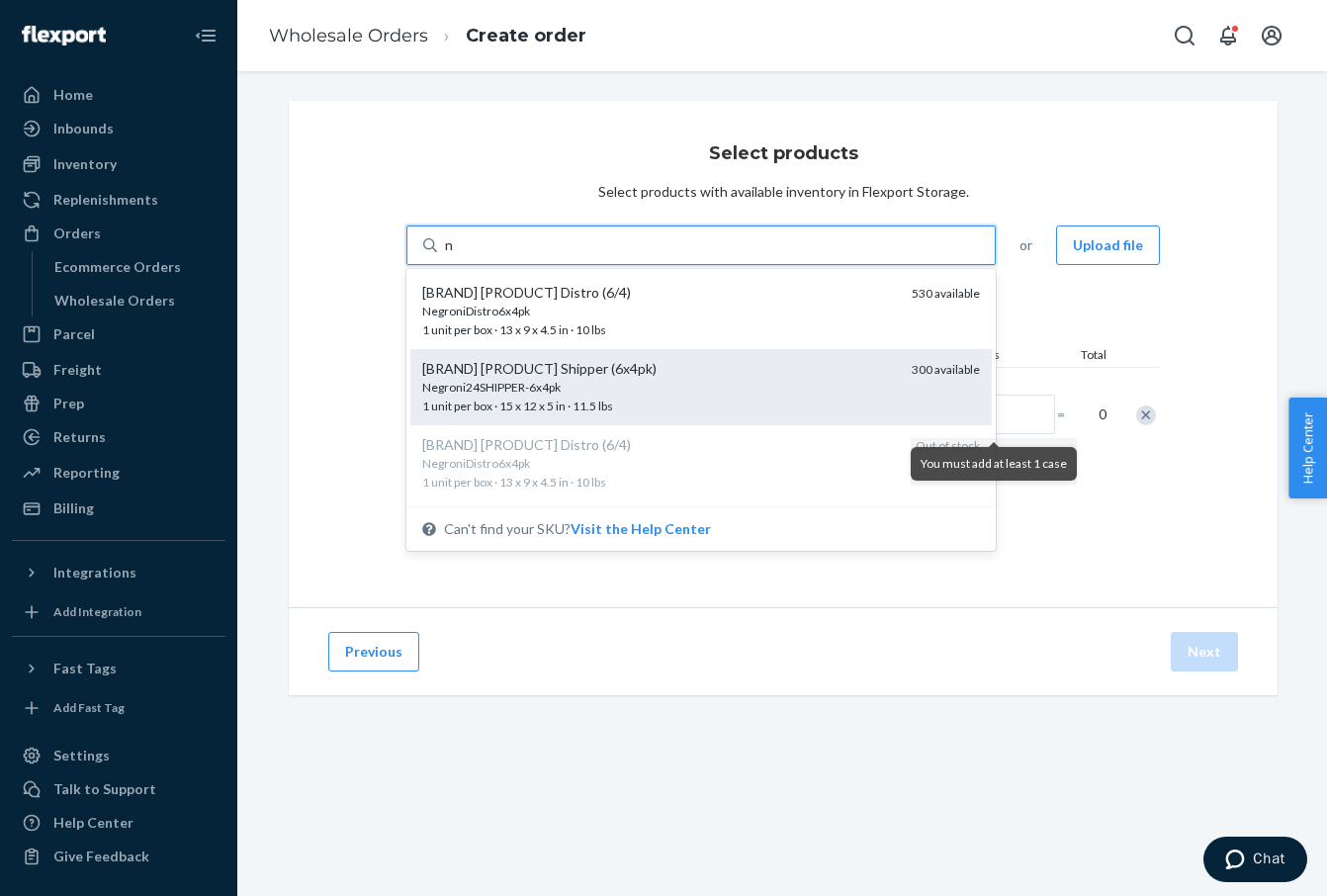 click on "n" at bounding box center (450, 245) 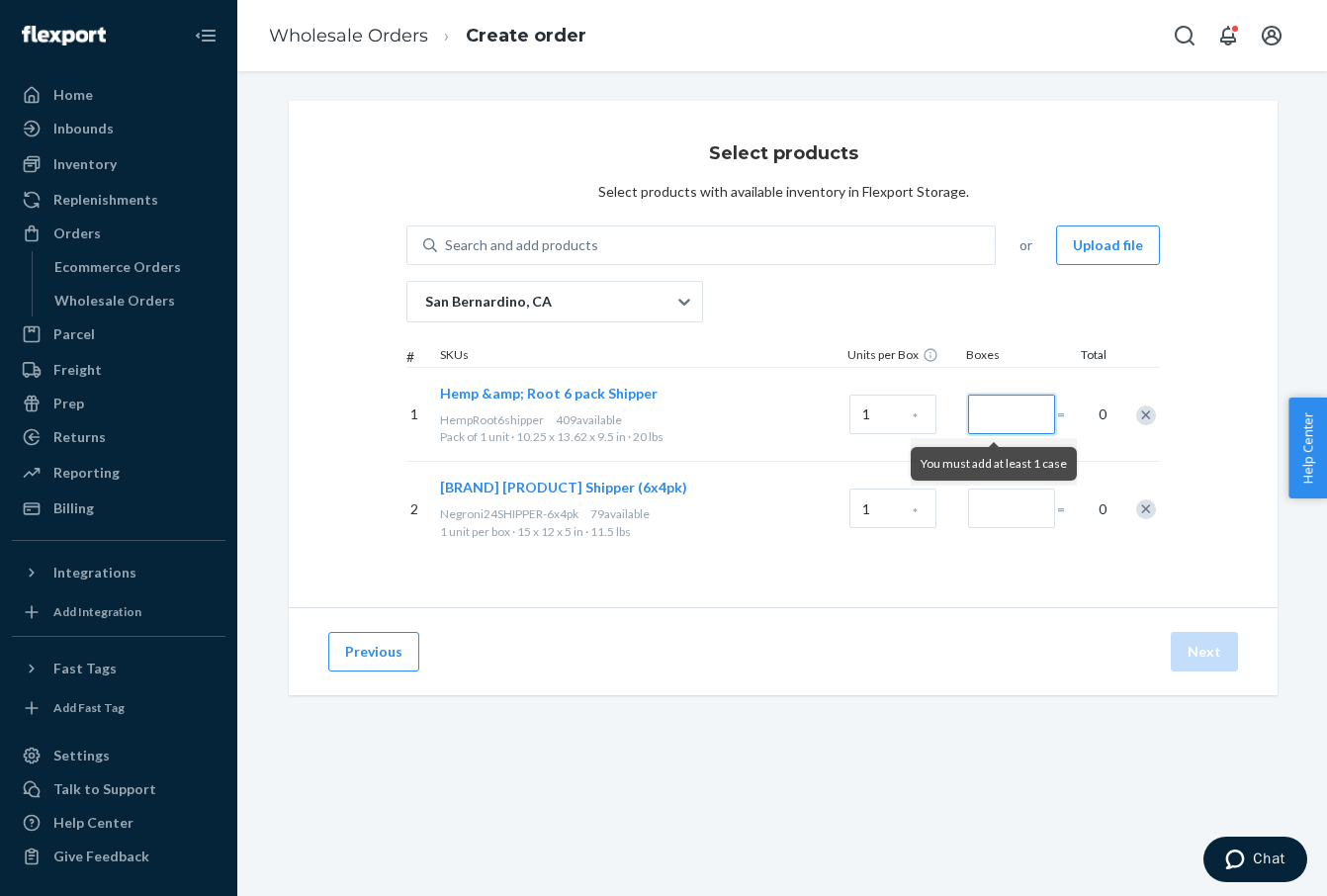 click at bounding box center (1012, 414) 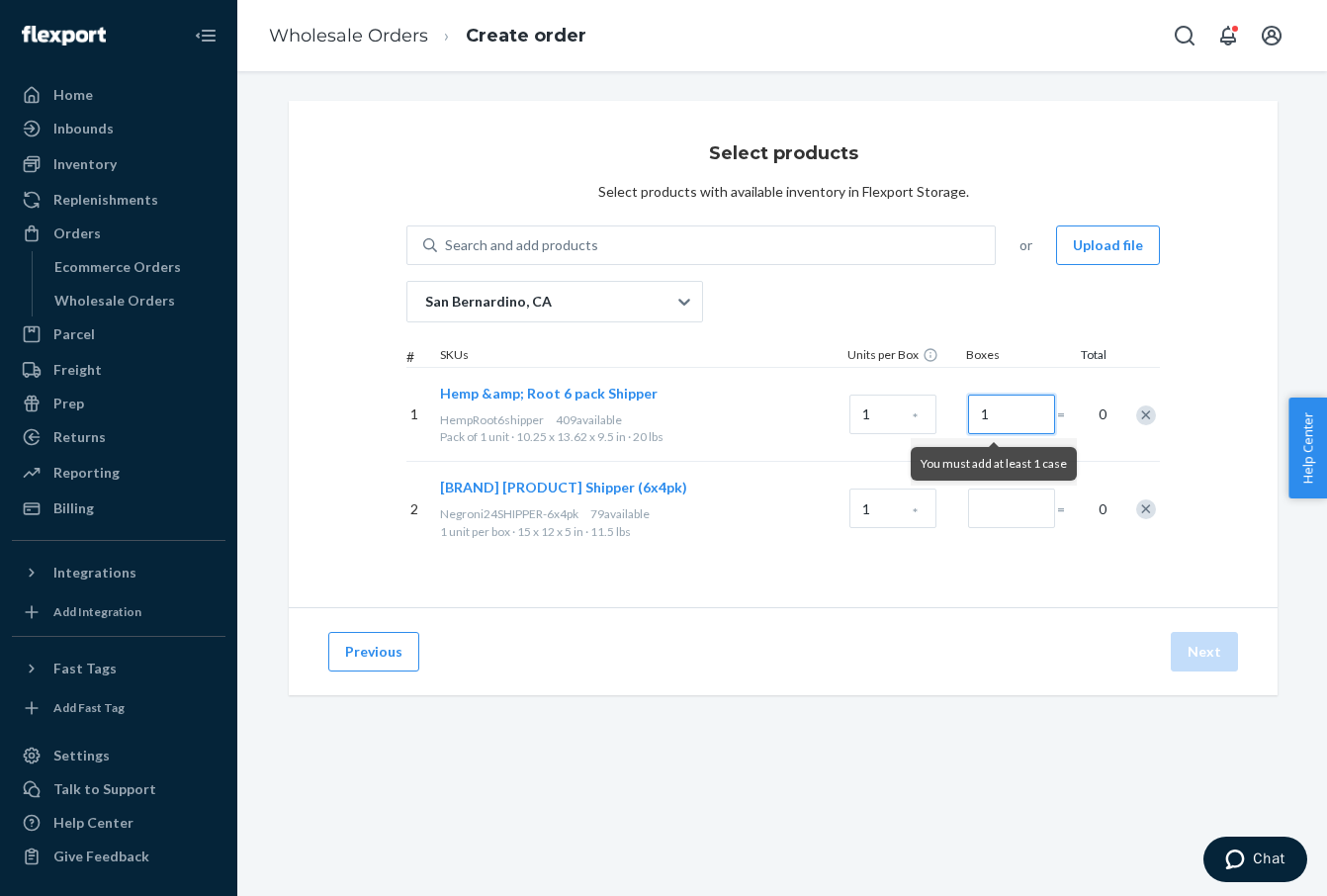 type on "1" 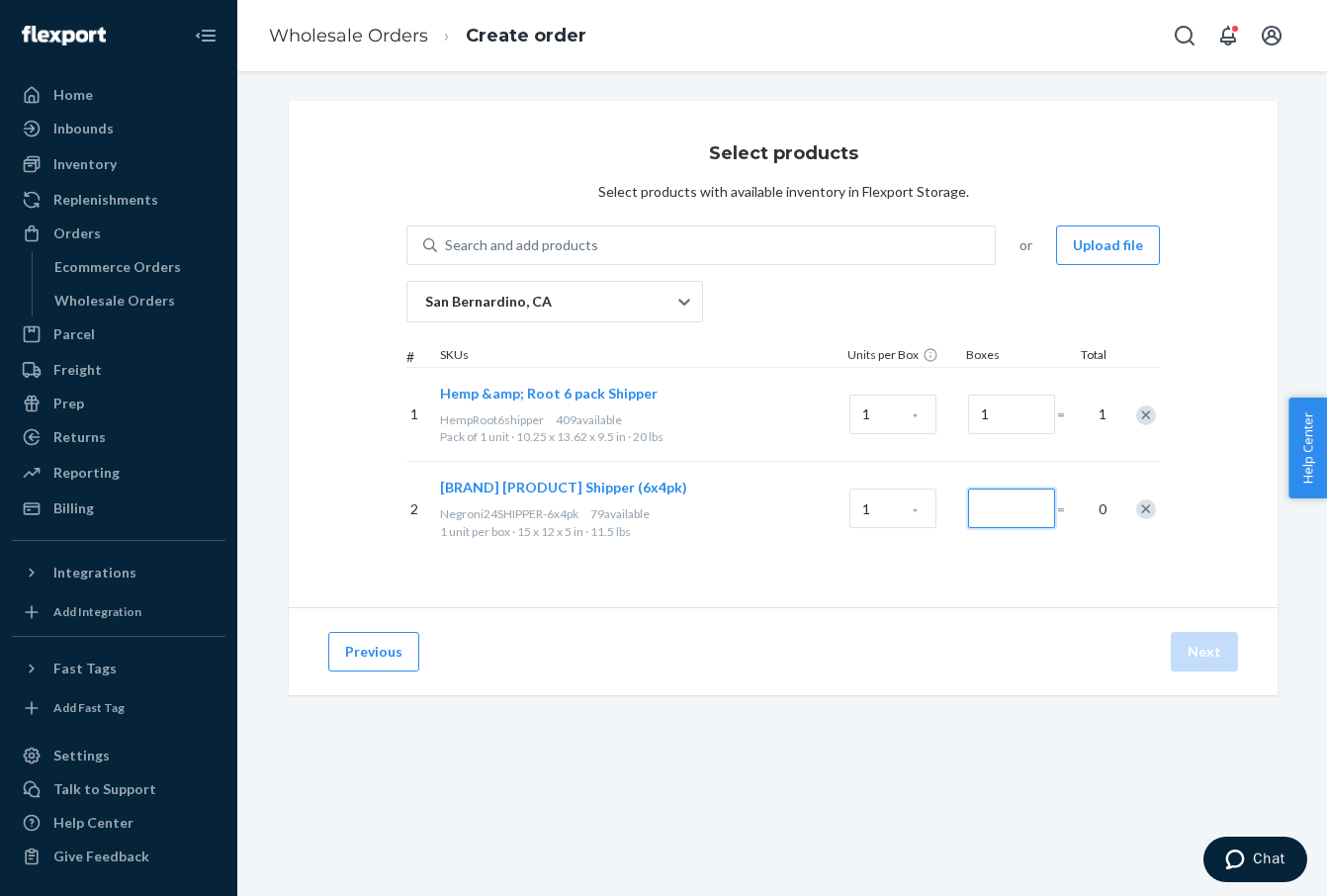 click at bounding box center [1012, 508] 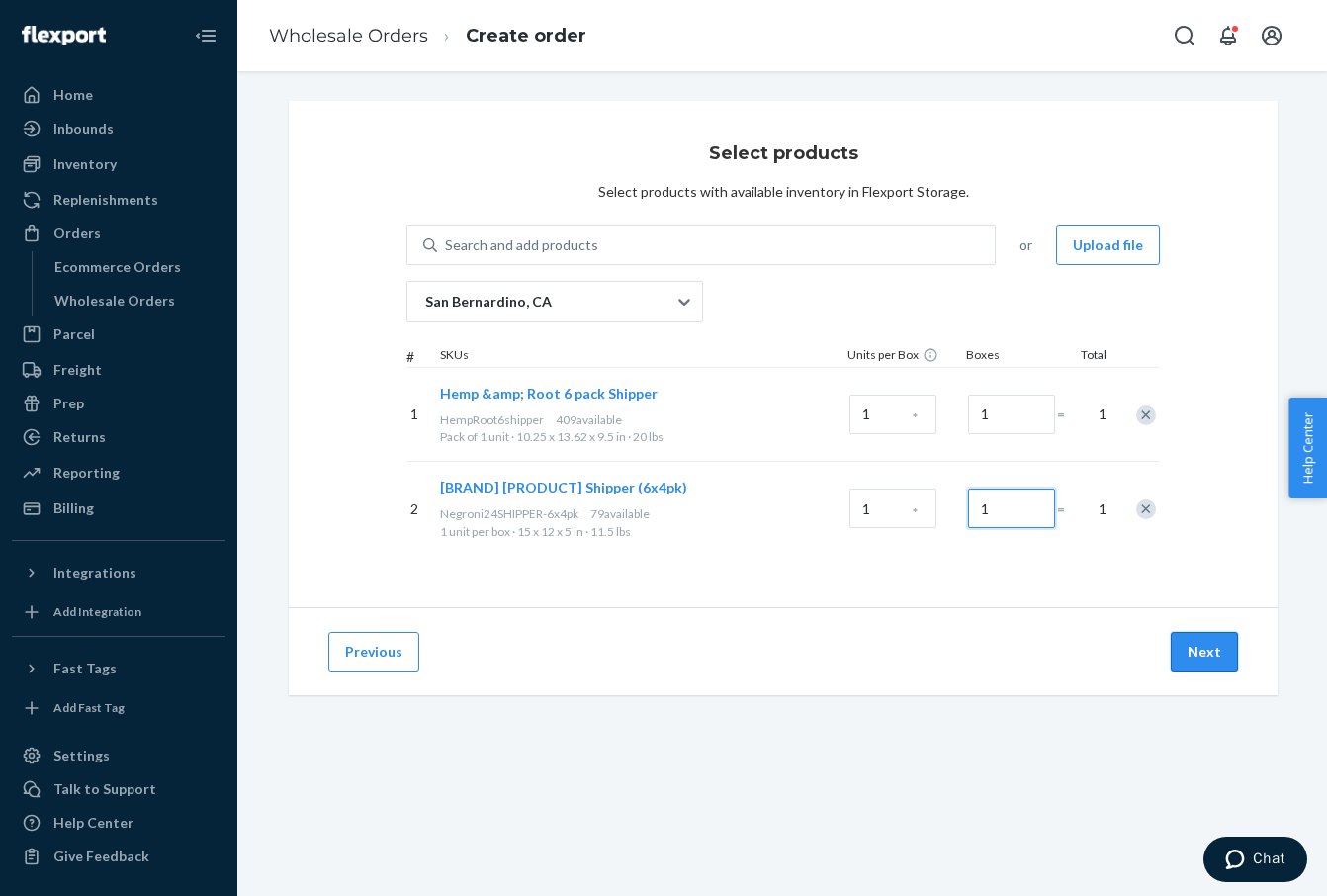 type on "1" 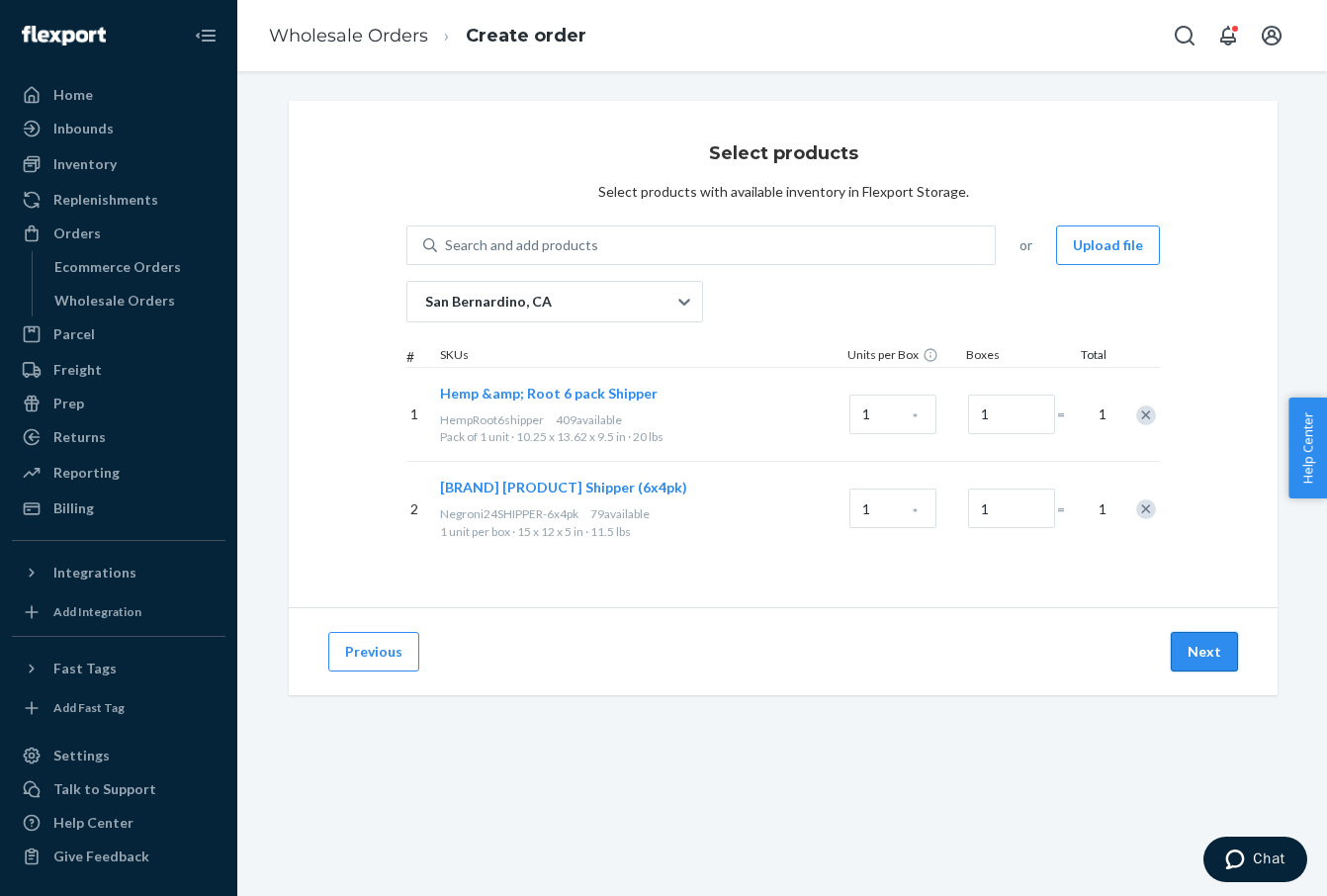click on "Next" at bounding box center (1204, 652) 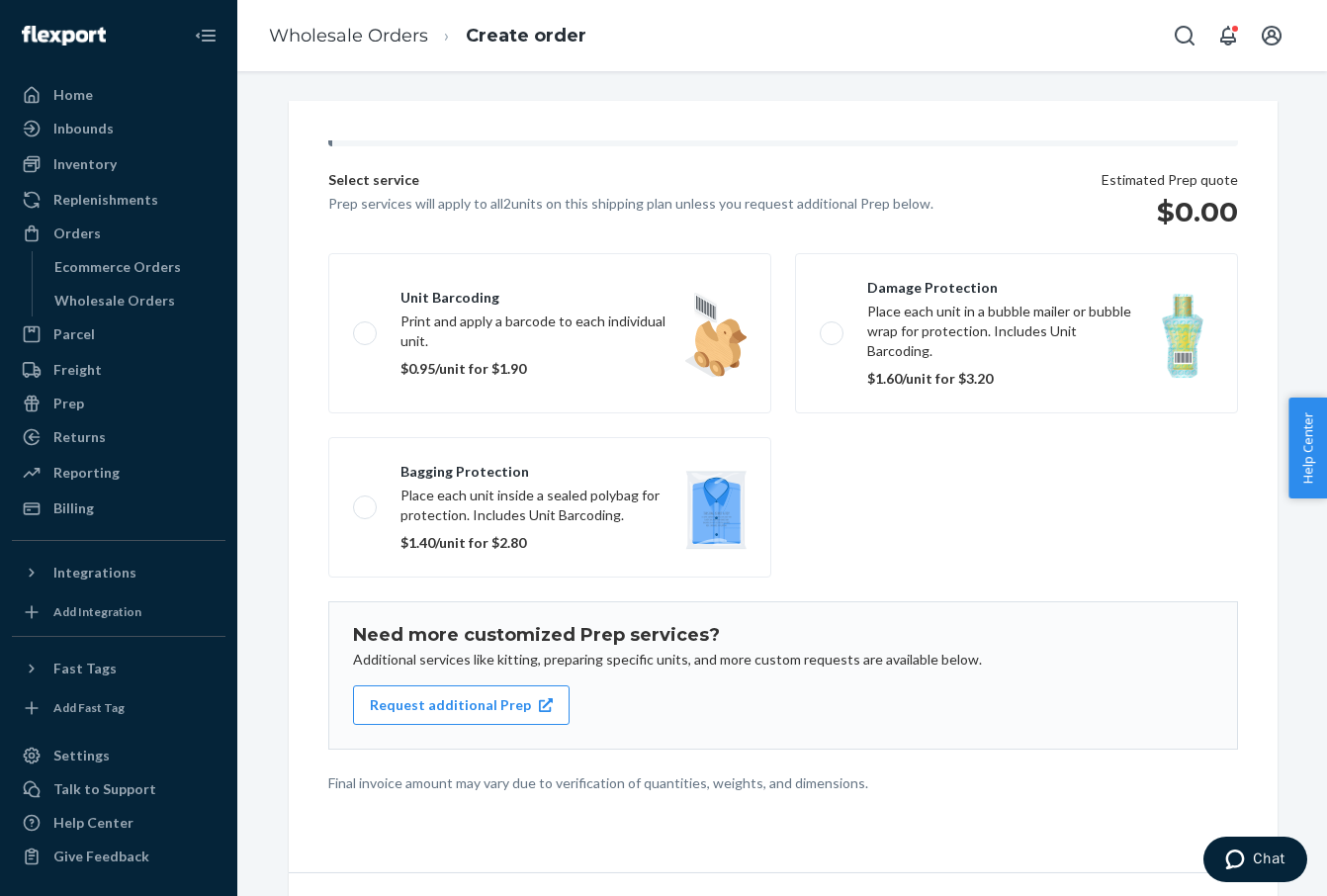 scroll, scrollTop: 166, scrollLeft: 0, axis: vertical 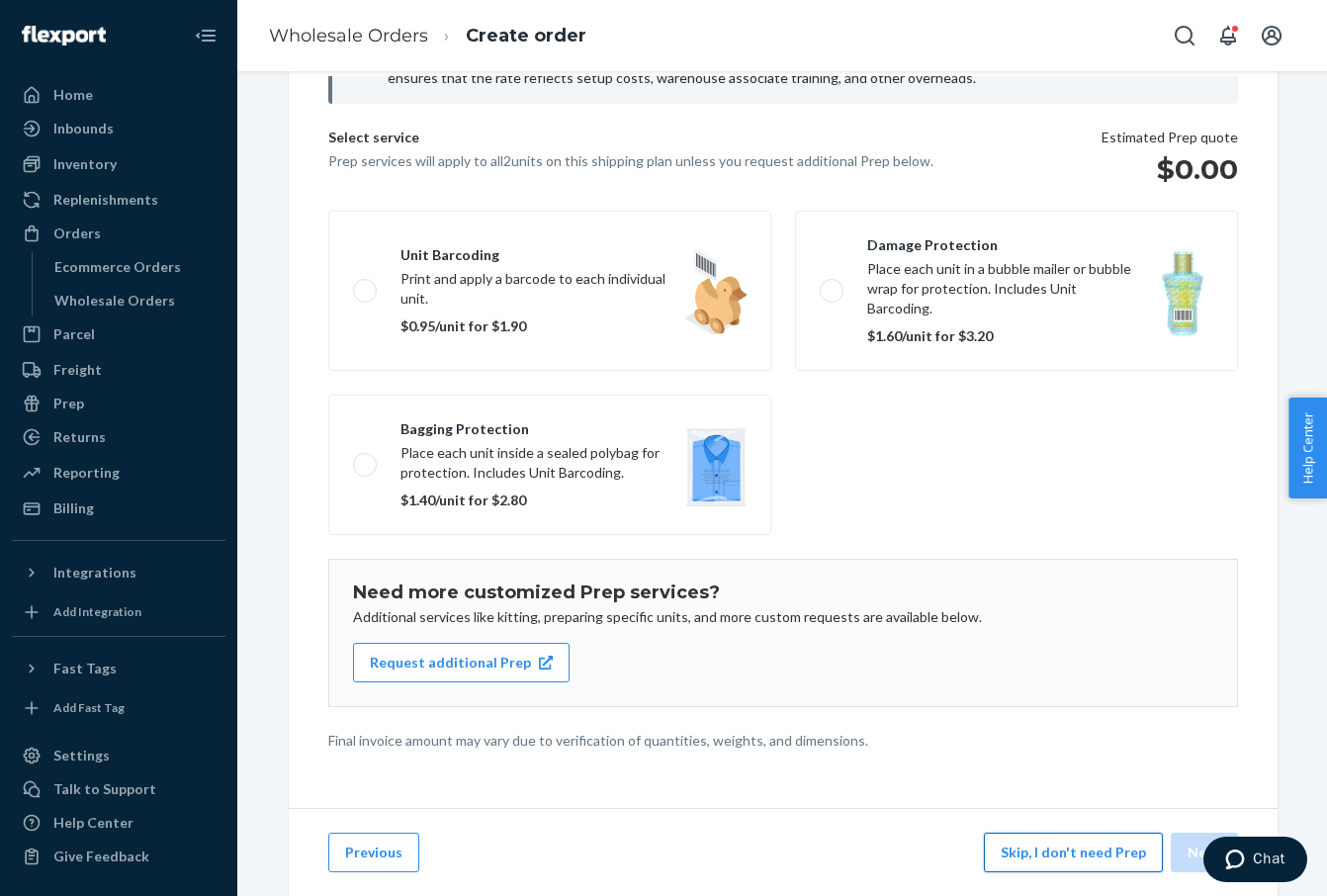 click on "Skip, I don't need Prep" at bounding box center (1073, 852) 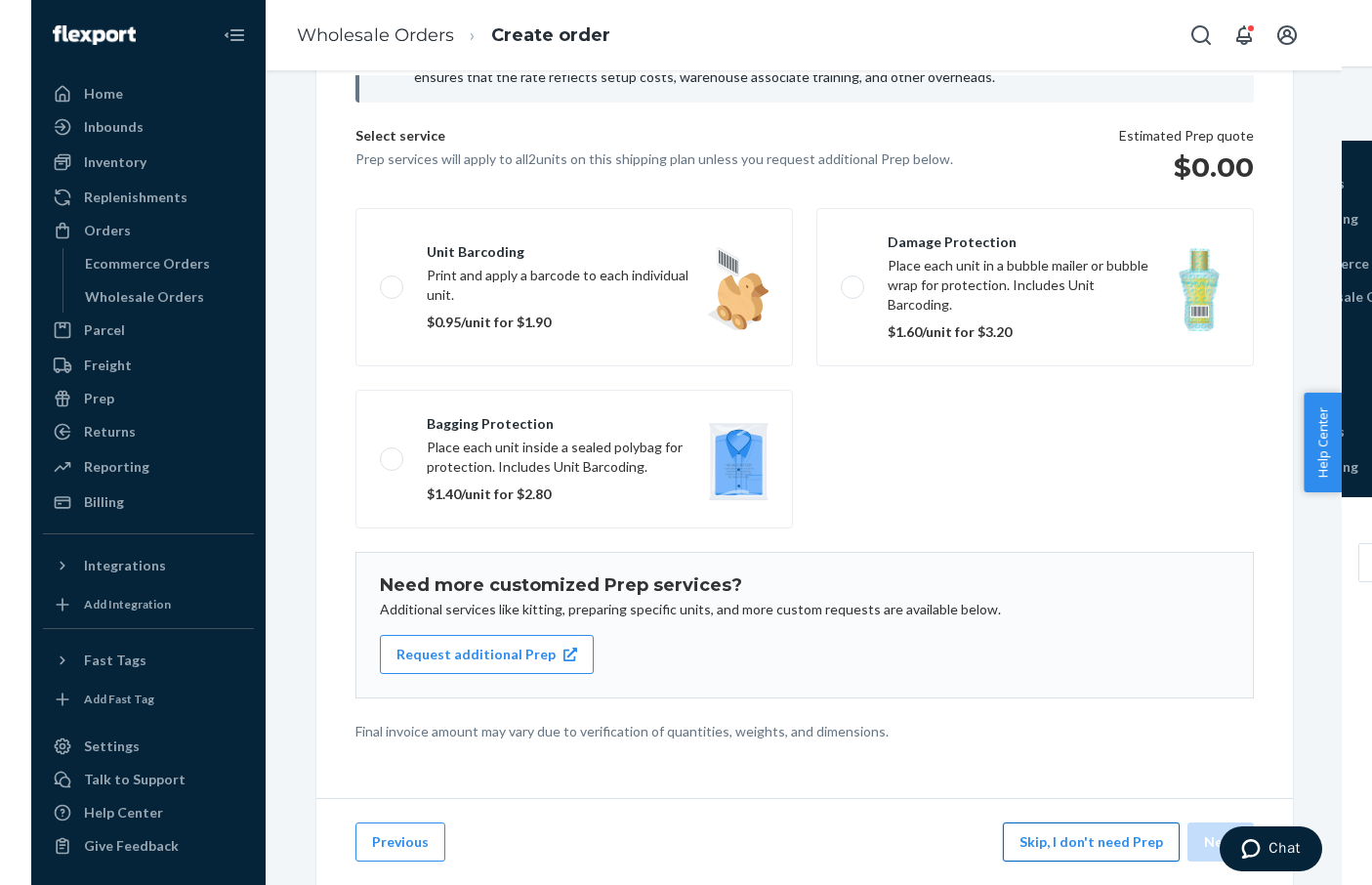 scroll, scrollTop: 0, scrollLeft: 0, axis: both 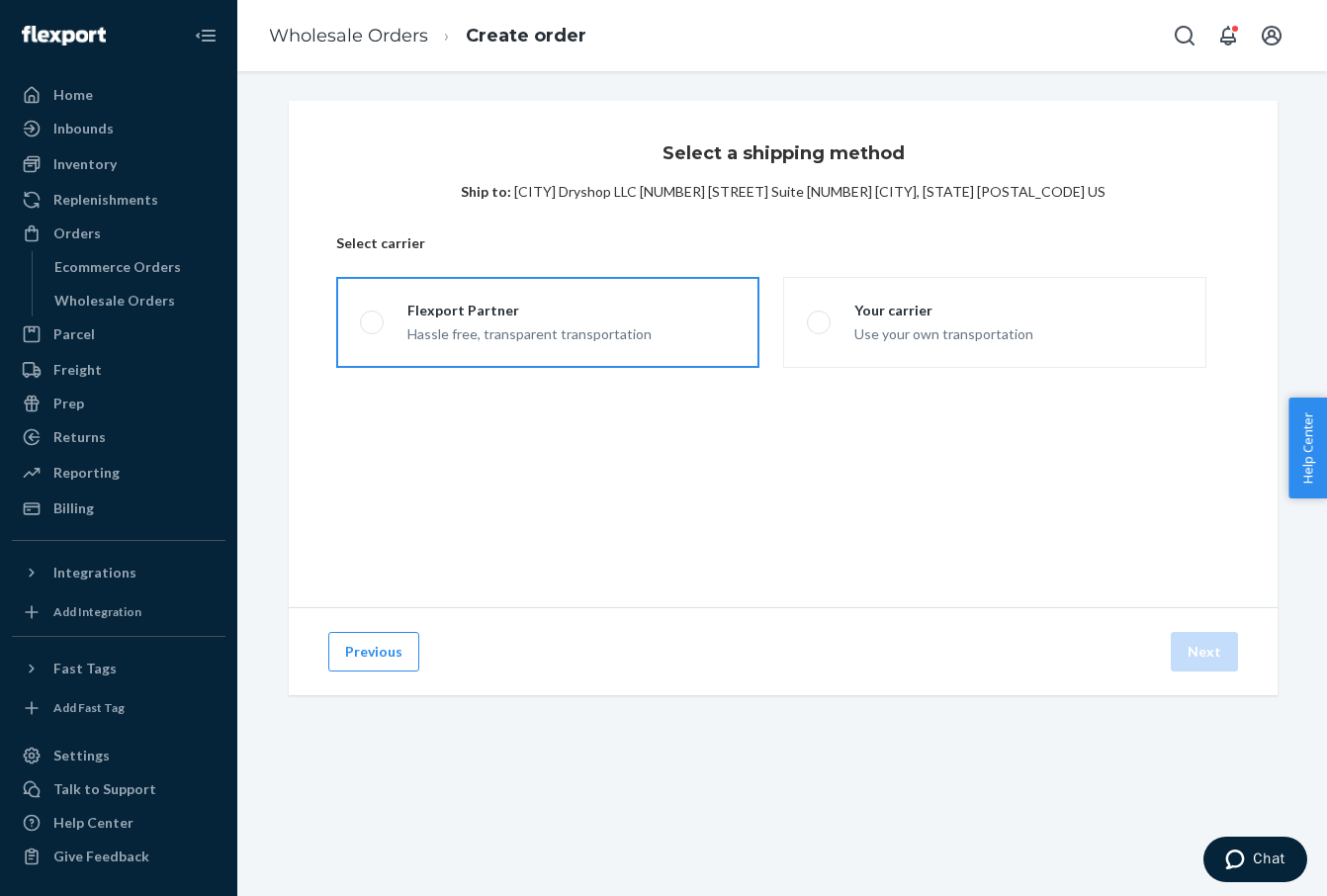 click on "Flexport Partner Hassle free, transparent transportation" at bounding box center (548, 322) 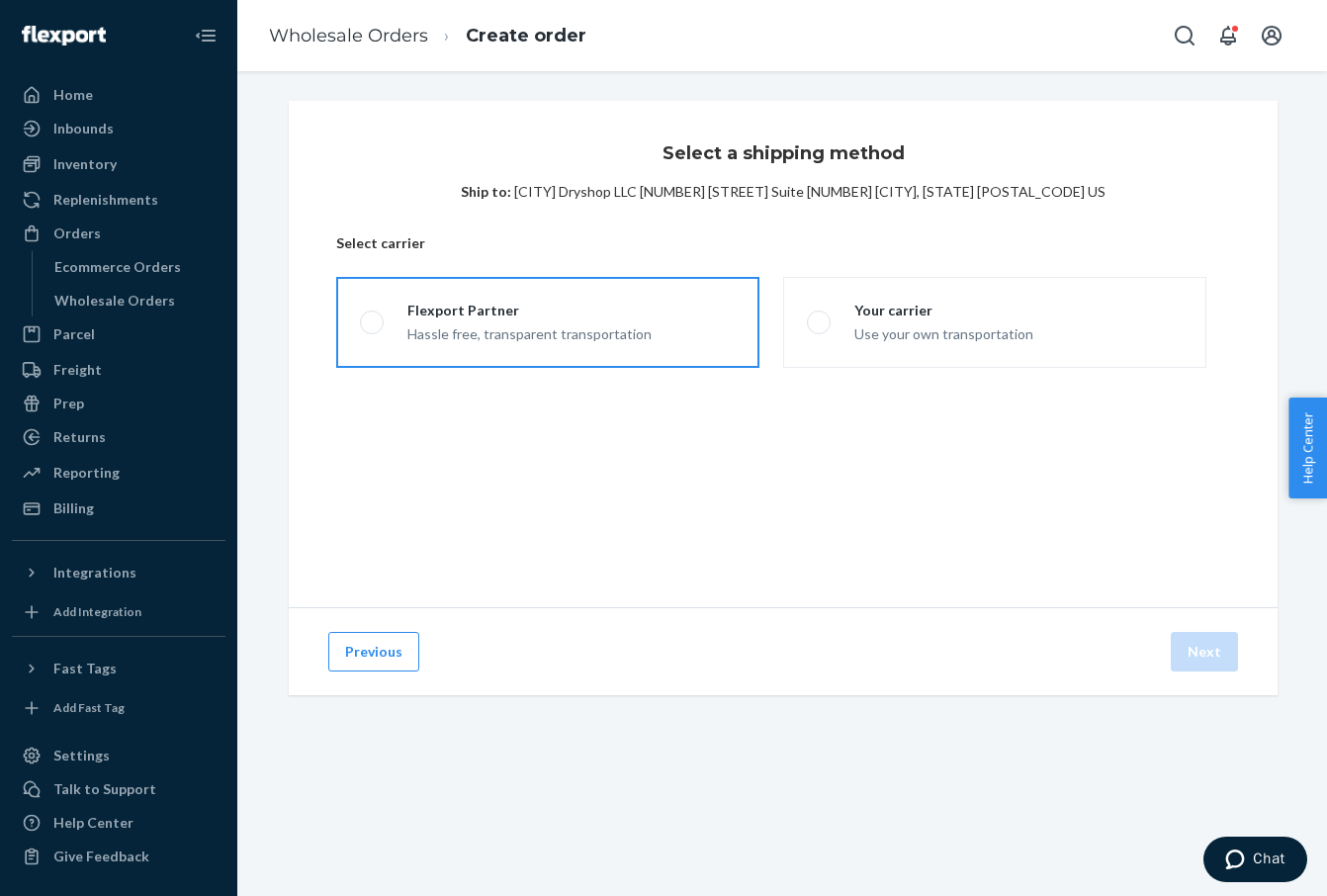 click on "Flexport Partner Hassle free, transparent transportation" at bounding box center [366, 322] 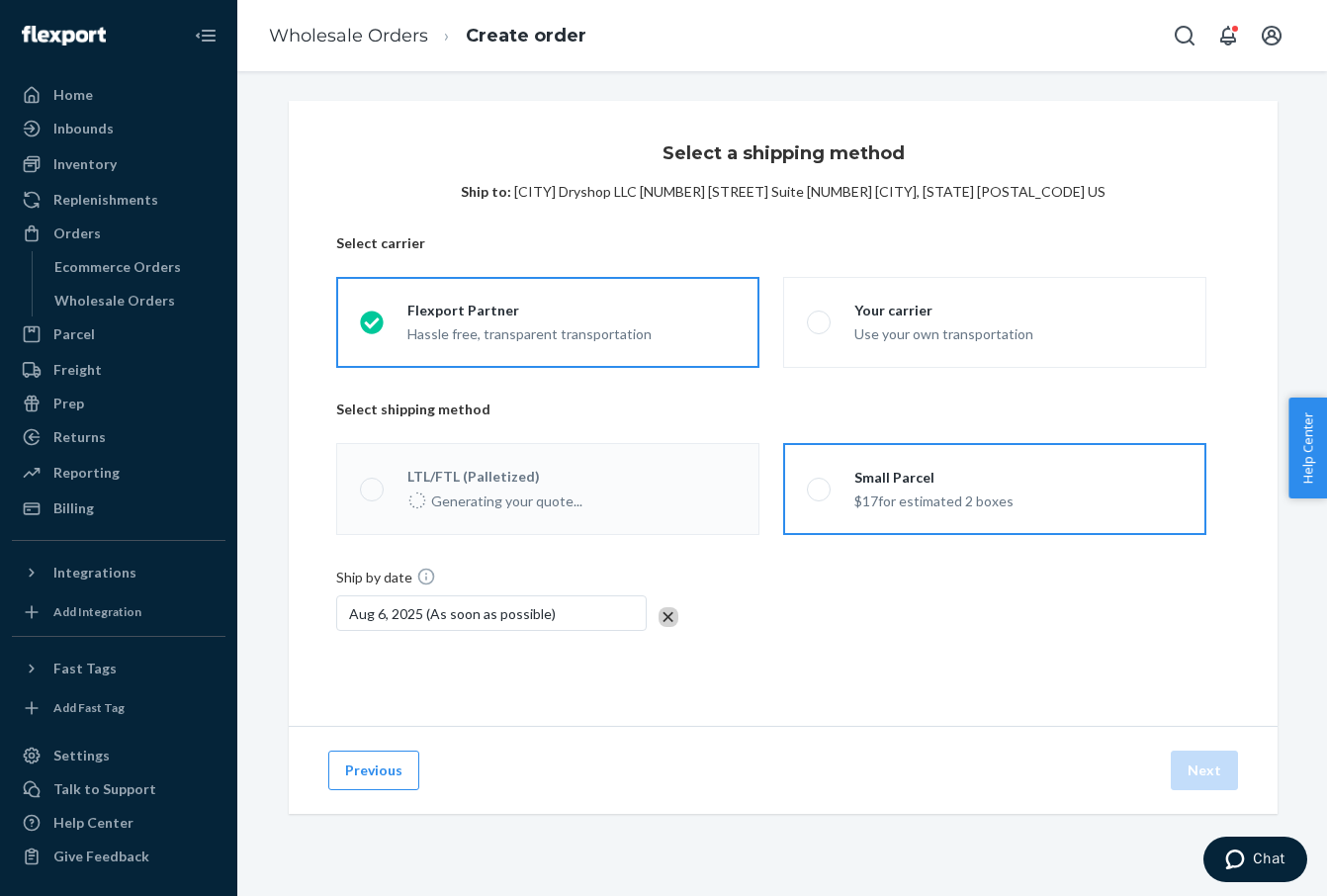 click on "$17  for estimated 2 boxes" at bounding box center [933, 499] 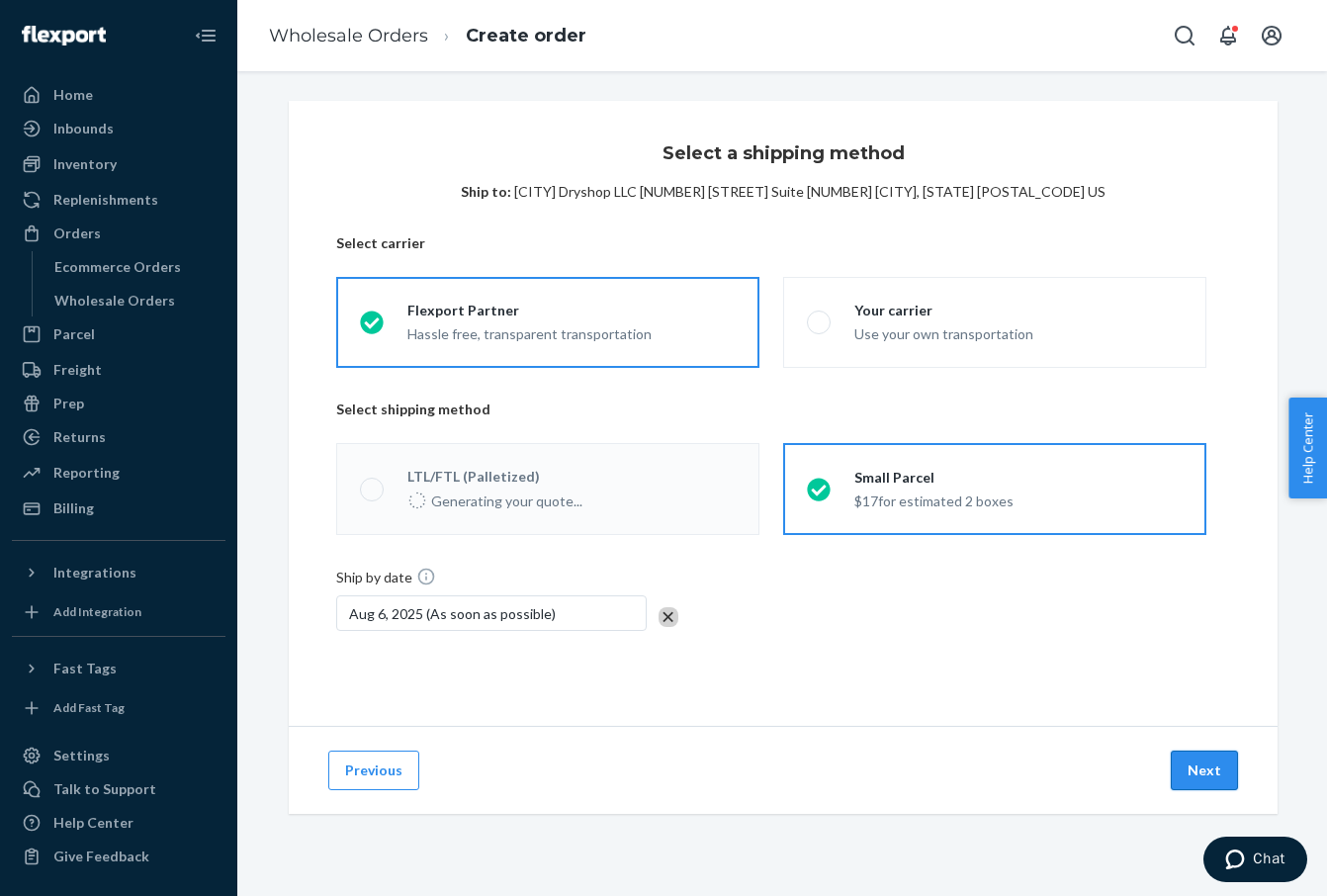 click on "Next" at bounding box center [1204, 770] 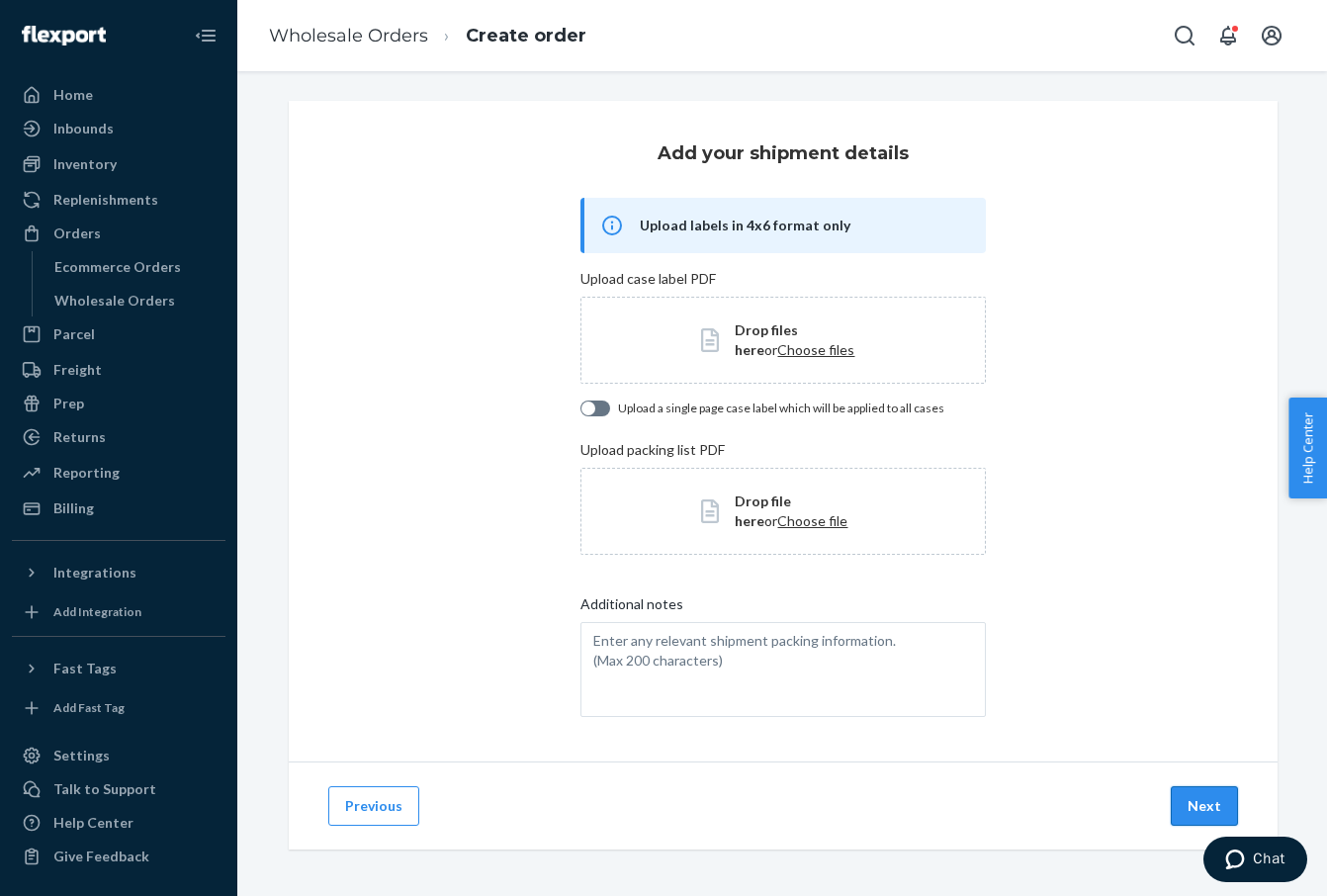 click on "Next" at bounding box center (1204, 806) 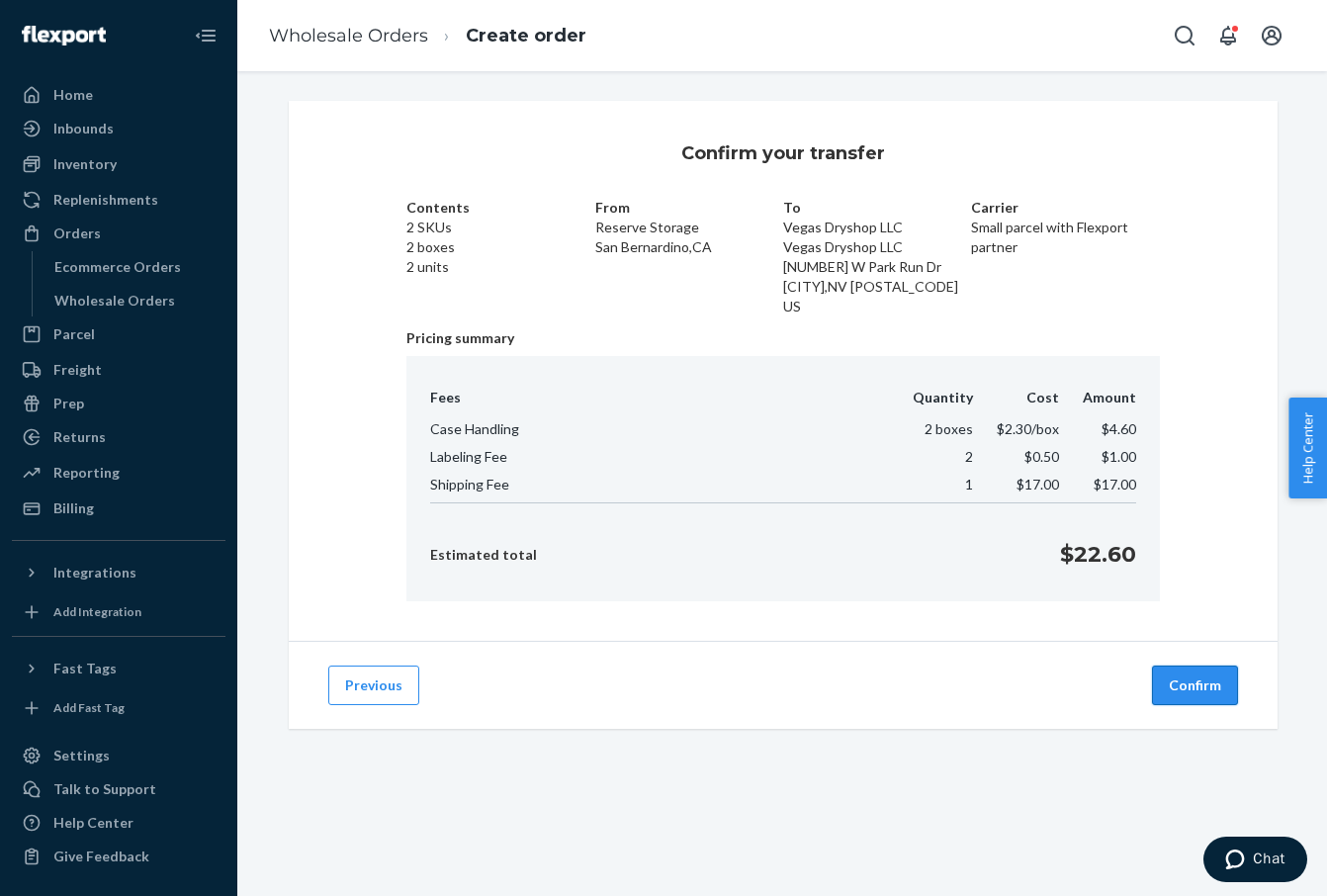 click on "Confirm" at bounding box center (1194, 685) 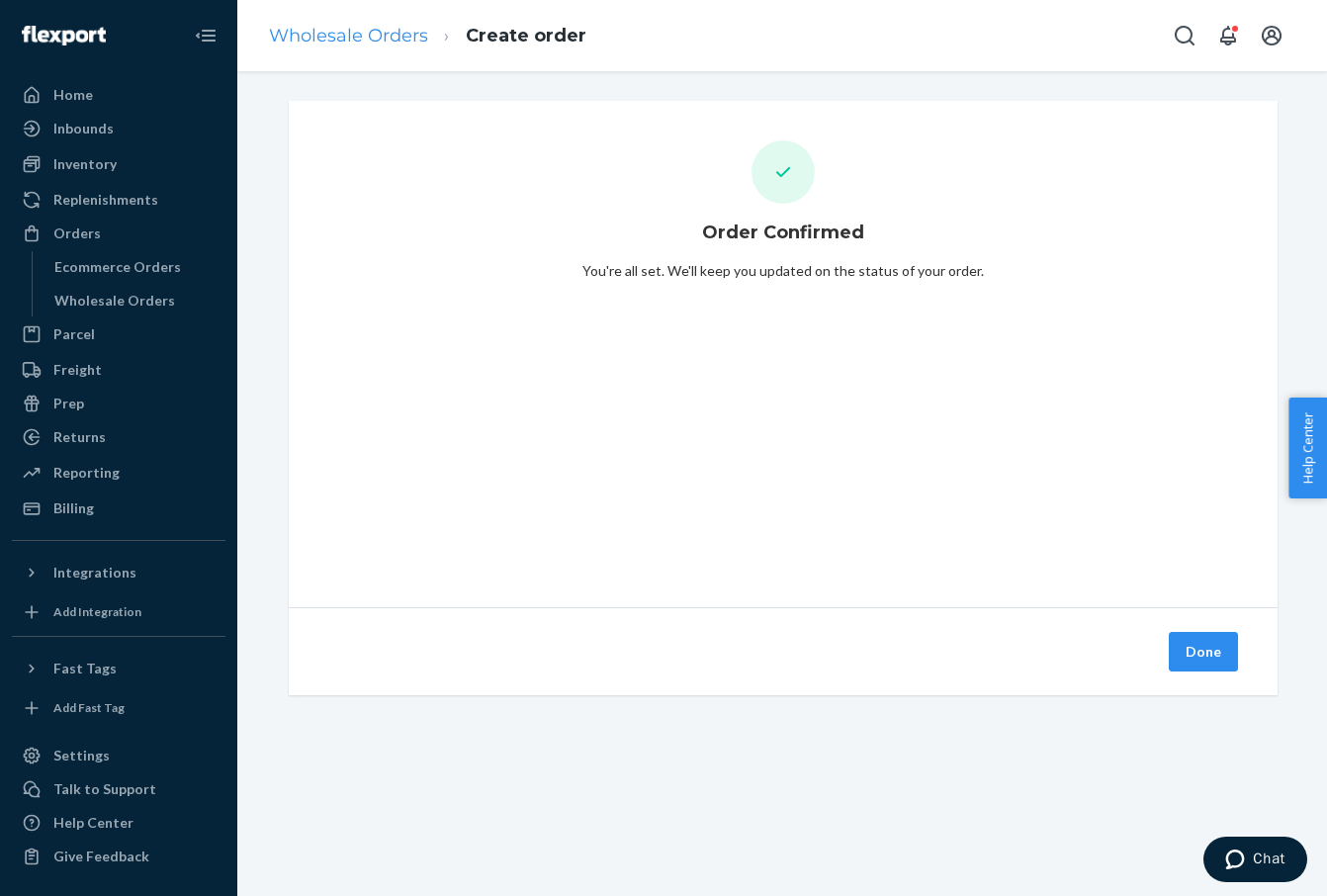 click on "Wholesale Orders" at bounding box center (348, 36) 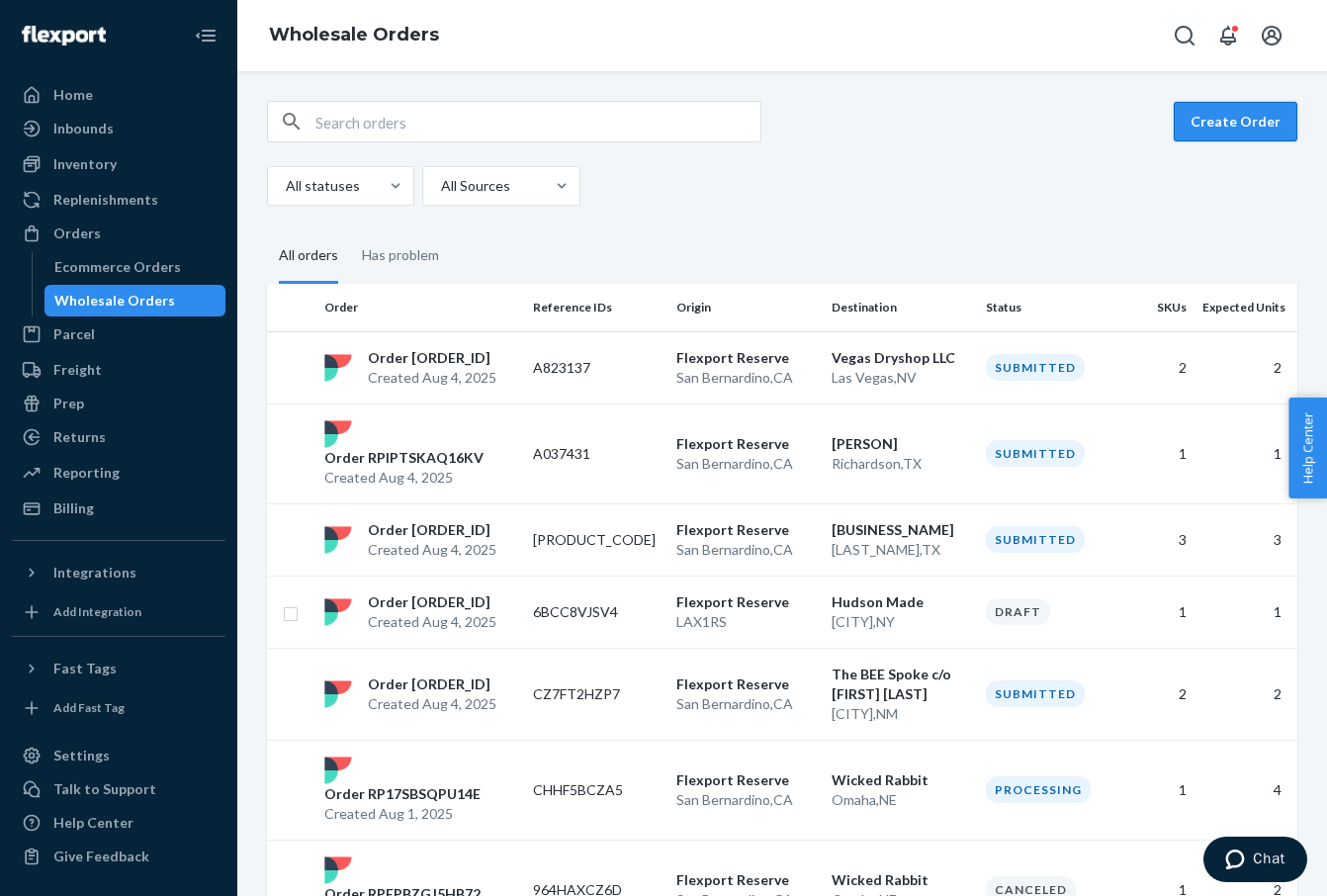 click on "Create Order" at bounding box center [1235, 122] 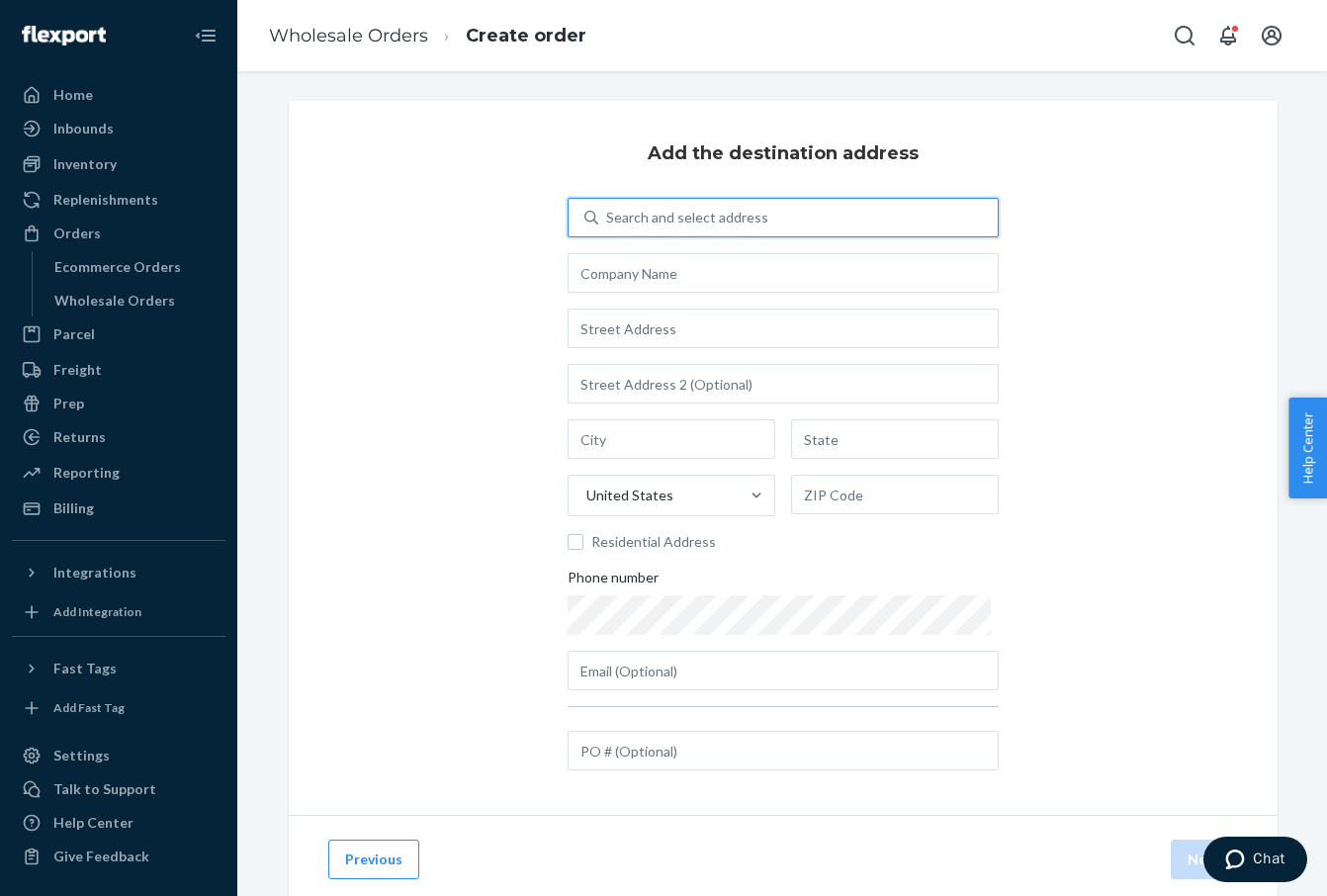 click on "Search and select address" at bounding box center (798, 218) 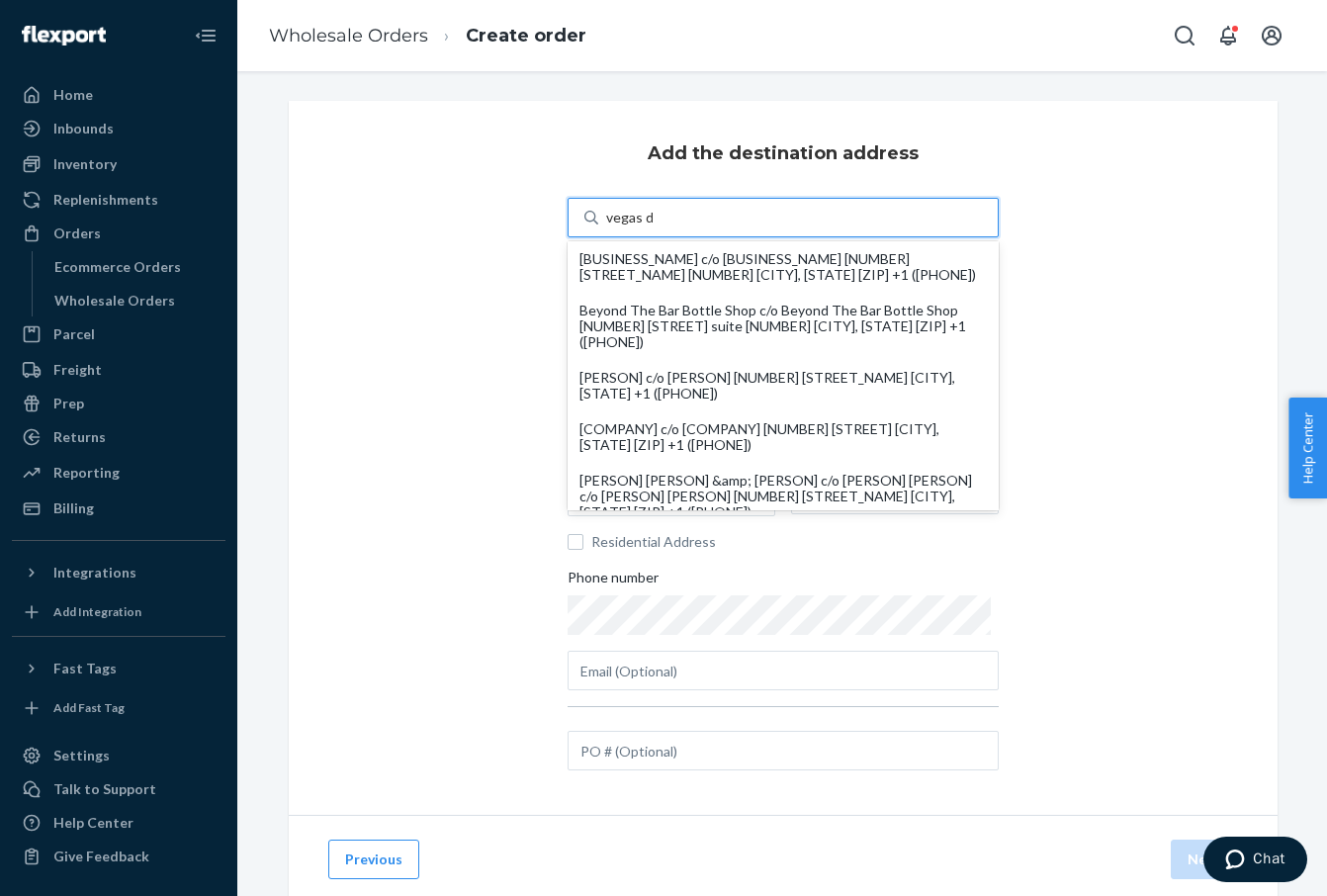 type on "[CITY] dry" 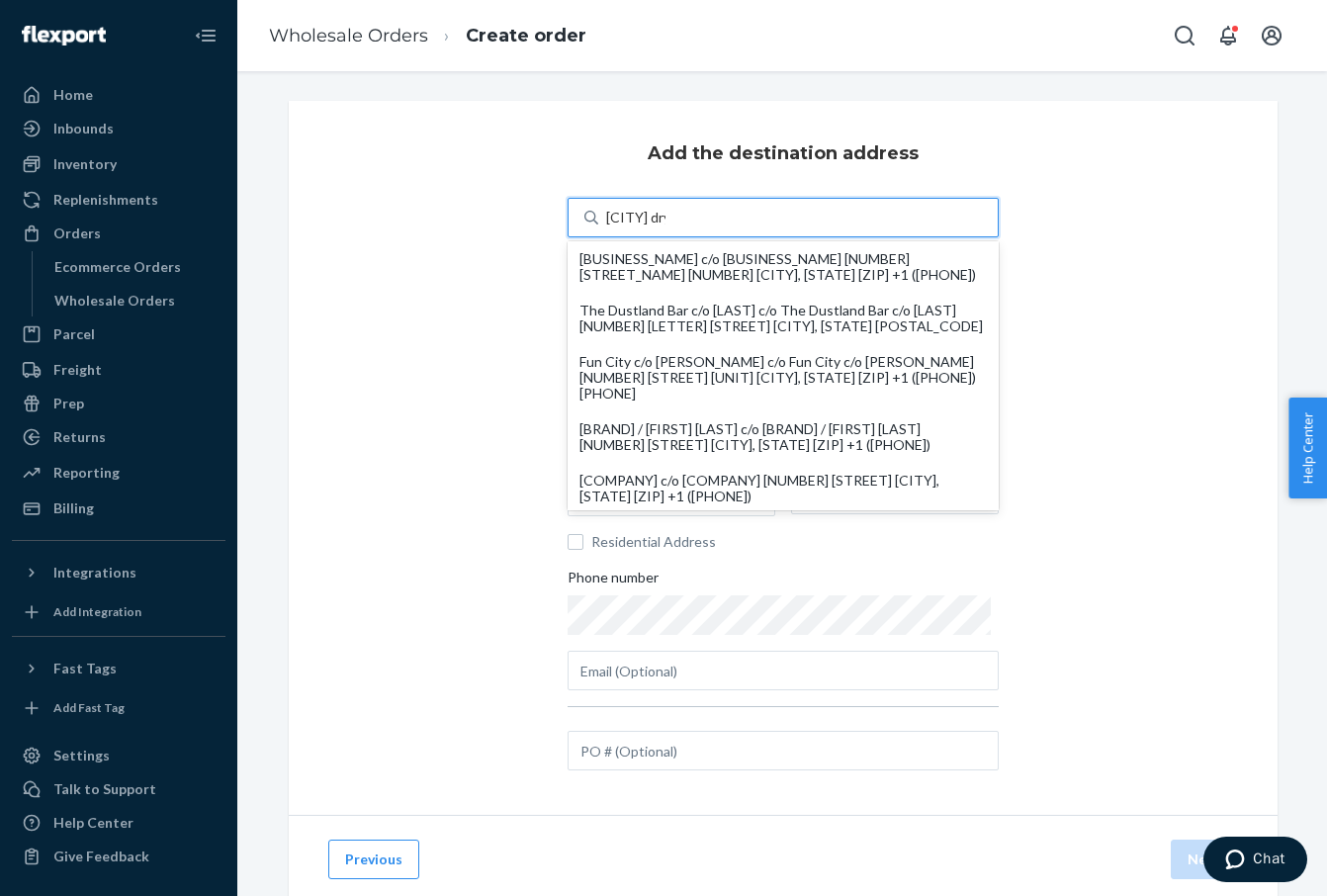 click on "[BUSINESS_NAME] c/o
[BUSINESS_NAME]
[NUMBER] [STREET_NAME]
[NUMBER]
[CITY], [STATE] [ZIP]
+1 ([PHONE])" at bounding box center [783, 267] 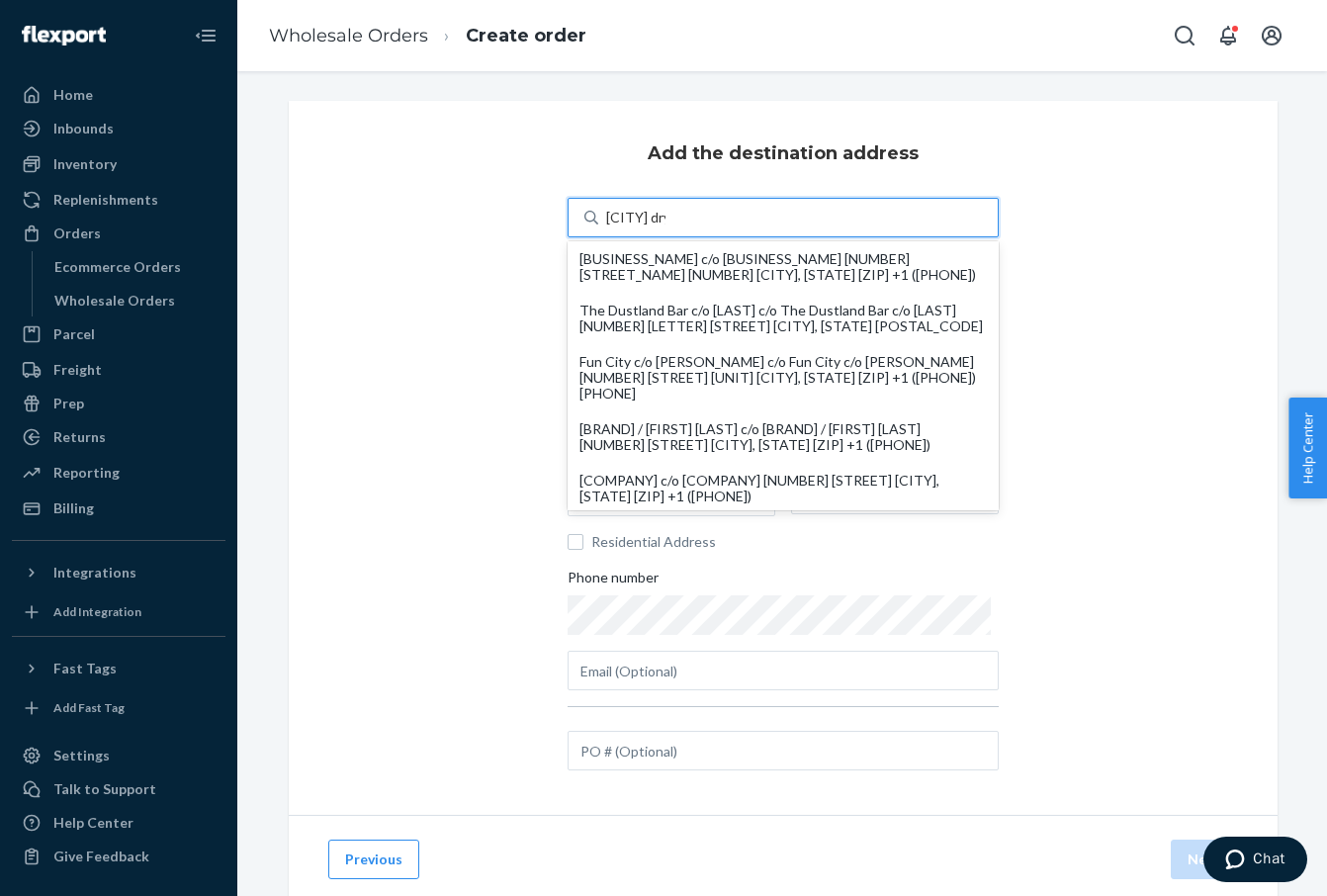 click on "[CITY] dry" at bounding box center (636, 218) 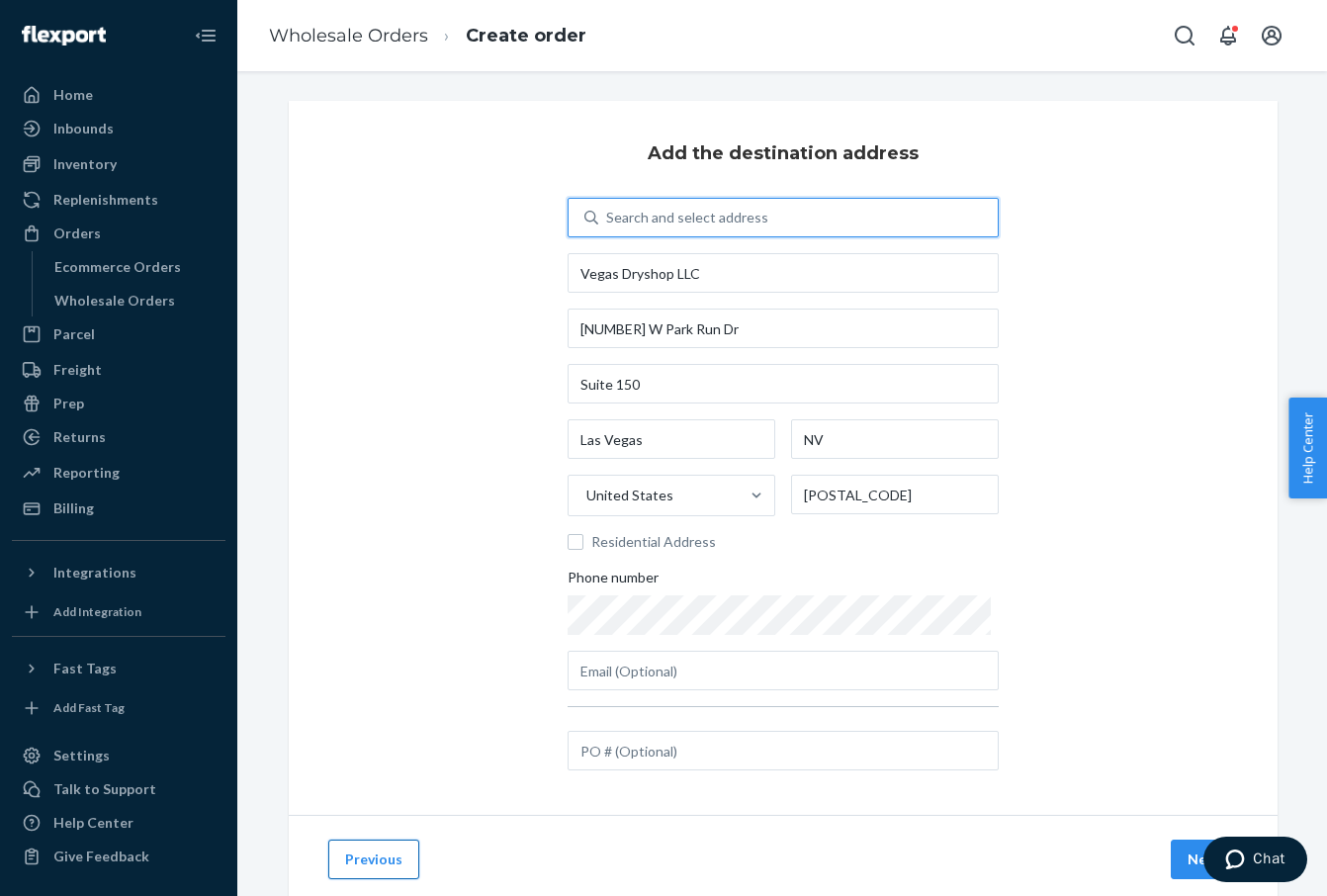 click on "Previous" at bounding box center (374, 859) 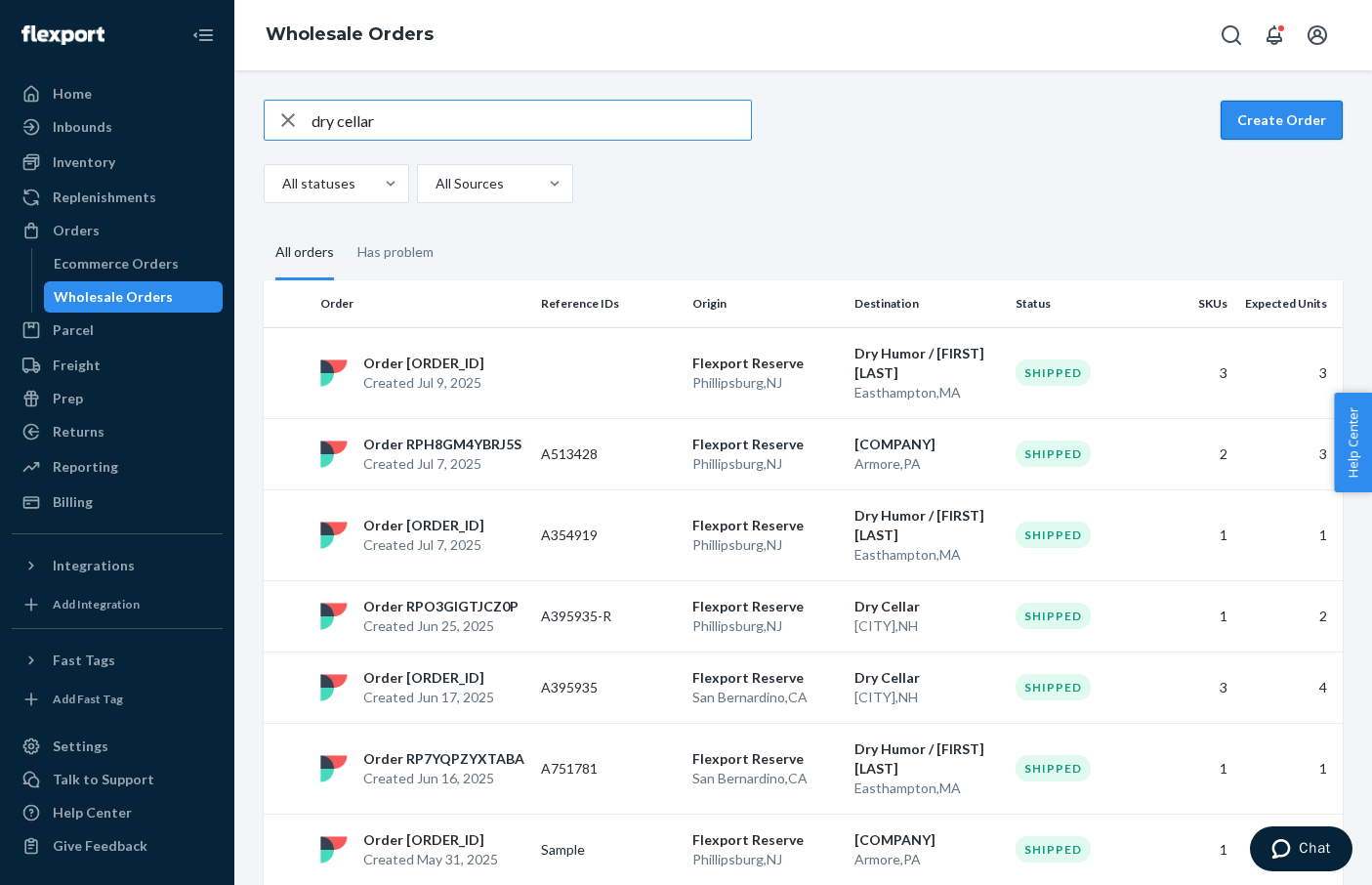 type on "dry cellar" 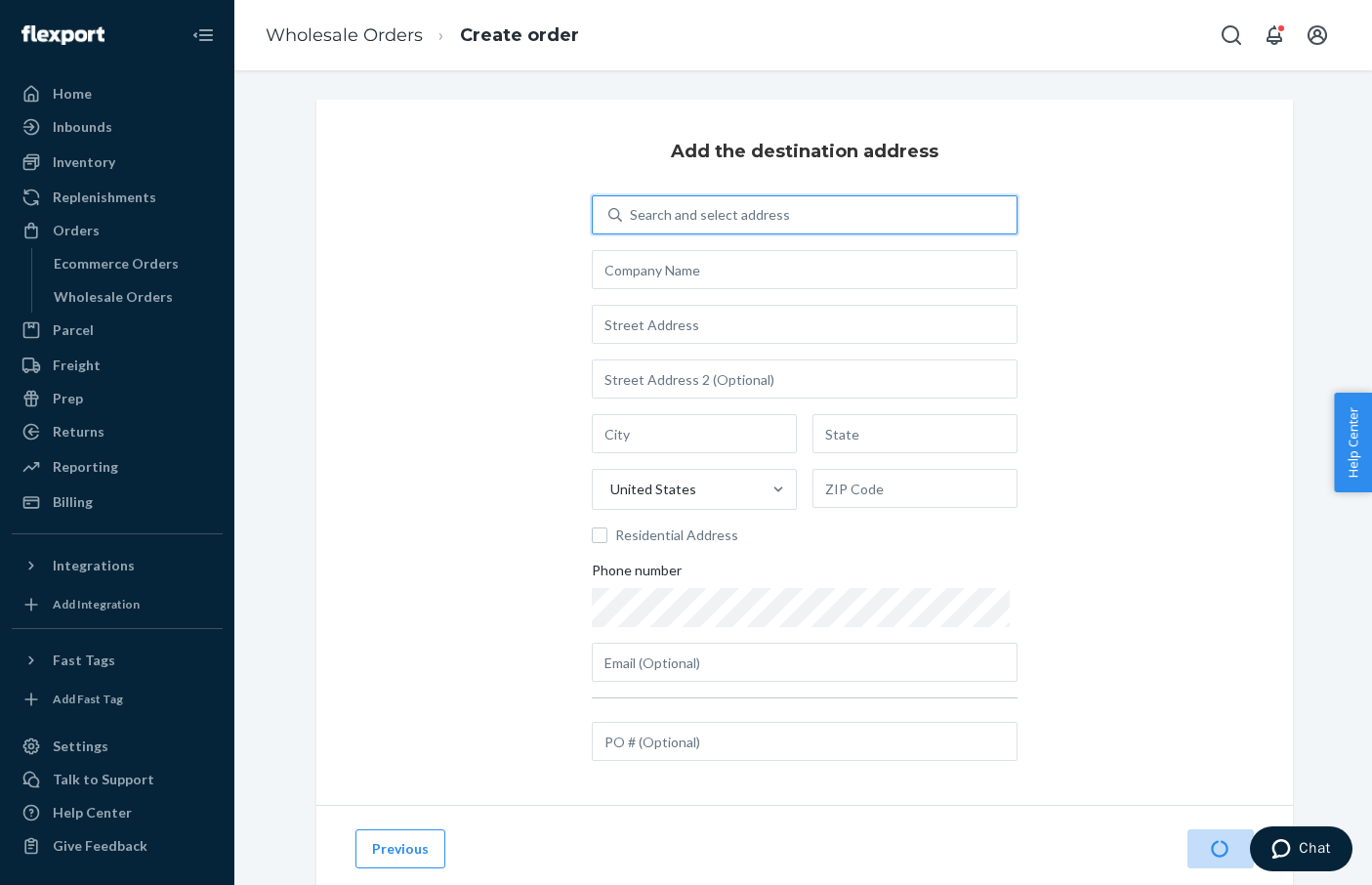click on "Search and select address" at bounding box center [710, 215] 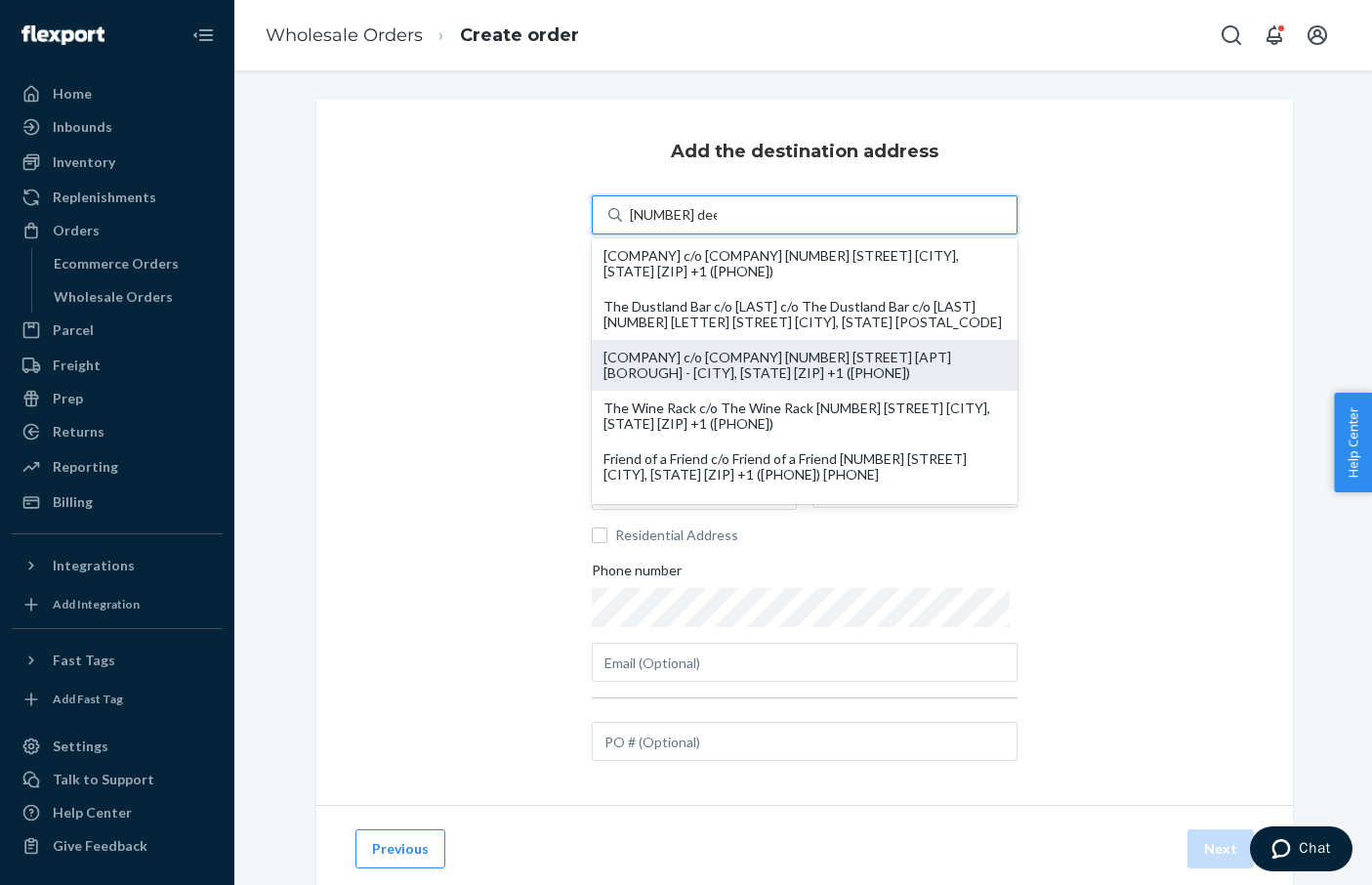 scroll, scrollTop: 0, scrollLeft: 0, axis: both 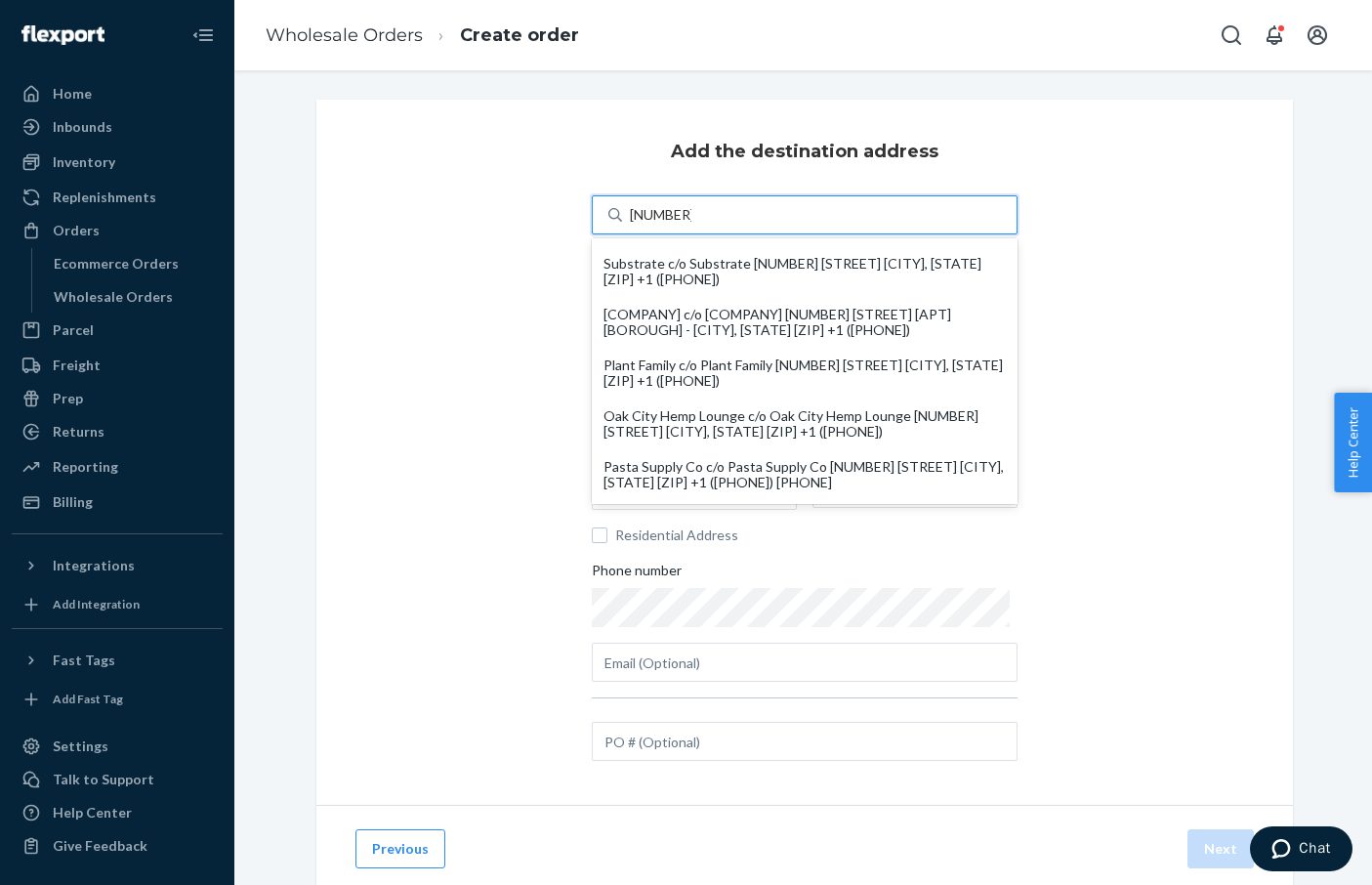 click on "[NUMBER] deer st" at bounding box center (660, 215) 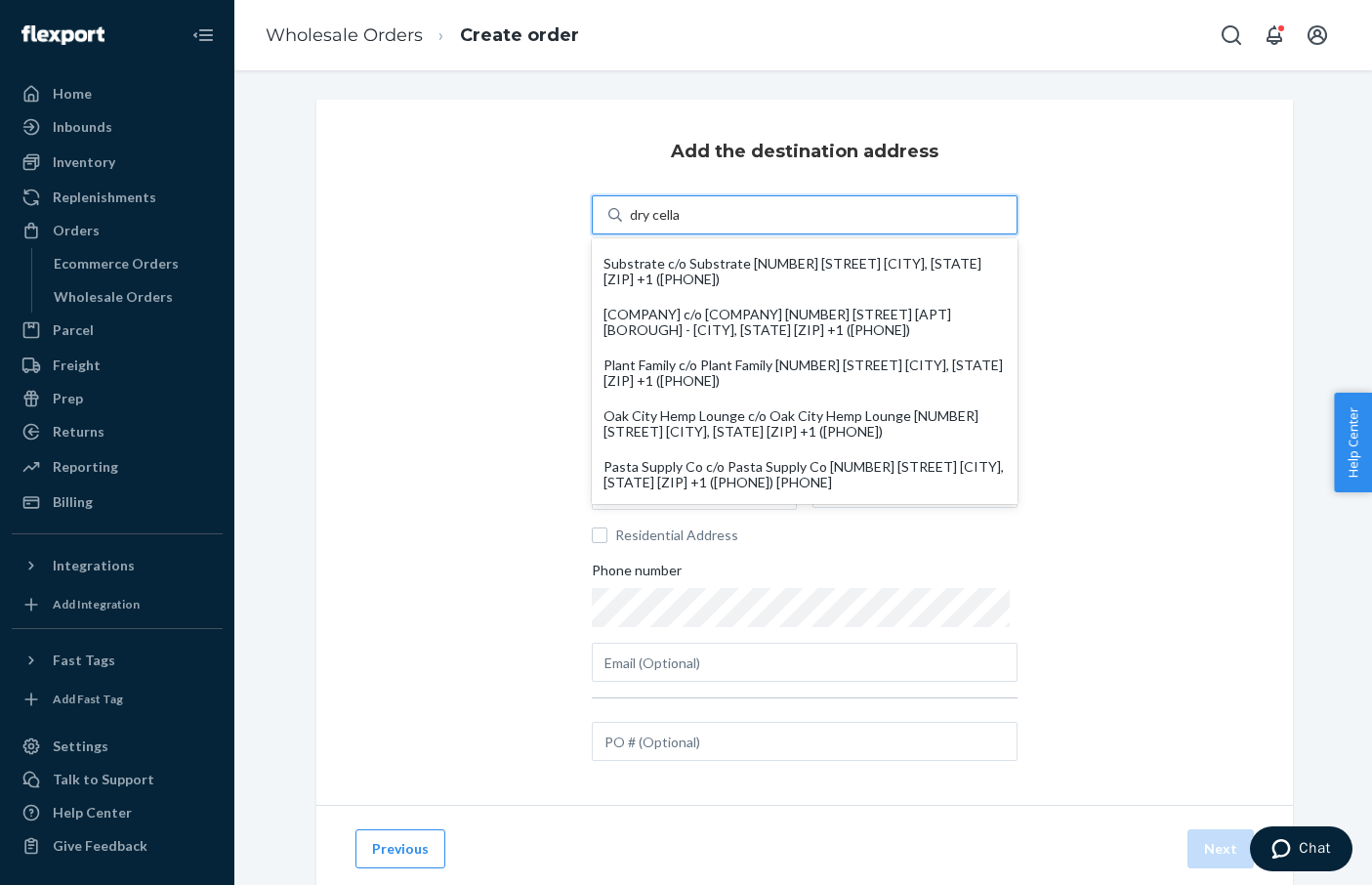 type on "dry cellar" 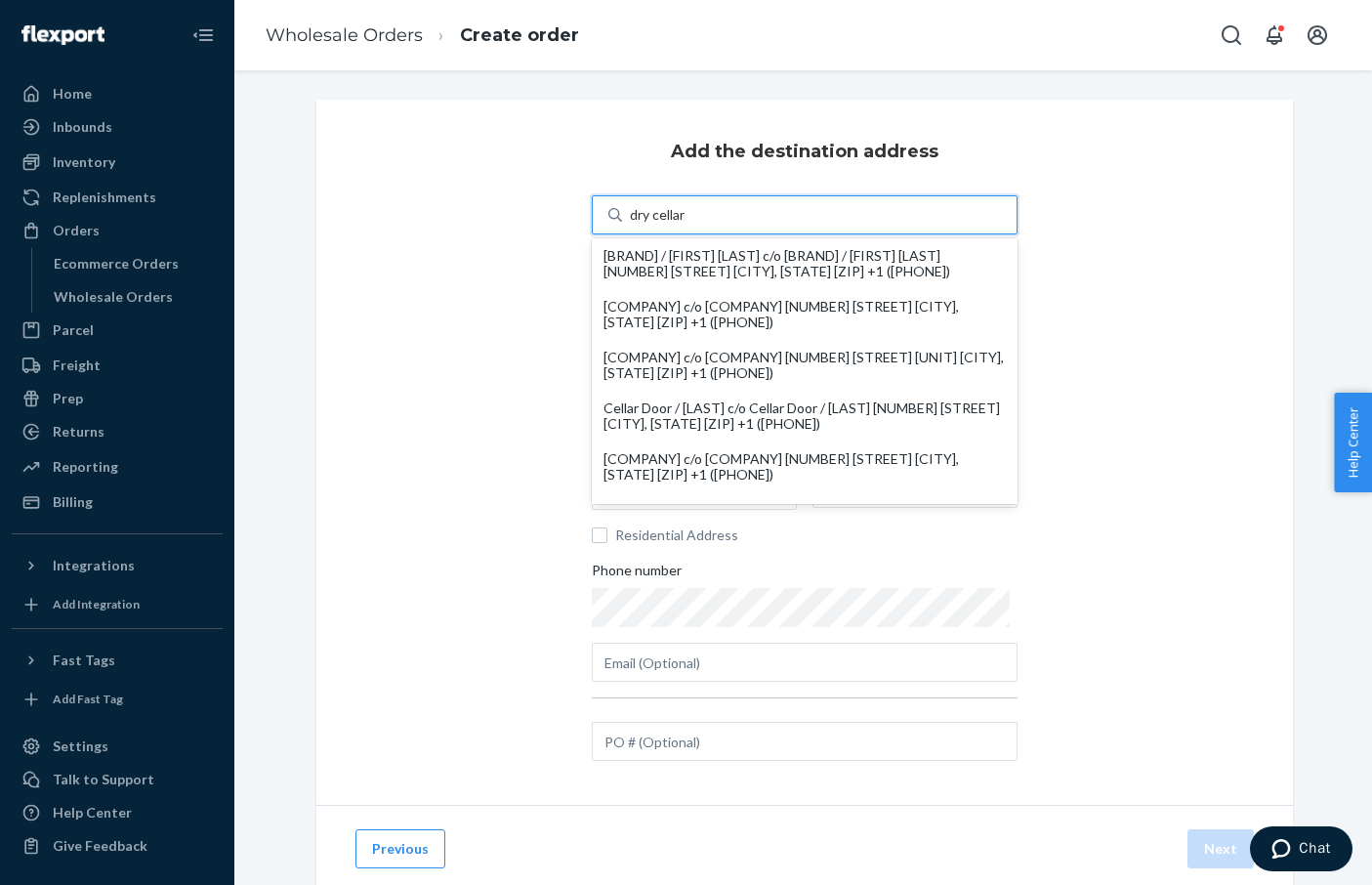 scroll, scrollTop: 0, scrollLeft: 0, axis: both 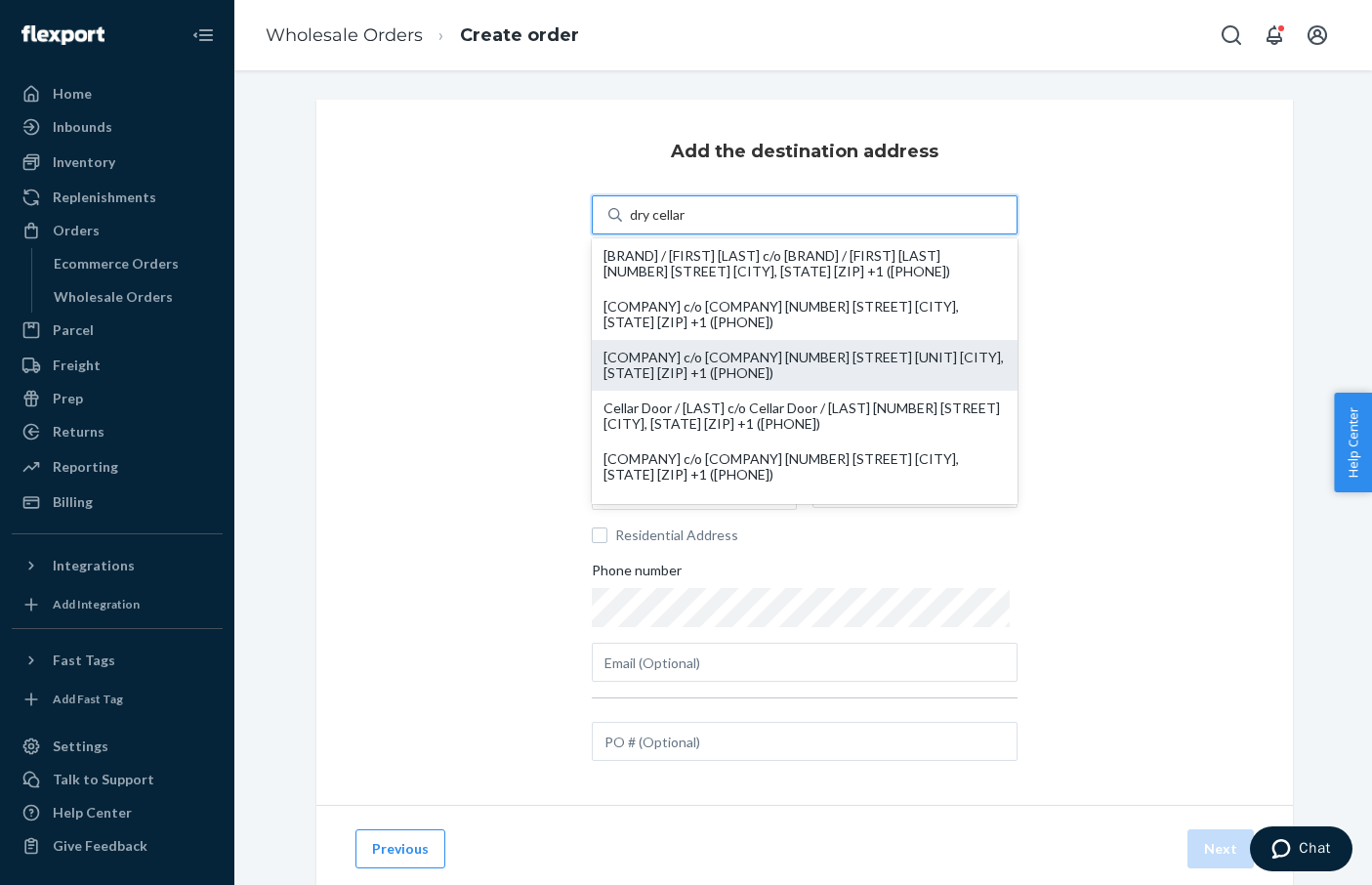 click on "[COMPANY] c/o
[COMPANY]
[NUMBER] [STREET]
[UNIT]
[CITY], [STATE] [ZIP]
+1 ([PHONE])" at bounding box center [805, 365] 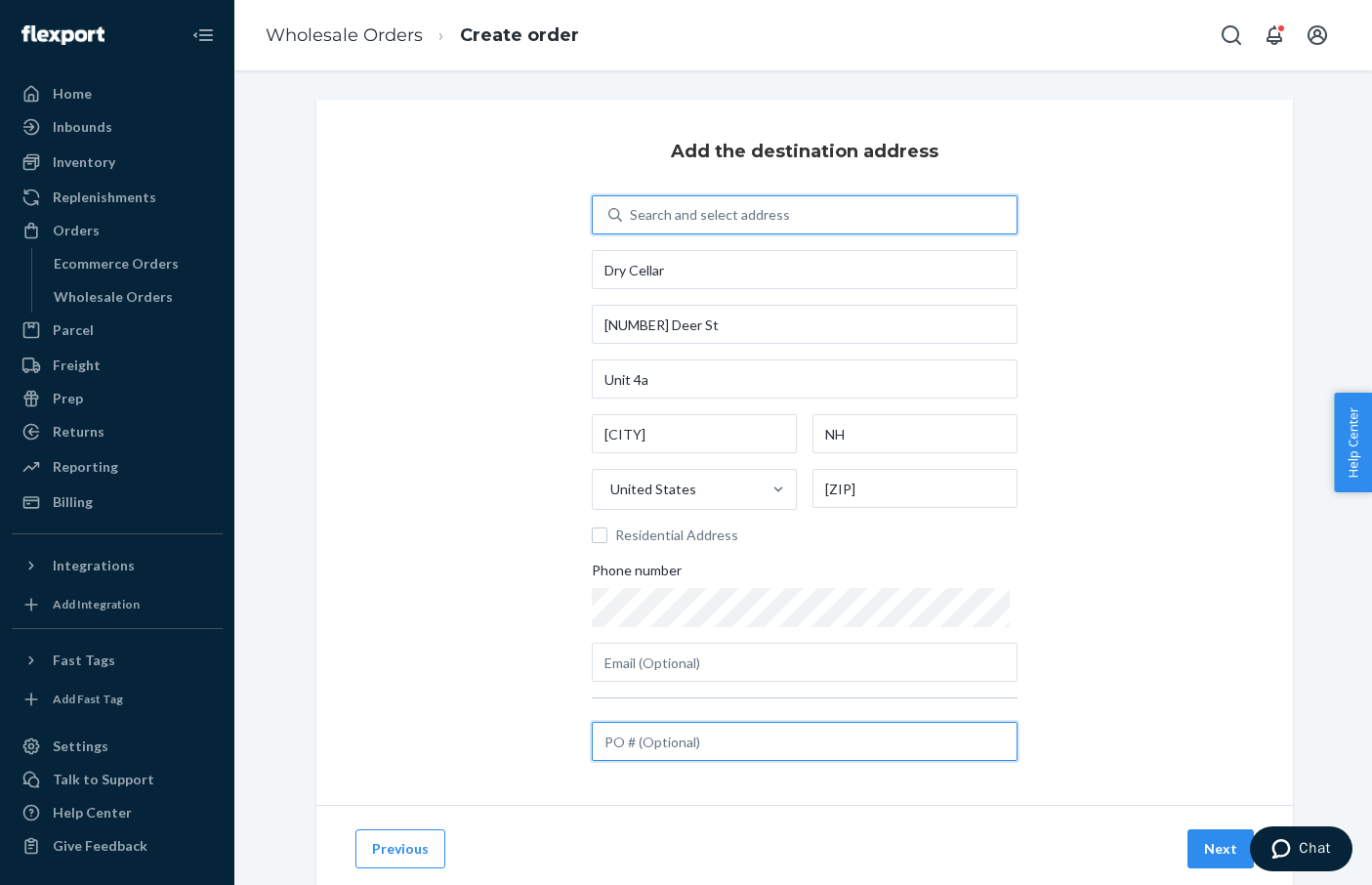 drag, startPoint x: 824, startPoint y: 742, endPoint x: 844, endPoint y: 744, distance: 20.09975 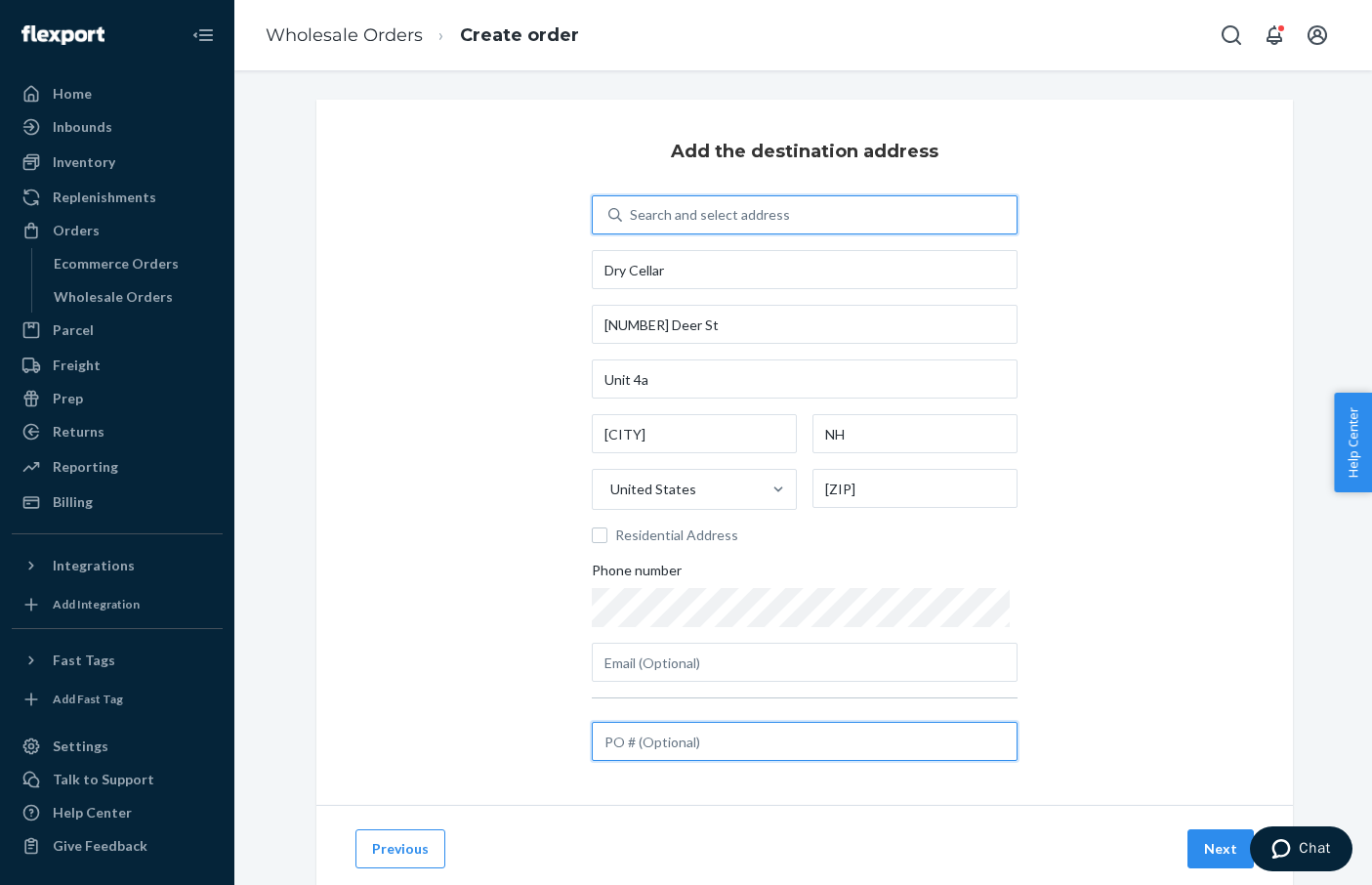 click at bounding box center (805, 741) 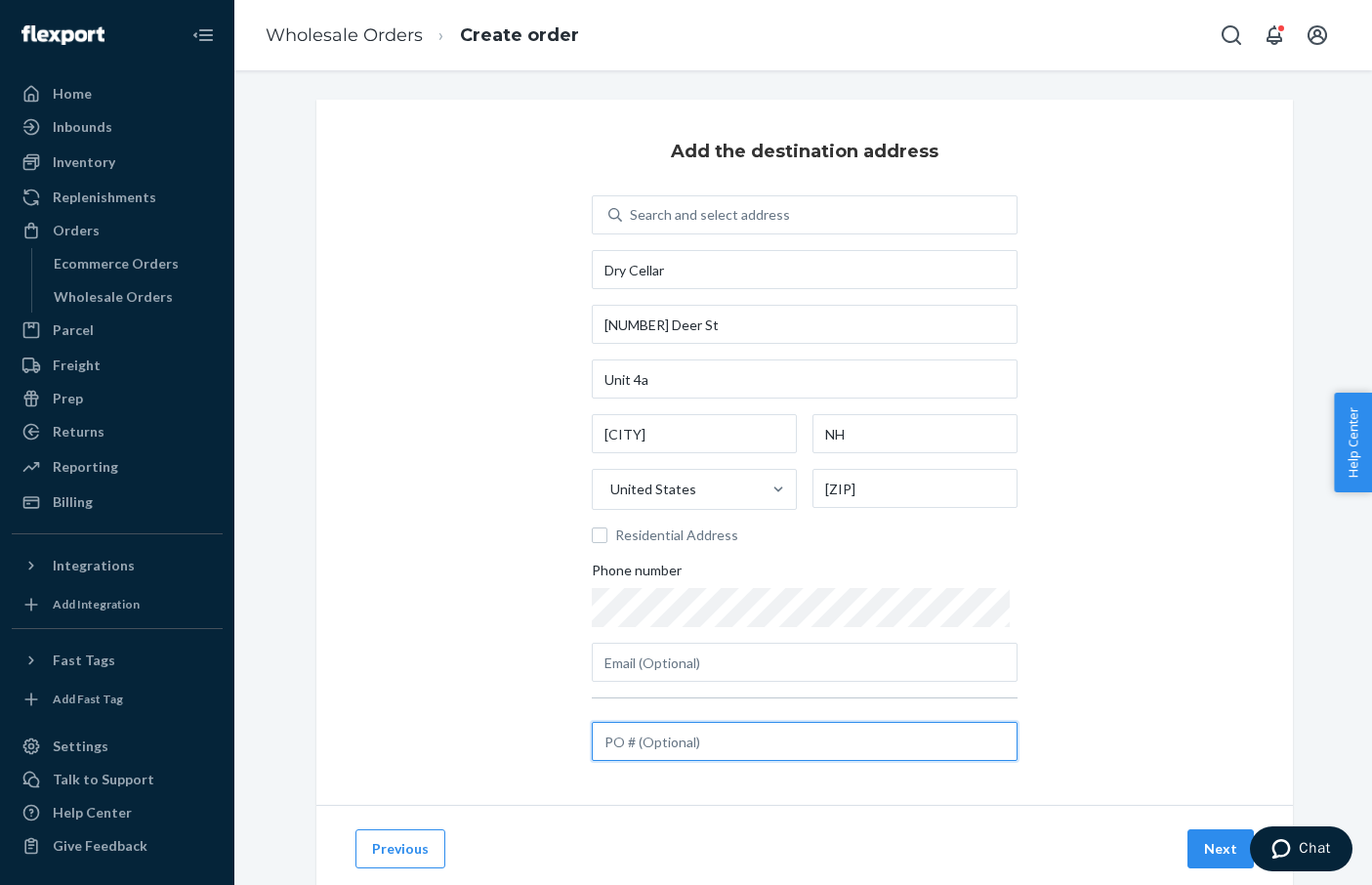 paste on "A675036" 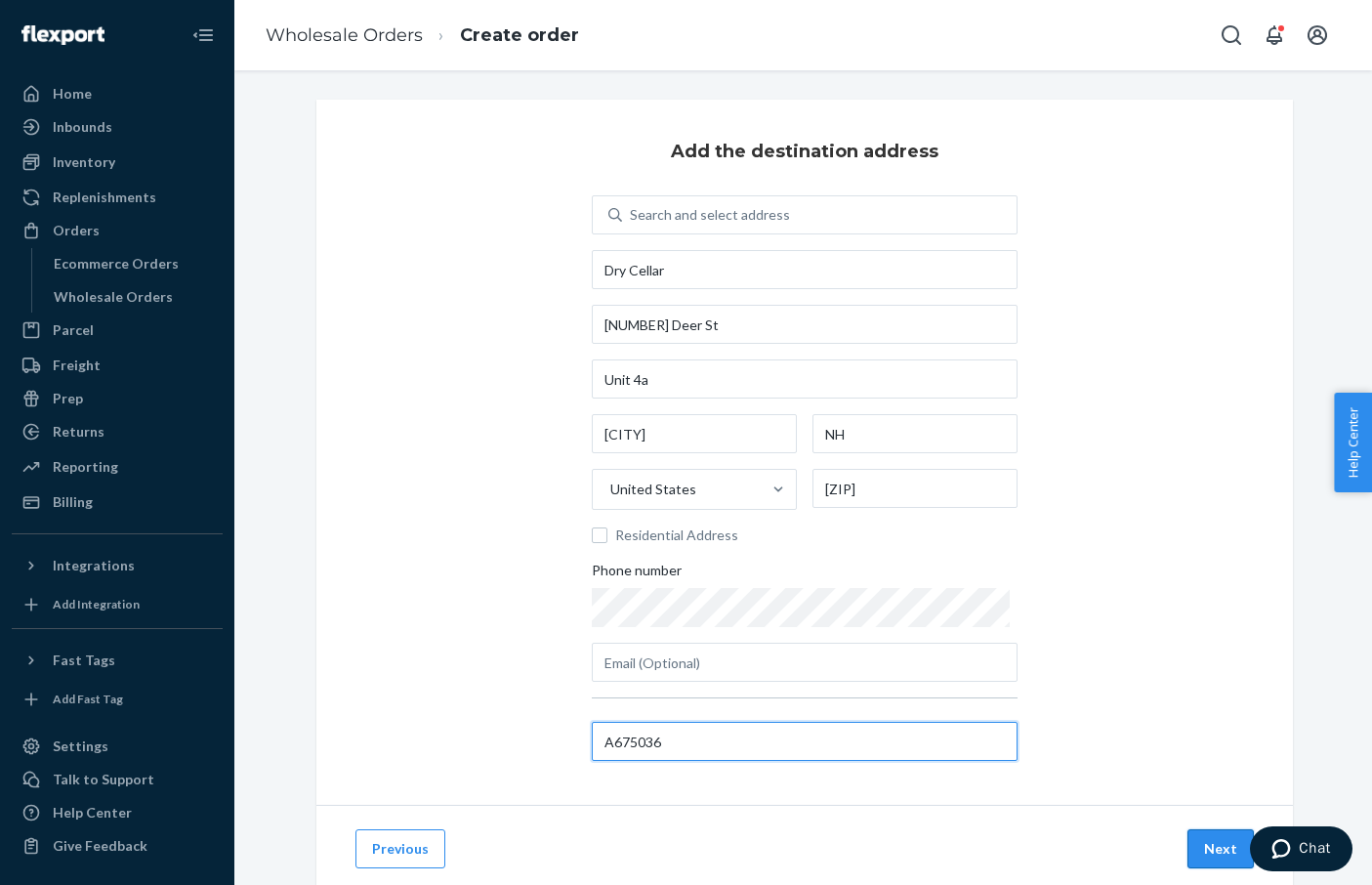 type on "A675036" 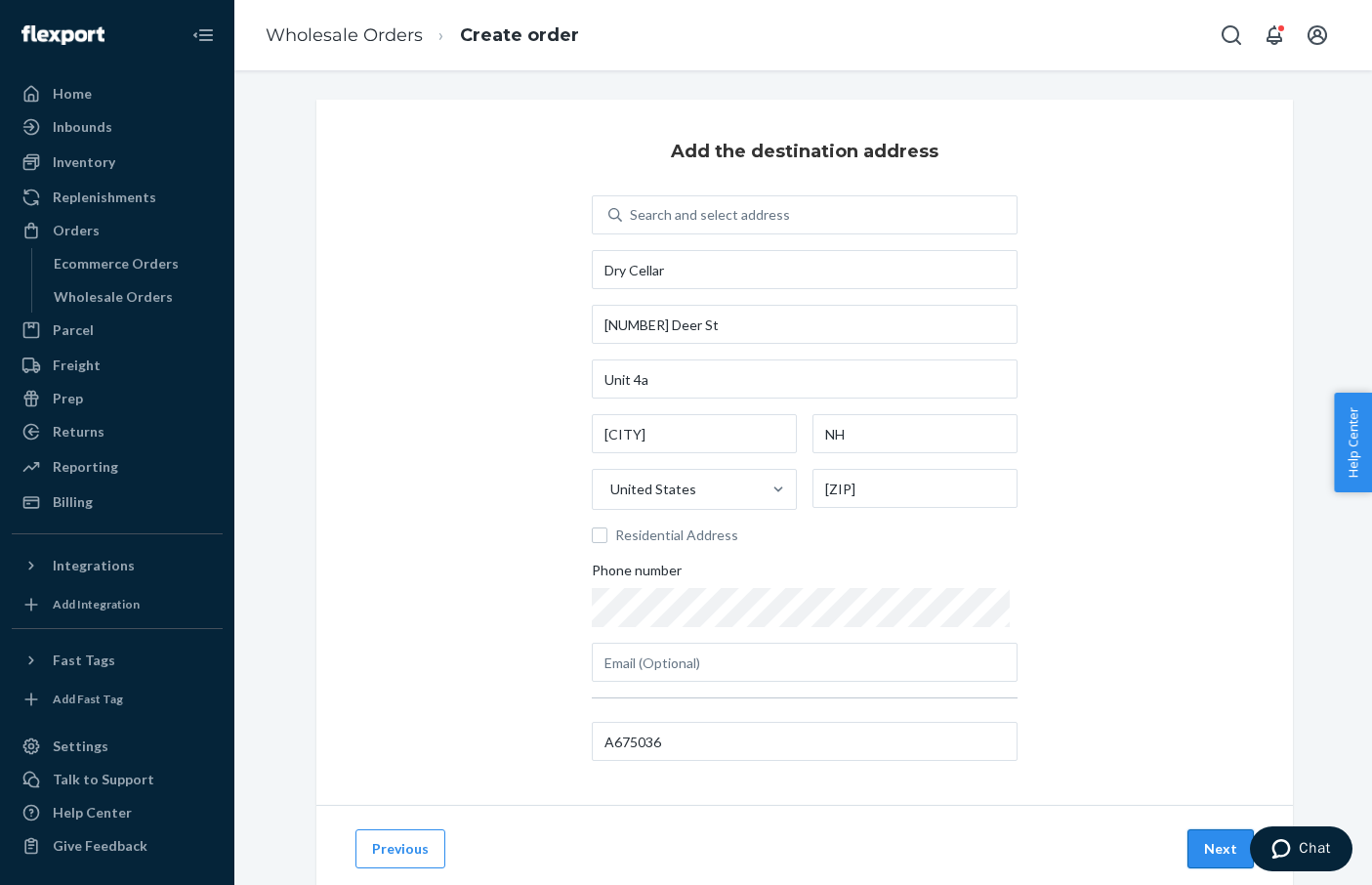 click on "Next" at bounding box center (1221, 849) 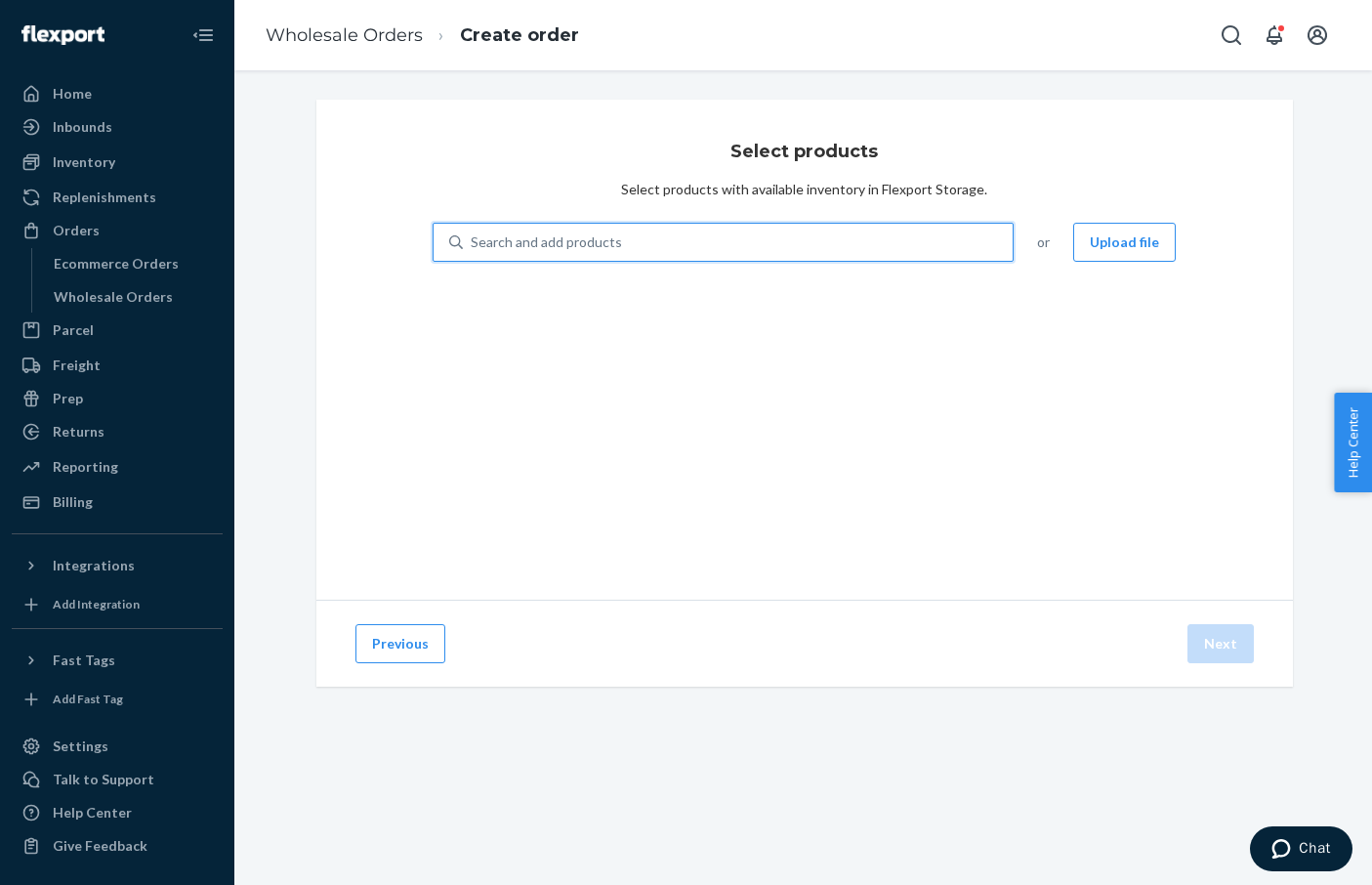 click on "Search and add products" at bounding box center [738, 242] 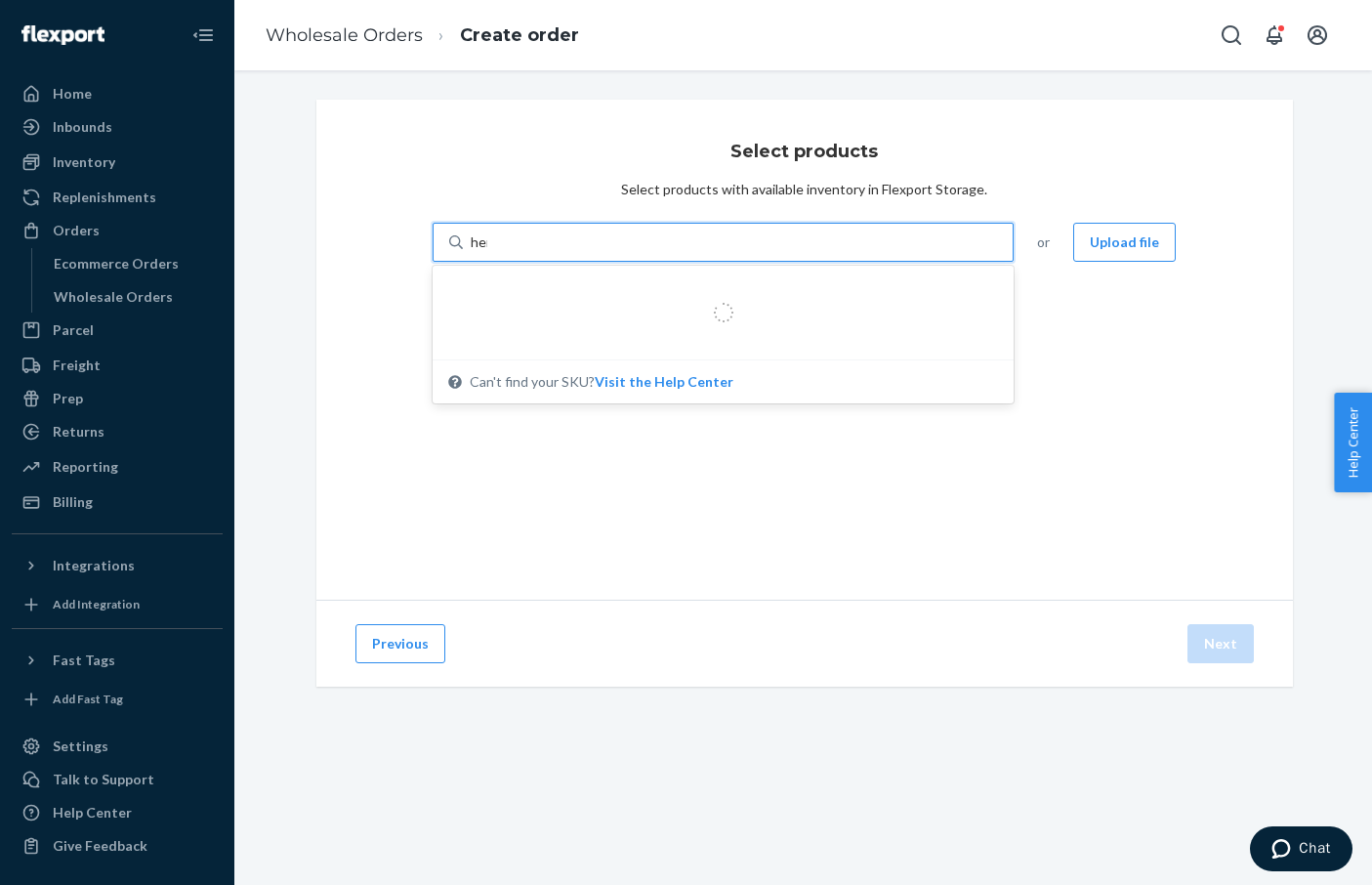 type on "hemp" 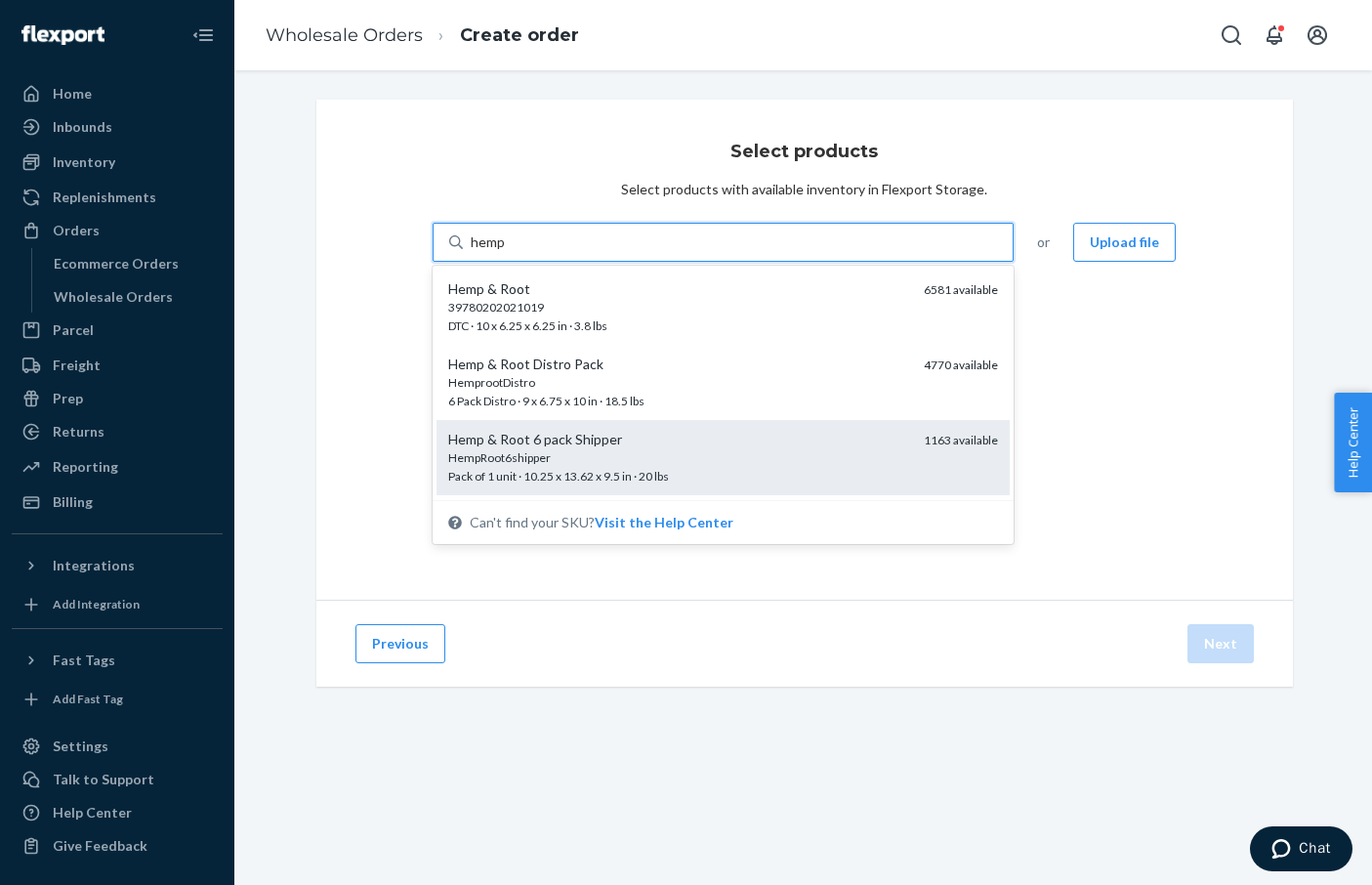 click on "HempRoot6shipper Pack of 1 unit · 10.25 x 13.62 x 9.5 in · 20 lbs" at bounding box center (679, 467) 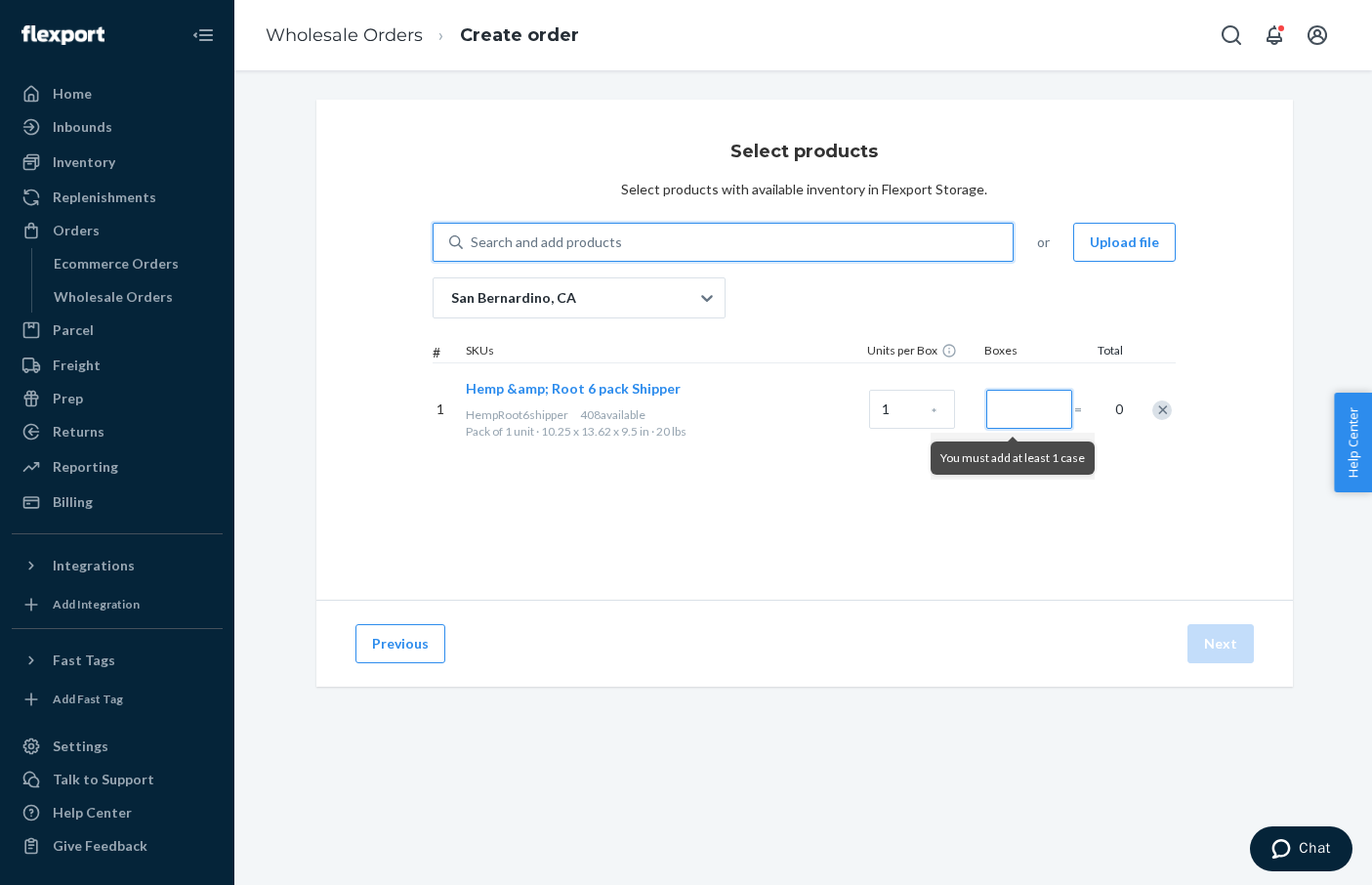 click at bounding box center (1029, 409) 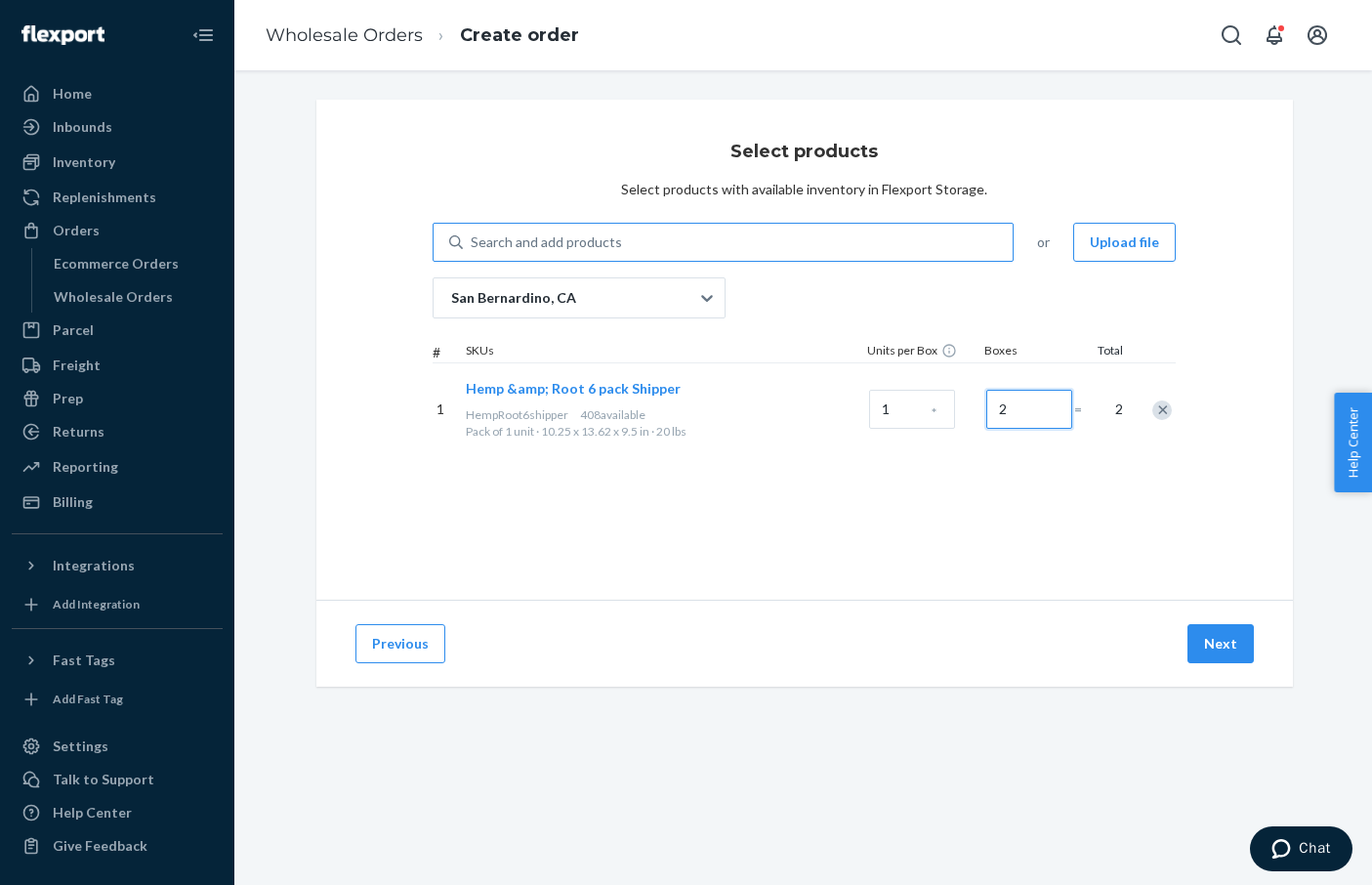 type on "2" 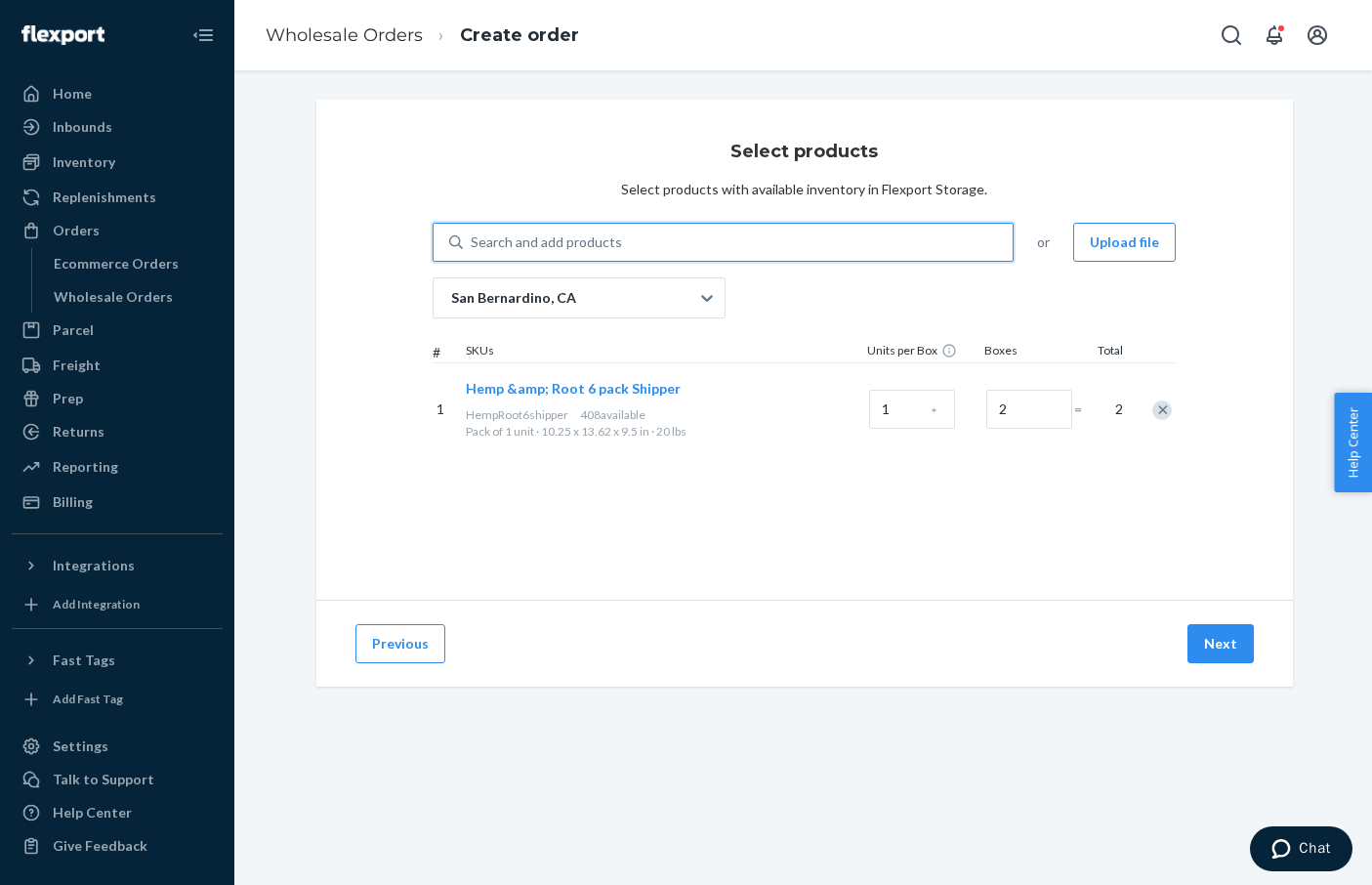 click on "Search and add products" at bounding box center [738, 242] 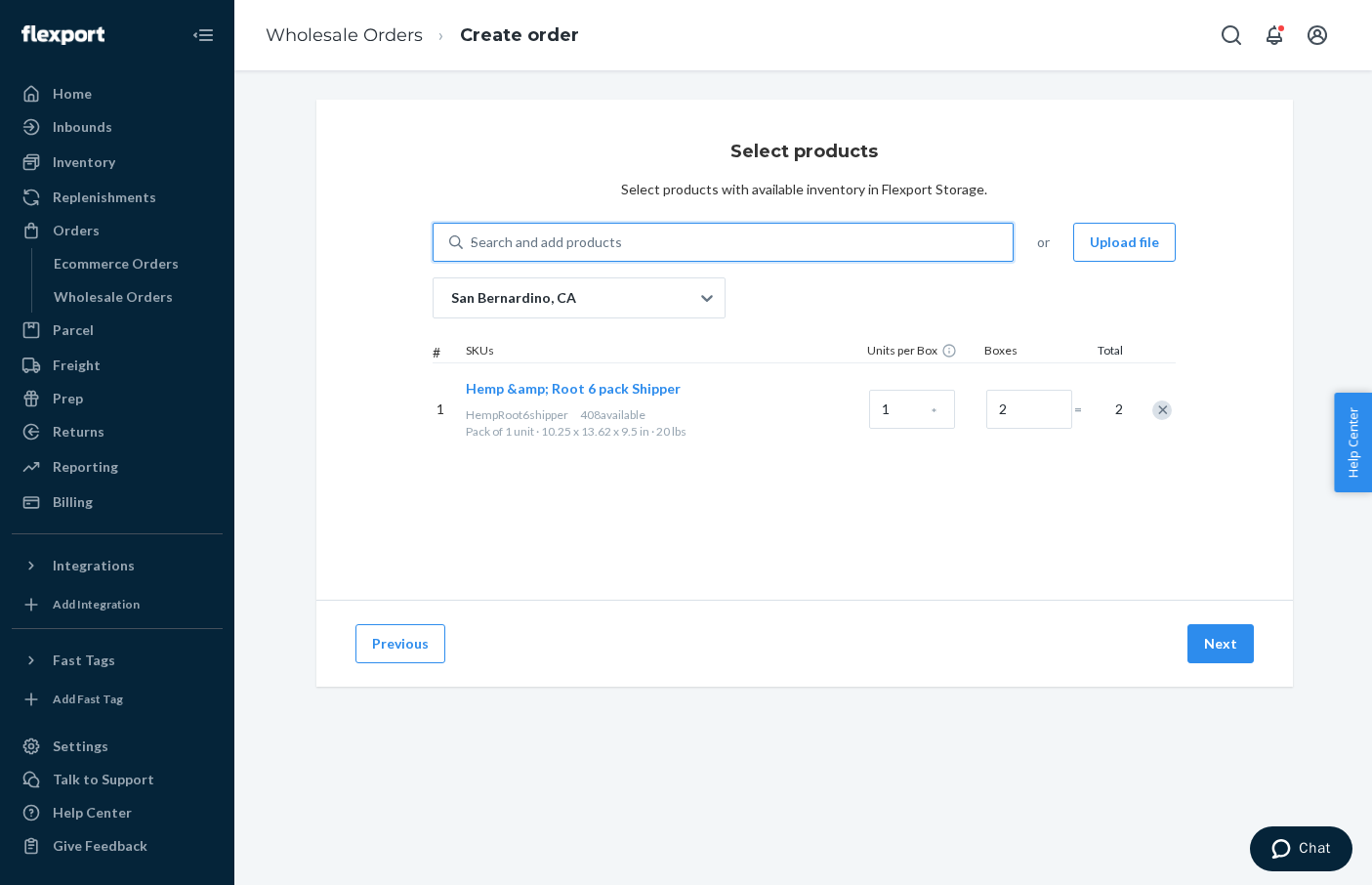 type on "sp" 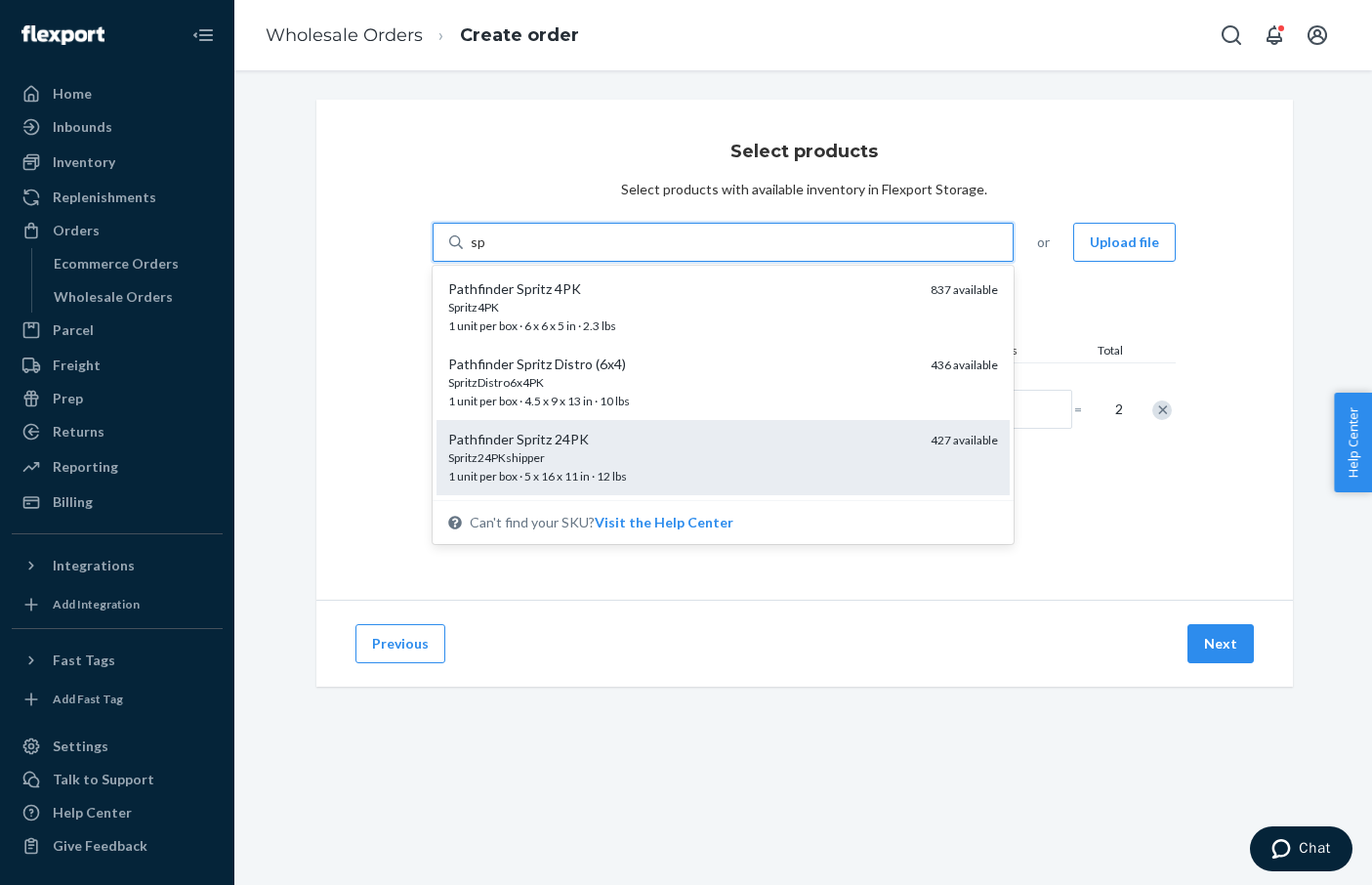 click on "Pathfinder Spritz 24PK" at bounding box center [682, 440] 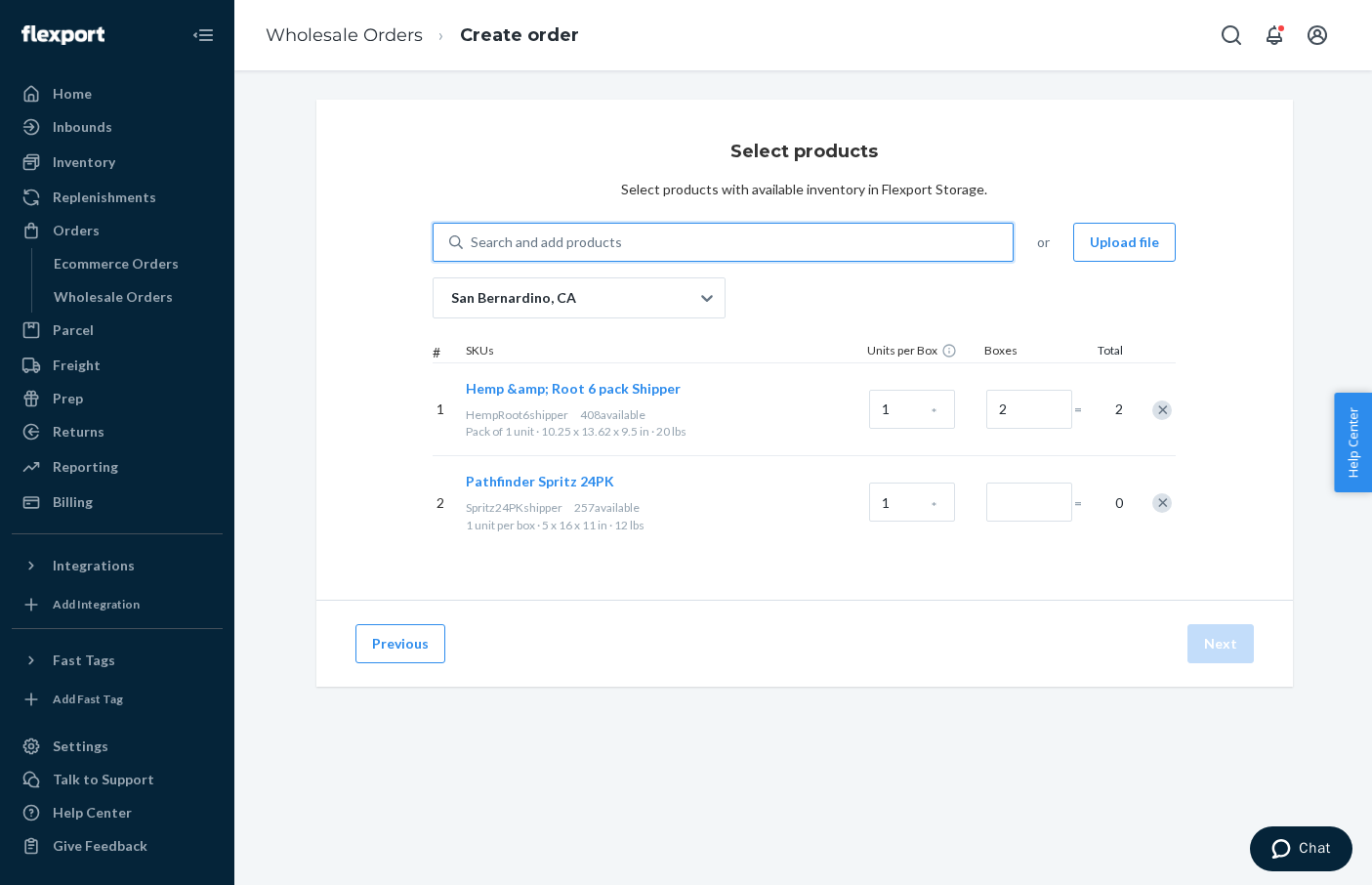 click on "Search and add products" at bounding box center [546, 242] 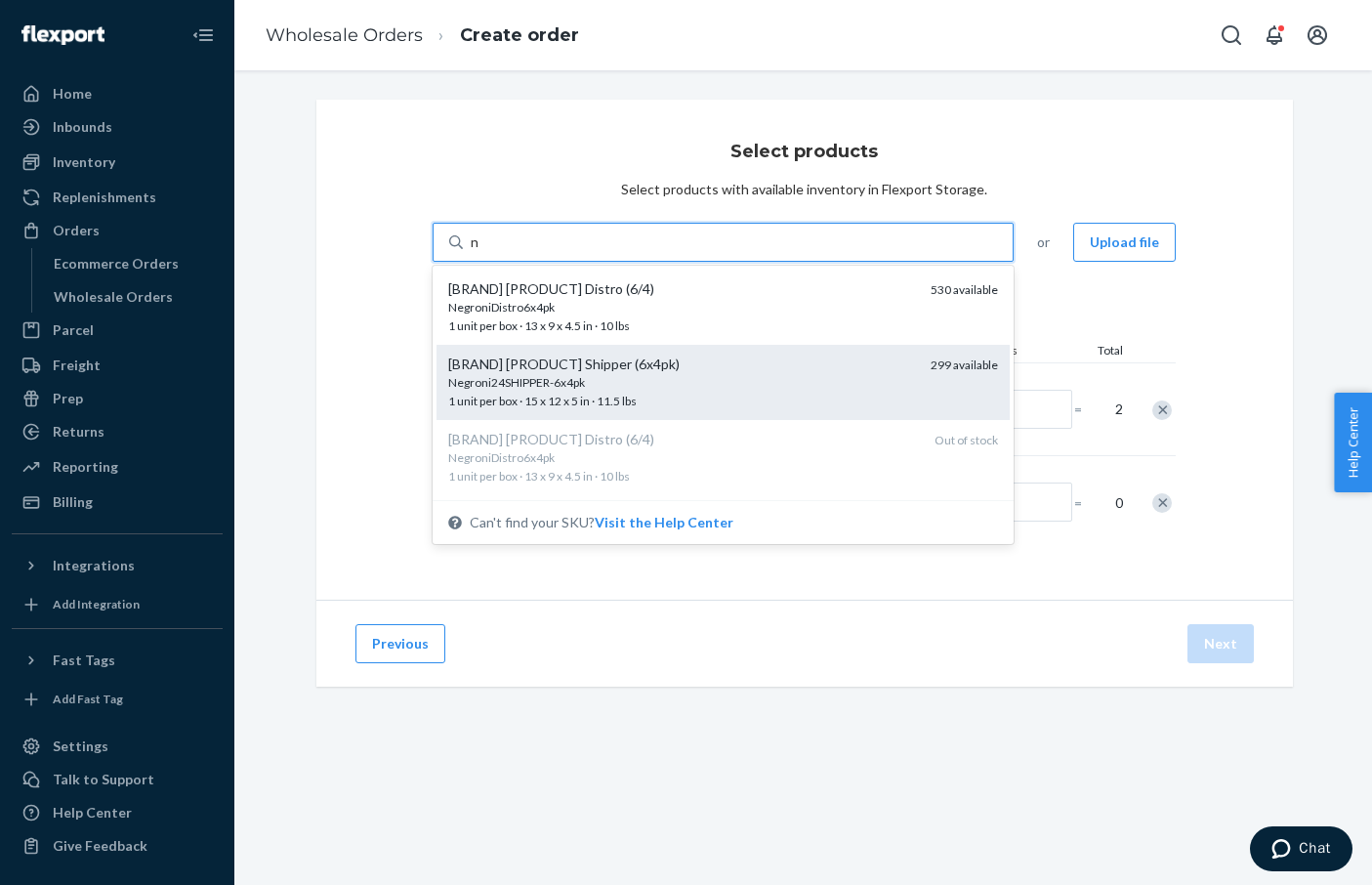 click on "Negroni24SHIPPER-6x4pk" at bounding box center [682, 382] 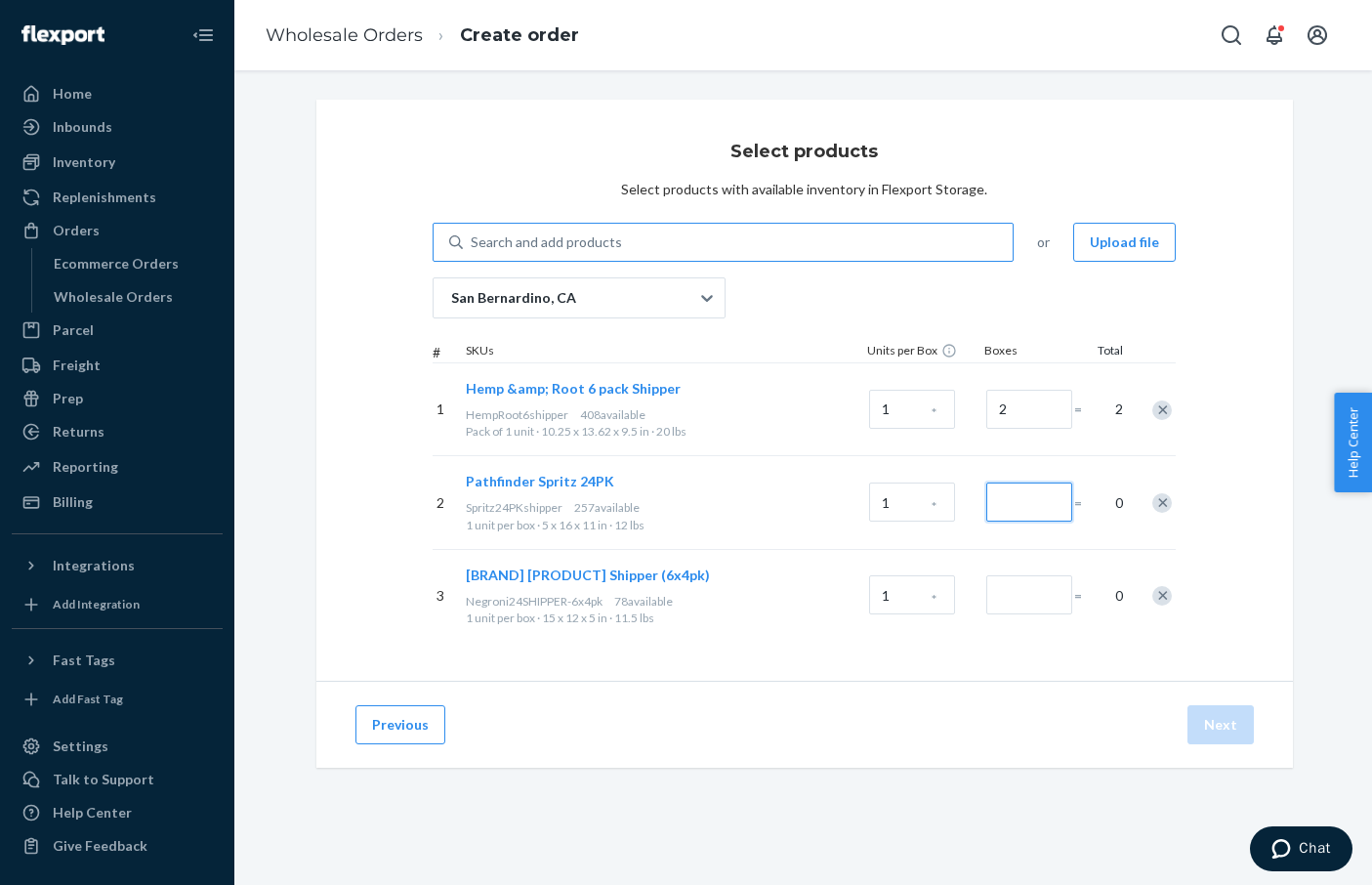 click at bounding box center [1029, 502] 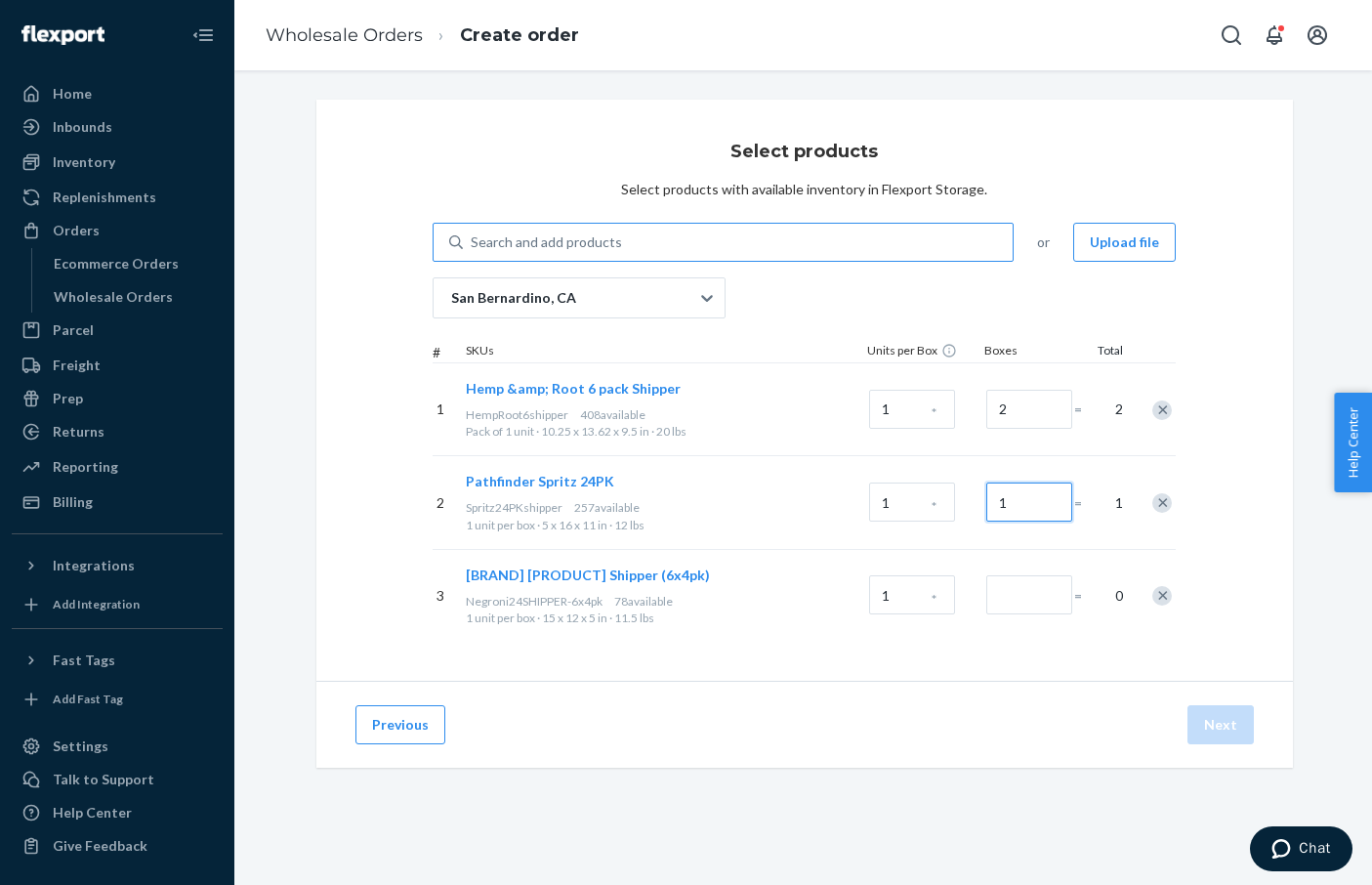 type on "1" 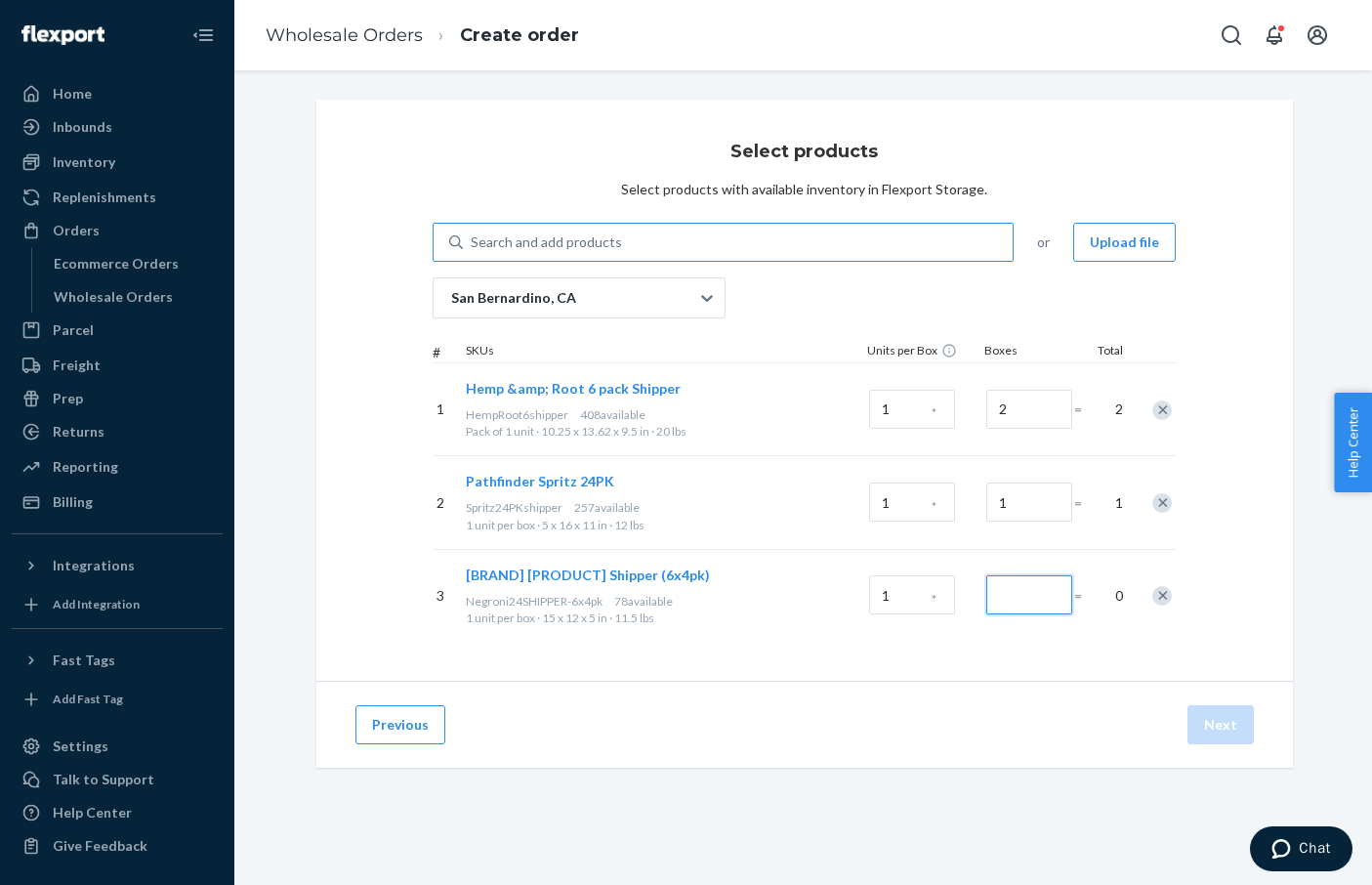click at bounding box center [1029, 595] 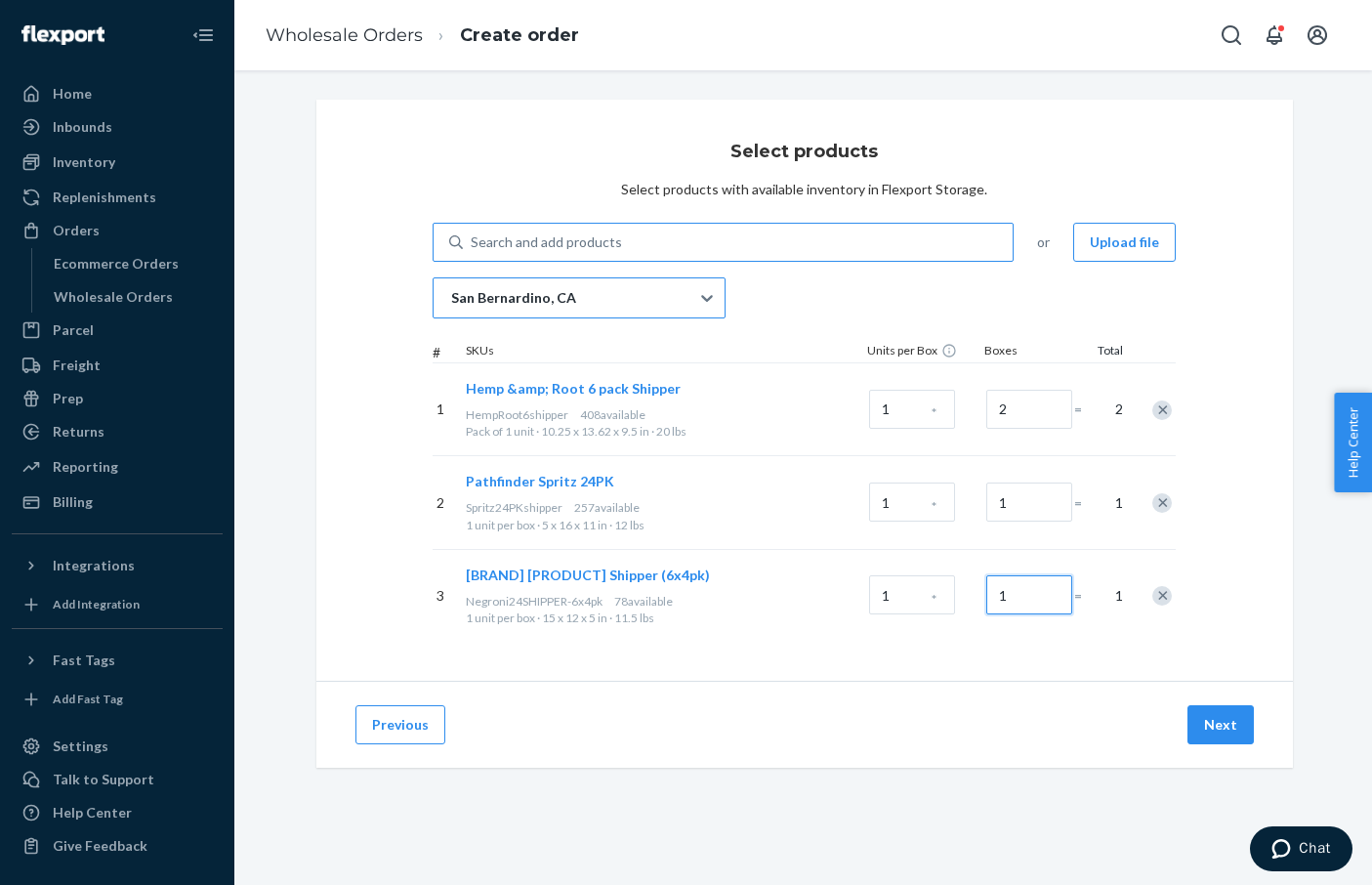 type on "1" 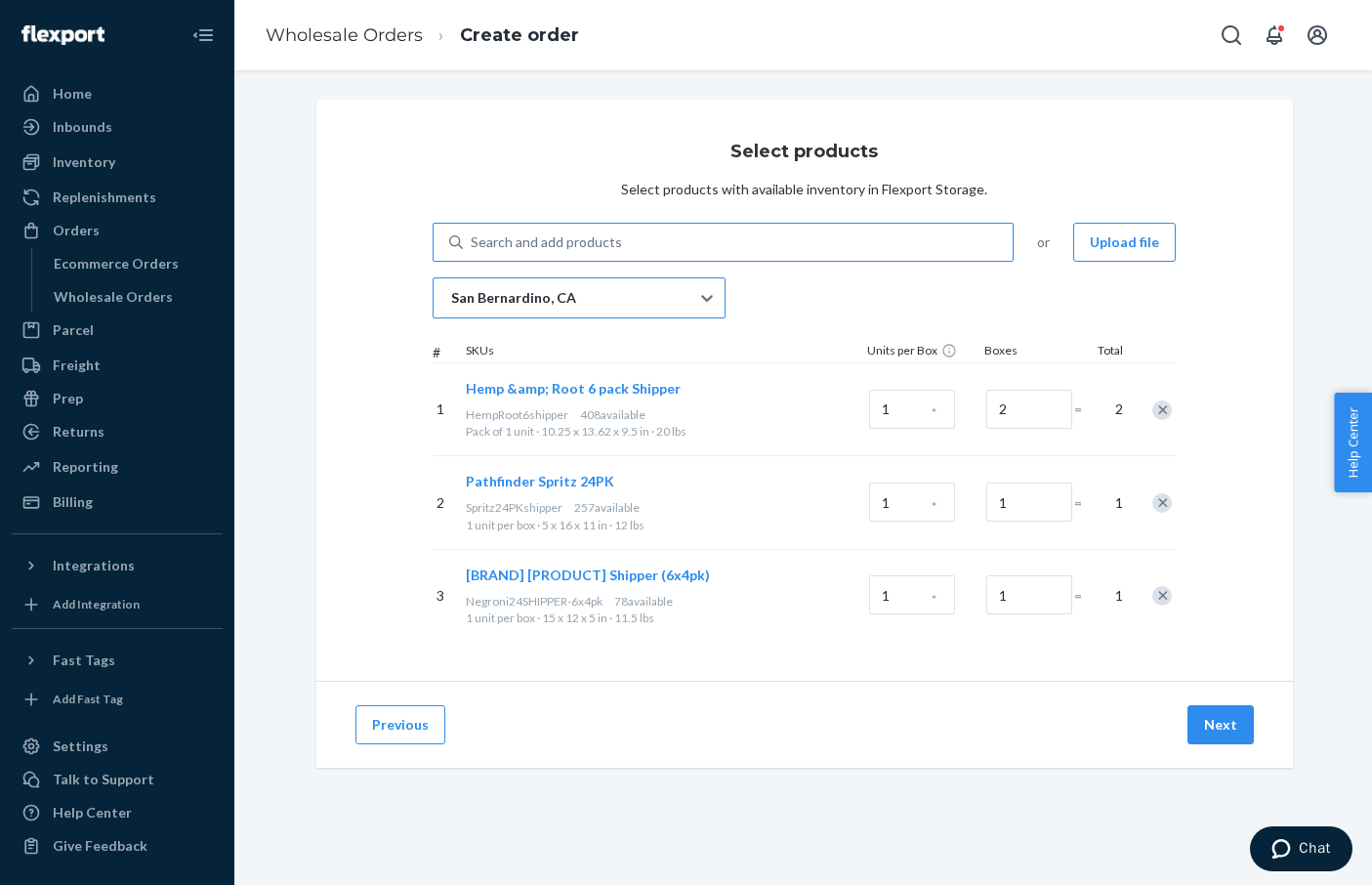 click on "San Bernardino, CA" at bounding box center (514, 298) 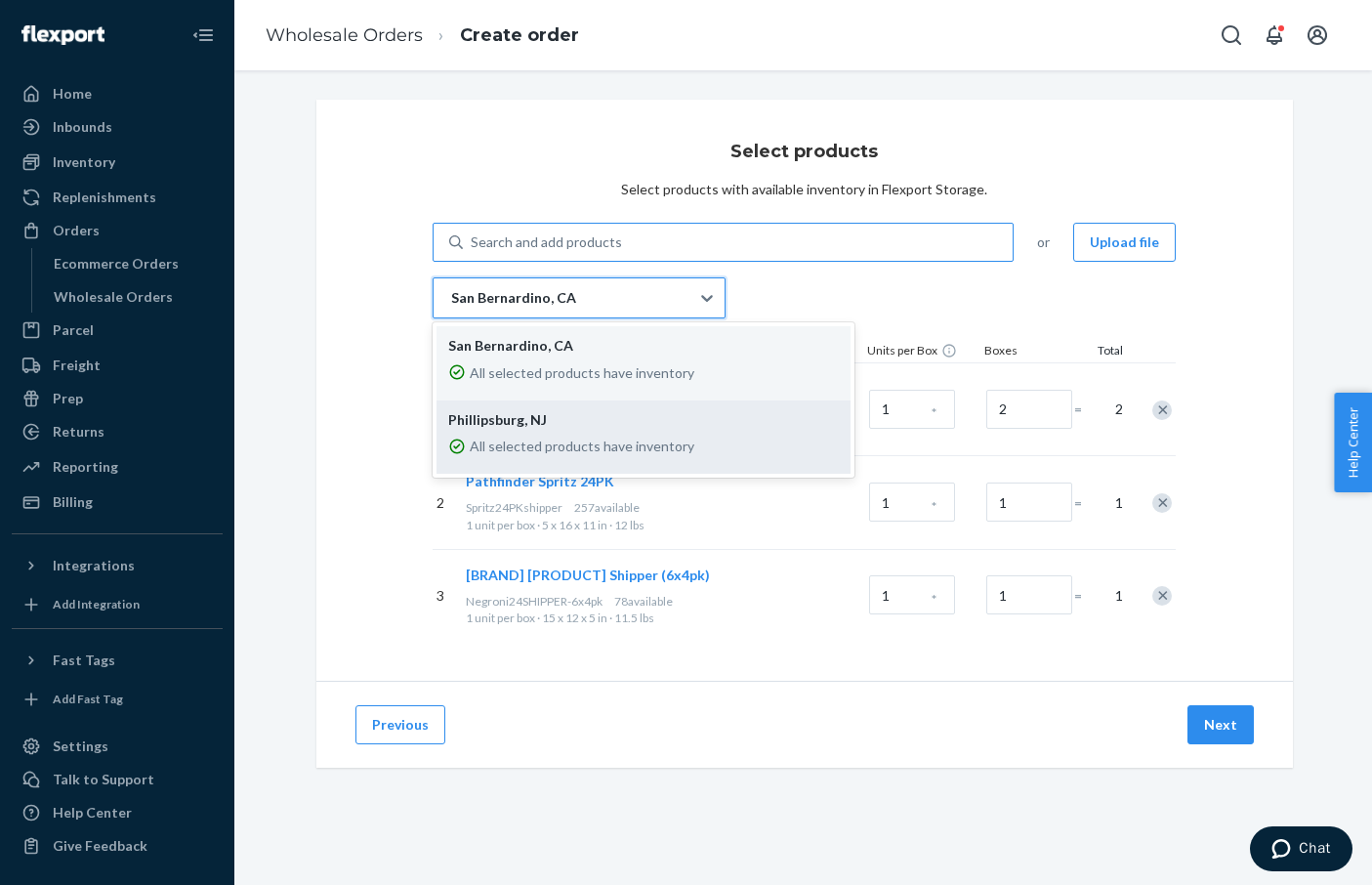 click on "All selected products have inventory" at bounding box center (582, 446) 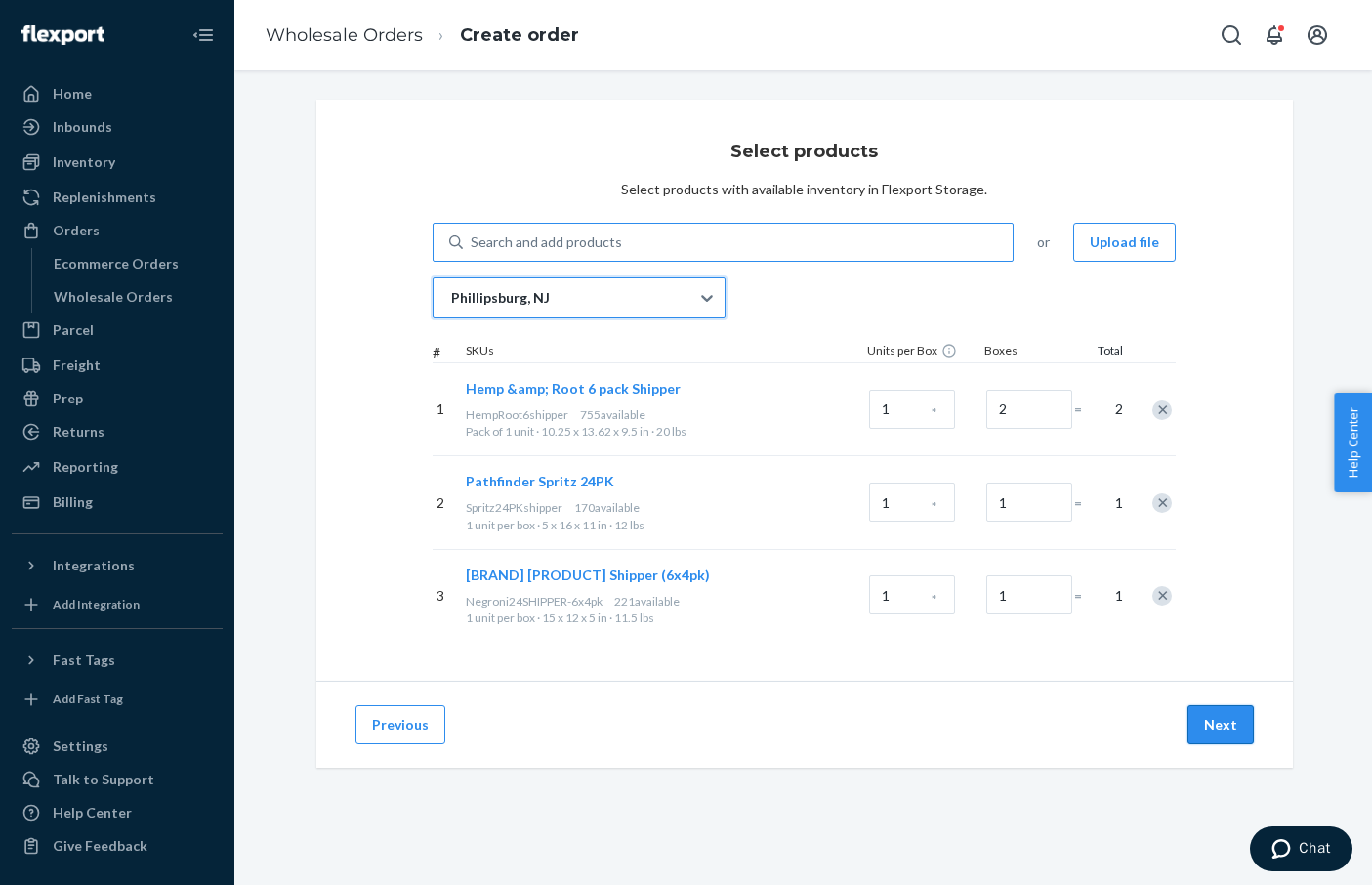 click on "Next" at bounding box center [1221, 725] 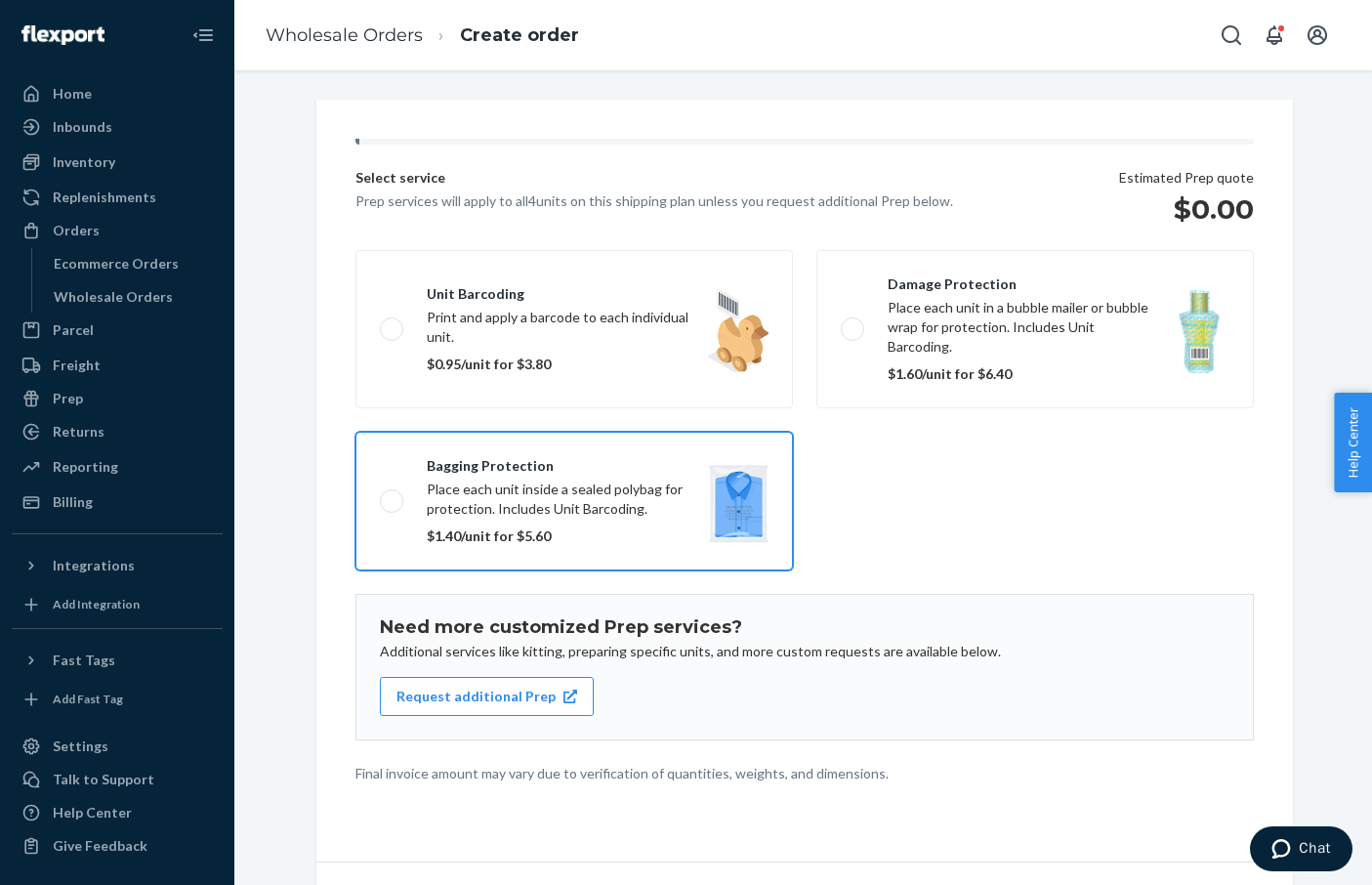 scroll, scrollTop: 164, scrollLeft: 0, axis: vertical 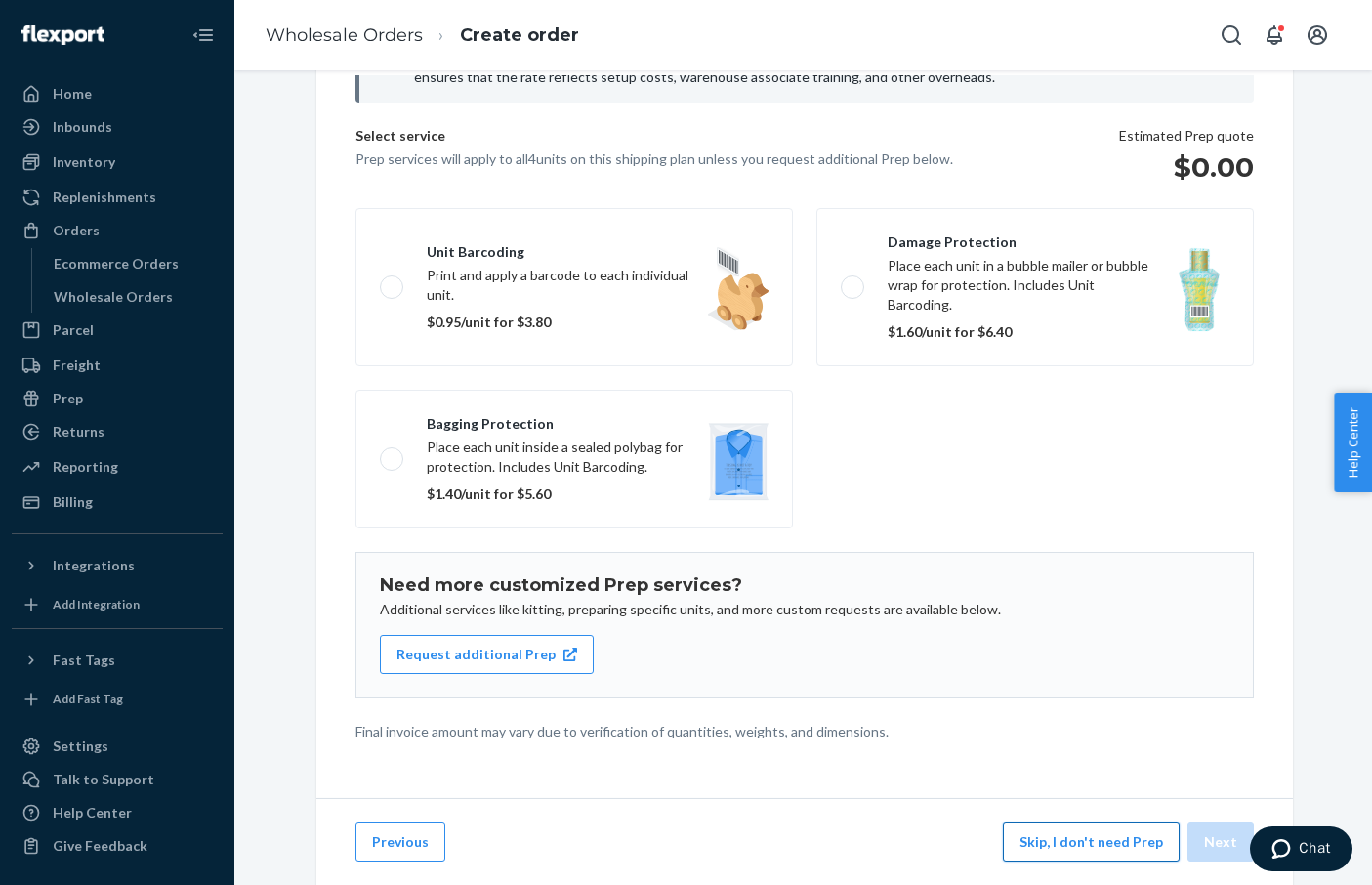 click on "Skip, I don't need Prep" at bounding box center (1091, 842) 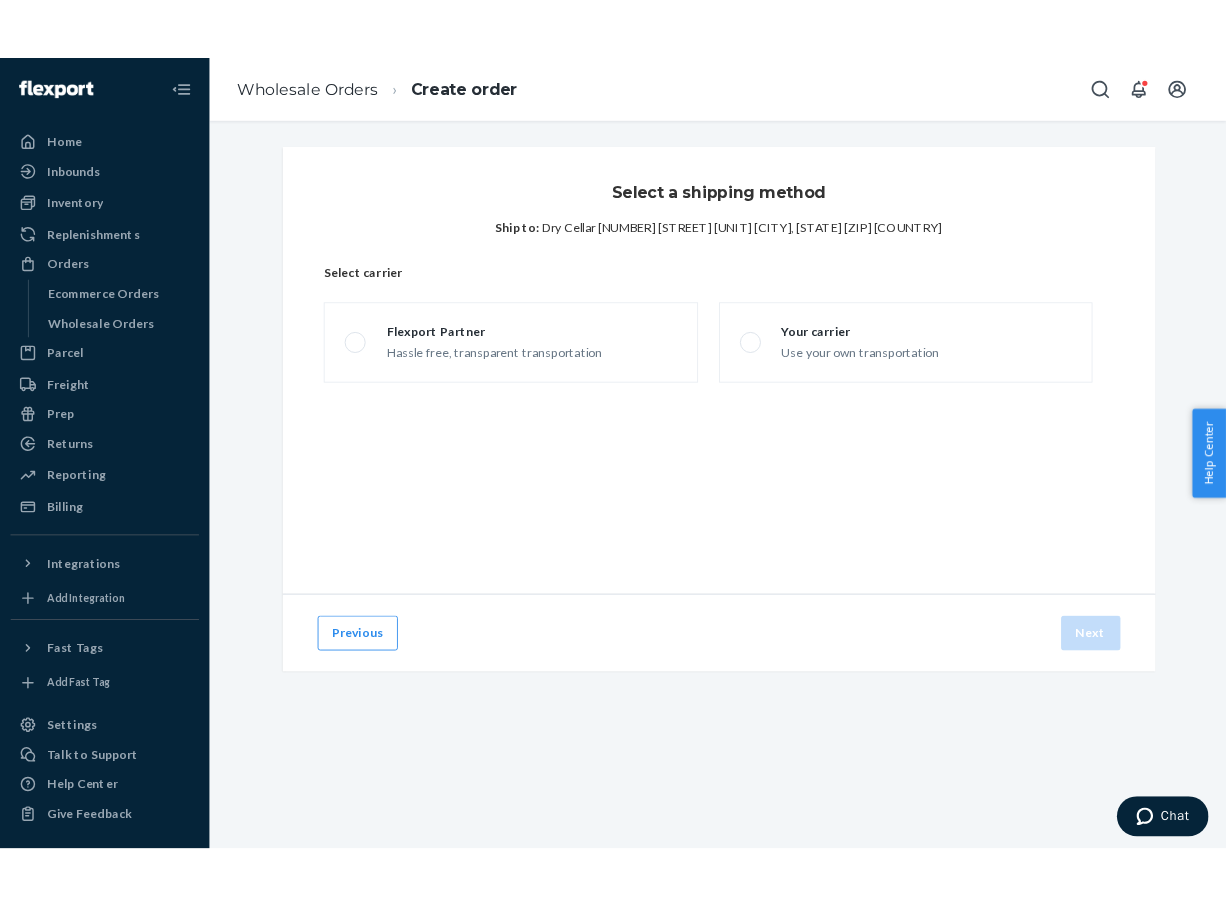 scroll, scrollTop: 0, scrollLeft: 0, axis: both 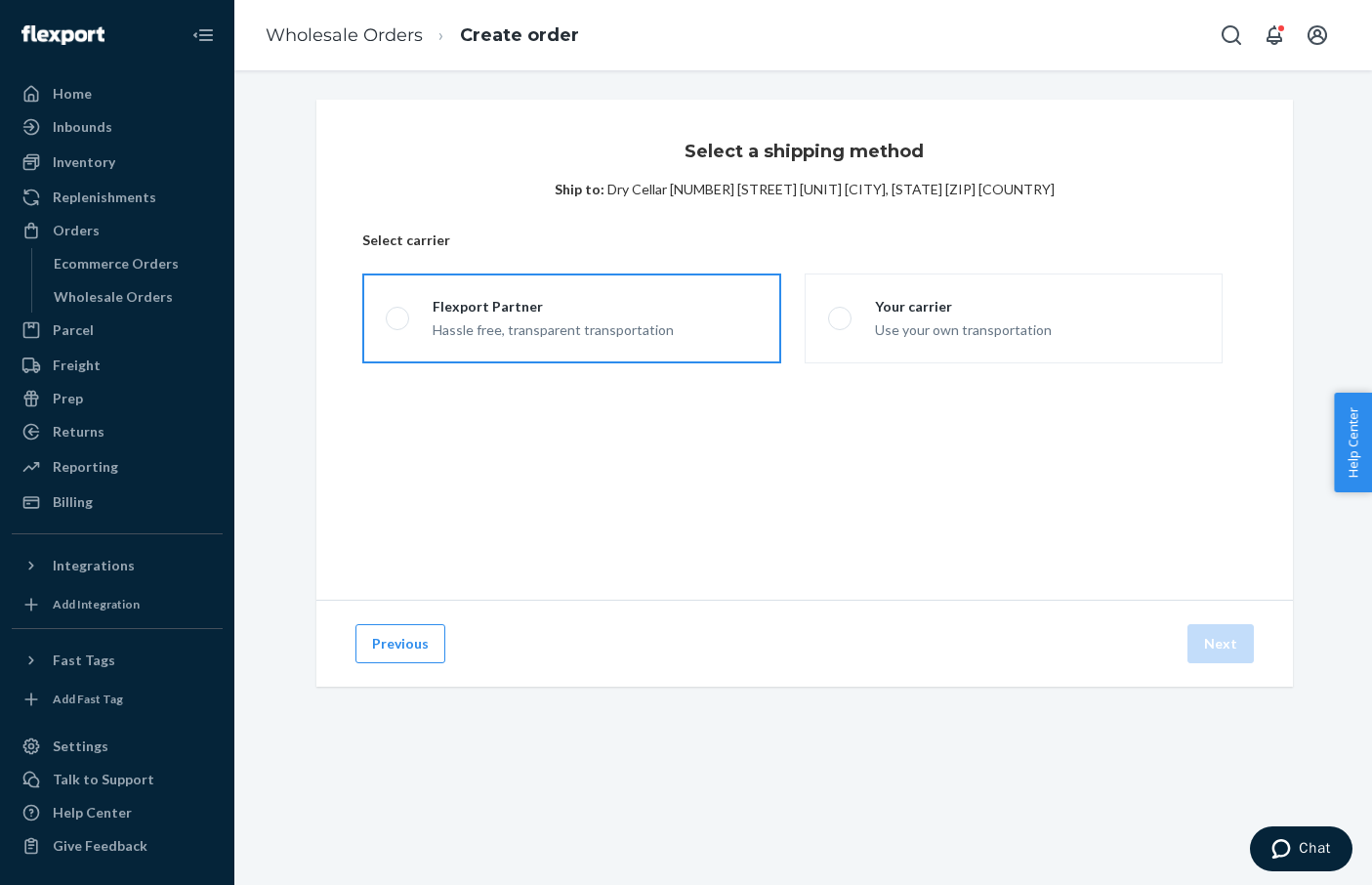 click on "Hassle free, transparent transportation" at bounding box center [553, 328] 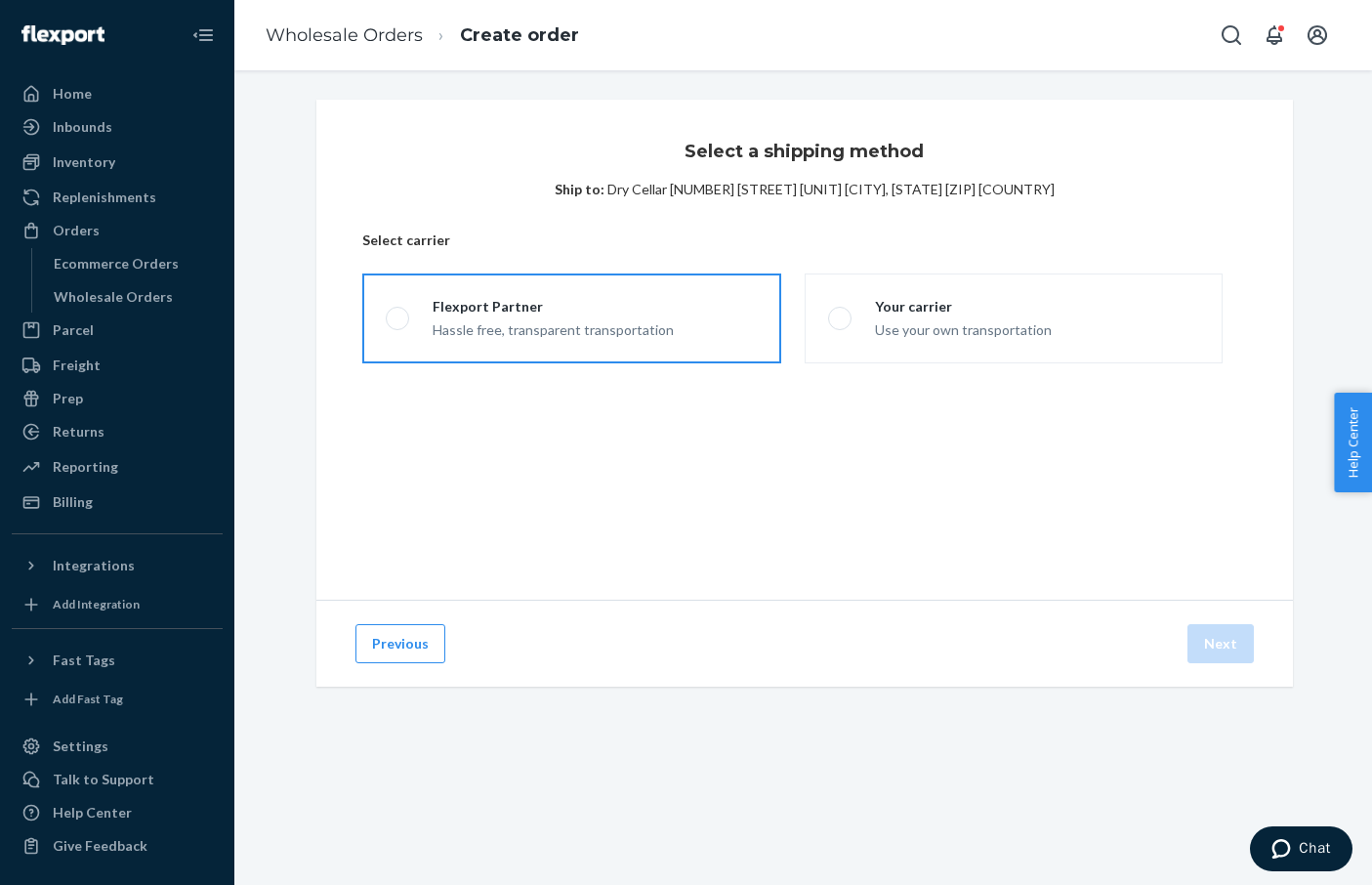 click on "Flexport Partner Hassle free, transparent transportation" at bounding box center (392, 318) 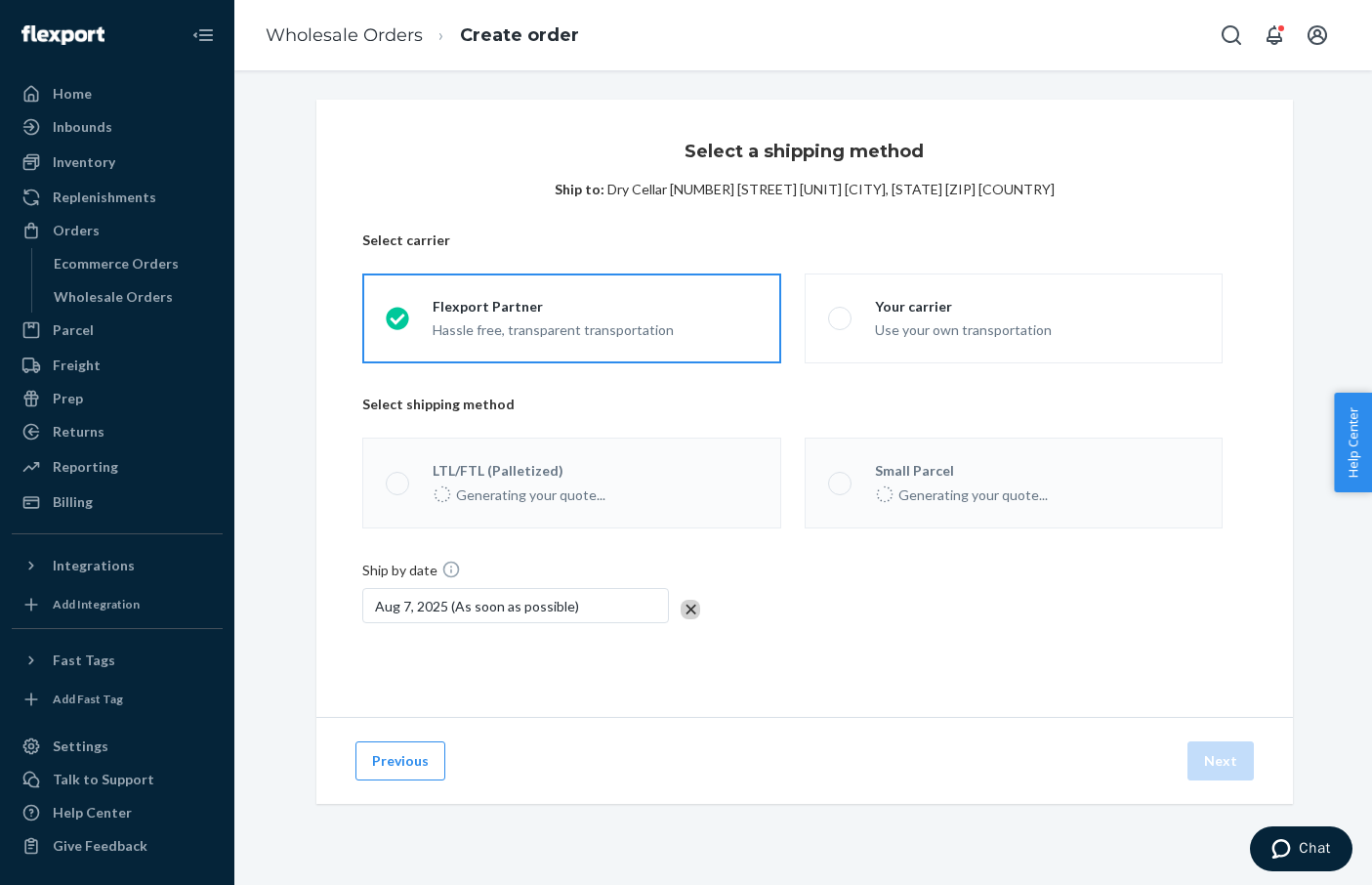 click on "Generating your quote..." at bounding box center (961, 492) 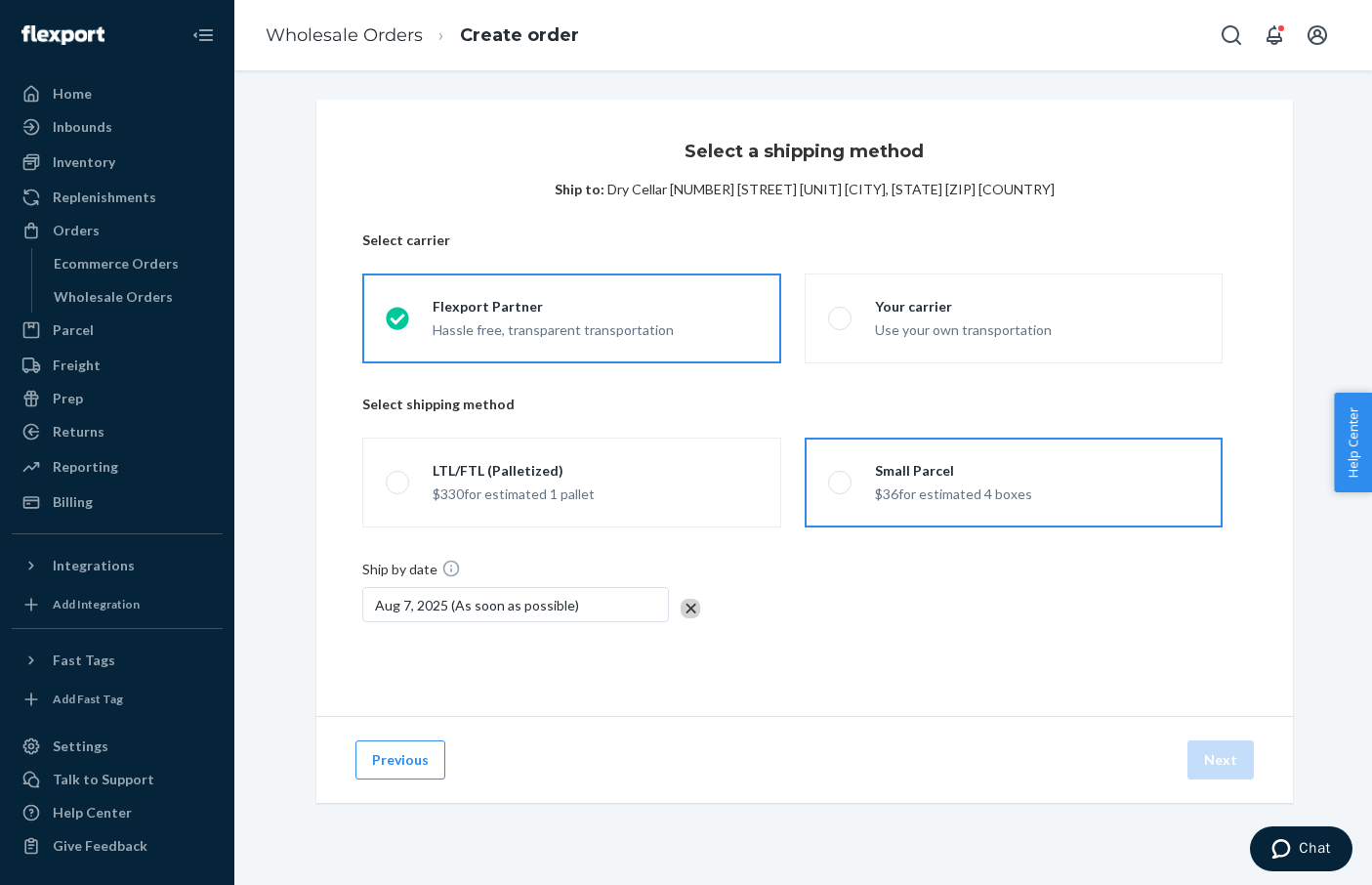 click on "$36  for estimated 4 boxes" at bounding box center [953, 492] 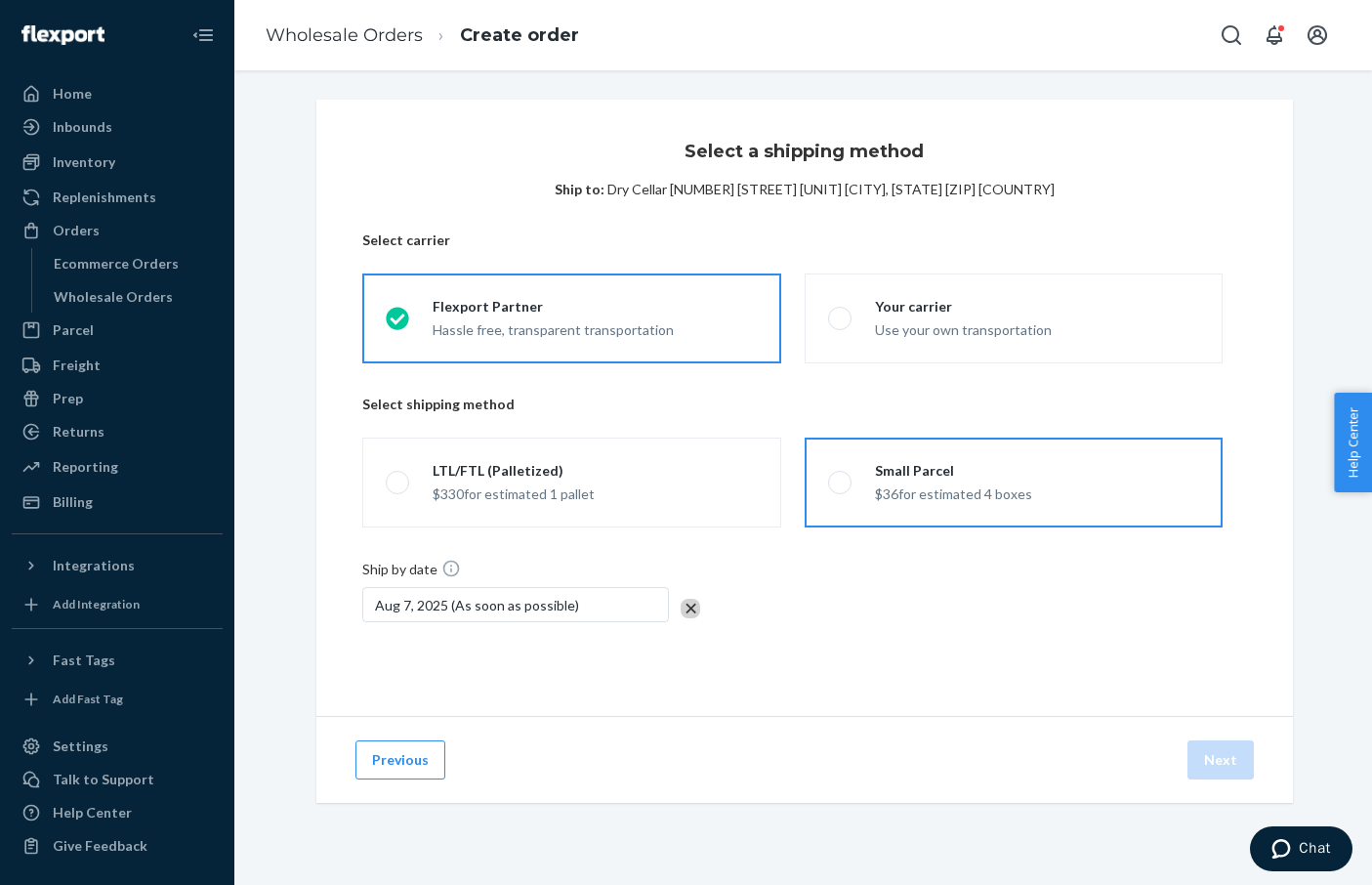 click on "Small Parcel $36  for estimated 4 boxes" at bounding box center [834, 483] 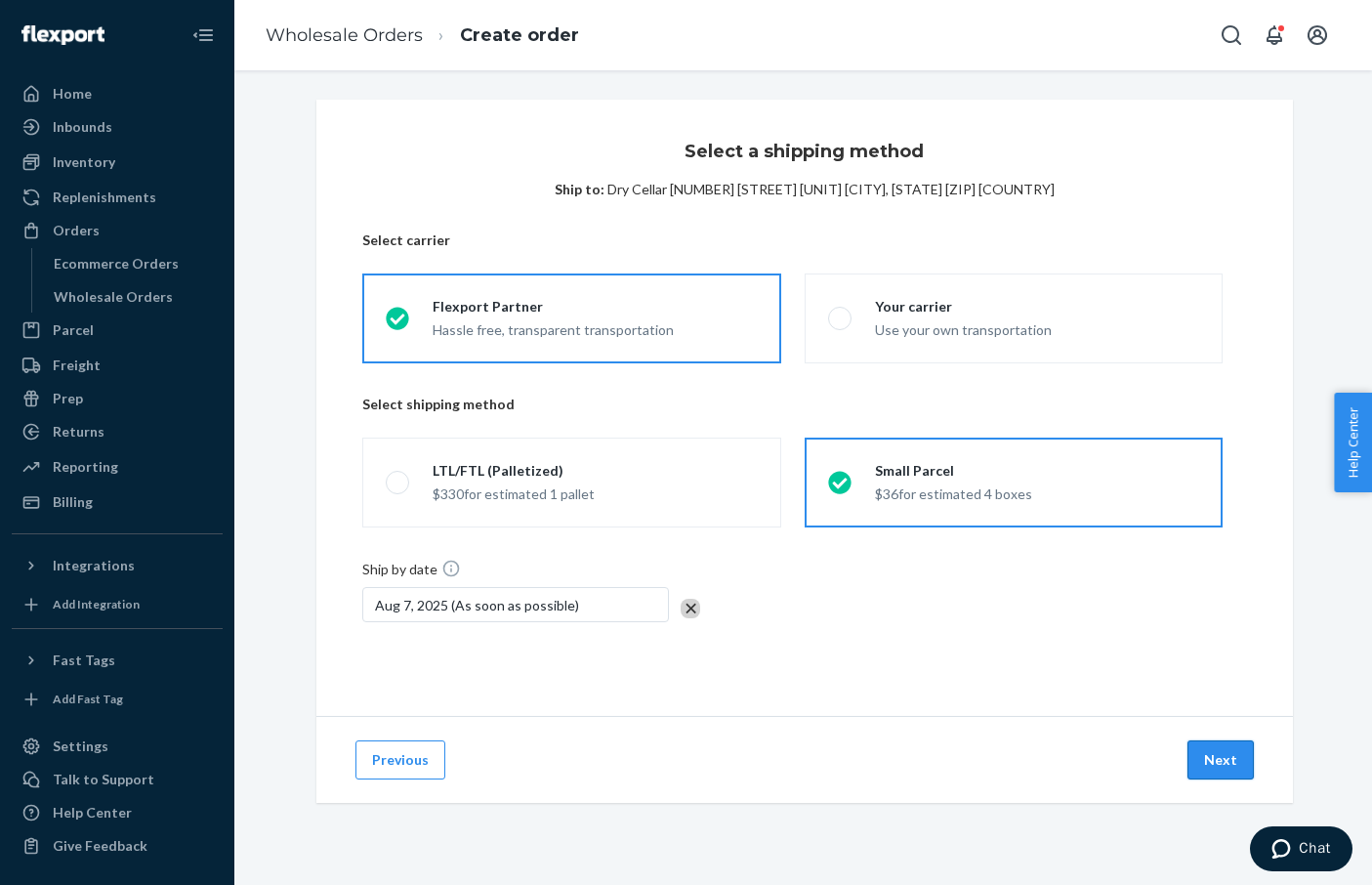 click on "Next" at bounding box center [1221, 760] 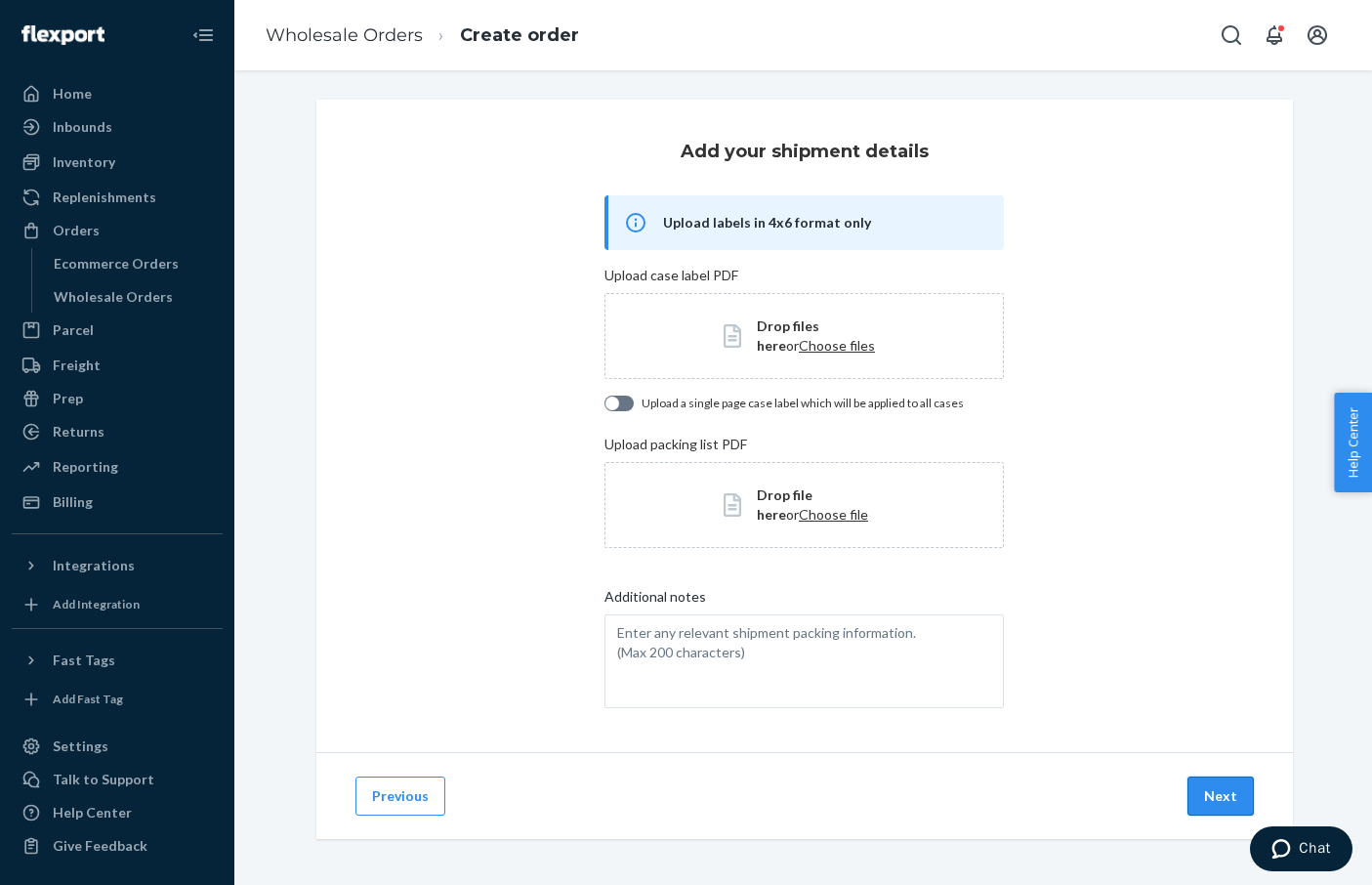 click on "Next" at bounding box center [1221, 796] 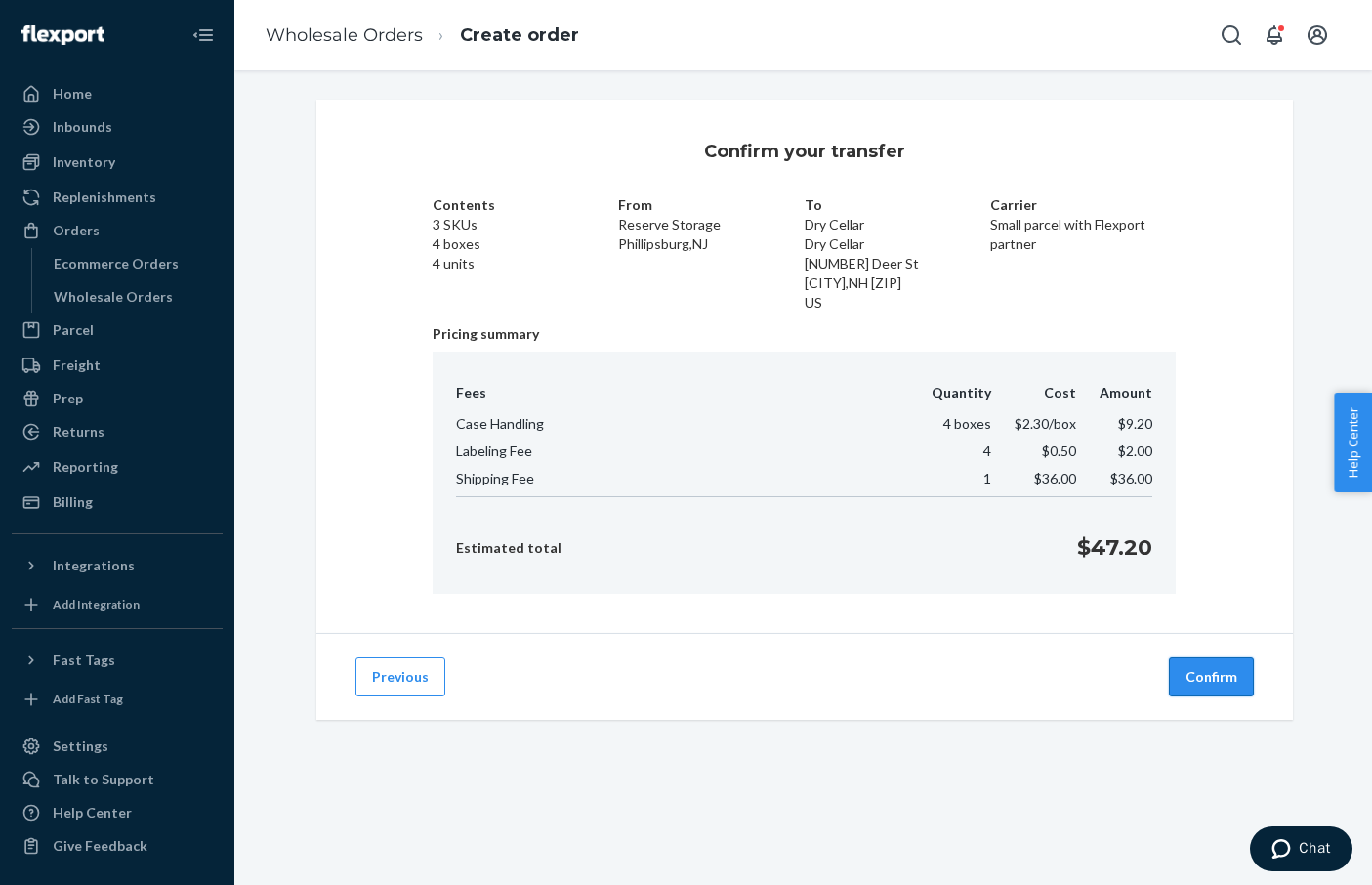 click on "Confirm" at bounding box center (1211, 677) 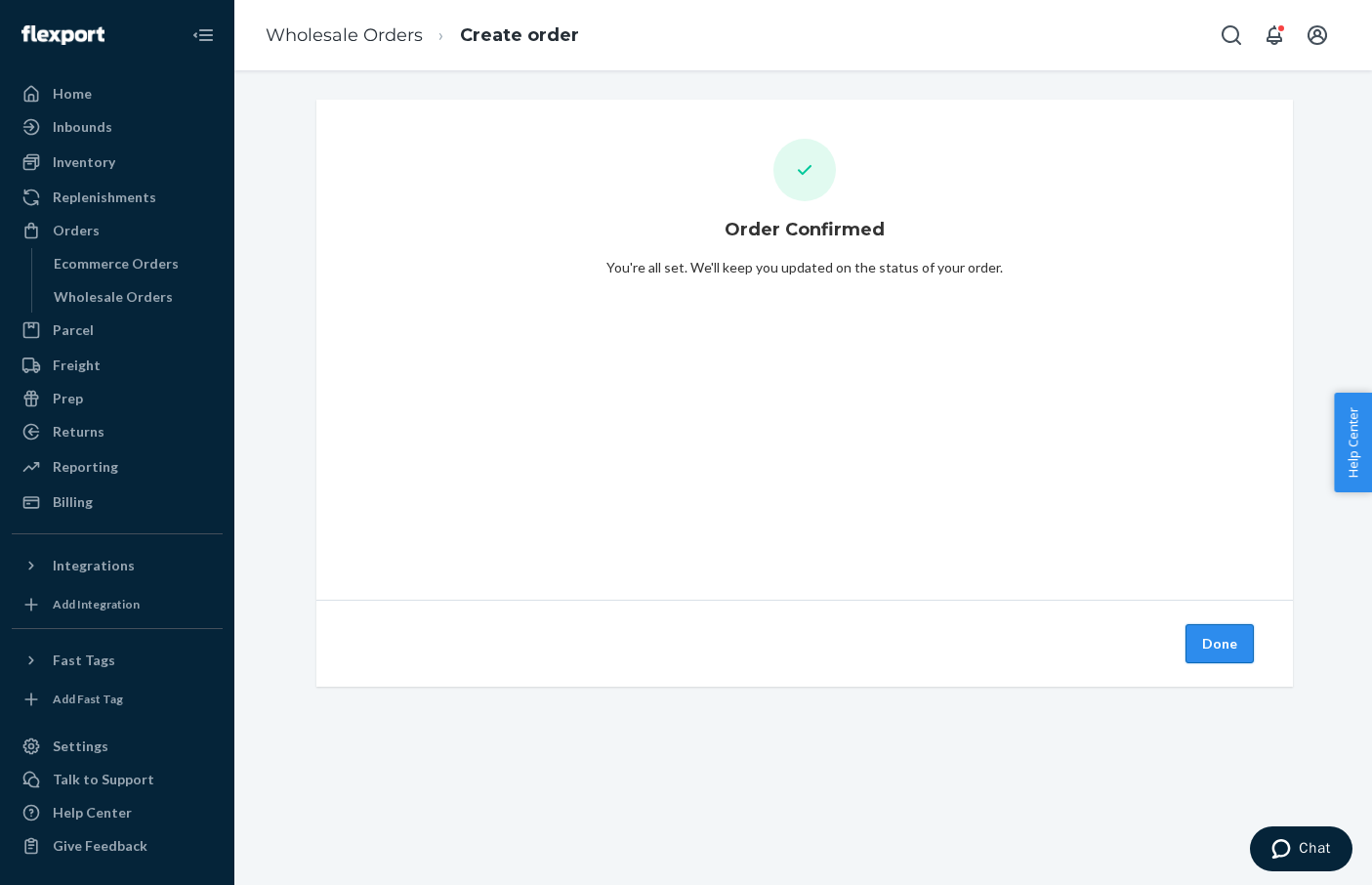 click on "Done" at bounding box center [1220, 644] 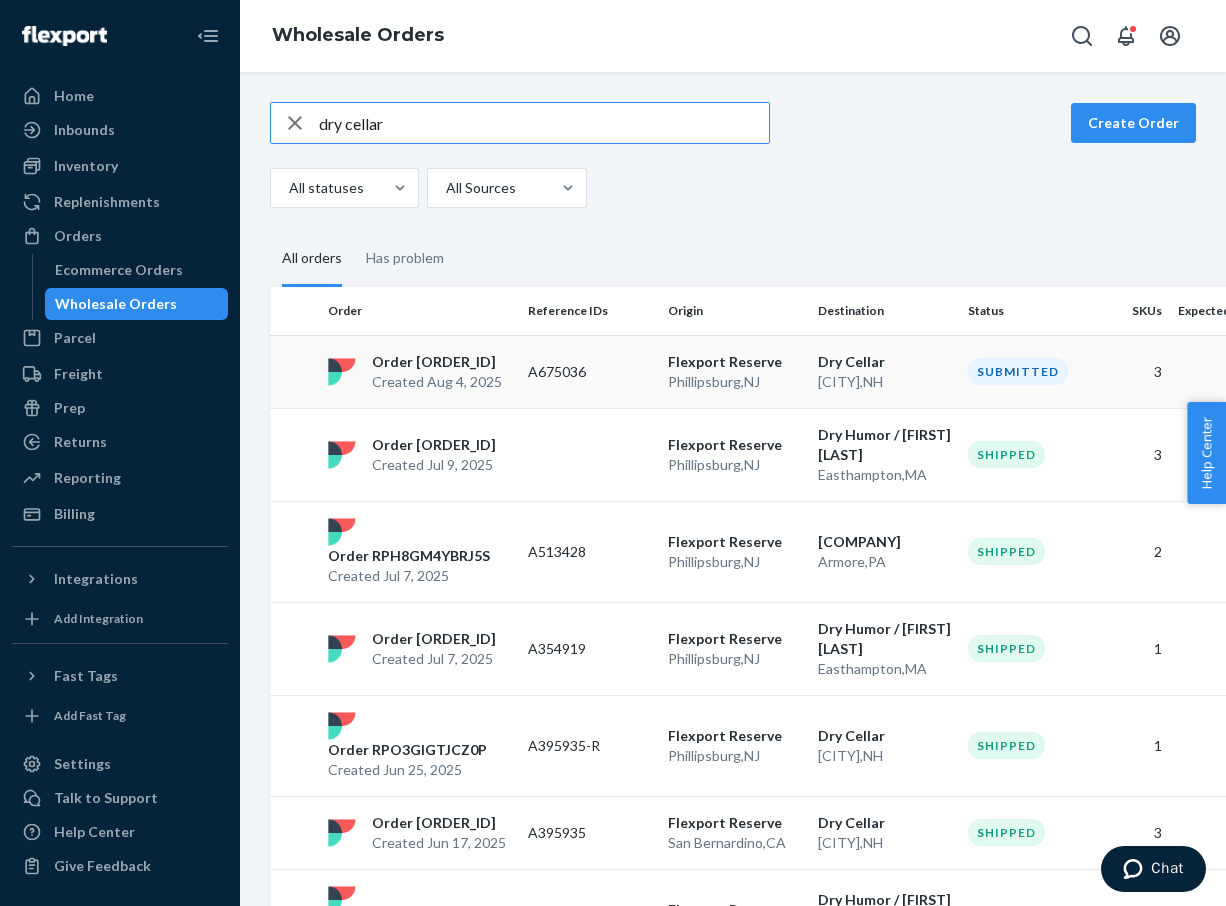 click on "Order [ORDER_ID]" at bounding box center [437, 362] 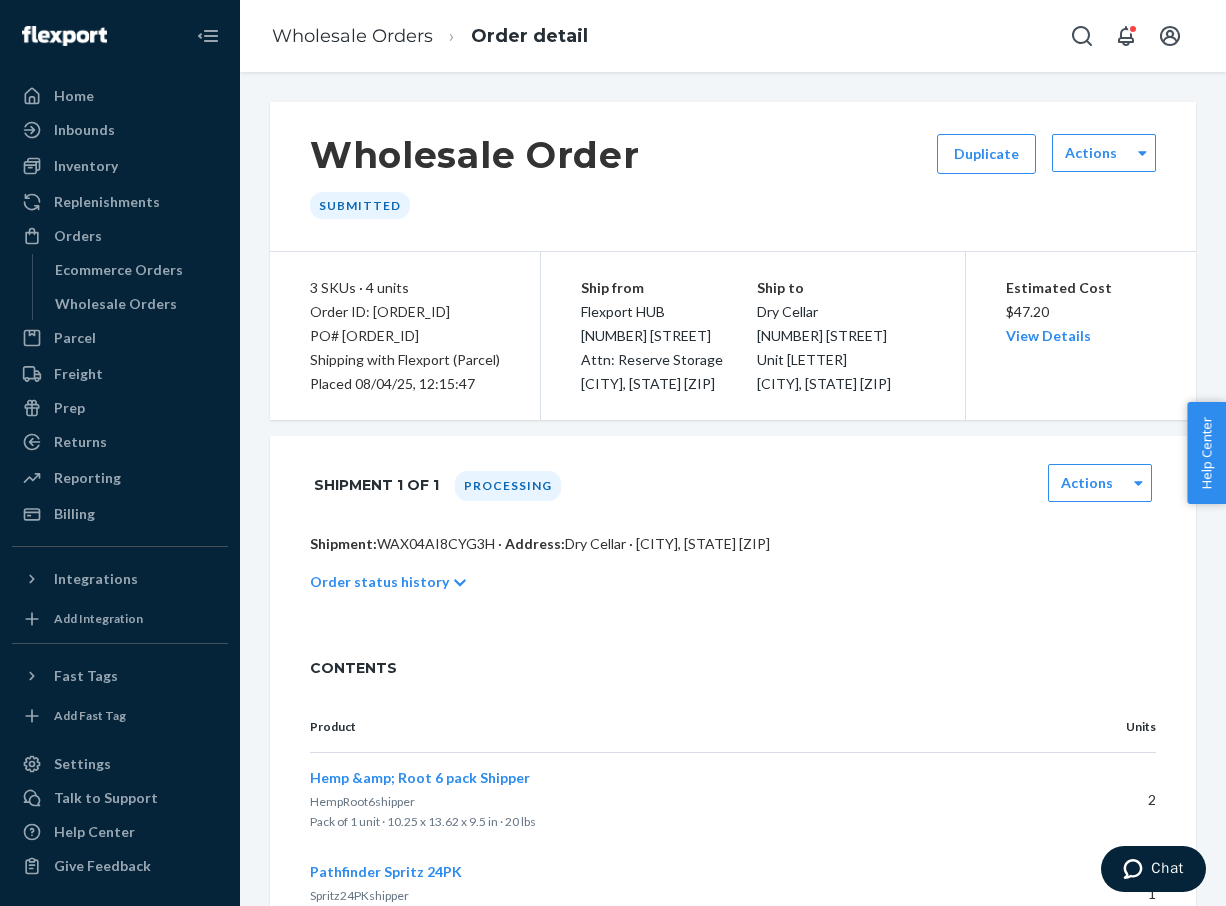 scroll, scrollTop: 0, scrollLeft: 0, axis: both 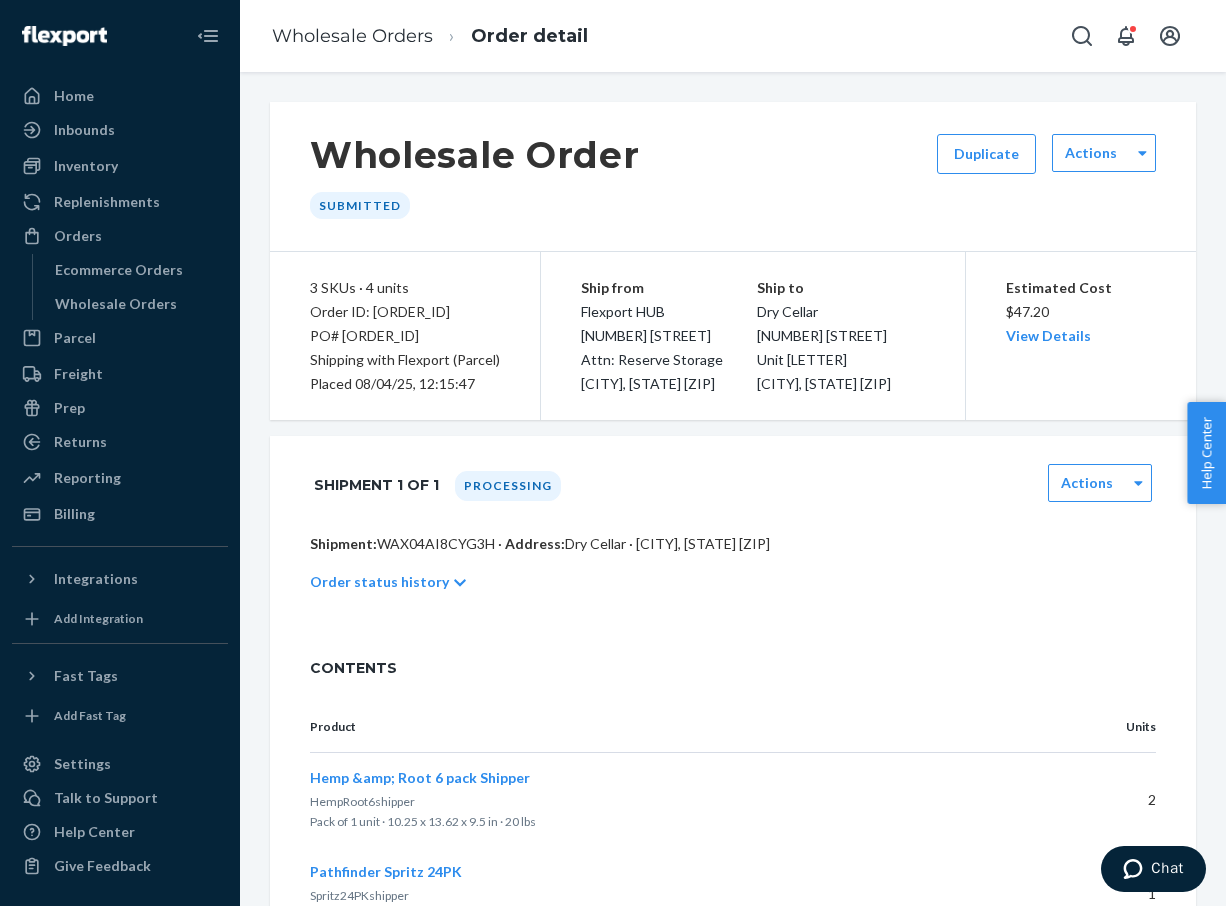 click on "Wholesale Orders Order detail" at bounding box center [430, 36] 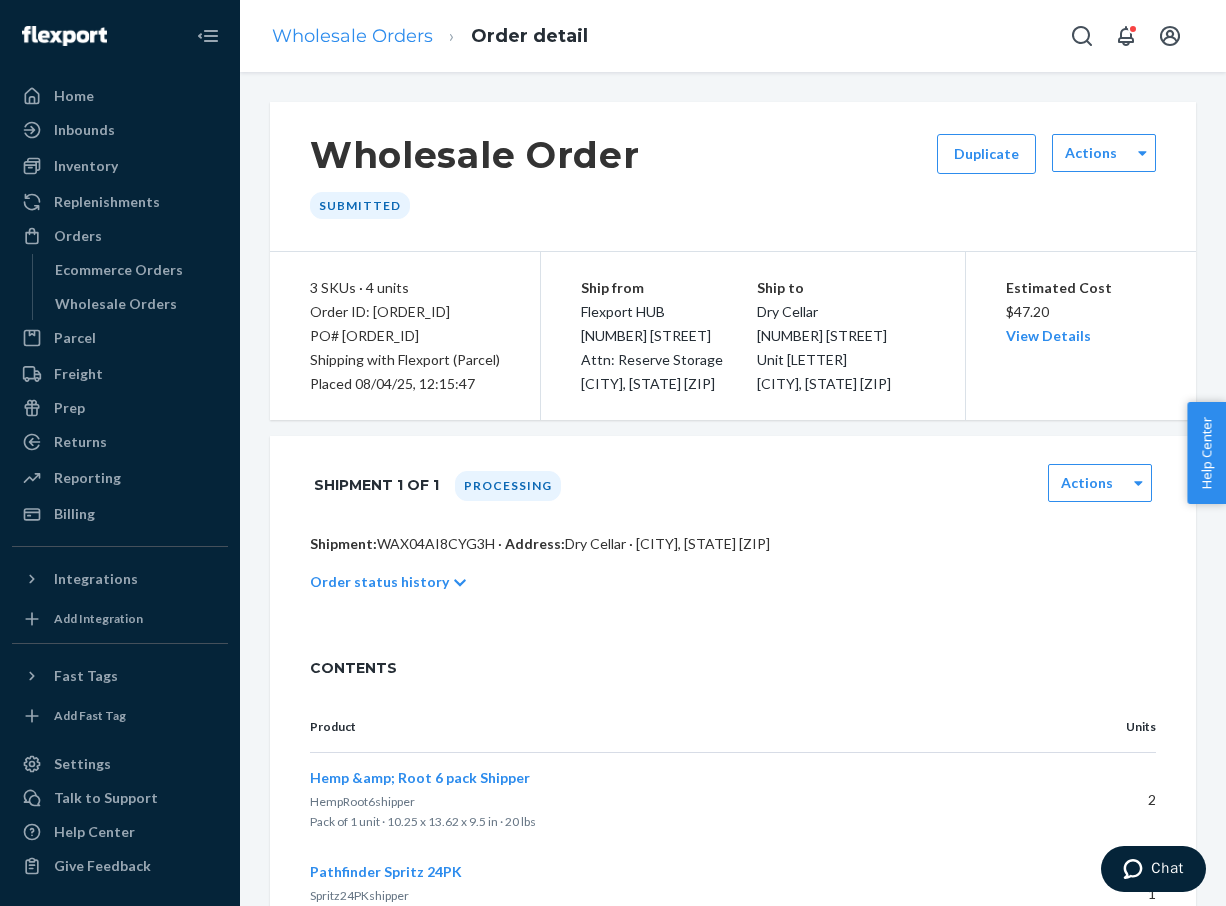click on "Wholesale Orders" at bounding box center [352, 36] 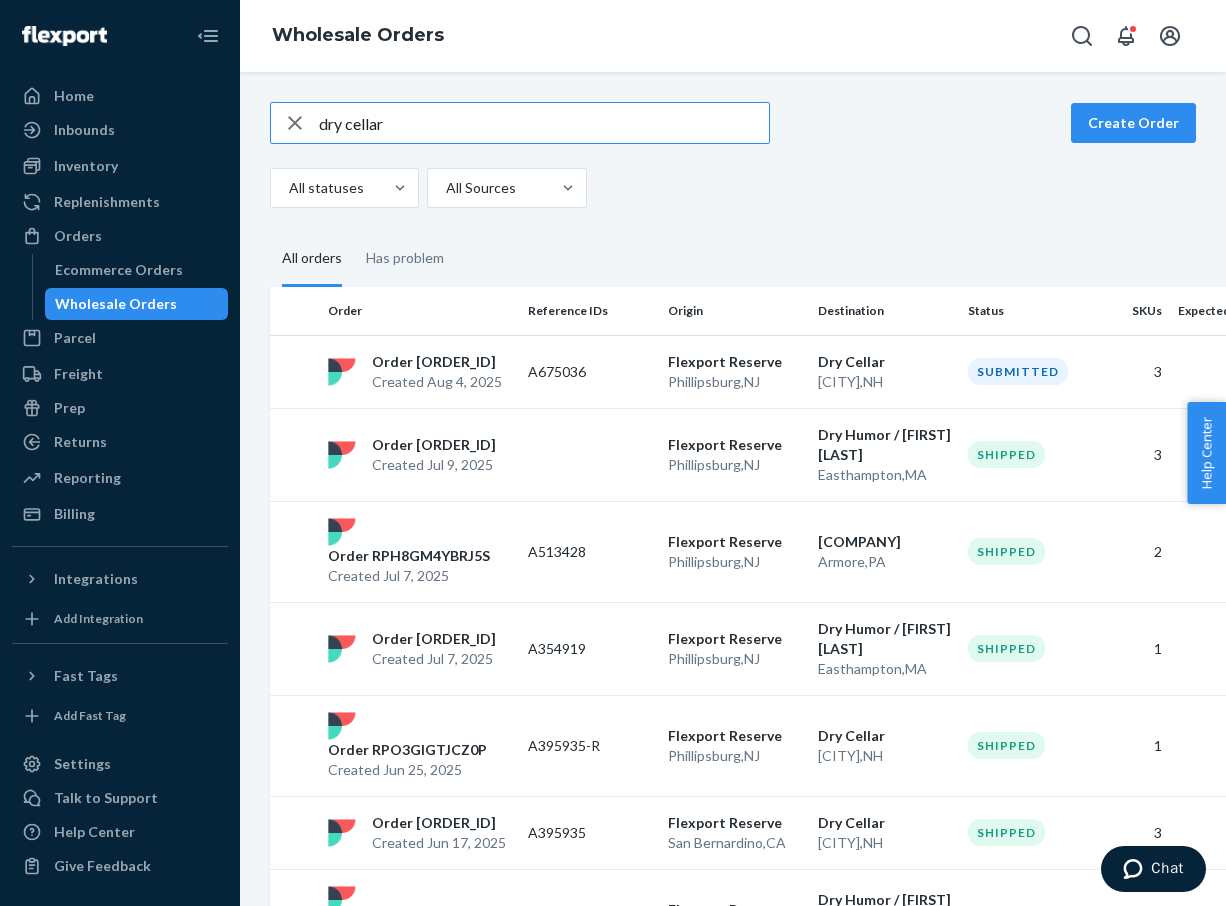 click on "Created [DATE], [PERSON] Reserve [CITY], [STATE] [CITY], [STATE] Submitted [NUMBER] [NUMBER] Created [DATE], [PERSON] Reserve [CITY], [STATE] [PERSON] / [PERSON] [PERSON] [CITY], [STATE] Shipped [NUMBER] [NUMBER] Created [DATE], [PERSON] Reserve [CITY], [STATE] [PERSON] [CITY], [STATE] Shipped [NUMBER] [NUMBER] Created [DATE], [PERSON] Reserve [CITY], [STATE] [PERSON] / [PERSON] [PERSON] [CITY], [STATE] Shipped [NUMBER] [NUMBER] Created [DATE], [PERSON] Reserve [CITY], [STATE] [CITY], [STATE] Shipped [NUMBER] [NUMBER] Created [DATE], [PERSON] Reserve [CITY], [STATE] [CITY], [STATE] Shipped [NUMBER] [NUMBER] Created [DATE], [PERSON] Reserve [CITY], [STATE], [STATE]" at bounding box center (733, 489) 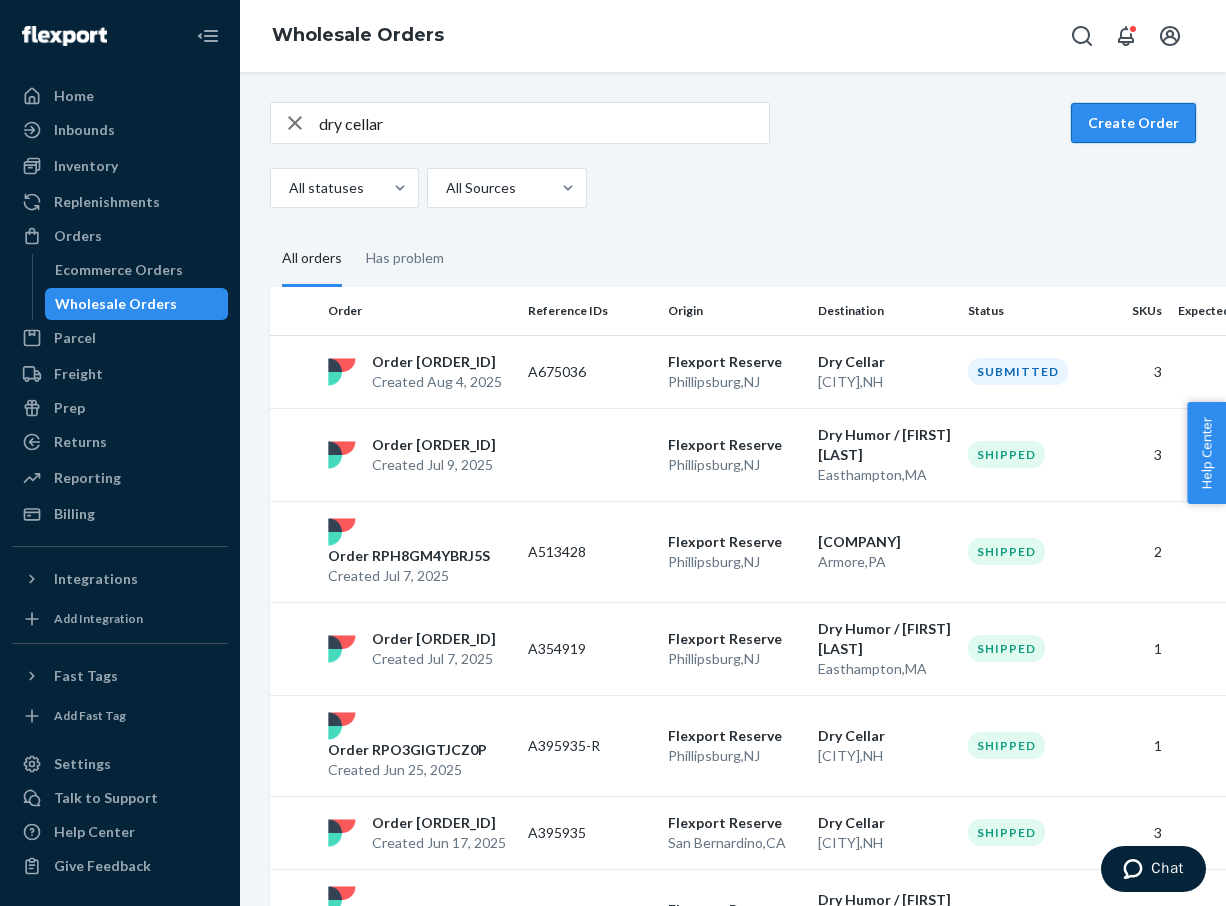 click on "Create Order" at bounding box center [1133, 123] 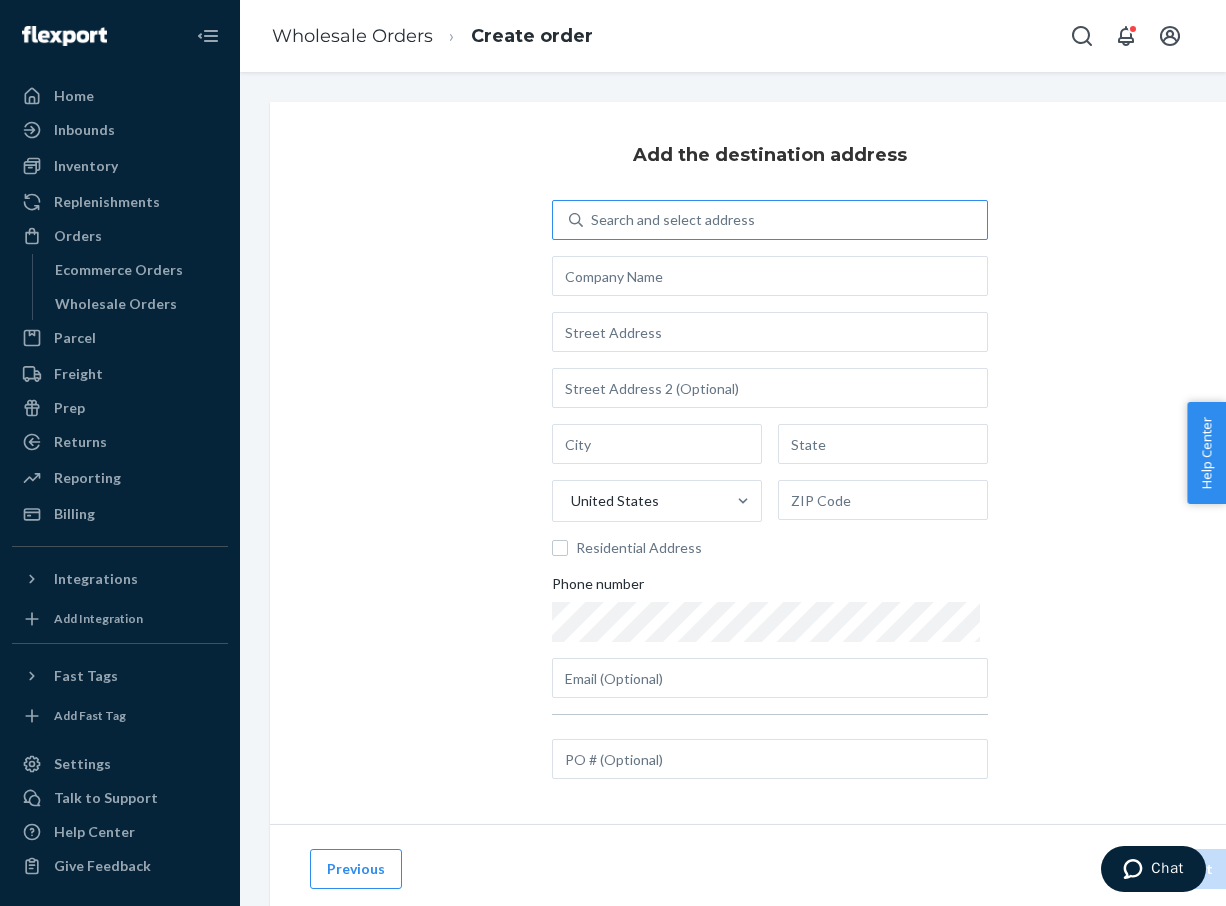 click on "Search and select address" at bounding box center [785, 220] 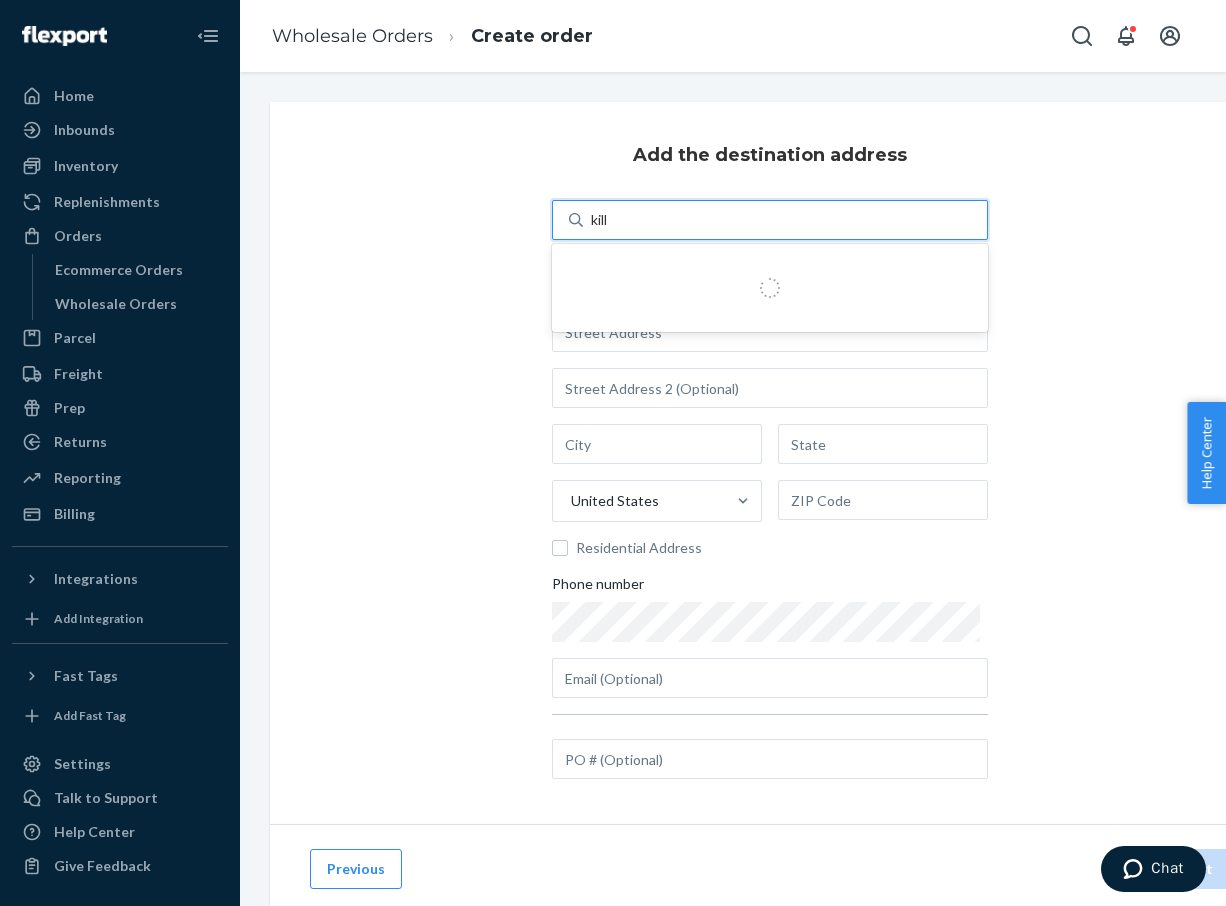 type on "killj" 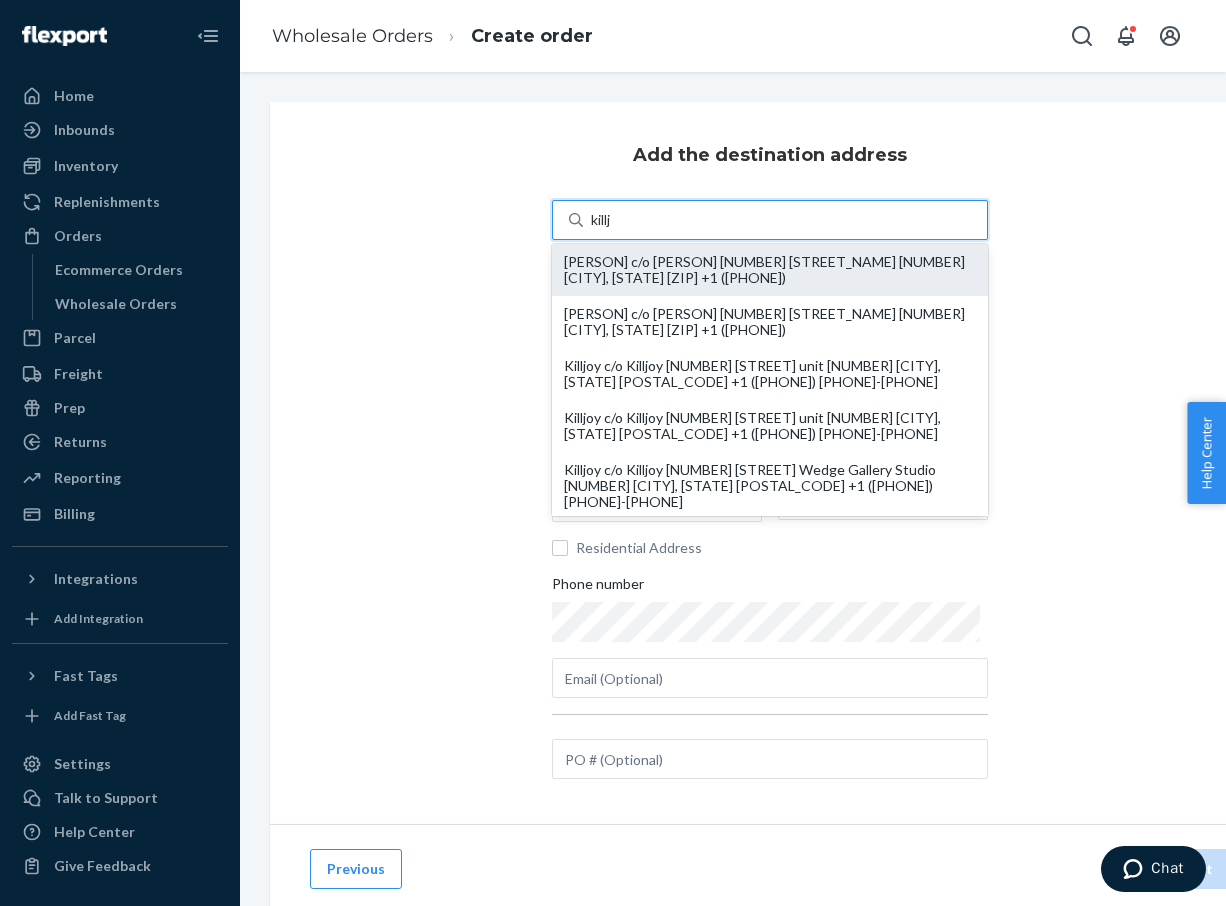 click on "[PERSON] c/o
[PERSON]
[NUMBER] [STREET_NAME]
[NUMBER]
[CITY], [STATE] [ZIP]
+1 ([PHONE])" at bounding box center (770, 270) 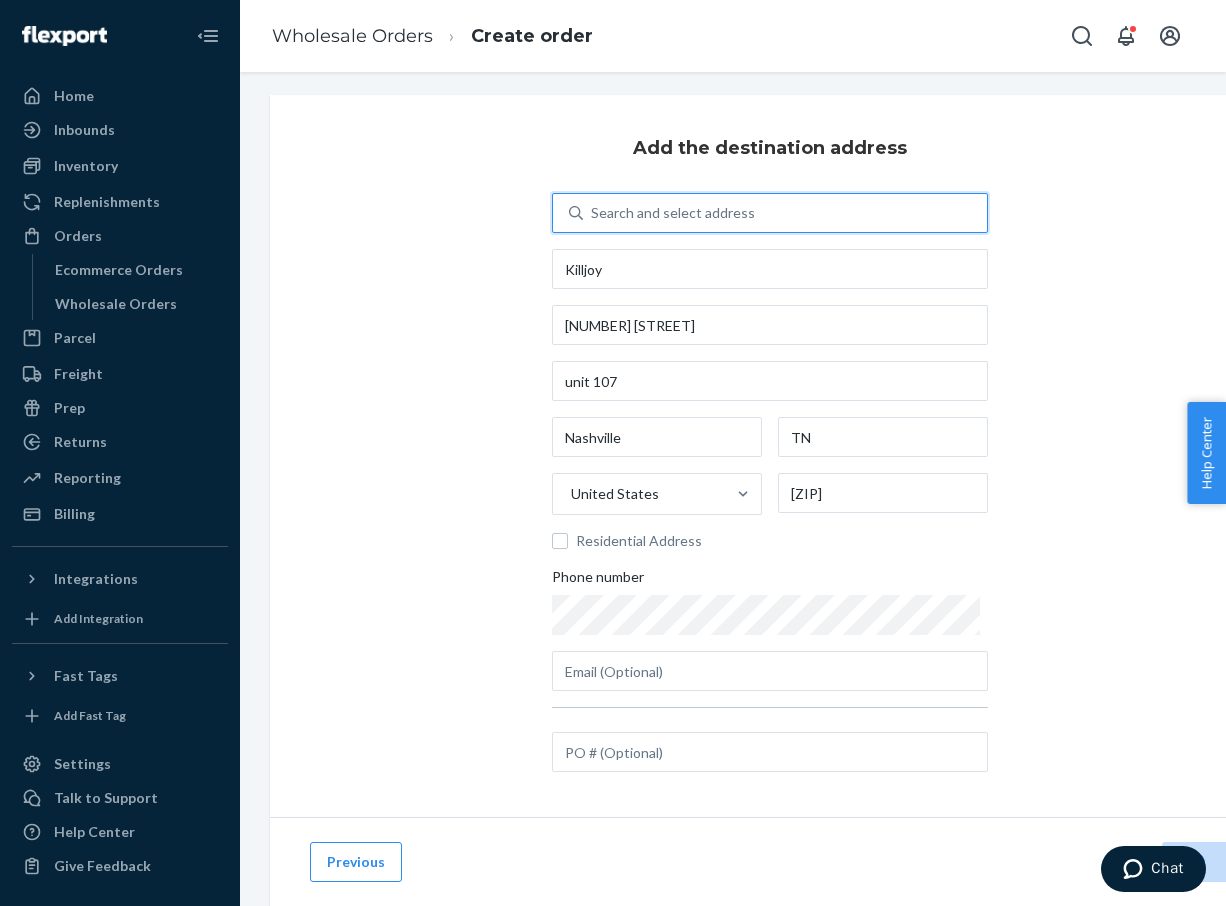 scroll, scrollTop: 7, scrollLeft: 0, axis: vertical 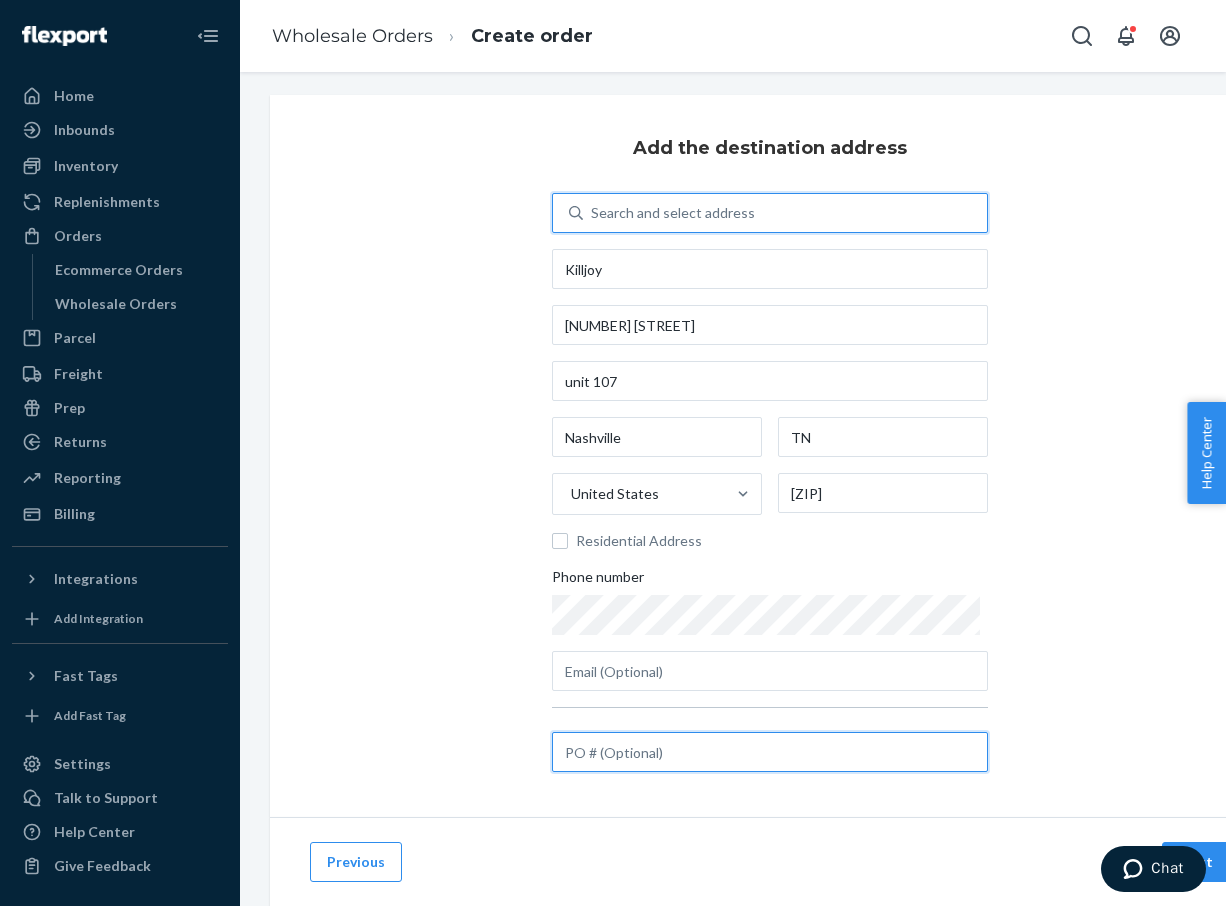click at bounding box center [770, 752] 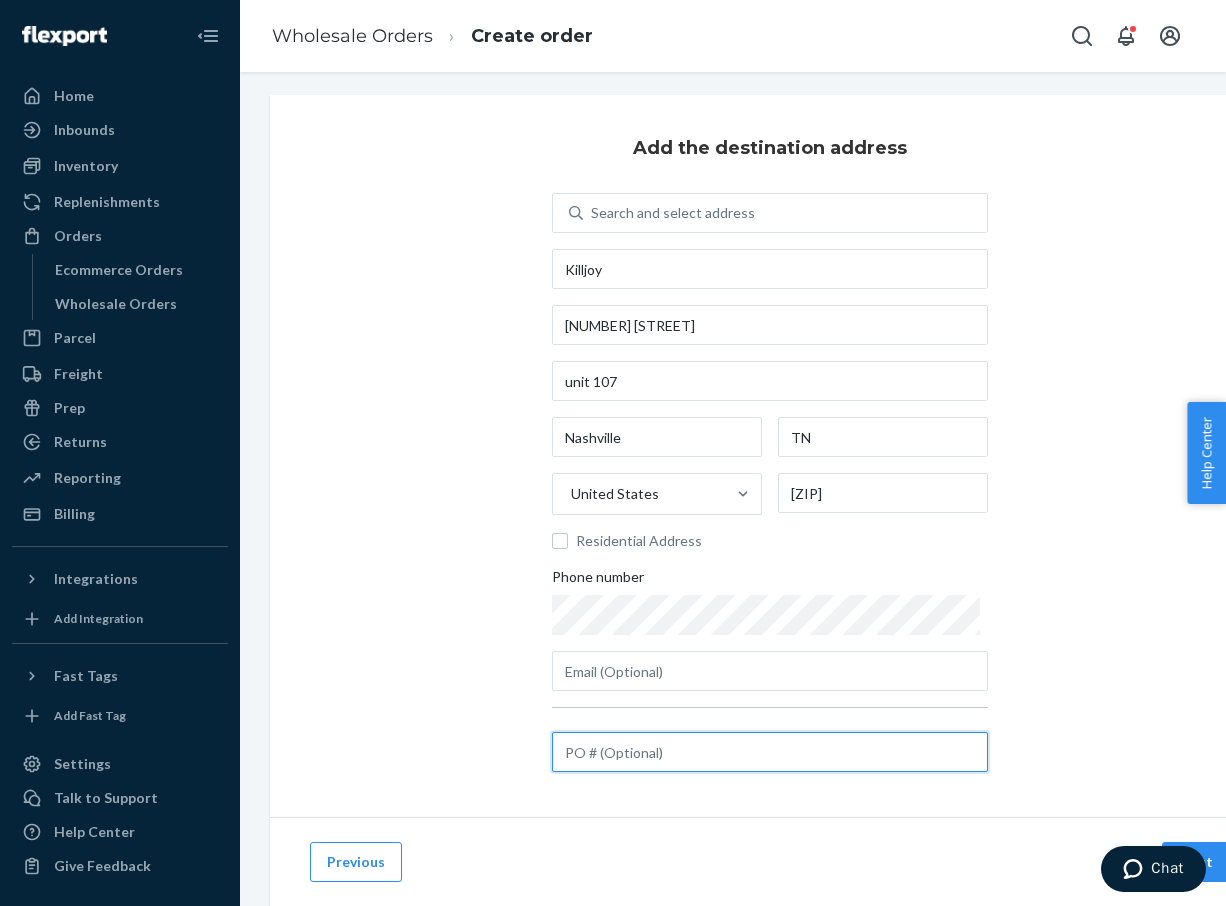 paste on "[ORDER_ID]" 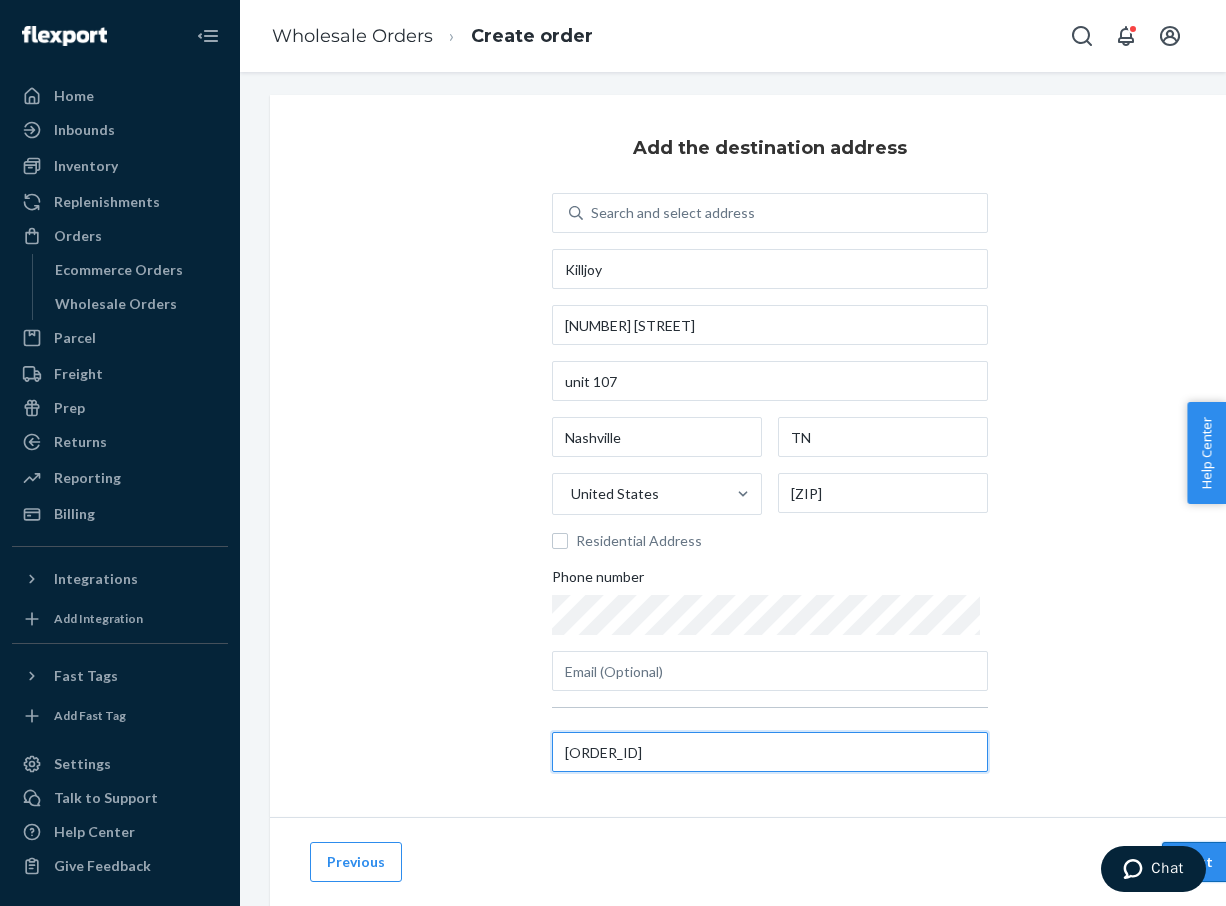 type on "[ORDER_ID]" 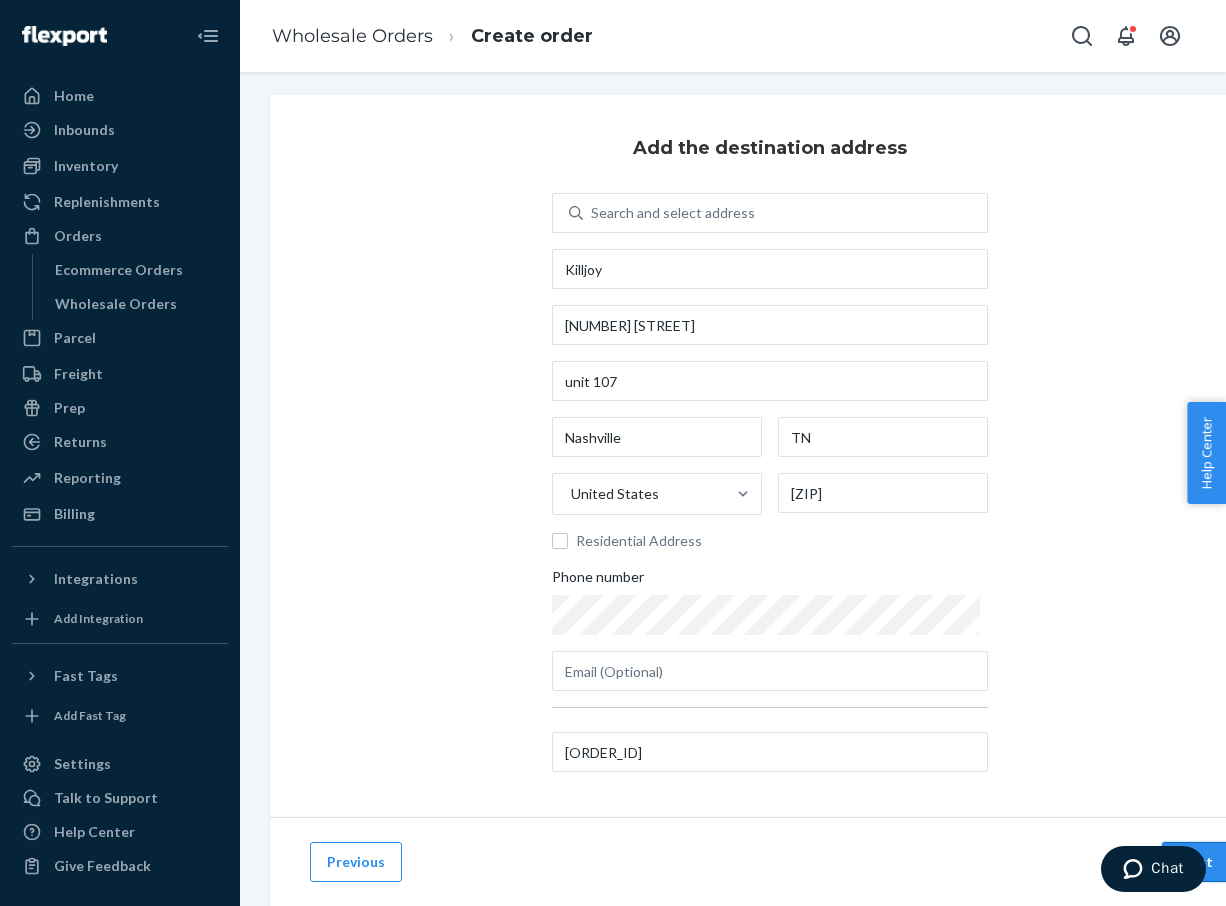 click on "Next" at bounding box center (1196, 862) 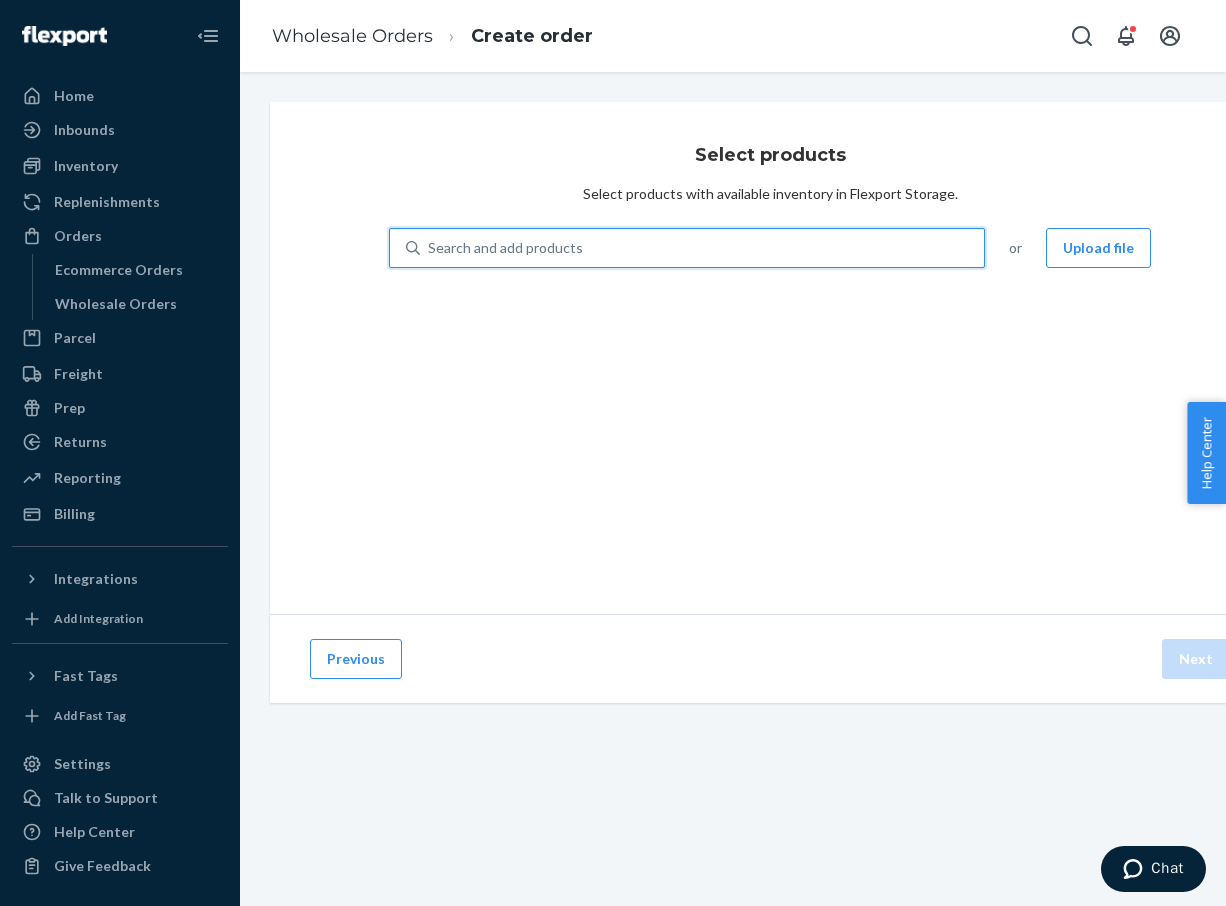 click on "Search and add products" at bounding box center [702, 248] 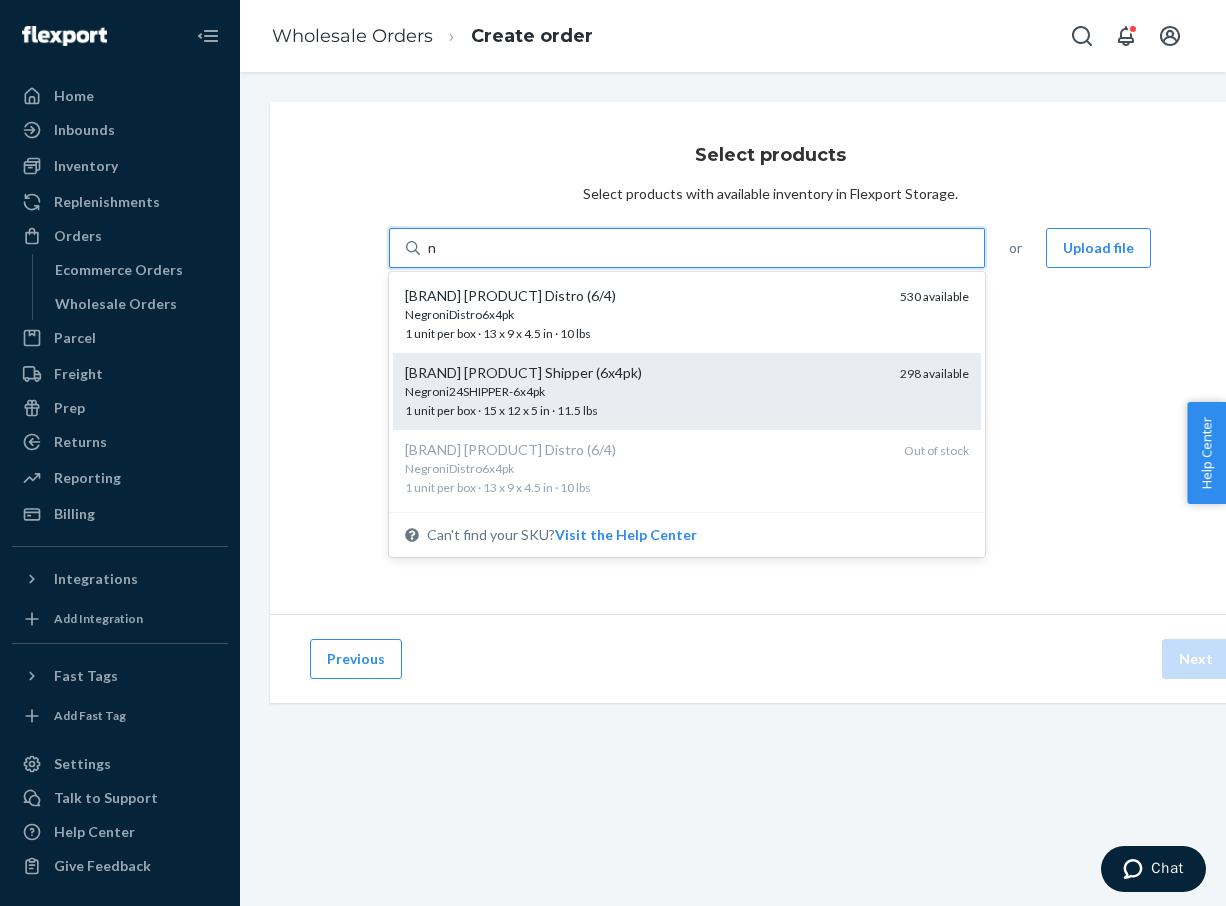 click on "Negroni24SHIPPER-6x4pk 1 unit per box · 15 x 12 x 5 in · 11.5 lbs" at bounding box center [644, 401] 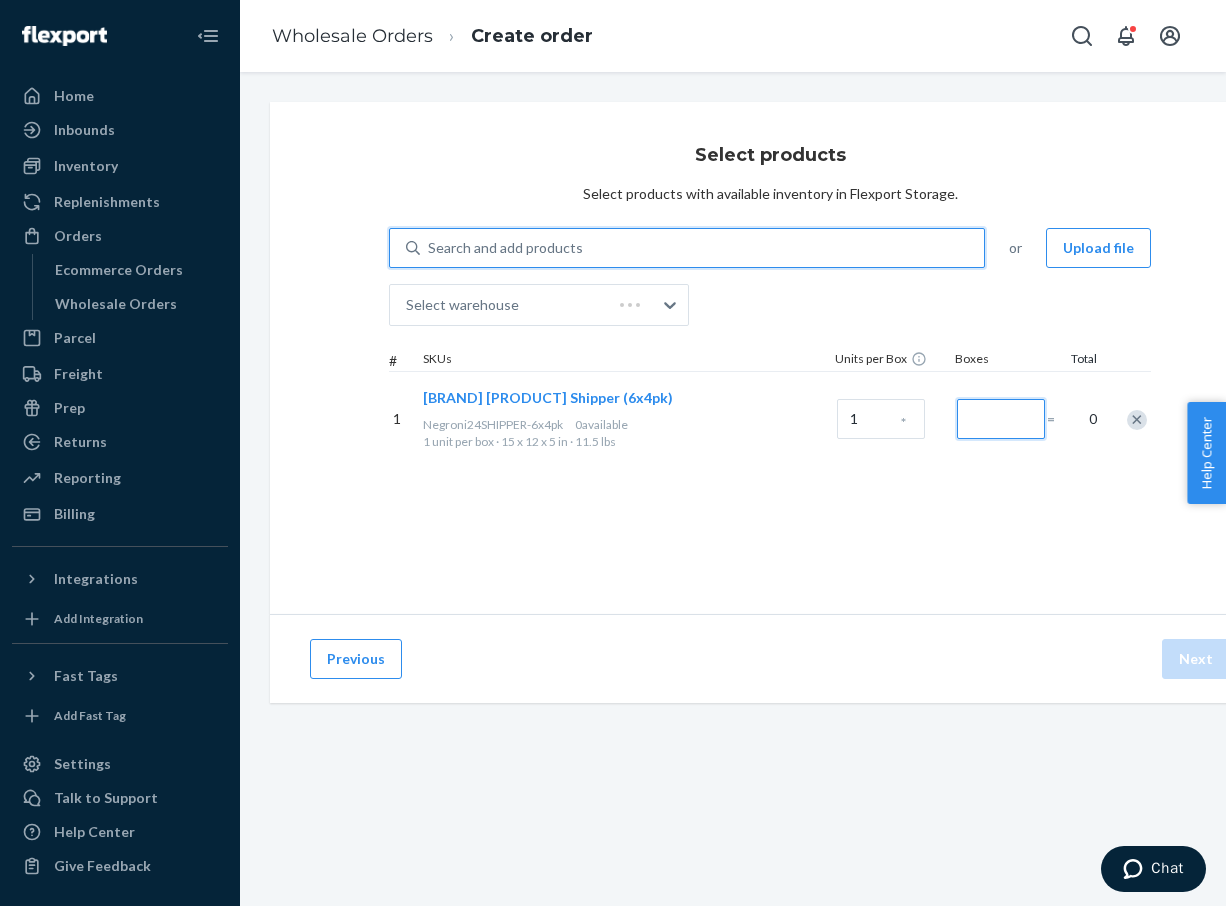 click at bounding box center [1001, 419] 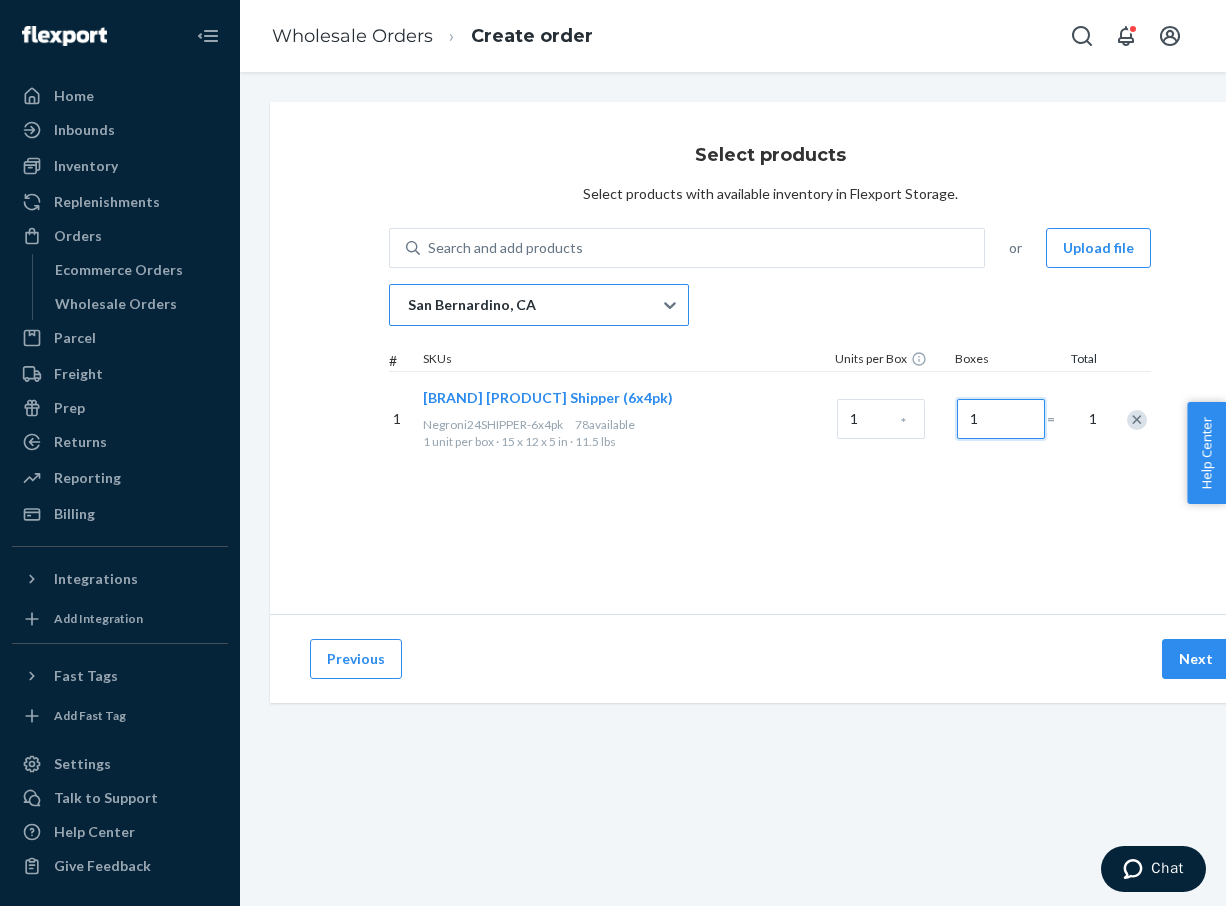 type on "1" 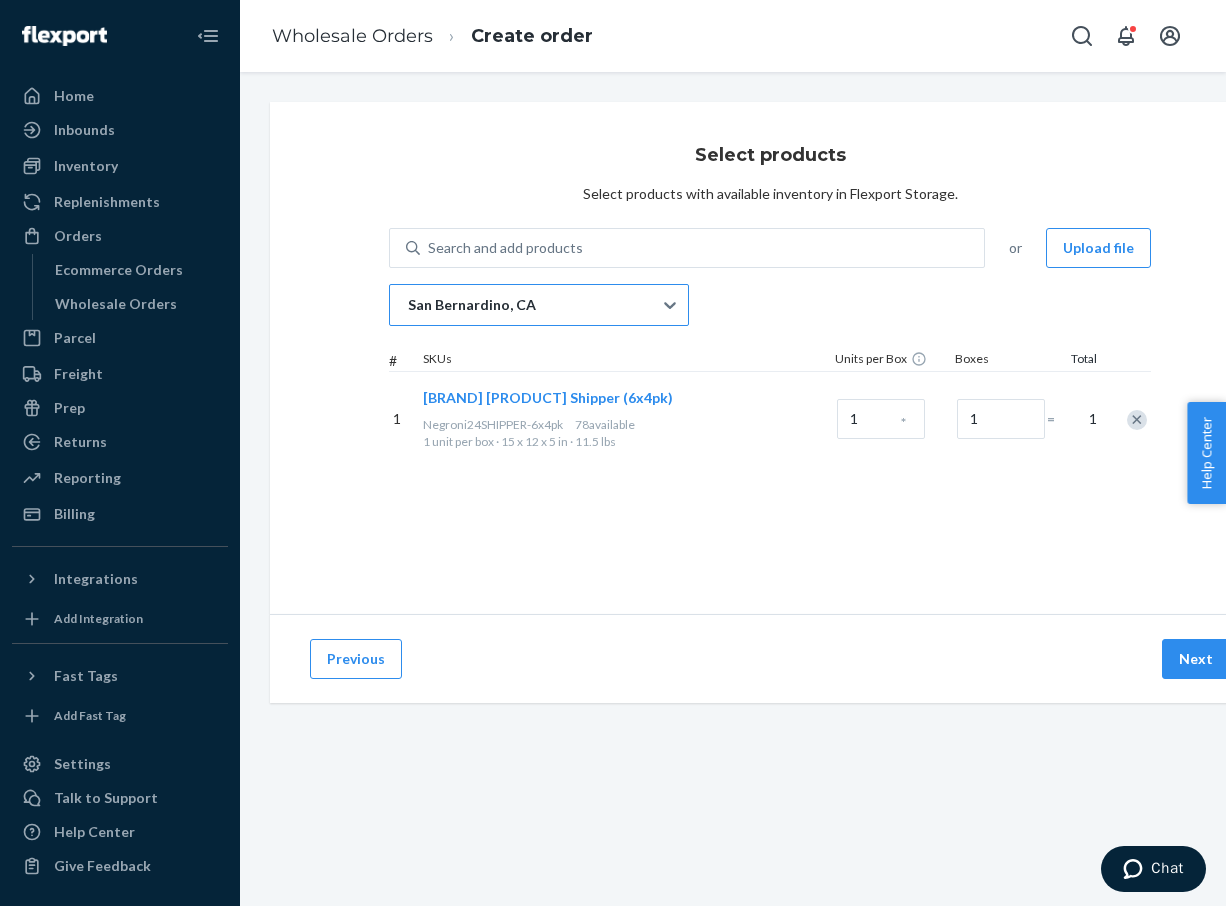 click on "San Bernardino, CA" at bounding box center (521, 305) 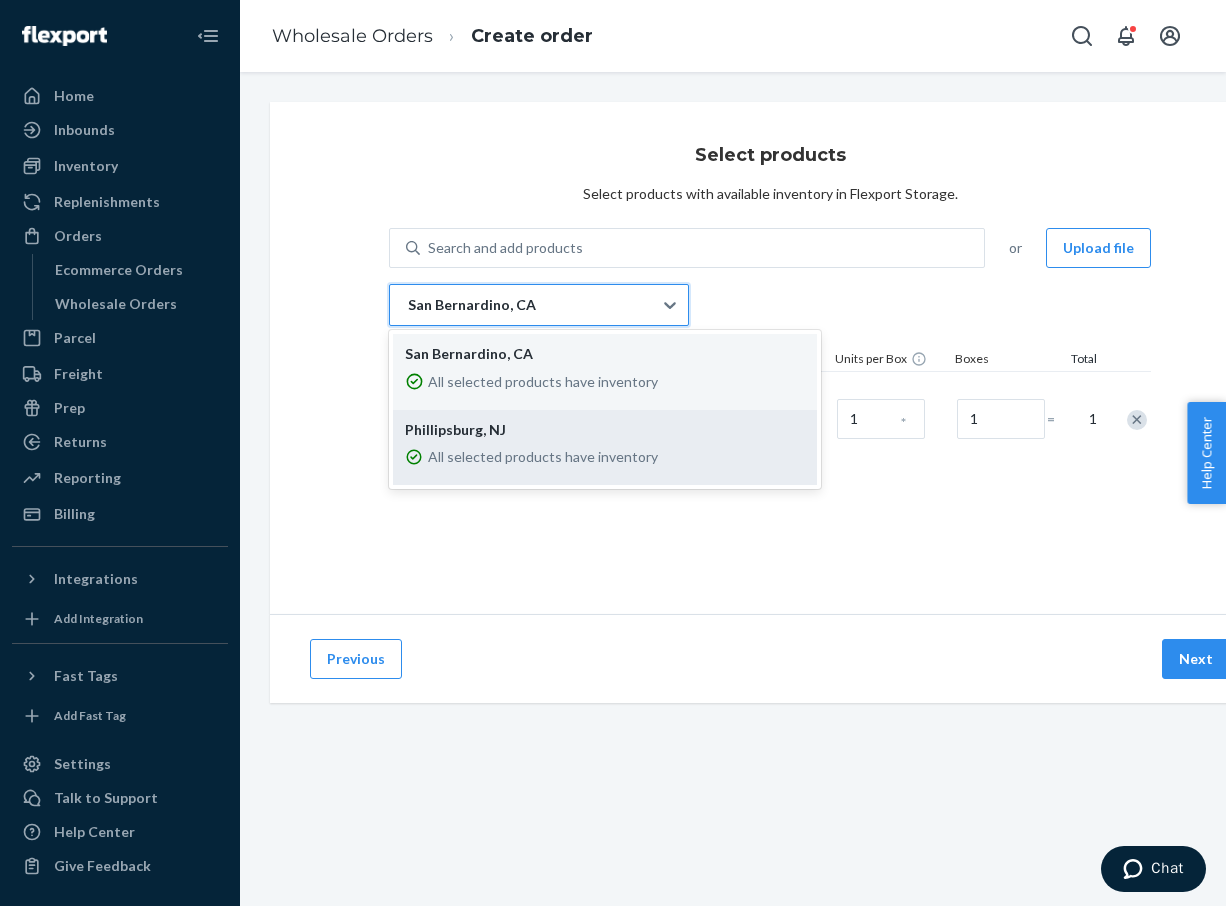 click on "All selected products have inventory" at bounding box center [605, 458] 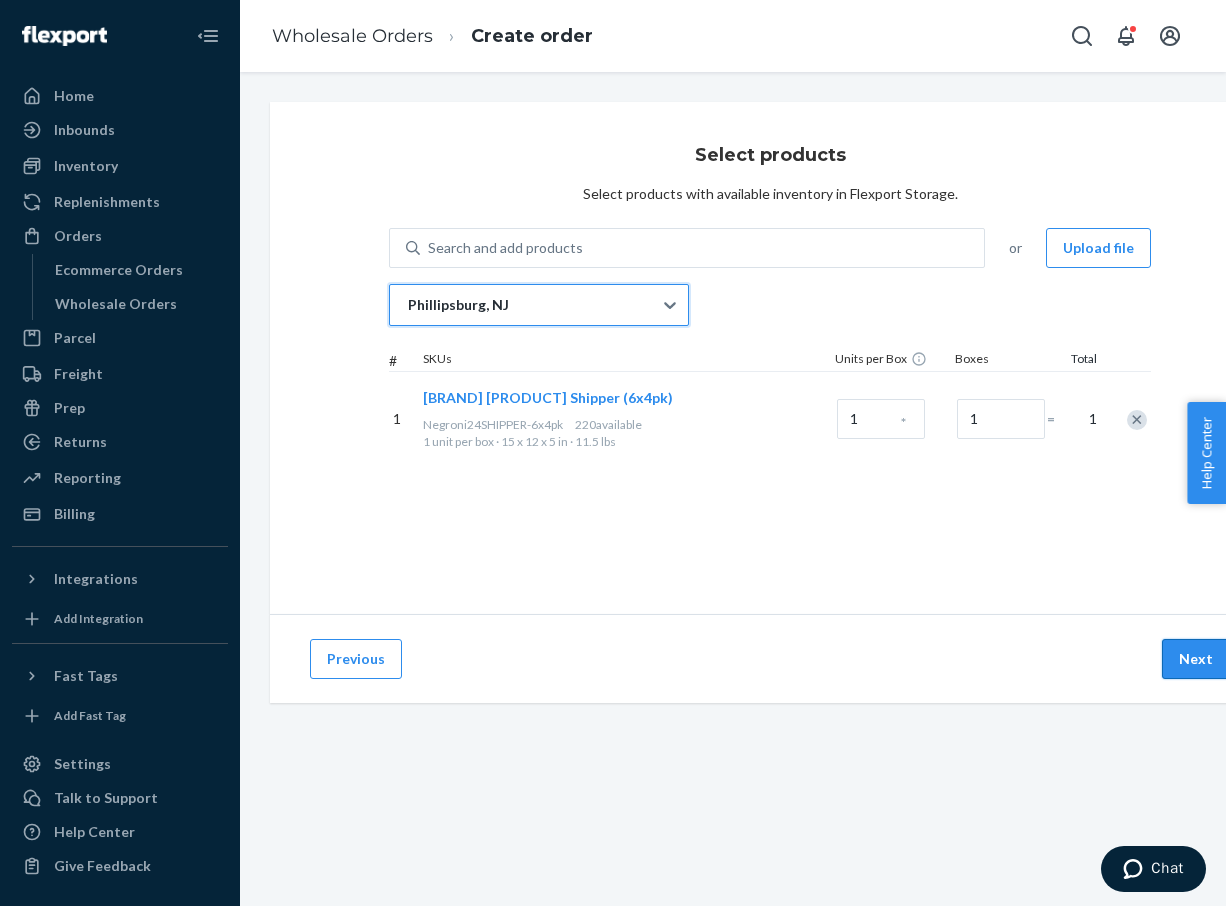 click on "Next" at bounding box center [1196, 659] 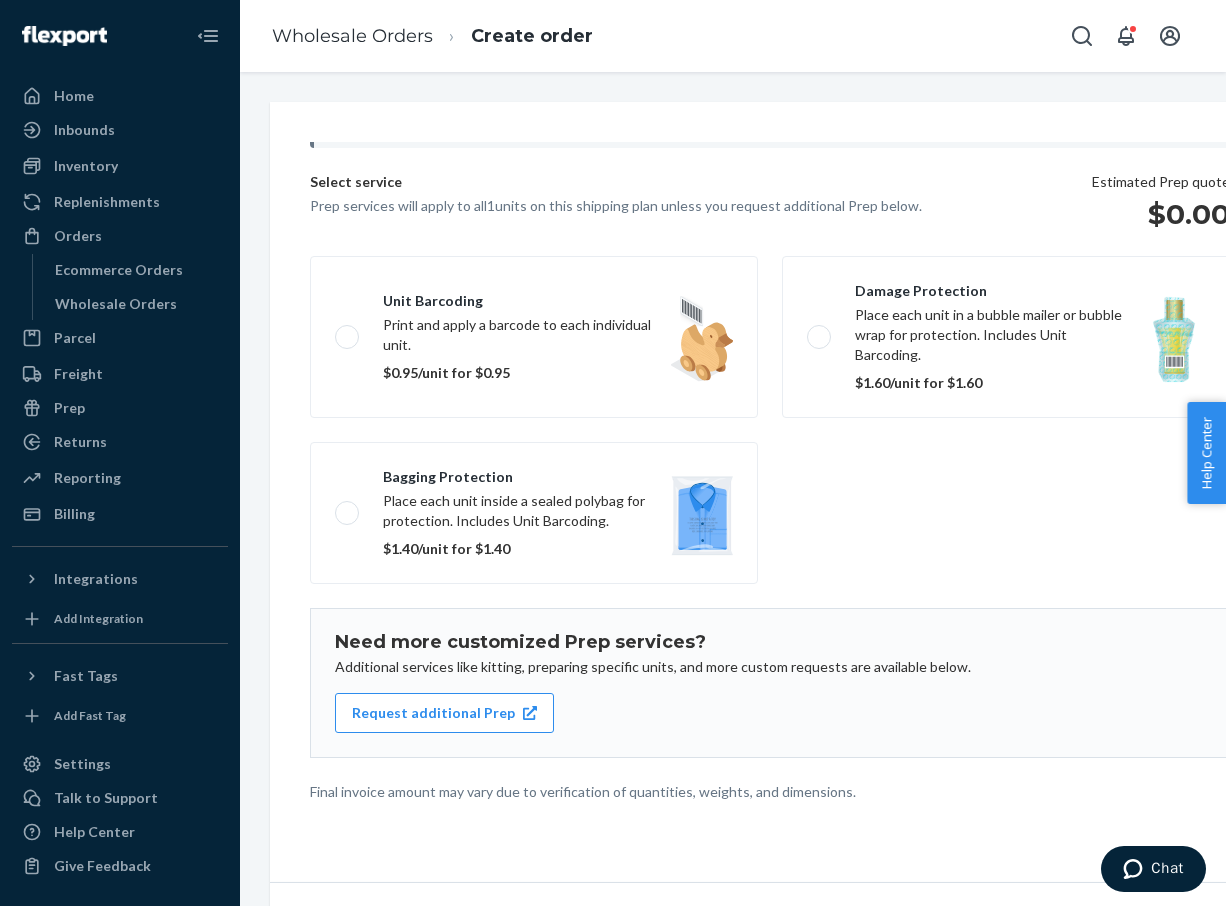 scroll, scrollTop: 168, scrollLeft: 0, axis: vertical 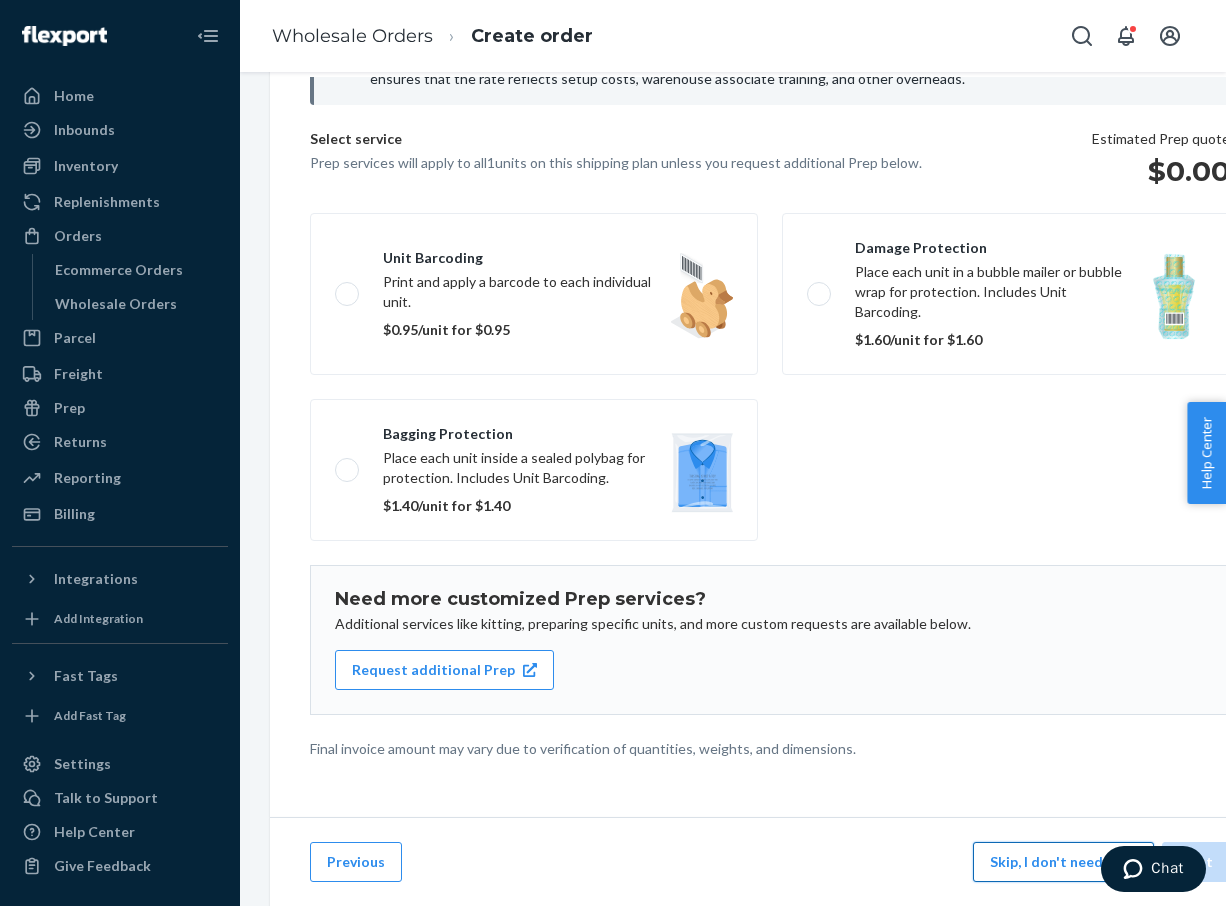 click on "Skip, I don't need Prep" at bounding box center [1063, 862] 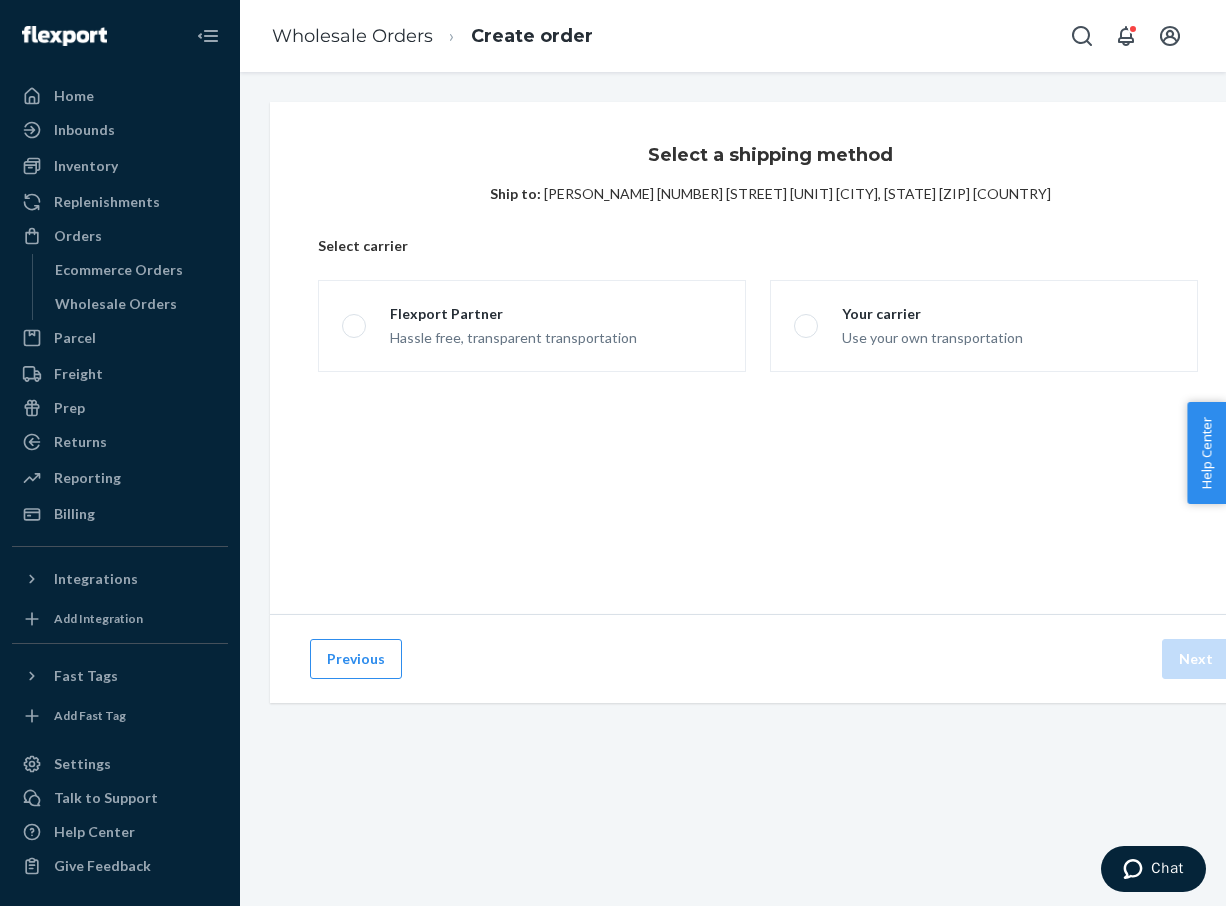 click on "Flexport Partner Hassle free, transparent transportation Your carrier Use your own transportation" at bounding box center (758, 326) 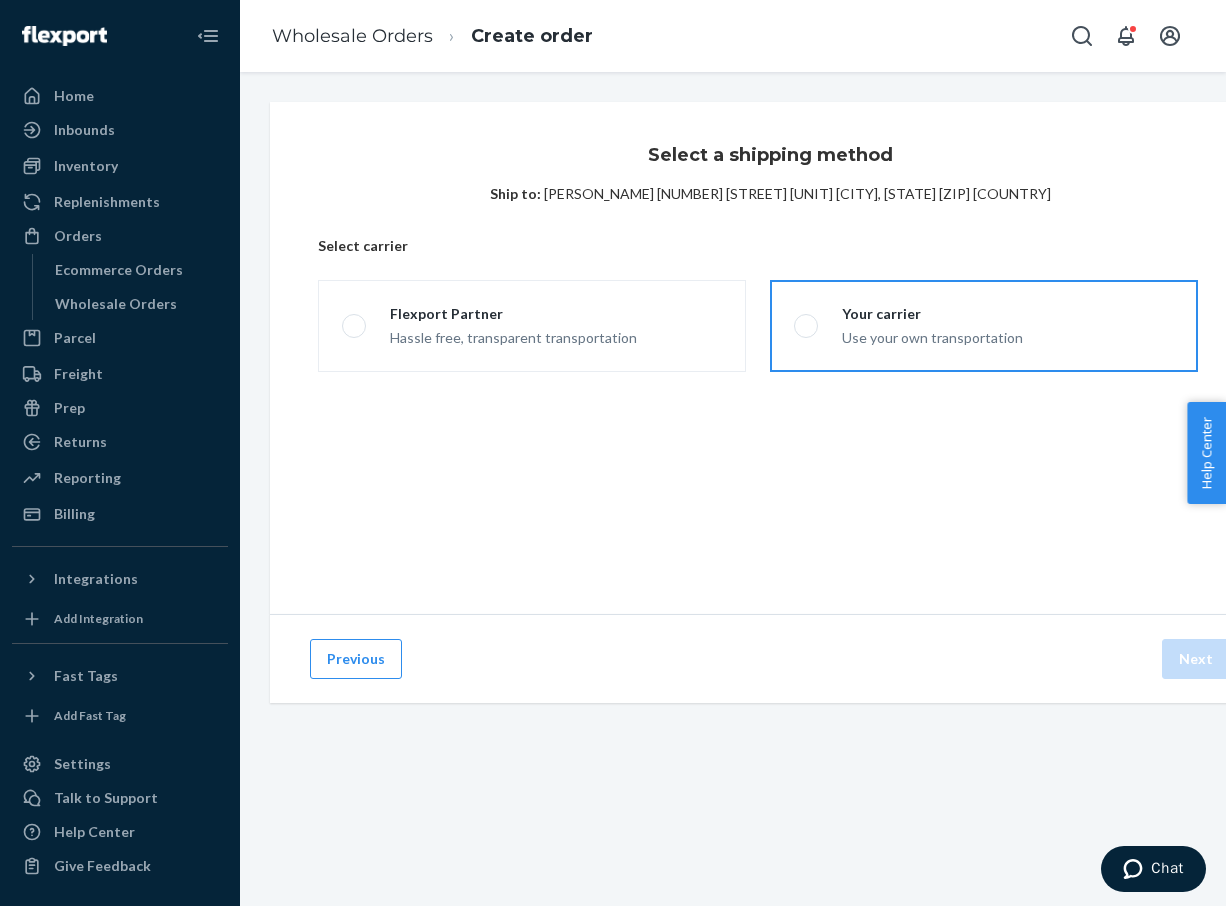click on "Use your own transportation" at bounding box center [932, 336] 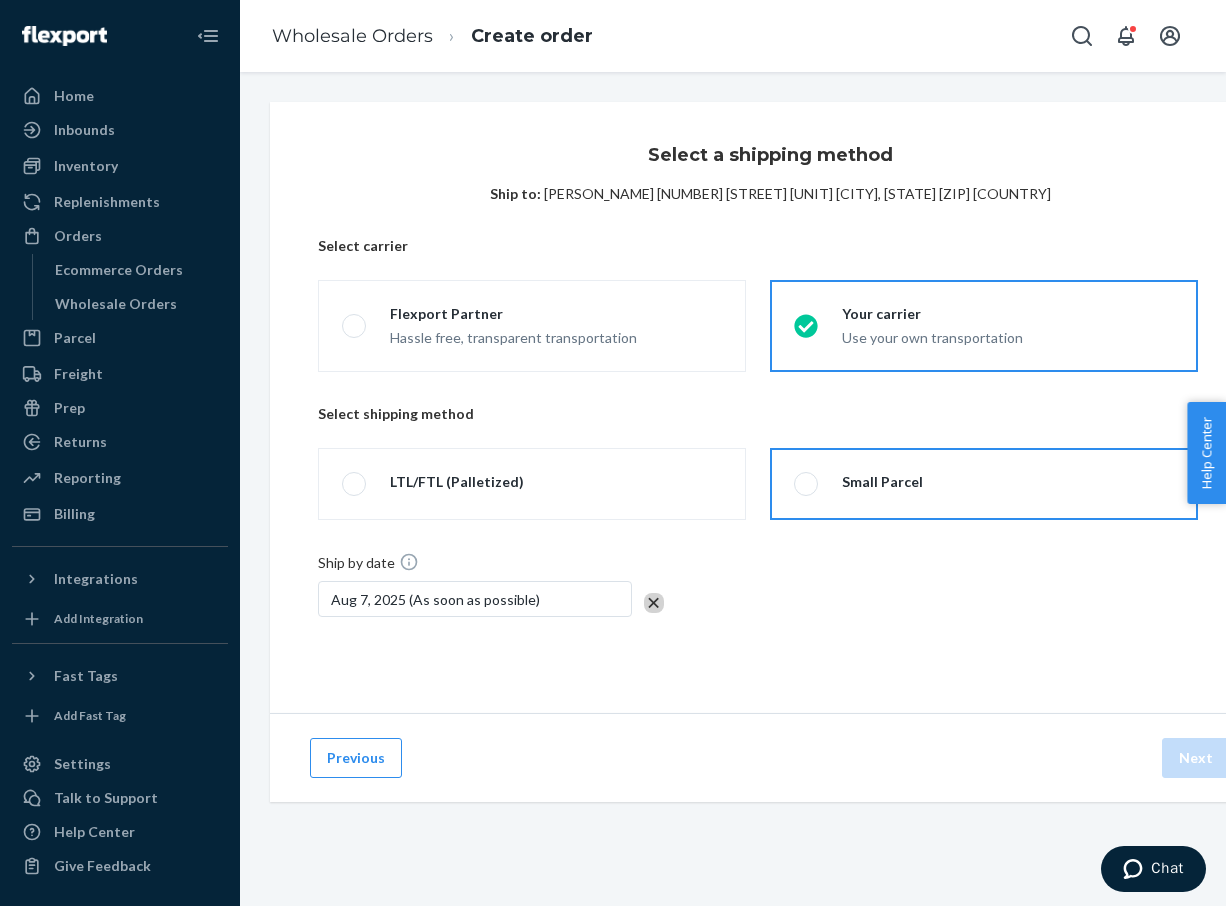 click on "Small Parcel" at bounding box center (984, 484) 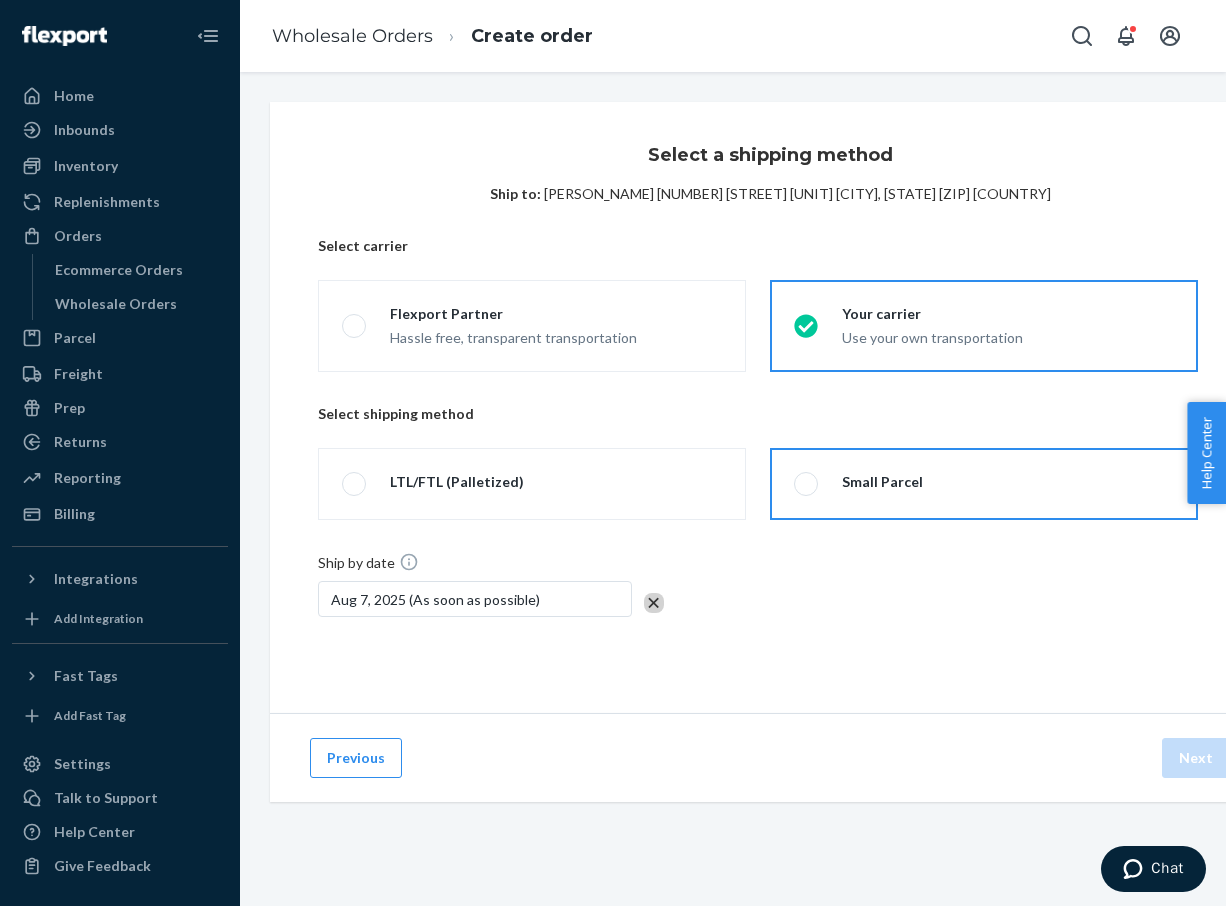 click on "Small Parcel" at bounding box center (800, 484) 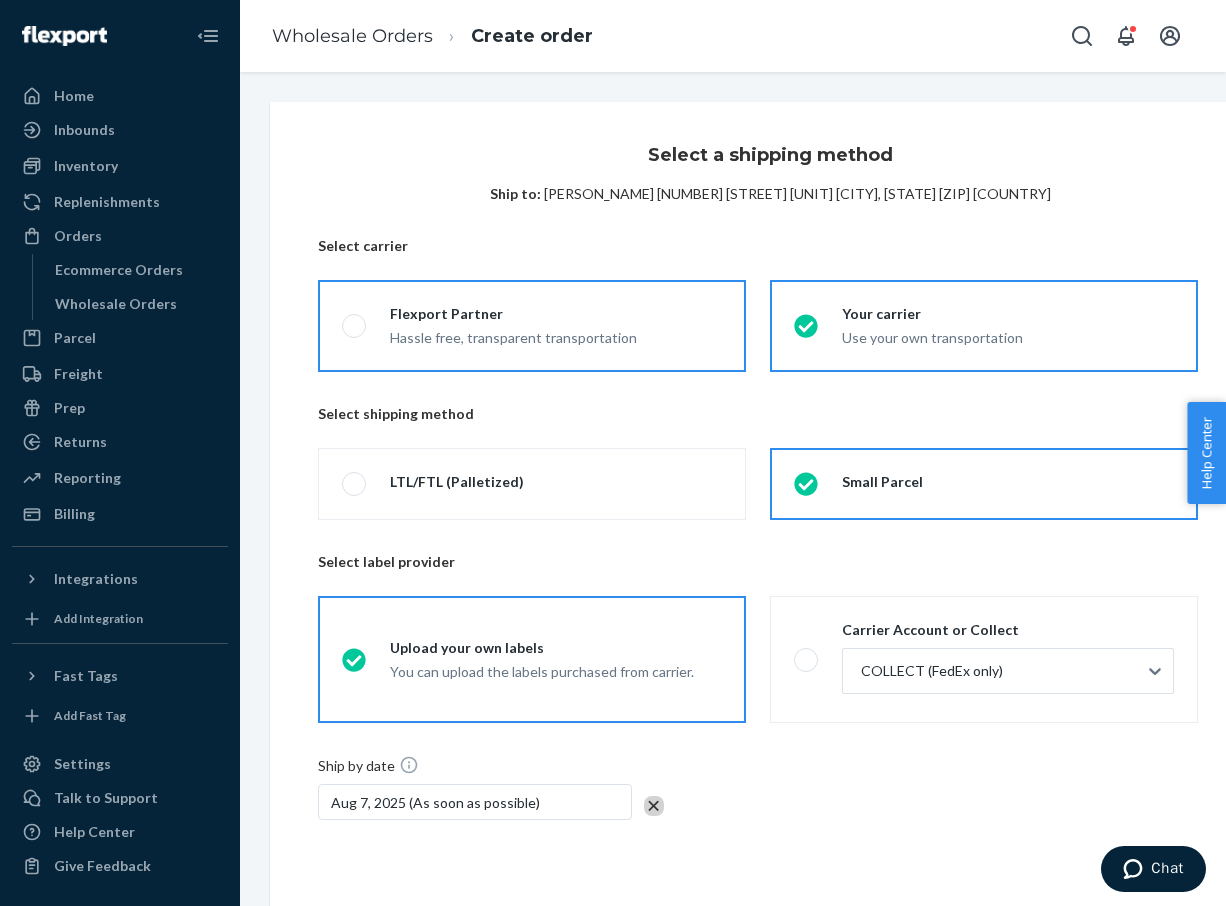 click on "Hassle free, transparent transportation" at bounding box center (513, 336) 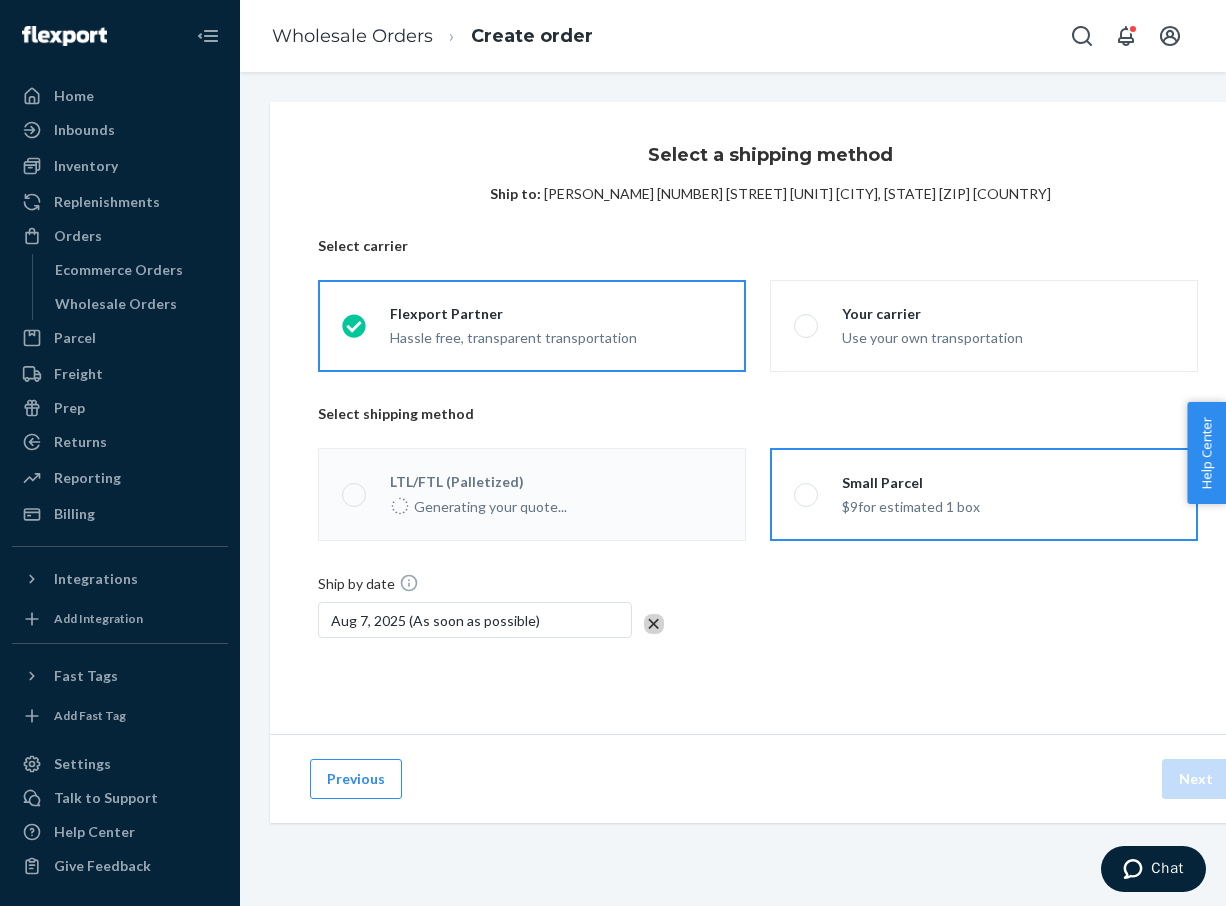 click on "$9  for estimated 1 box" at bounding box center (911, 505) 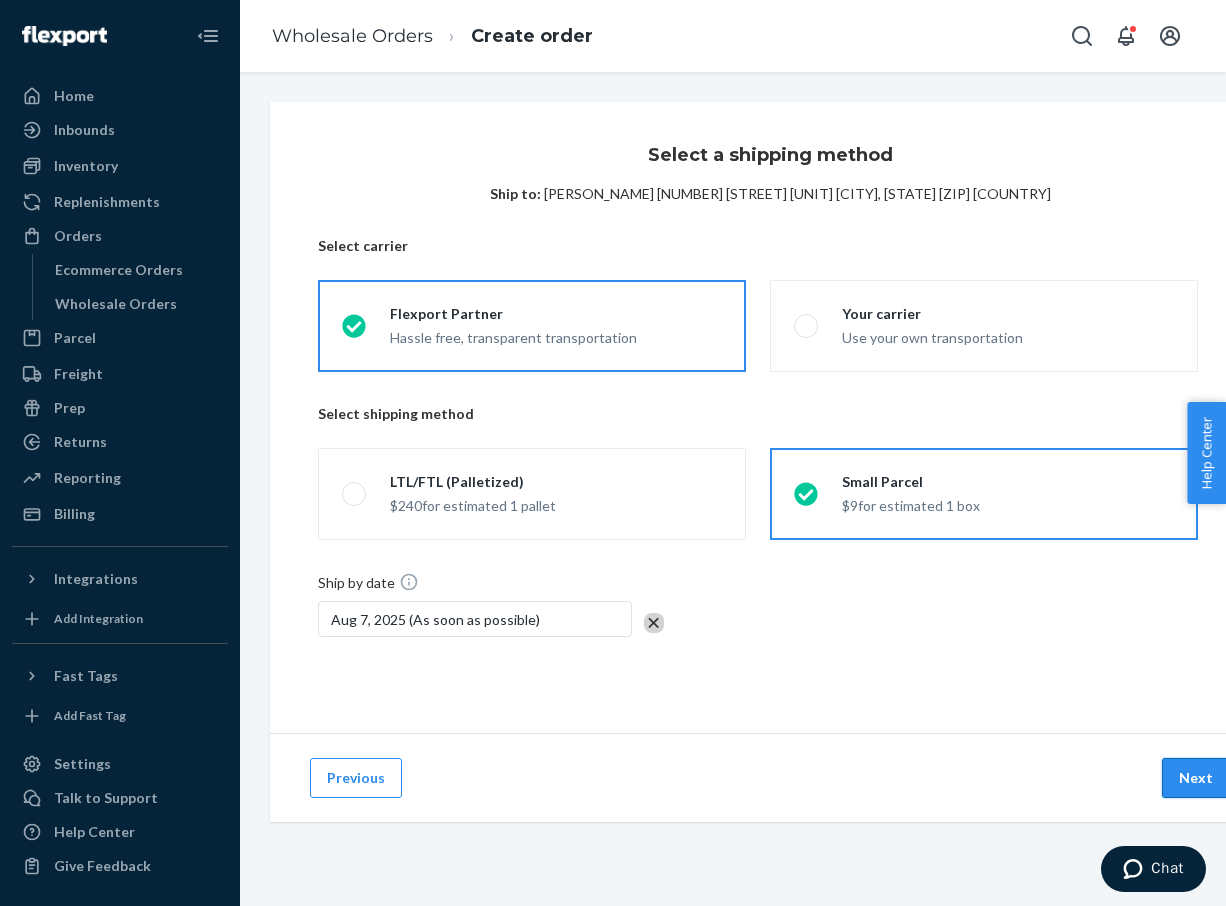 click on "Next" at bounding box center [1196, 778] 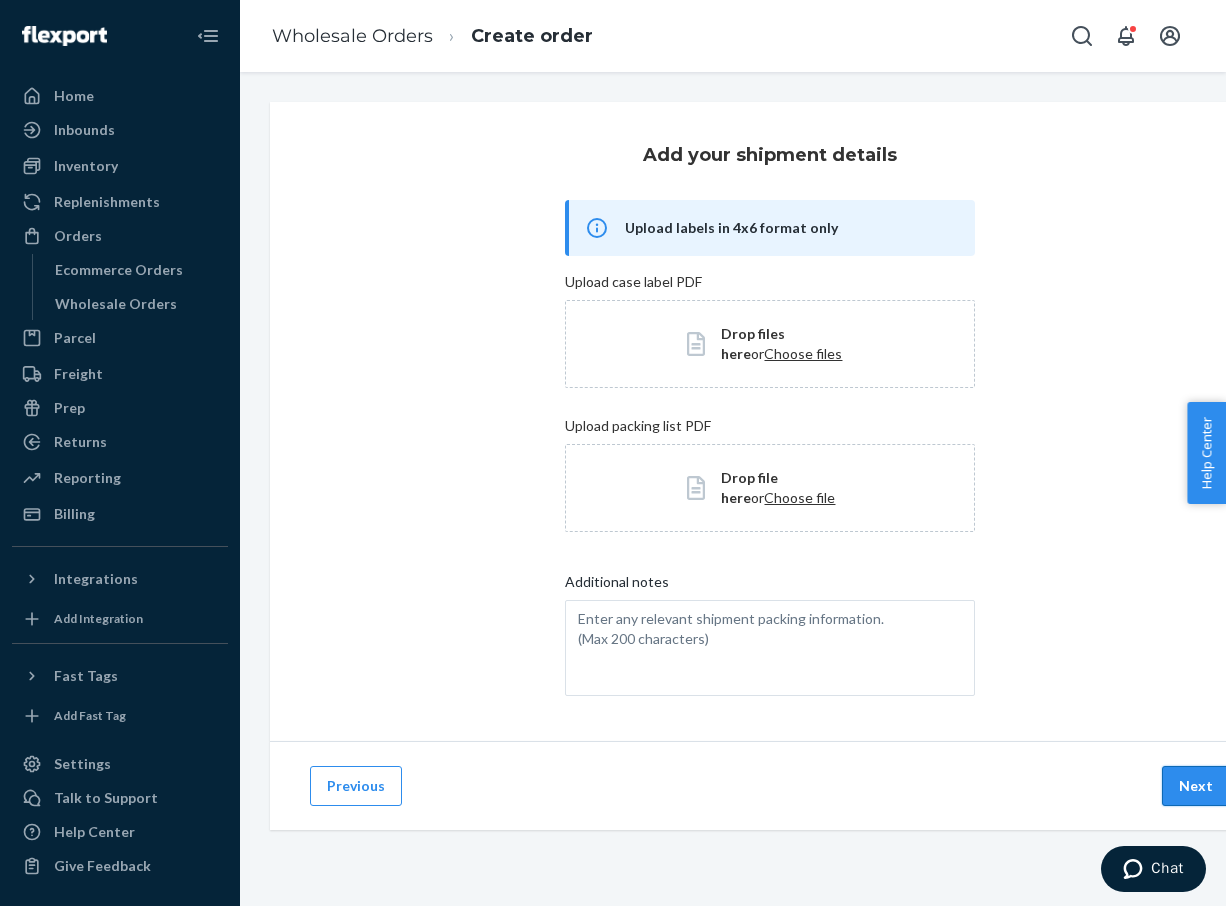 click on "Next" at bounding box center [1196, 786] 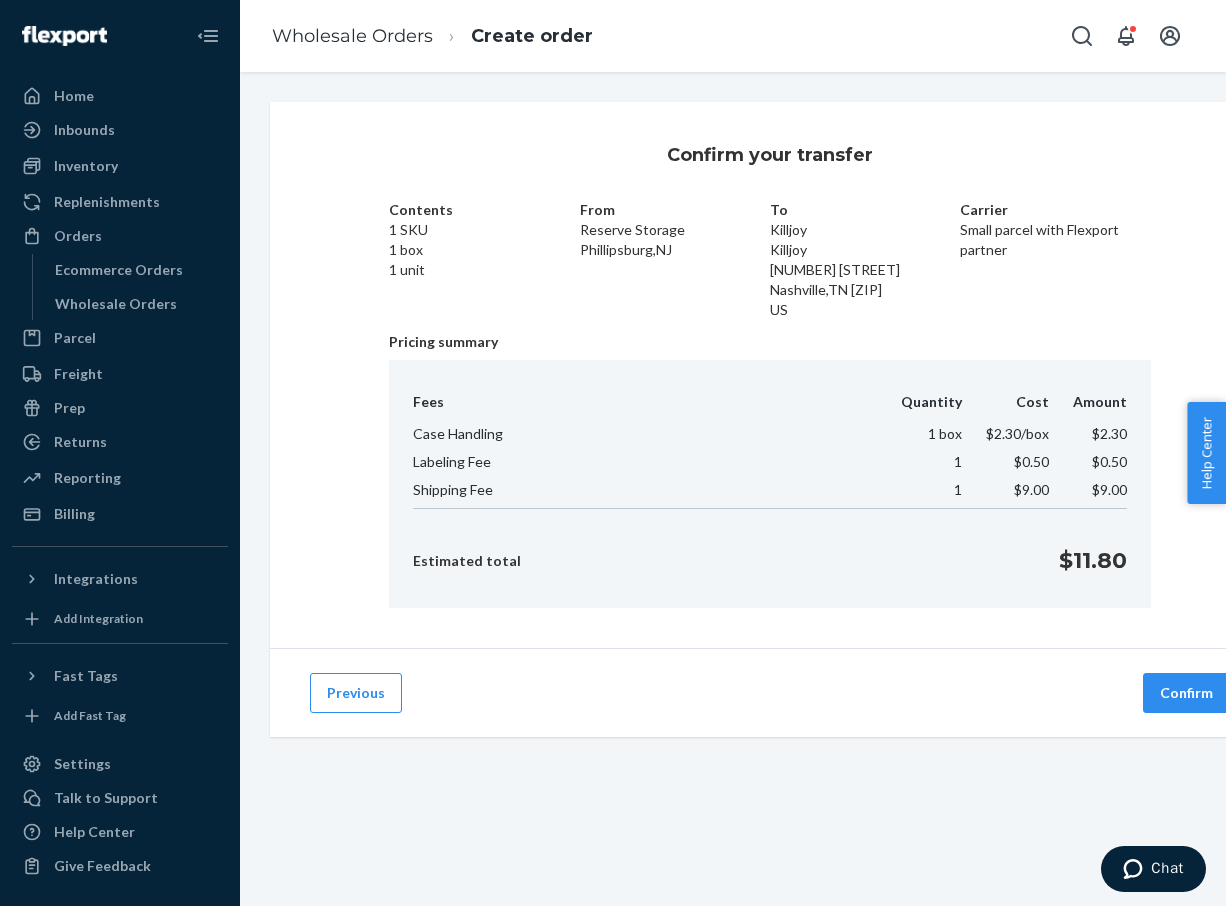 click on "Previous Confirm" at bounding box center (770, 692) 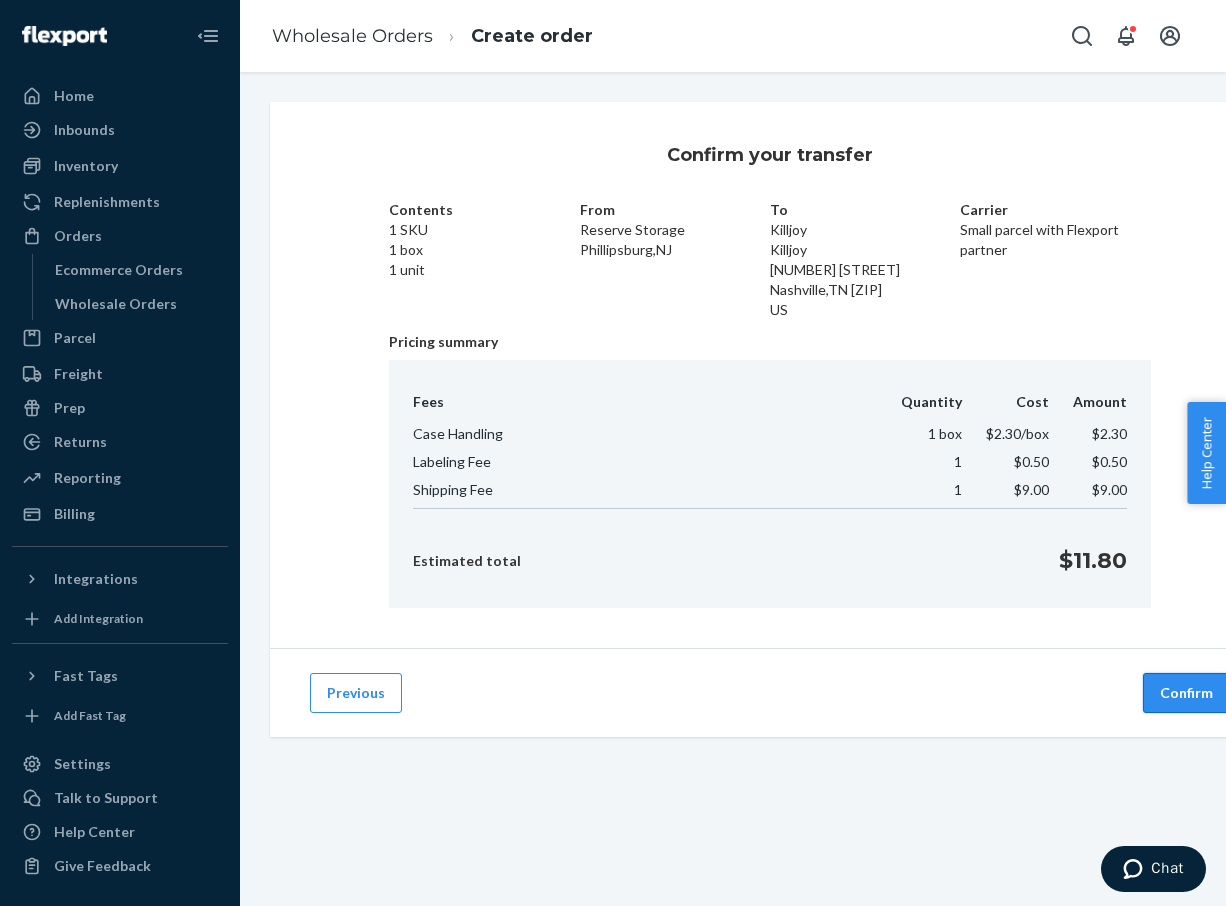 click on "Confirm" at bounding box center [1186, 693] 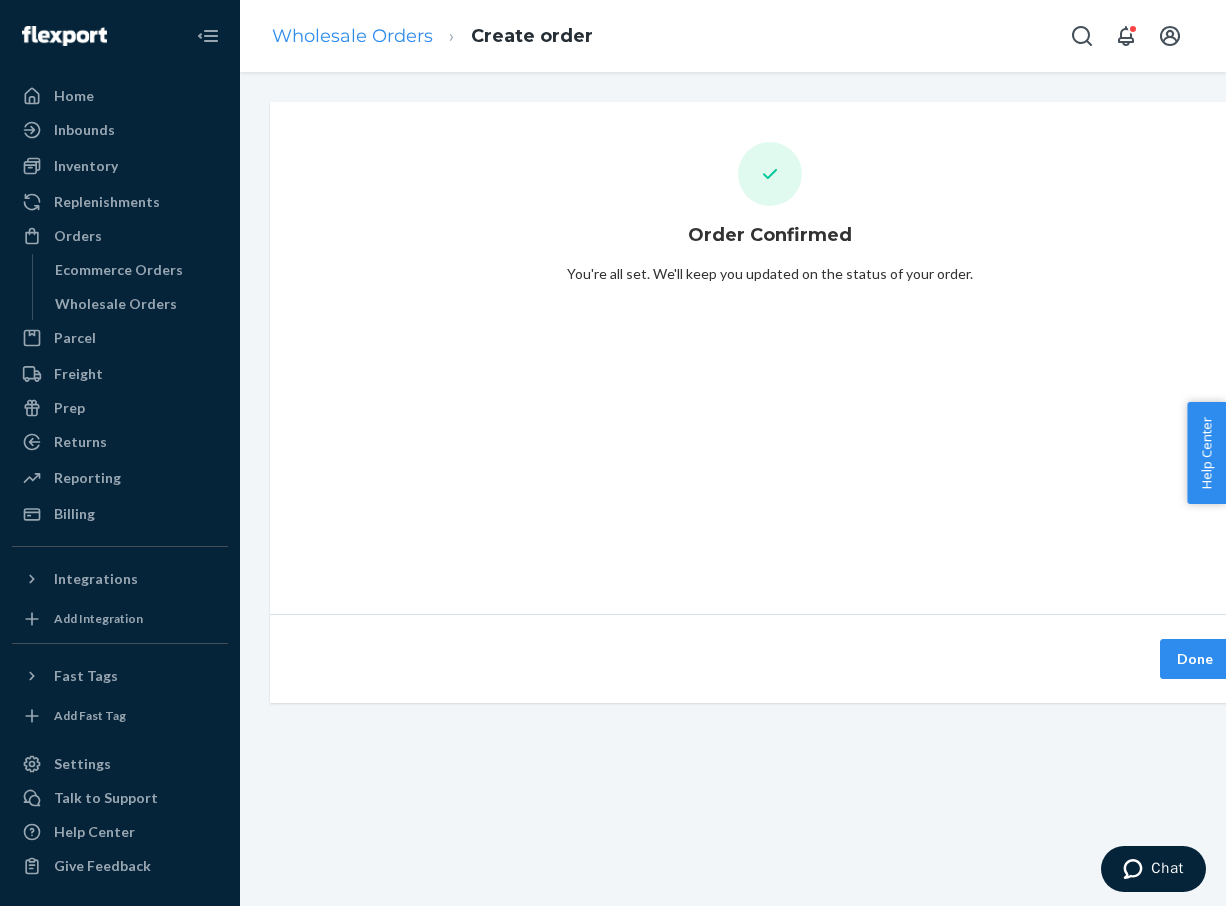 click on "Wholesale Orders" at bounding box center [352, 36] 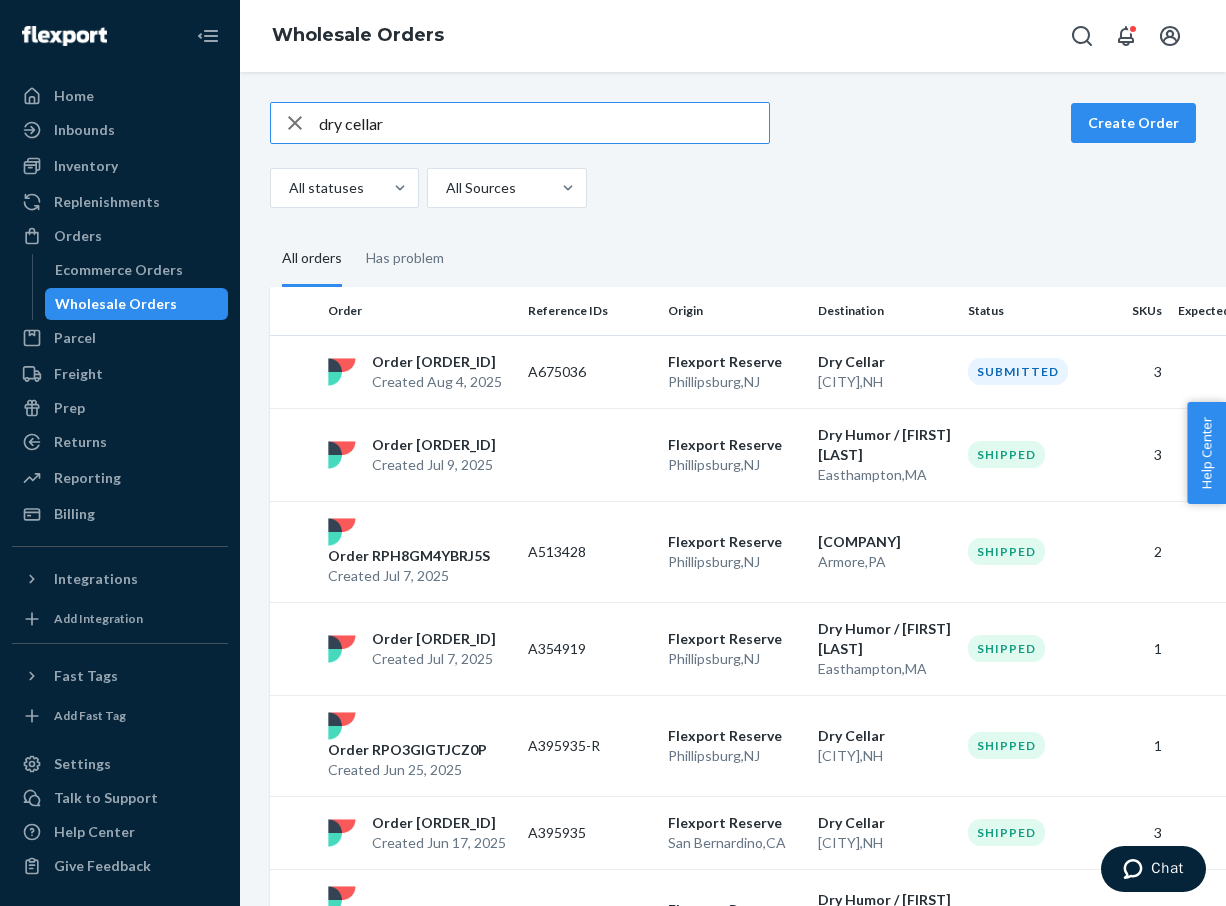 click on "dry cellar Create Order" at bounding box center (733, 123) 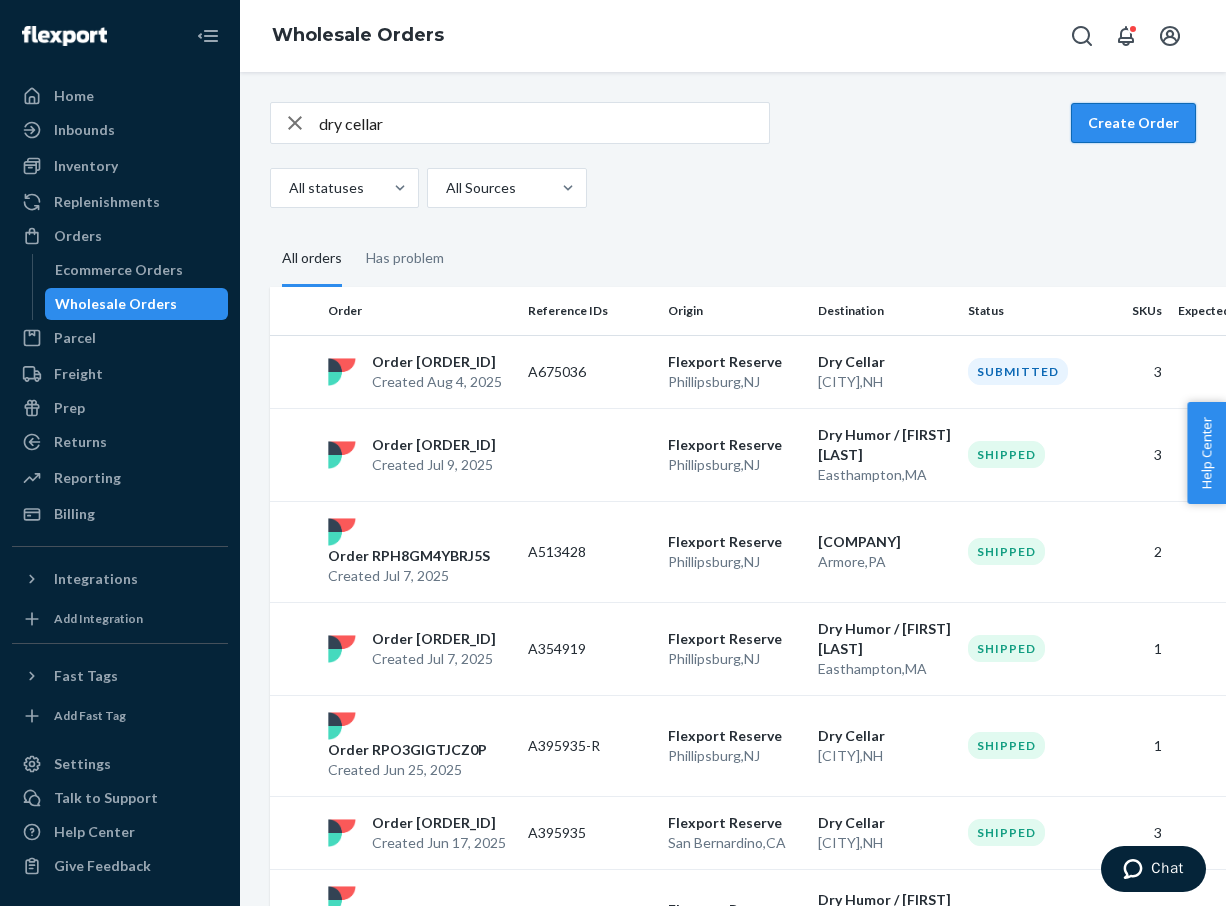 click on "Create Order" at bounding box center (1133, 123) 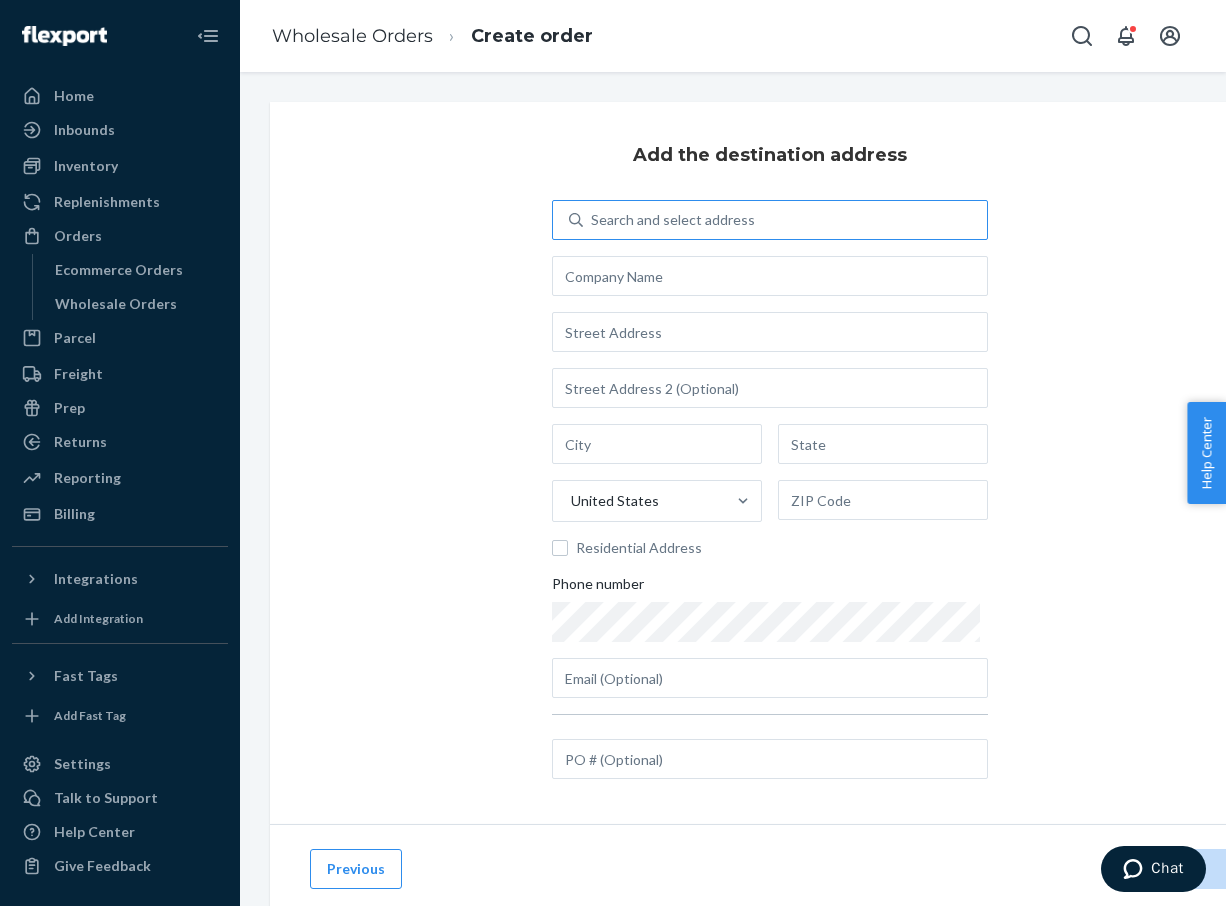 click on "Search and select address" at bounding box center [785, 220] 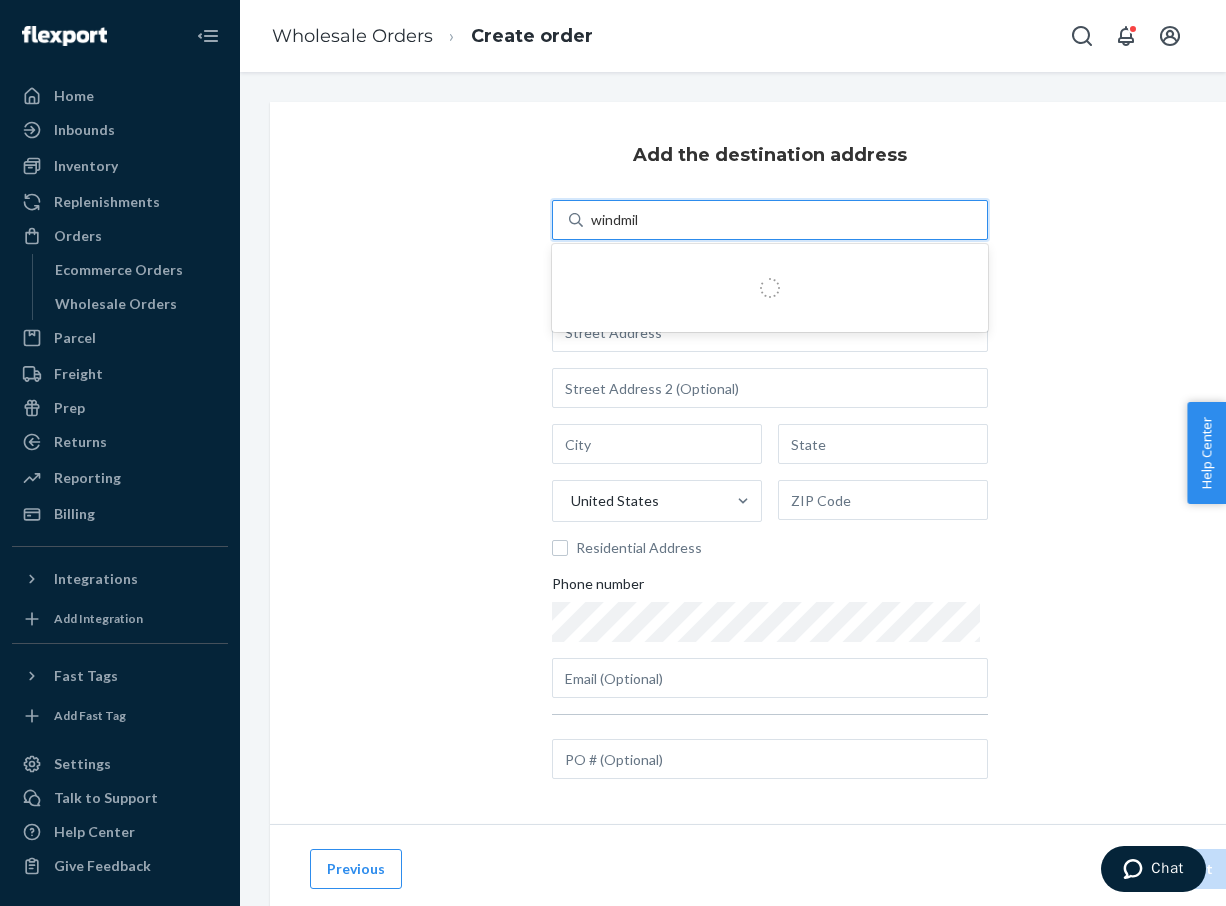 type on "windmill" 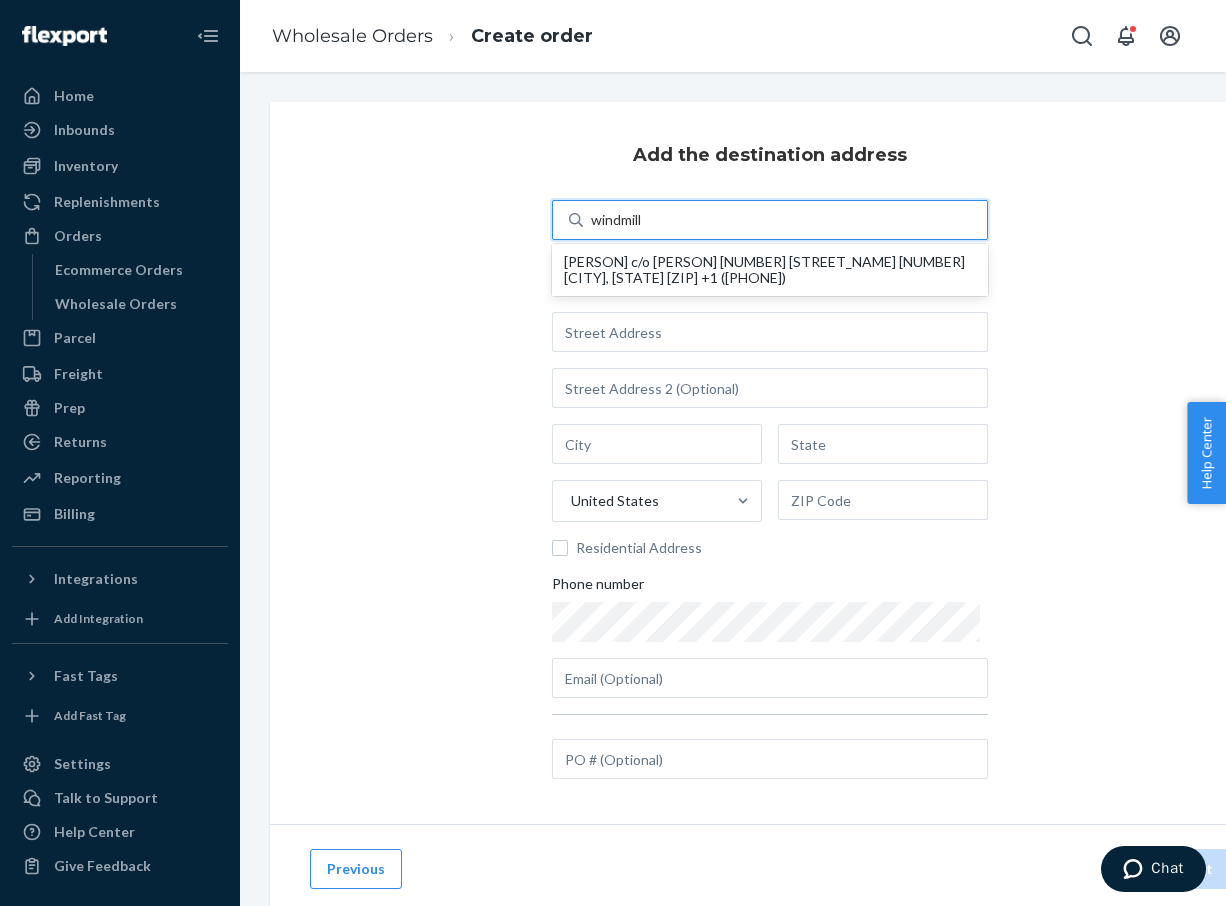 click on "[PERSON] c/o
[PERSON]
[NUMBER] [STREET_NAME] [NUMBER]
[CITY], [STATE] [ZIP]
+1 ([PHONE])" at bounding box center [770, 270] 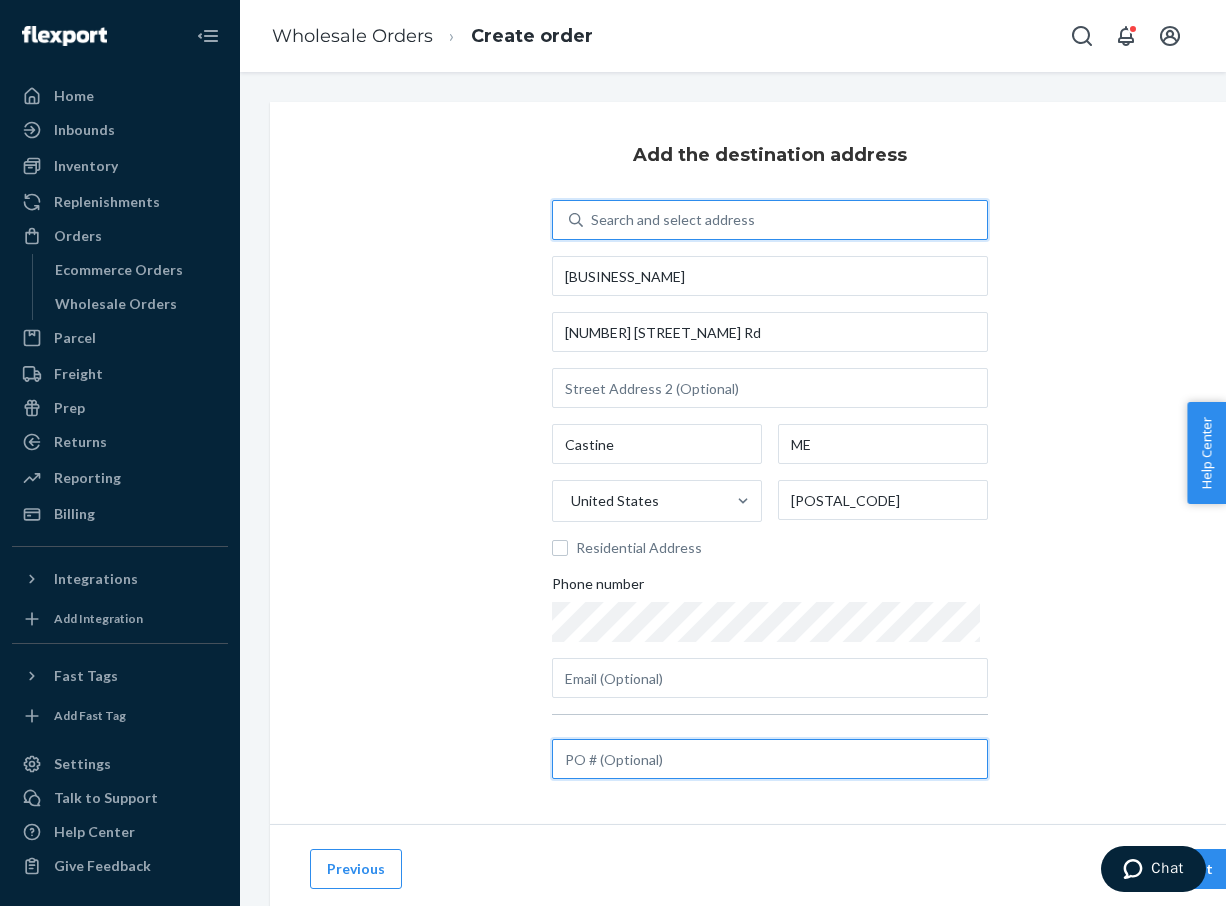 click at bounding box center [770, 759] 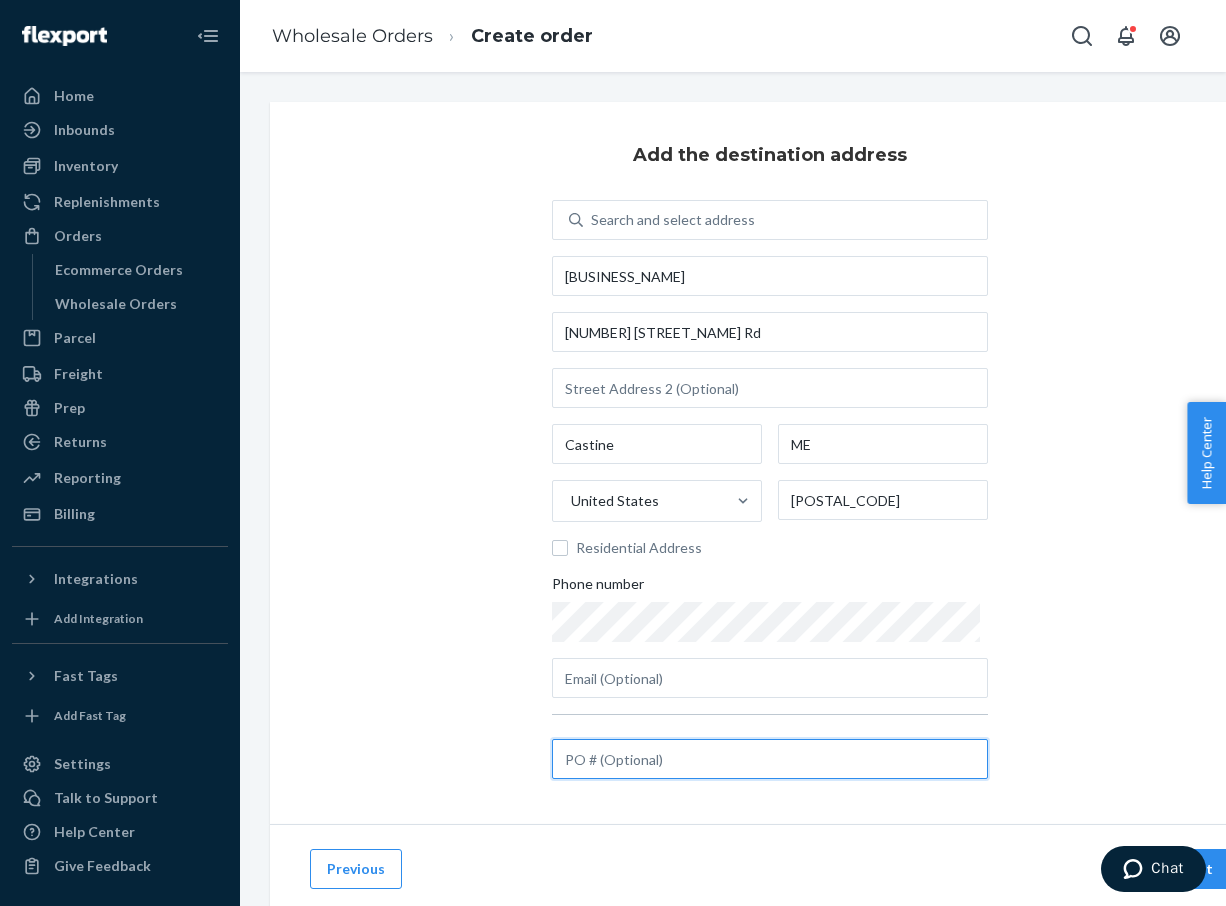 paste on "[PRODUCT_CODE]" 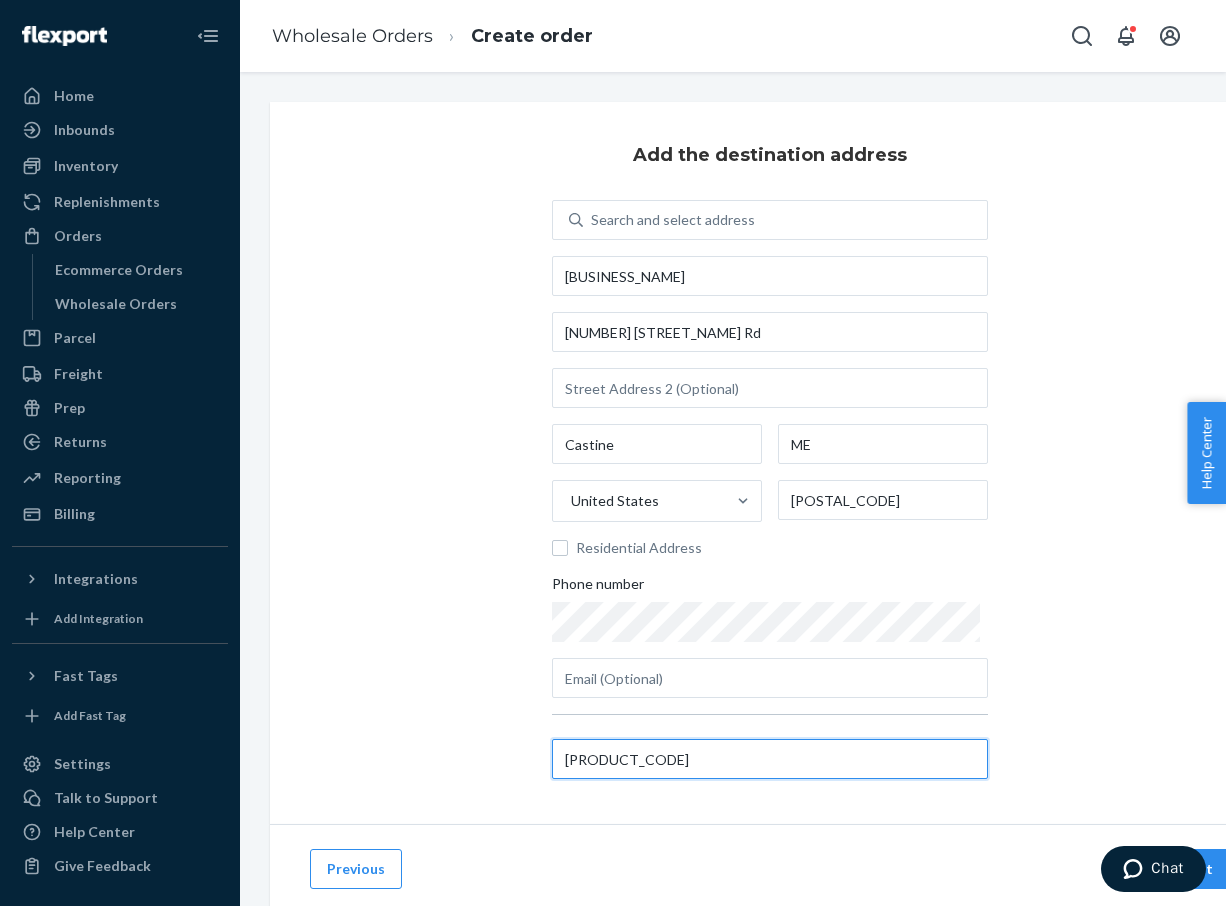 type on "[PRODUCT_CODE]" 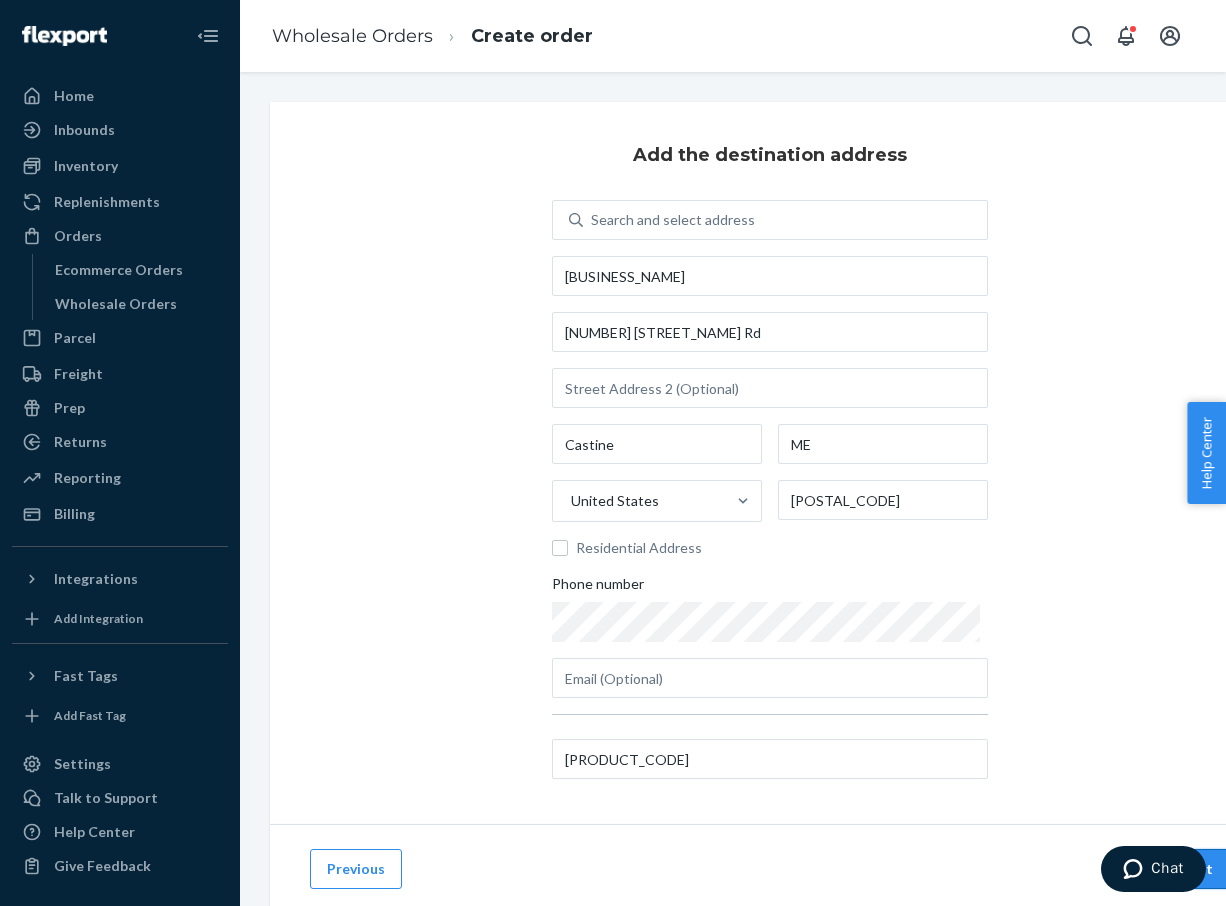 click on "Next" at bounding box center [1196, 869] 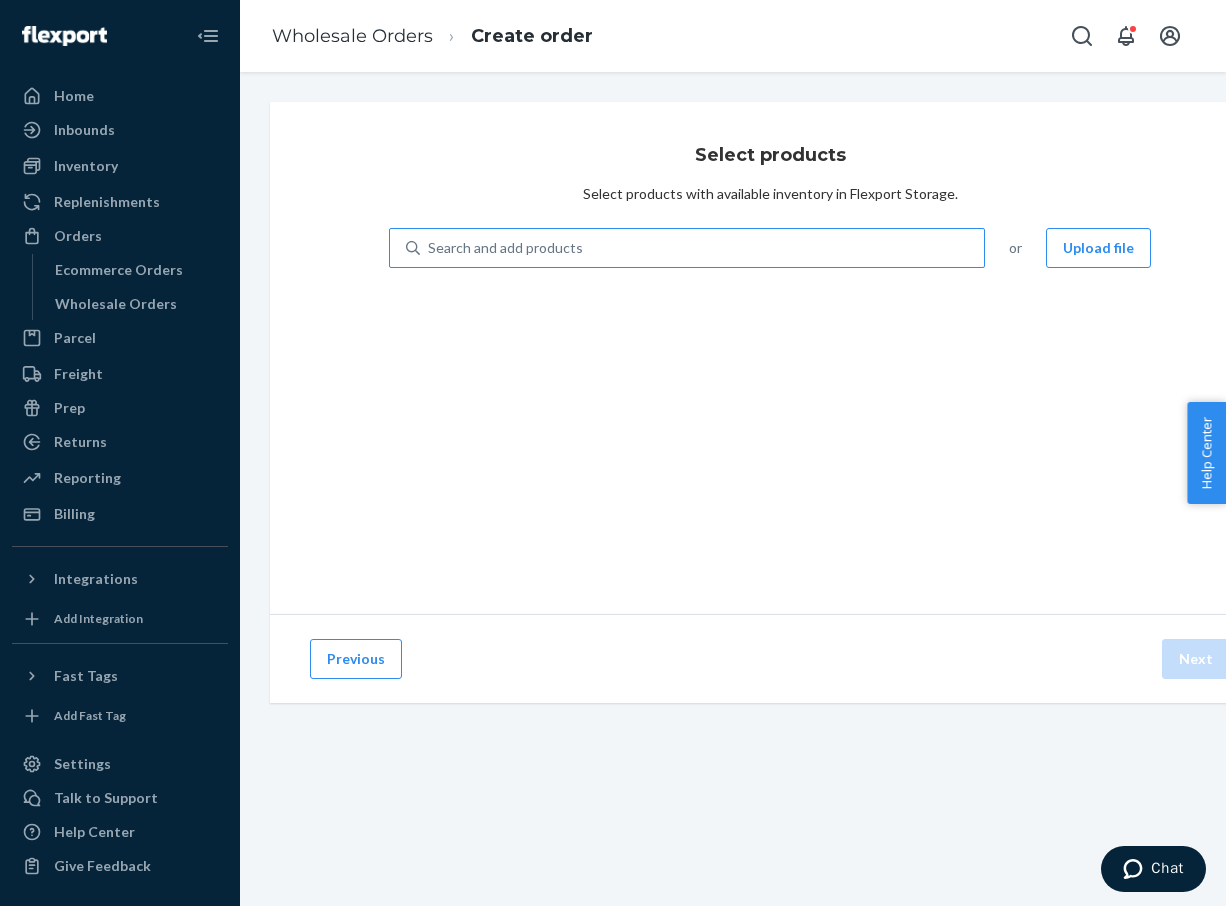 click on "Search and add products" at bounding box center (702, 248) 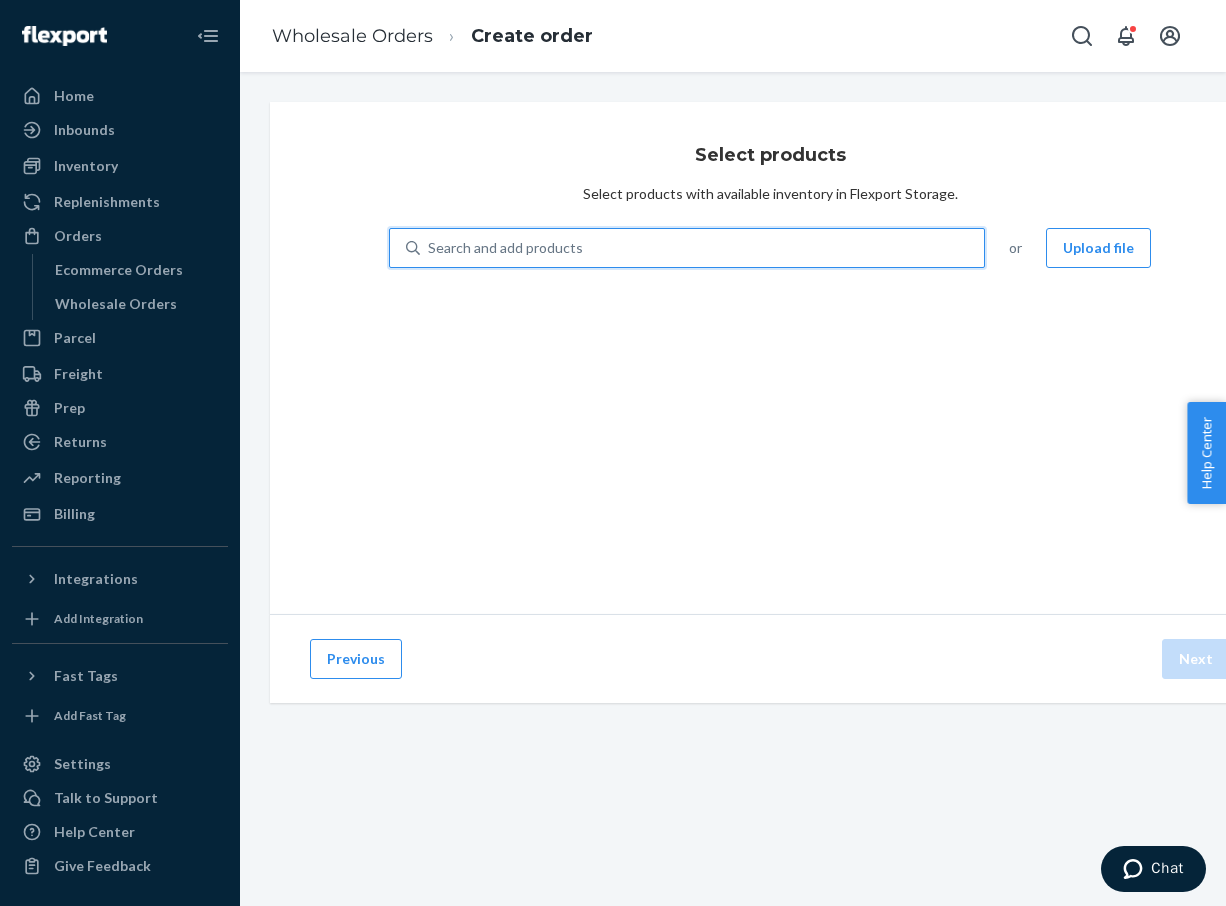 type on "n" 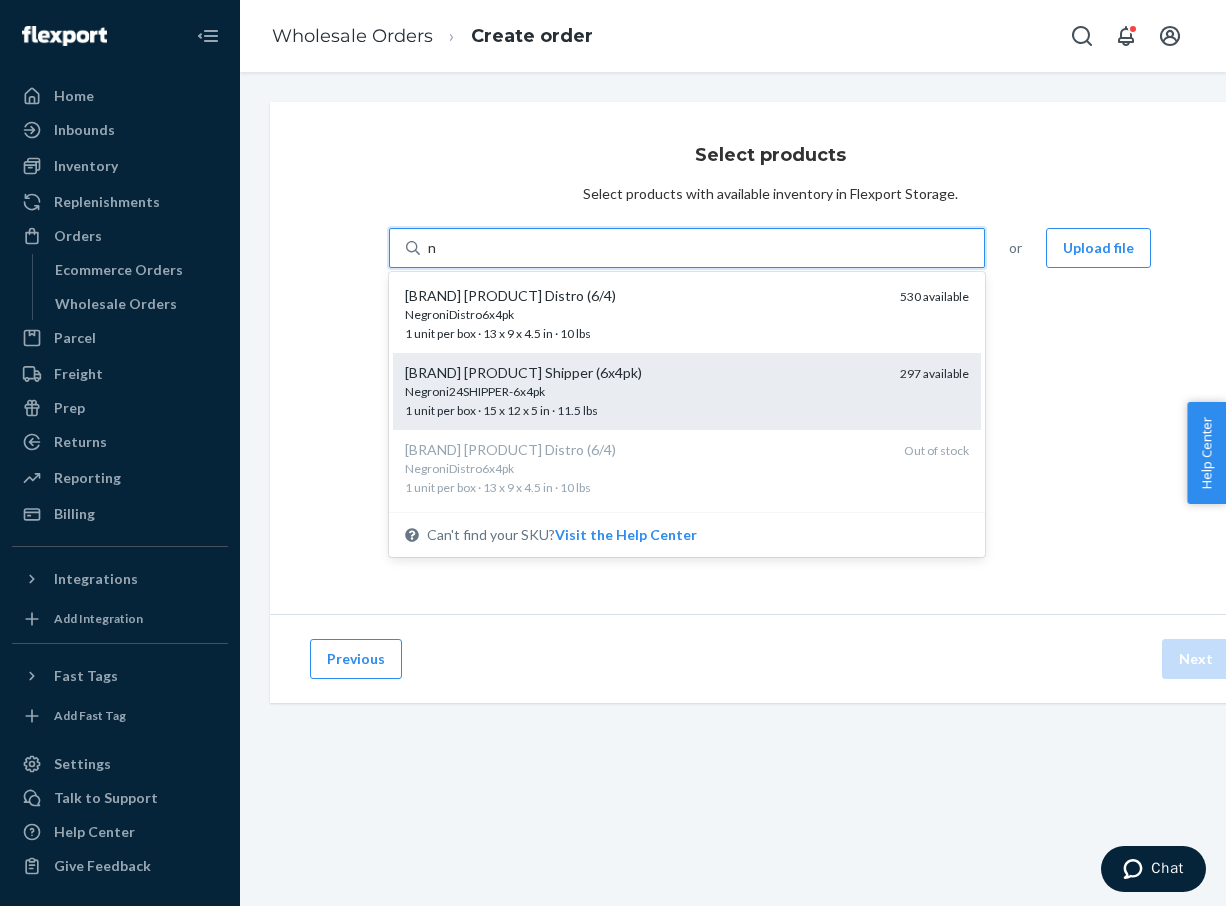 click on "Negroni24SHIPPER-6x4pk" at bounding box center [644, 391] 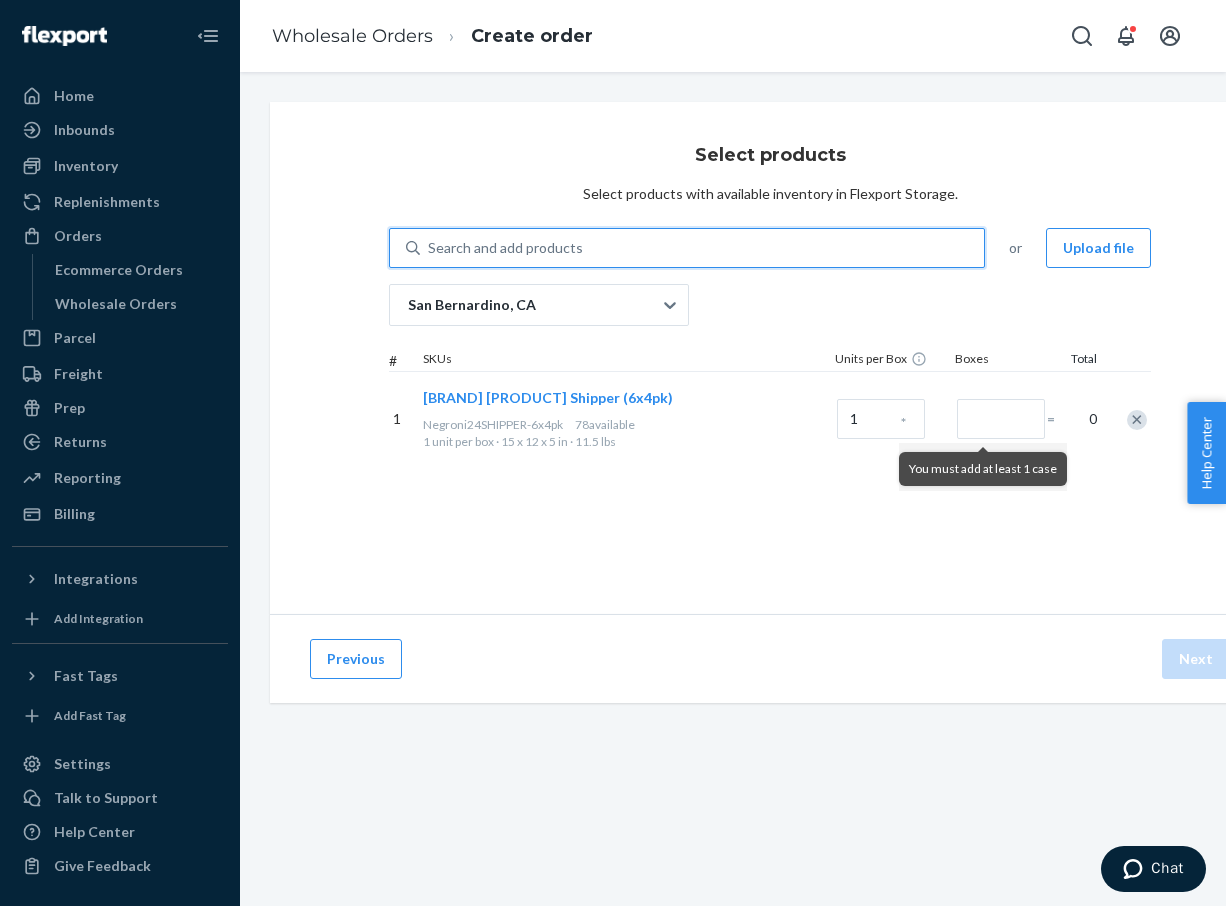 click on "Search and add products" at bounding box center [505, 248] 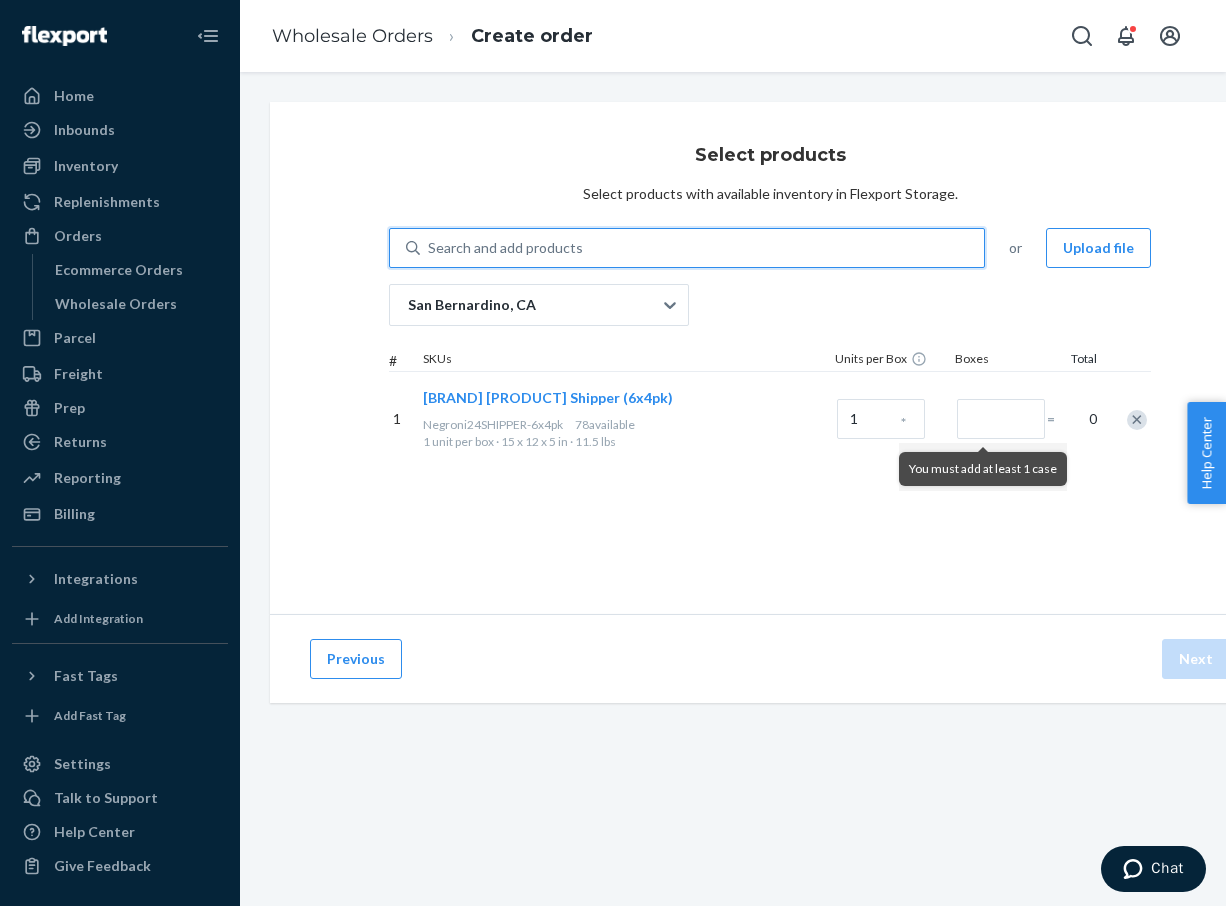 type on "h" 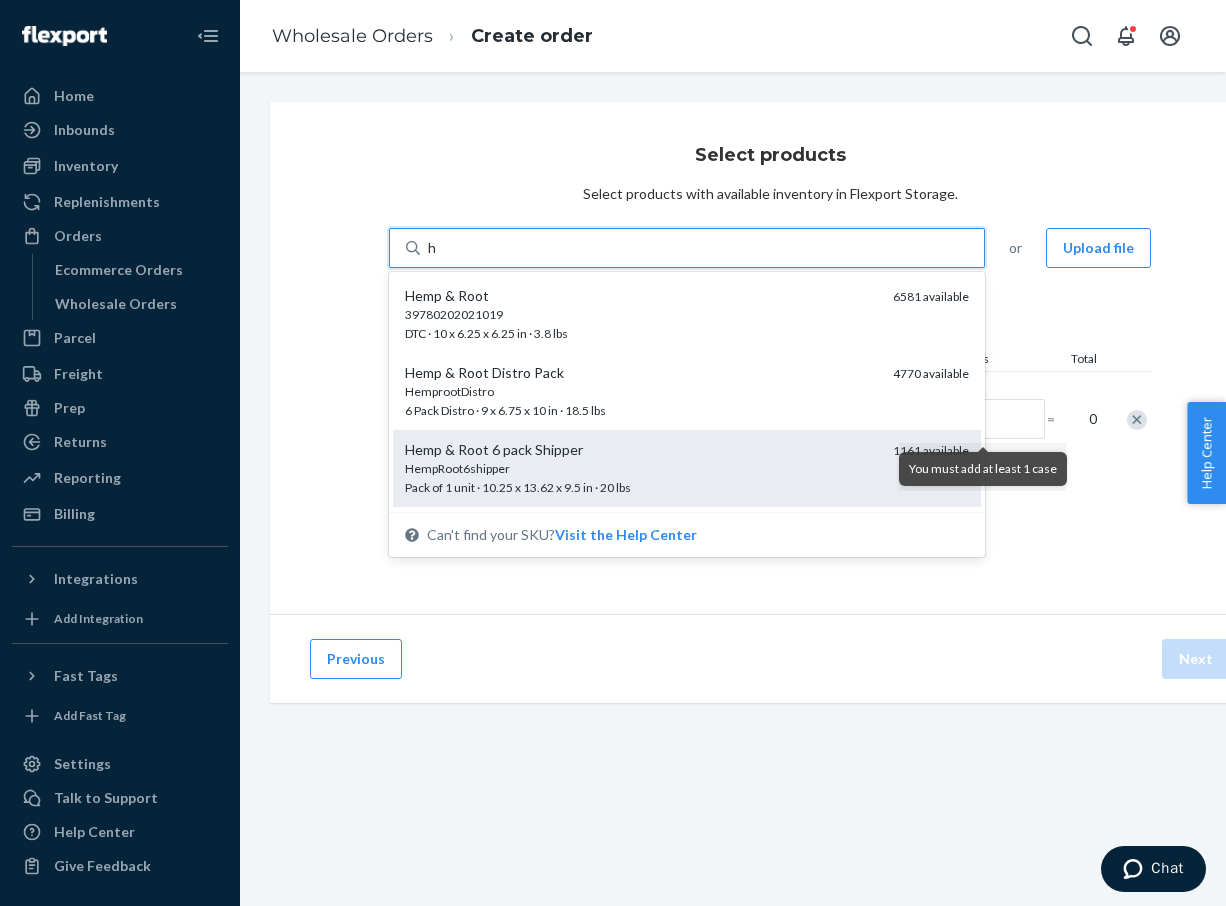 click on "HempRoot6shipper" at bounding box center [641, 468] 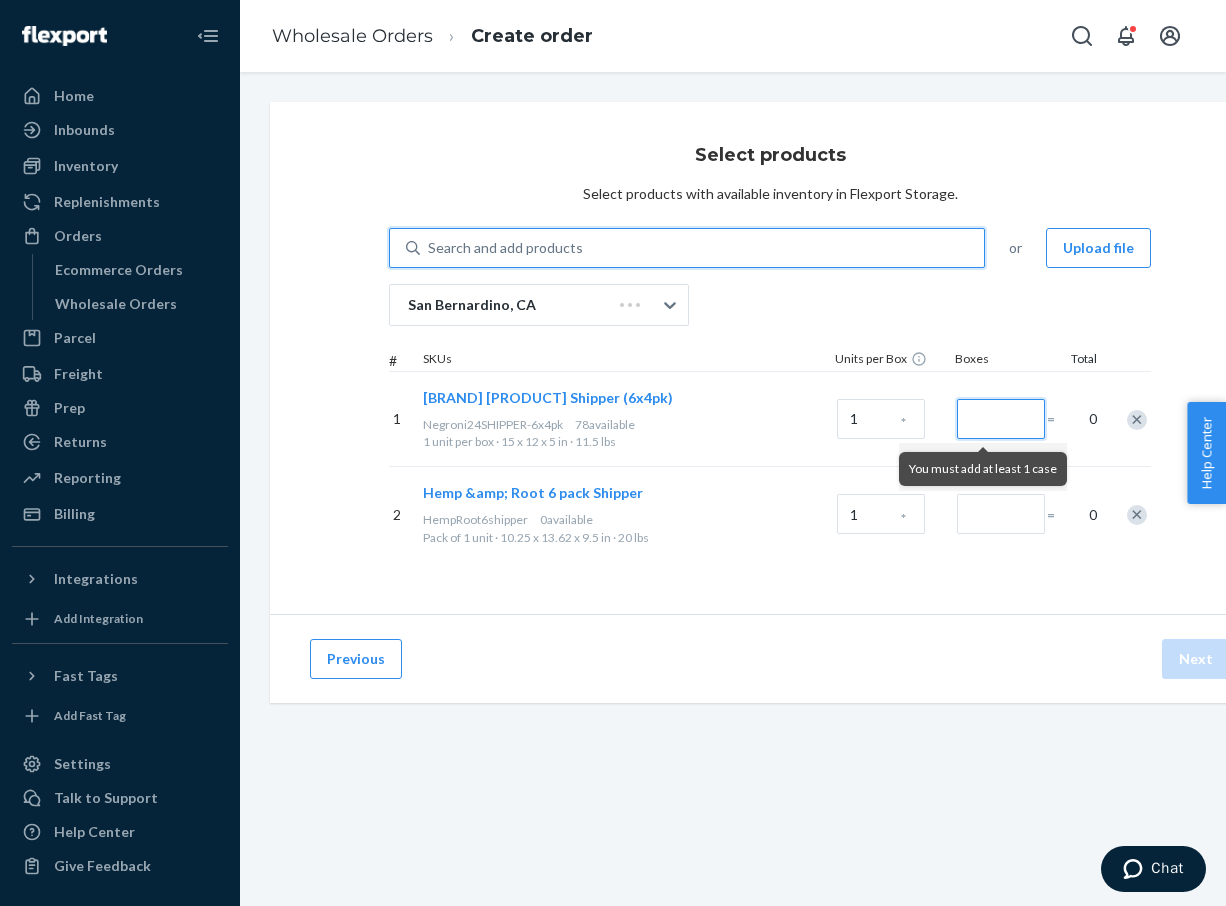 click at bounding box center (1001, 419) 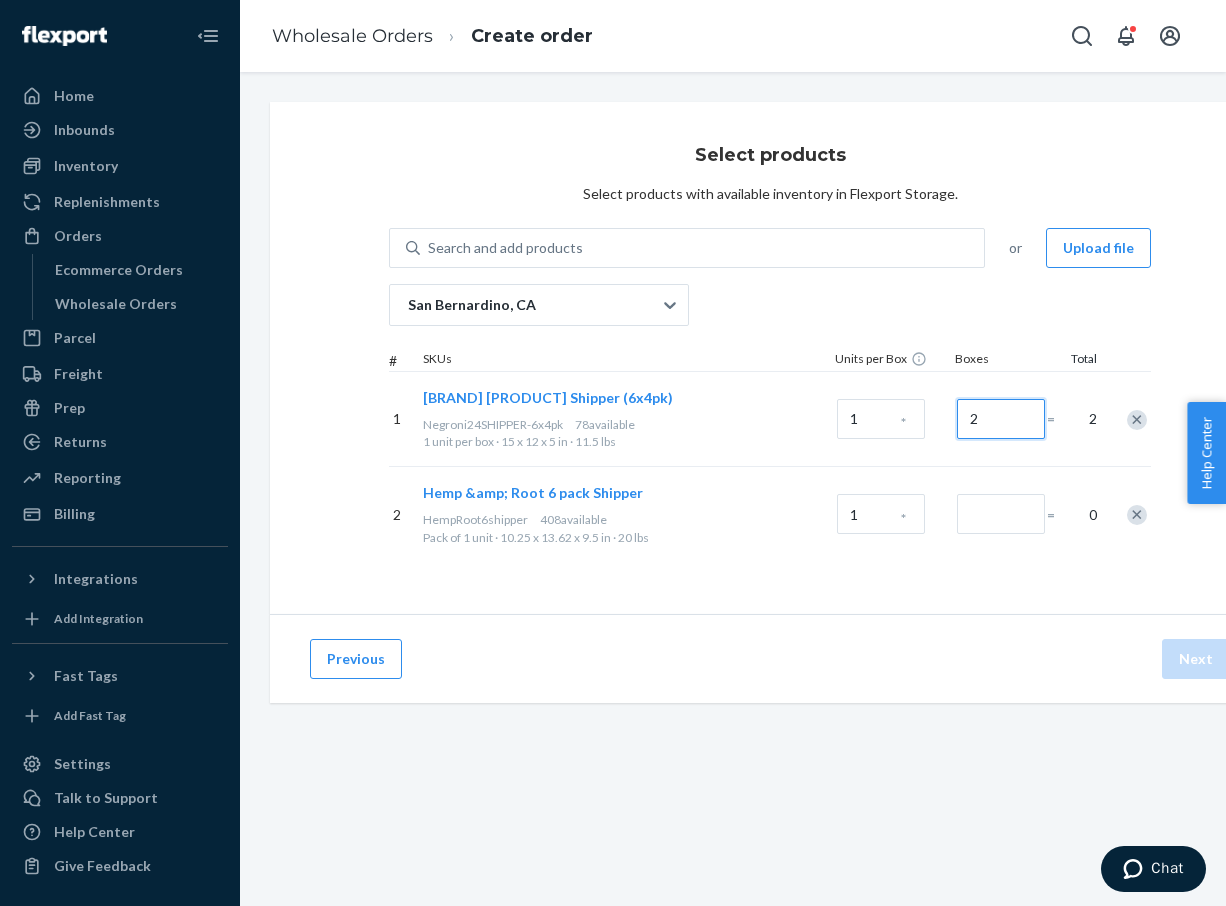 type on "2" 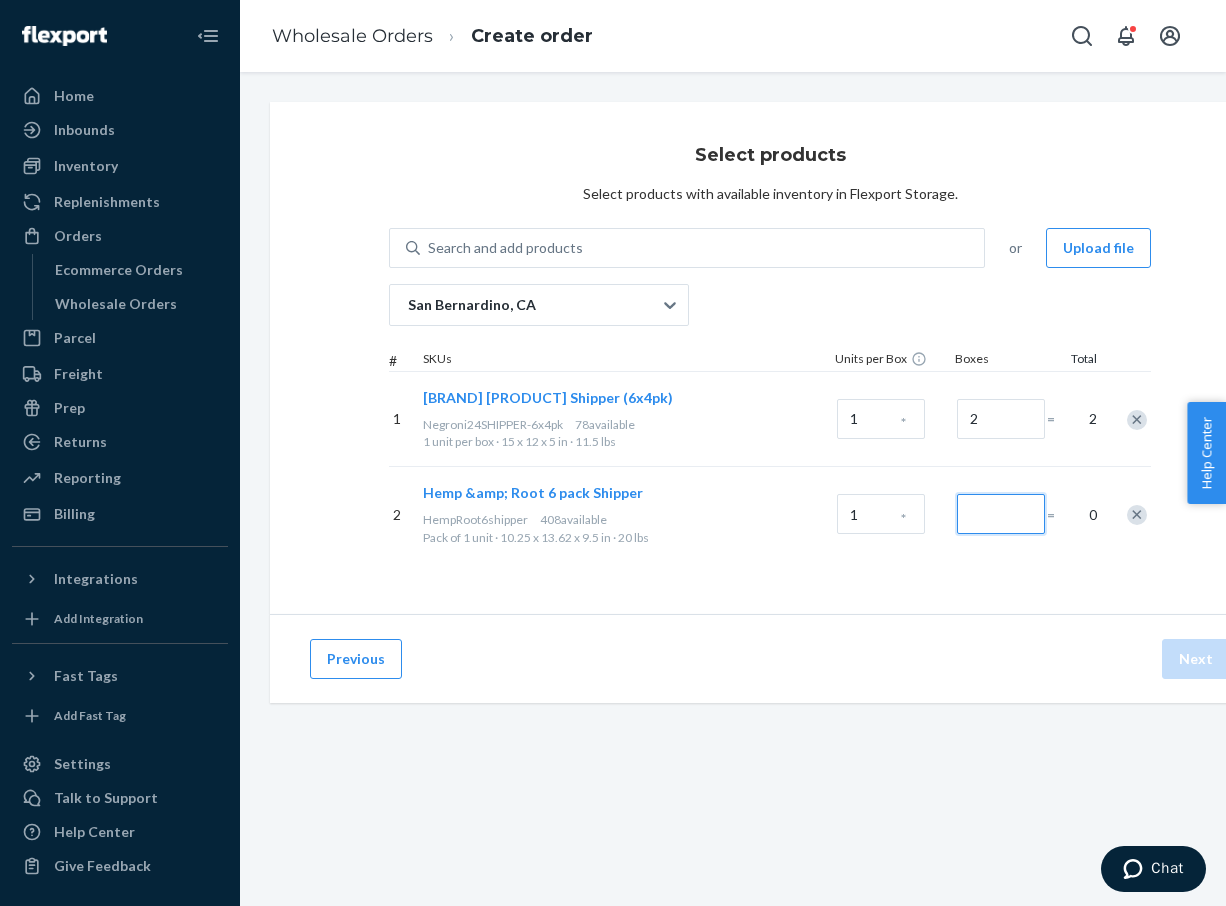 click at bounding box center (1001, 514) 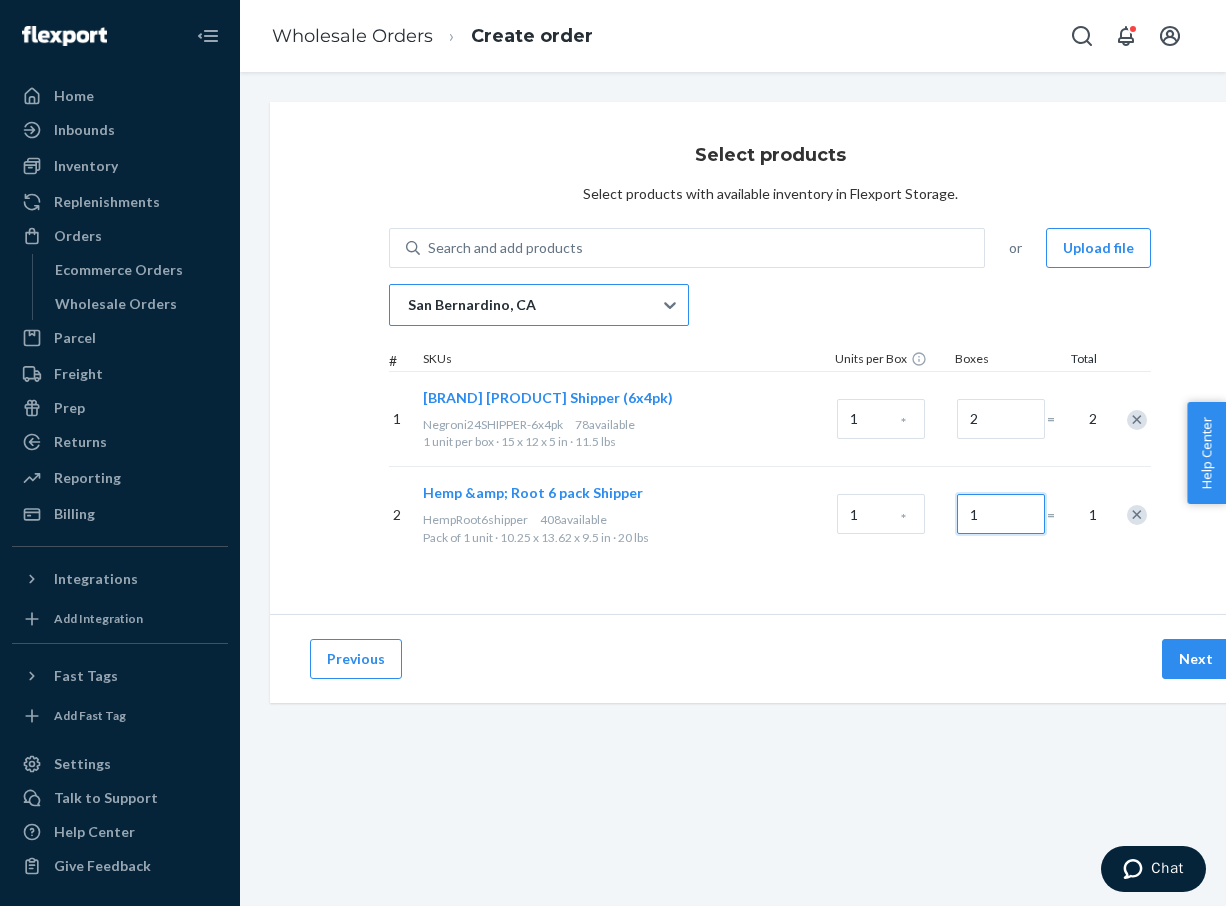 type on "1" 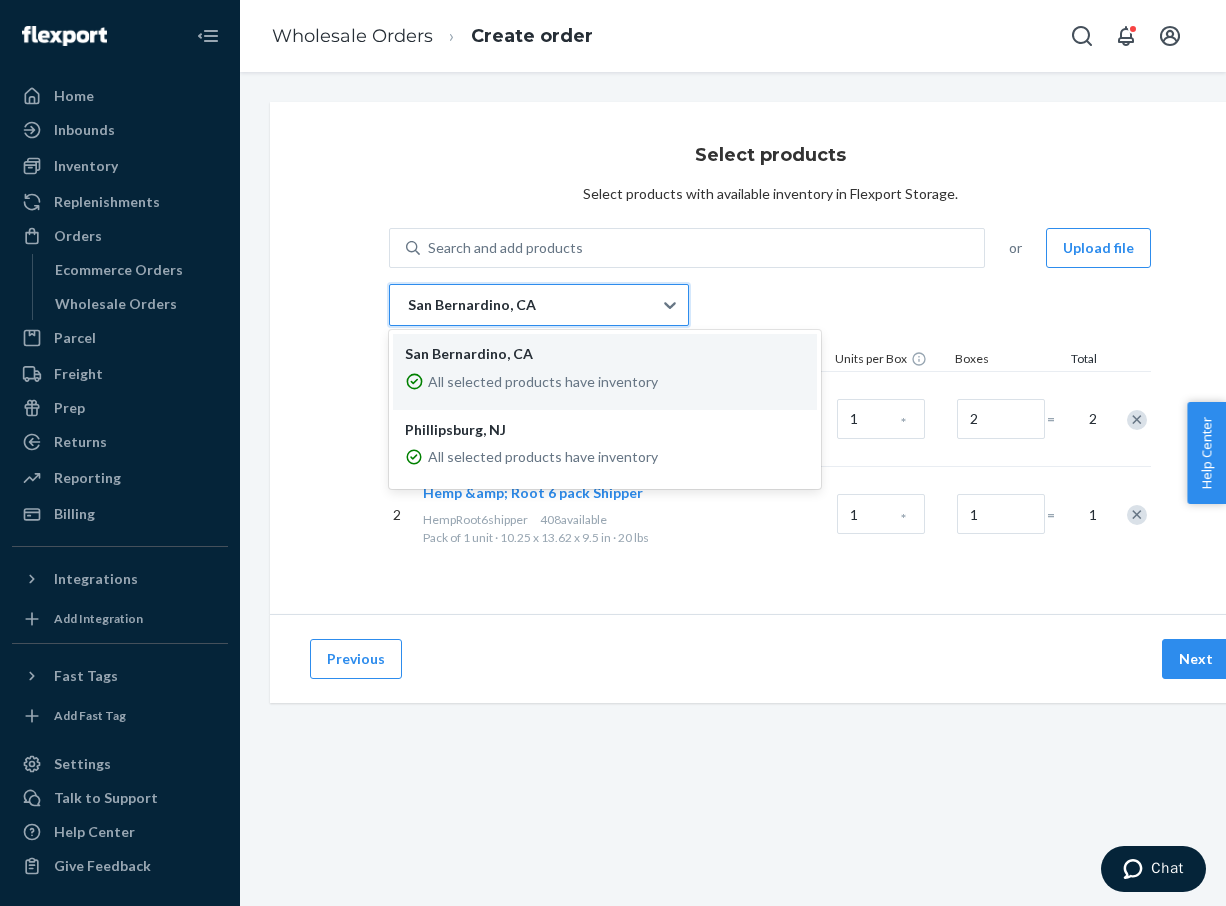 click on "San Bernardino, CA" at bounding box center [521, 305] 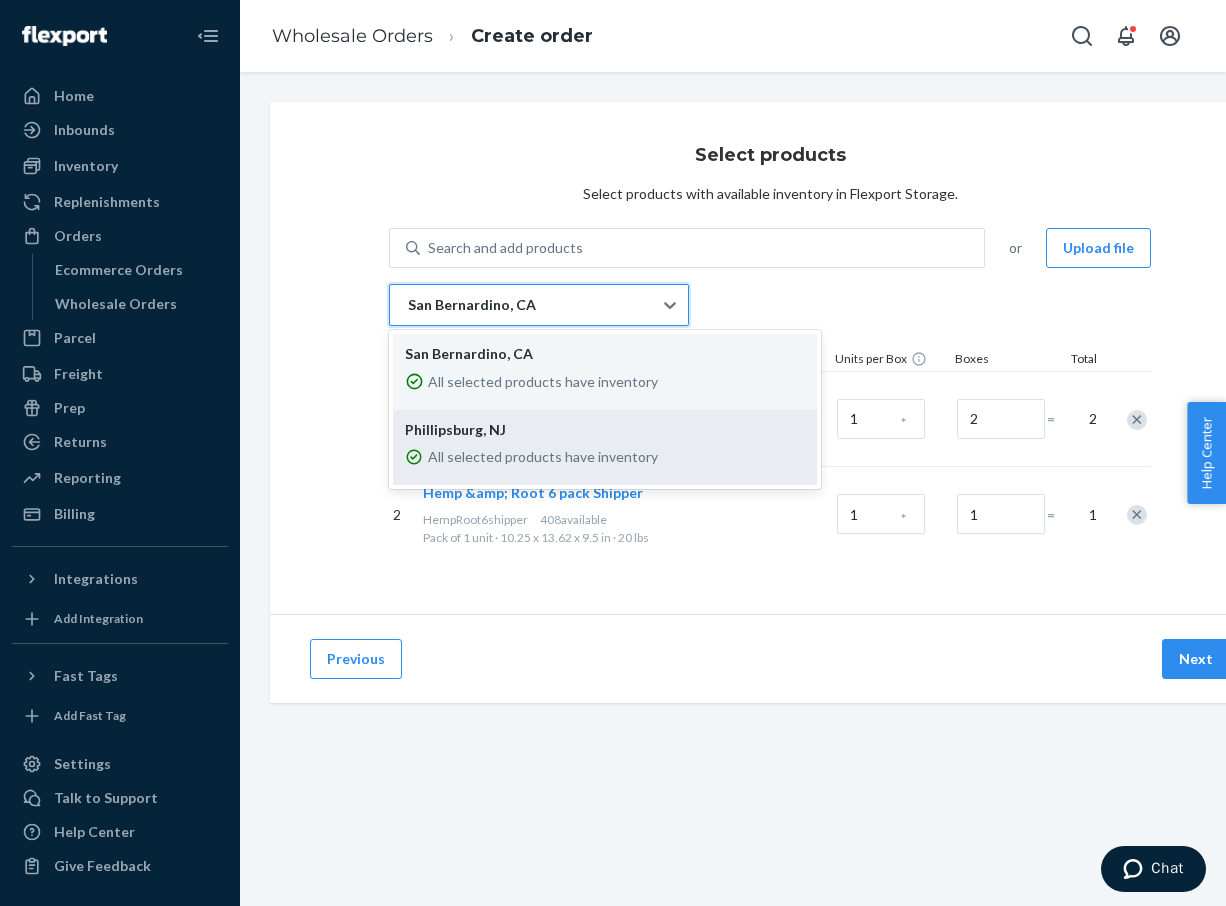click on "All selected products have inventory" at bounding box center [605, 458] 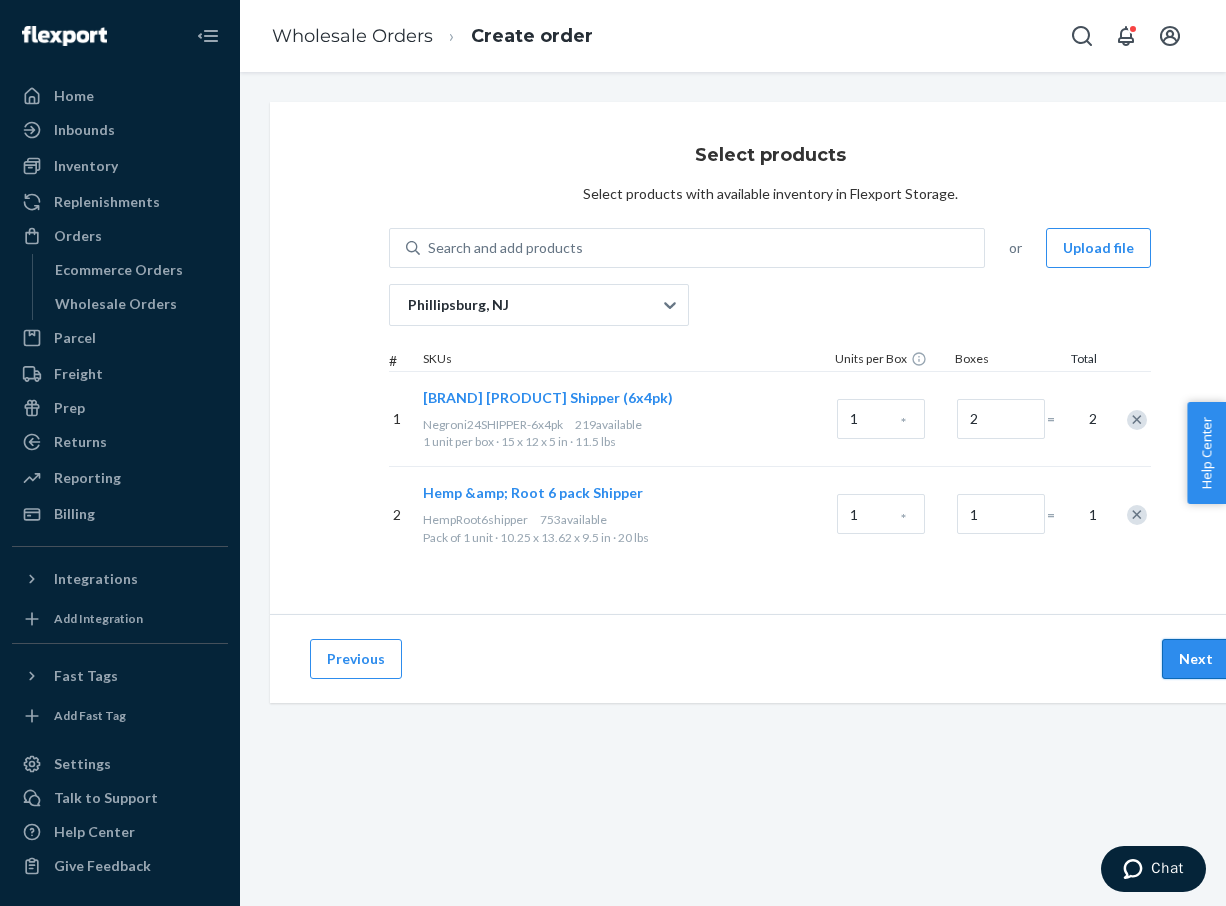 click on "Next" at bounding box center [1196, 659] 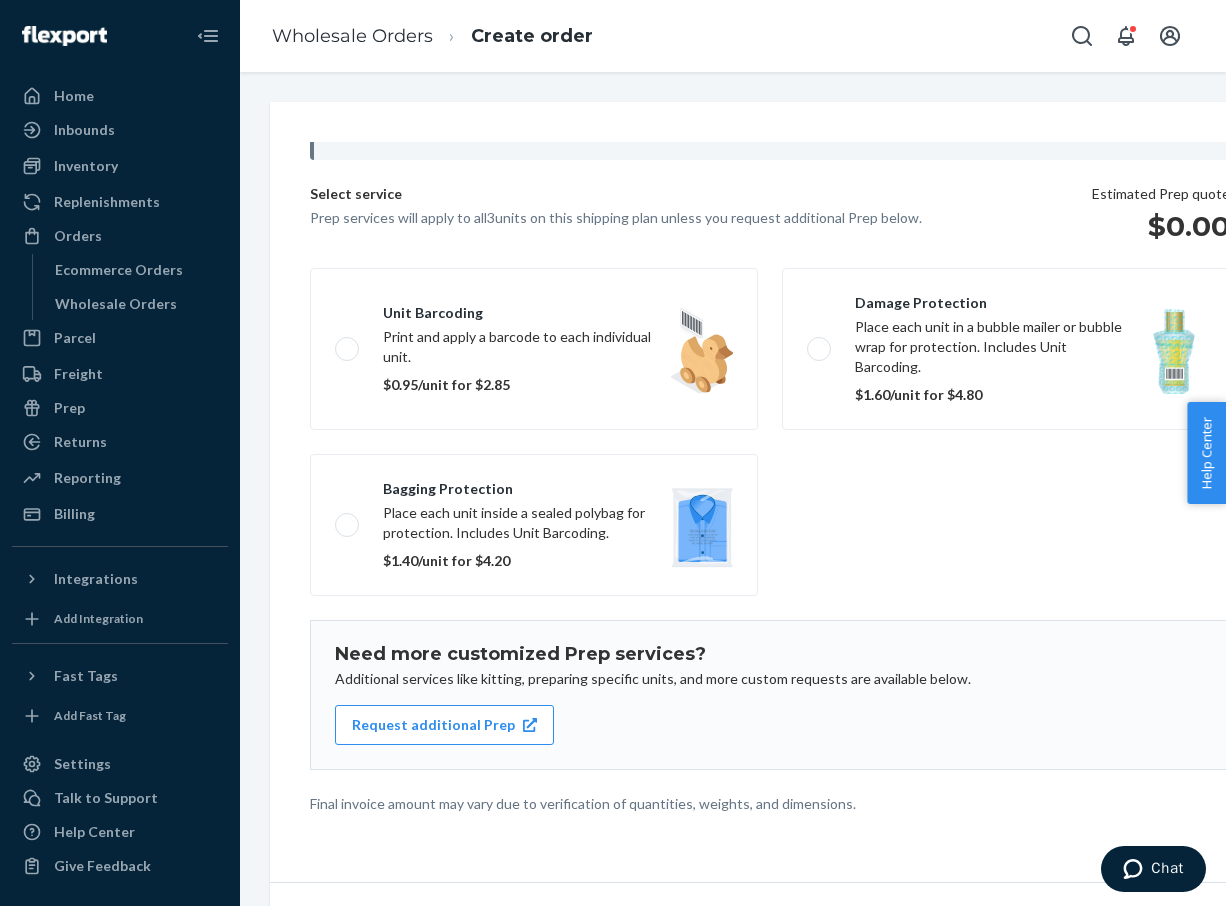 scroll, scrollTop: 168, scrollLeft: 0, axis: vertical 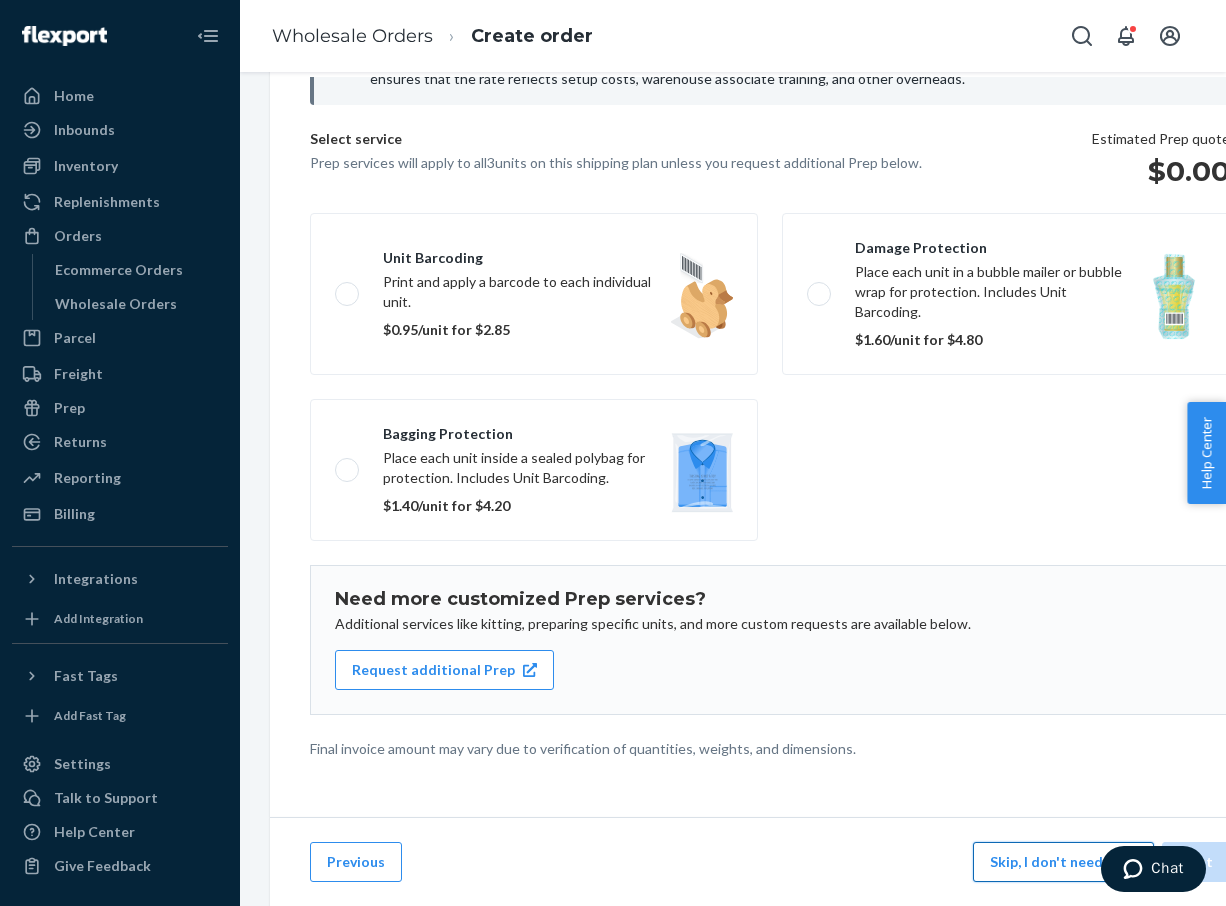 click on "Skip, I don't need Prep" at bounding box center (1063, 862) 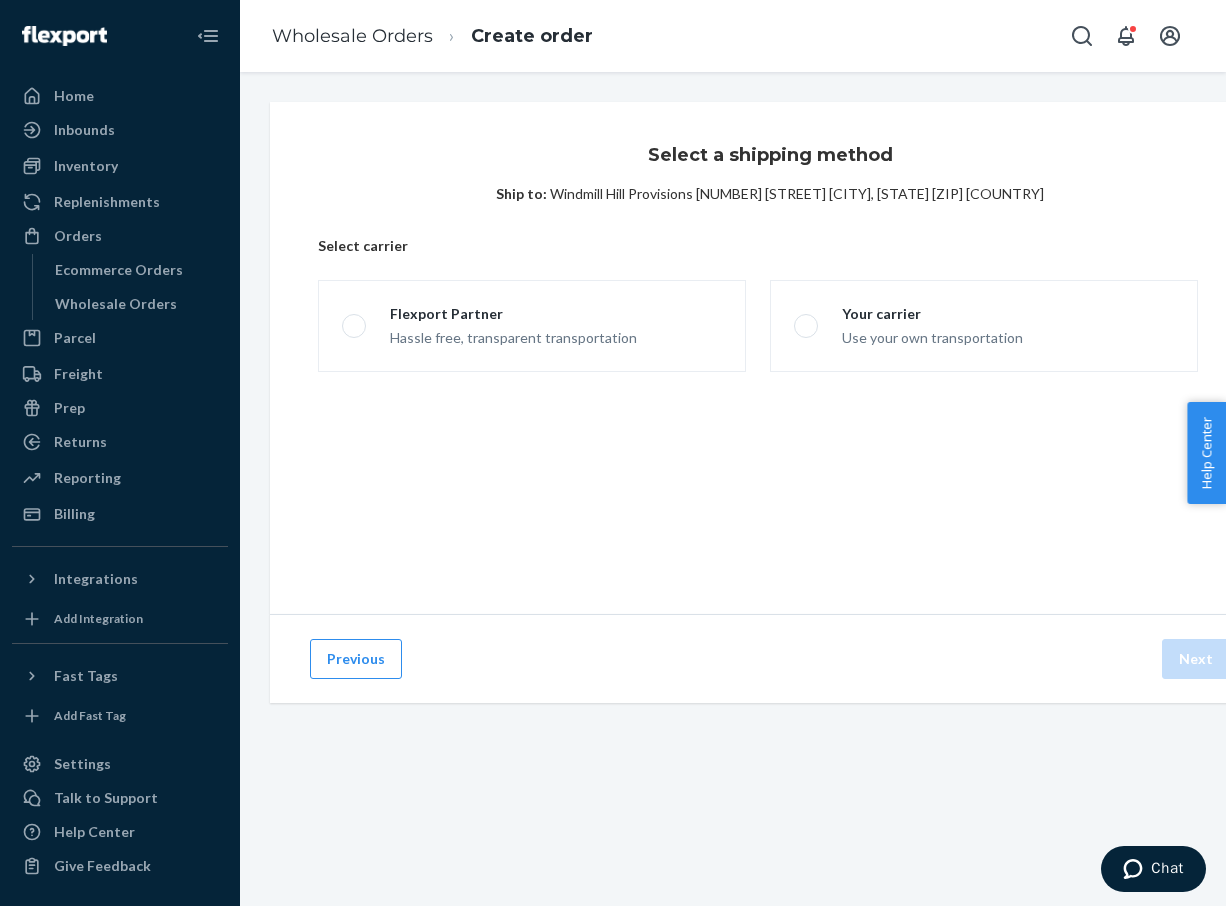 scroll, scrollTop: 0, scrollLeft: 0, axis: both 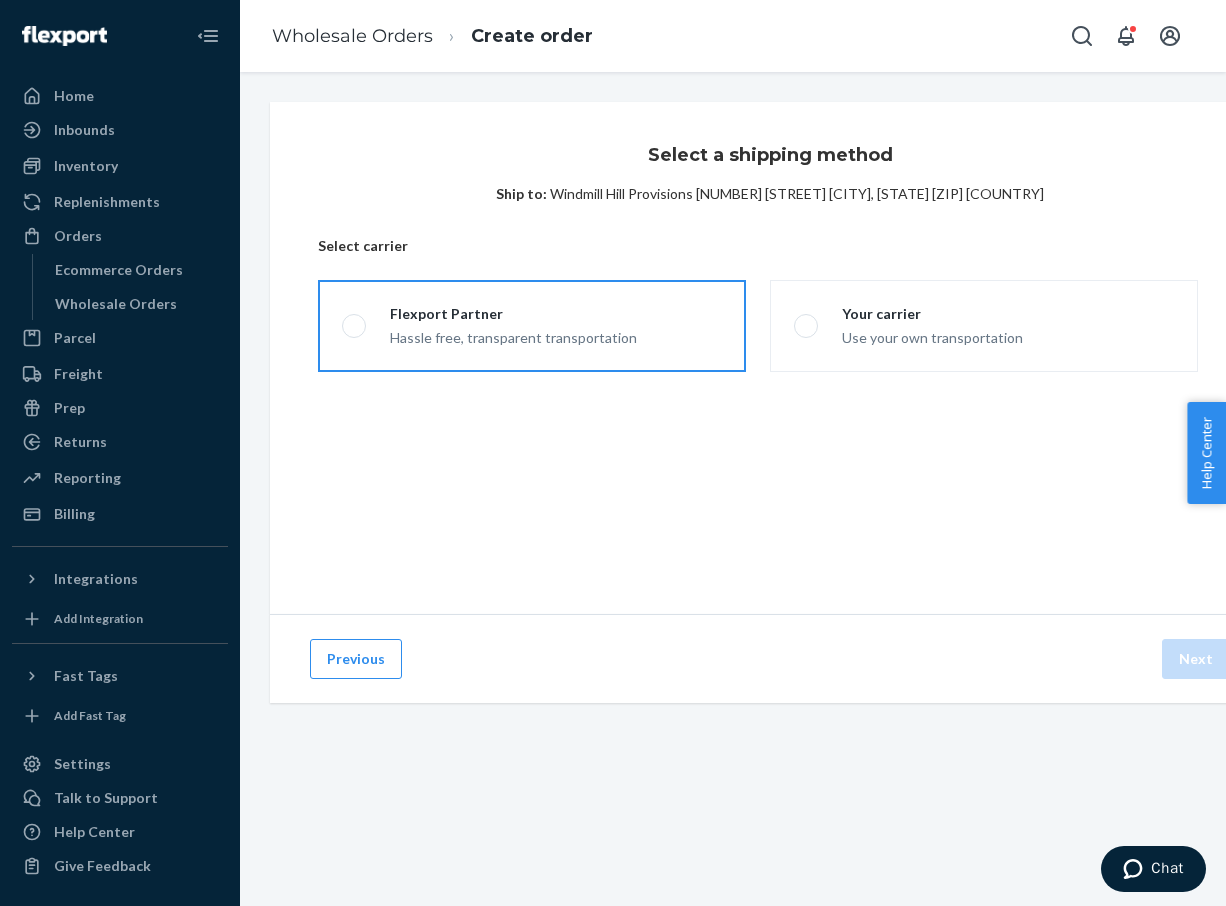 click on "Flexport Partner Hassle free, transparent transportation" at bounding box center [532, 326] 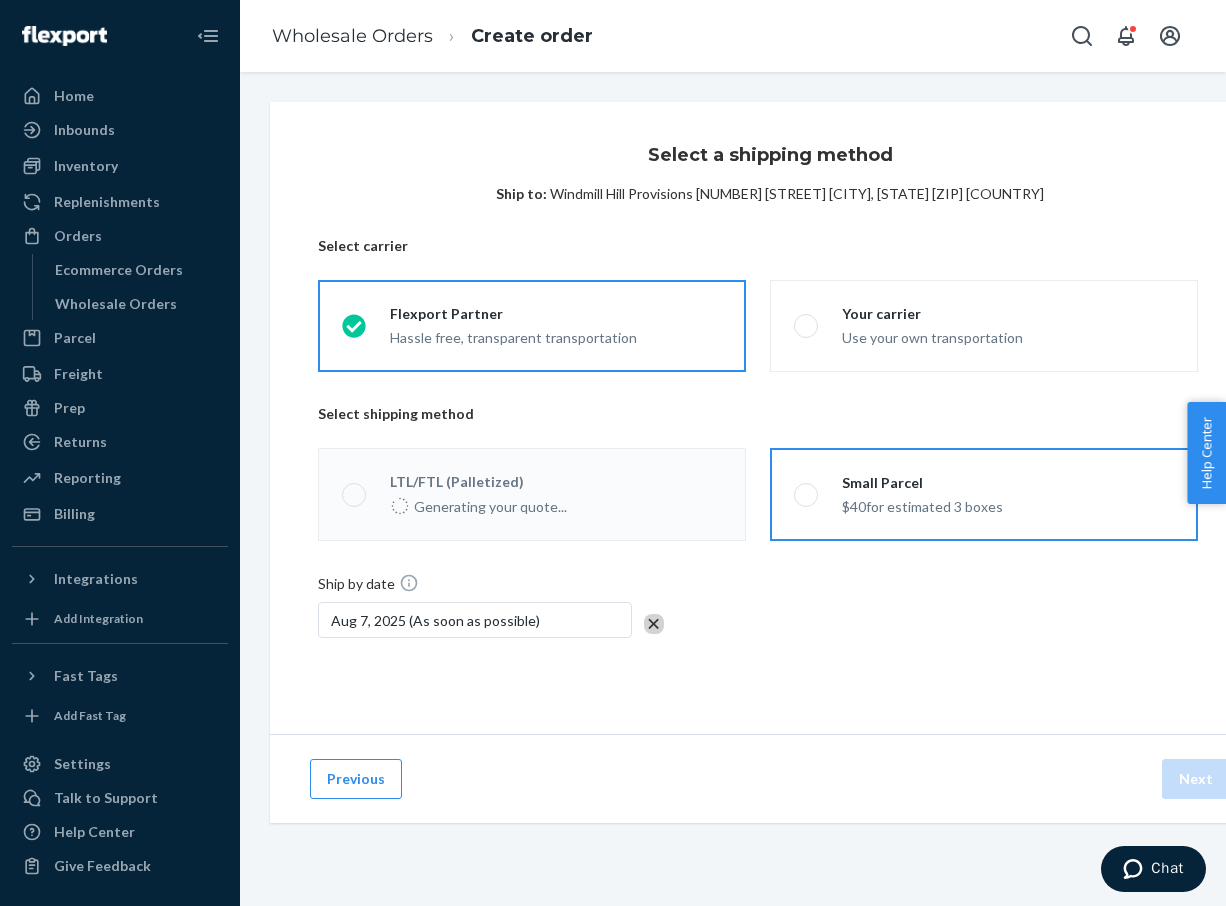 click on "Small Parcel $40  for estimated 3 boxes" at bounding box center (984, 494) 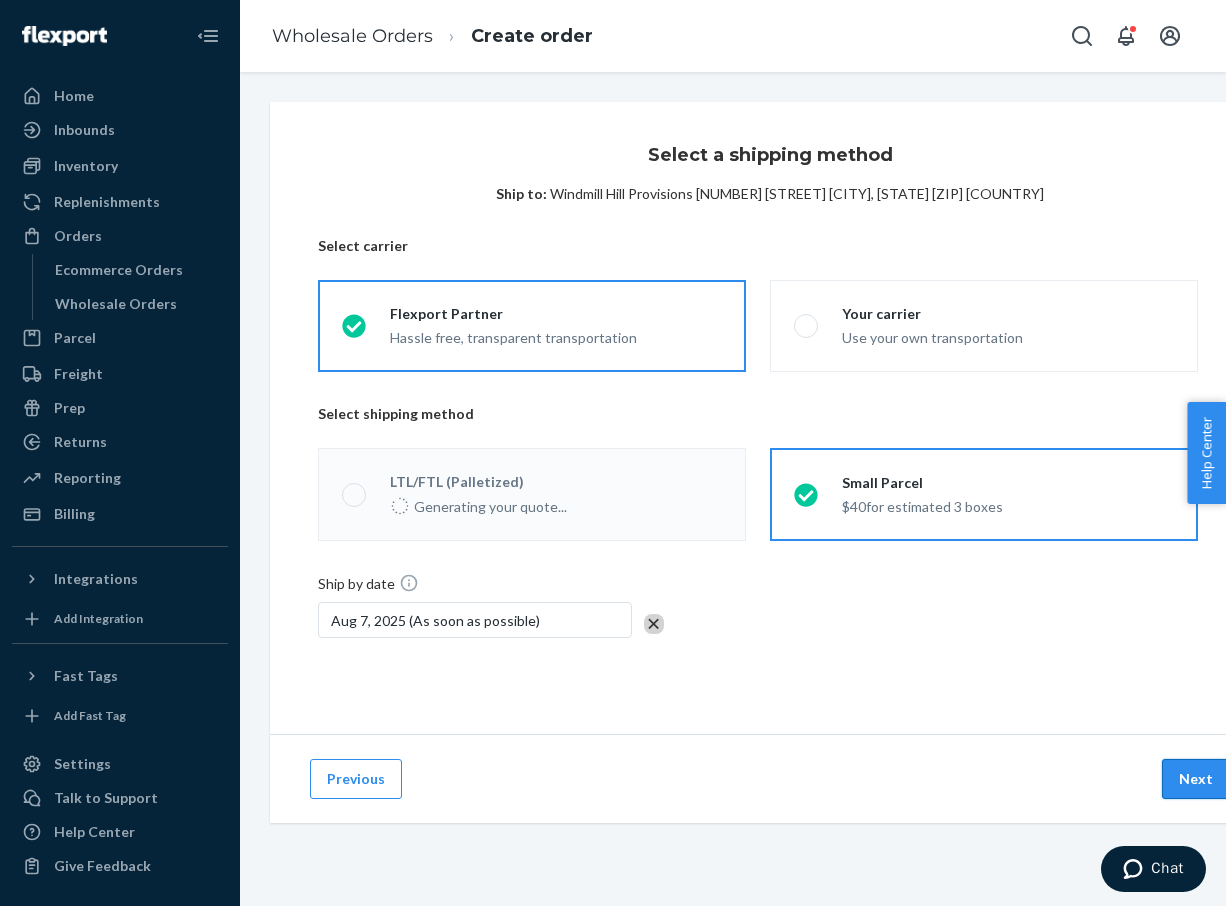 click on "Next" at bounding box center (1196, 779) 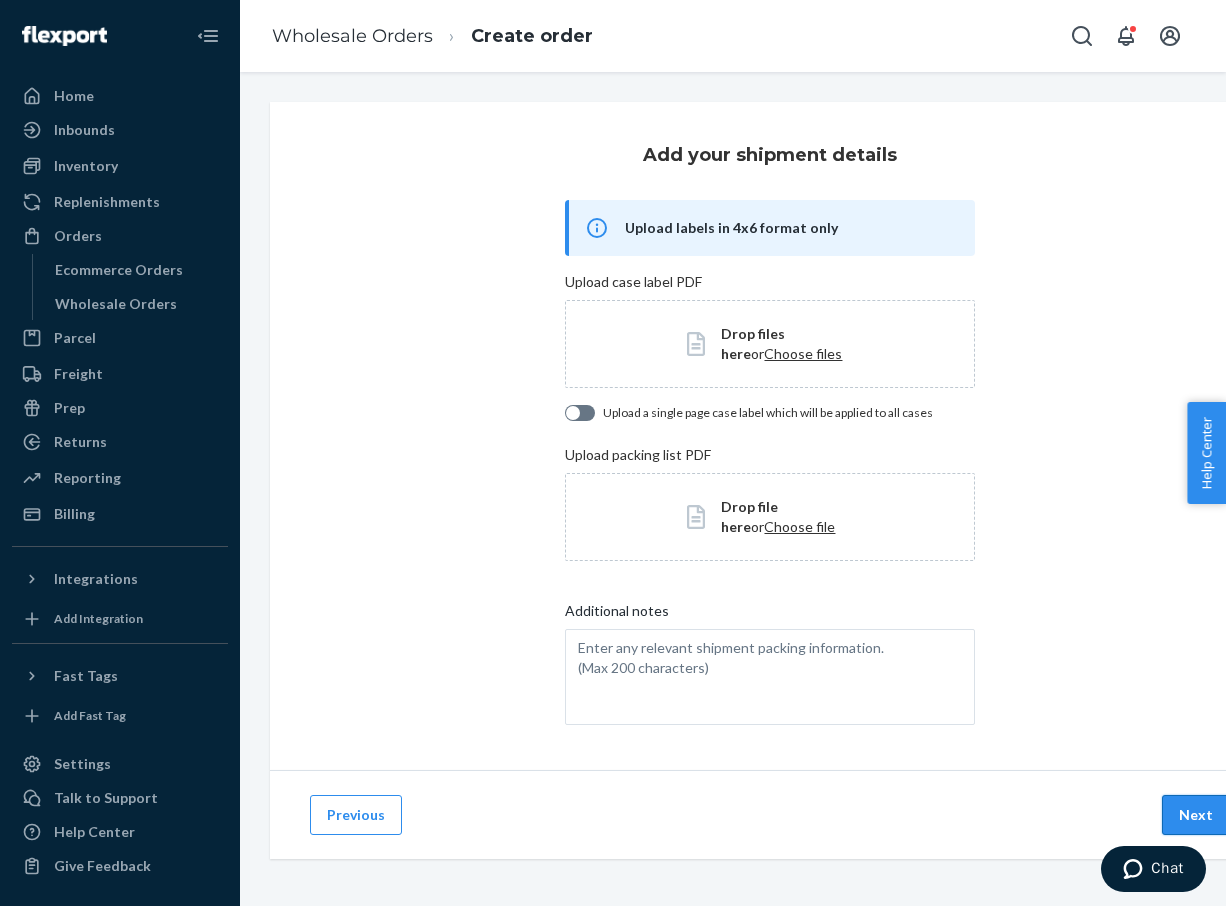click on "Next" at bounding box center [1196, 815] 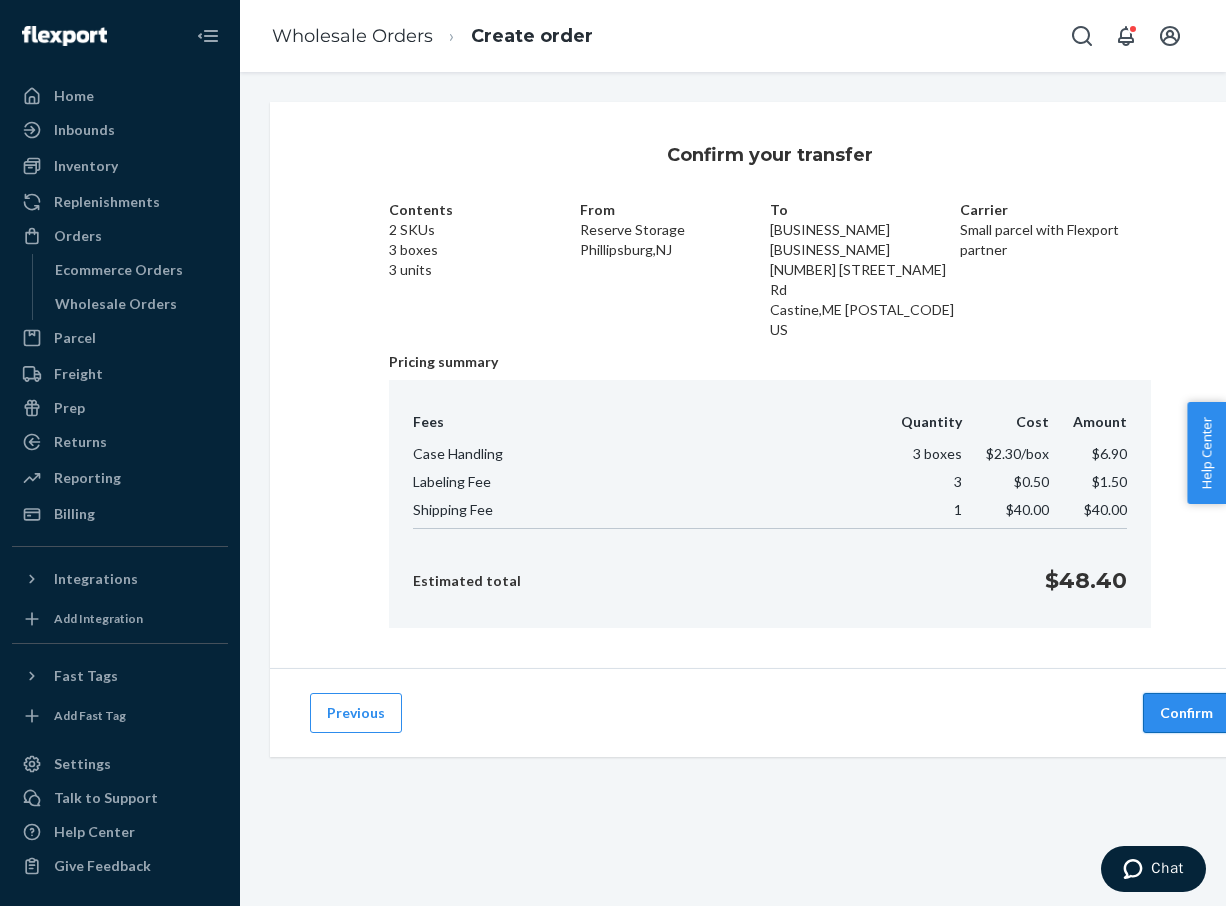 click on "Confirm" at bounding box center (1186, 713) 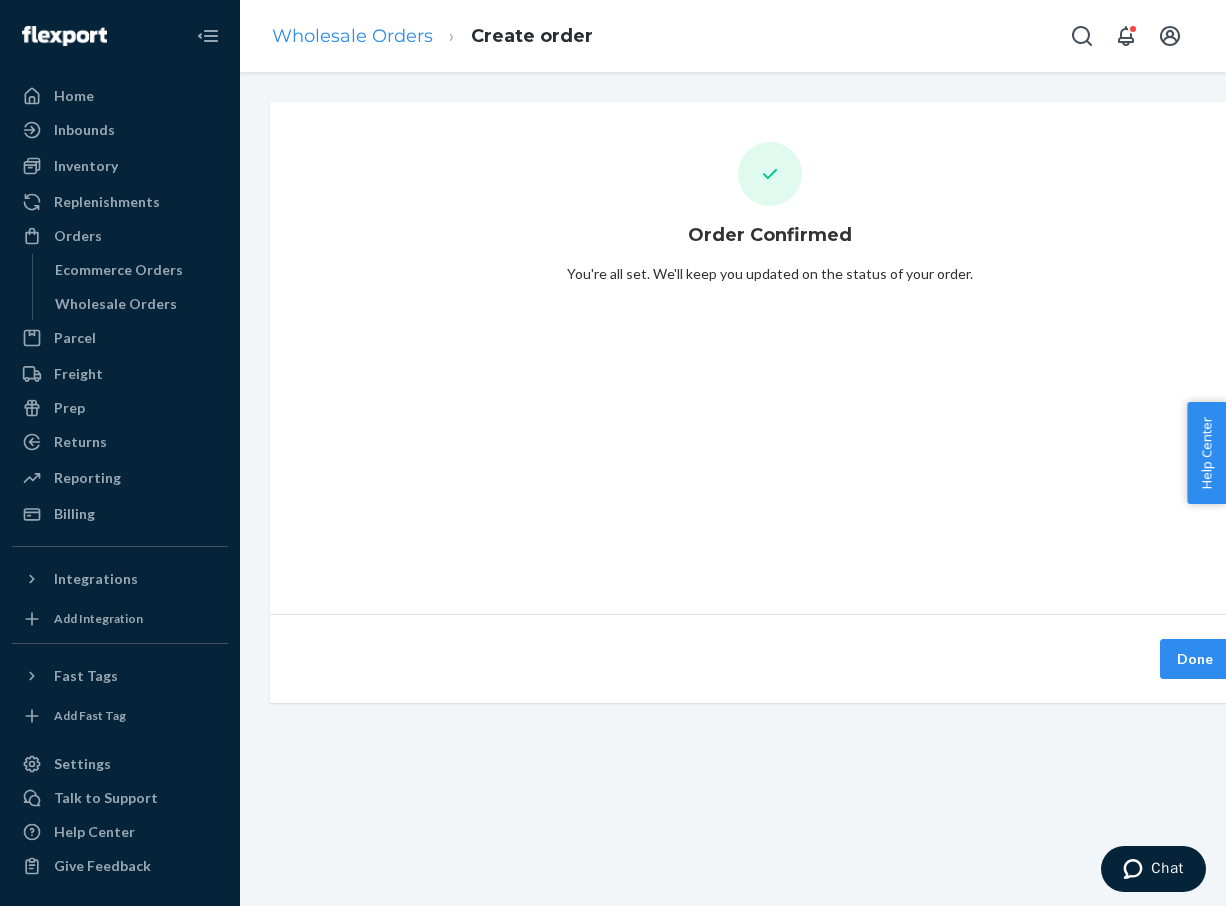 click on "Wholesale Orders" at bounding box center [352, 36] 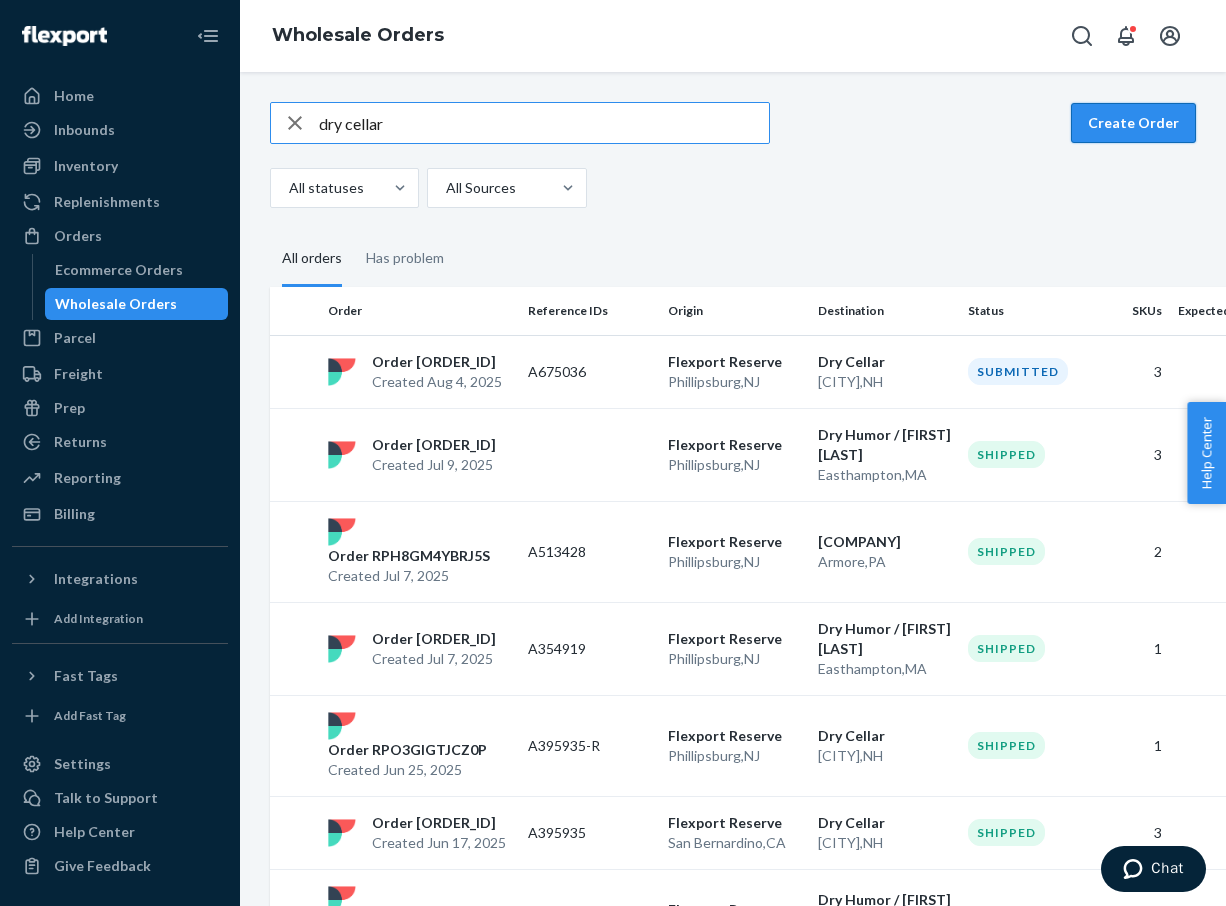 click on "Create Order" at bounding box center [1133, 123] 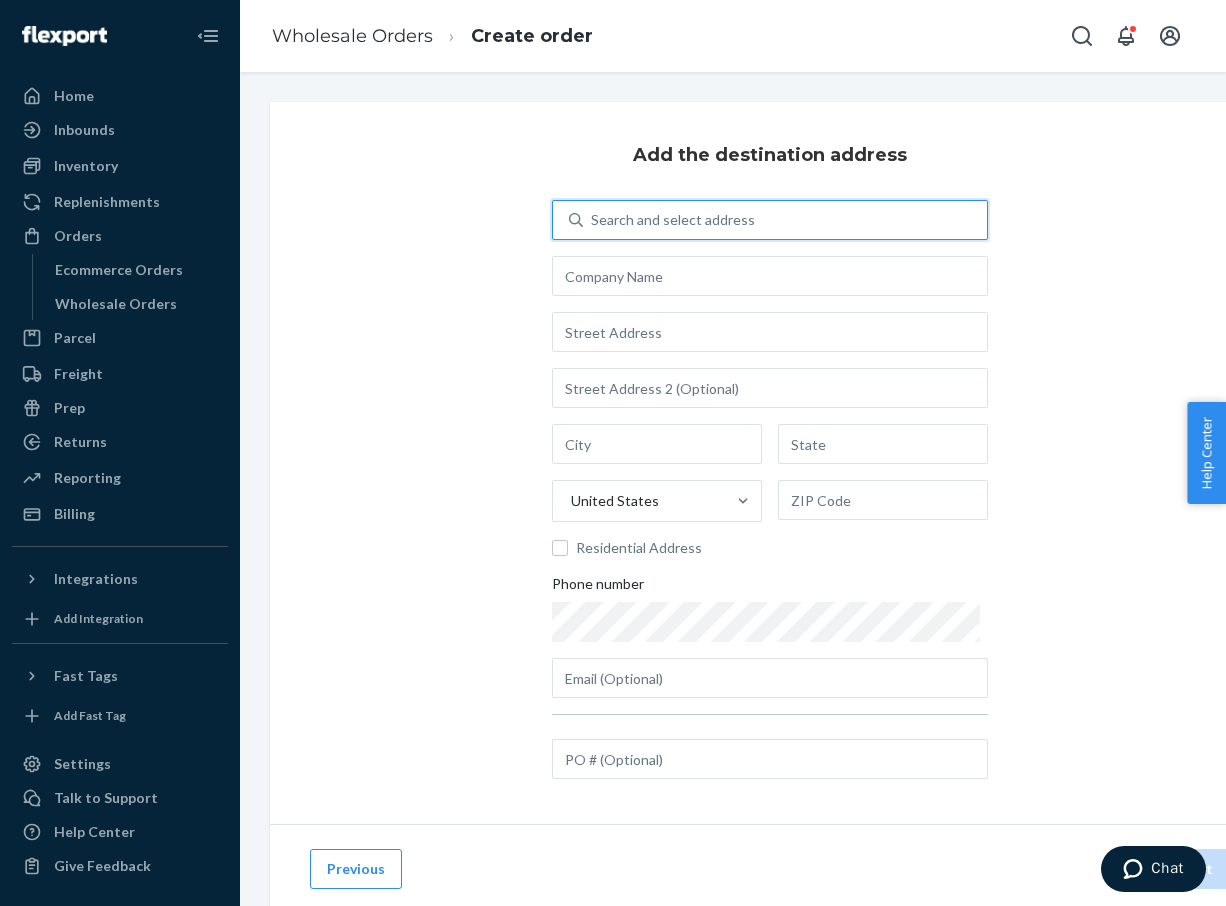 click on "Search and select address" at bounding box center (785, 220) 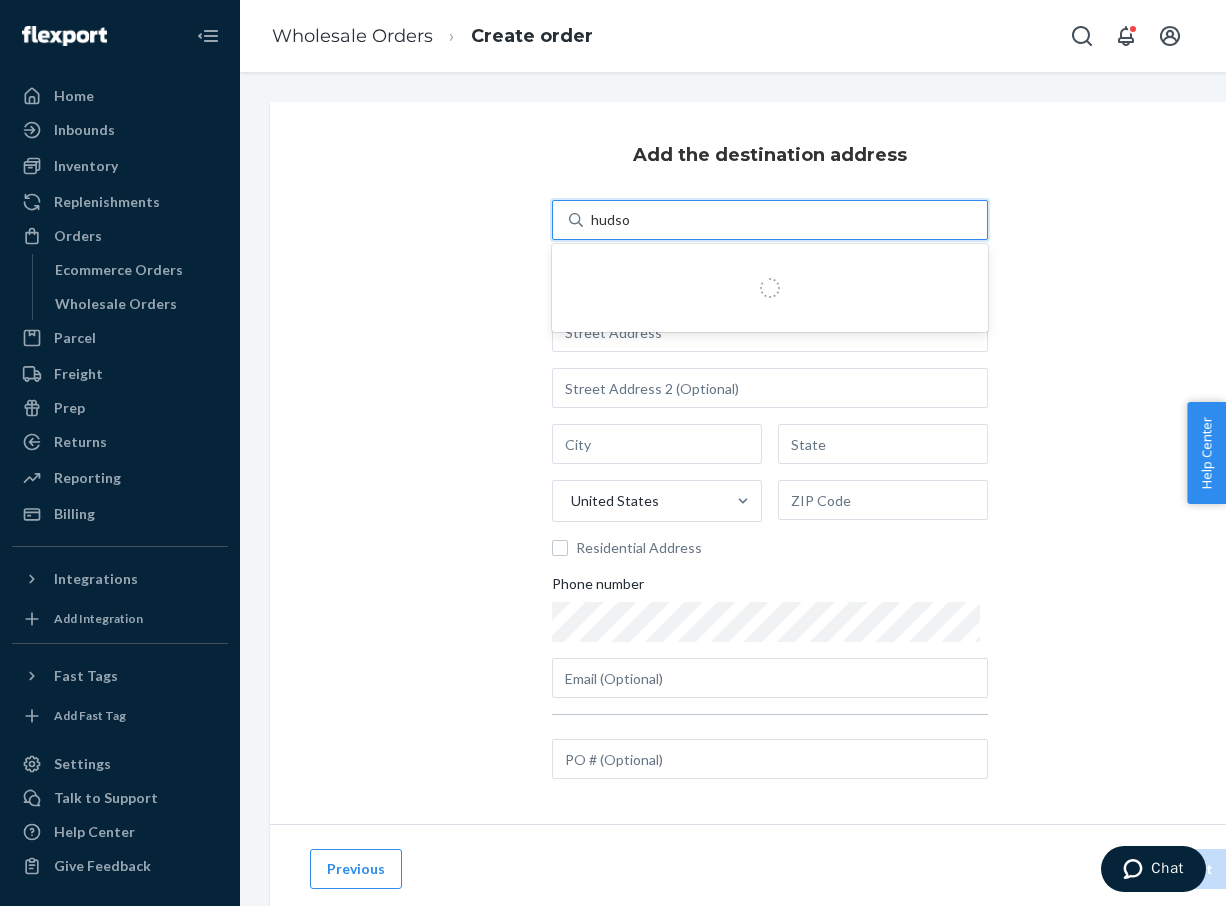 type on "hudson" 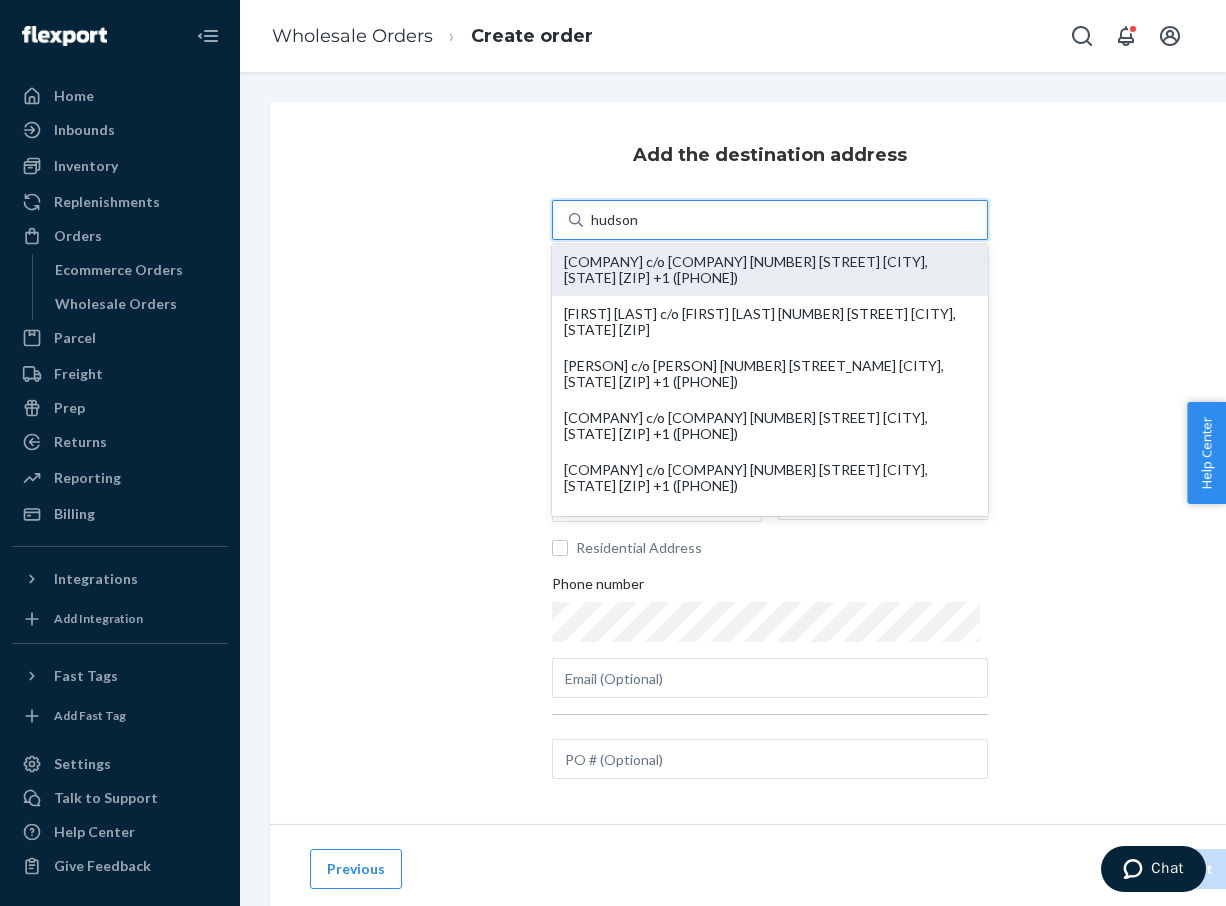 click on "[COMPANY] c/o
[COMPANY]
[NUMBER] [STREET]
[CITY], [STATE] [ZIP]
+1 ([PHONE])" at bounding box center (770, 270) 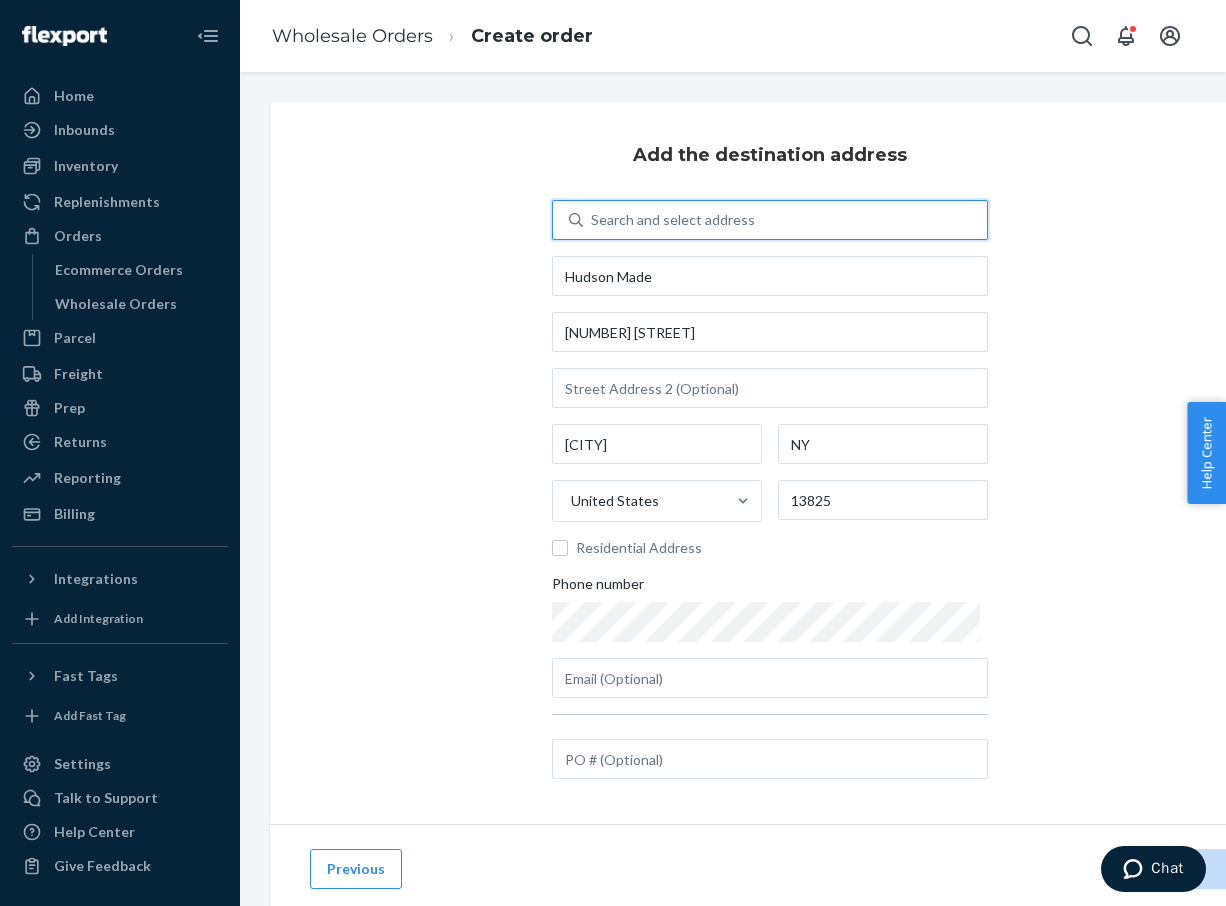 type 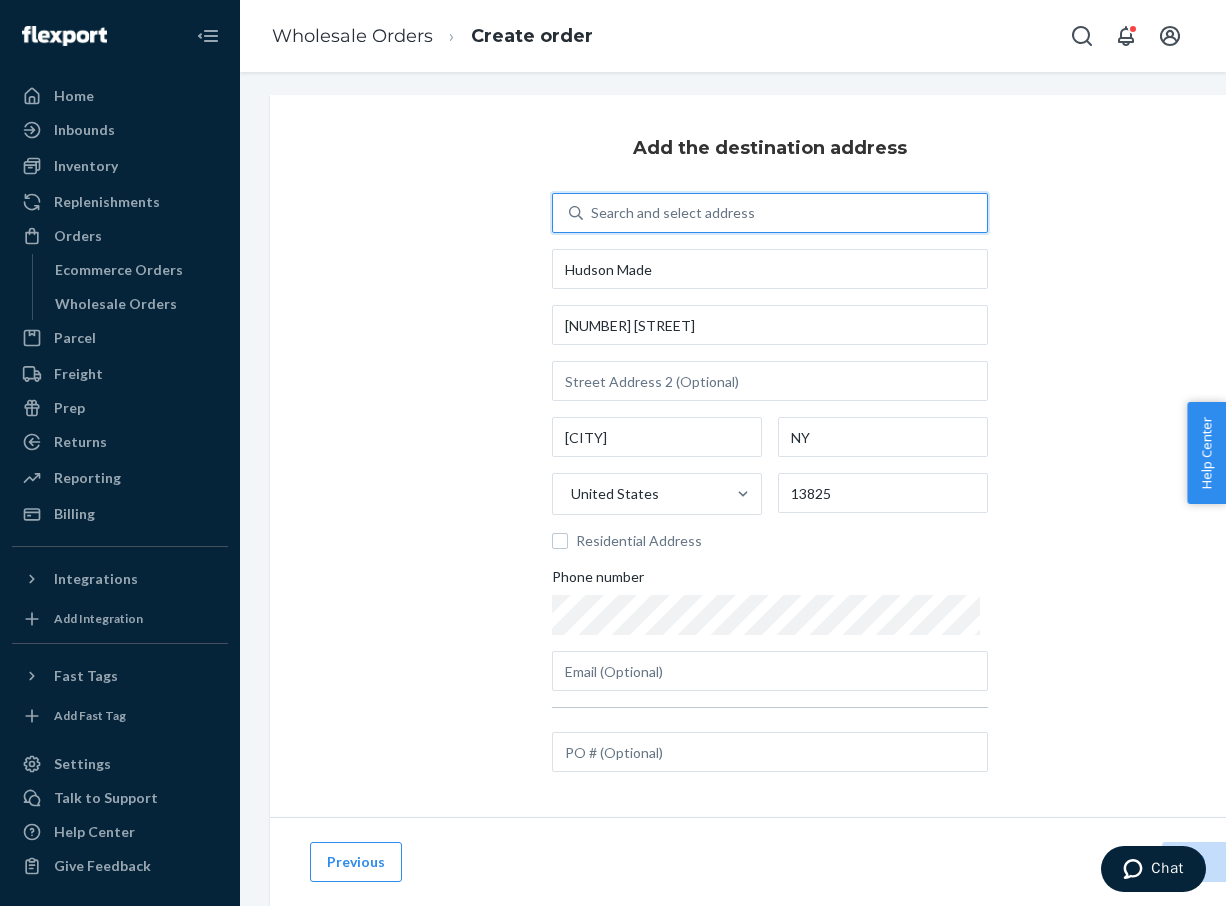 scroll, scrollTop: 7, scrollLeft: 0, axis: vertical 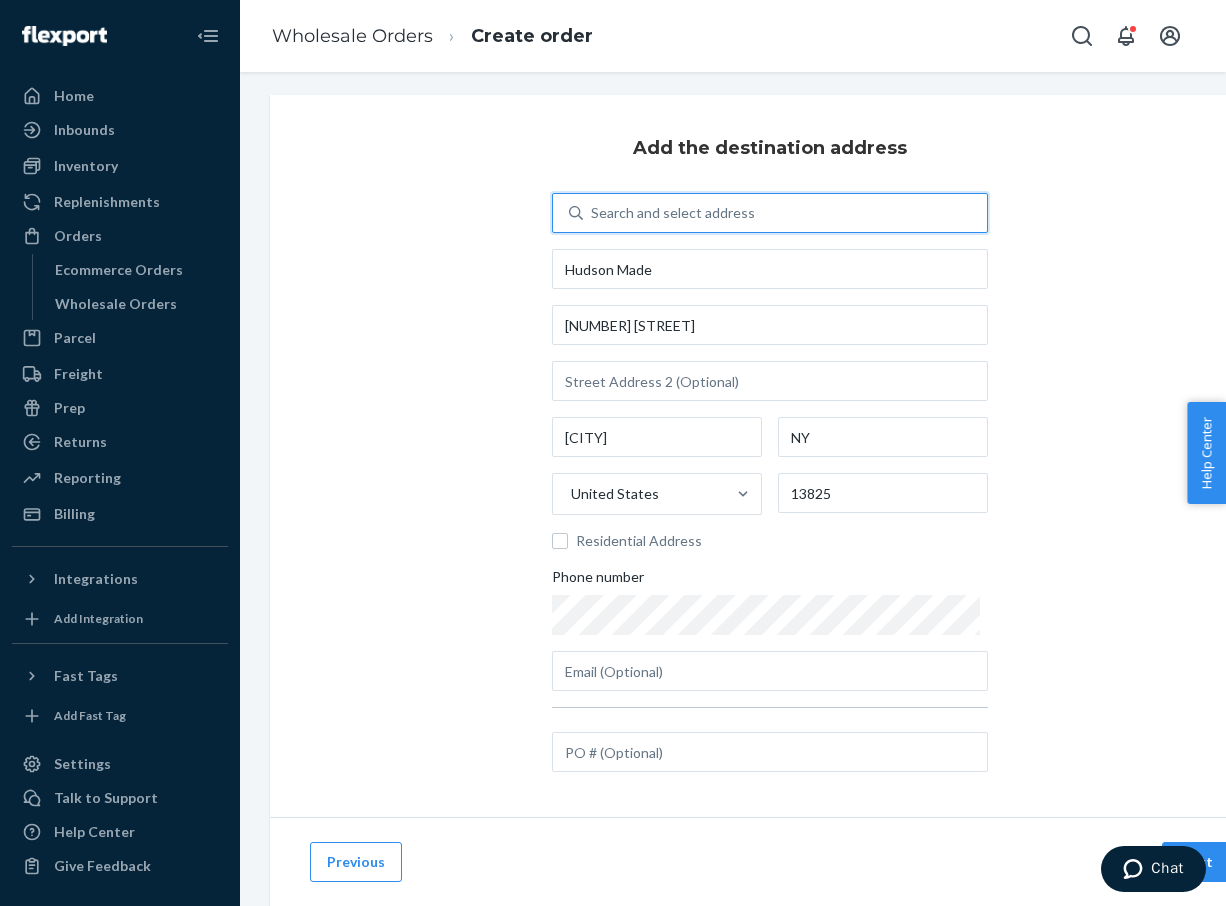 click on "0 results available. Select is focused ,type to refine list, press Down to open the menu, Search and select address Hudson Made [NUMBER] [STREET] [CITY] [STATE] [POSTAL_CODE] Residential Address Phone number" at bounding box center [770, 485] 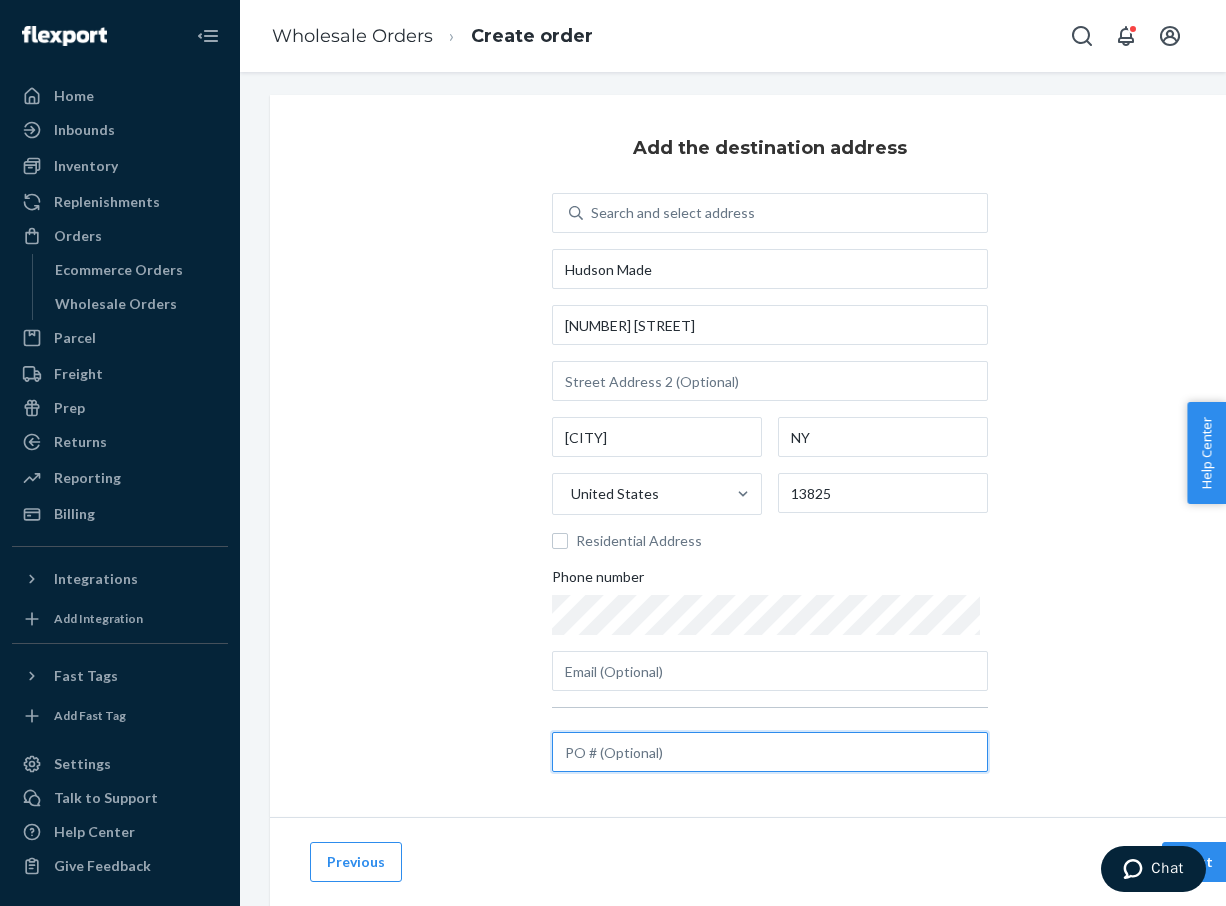 click at bounding box center (770, 752) 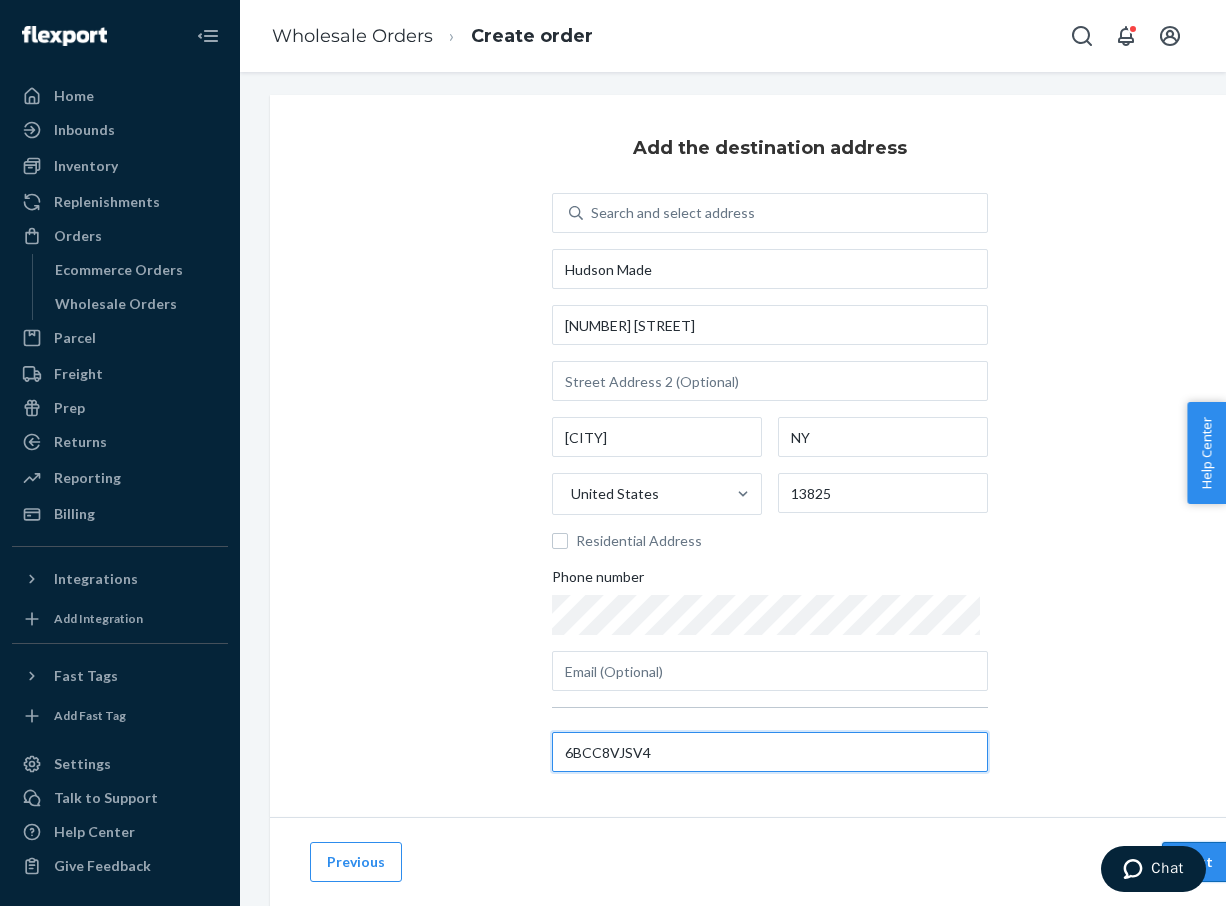 type on "6BCC8VJSV4" 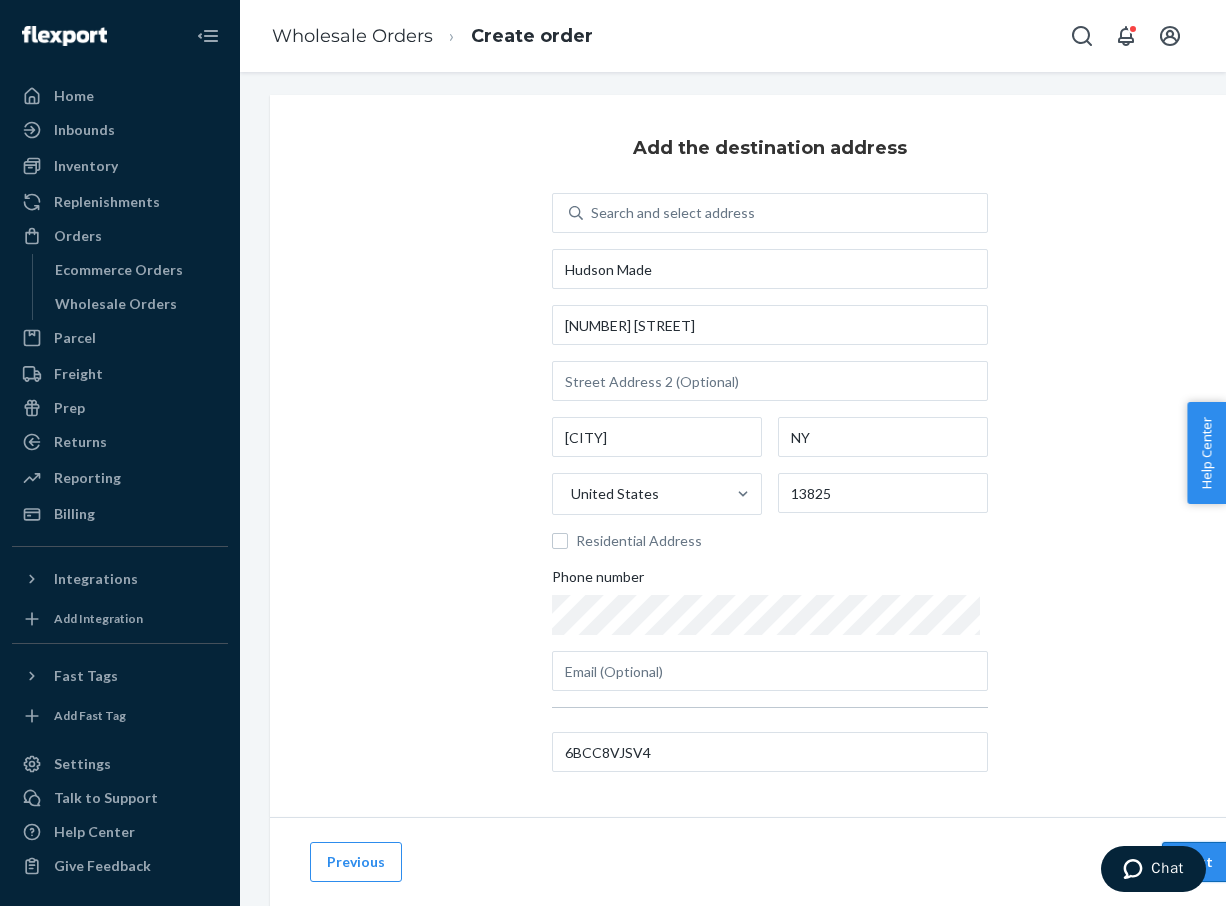 click on "Next" at bounding box center [1196, 862] 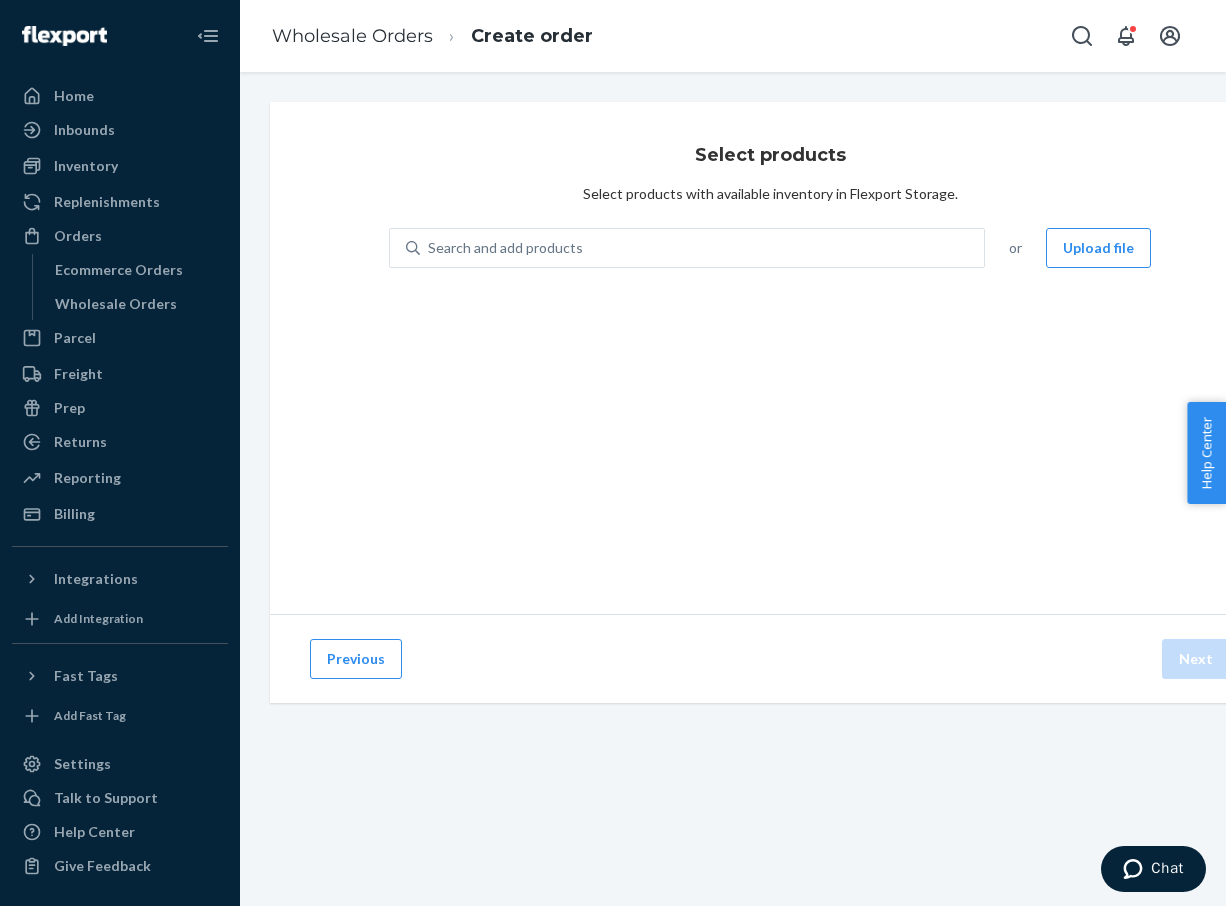 scroll, scrollTop: 0, scrollLeft: 0, axis: both 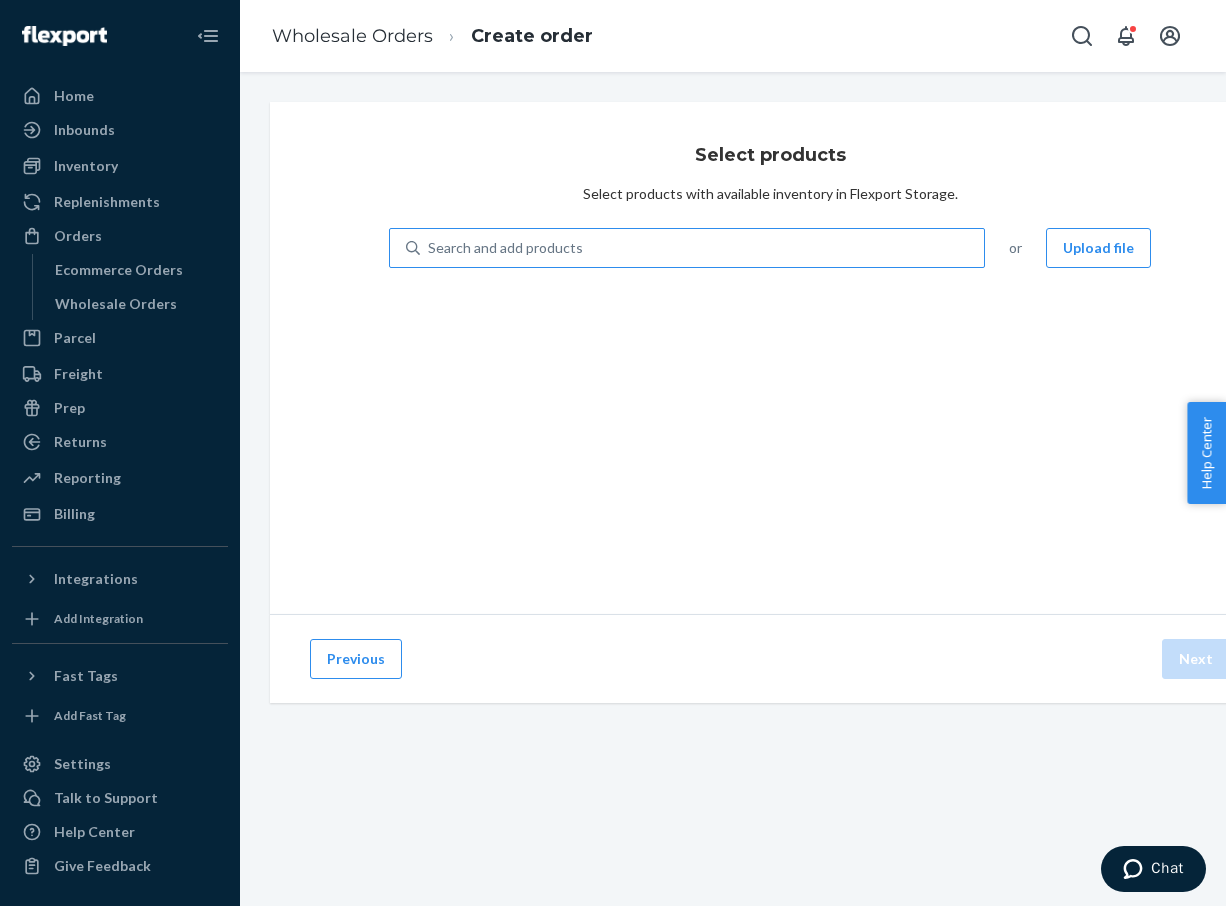 click on "Search and add products" at bounding box center [702, 248] 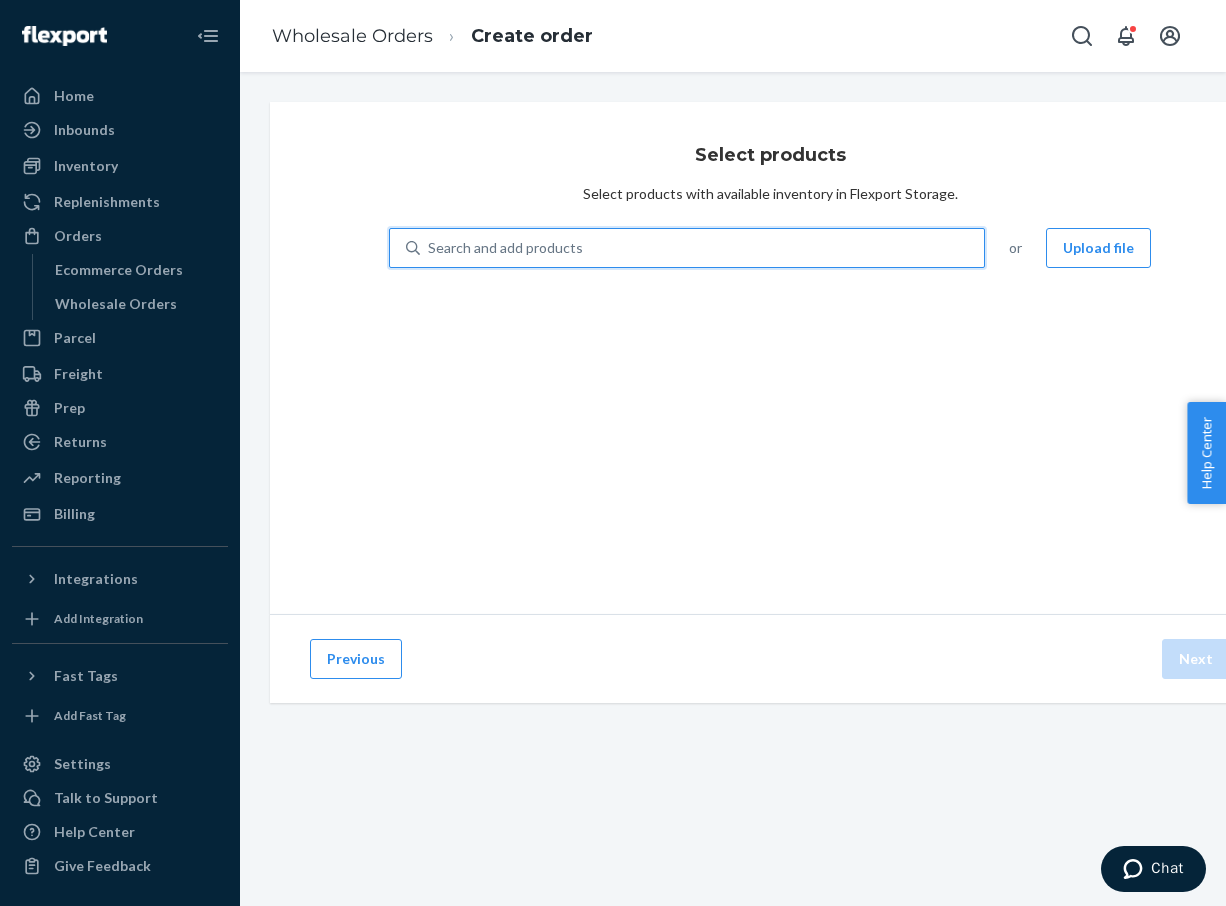 type on "h" 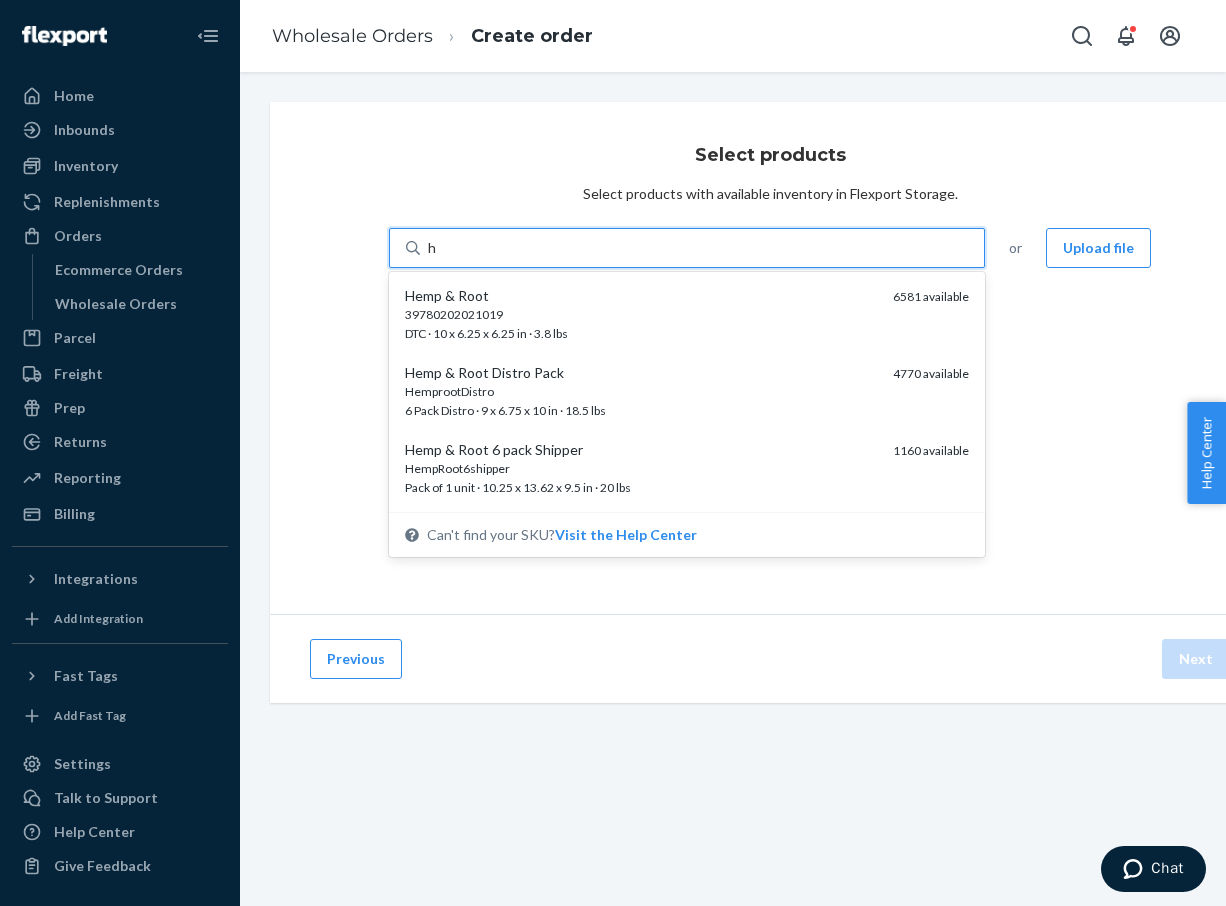 click on "HempRoot6shipper" at bounding box center (641, 468) 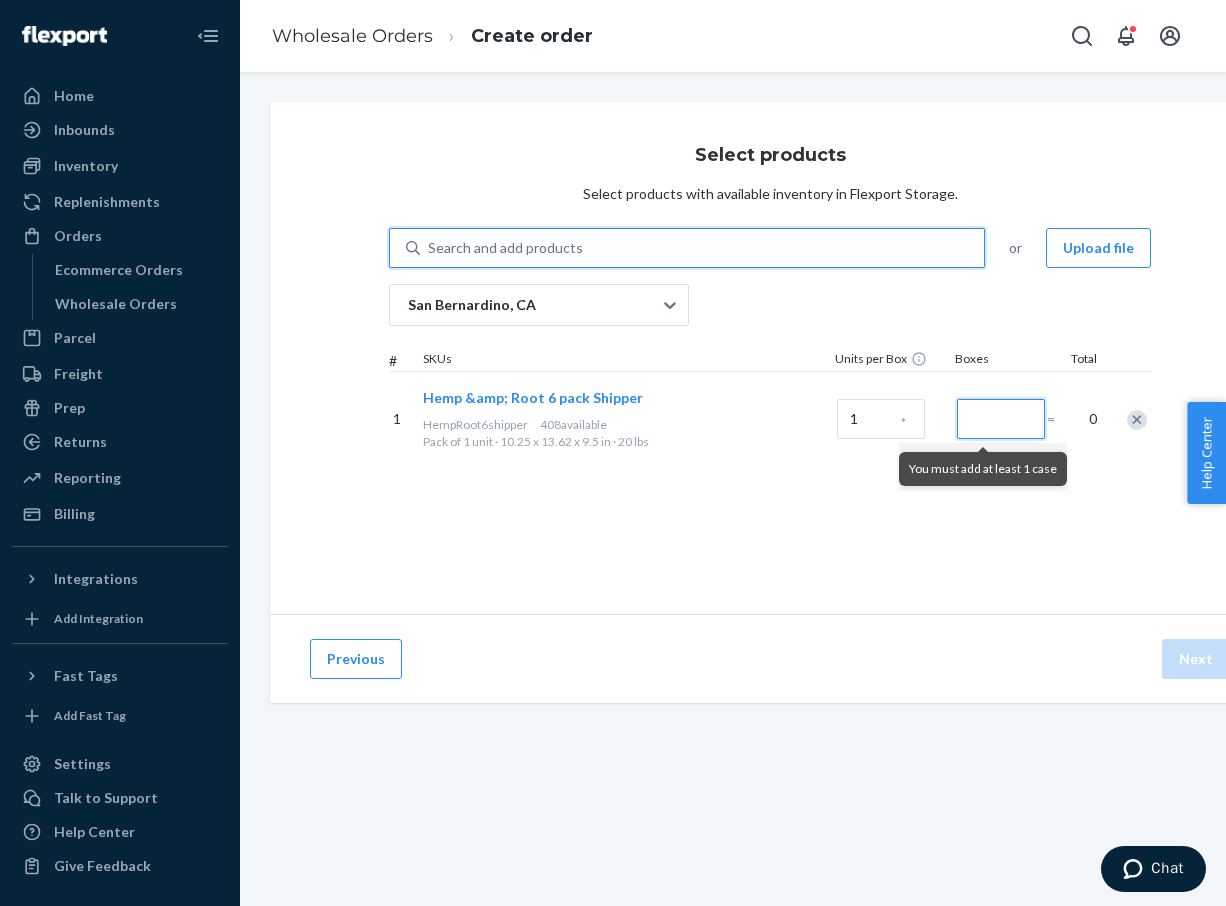click at bounding box center (1001, 419) 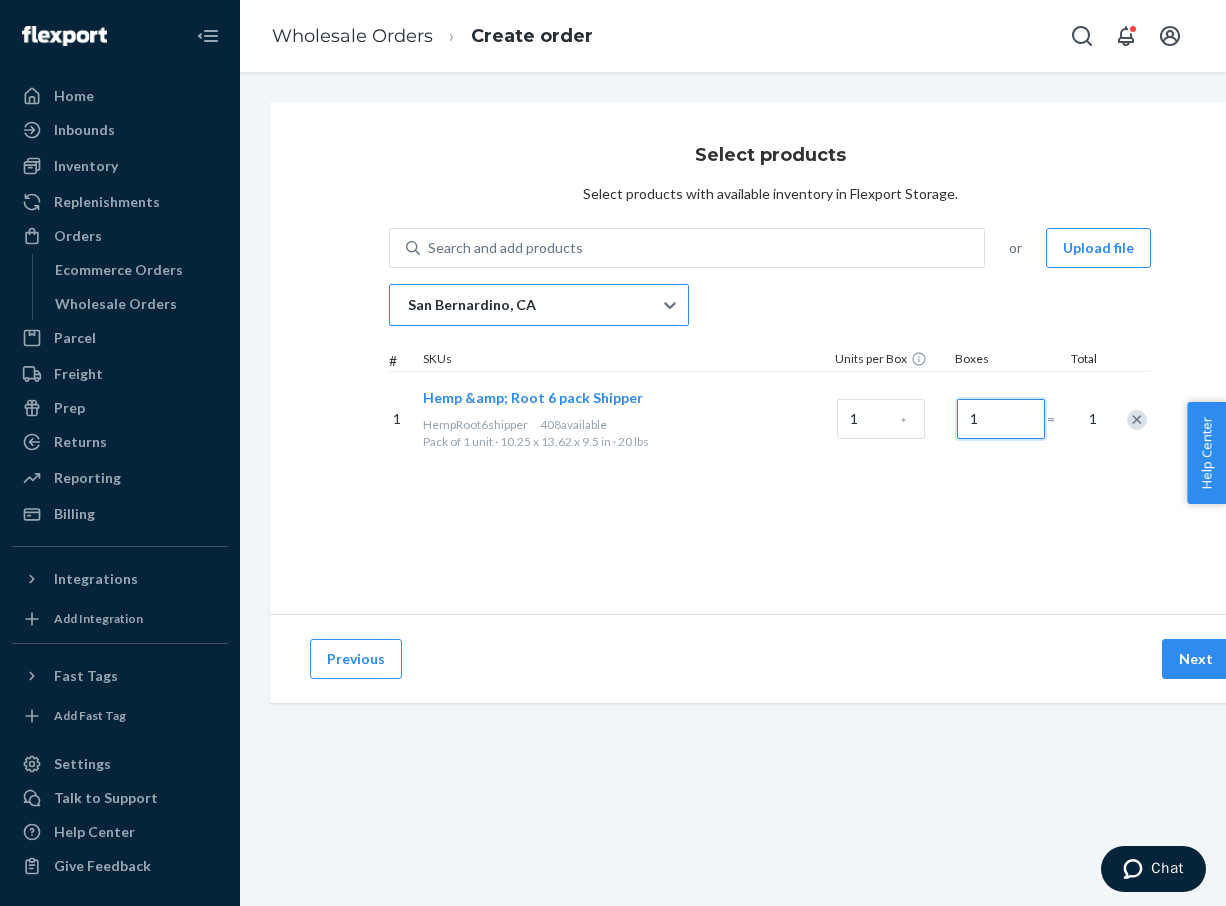 type on "1" 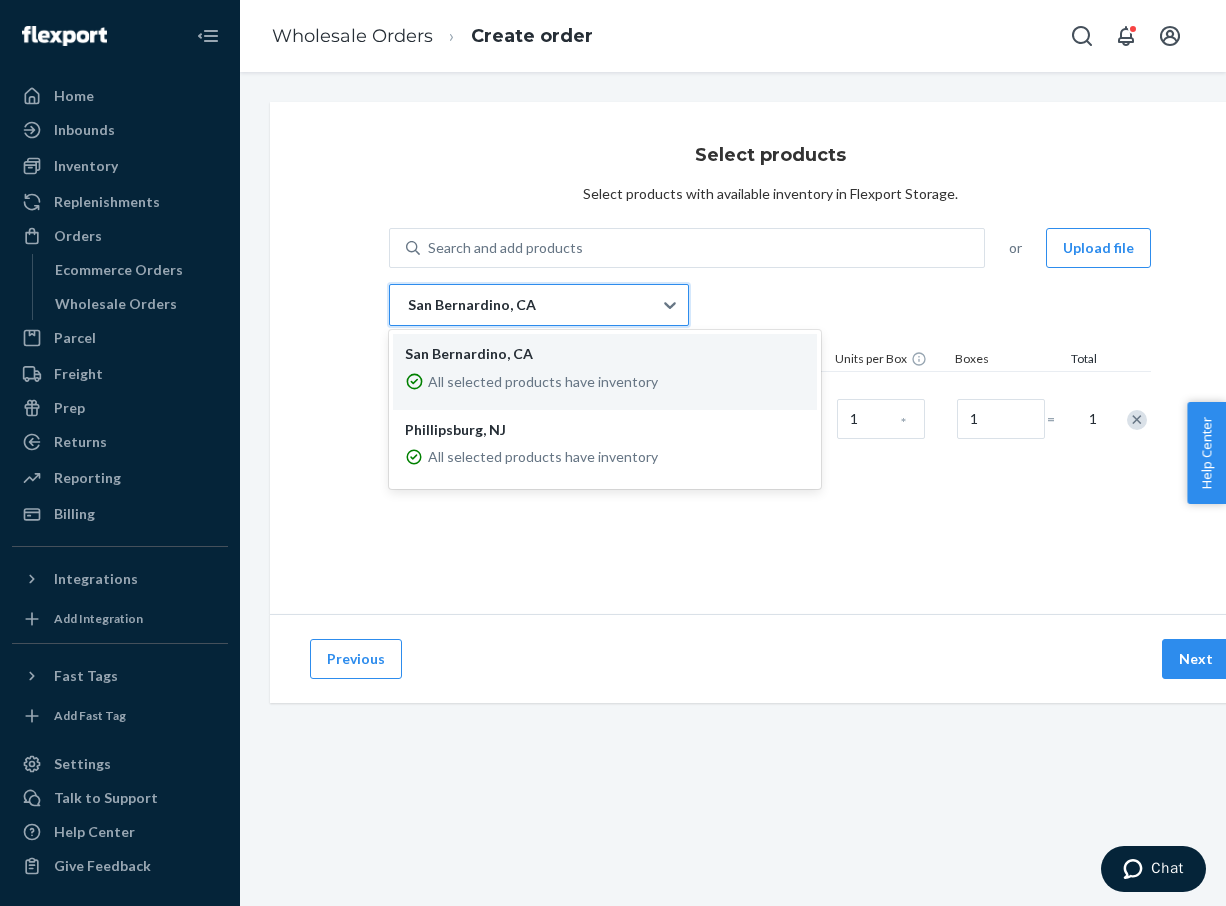 click on "San Bernardino, CA" at bounding box center [521, 305] 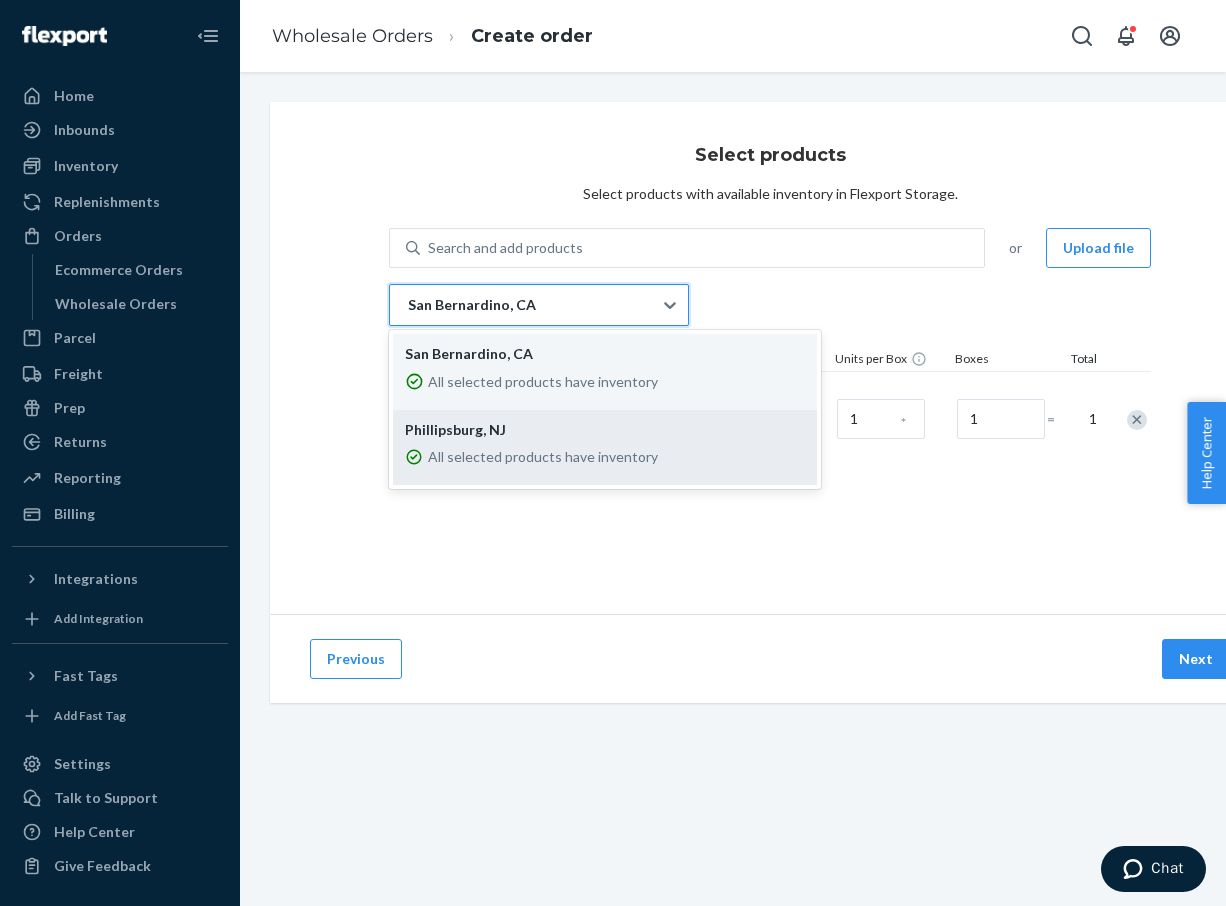 click on "All selected products have inventory" at bounding box center (605, 458) 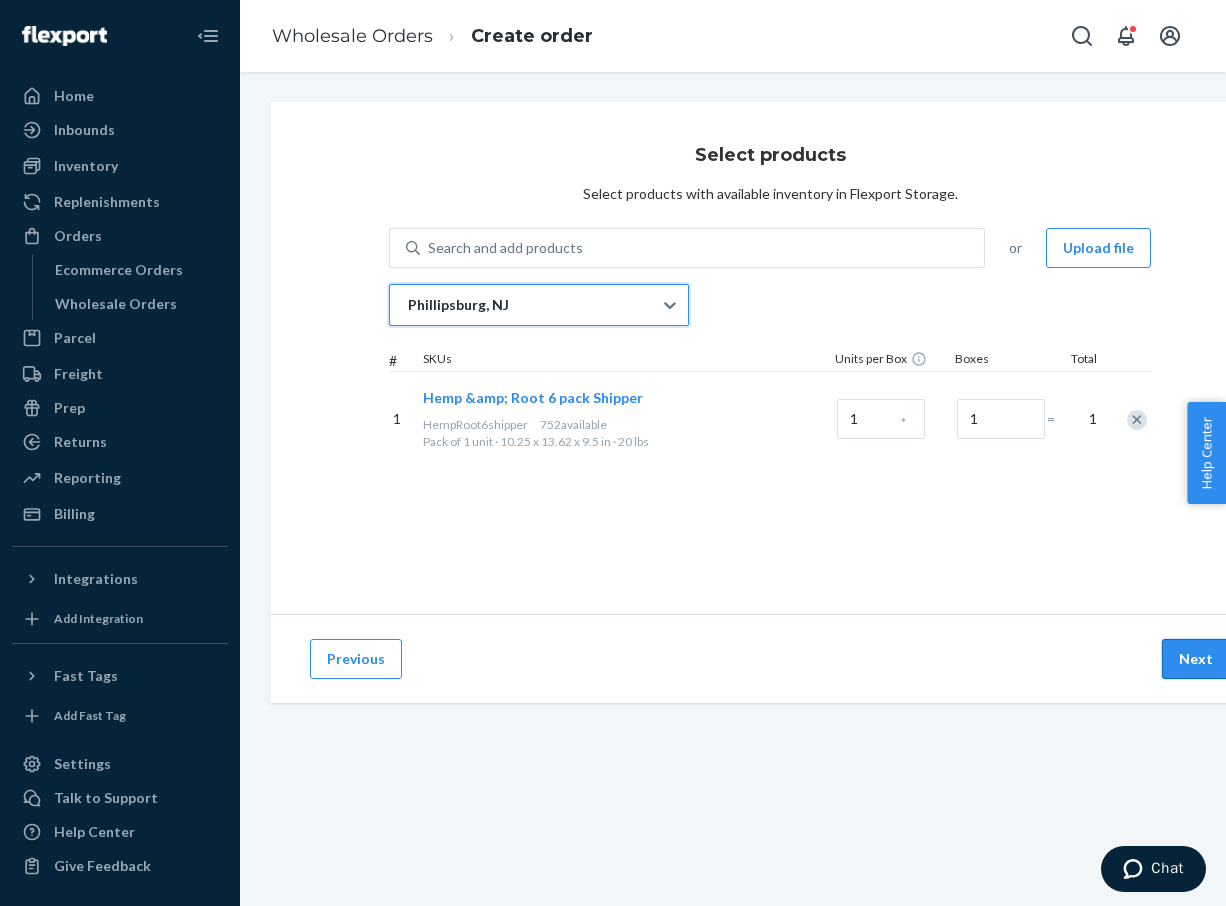 click on "Next" at bounding box center [1196, 659] 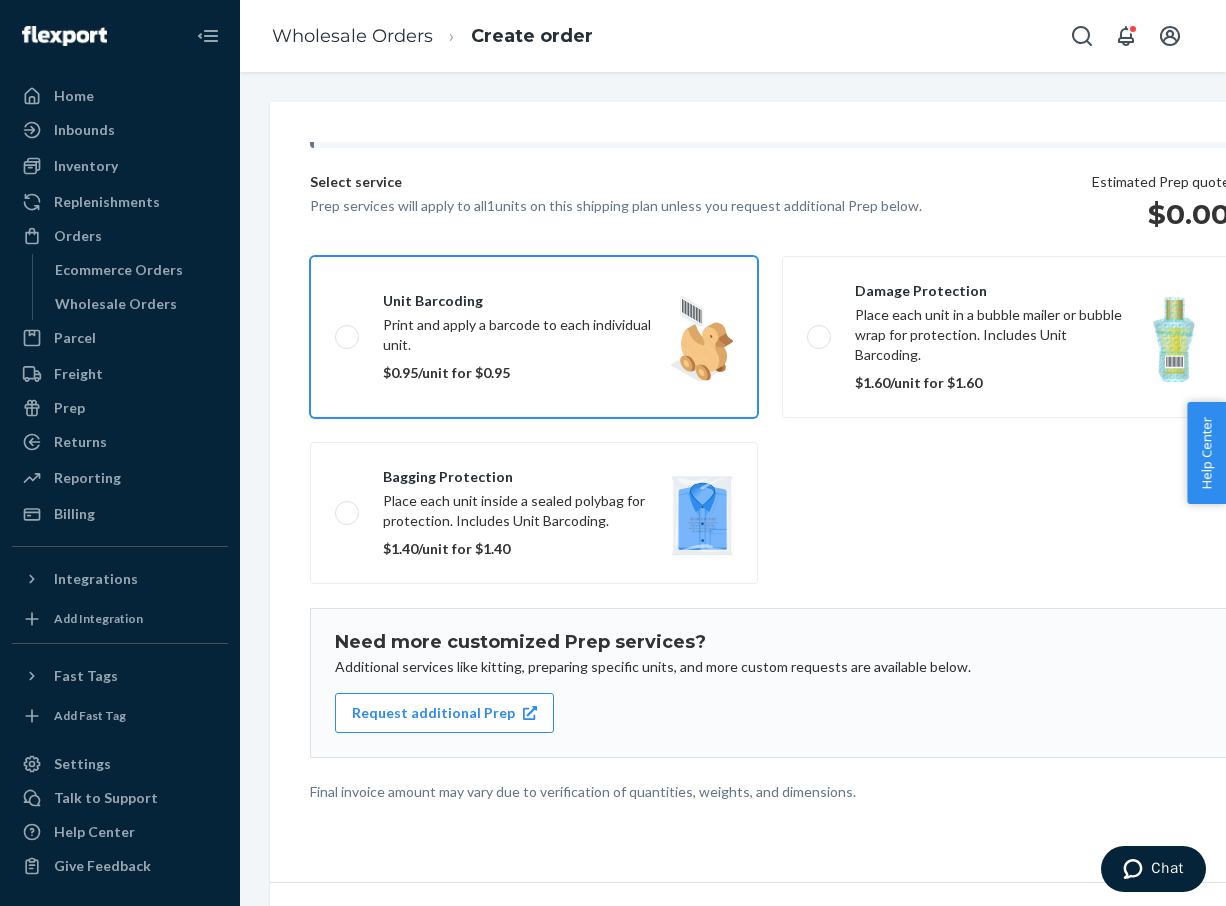 scroll, scrollTop: 168, scrollLeft: 0, axis: vertical 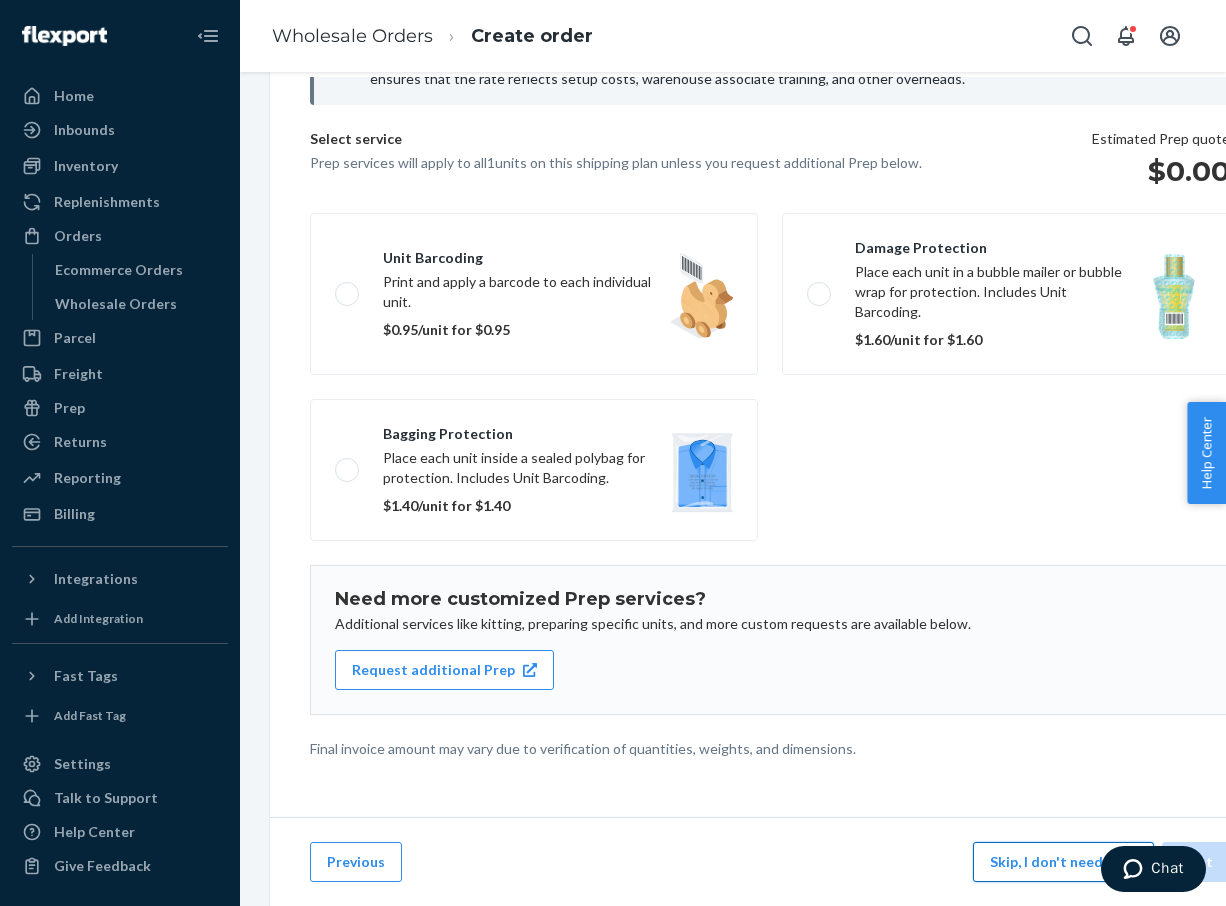 click on "Skip, I don't need Prep" at bounding box center [1063, 862] 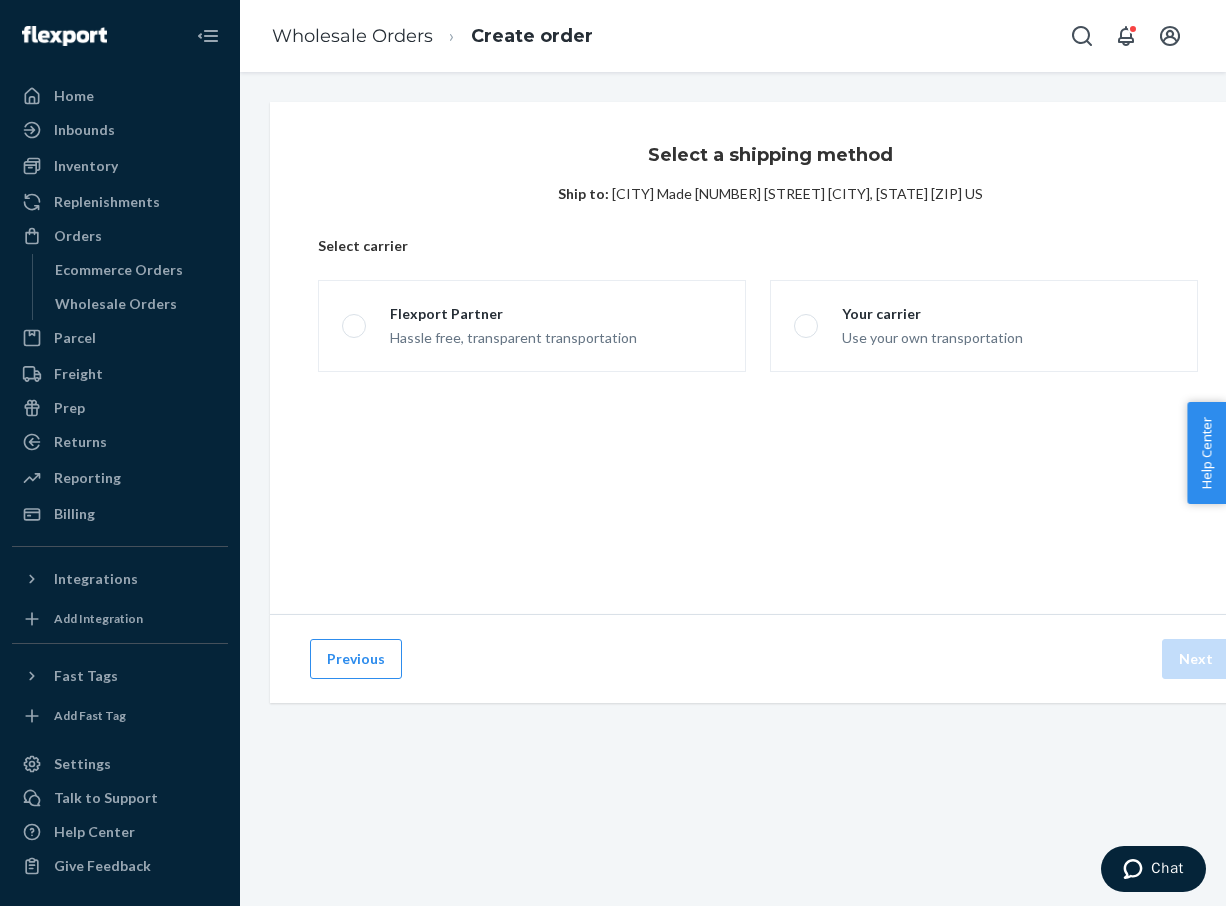 scroll, scrollTop: 0, scrollLeft: 0, axis: both 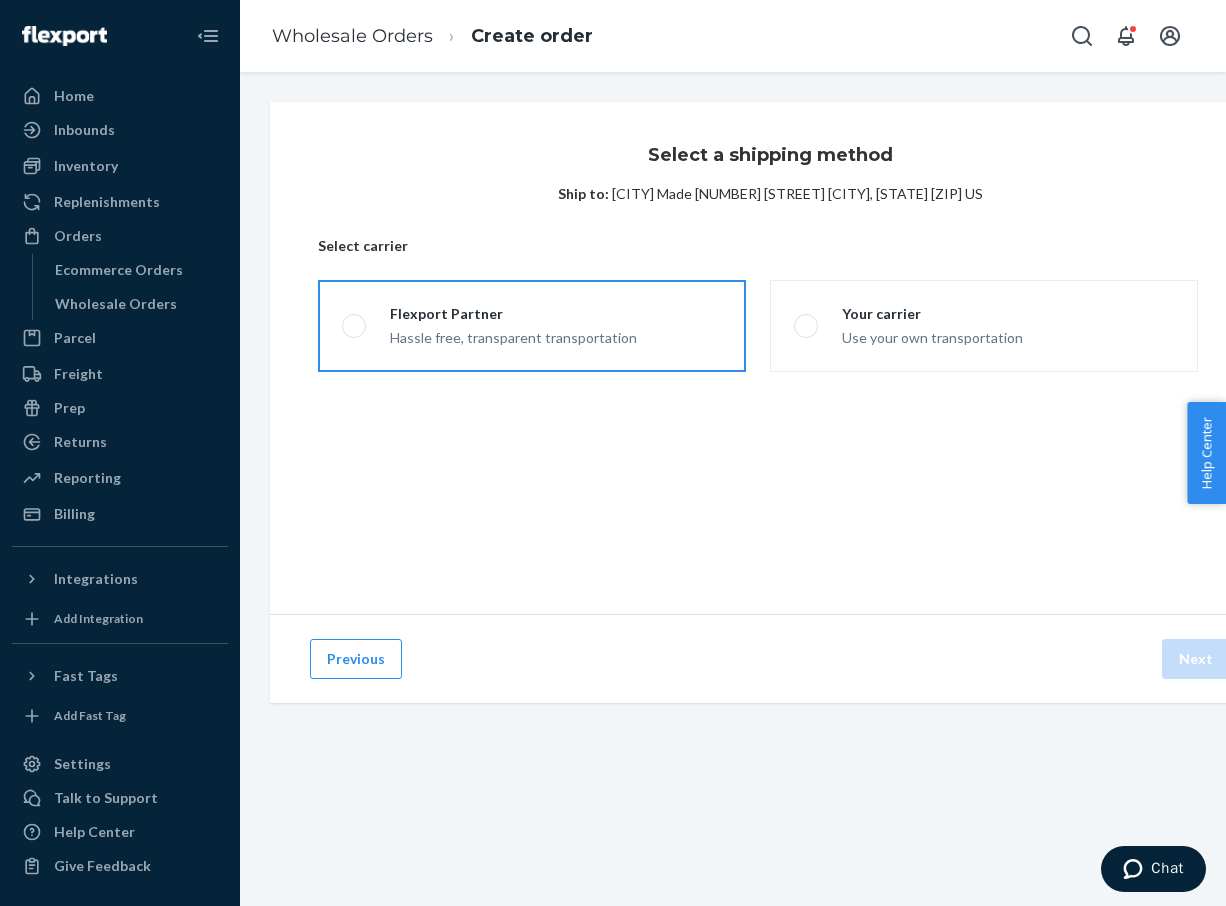 click on "Flexport Partner" at bounding box center [513, 314] 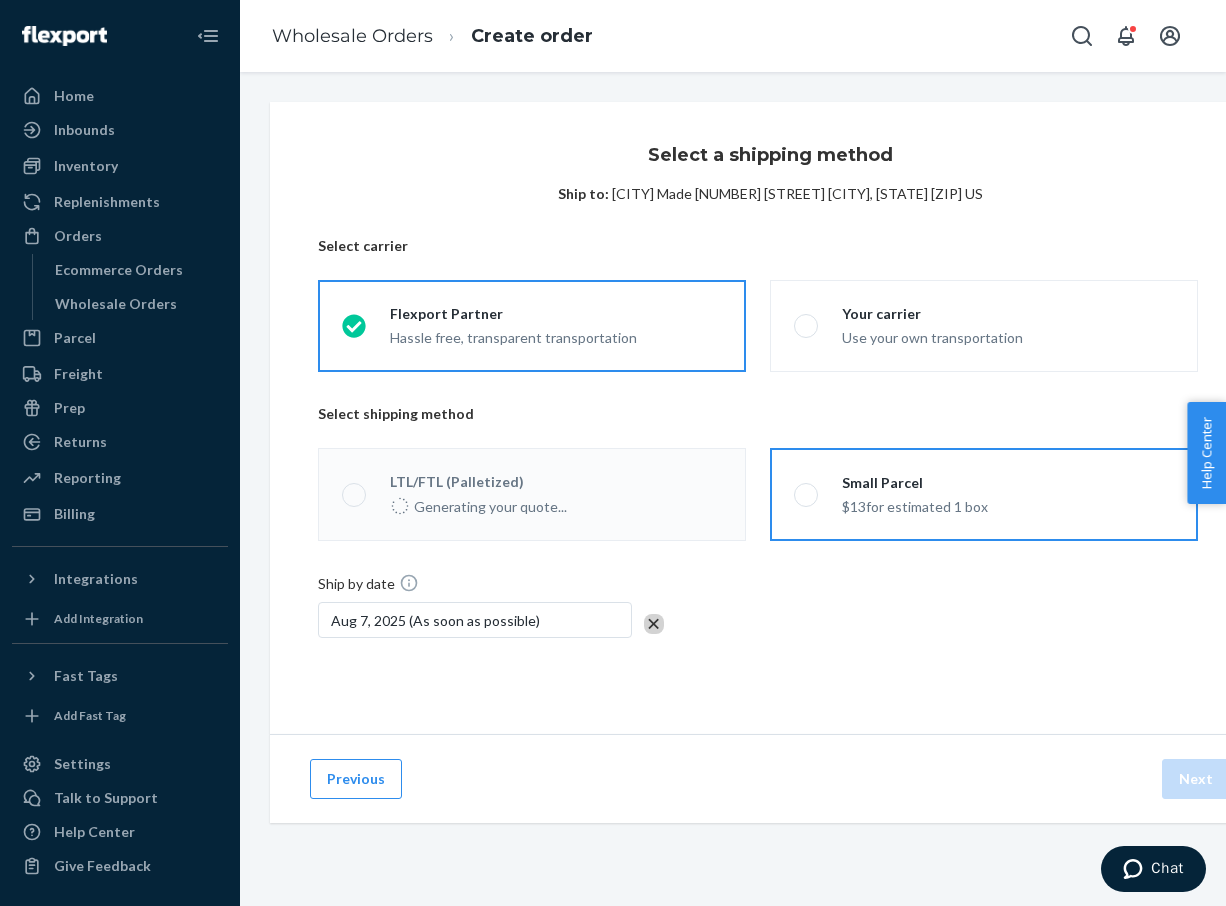 click on "Small Parcel $13  for estimated 1 box" at bounding box center (984, 494) 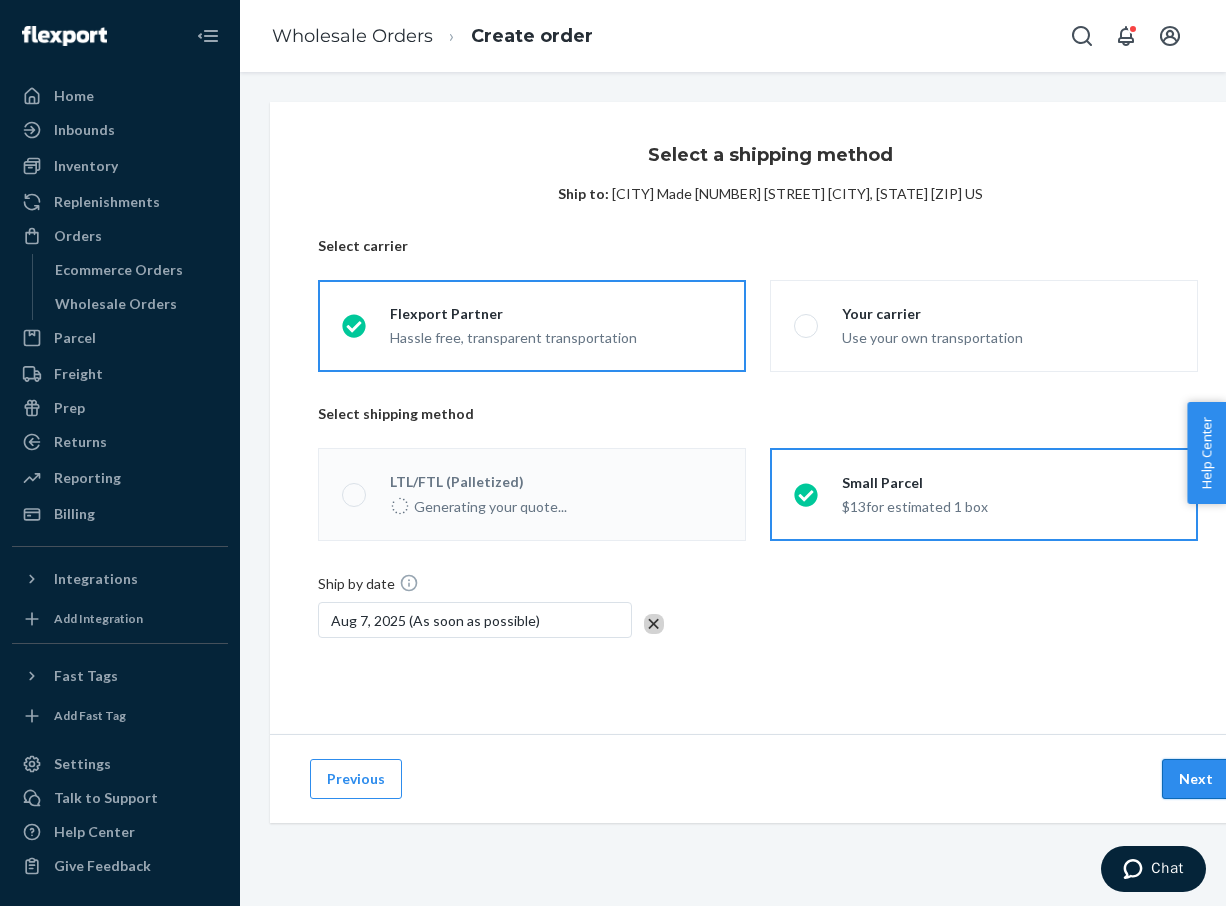 click on "Next" at bounding box center (1196, 779) 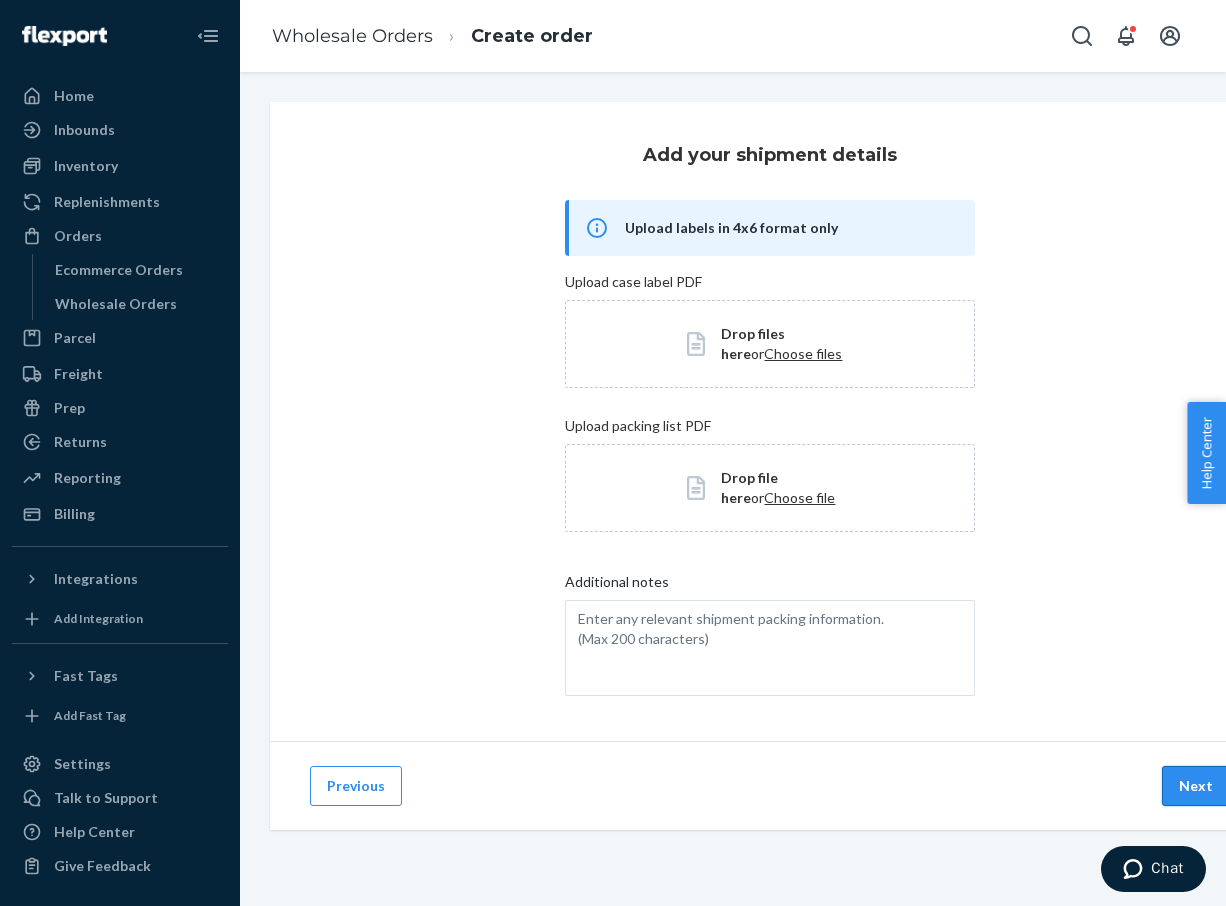 click on "Next" at bounding box center [1196, 786] 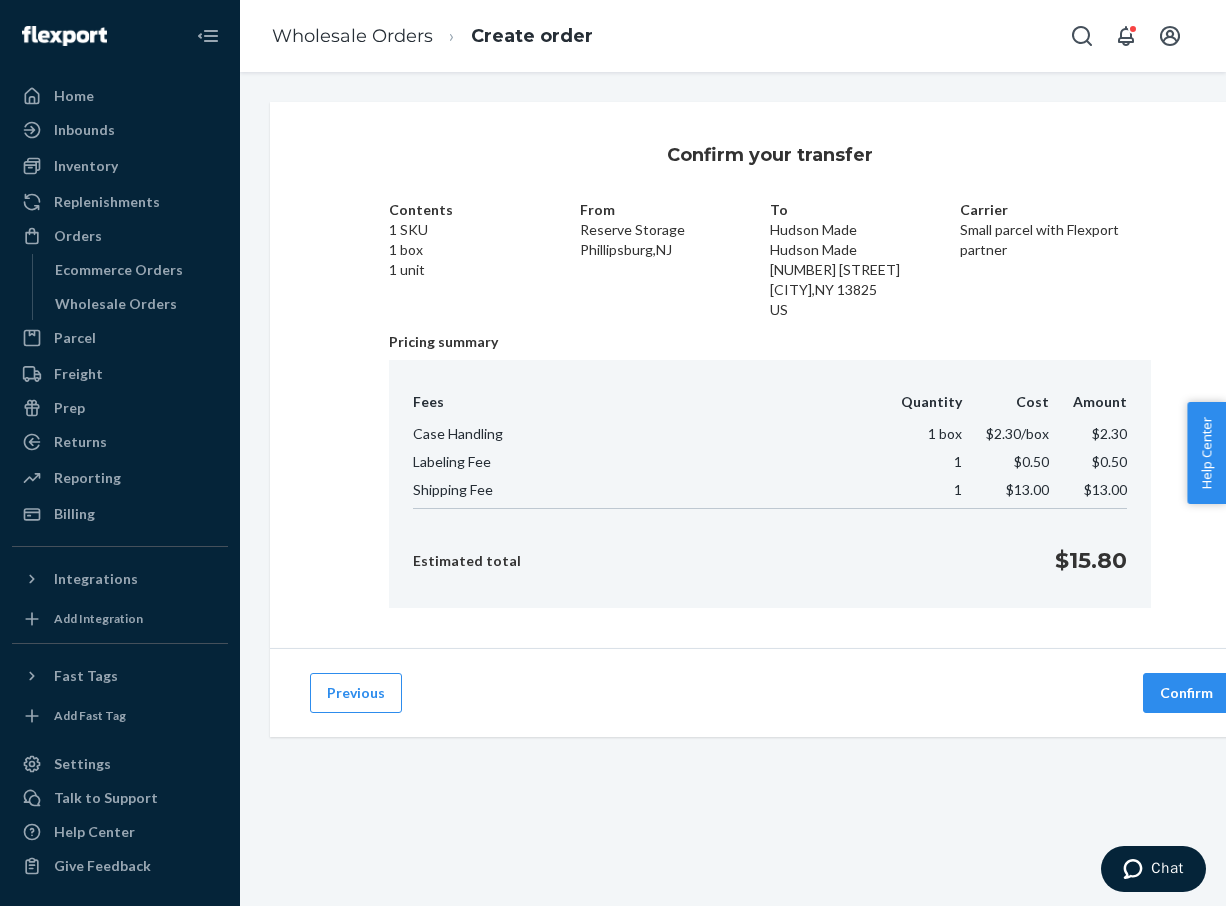 click on "Previous Confirm" at bounding box center [770, 692] 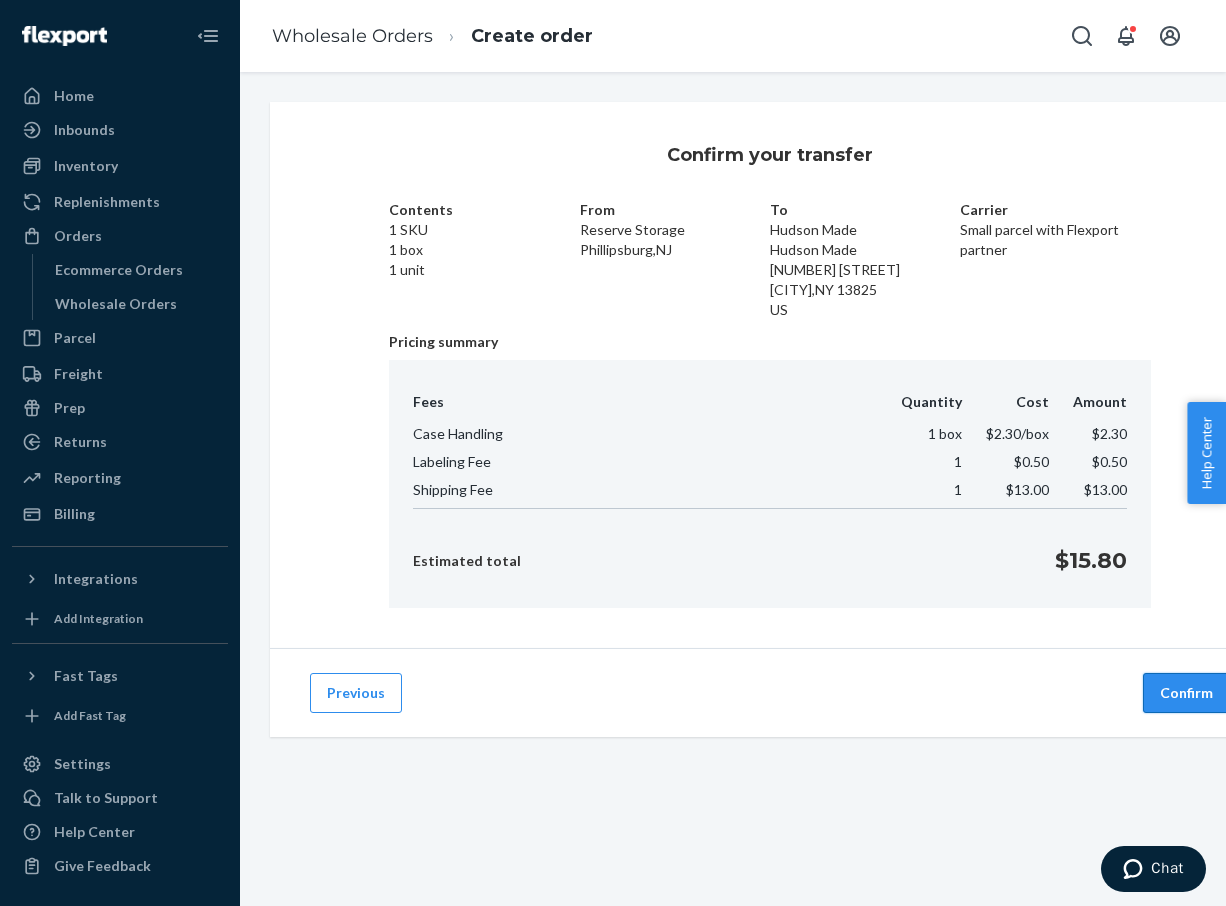 click on "Confirm" at bounding box center (1186, 693) 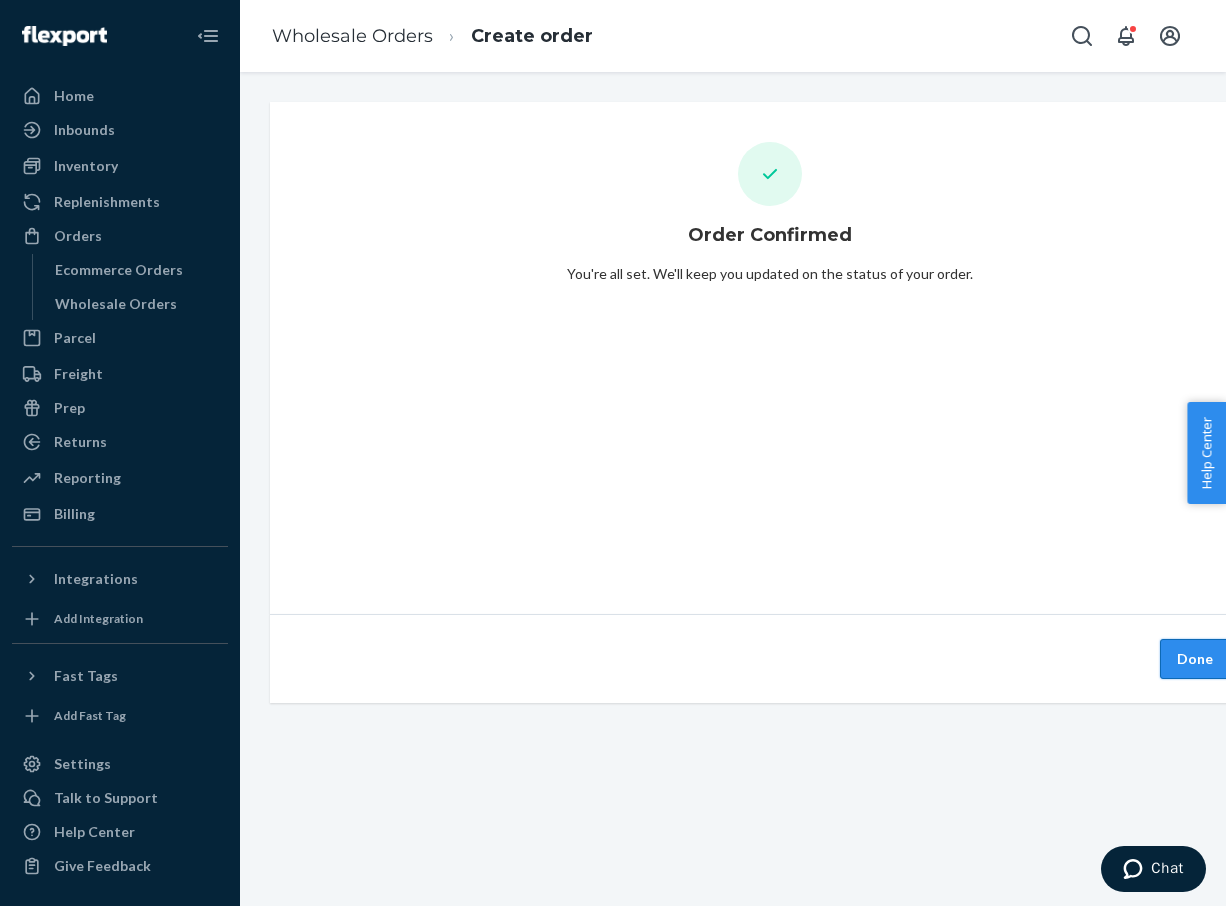 click on "Done" at bounding box center (1195, 659) 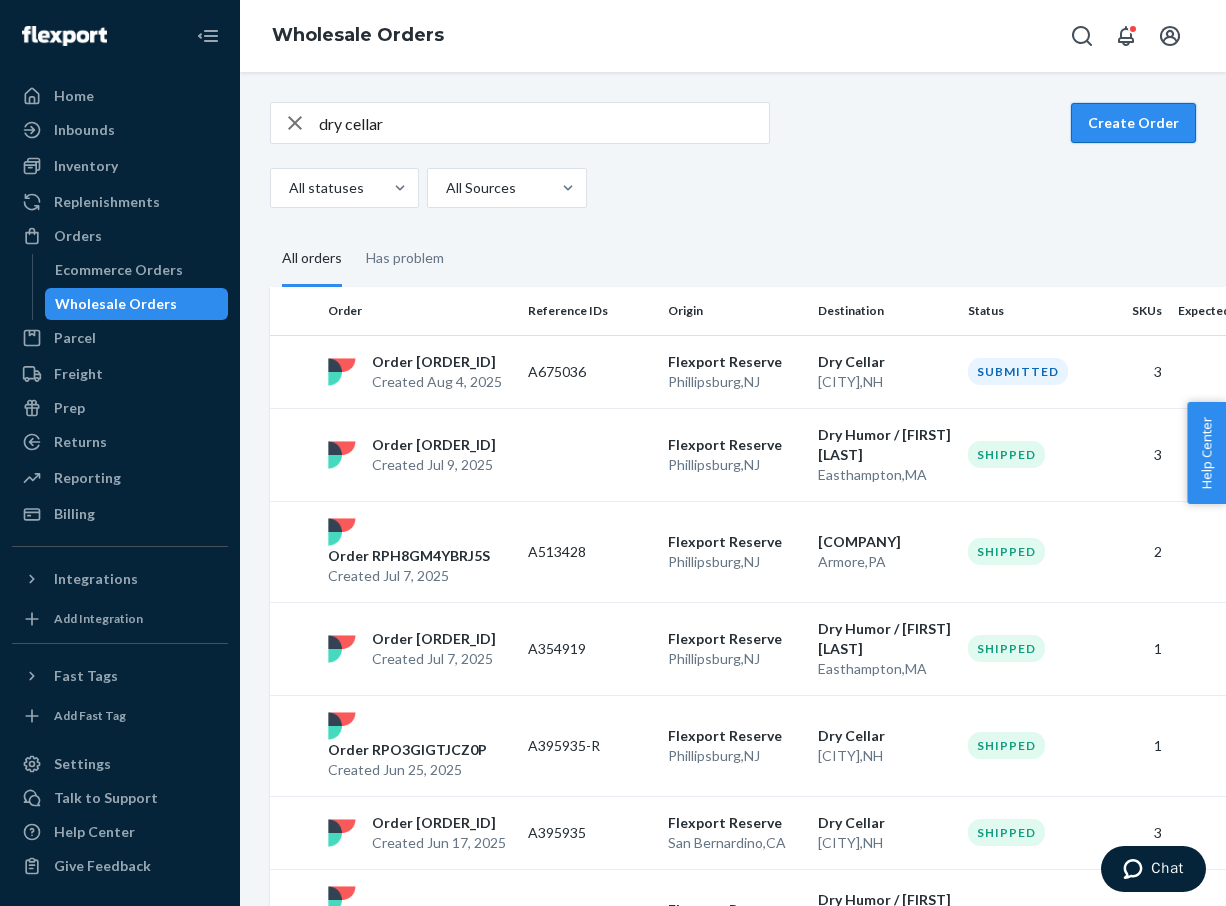click on "Create Order" at bounding box center [1133, 123] 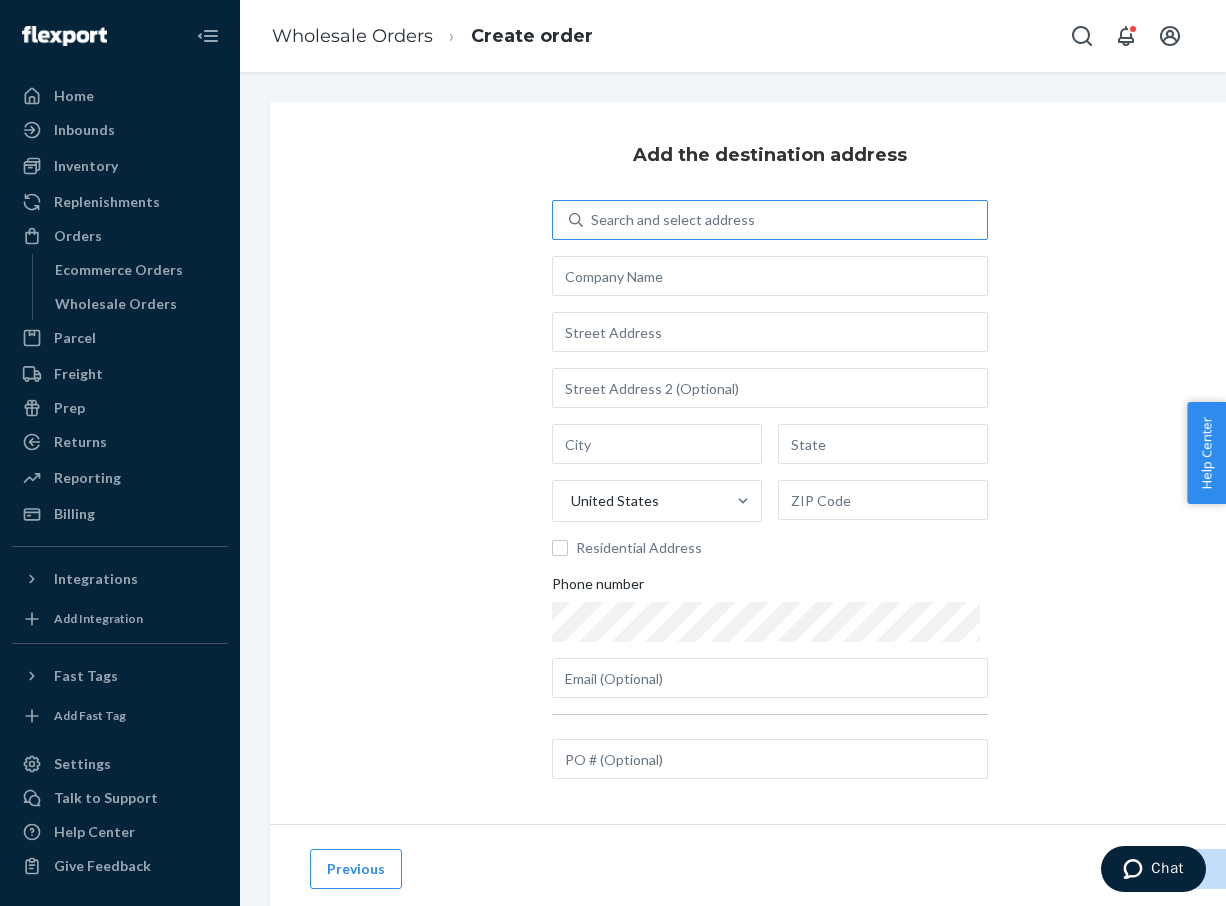 click on "Search and select address" at bounding box center [673, 220] 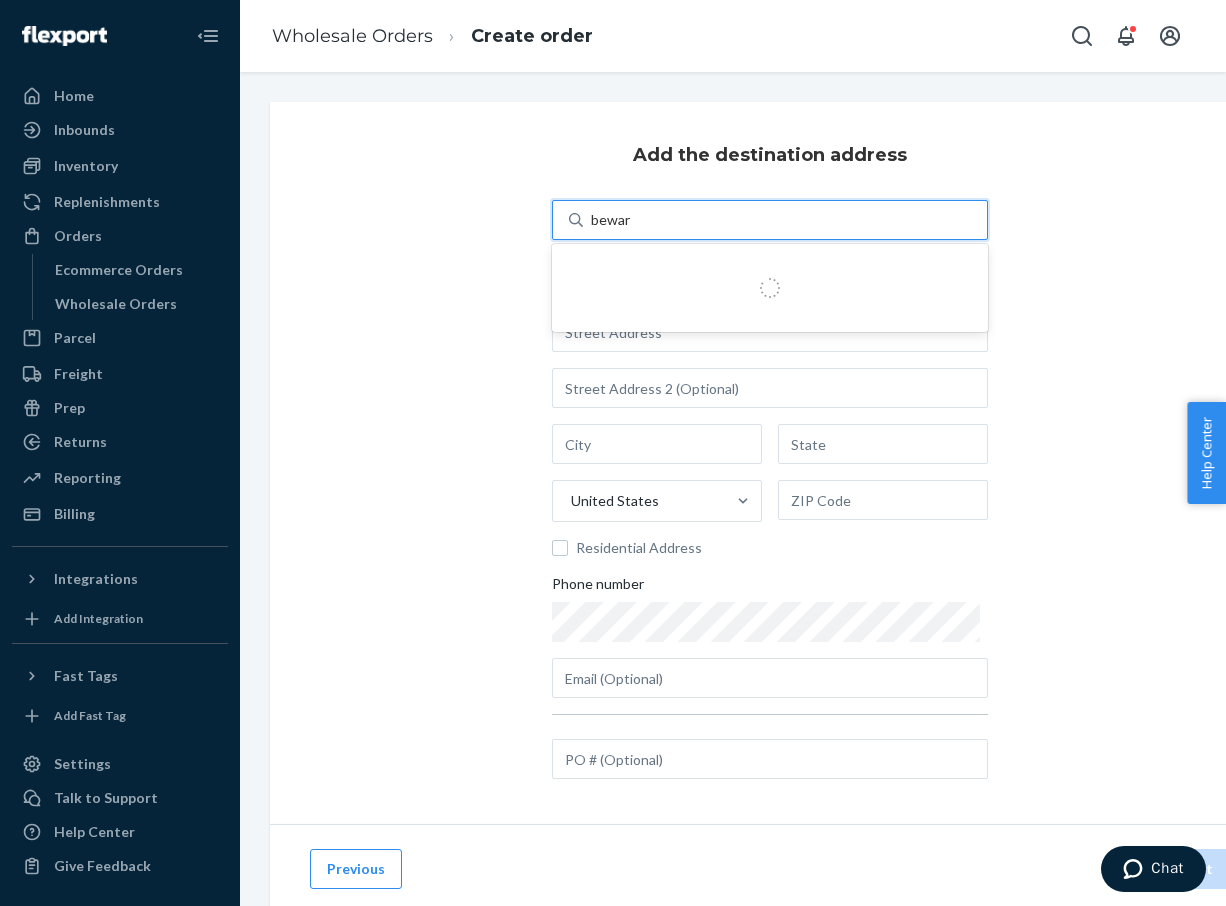 type on "beware" 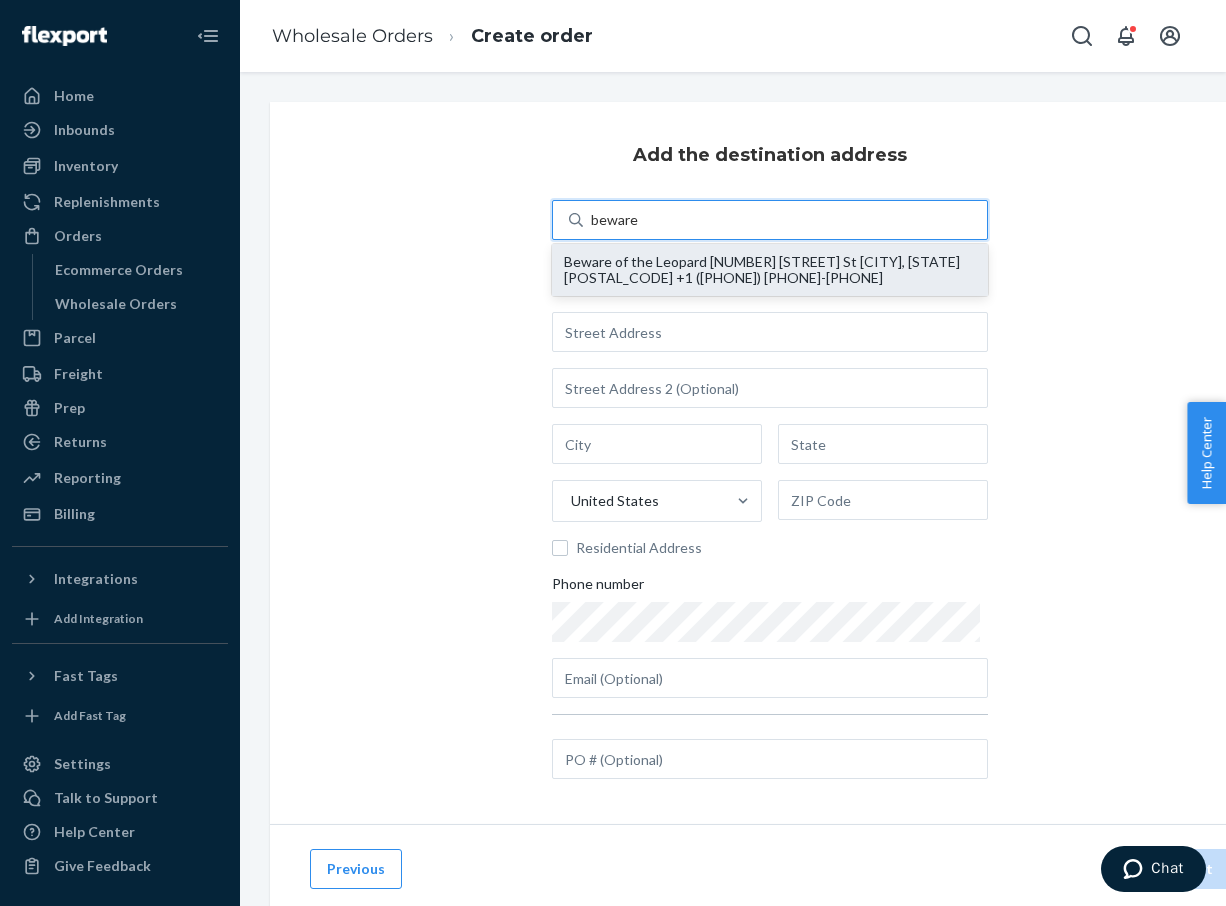 click on "Beware of the Leopard
[NUMBER] [STREET] St
[CITY], [STATE] [POSTAL_CODE]
+1 ([PHONE]) [PHONE]-[PHONE]" at bounding box center [770, 270] 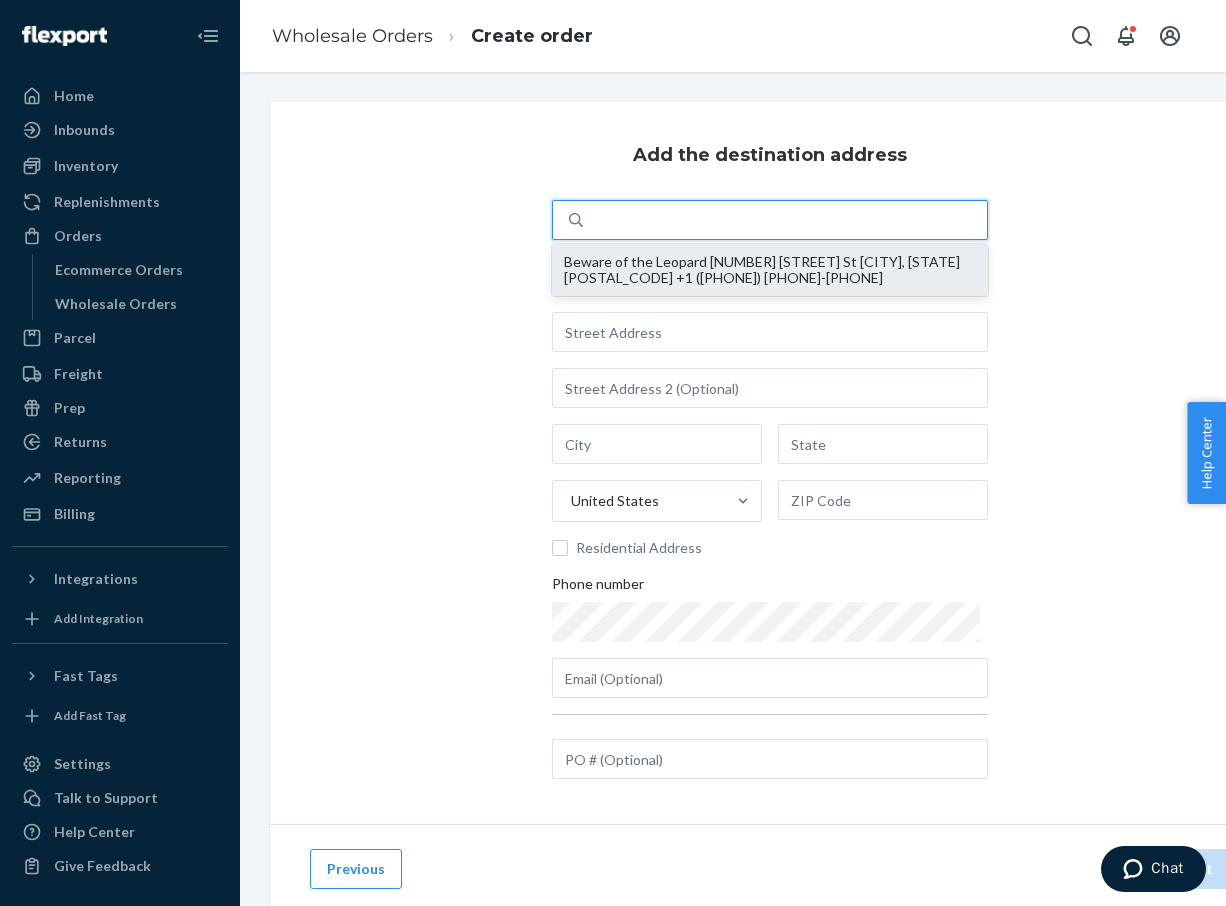 type on "Beware of the Leopard" 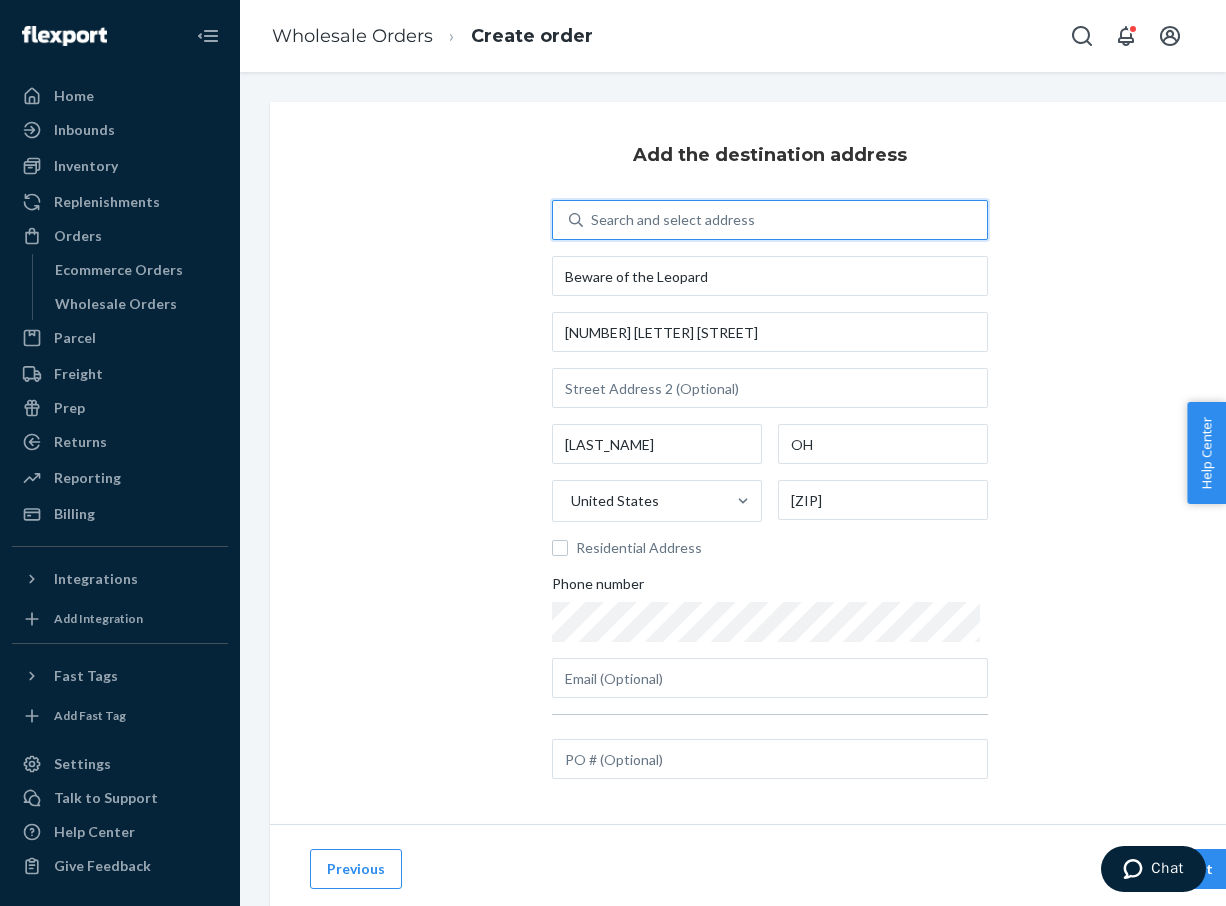 click at bounding box center [770, 726] 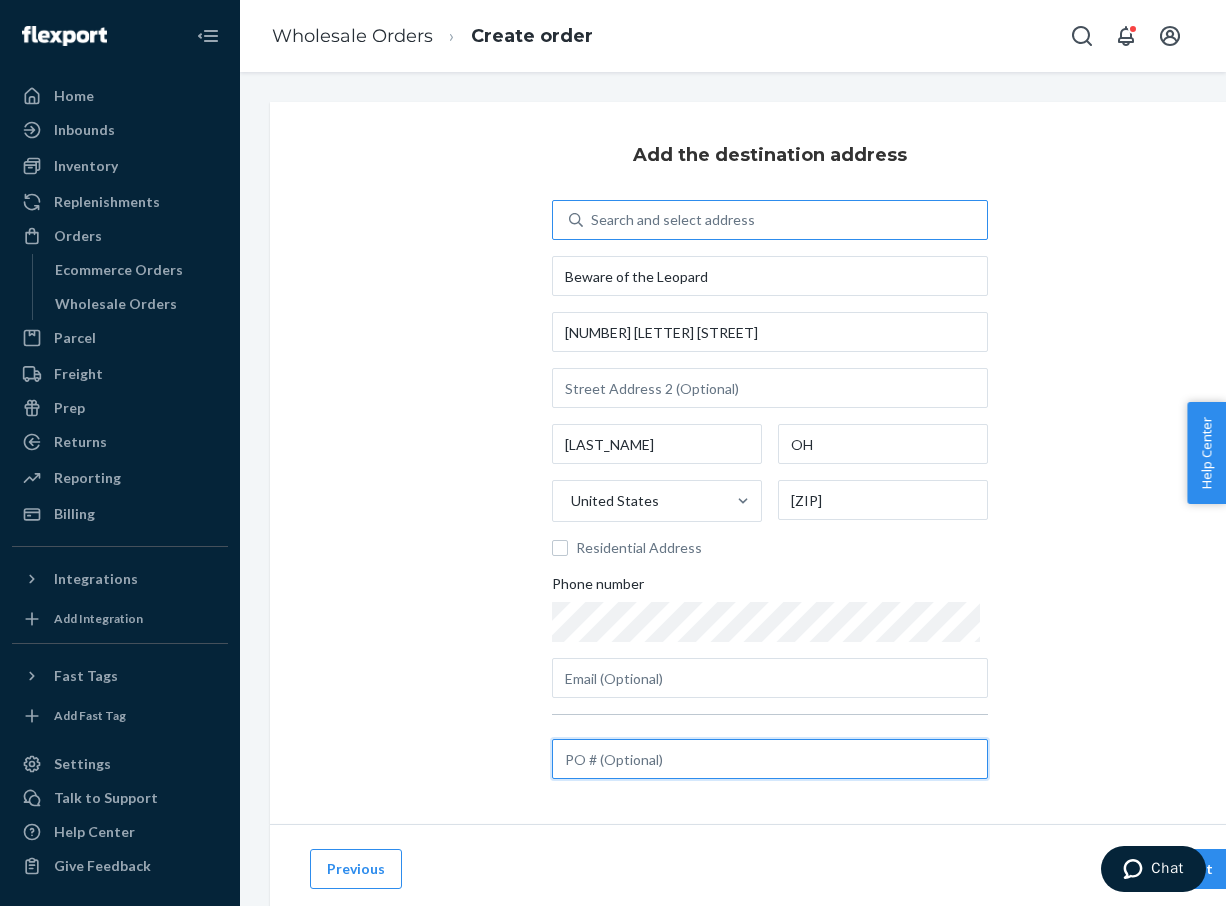 click at bounding box center (770, 759) 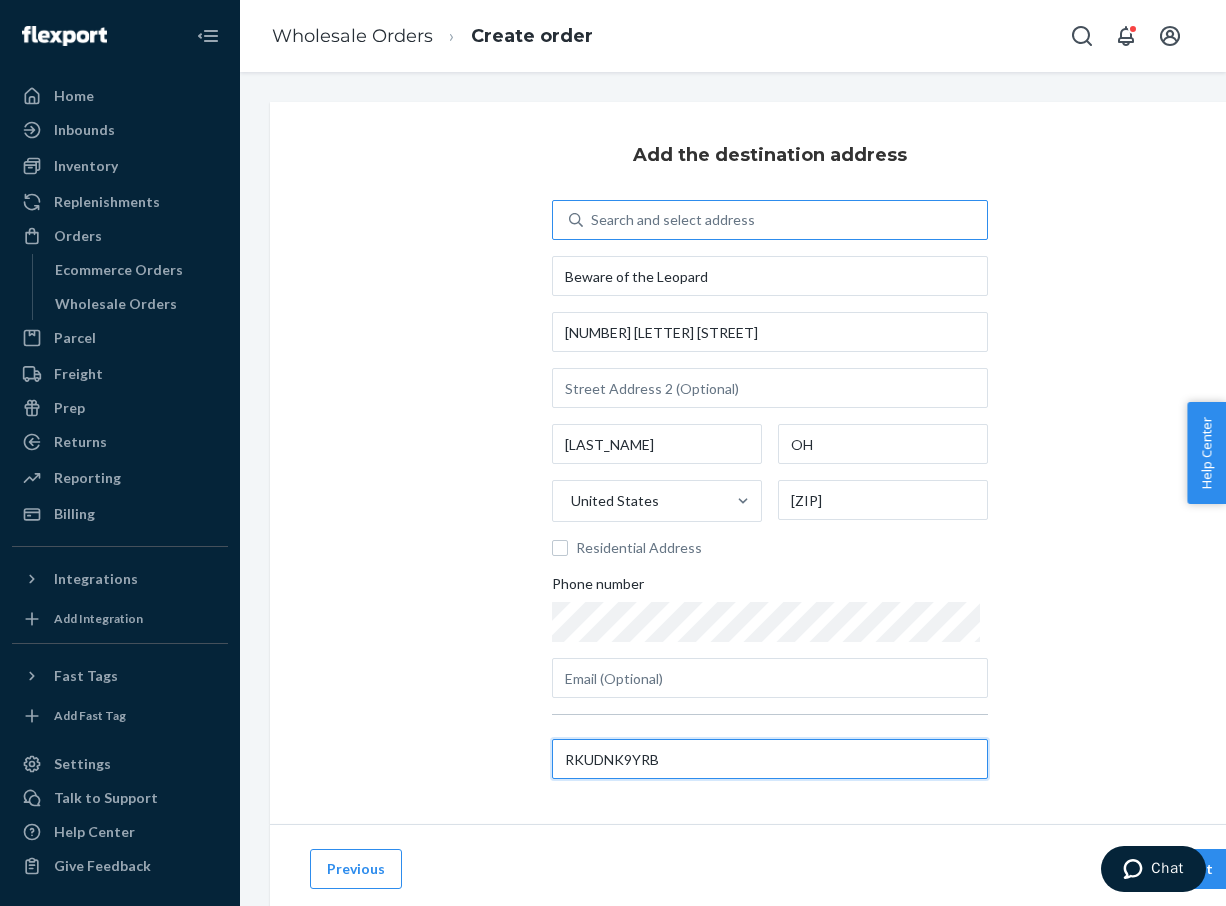 type on "RKUDNK9YRB" 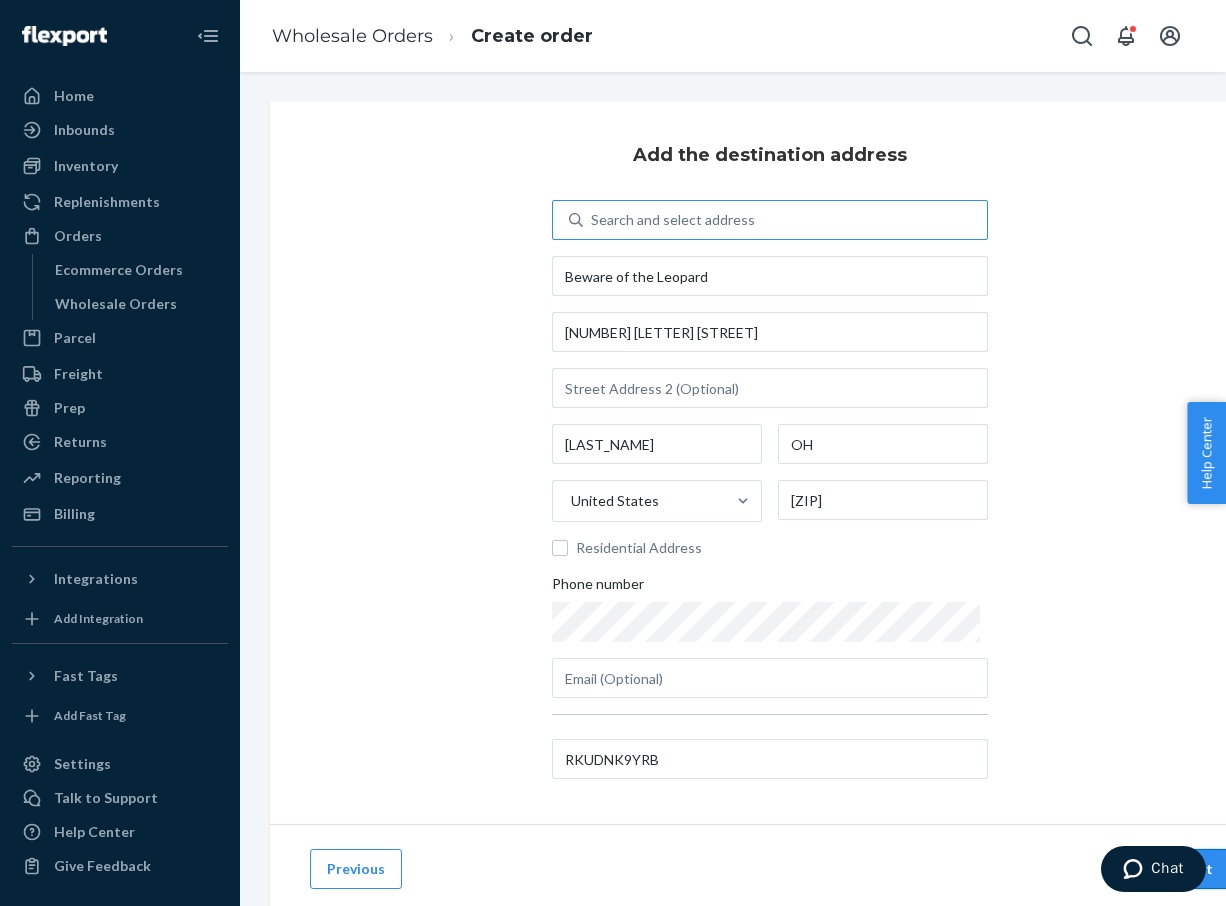 click on "Next" at bounding box center (1196, 869) 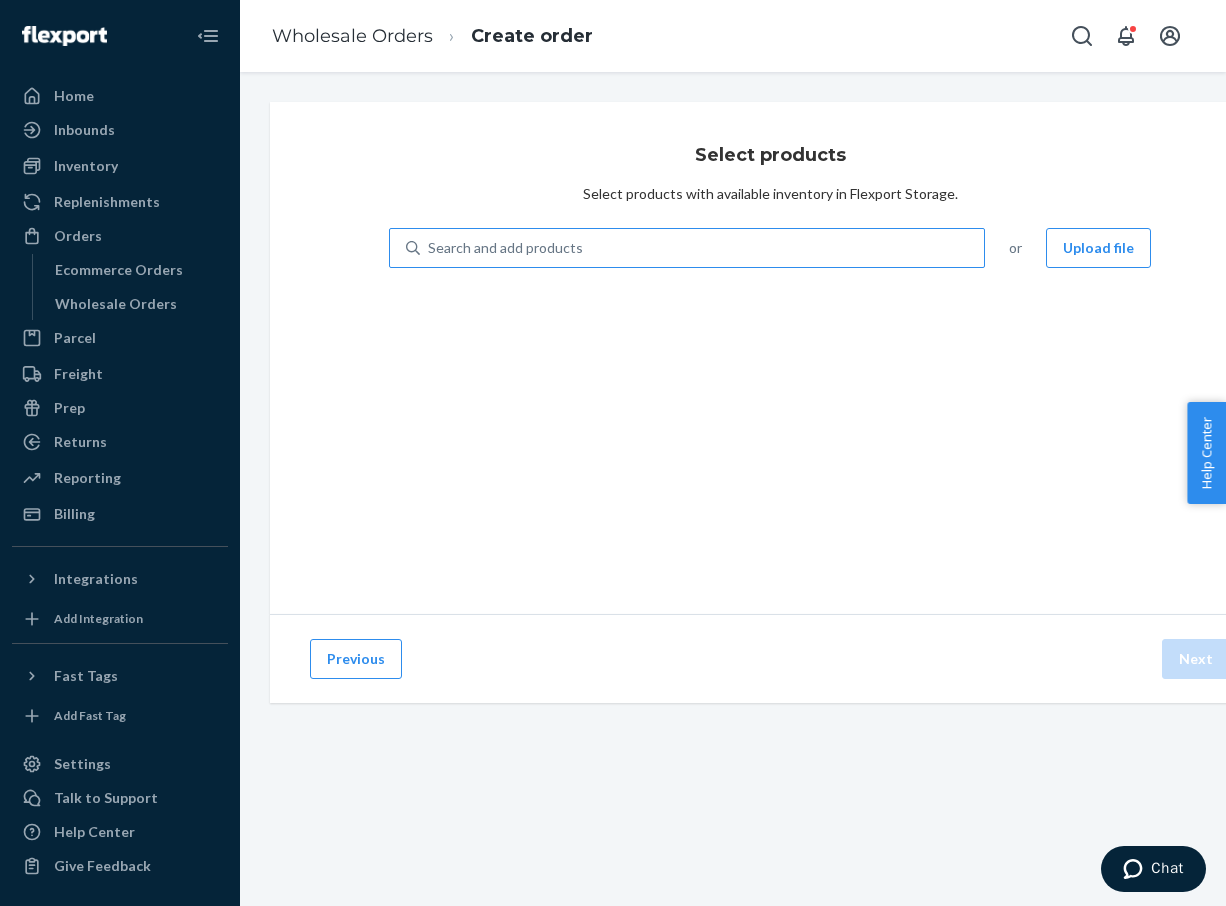click on "Search and add products" at bounding box center (702, 248) 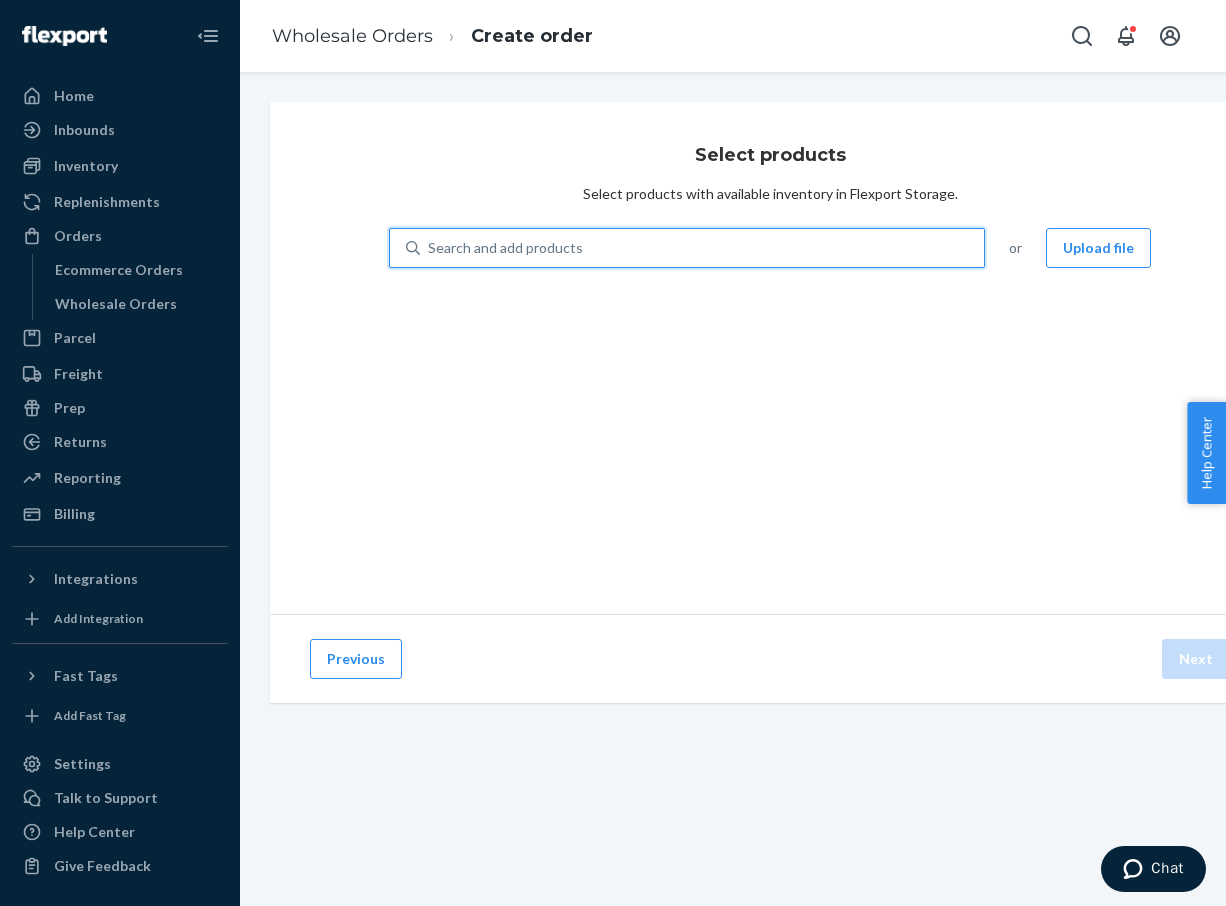 type on "s" 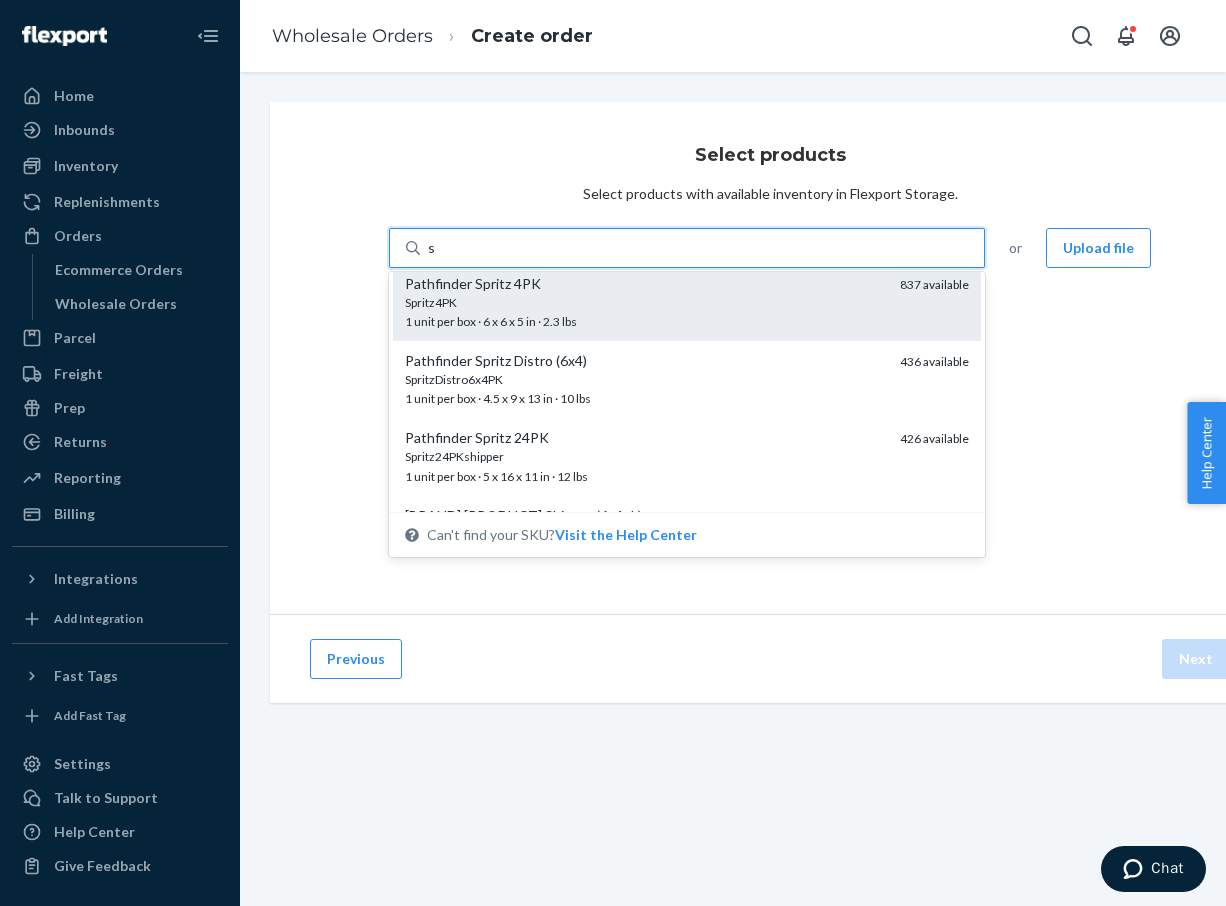 scroll, scrollTop: 114, scrollLeft: 0, axis: vertical 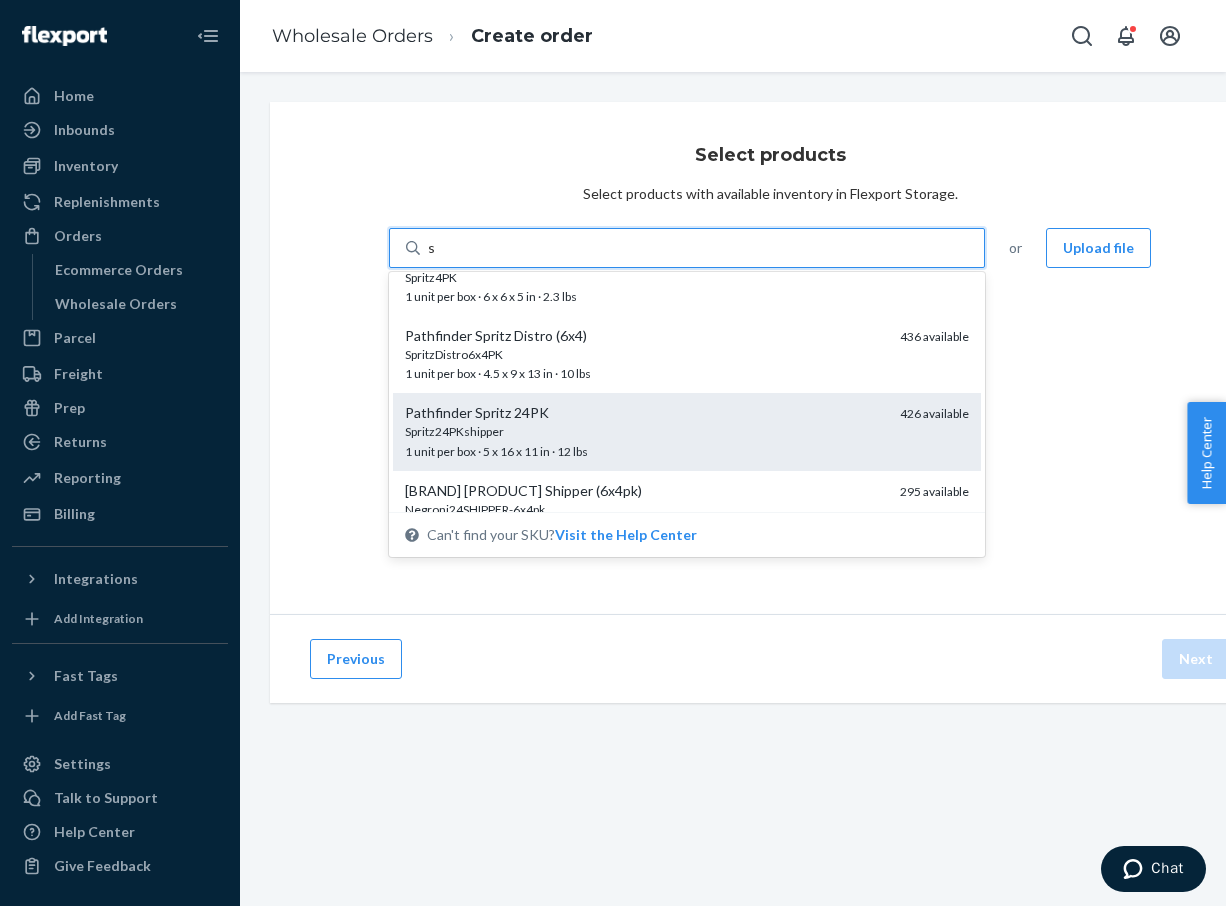 click on "Pathfinder Spritz 24PK" at bounding box center (644, 413) 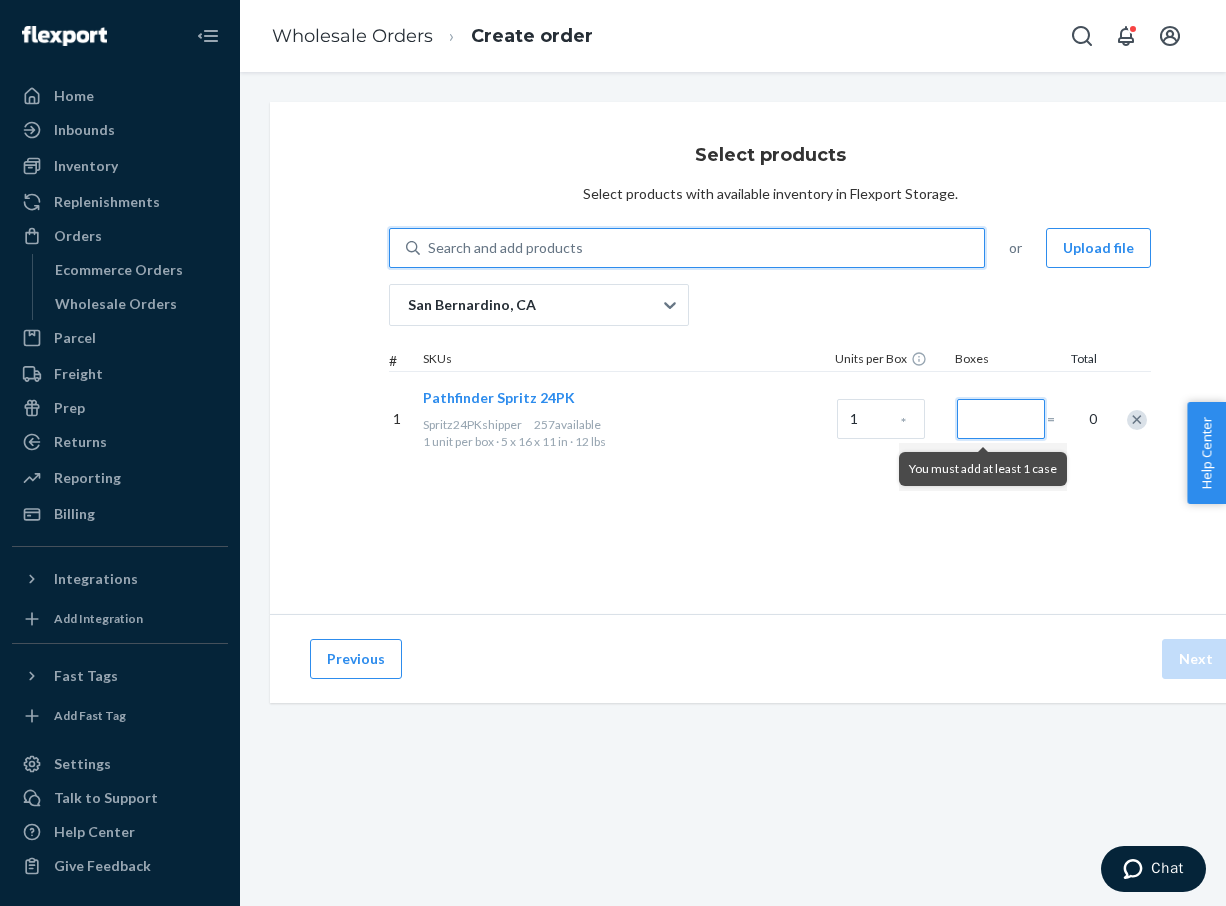 click at bounding box center (1001, 419) 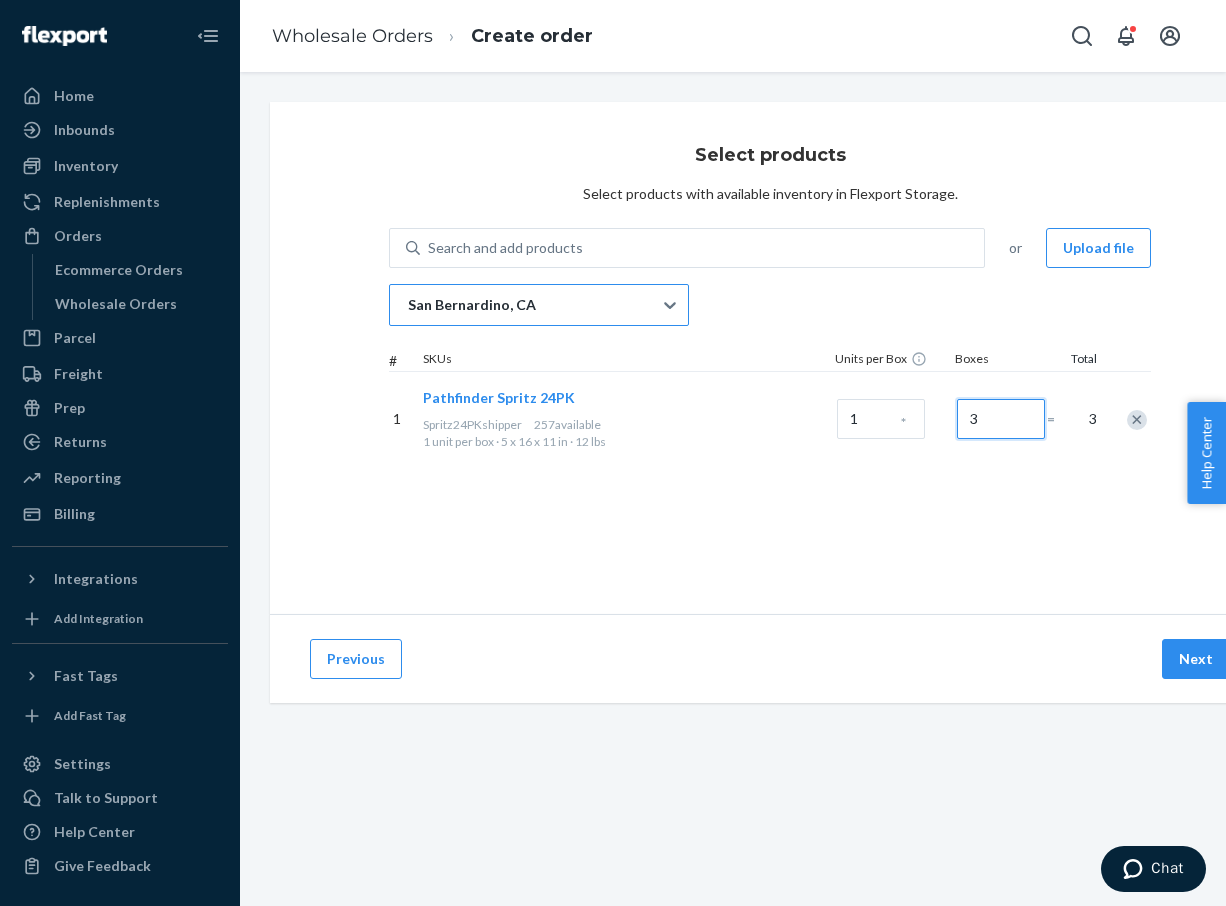 type on "3" 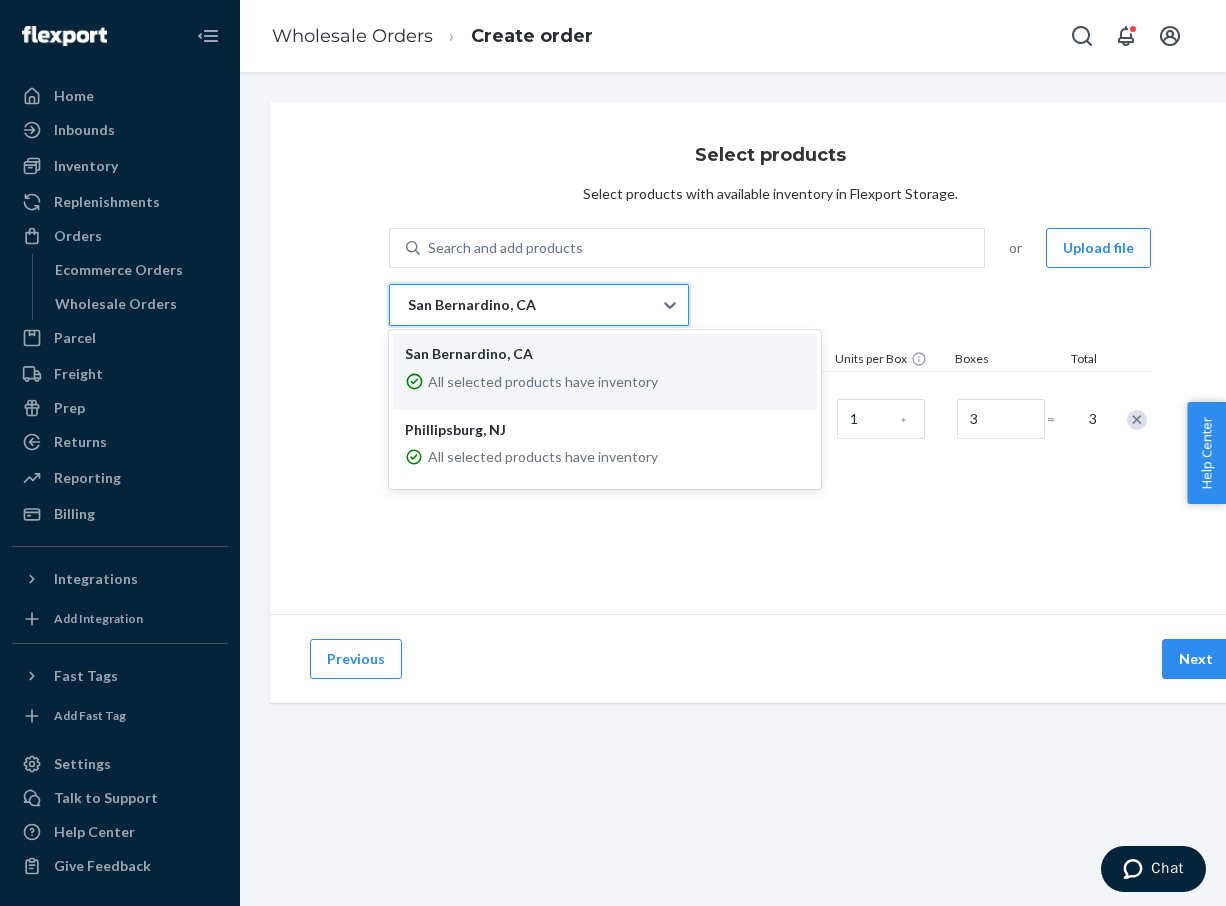 click on "San Bernardino, CA" at bounding box center [521, 305] 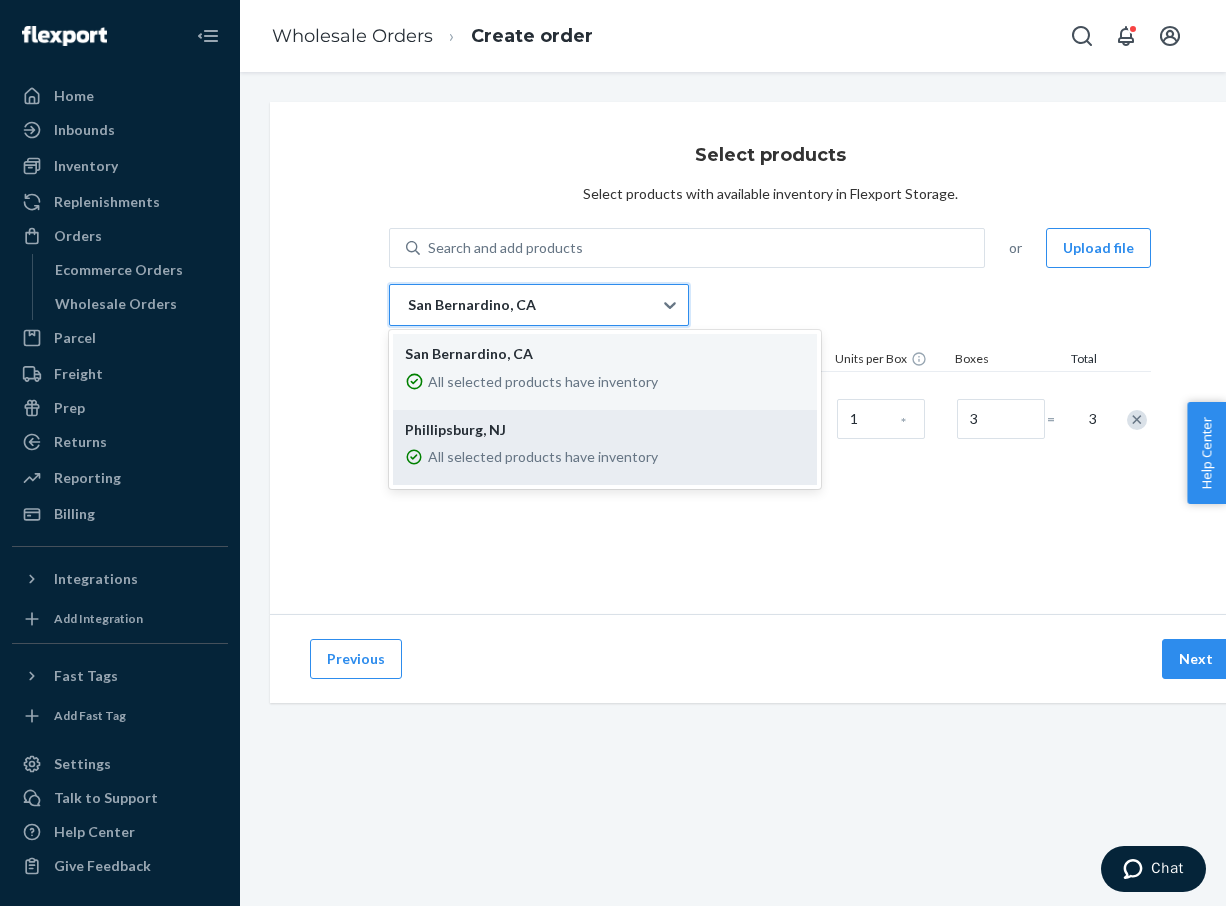 click on "Phillipsburg, NJ" at bounding box center (605, 430) 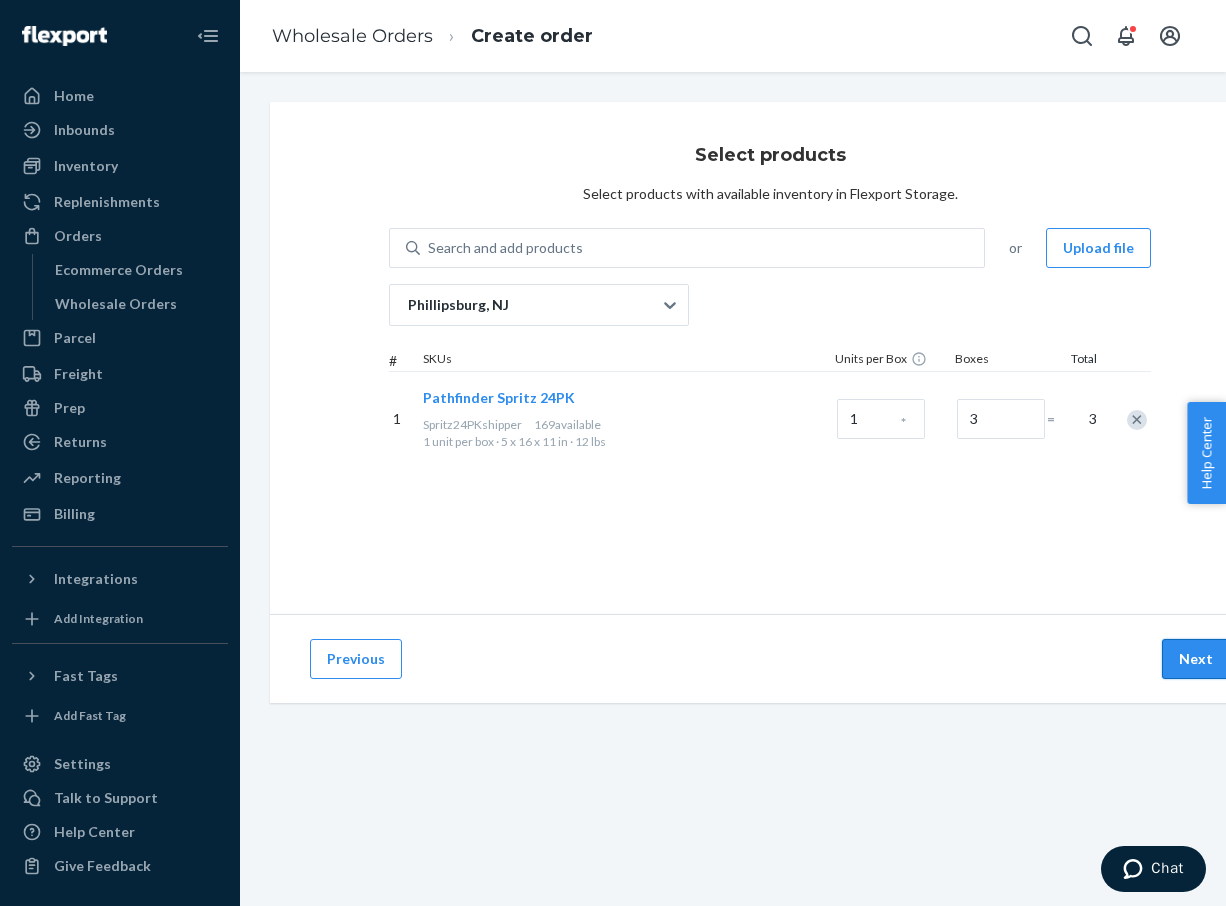click on "Next" at bounding box center [1196, 659] 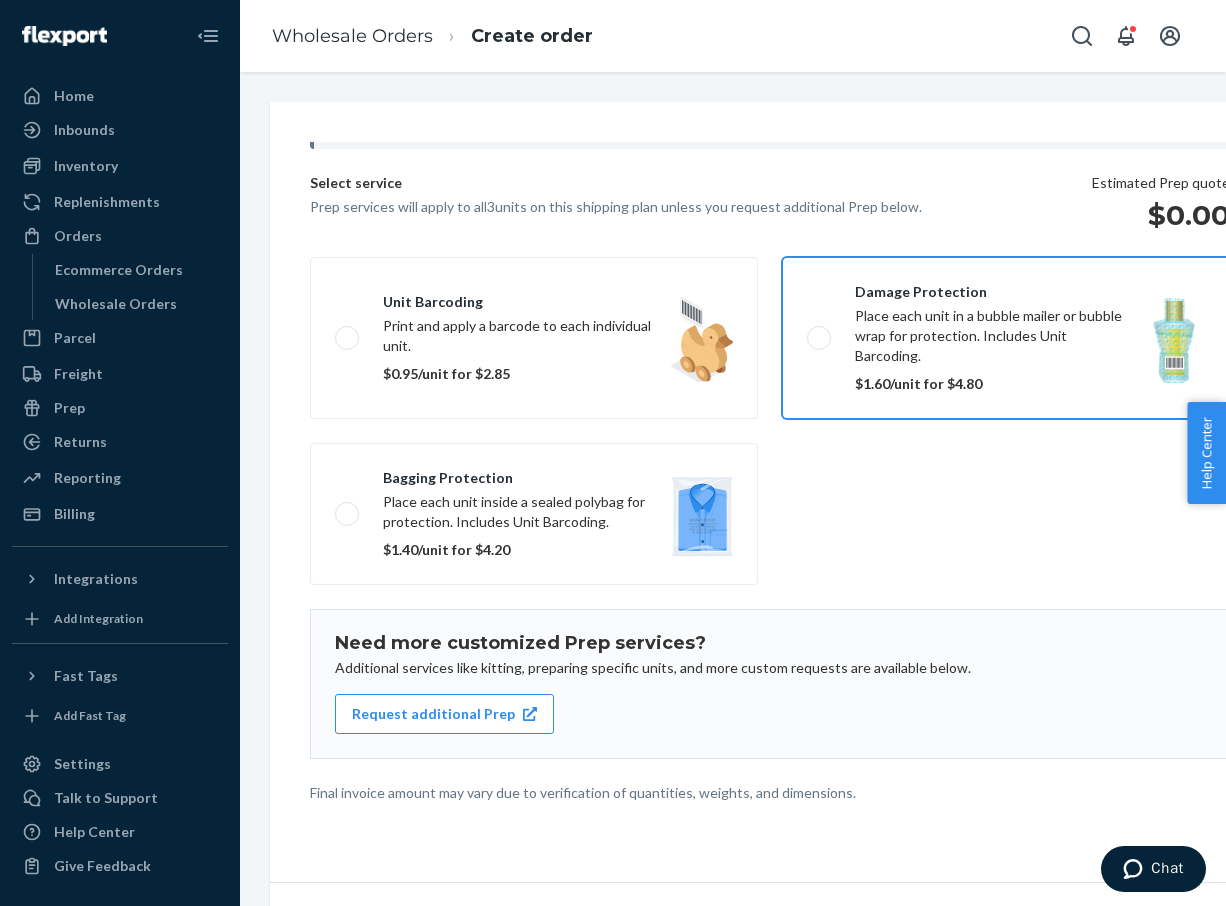 scroll, scrollTop: 168, scrollLeft: 0, axis: vertical 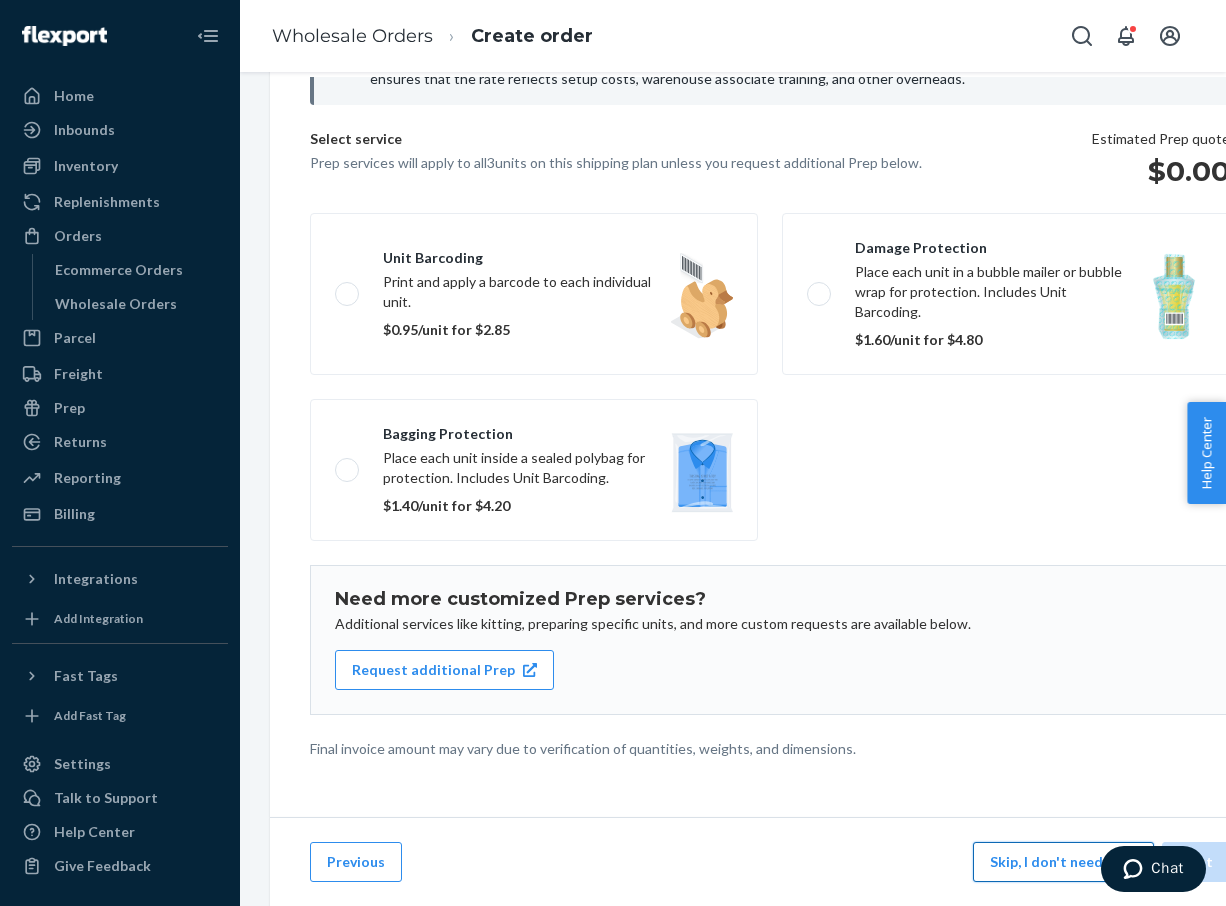 click on "Skip, I don't need Prep" at bounding box center [1063, 862] 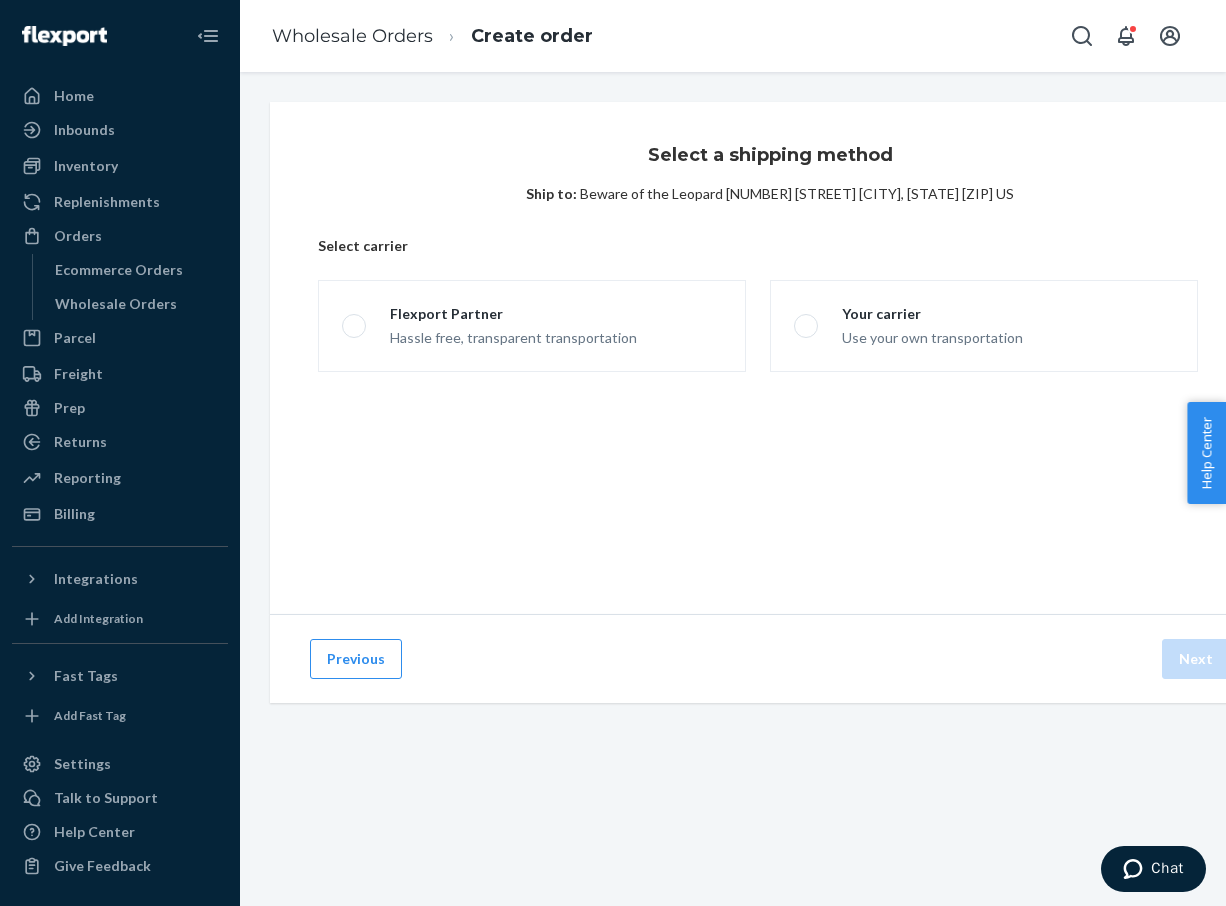 scroll, scrollTop: 0, scrollLeft: 0, axis: both 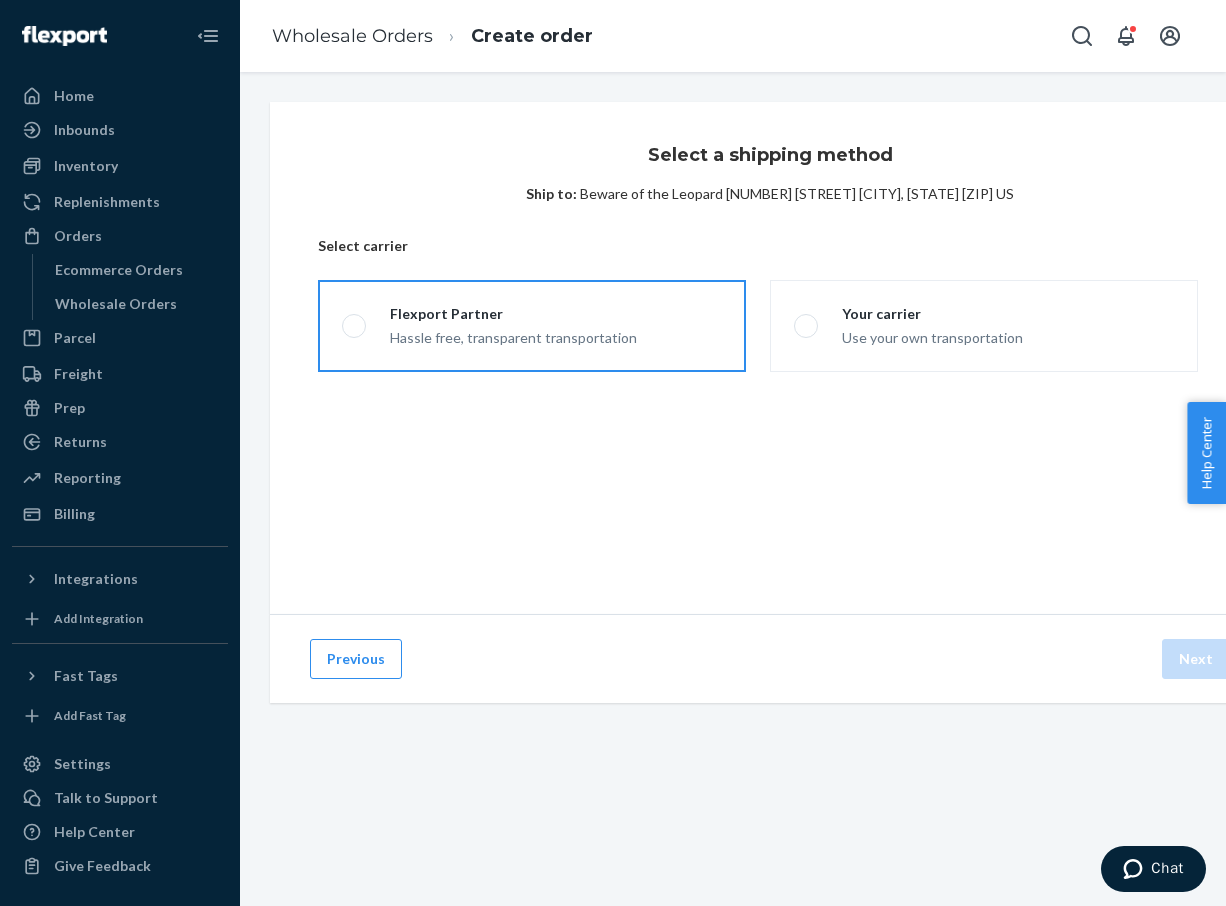 click on "Flexport Partner" at bounding box center (513, 314) 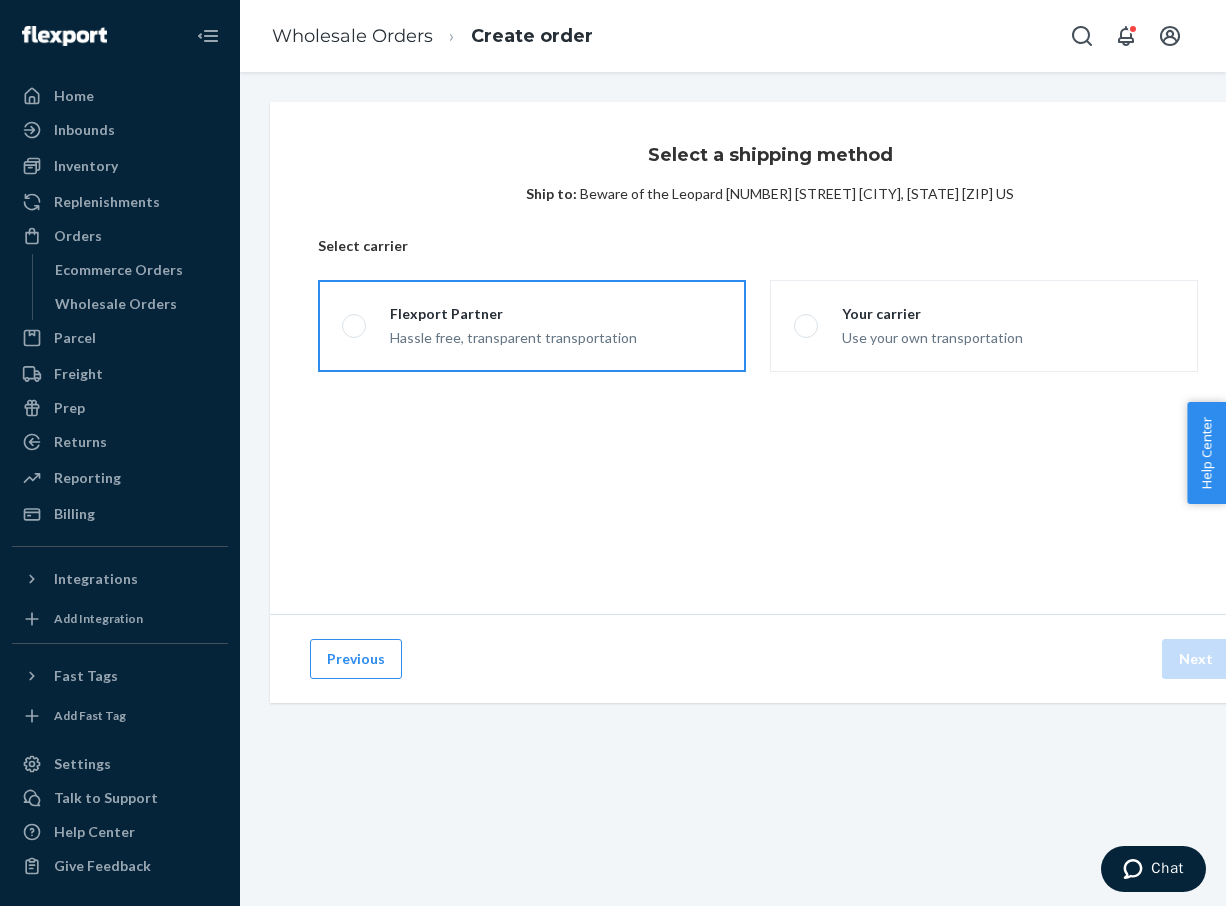 click on "Flexport Partner Hassle free, transparent transportation" at bounding box center (348, 326) 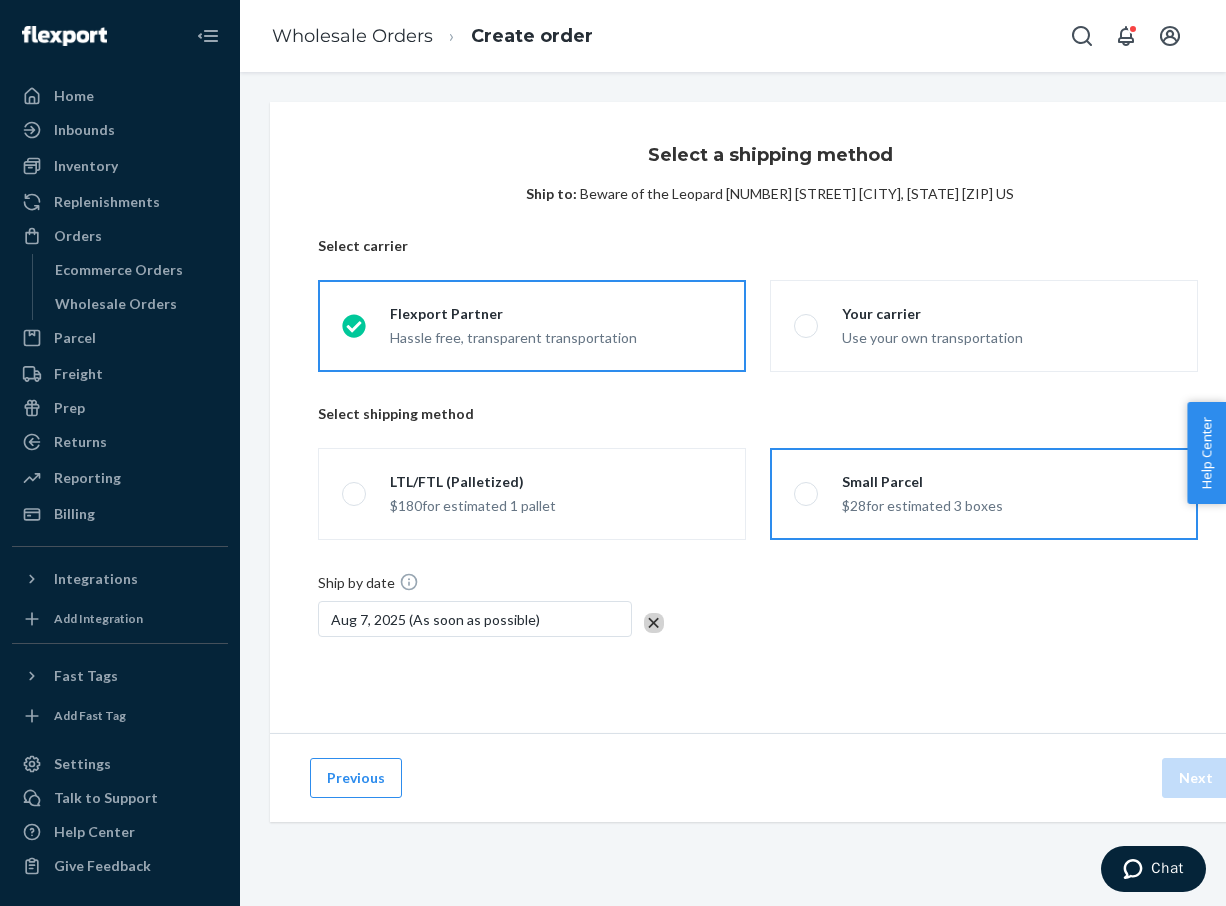click on "Small Parcel $28  for estimated 3 boxes" at bounding box center (984, 494) 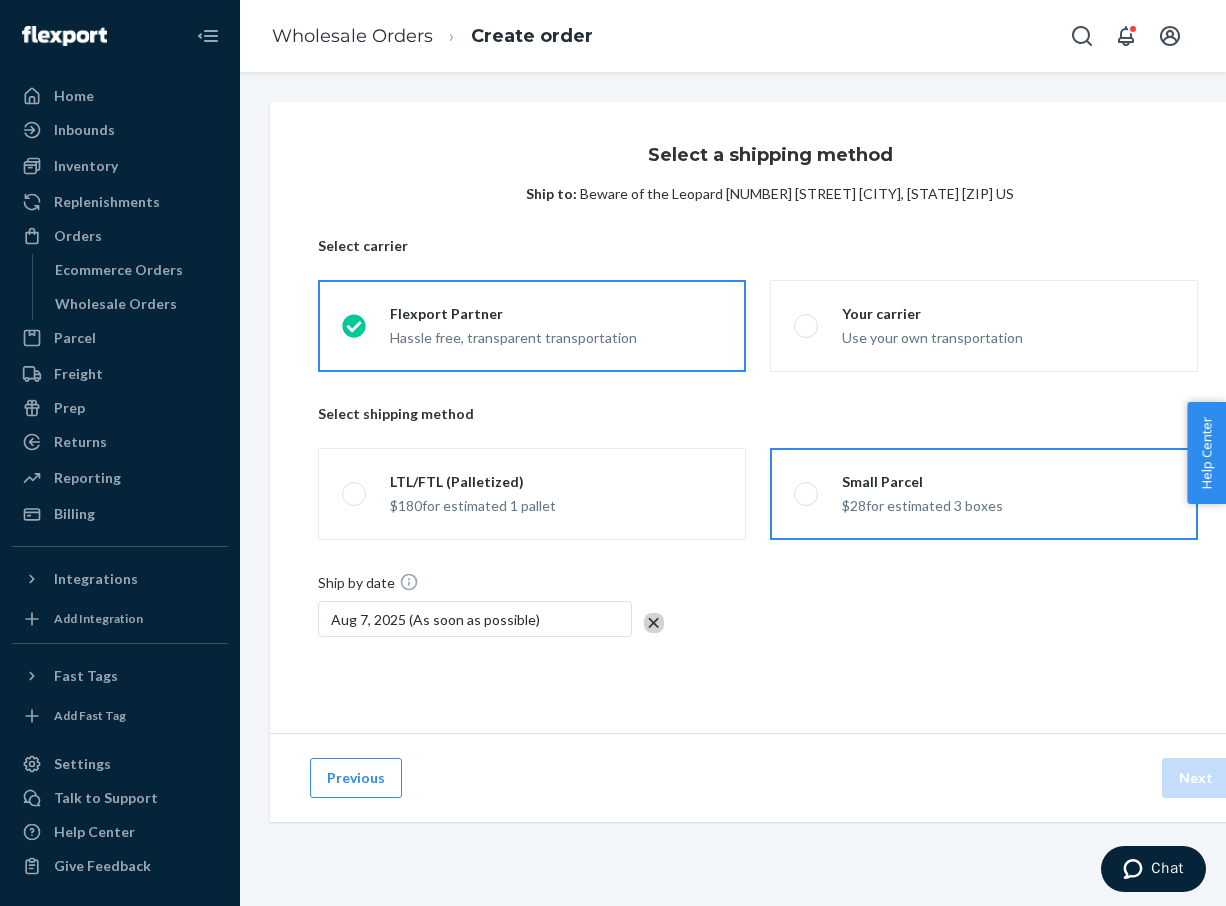 click on "Small Parcel $28  for estimated 3 boxes" at bounding box center [800, 494] 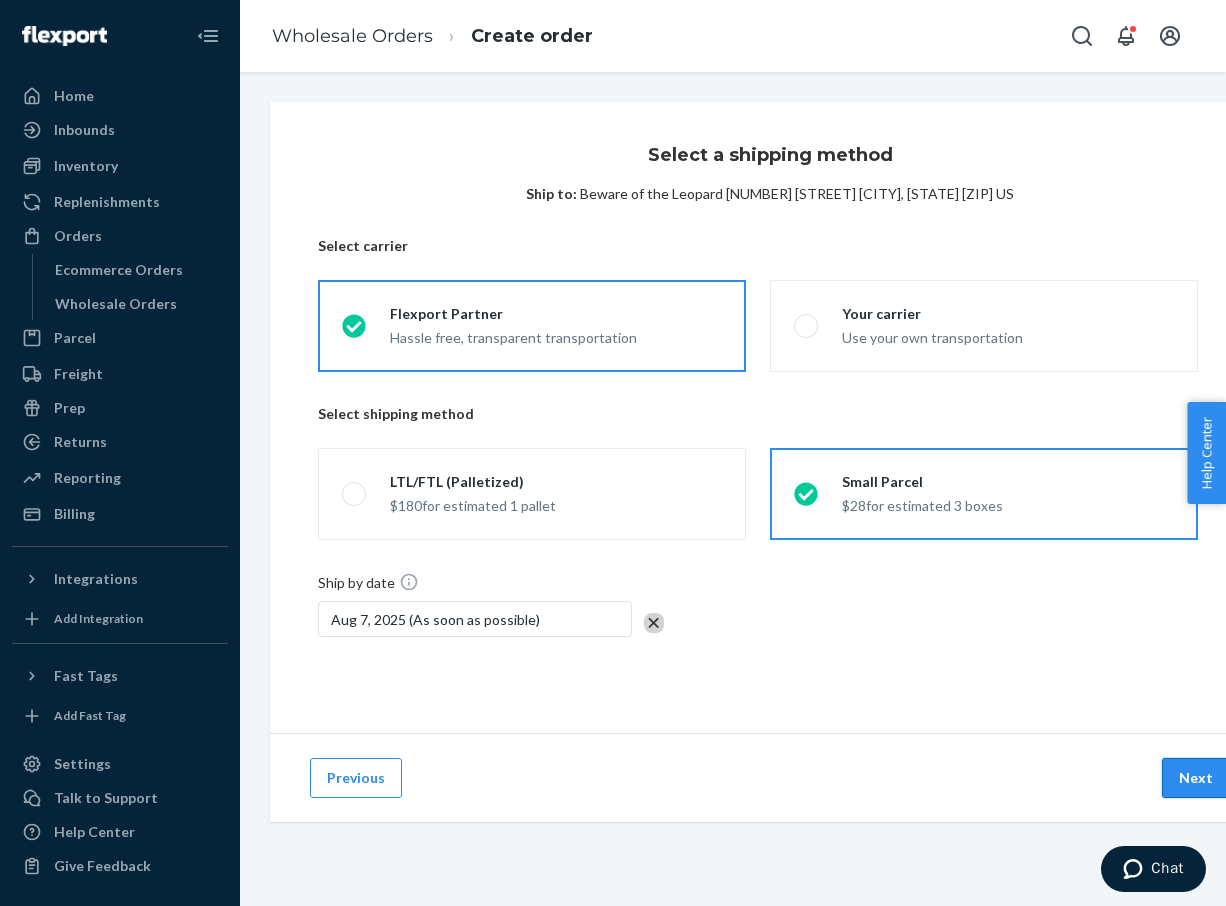 click on "Next" at bounding box center [1196, 778] 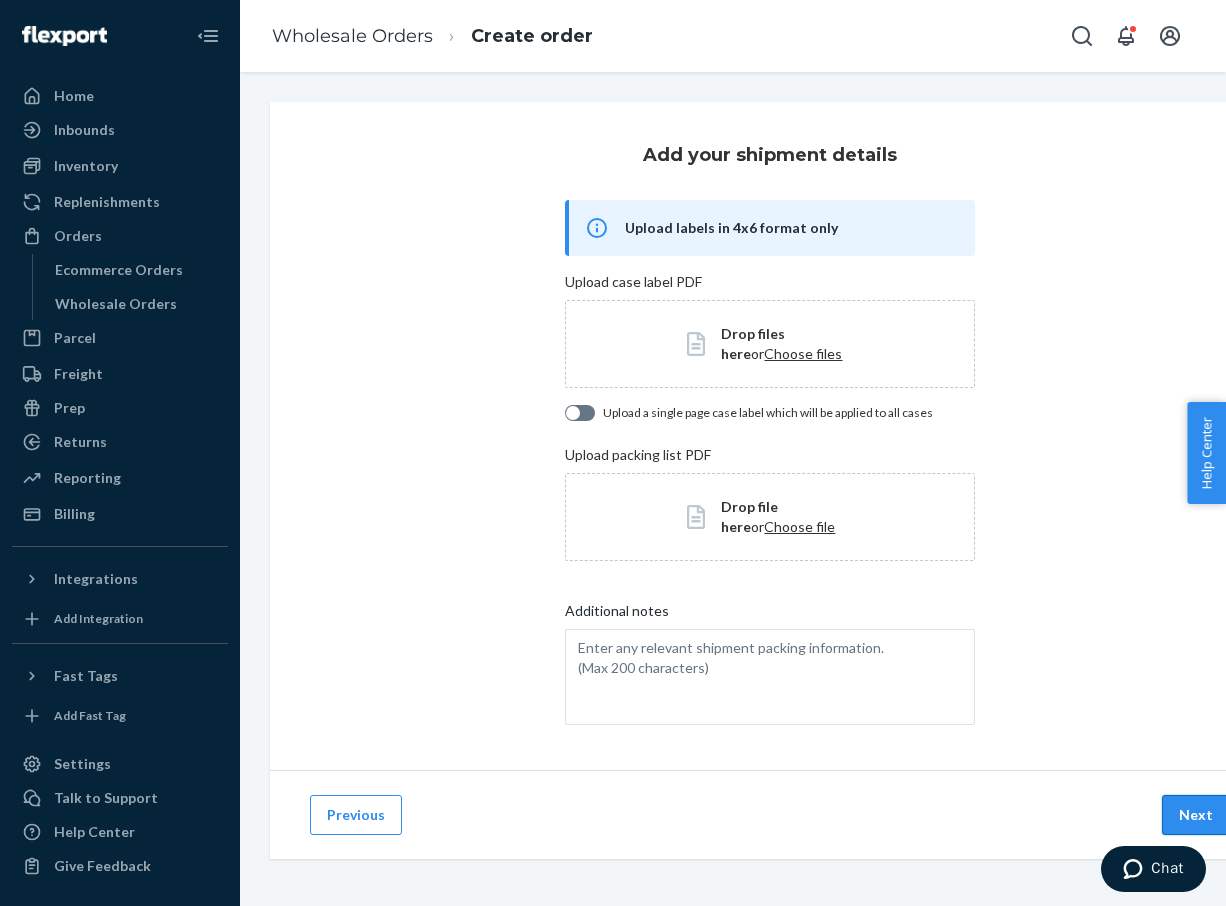 click on "Next" at bounding box center (1196, 815) 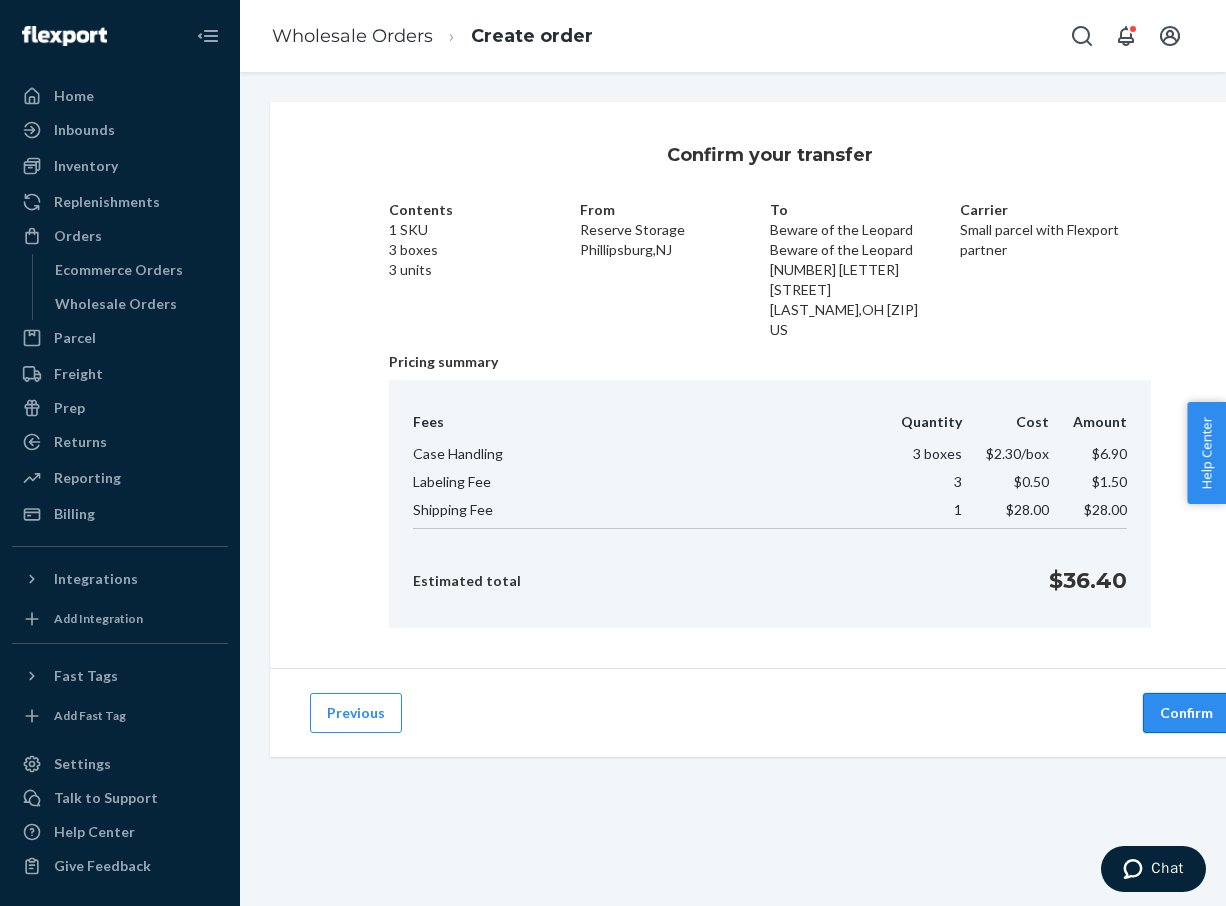 click on "Confirm" at bounding box center [1186, 713] 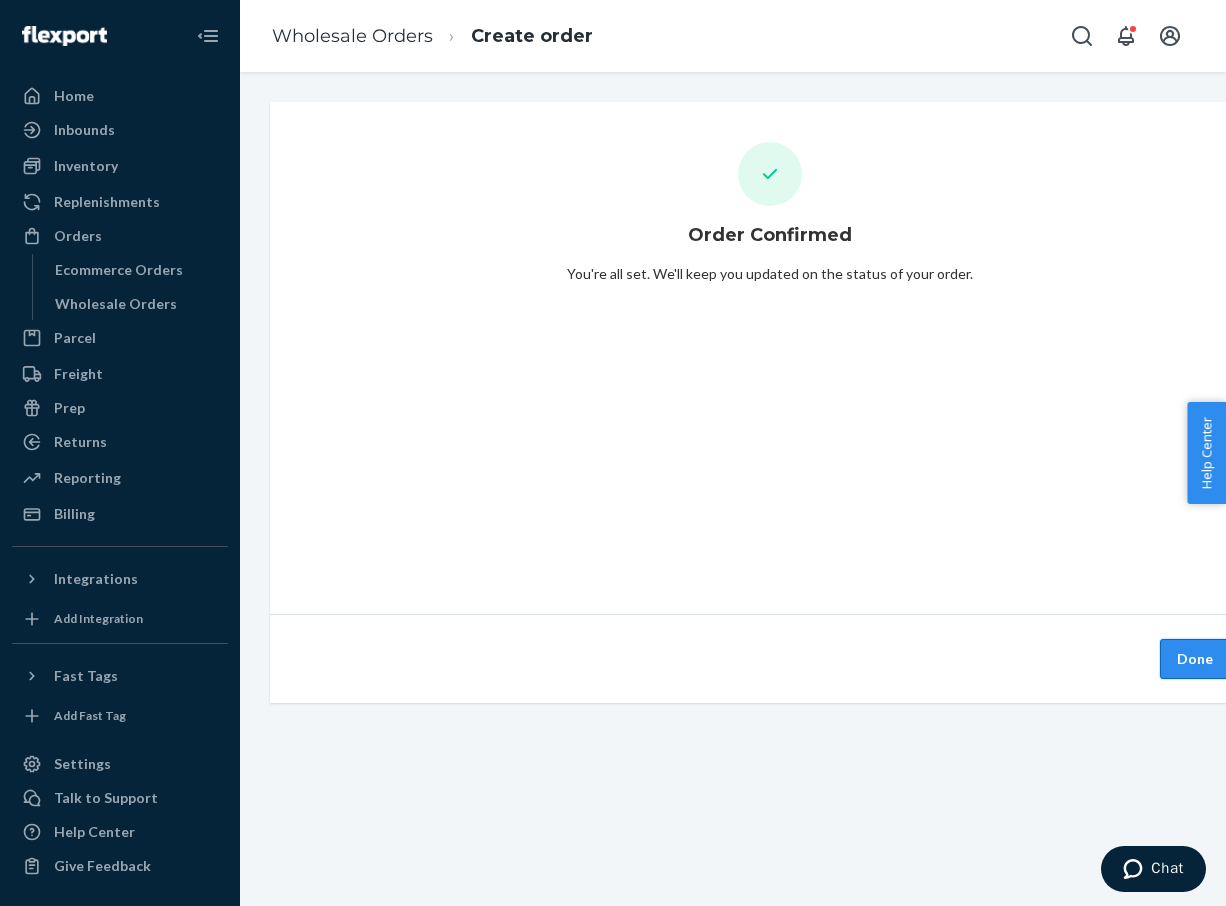 click on "Done" at bounding box center (1195, 659) 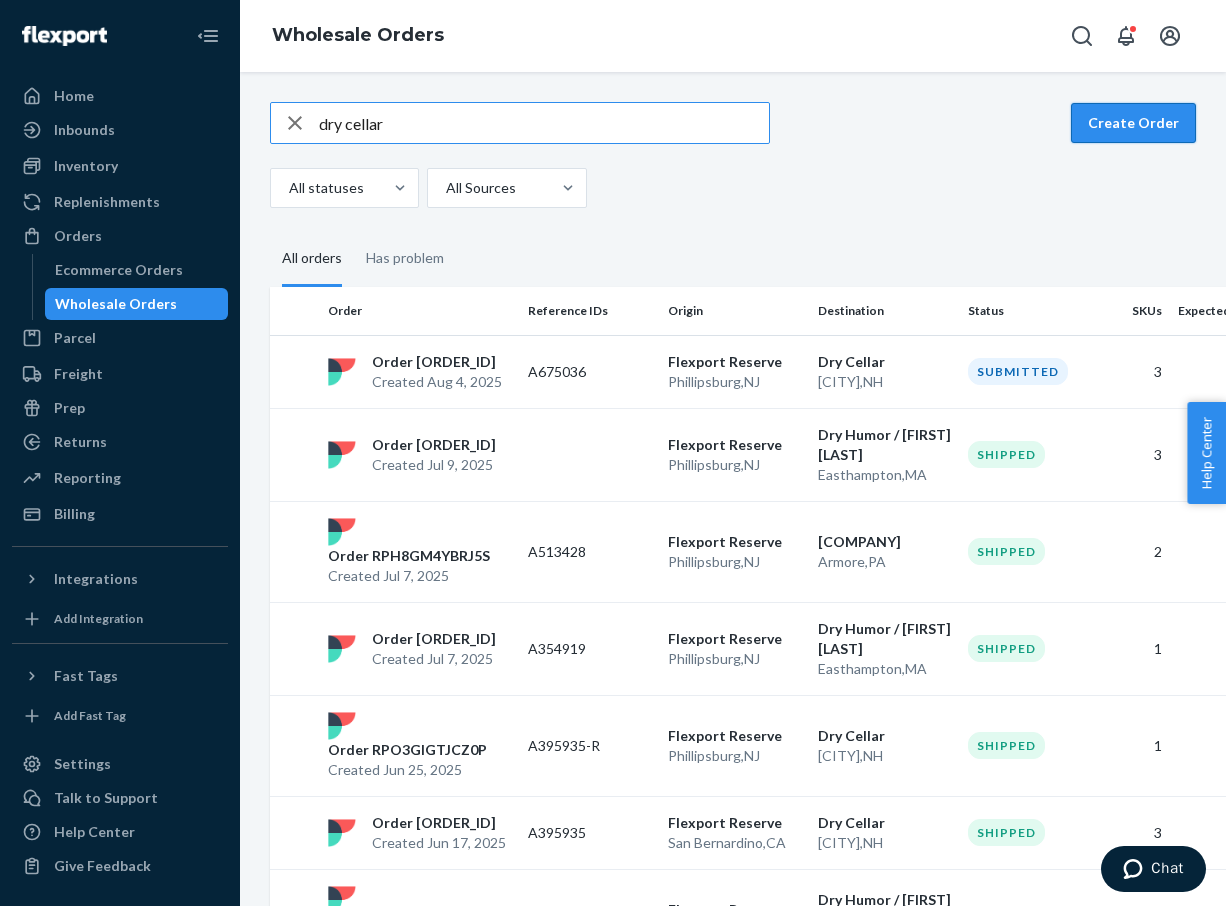 click on "Create Order" at bounding box center [1133, 123] 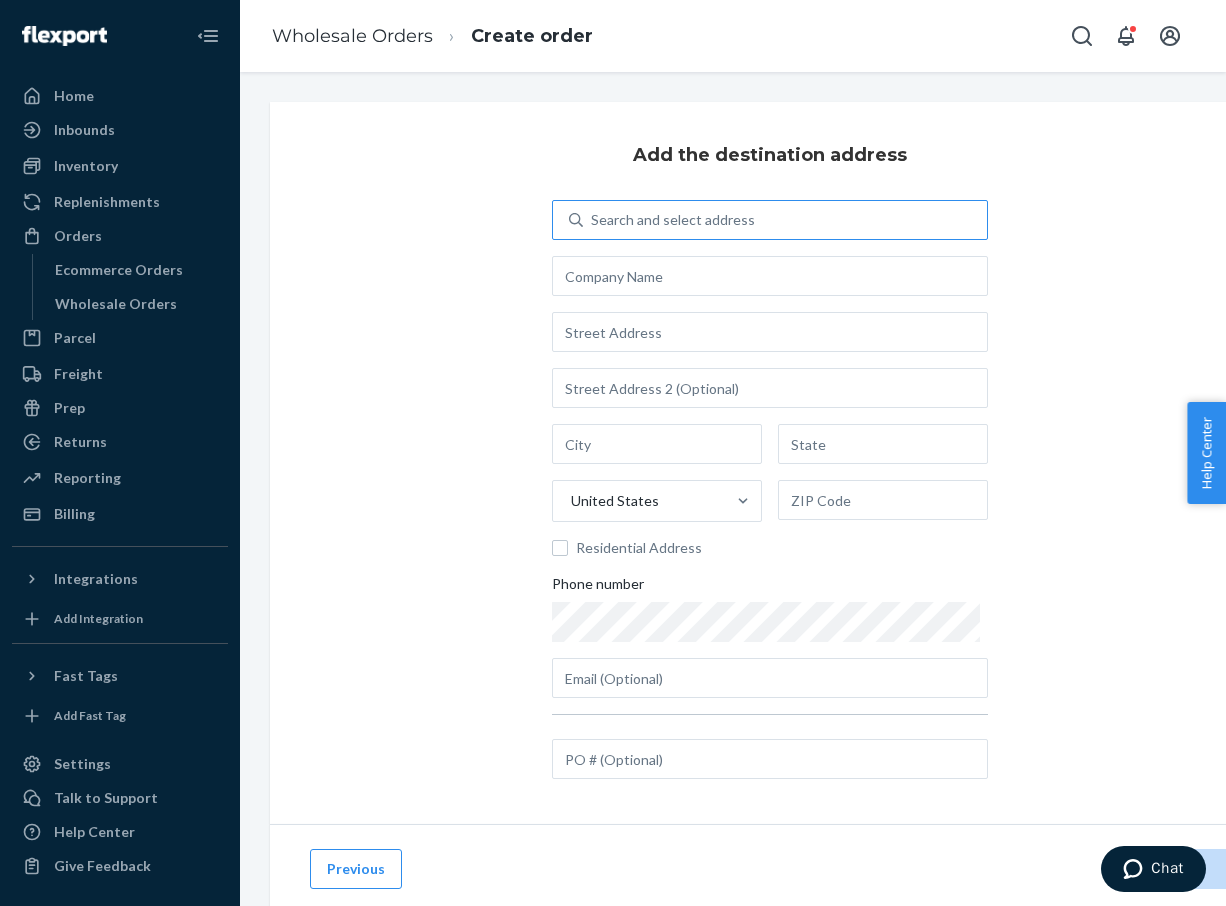 click on "Search and select address" at bounding box center (785, 220) 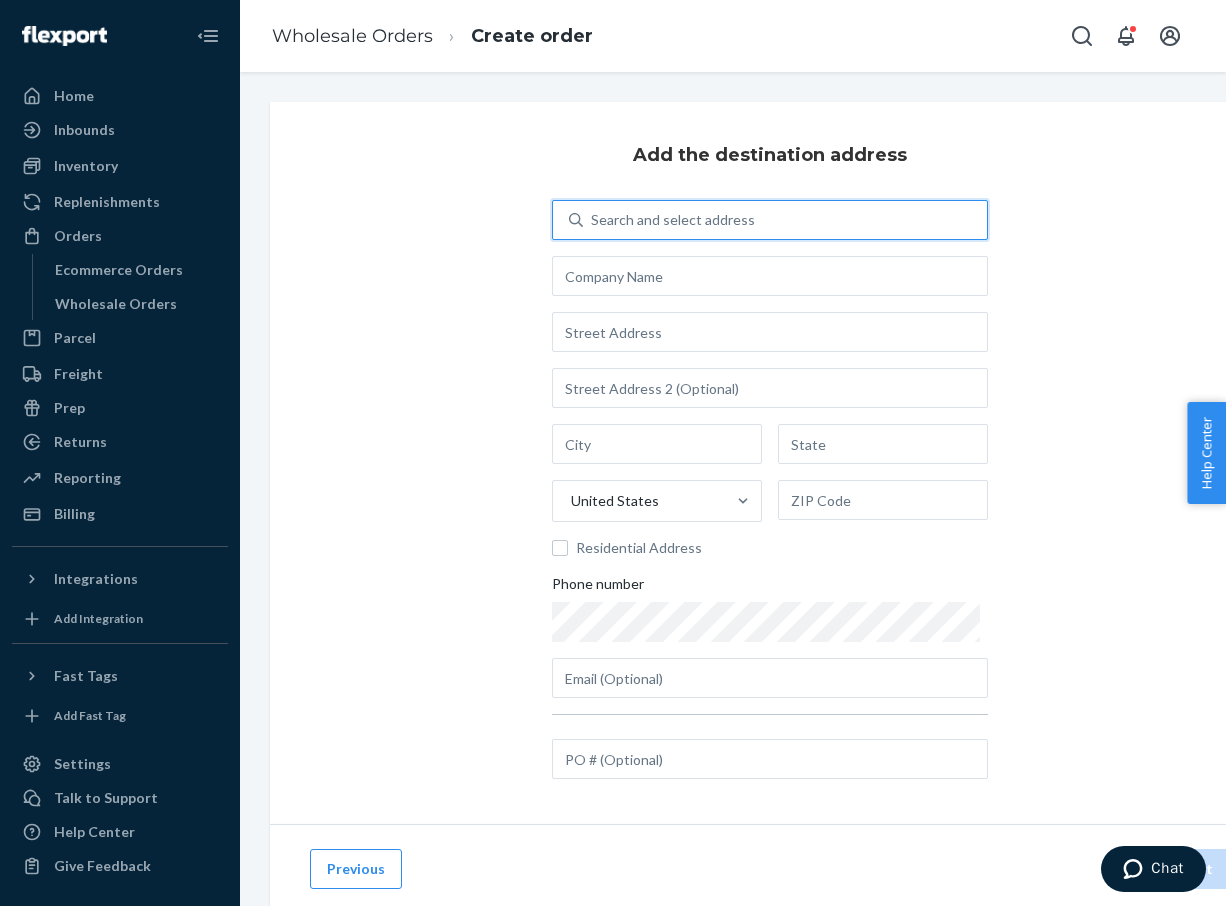 type on "i" 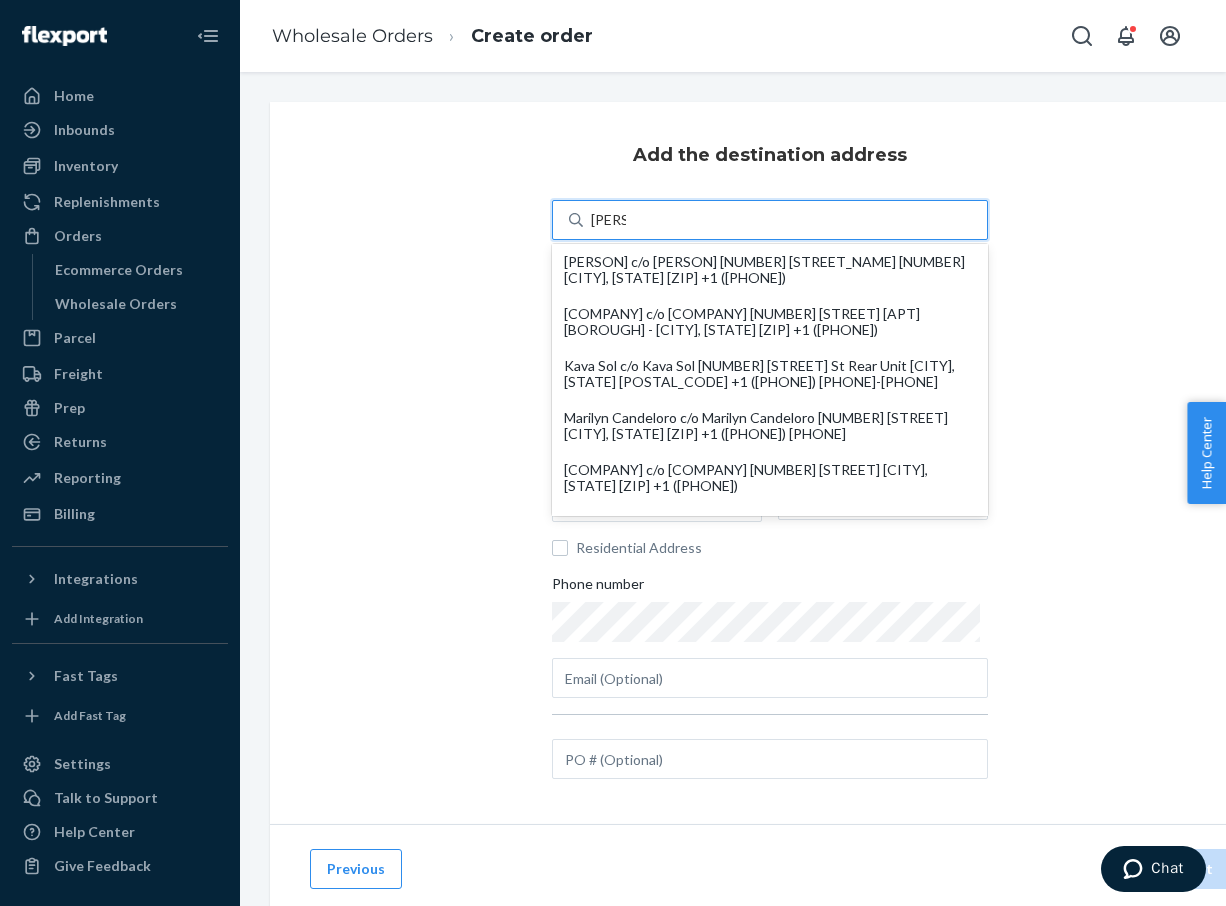 type on "[PERSON]" 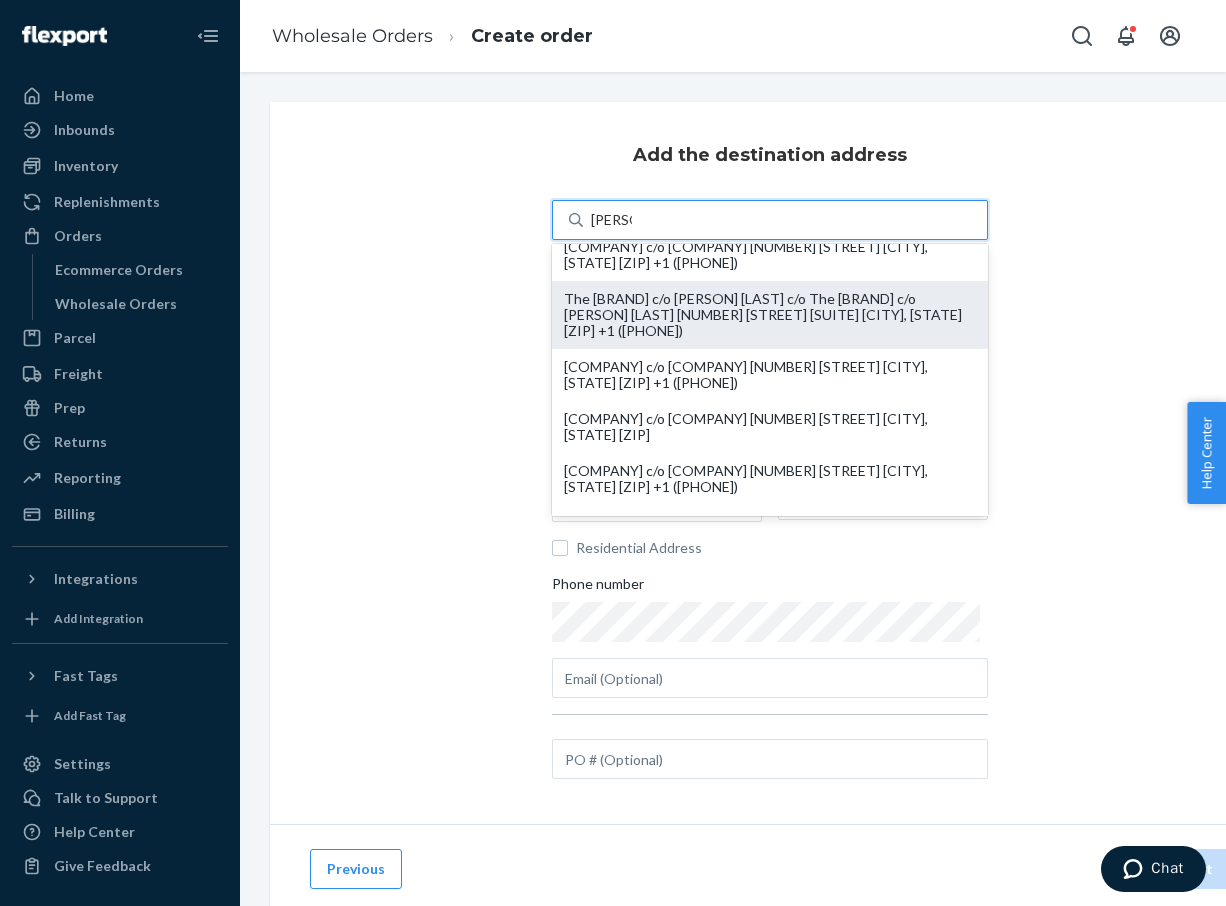 scroll, scrollTop: 17, scrollLeft: 0, axis: vertical 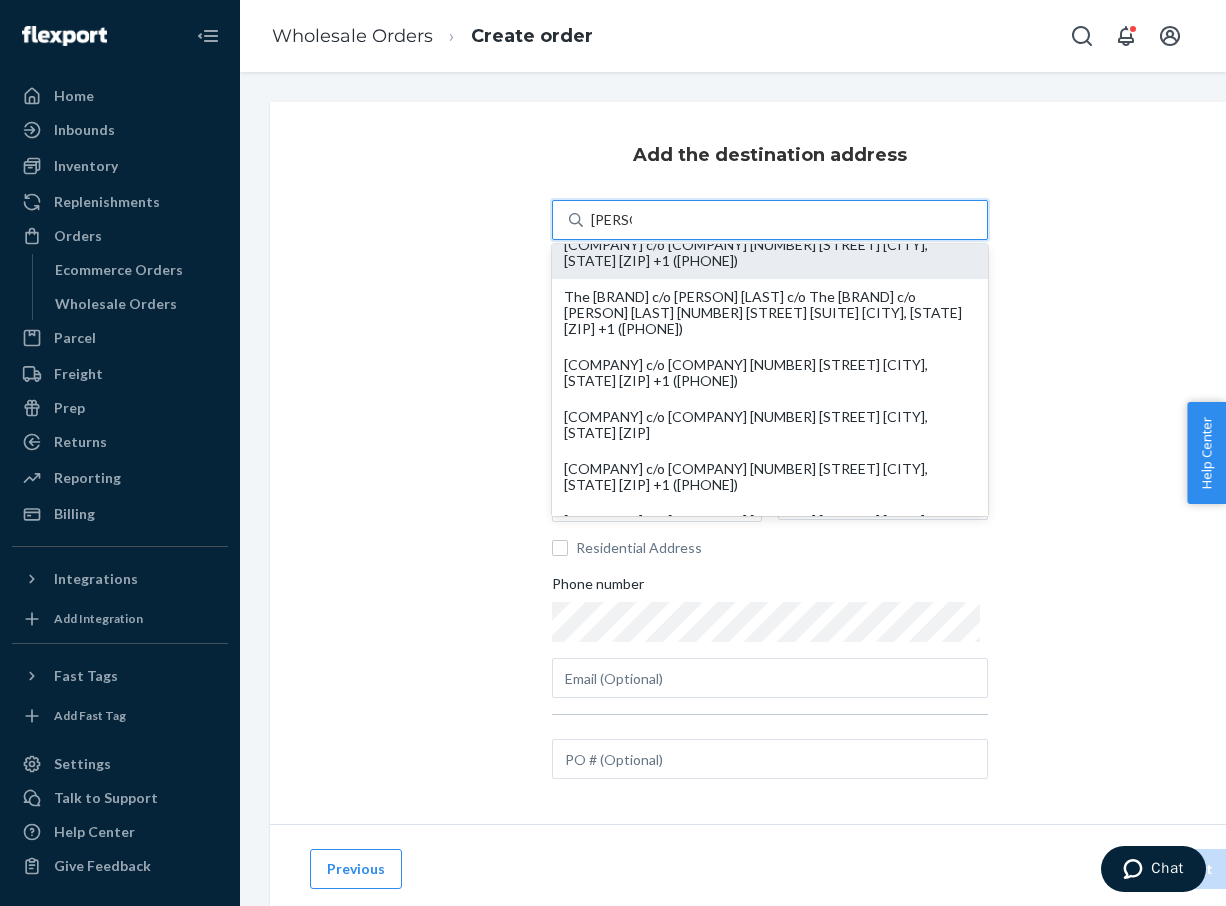 click on "[COMPANY] c/o
[COMPANY]
[NUMBER] [STREET]
[CITY], [STATE] [ZIP]
+1 ([PHONE])" at bounding box center (770, 253) 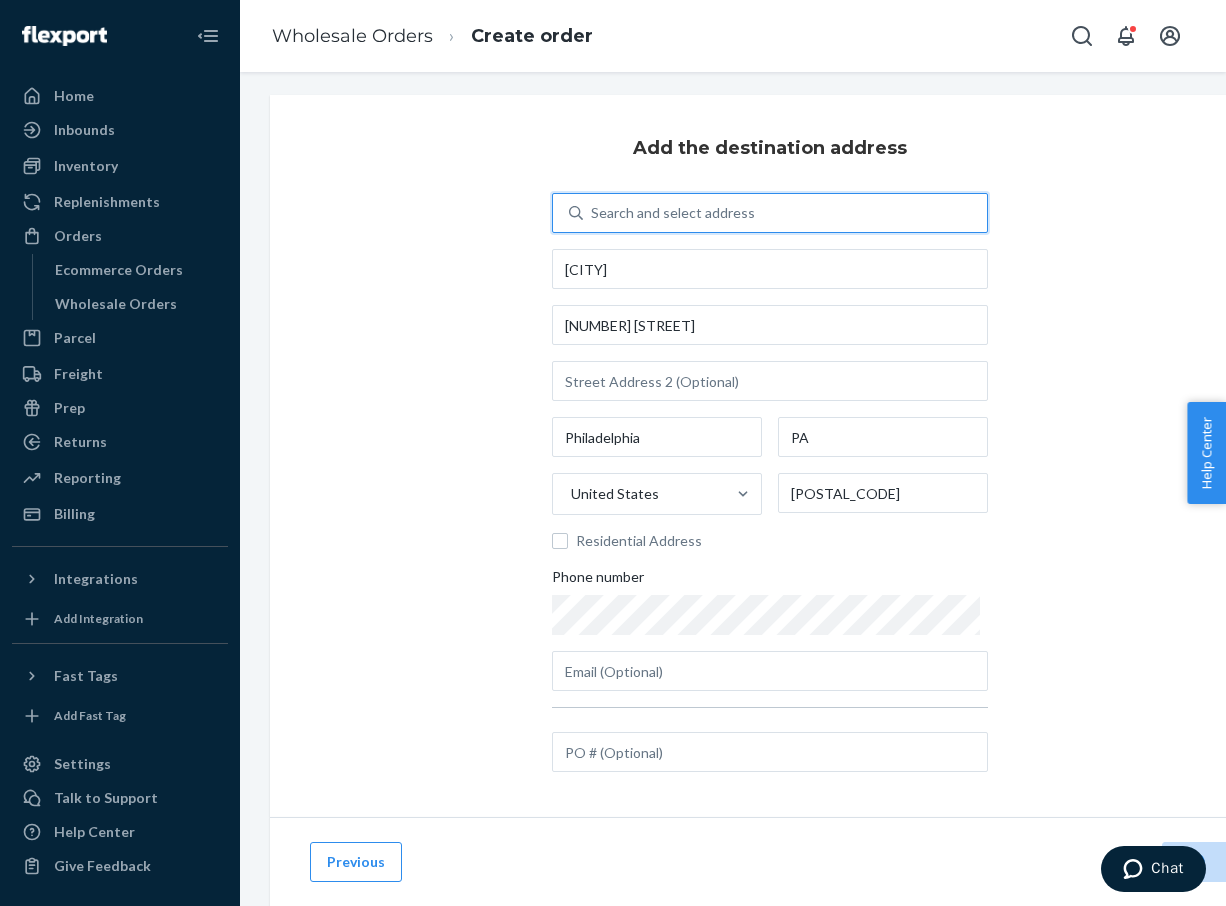 scroll, scrollTop: 7, scrollLeft: 0, axis: vertical 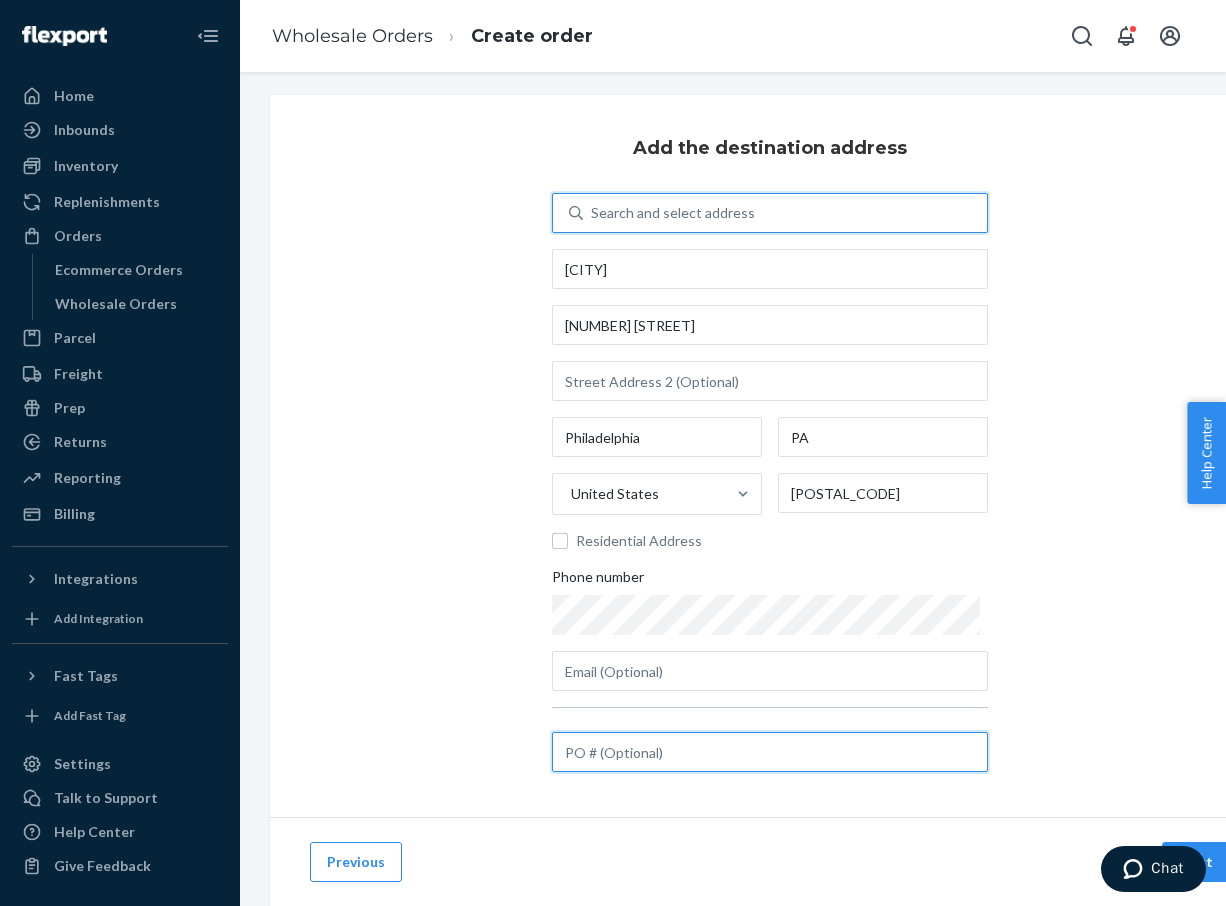 click at bounding box center (770, 752) 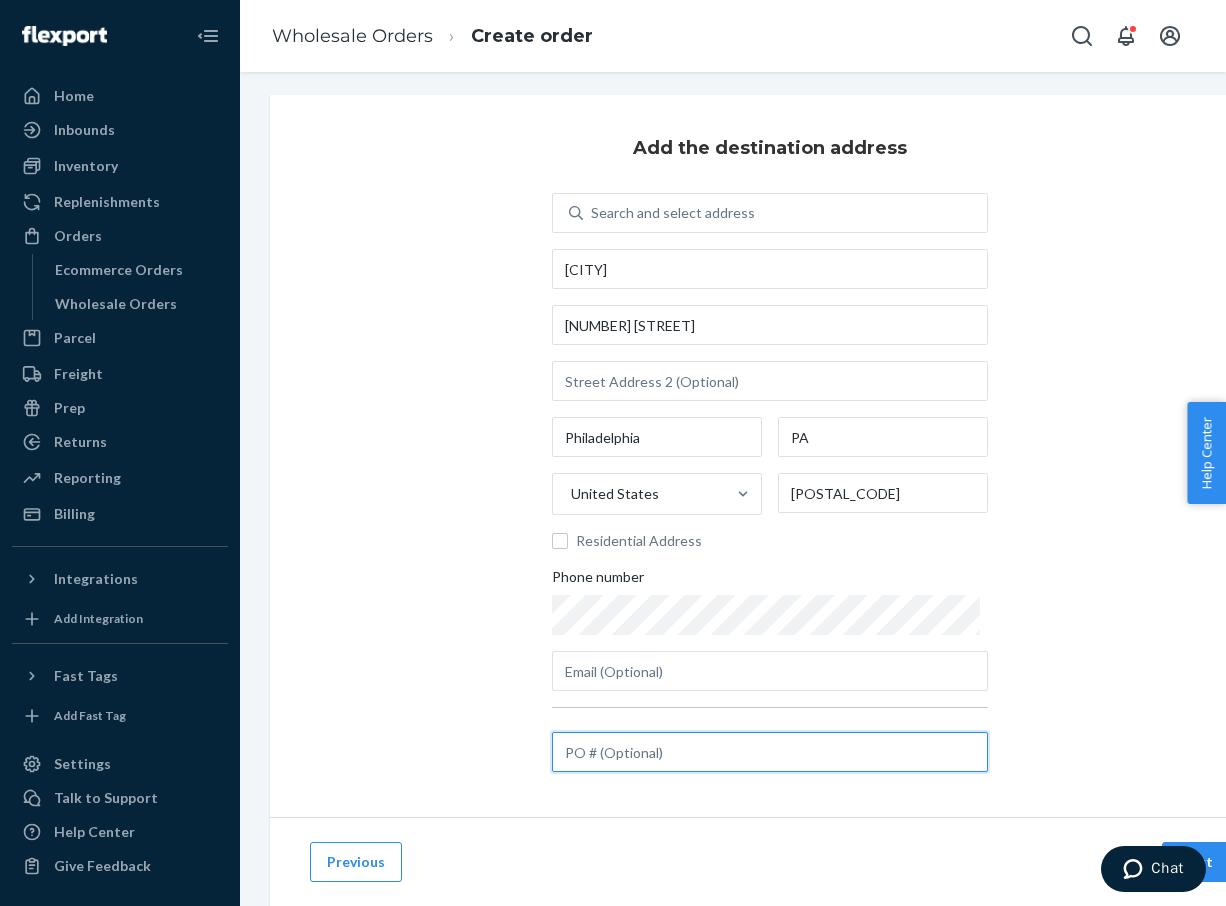 paste on "4Q3VYTBFSE" 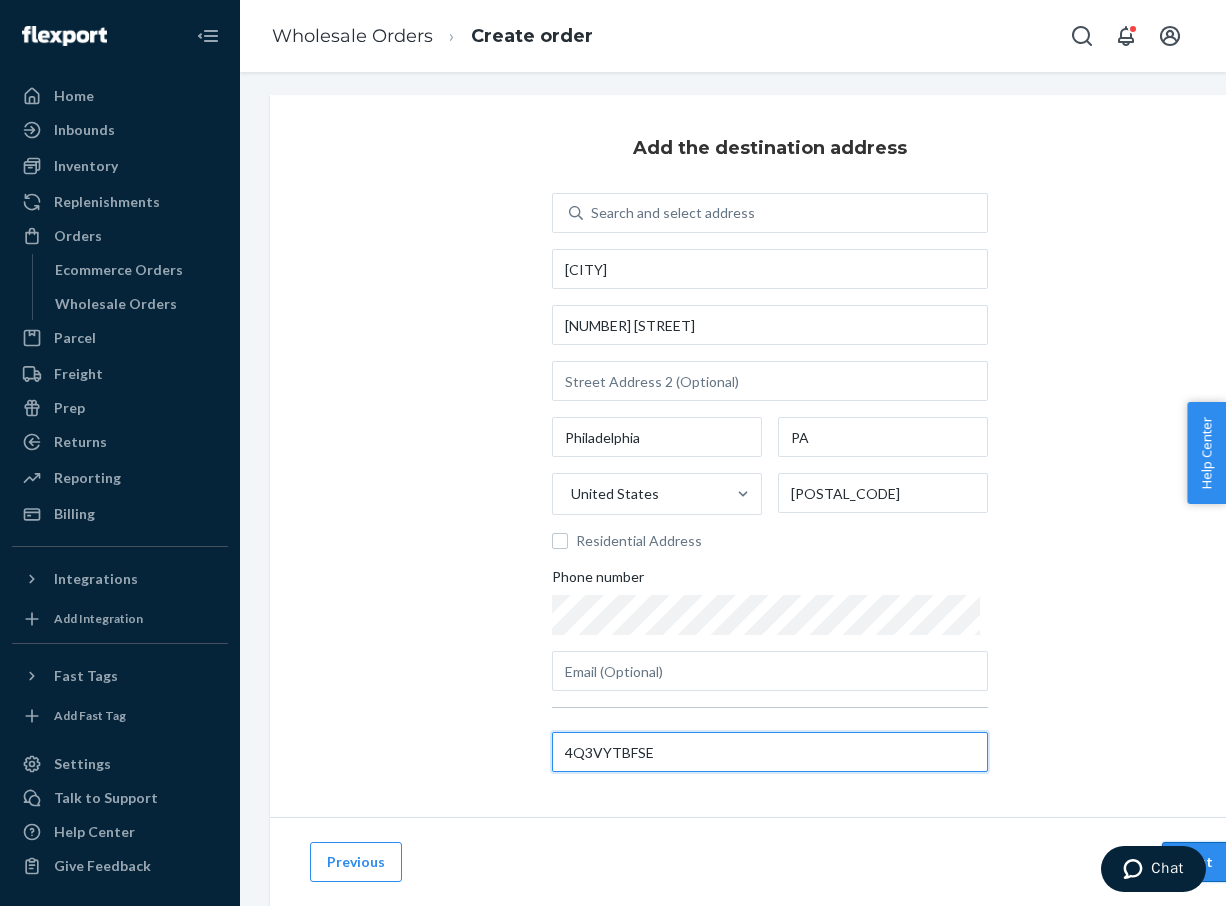 type on "4Q3VYTBFSE" 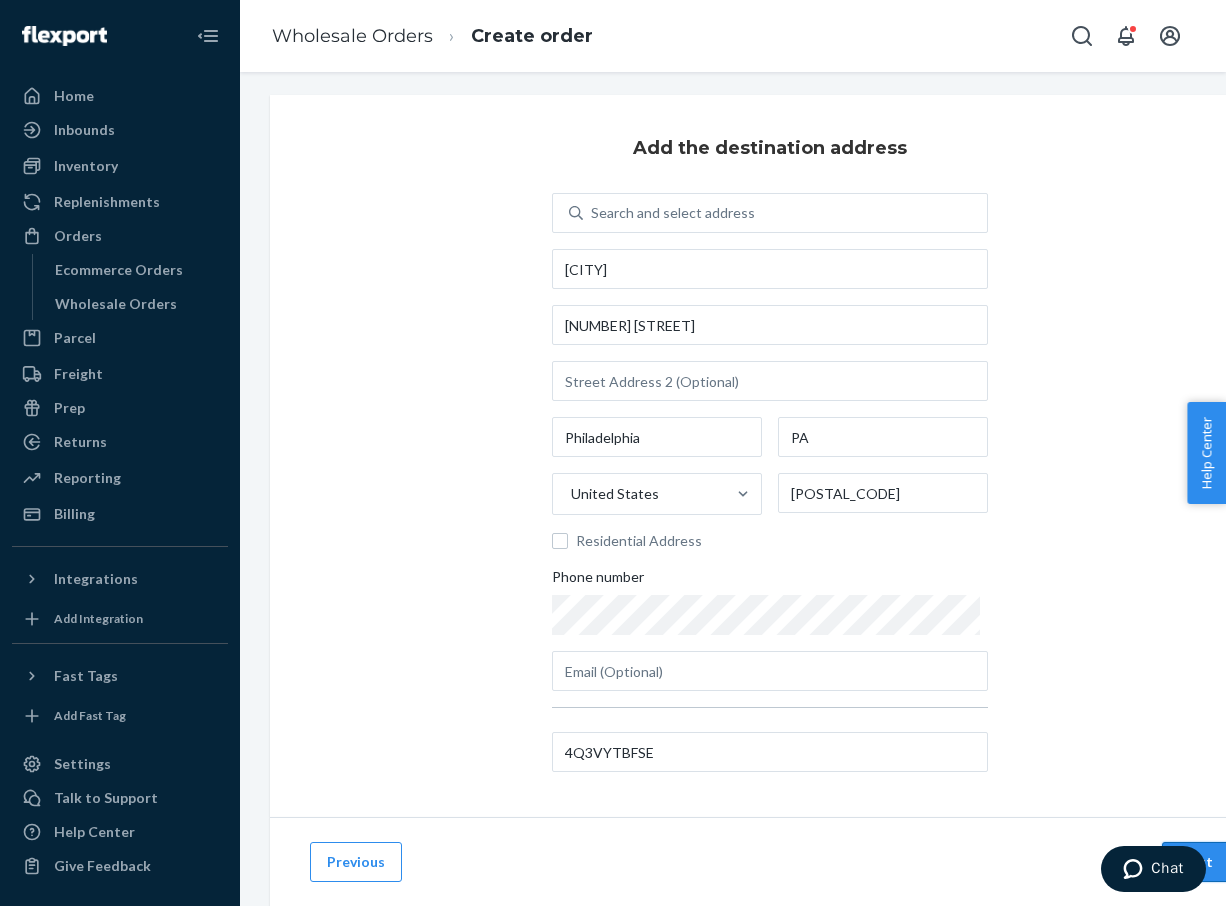 click on "Next" at bounding box center (1196, 862) 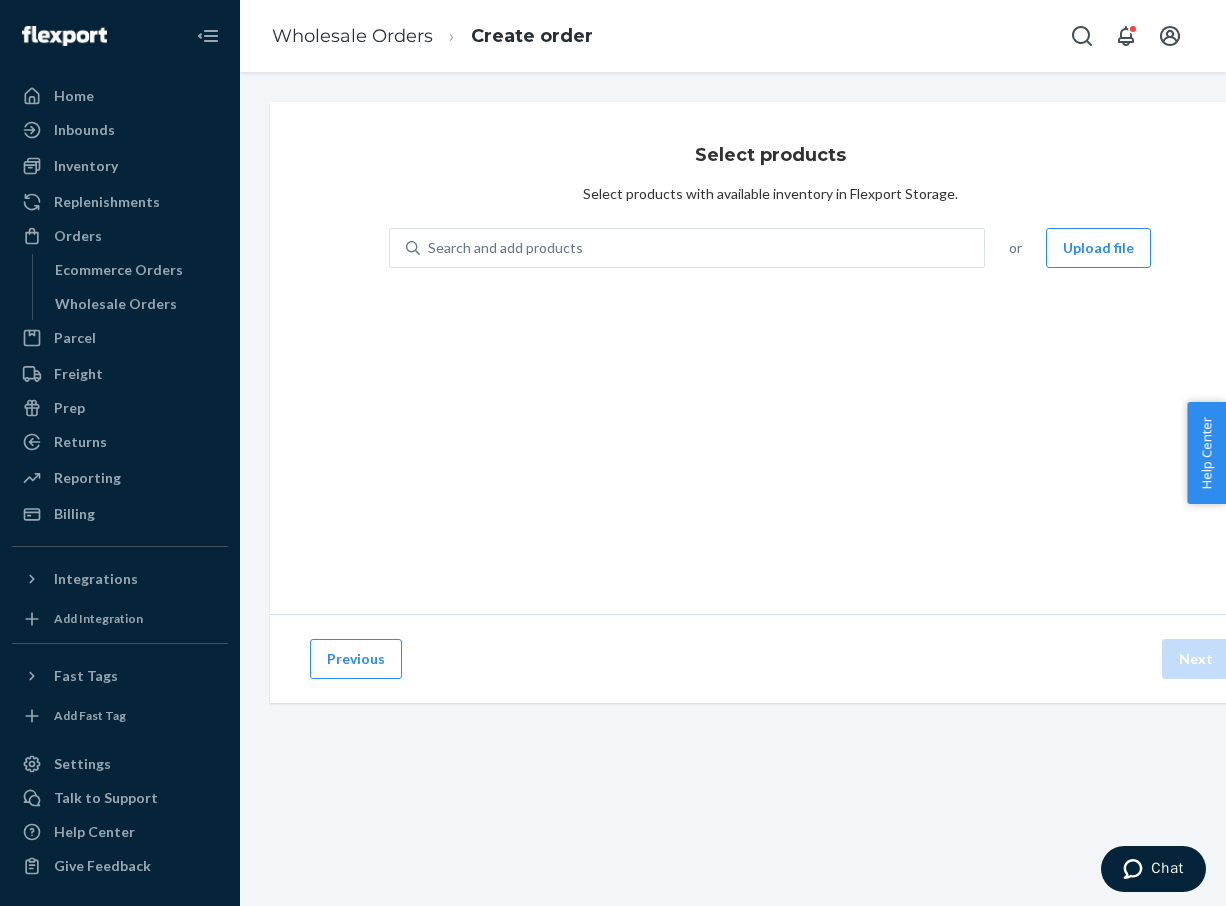 scroll, scrollTop: 0, scrollLeft: 0, axis: both 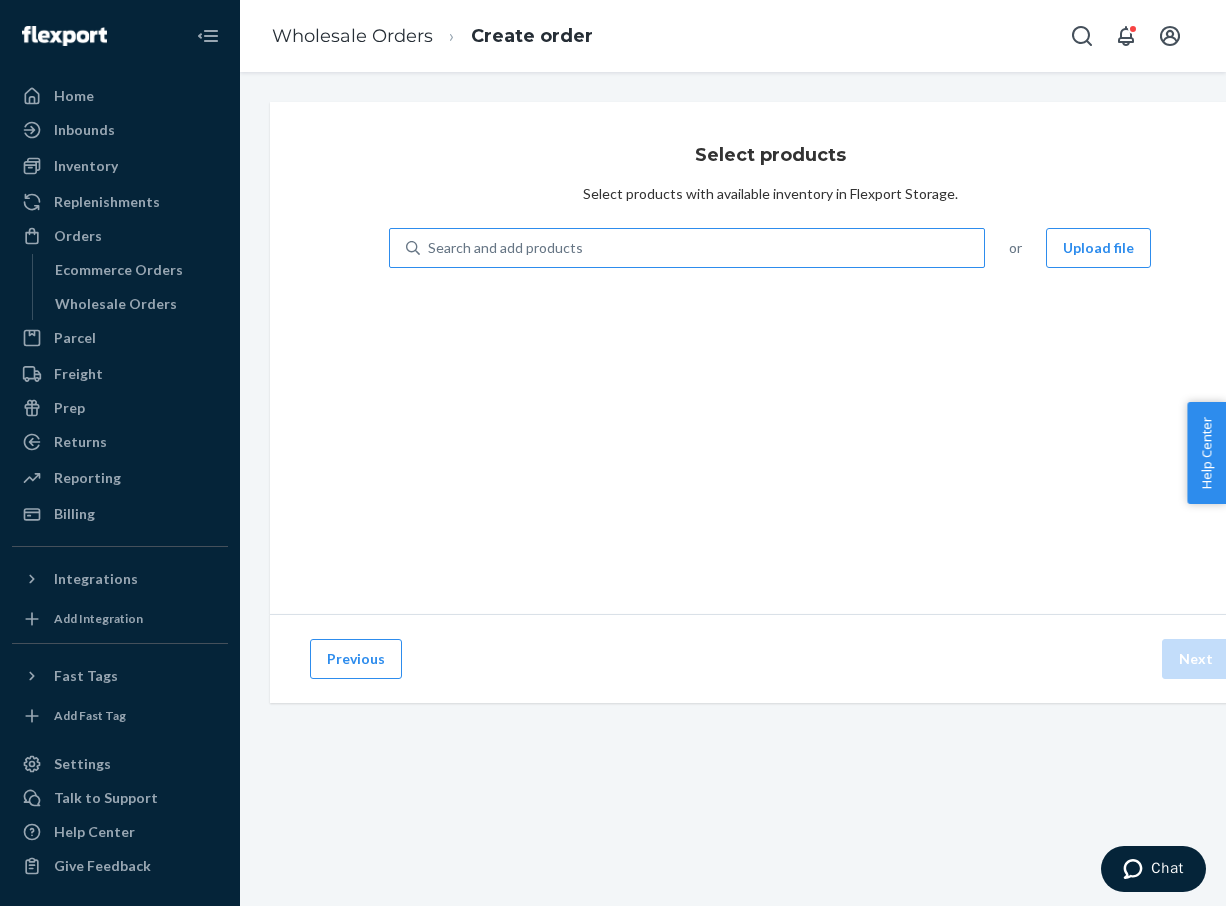 click on "Search and add products" at bounding box center (702, 248) 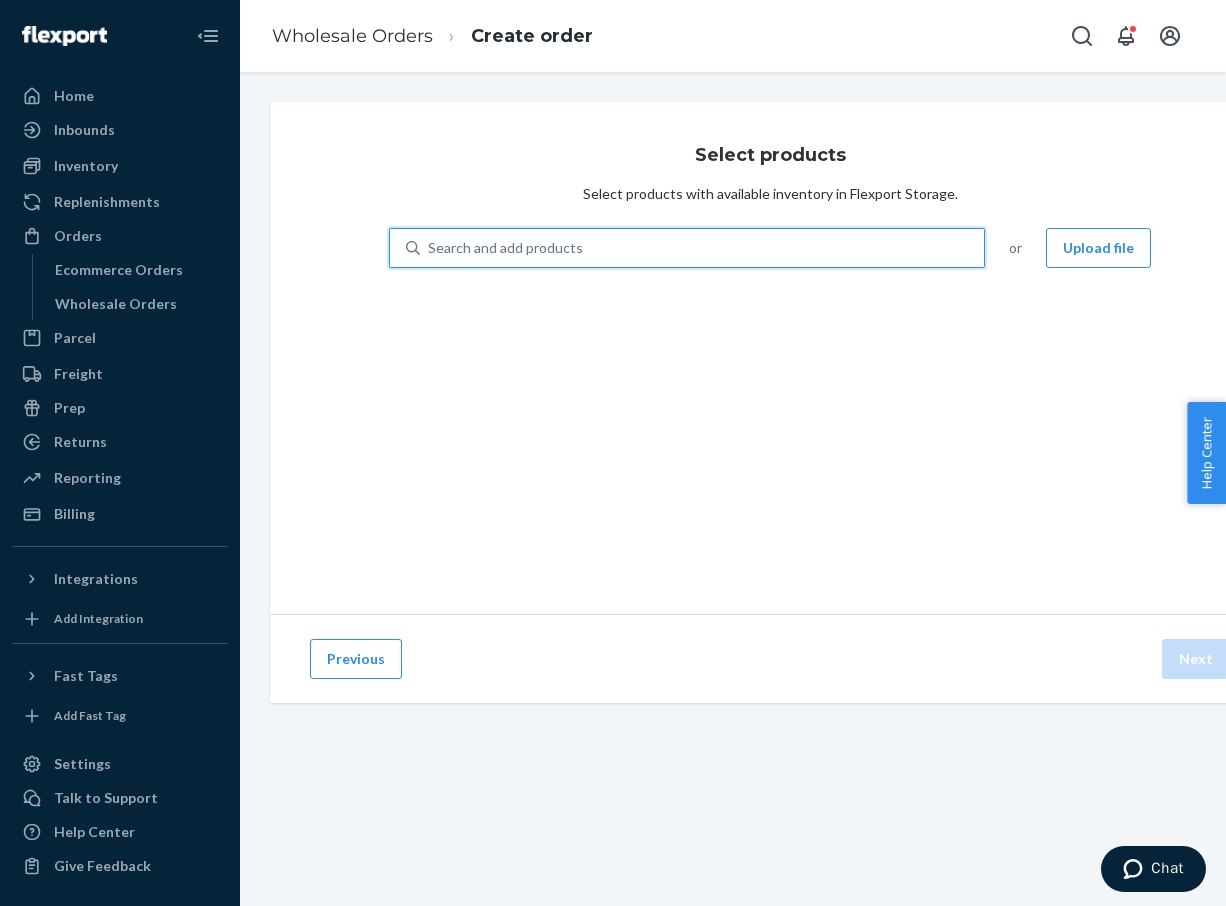 type on "h" 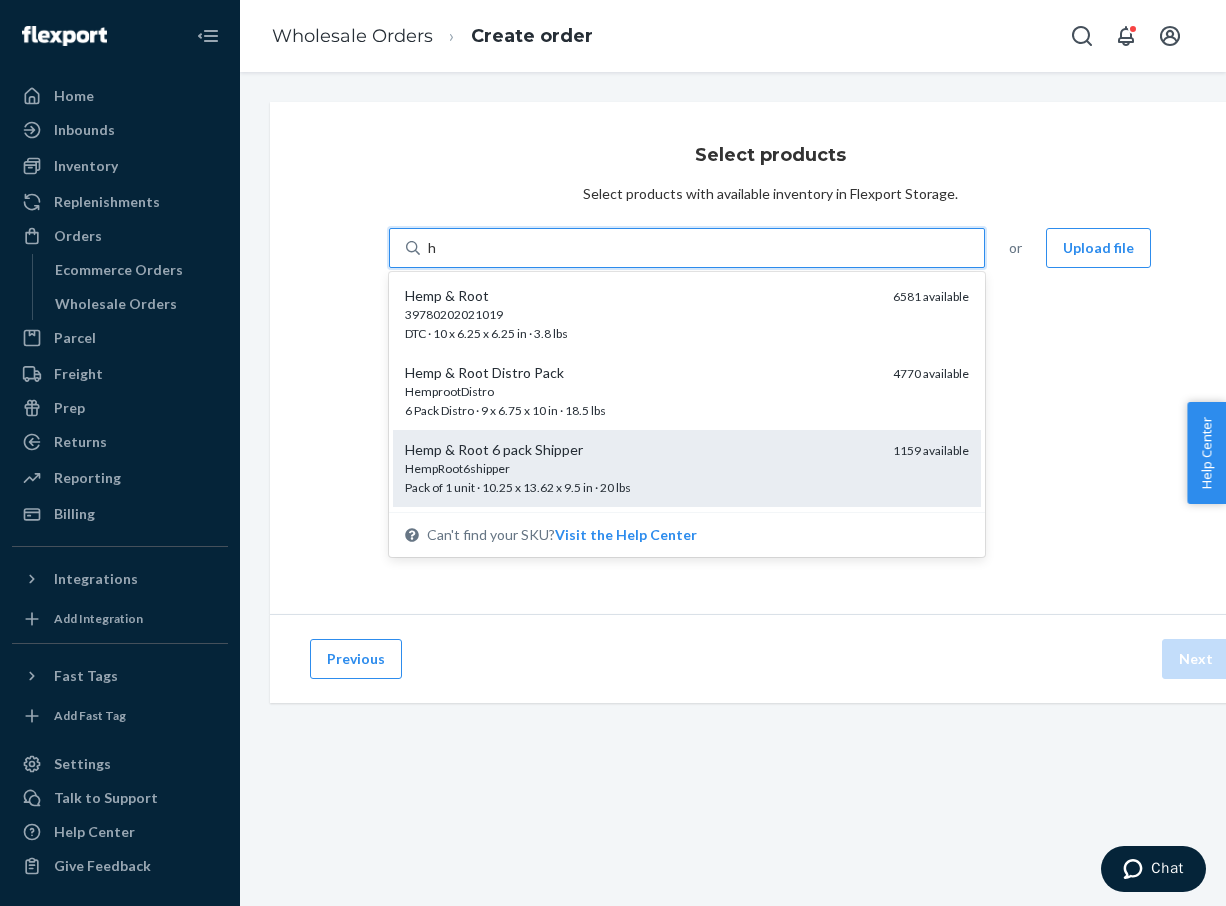 click on "HempRoot6shipper Pack of 1 unit · 10.25 x 13.62 x 9.5 in · 20 lbs" at bounding box center [641, 478] 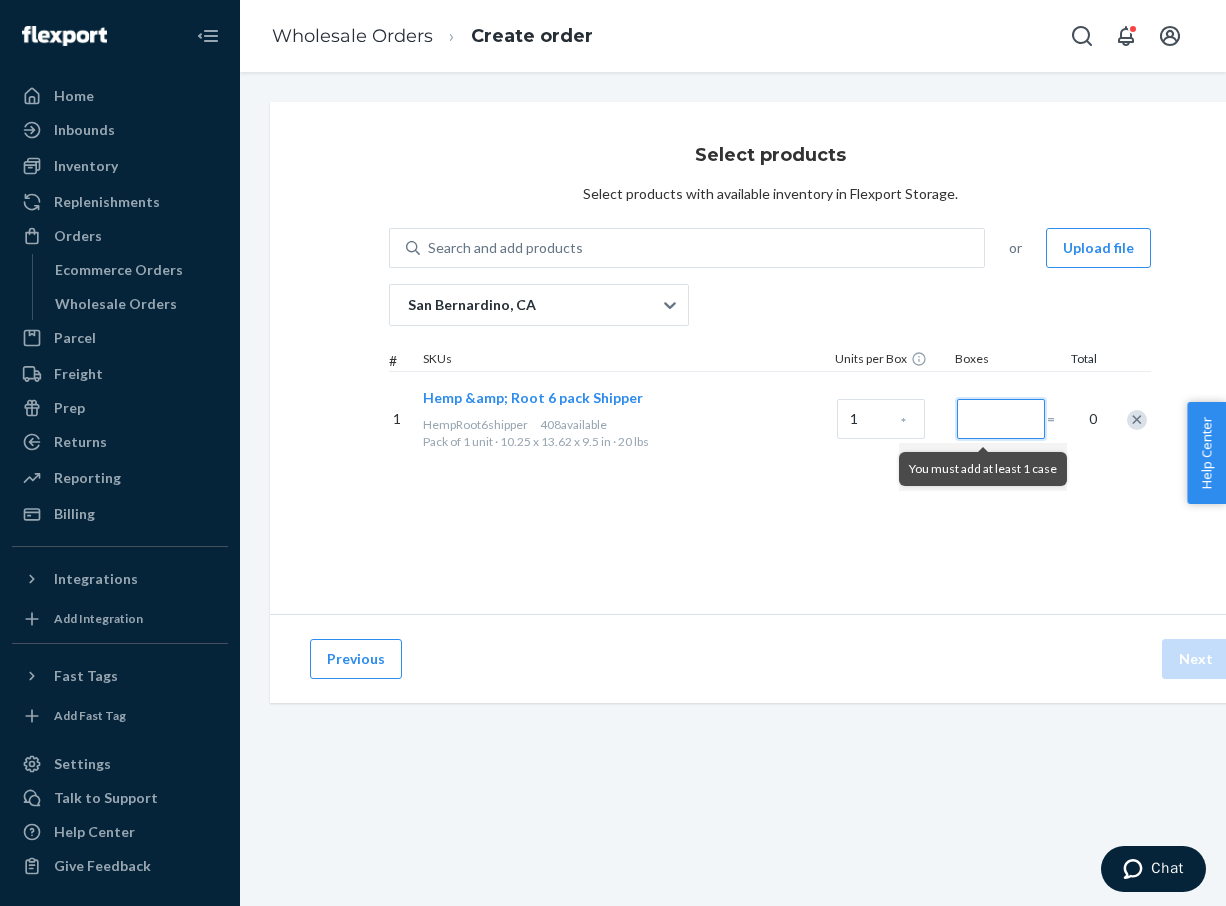 click at bounding box center [1001, 419] 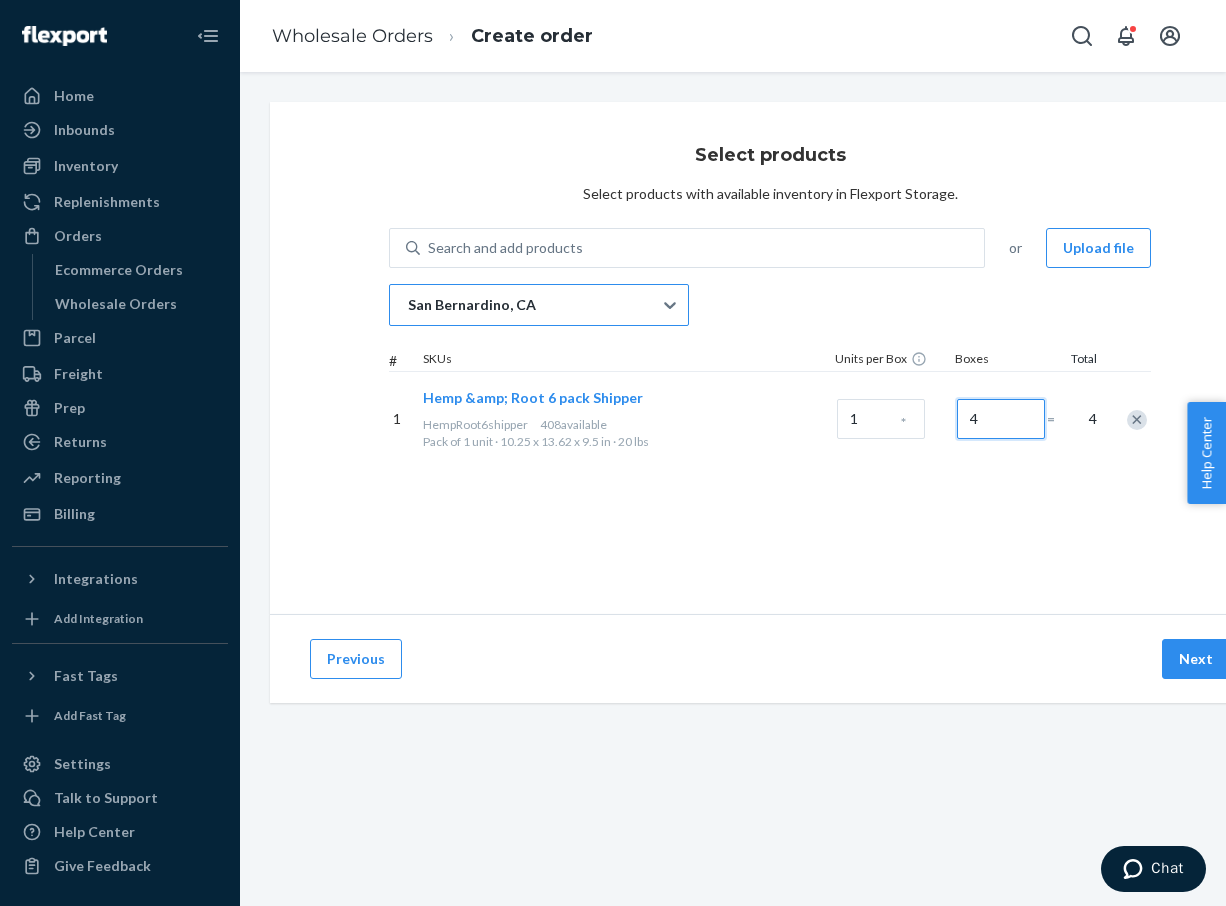 type on "4" 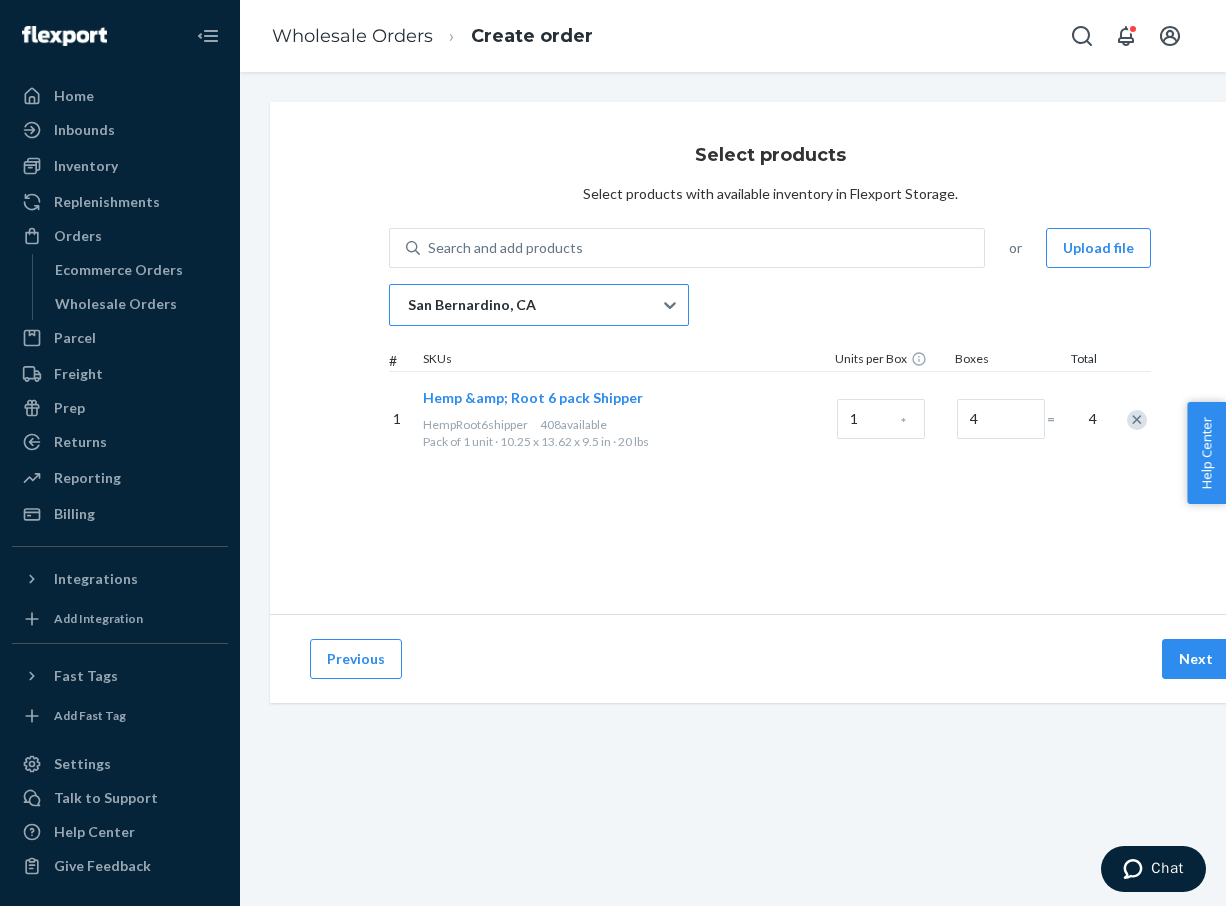 click on "San Bernardino, CA" at bounding box center (472, 305) 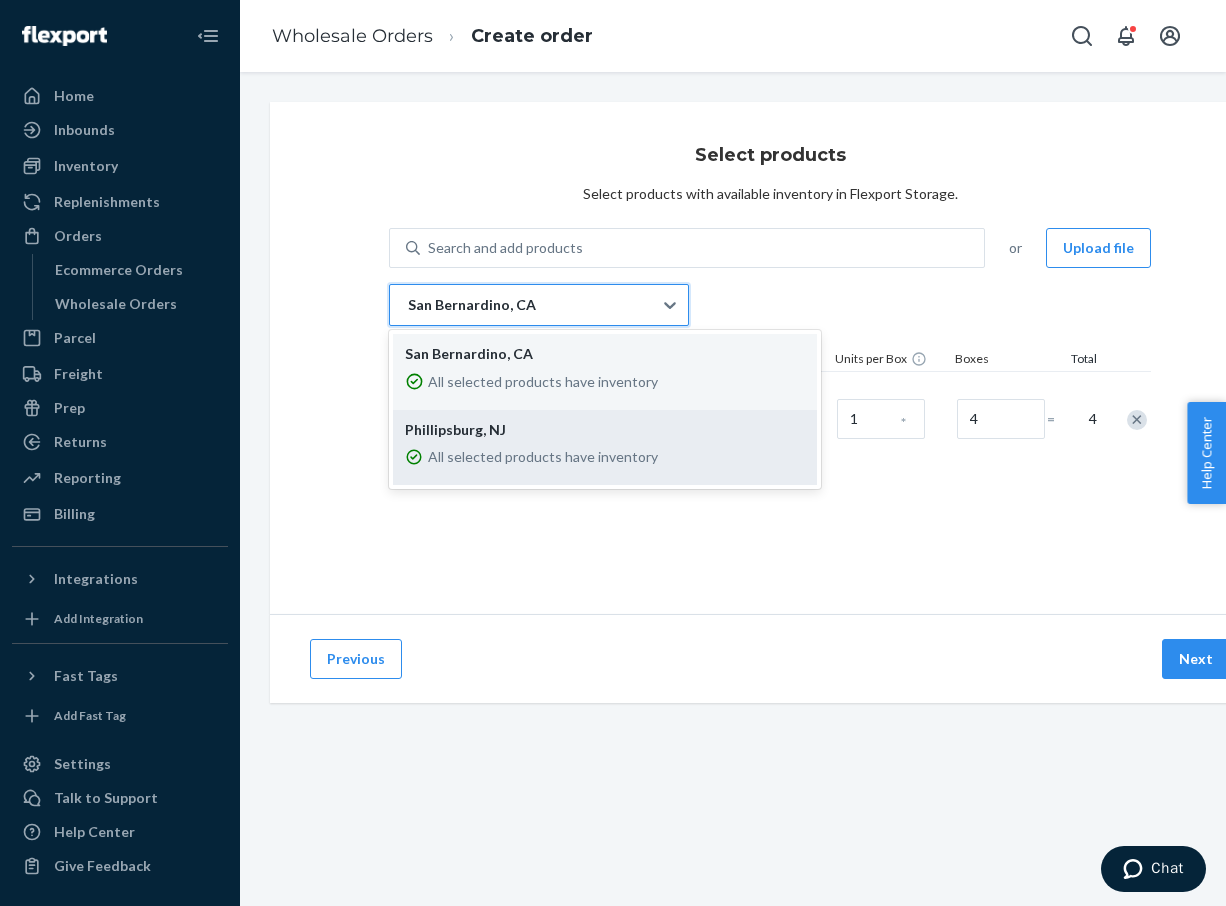 click on "All selected products have inventory" at bounding box center (543, 457) 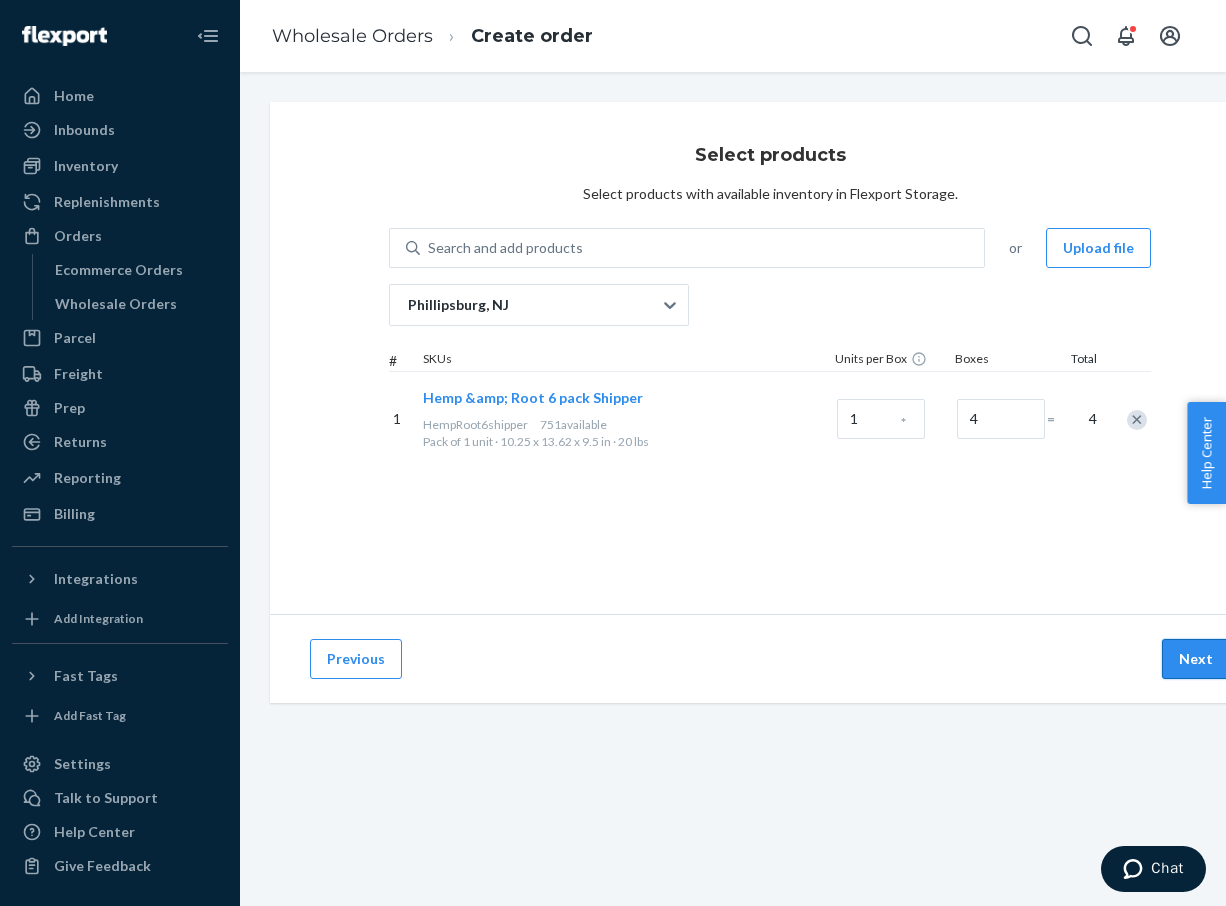 click on "Next" at bounding box center (1196, 659) 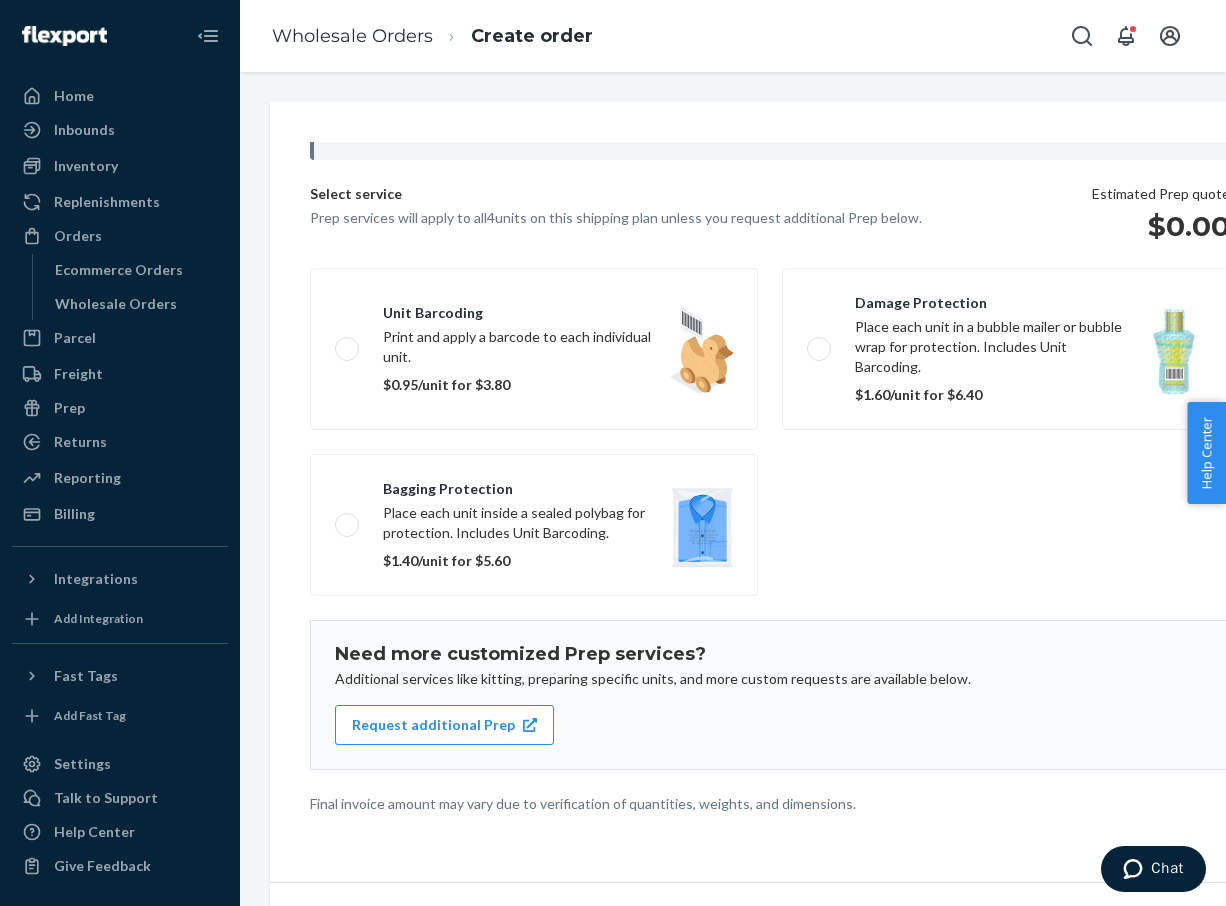 scroll, scrollTop: 168, scrollLeft: 0, axis: vertical 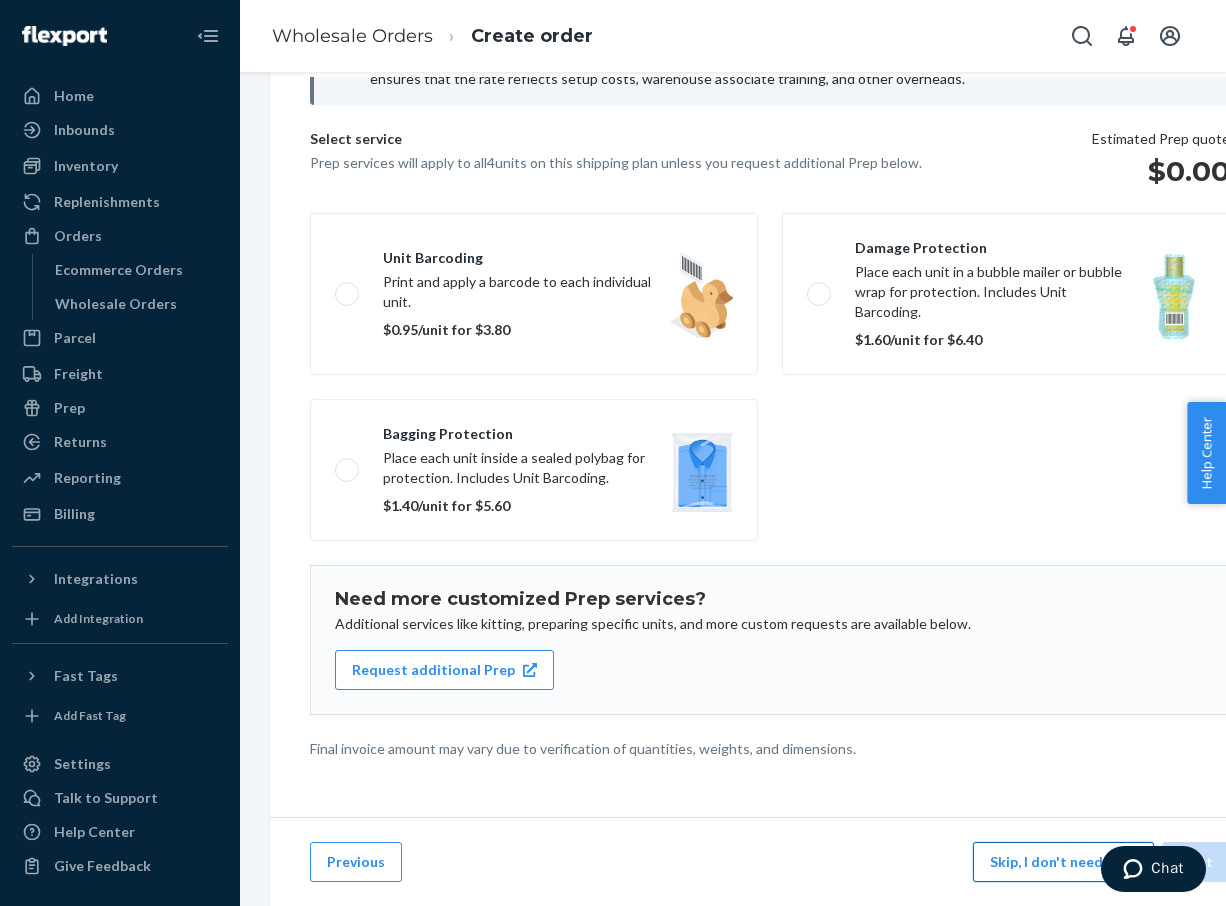 click on "Skip, I don't need Prep" at bounding box center [1063, 862] 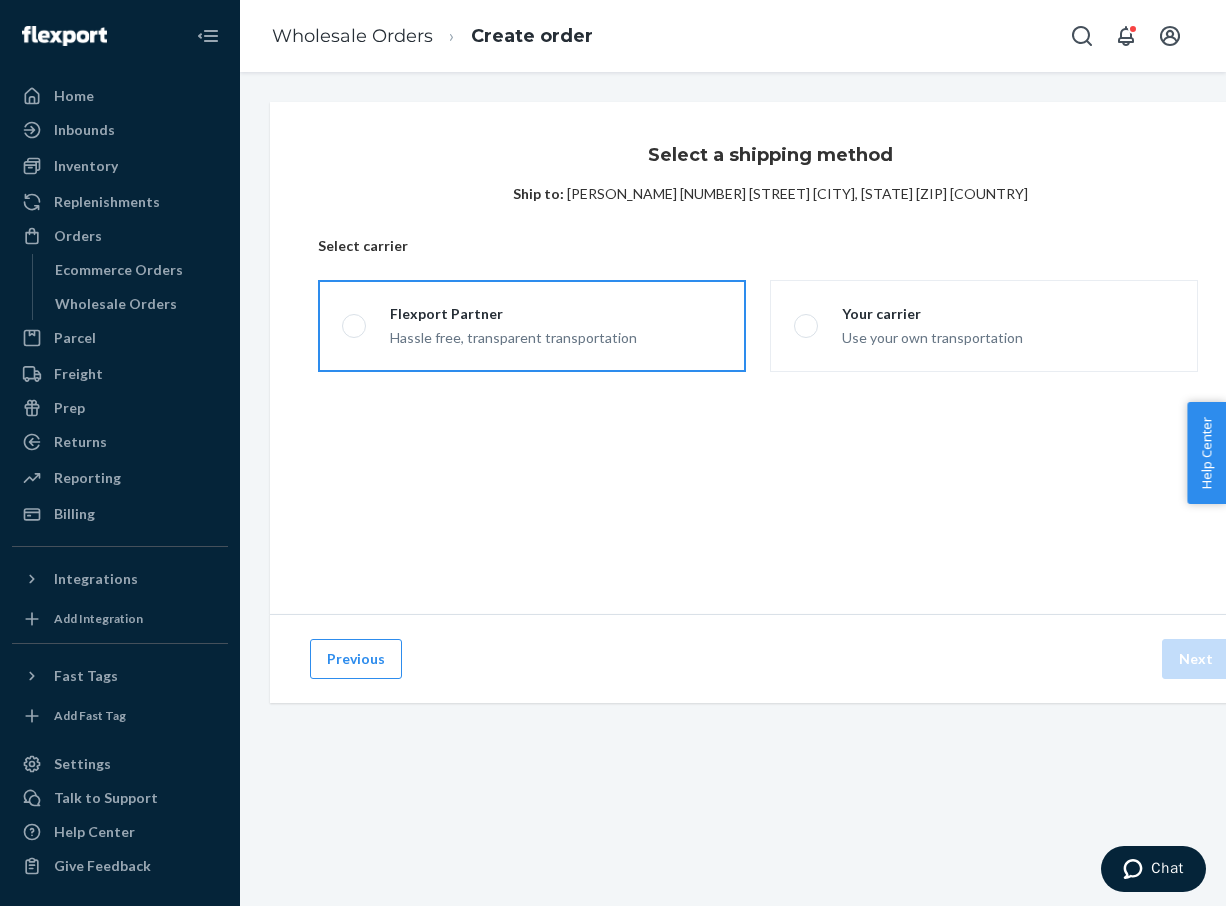 click on "Flexport Partner Hassle free, transparent transportation" at bounding box center (532, 326) 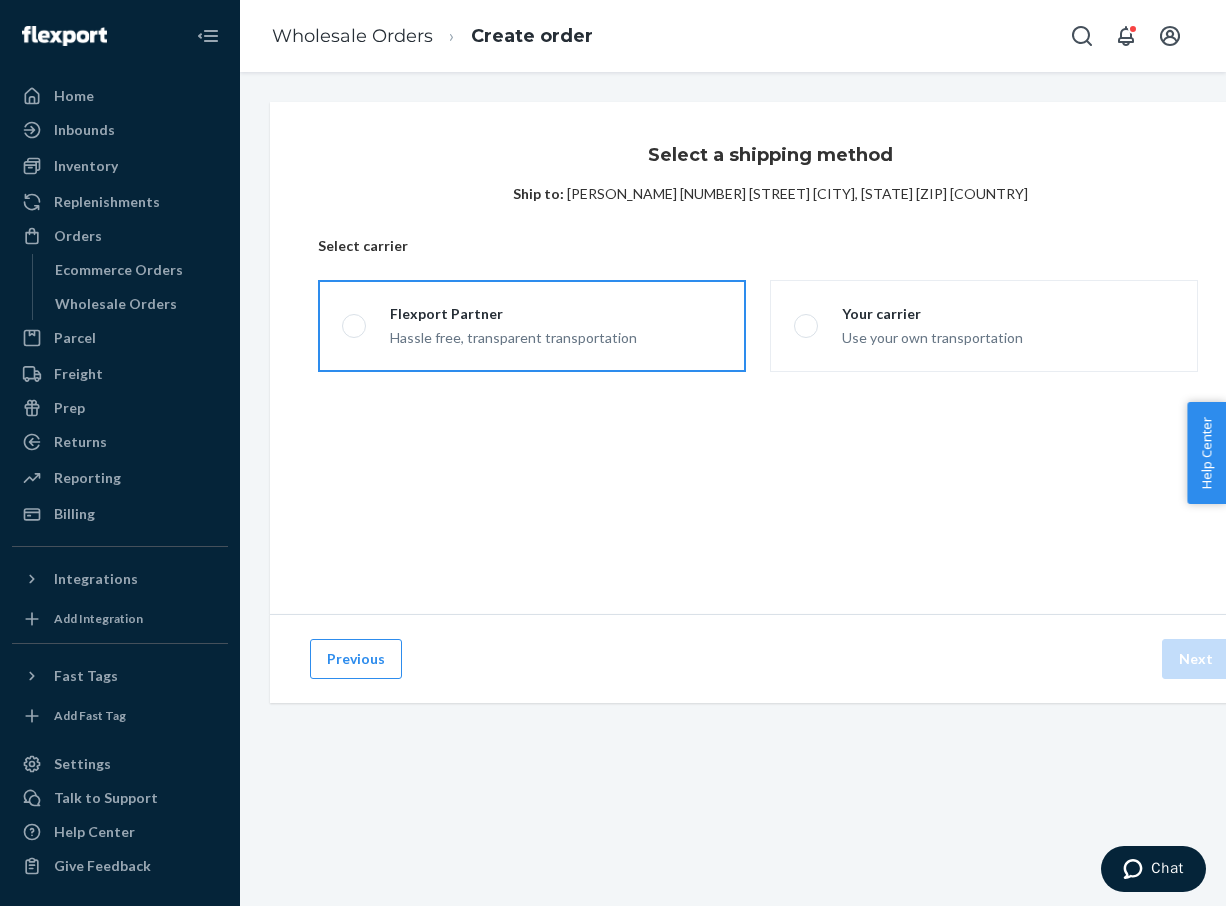 click on "Flexport Partner Hassle free, transparent transportation" at bounding box center [348, 326] 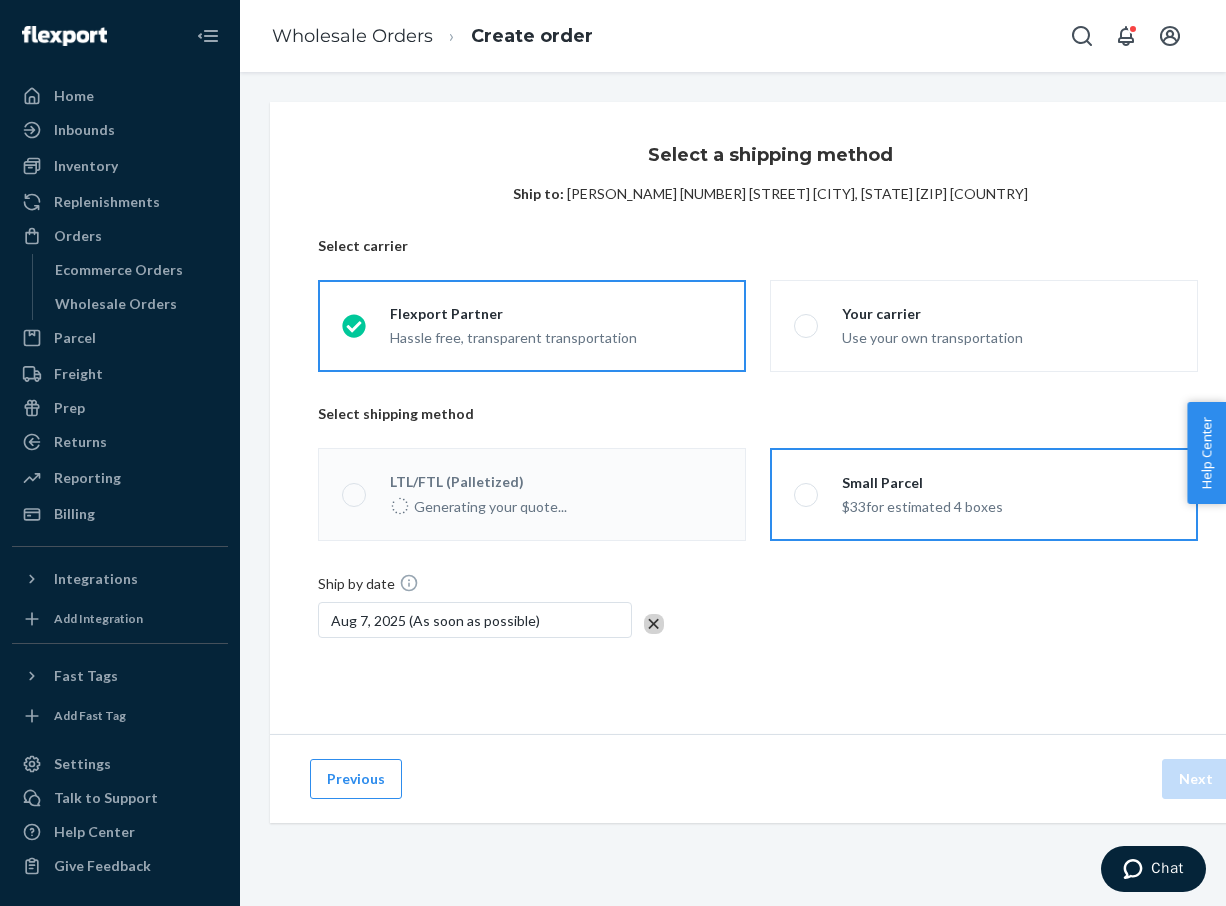 click on "$33 for estimated 4 boxes" at bounding box center [922, 505] 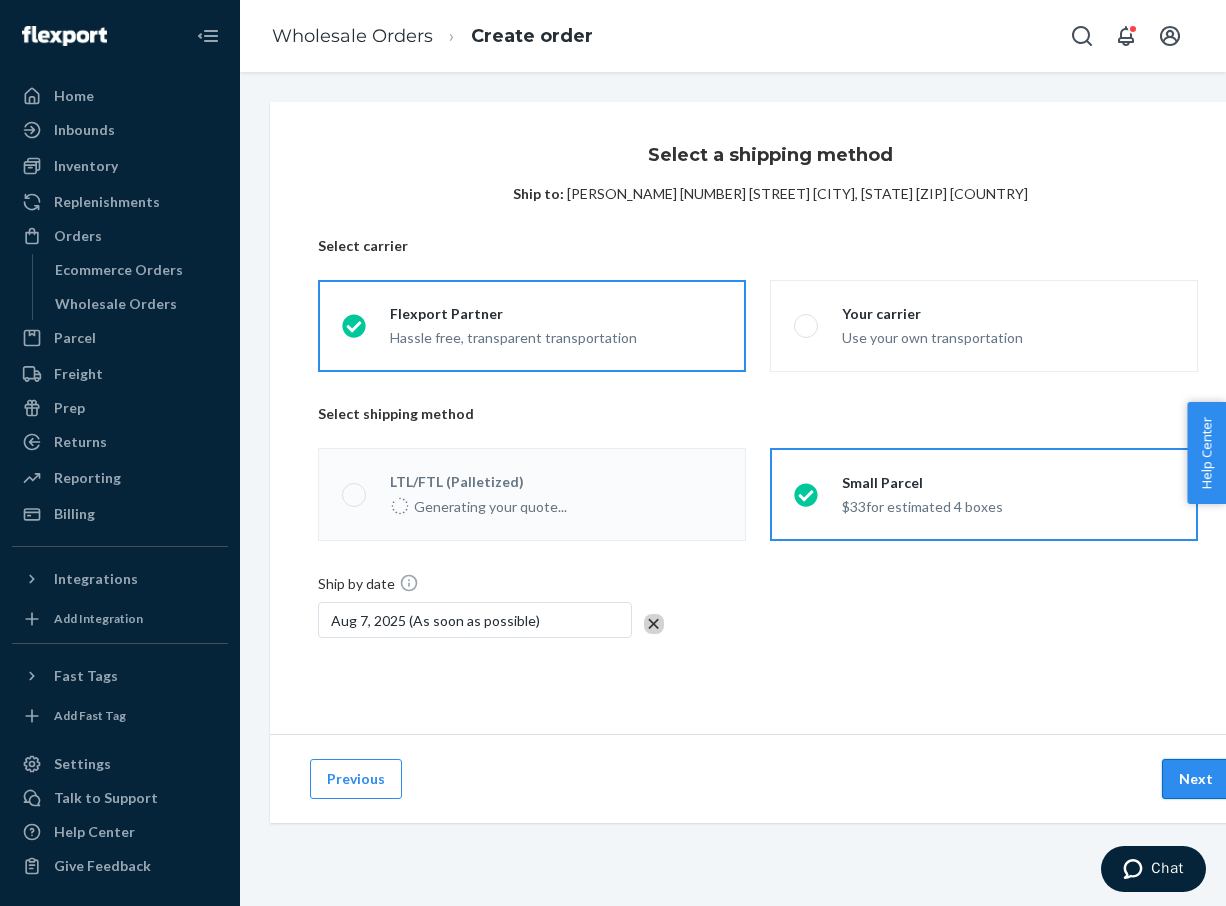 click on "Next" at bounding box center (1196, 779) 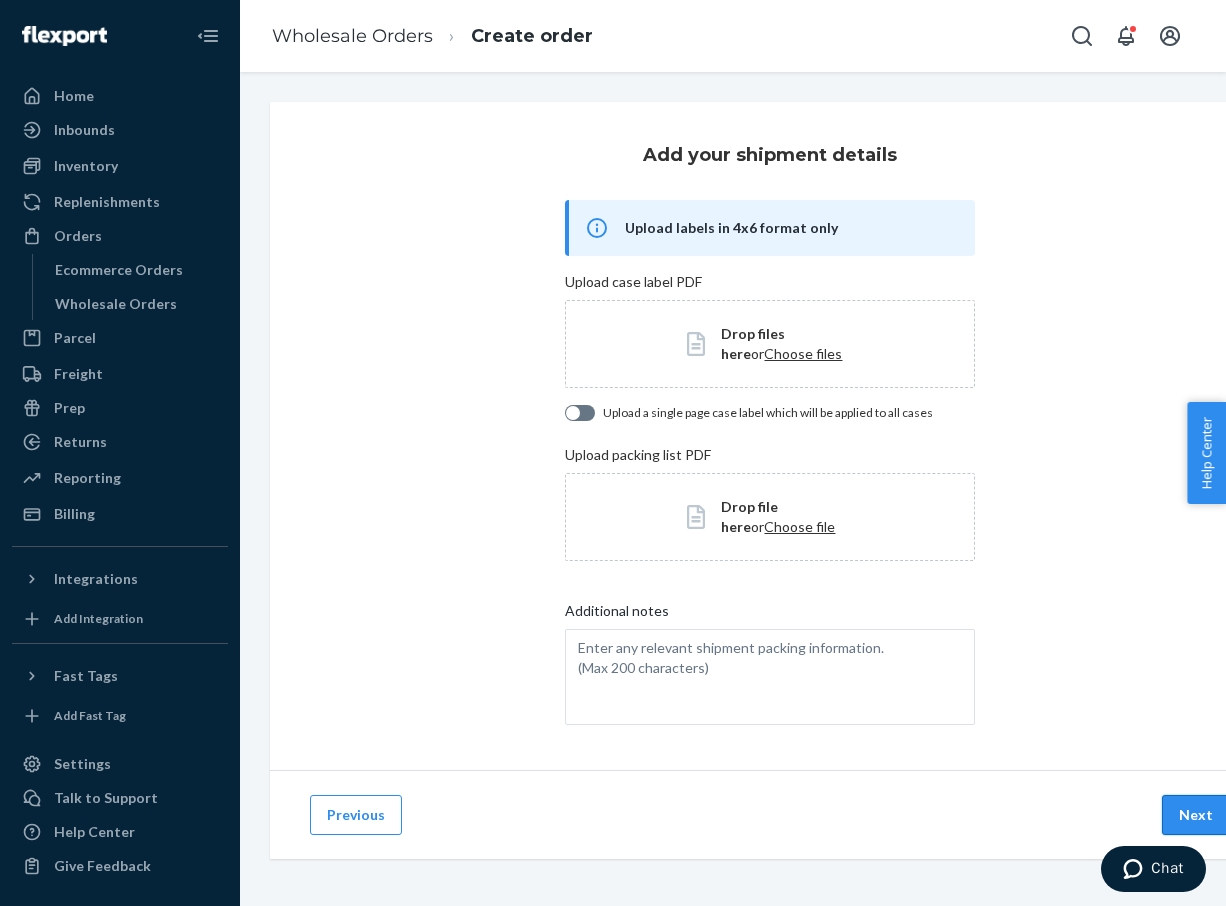 click on "Next" at bounding box center [1196, 815] 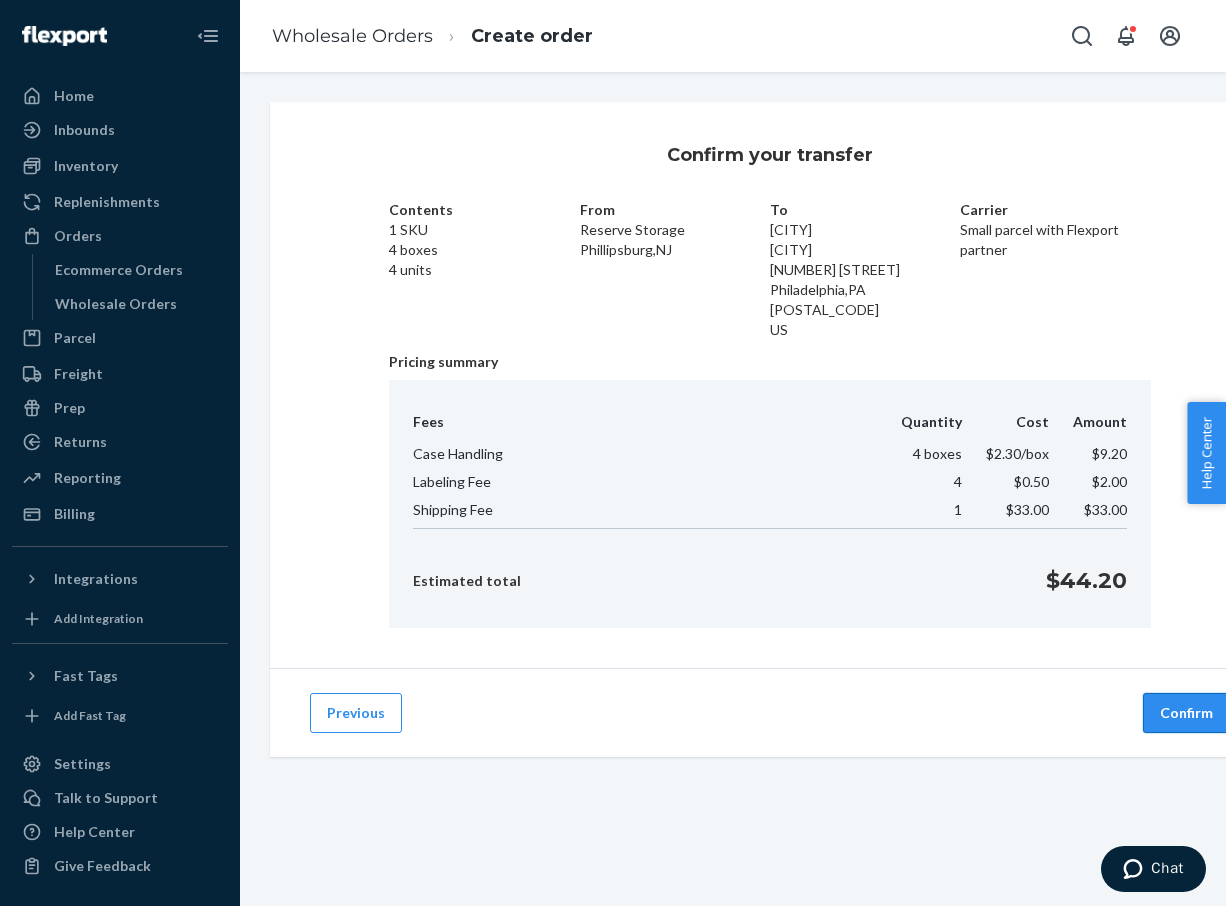 click on "Confirm" at bounding box center [1186, 713] 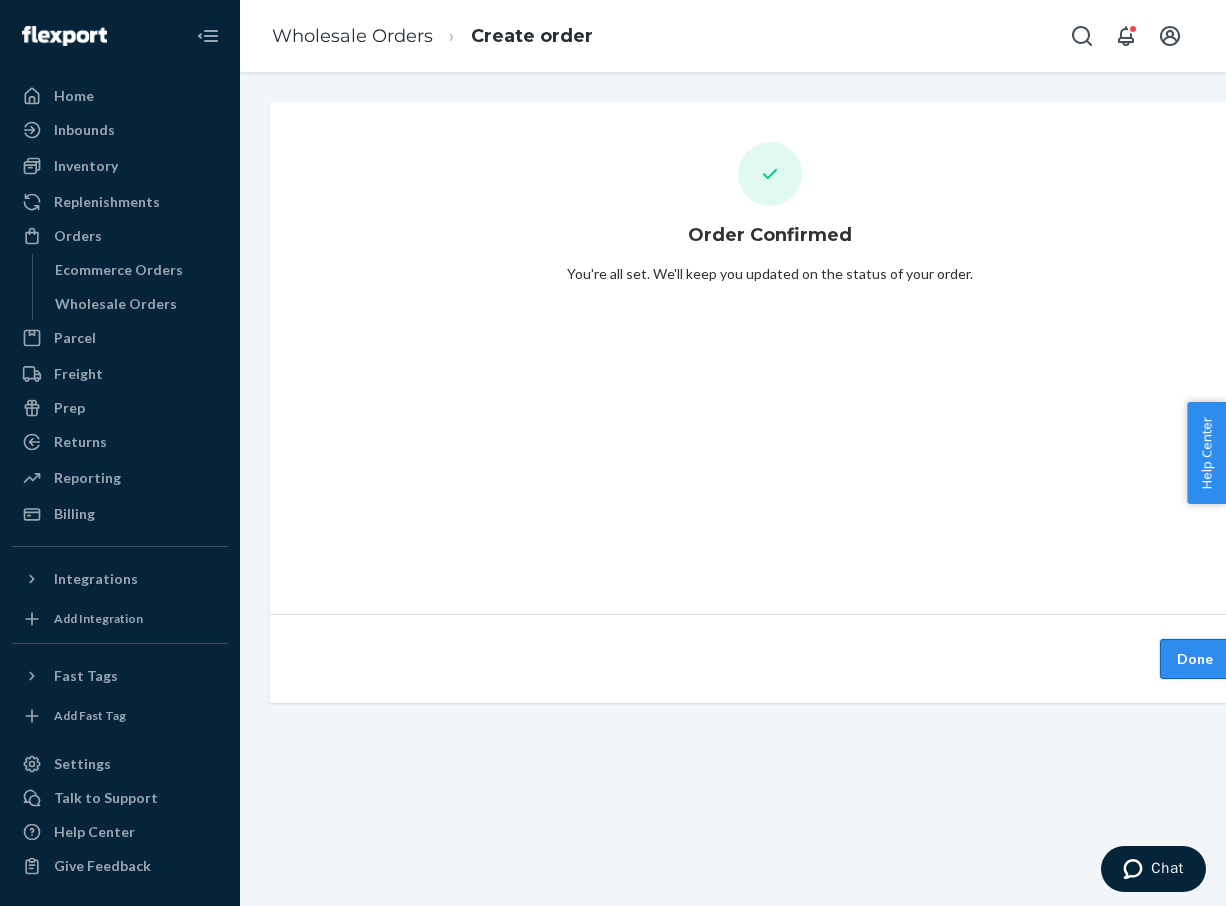 click on "Done" at bounding box center [1195, 659] 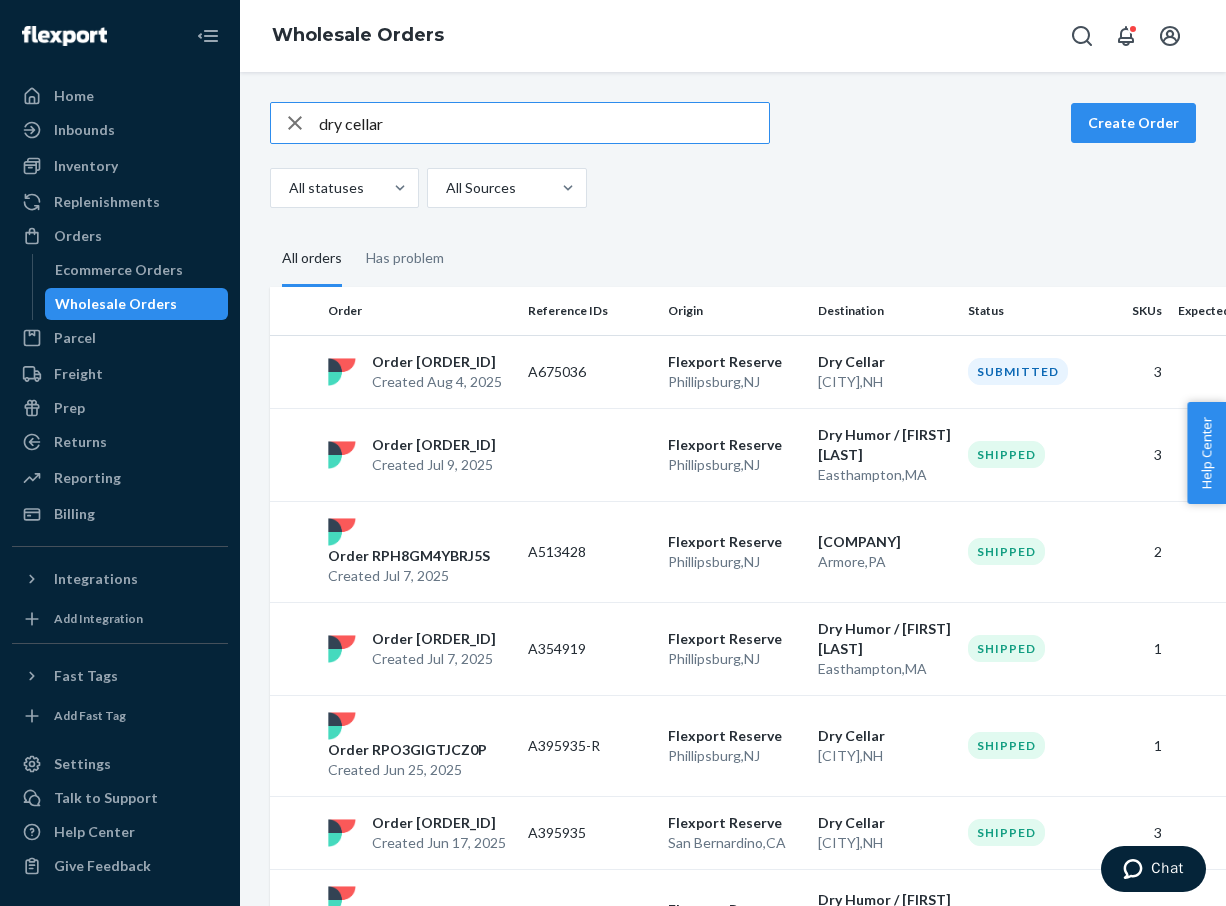 click on "dry cellar" at bounding box center (544, 123) 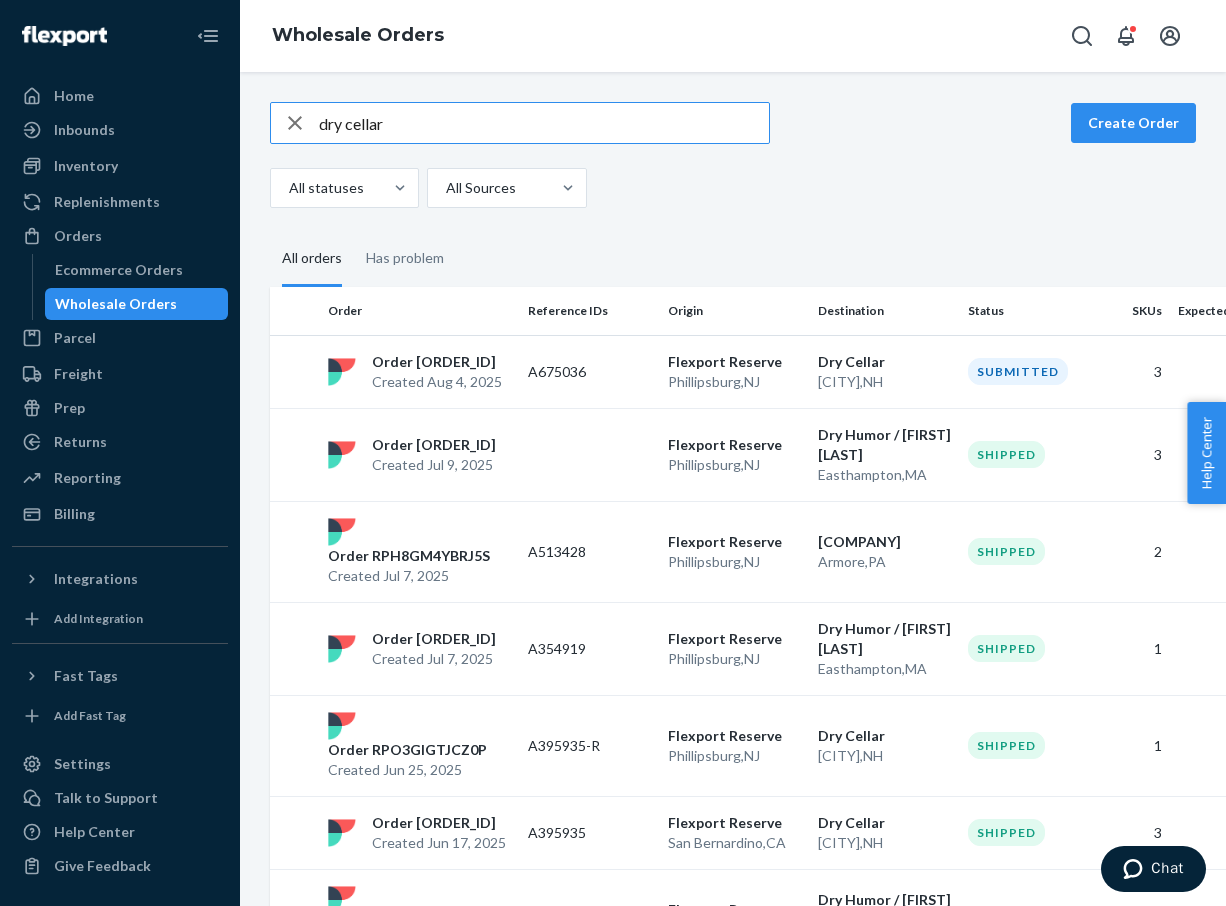 click on "dry cellar" at bounding box center (544, 123) 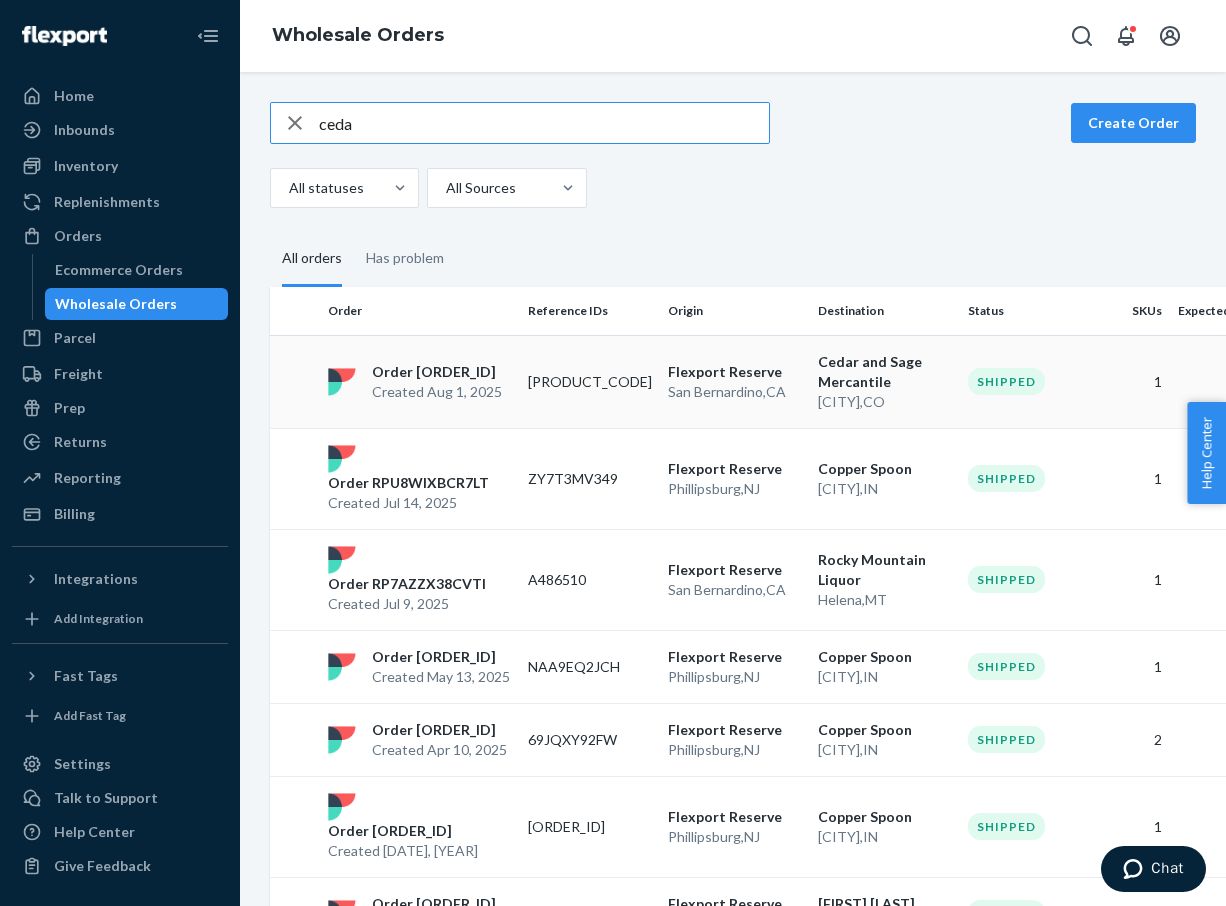 type on "ceda" 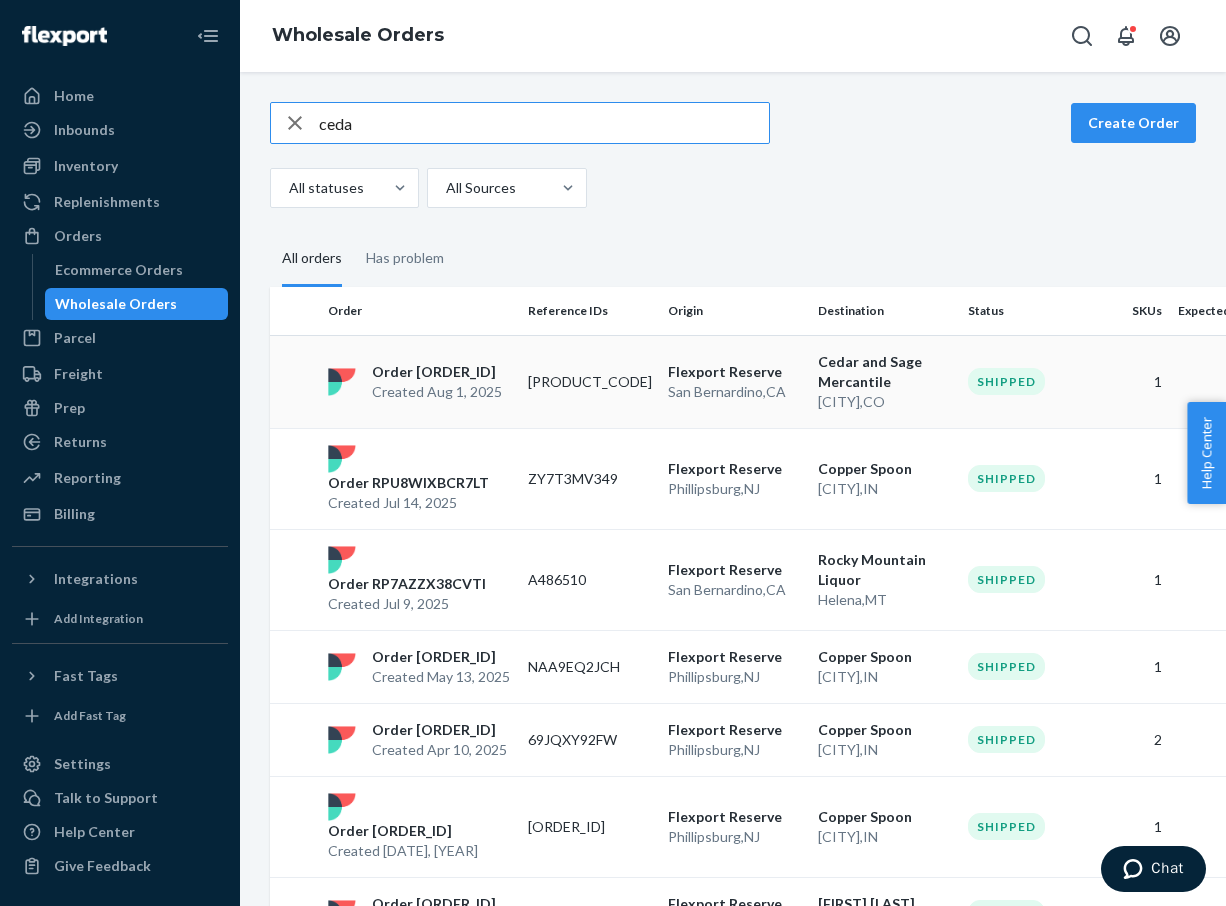 click on "Order [ORDER_ID]" at bounding box center [437, 372] 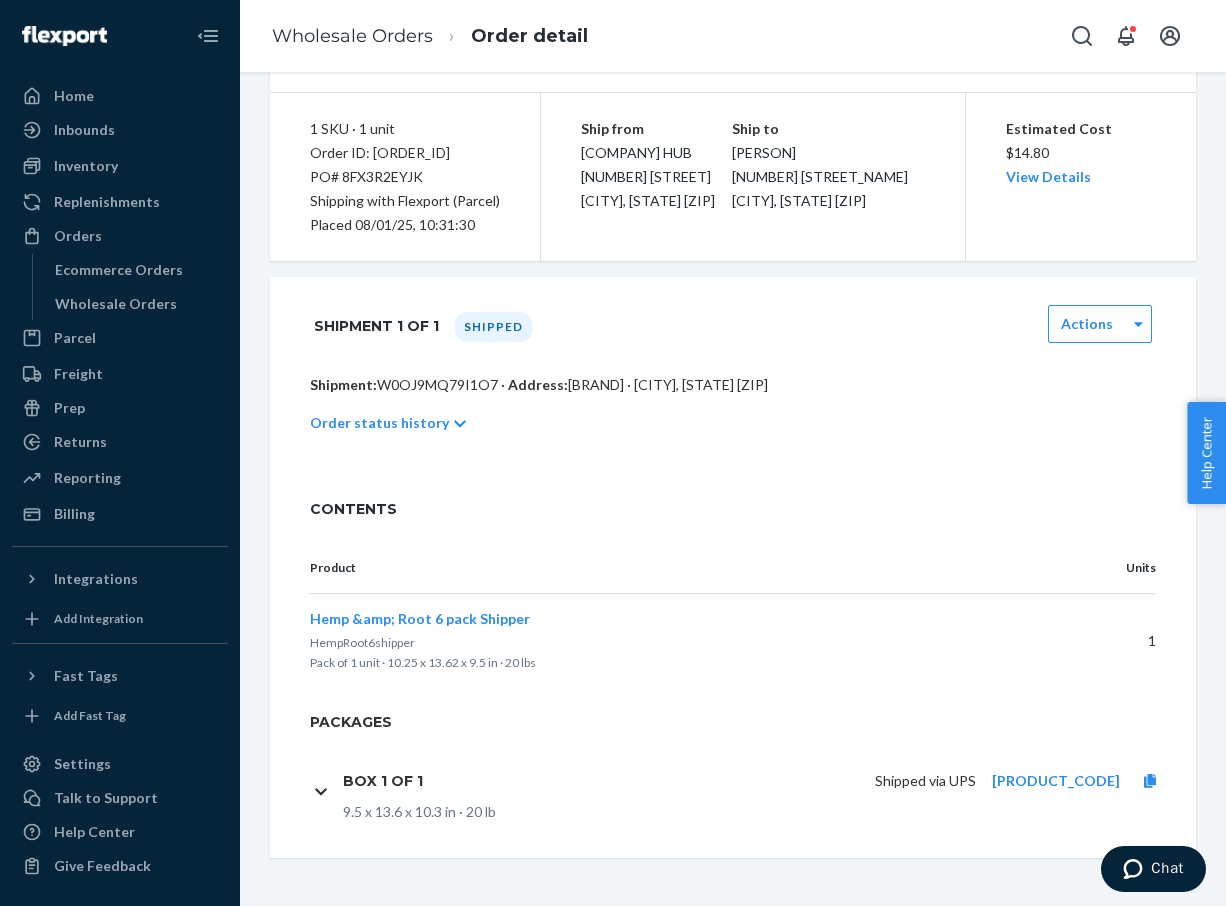 scroll, scrollTop: 159, scrollLeft: 0, axis: vertical 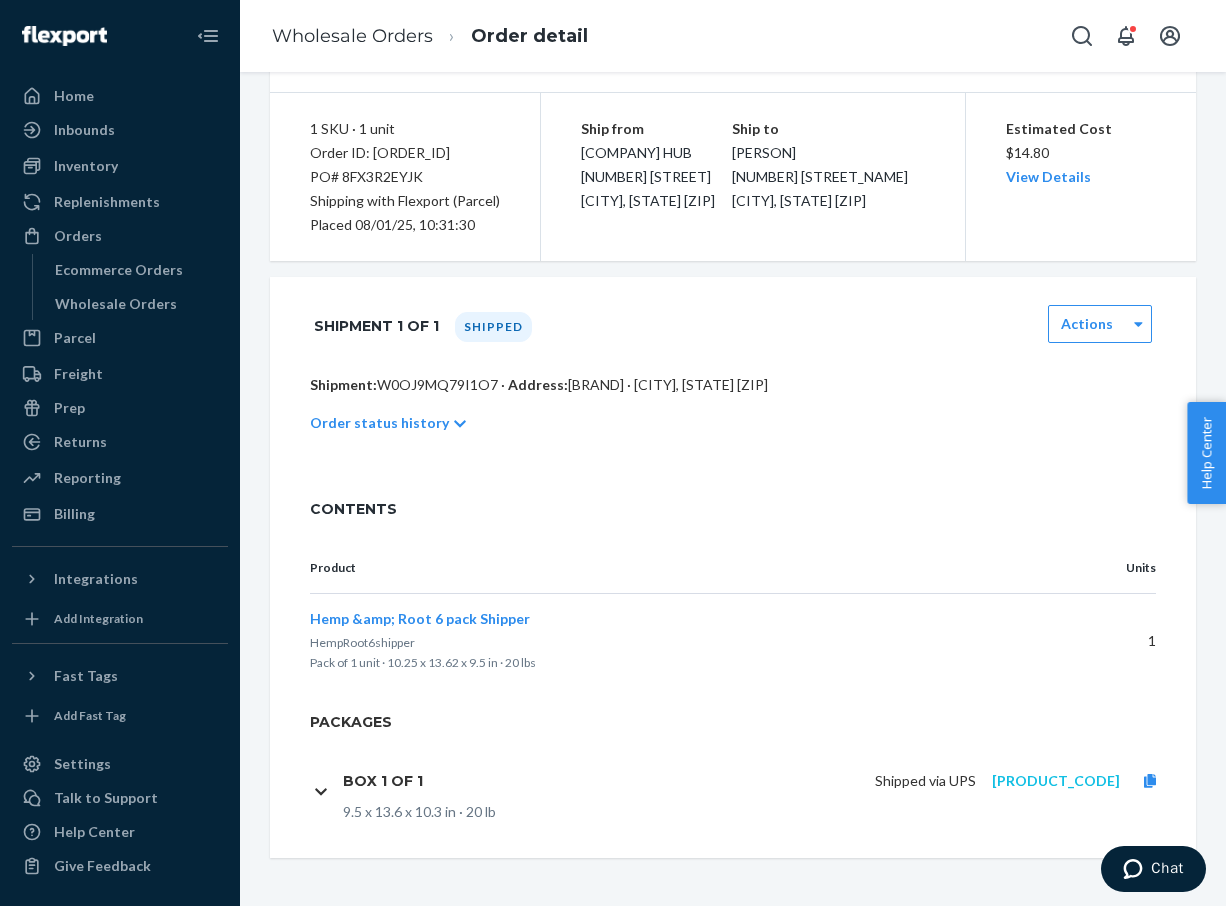 click on "[PRODUCT_CODE]" at bounding box center [1056, 780] 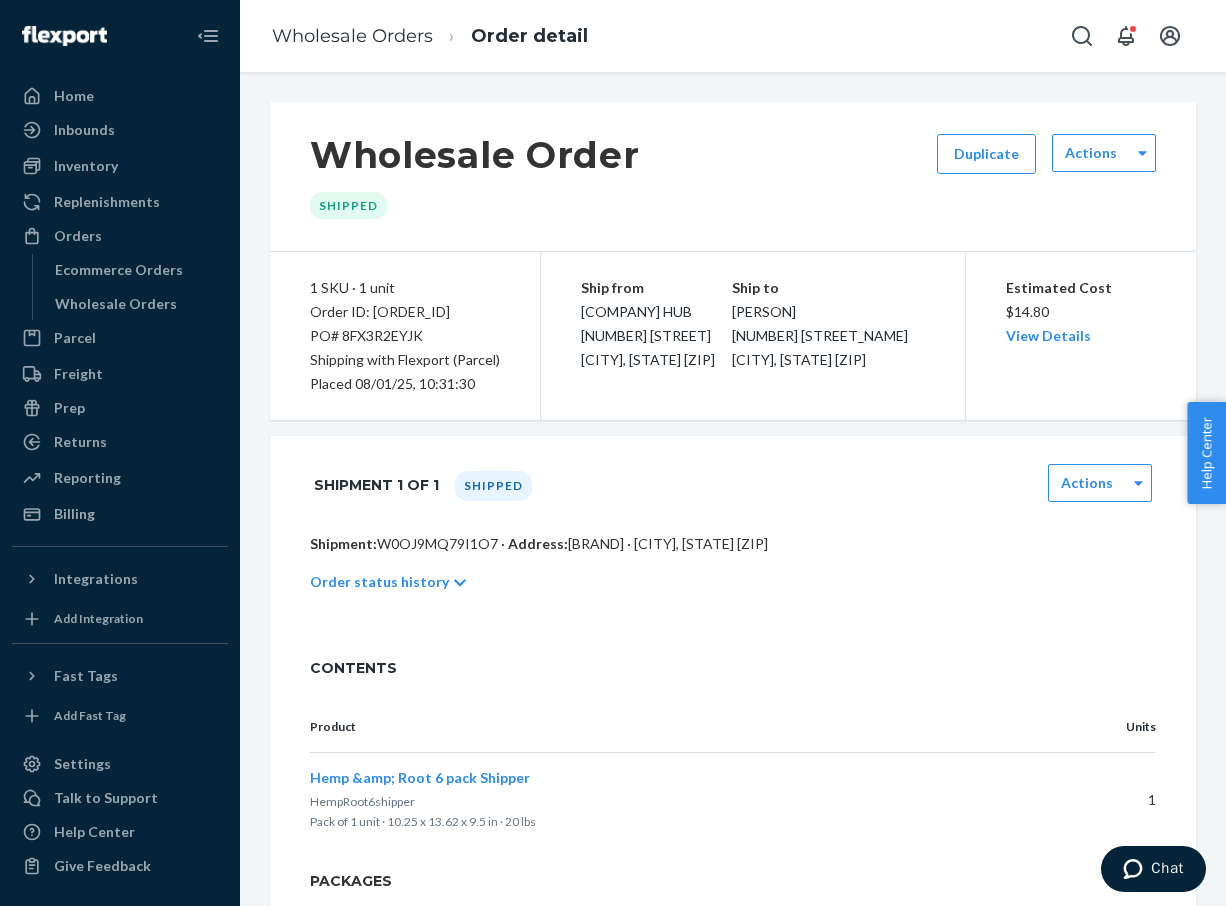scroll, scrollTop: 0, scrollLeft: 0, axis: both 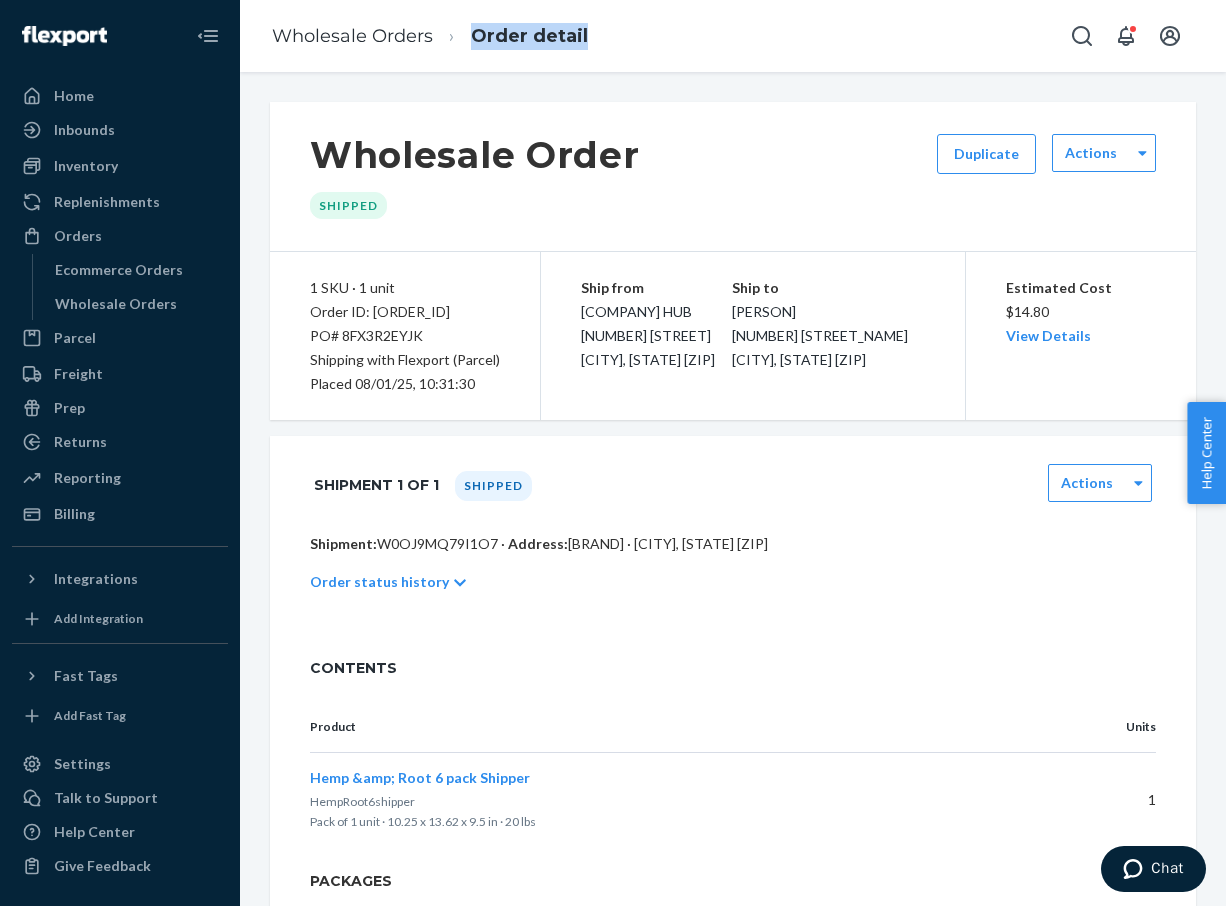 click on "Wholesale Orders Order detail" at bounding box center [430, 36] 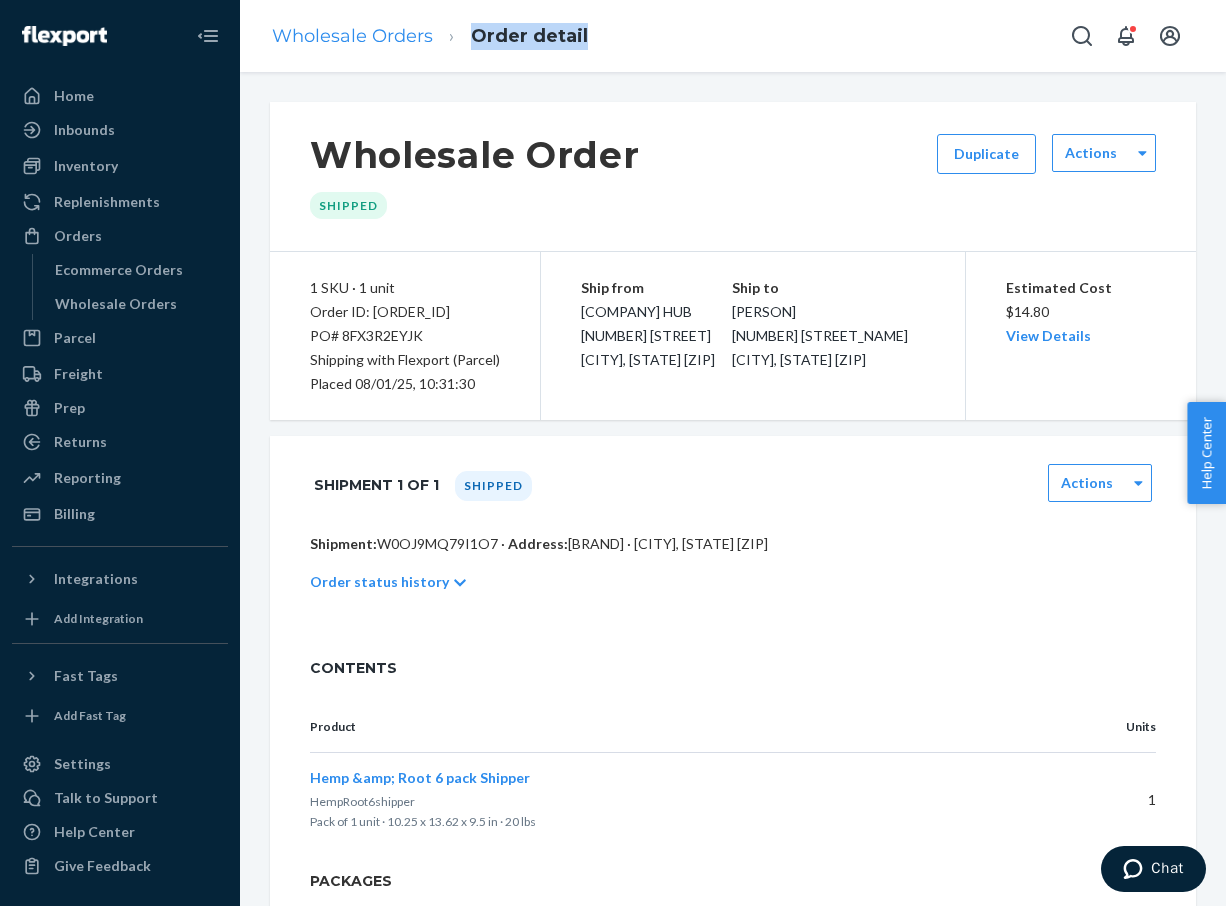 click on "Wholesale Orders" at bounding box center [352, 36] 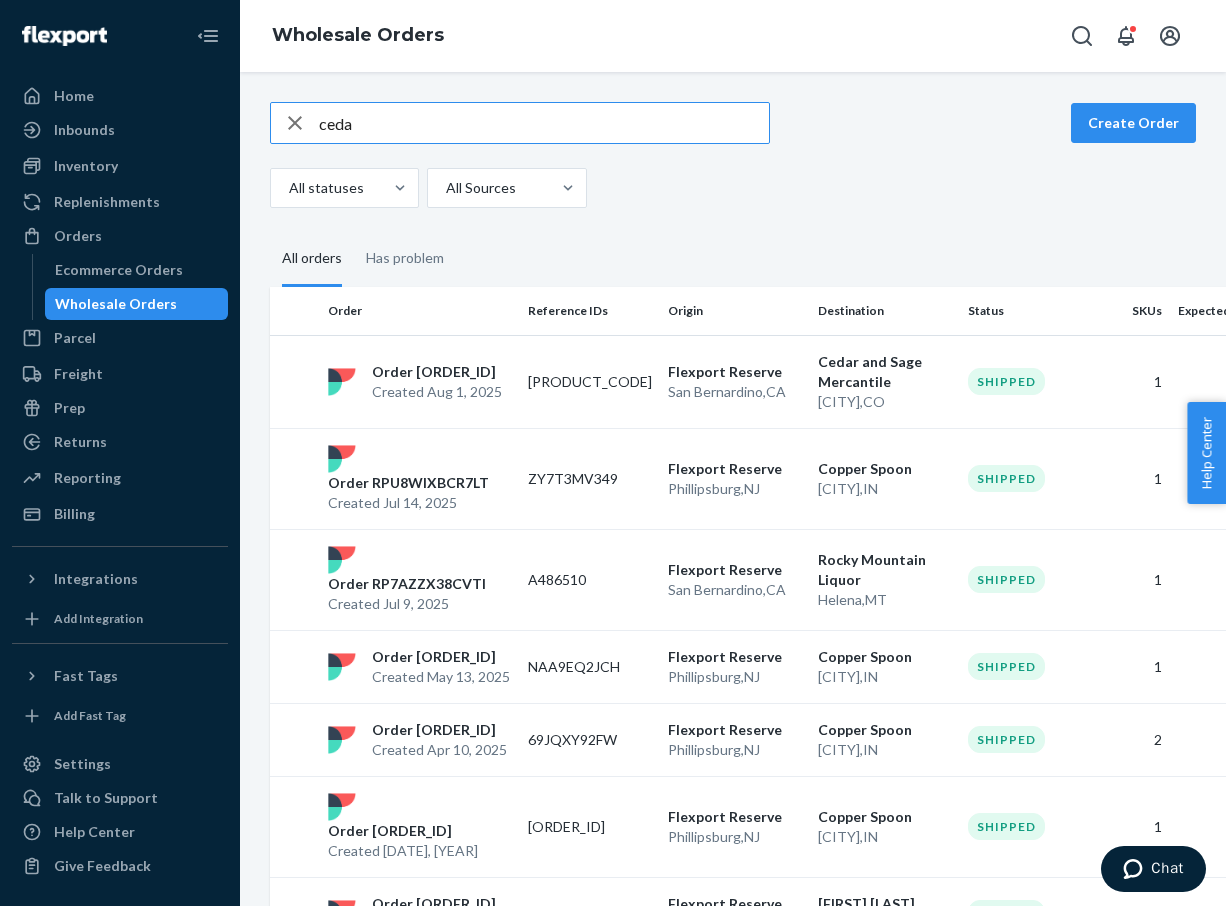 click on "ceda" at bounding box center (544, 123) 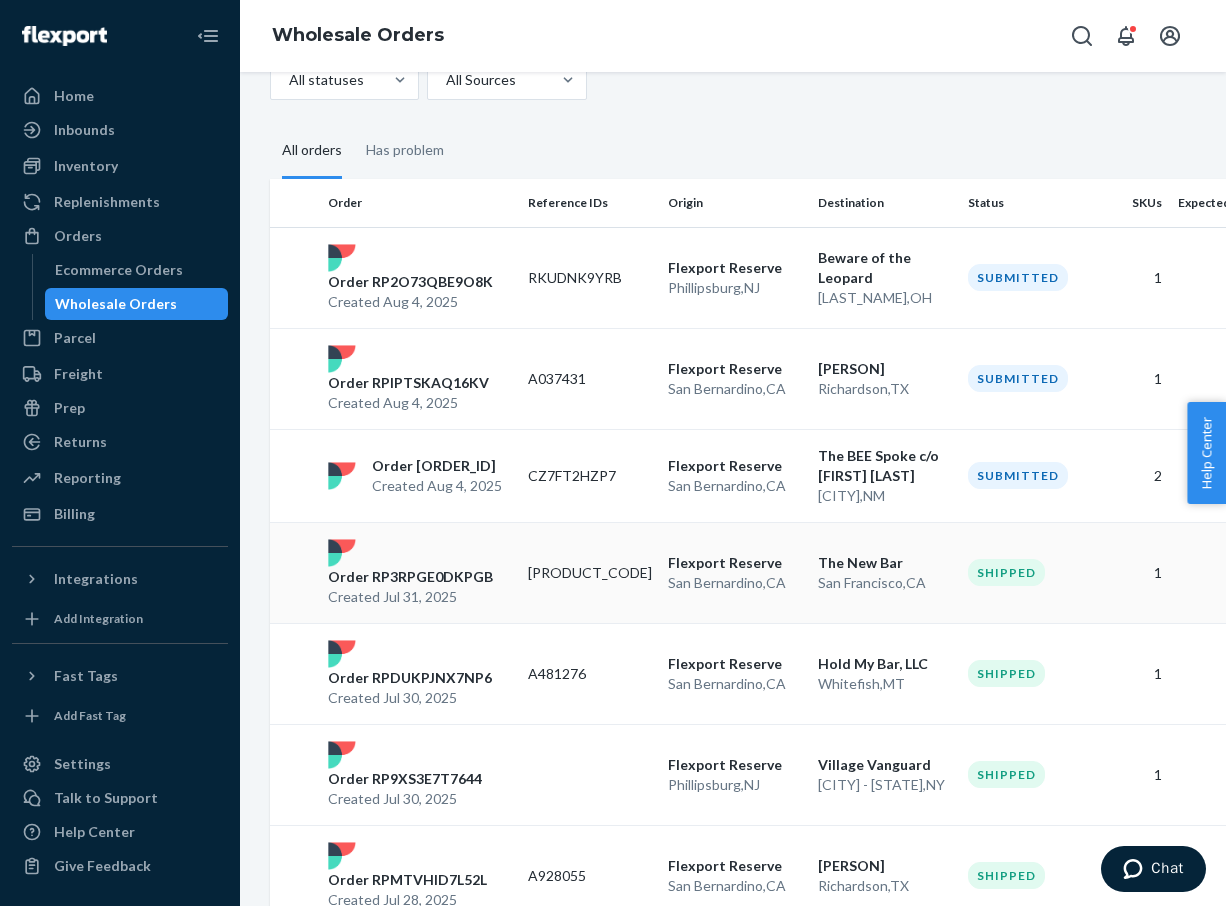 scroll, scrollTop: 122, scrollLeft: 0, axis: vertical 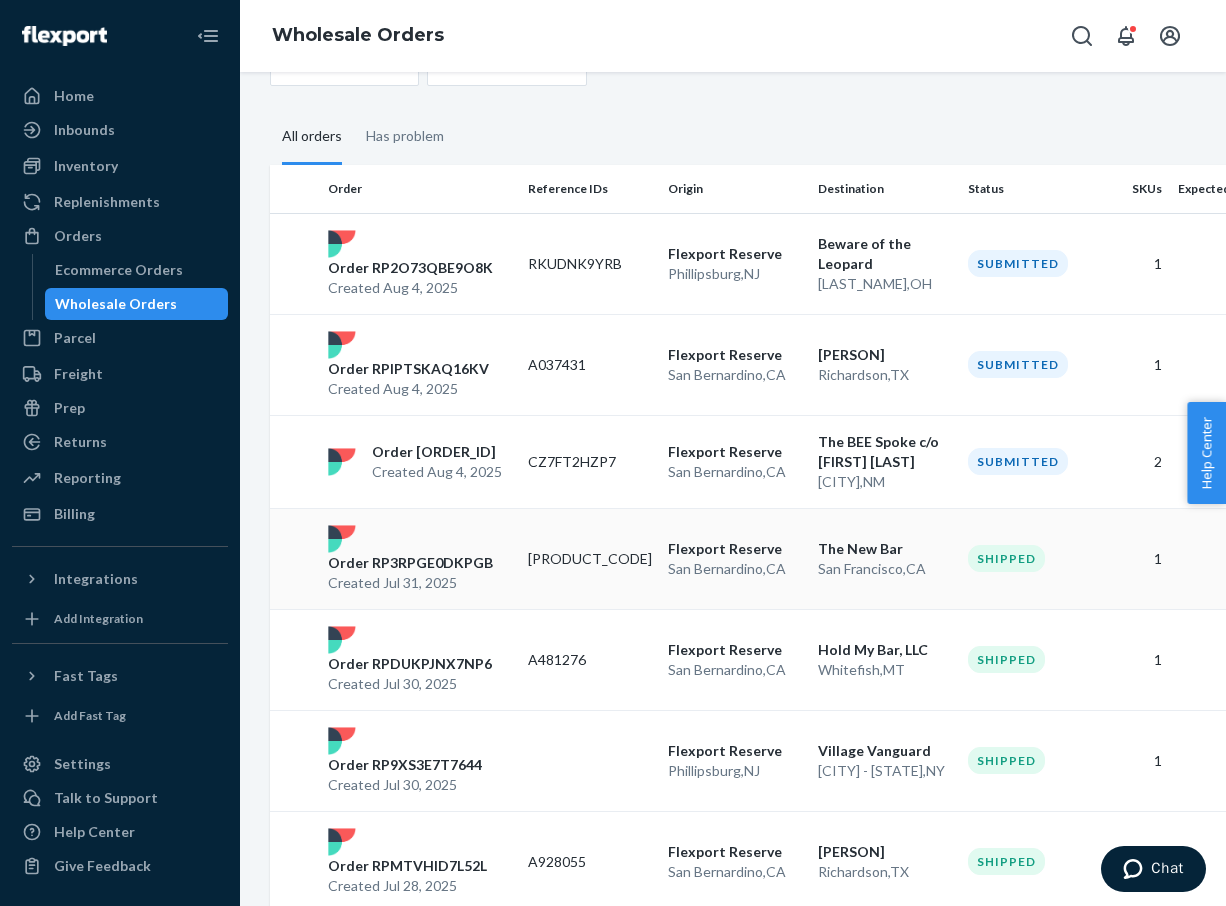 type on "the new bar" 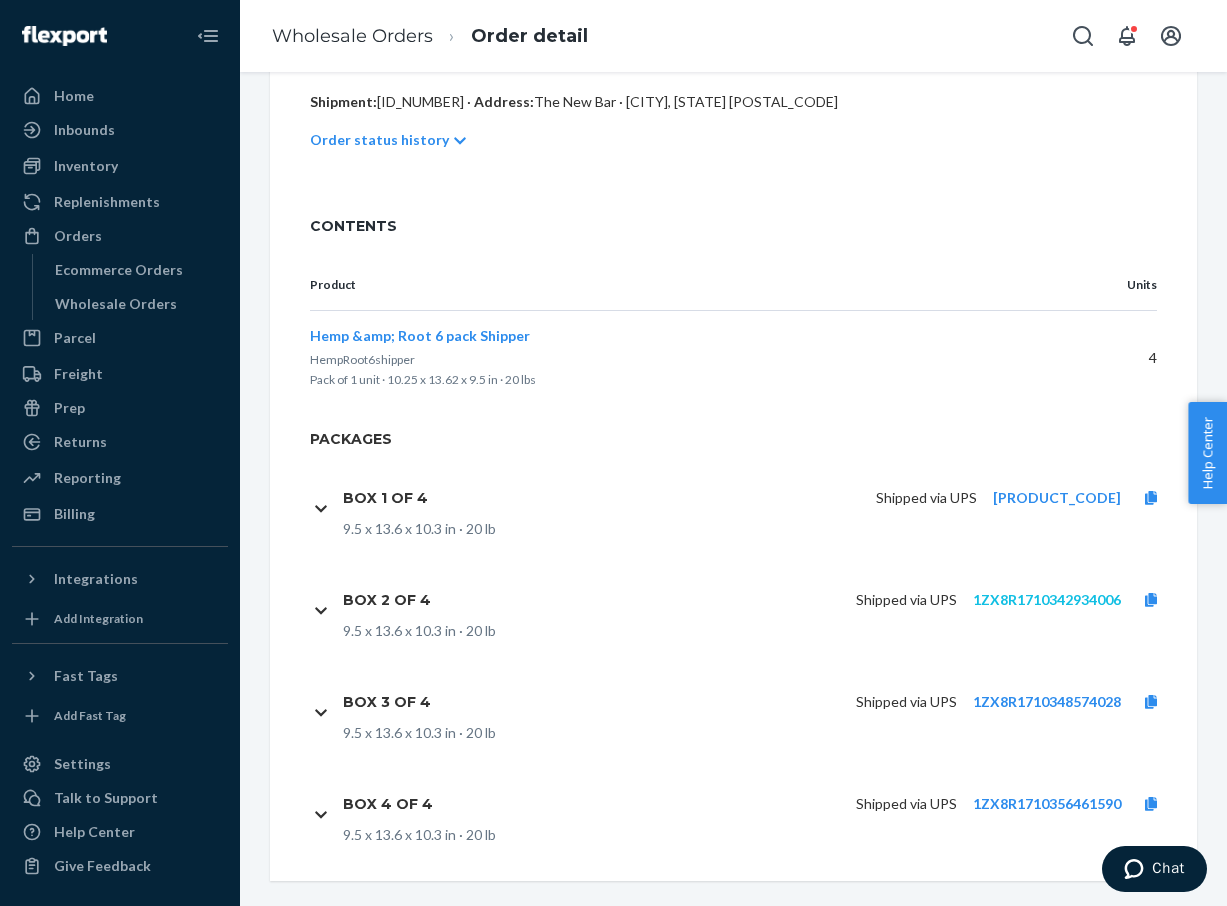 scroll, scrollTop: 465, scrollLeft: 0, axis: vertical 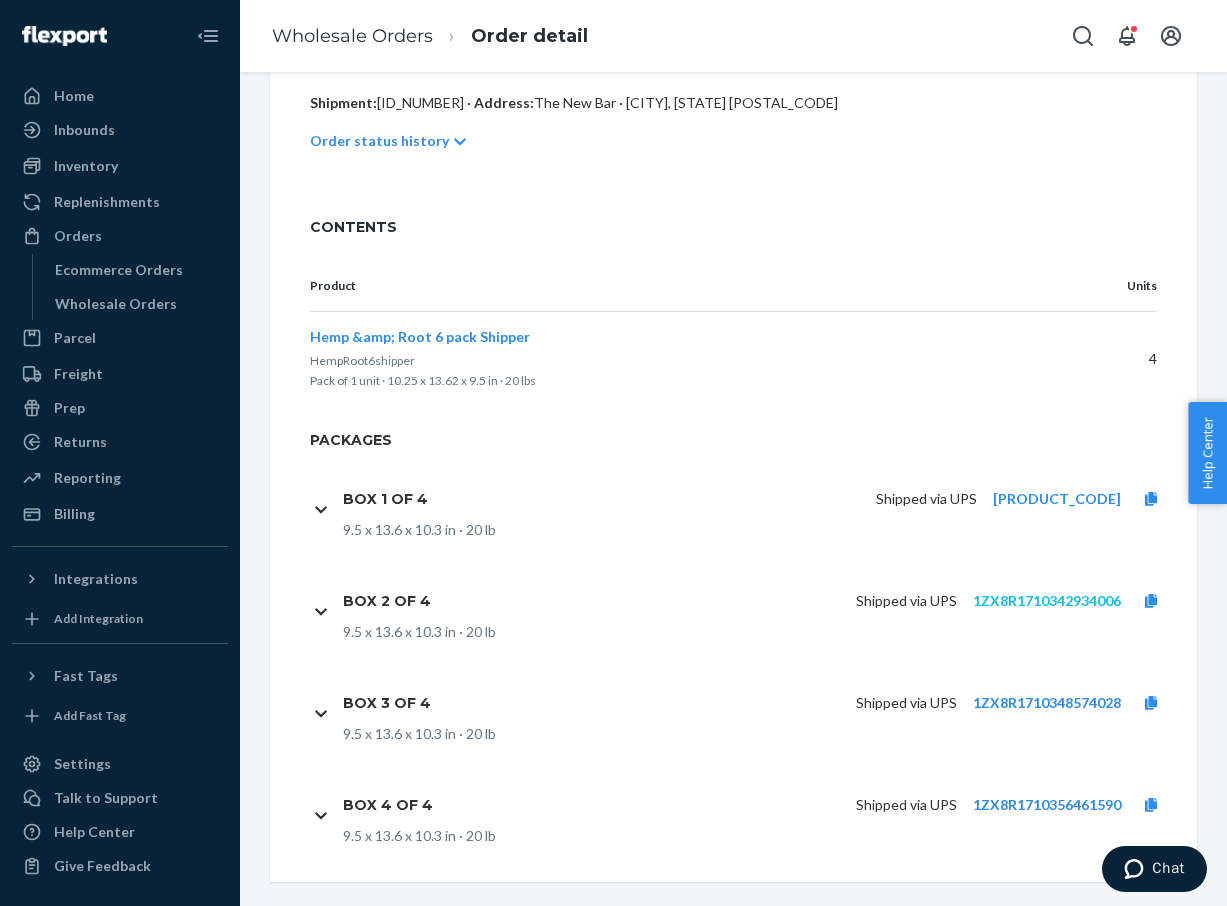 click on "1ZX8R1710342934006" at bounding box center [1047, 600] 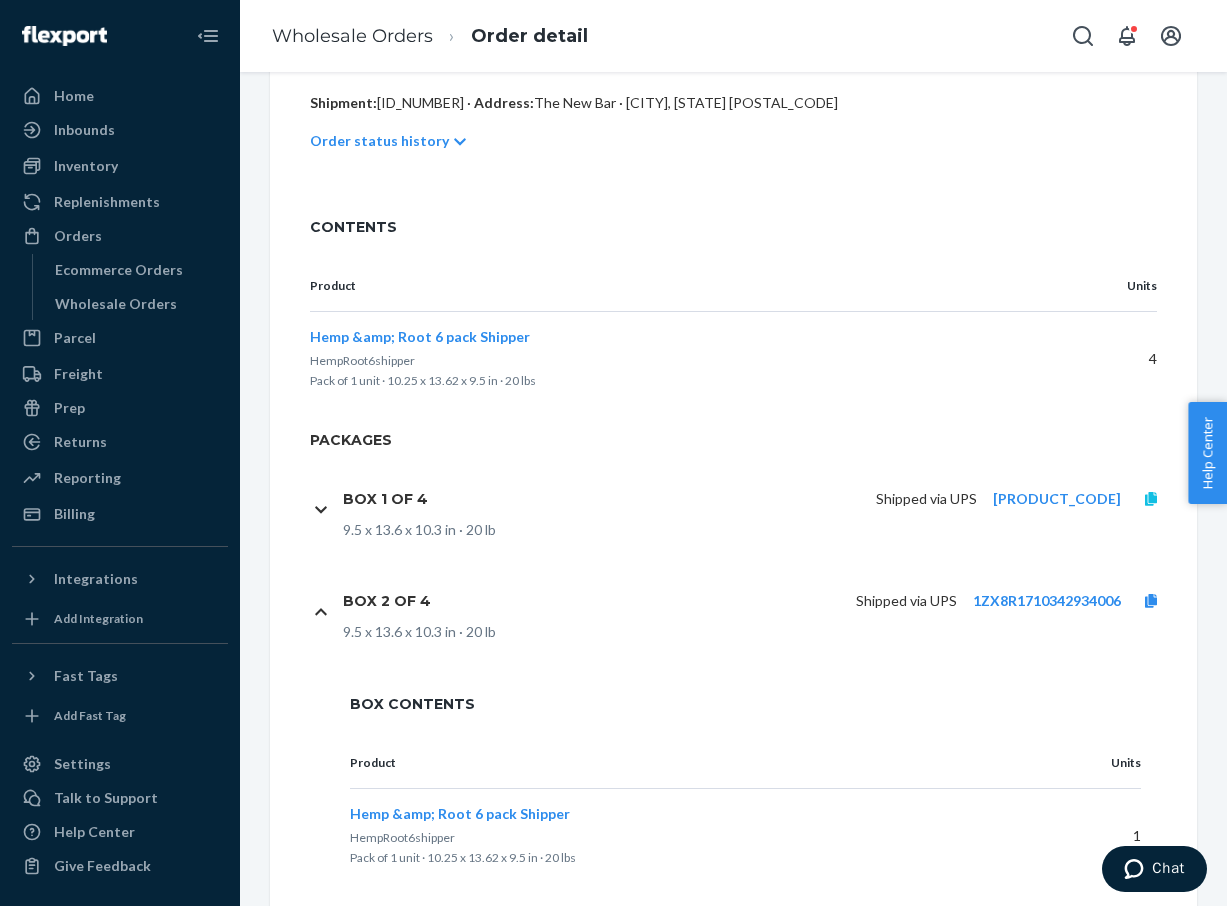 click 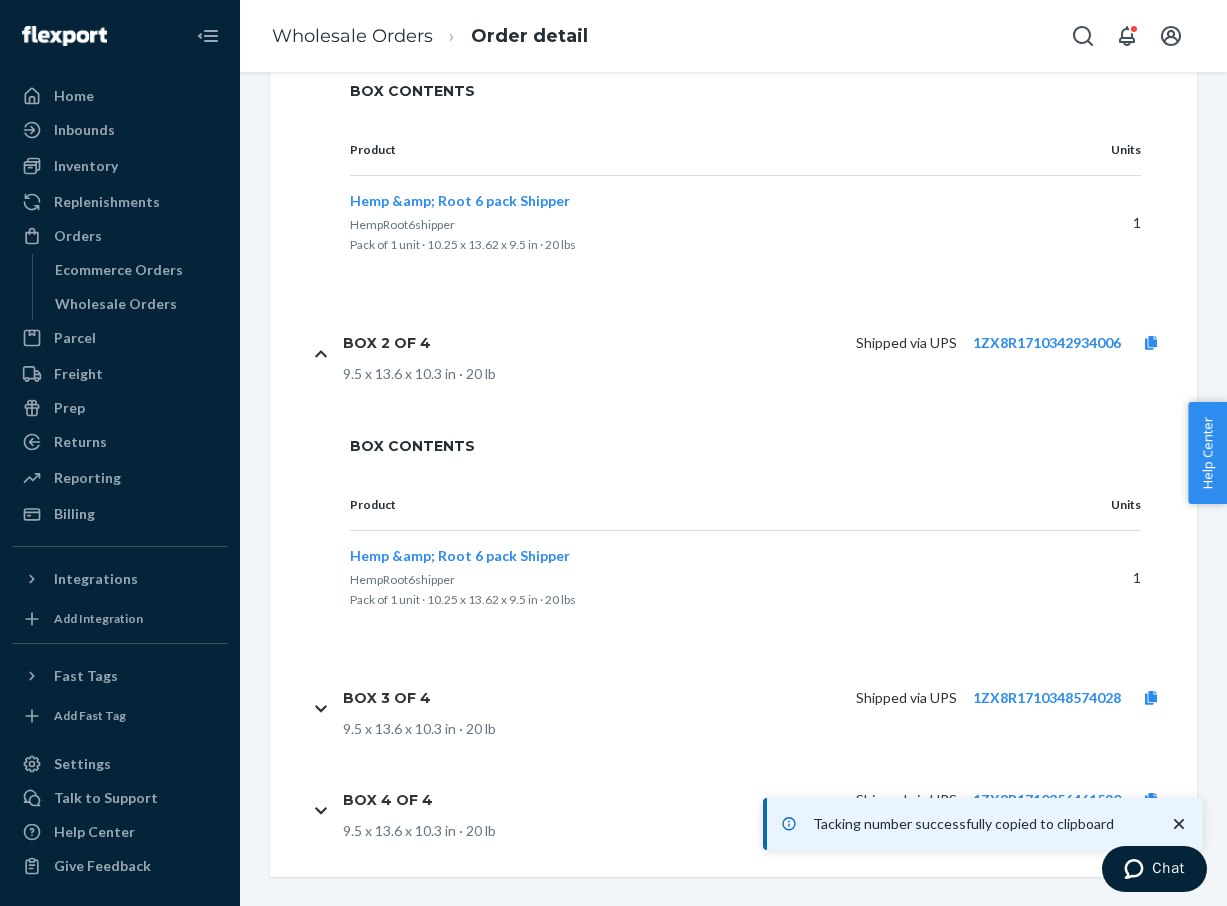 scroll, scrollTop: 971, scrollLeft: 0, axis: vertical 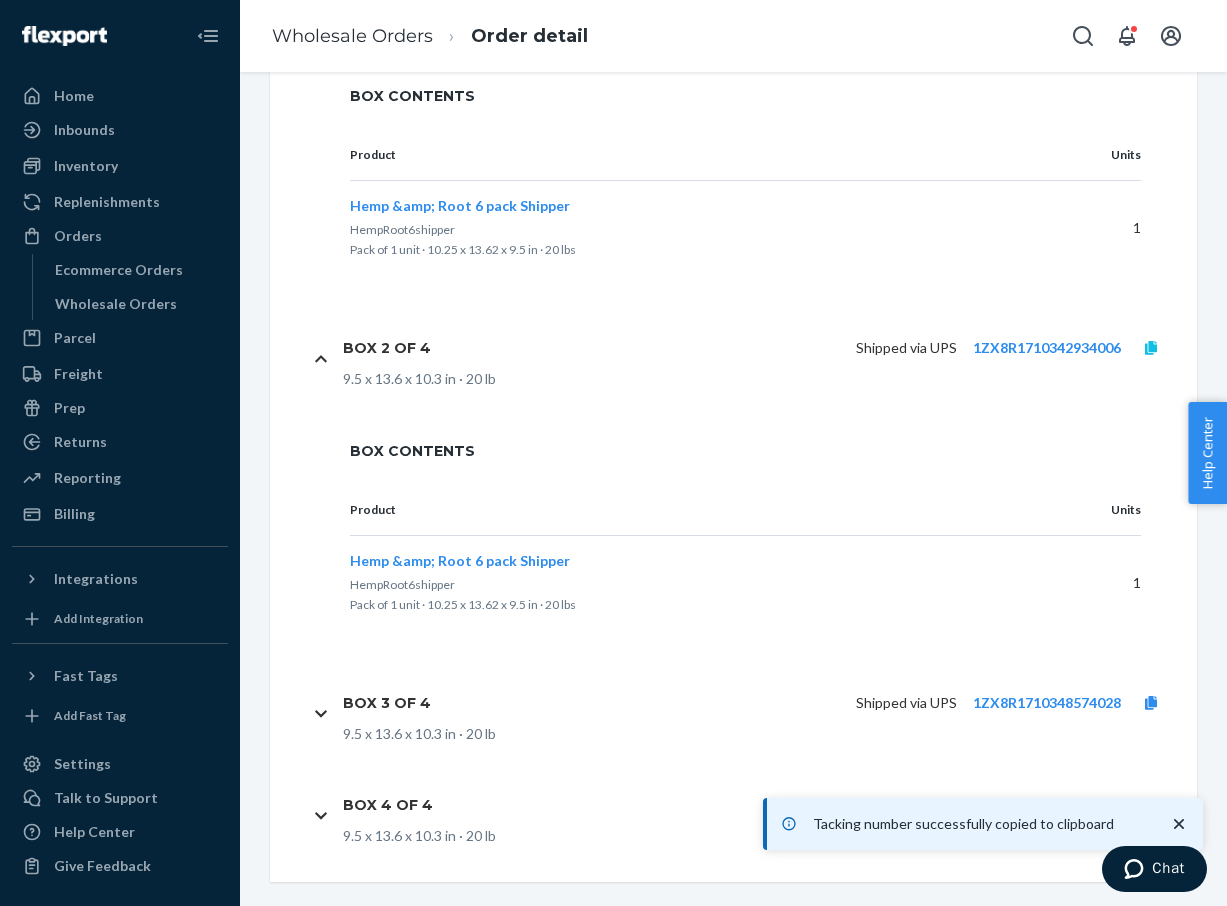 click 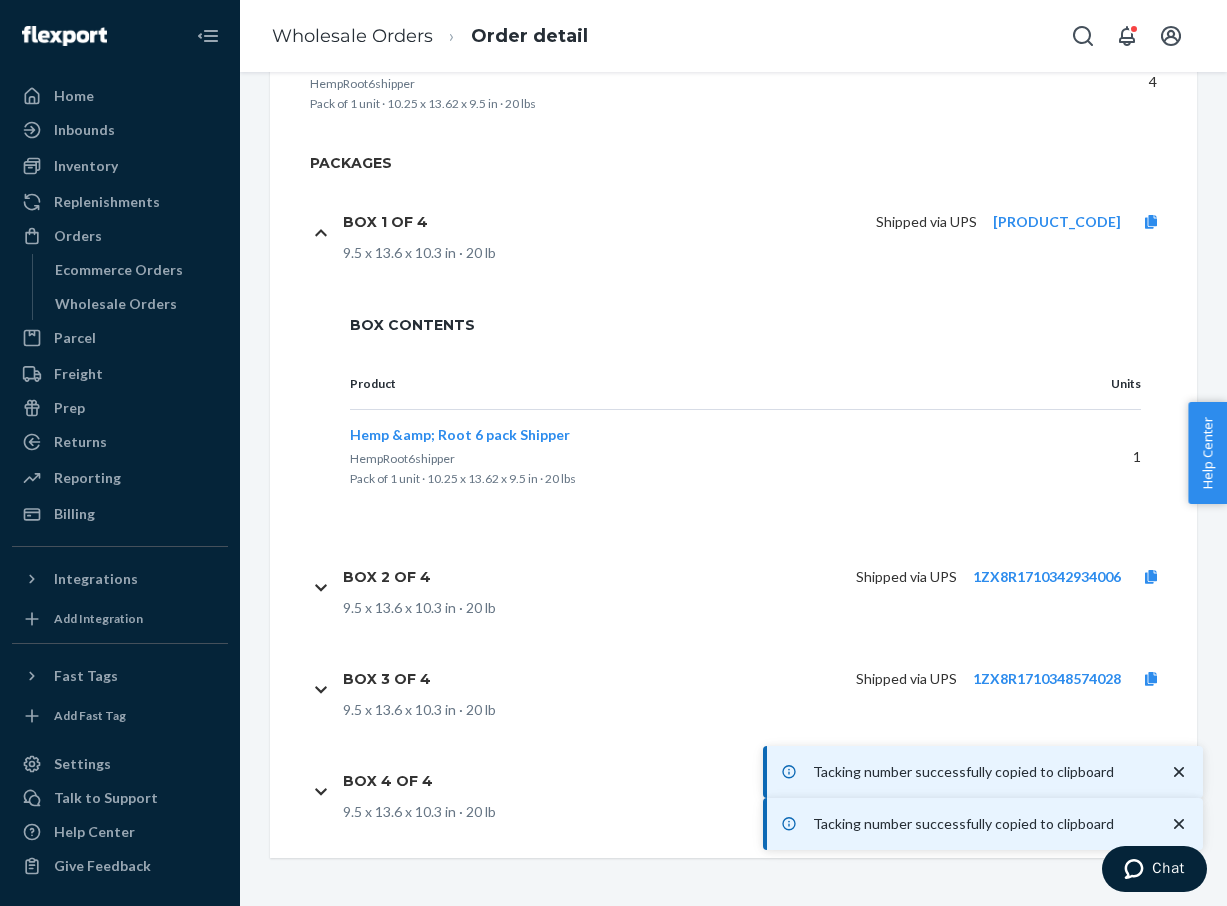 scroll, scrollTop: 718, scrollLeft: 0, axis: vertical 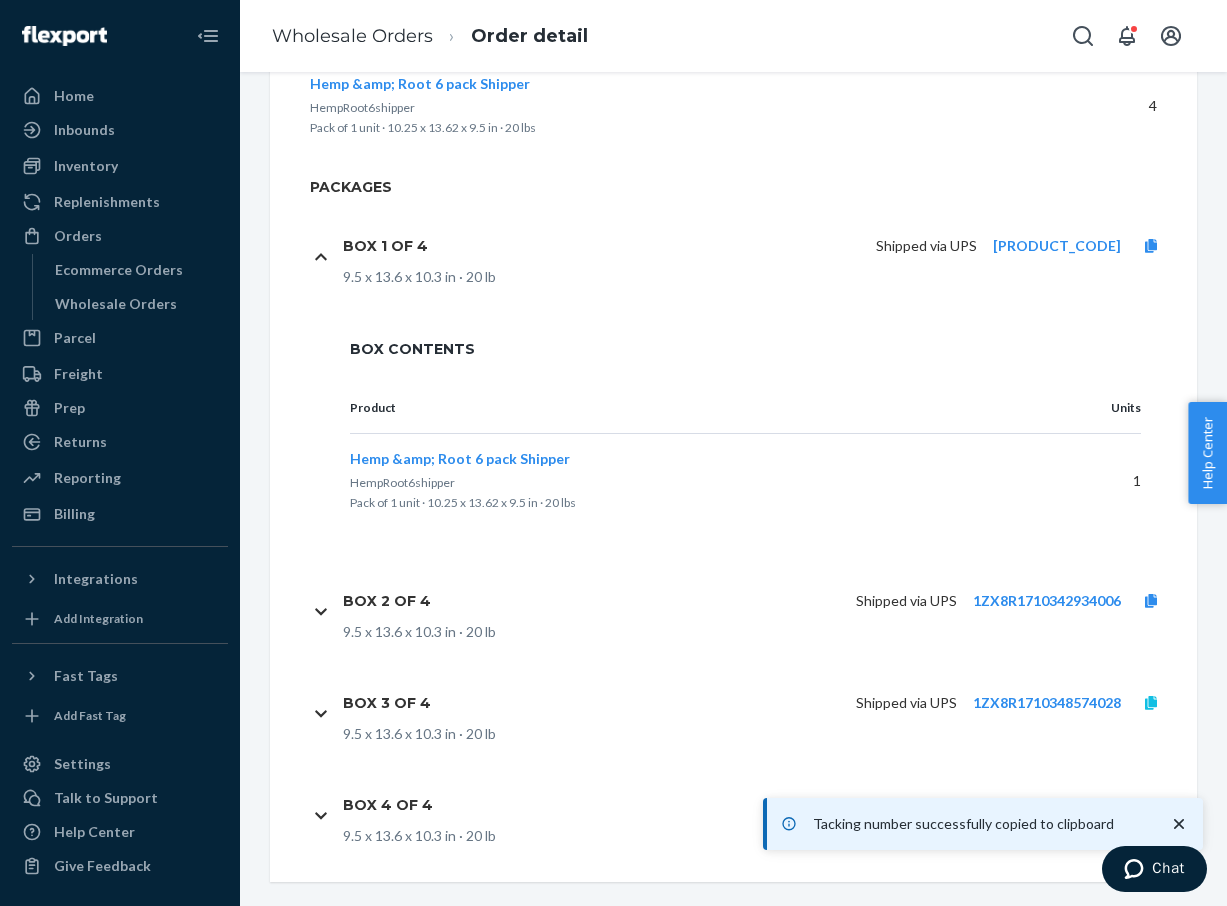 click at bounding box center (1151, 703) 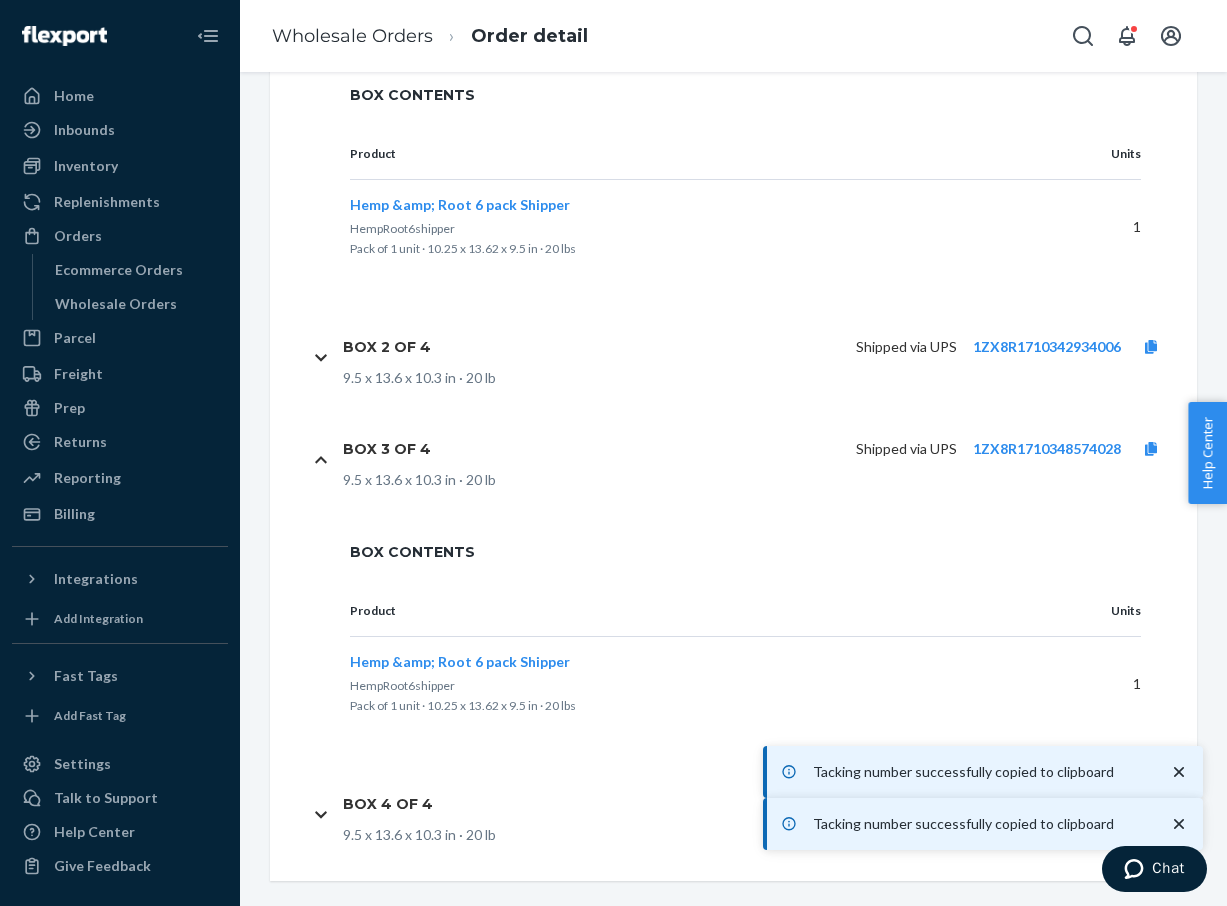 scroll, scrollTop: 971, scrollLeft: 0, axis: vertical 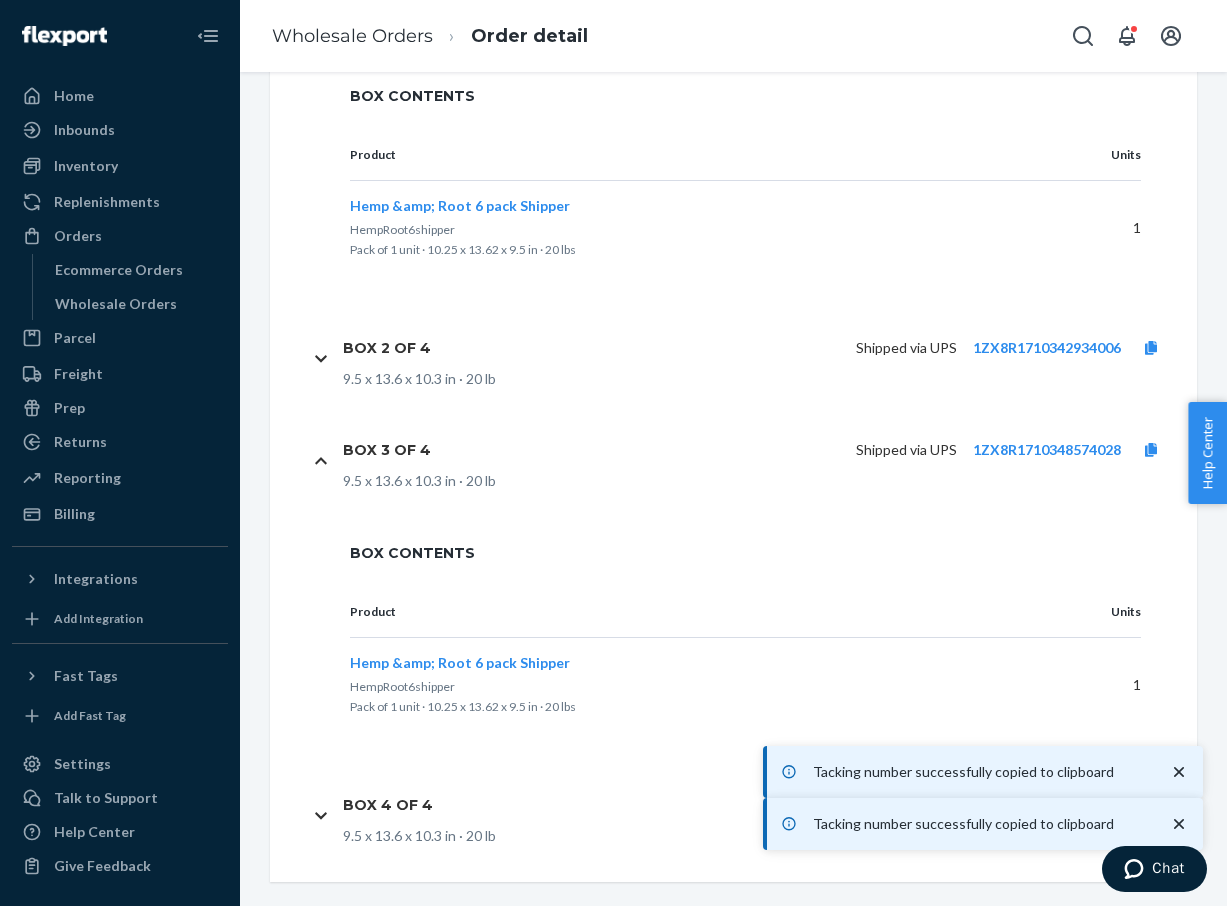 click 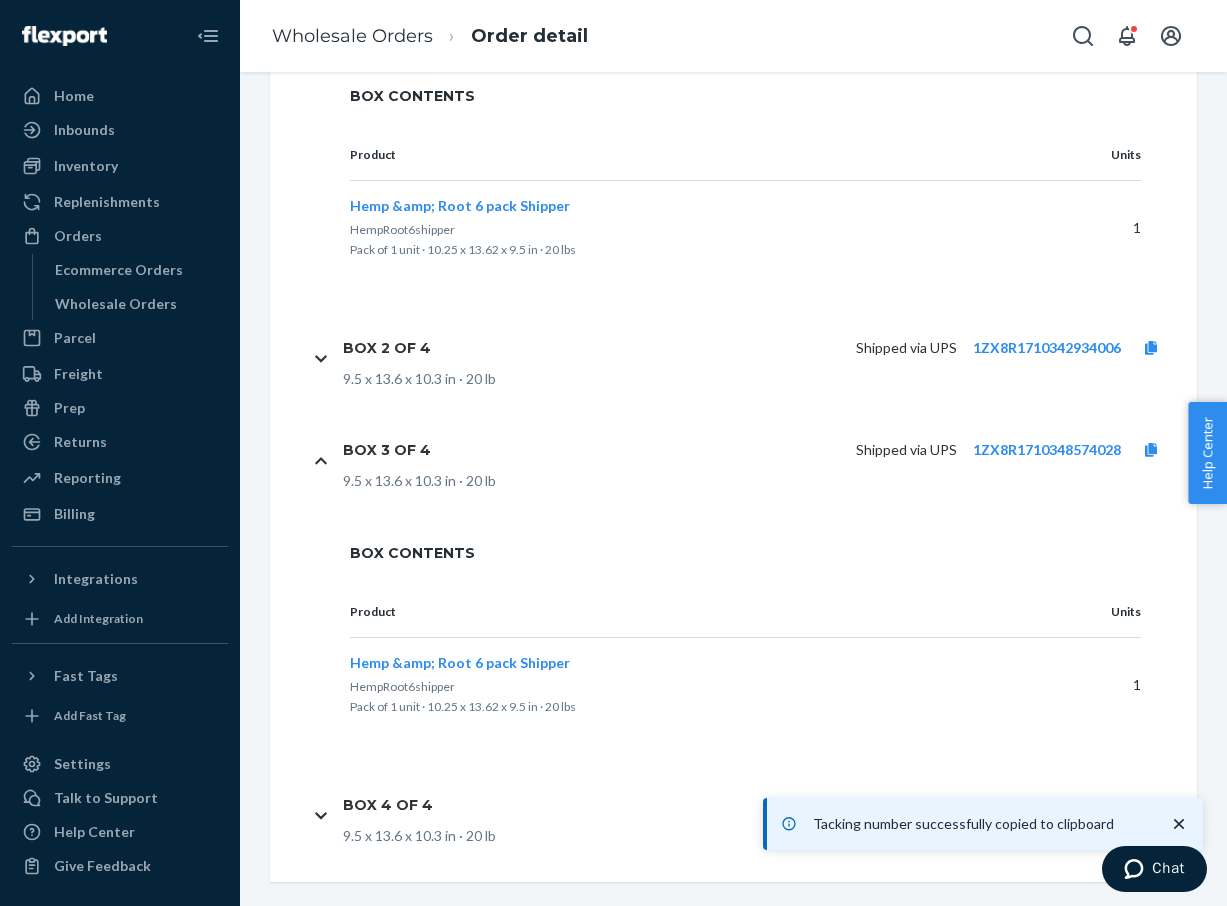 click on "Tacking number successfully copied to clipboard Tacking number successfully copied to clipboard Home Inbounds Shipping Plans Problems Inventory Products Replenishments Orders Ecommerce Orders Wholesale Orders Parcel Parcel orders Integrations Freight Prep Returns All Returns Settings Packages Reporting Reports Analytics Billing Integrations Add Integration Fast Tags Add Fast Tag Settings Talk to Support Help Center Give Feedback Wholesale Orders Order detail Wholesale Order Shipped Duplicate Actions 1 SKU · 4 units Order ID: [ORDER_ID] PO# [ORDER_ID] Shipping with Flexport (Parcel) Placed 07/31/25, 17:12:33 Ship from Flexport HUB
[NUMBER] E. [STREET]
[CITY], [STATE] [POSTAL_CODE] Ship to The New Bar
[NUMBER] [STREET]
Unit A
[CITY], [STATE] [POSTAL_CODE] Estimated Cost $59.20 View Details Shipment 1 of 1 Shipped Actions  Shipment:   [ORDER_ID] ·     Address:   The New Bar · [CITY], [STATE] [POSTAL_CODE] Order status history CONTENTS Product Units Hemp &amp; Root 6 pack Shipper HempRoot6shipper 4 Packages Box 1 of 4 Product 1" at bounding box center (613, 453) 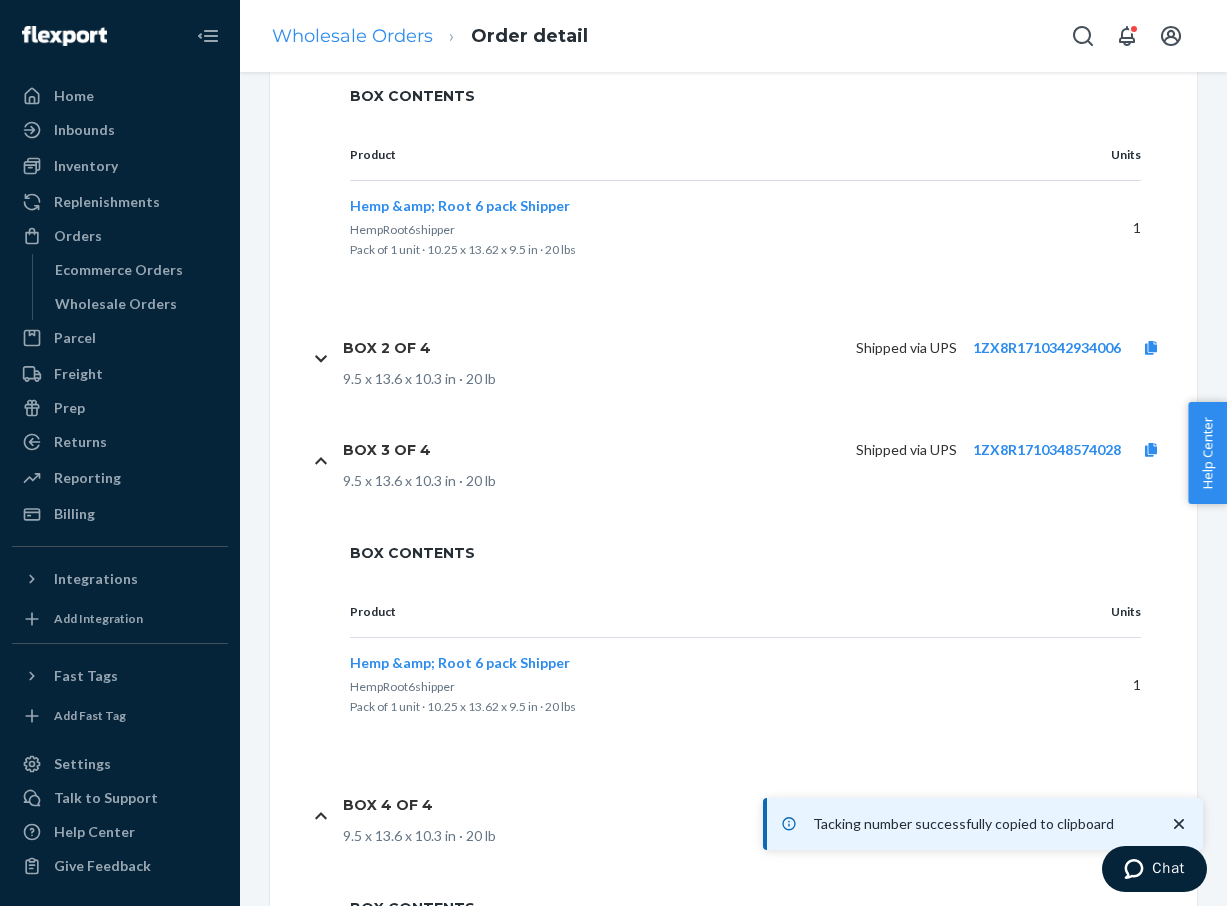 click on "Wholesale Orders" at bounding box center (352, 36) 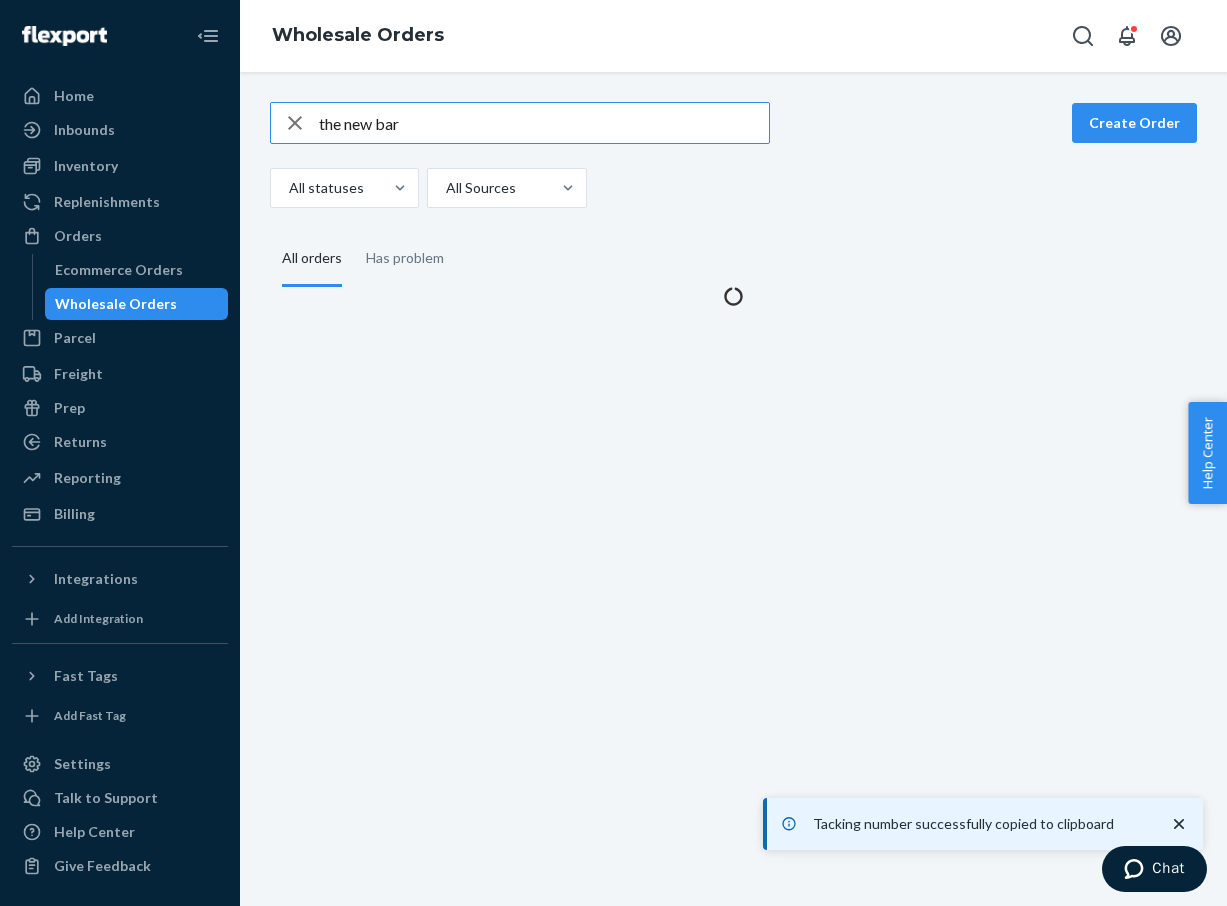 scroll, scrollTop: 0, scrollLeft: 0, axis: both 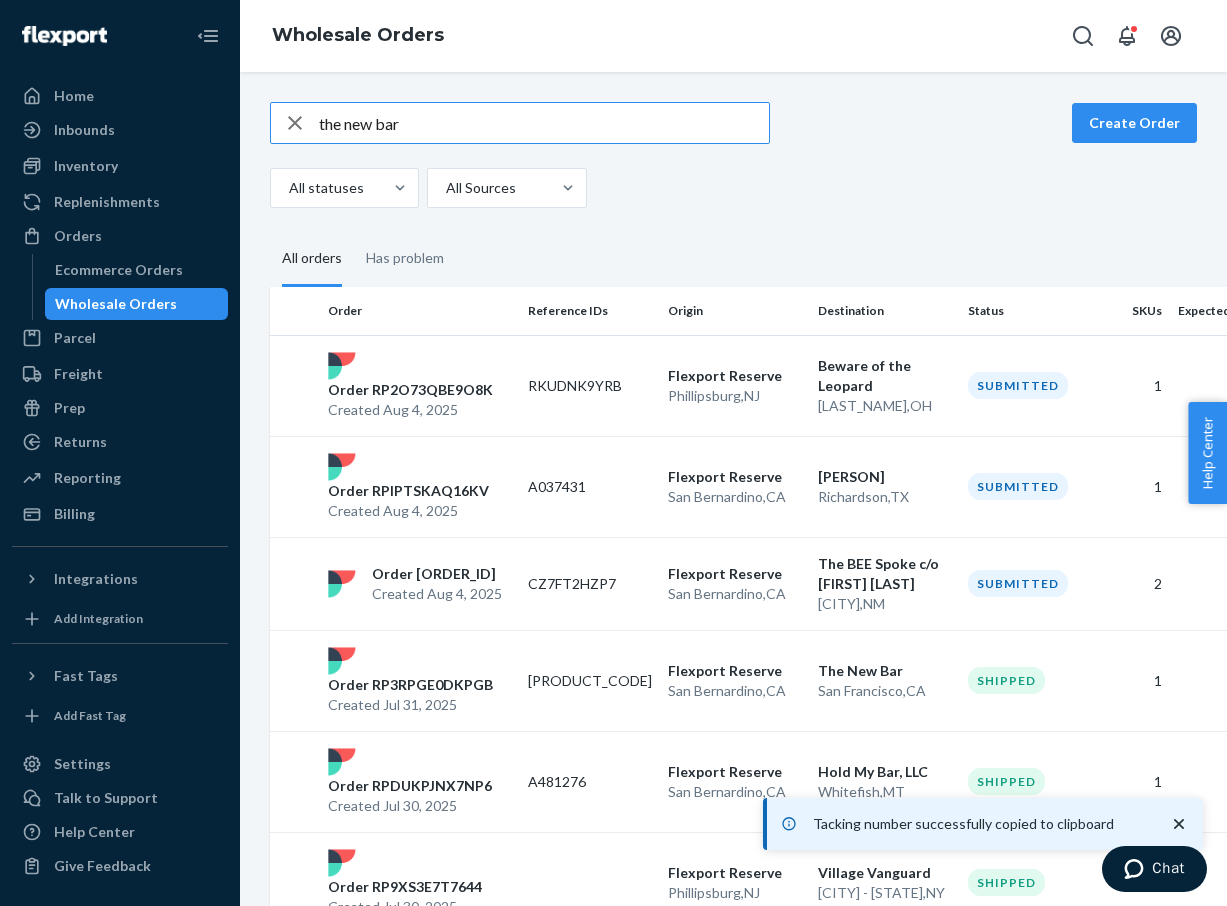 click on "the new bar" at bounding box center (544, 123) 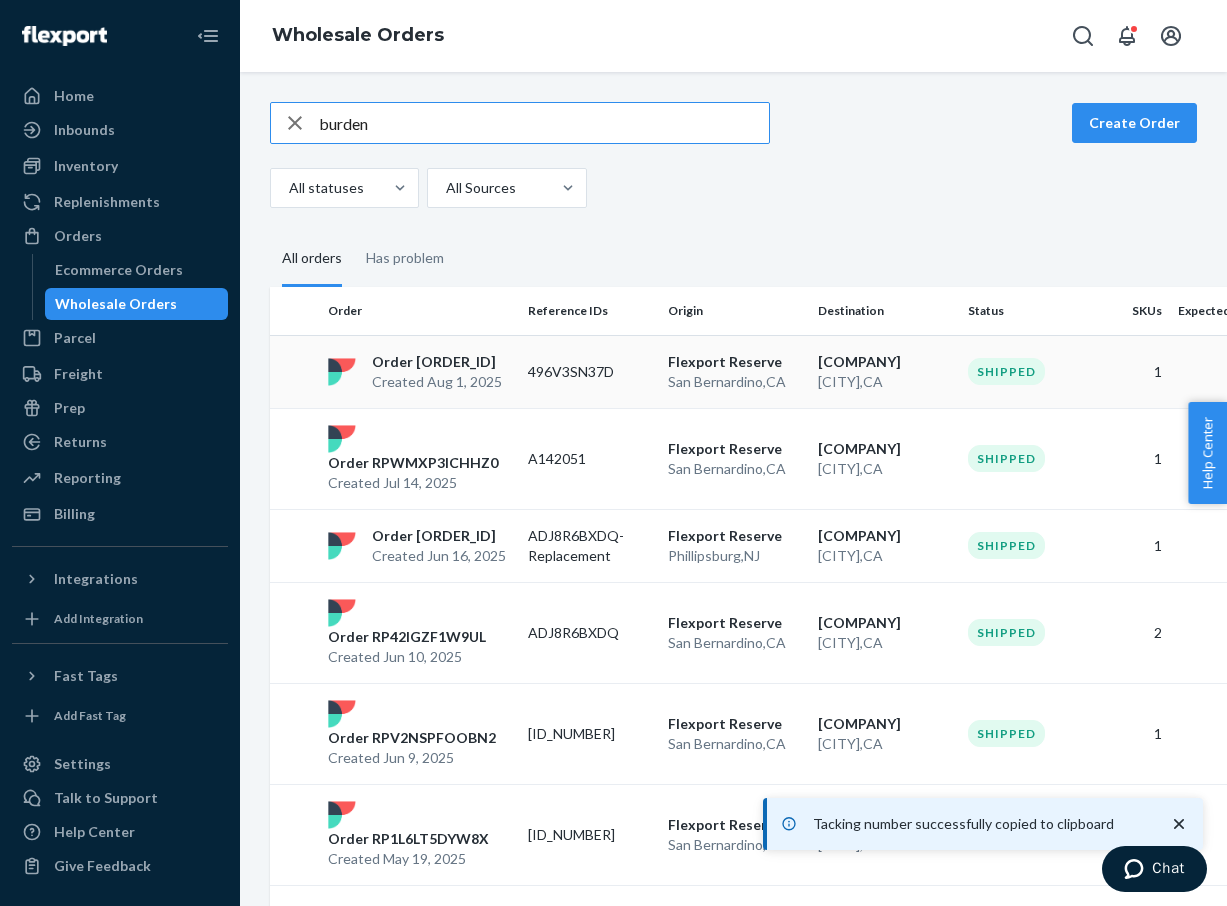 type on "burden" 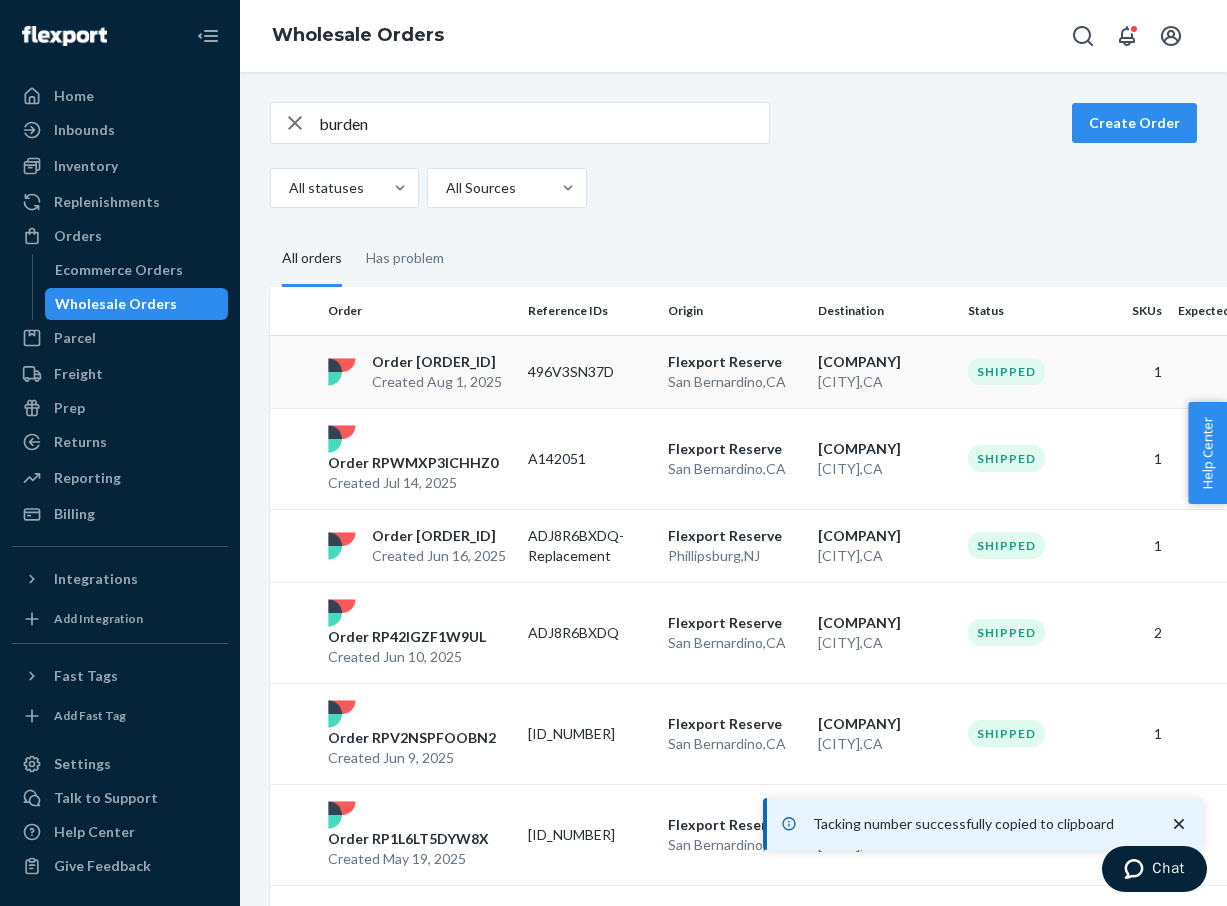 click on "Order [ORDER_ID]" at bounding box center [437, 362] 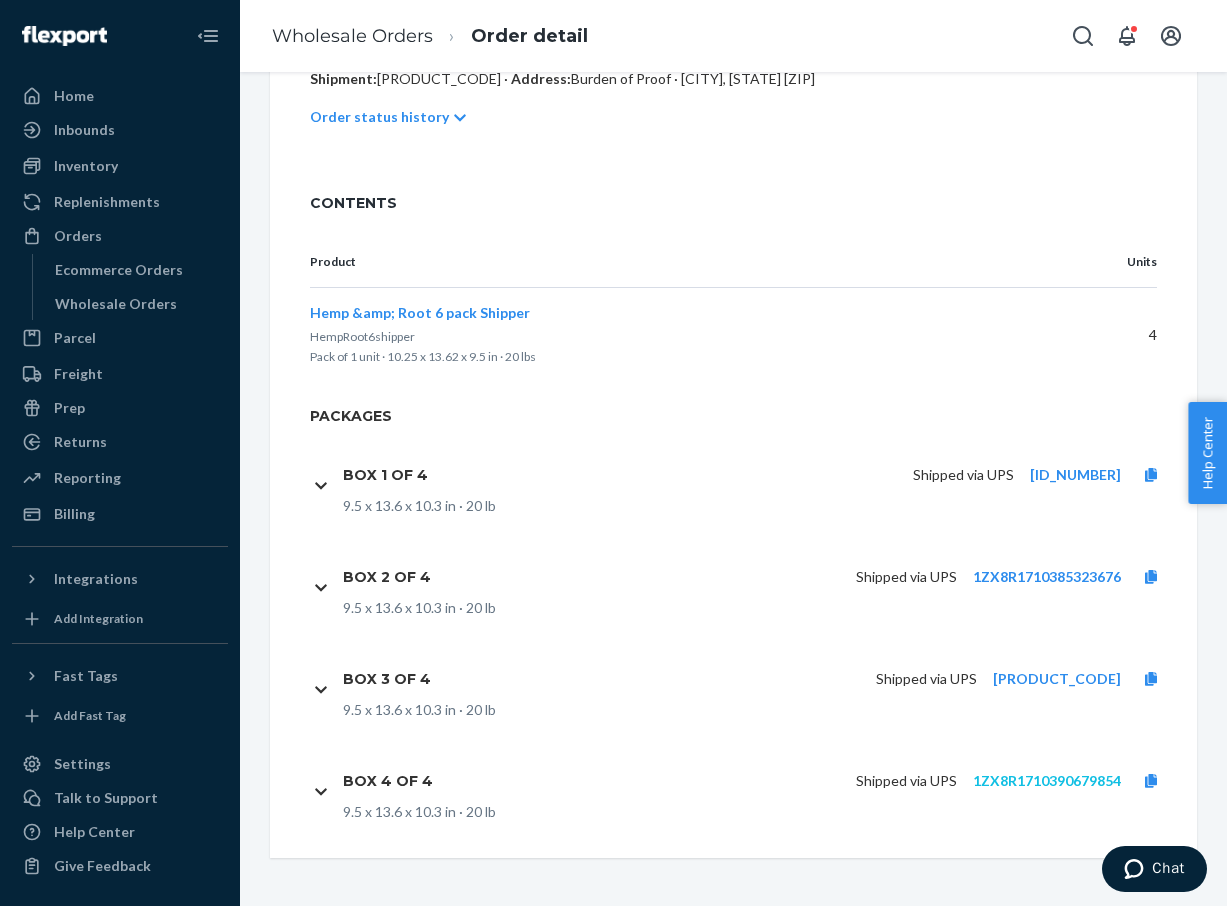 scroll, scrollTop: 465, scrollLeft: 0, axis: vertical 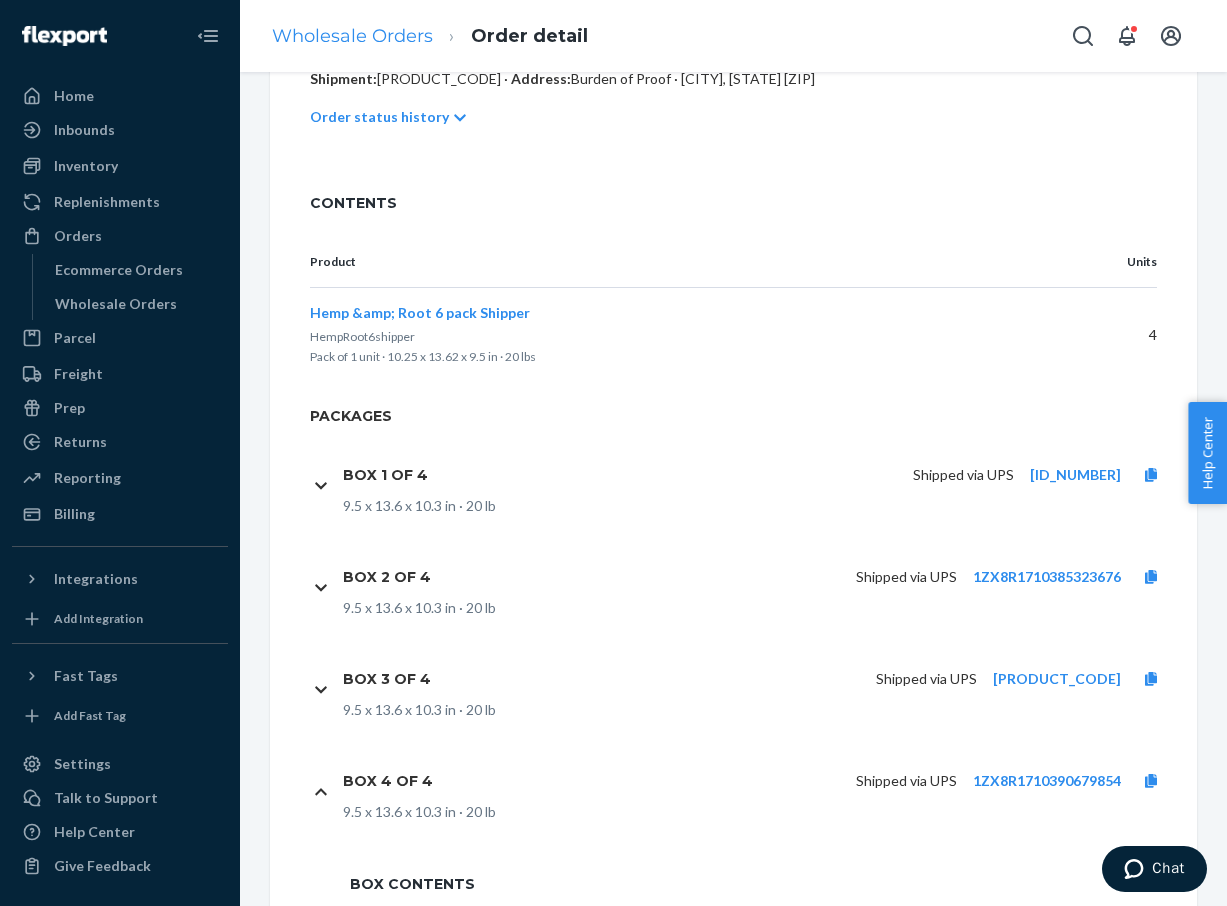 click on "Wholesale Orders" at bounding box center [352, 36] 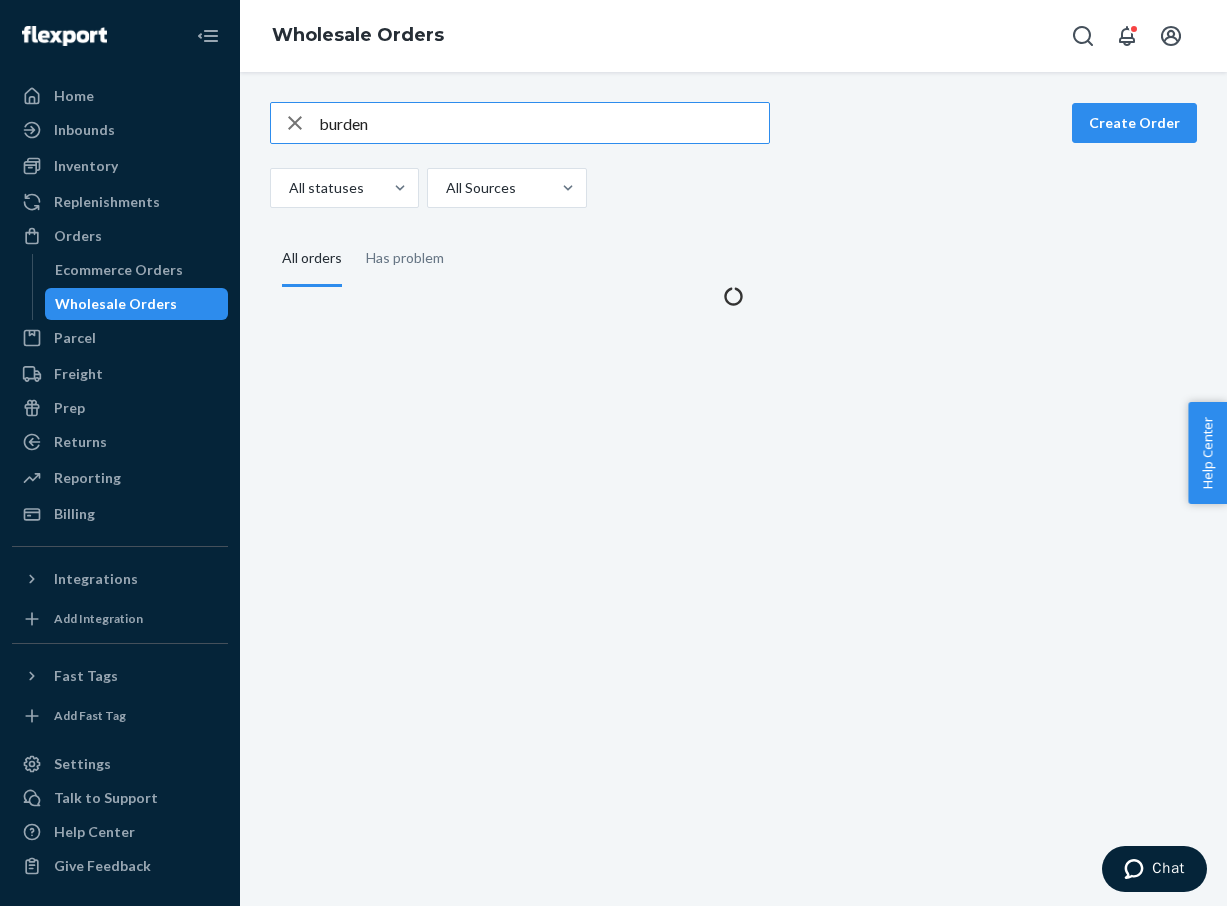 scroll, scrollTop: 0, scrollLeft: 0, axis: both 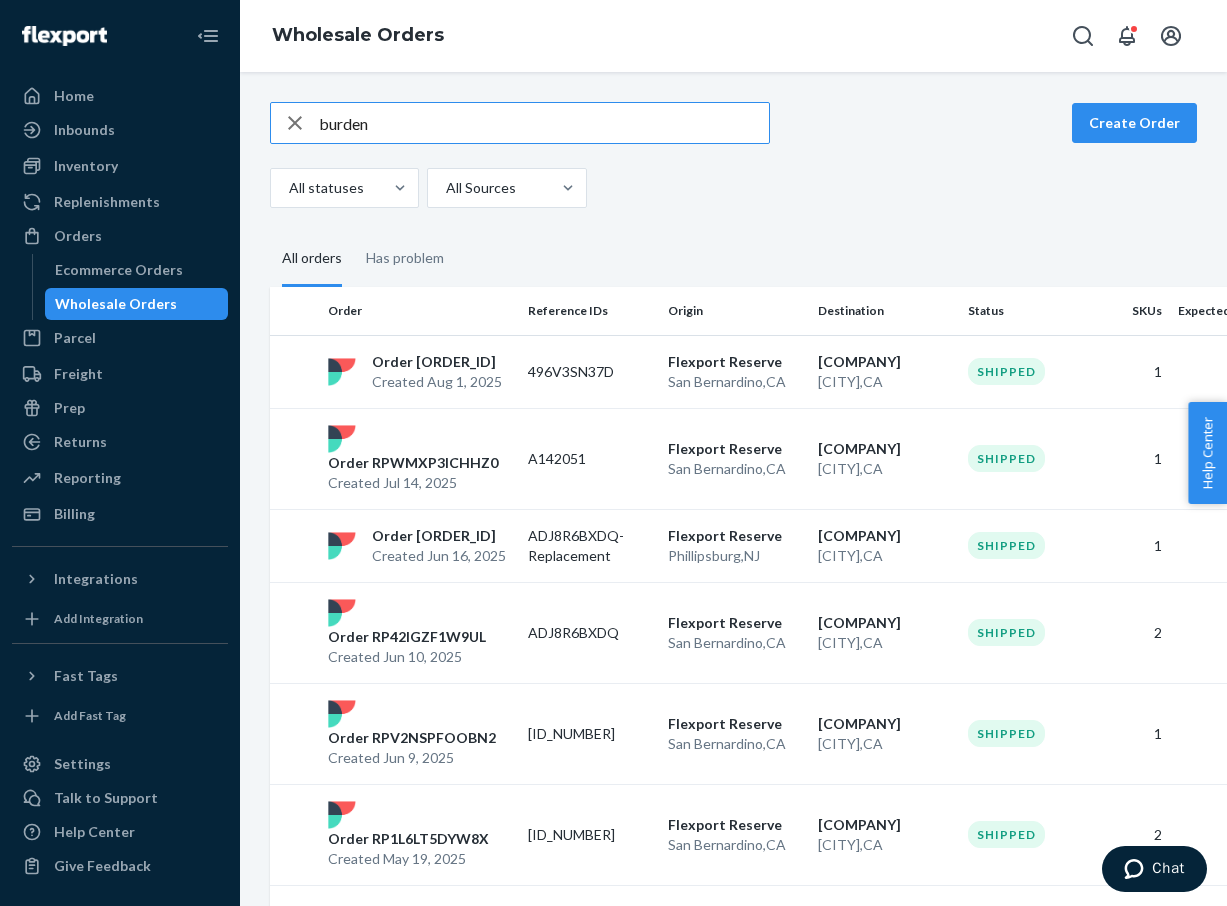 click on "burden" at bounding box center [544, 123] 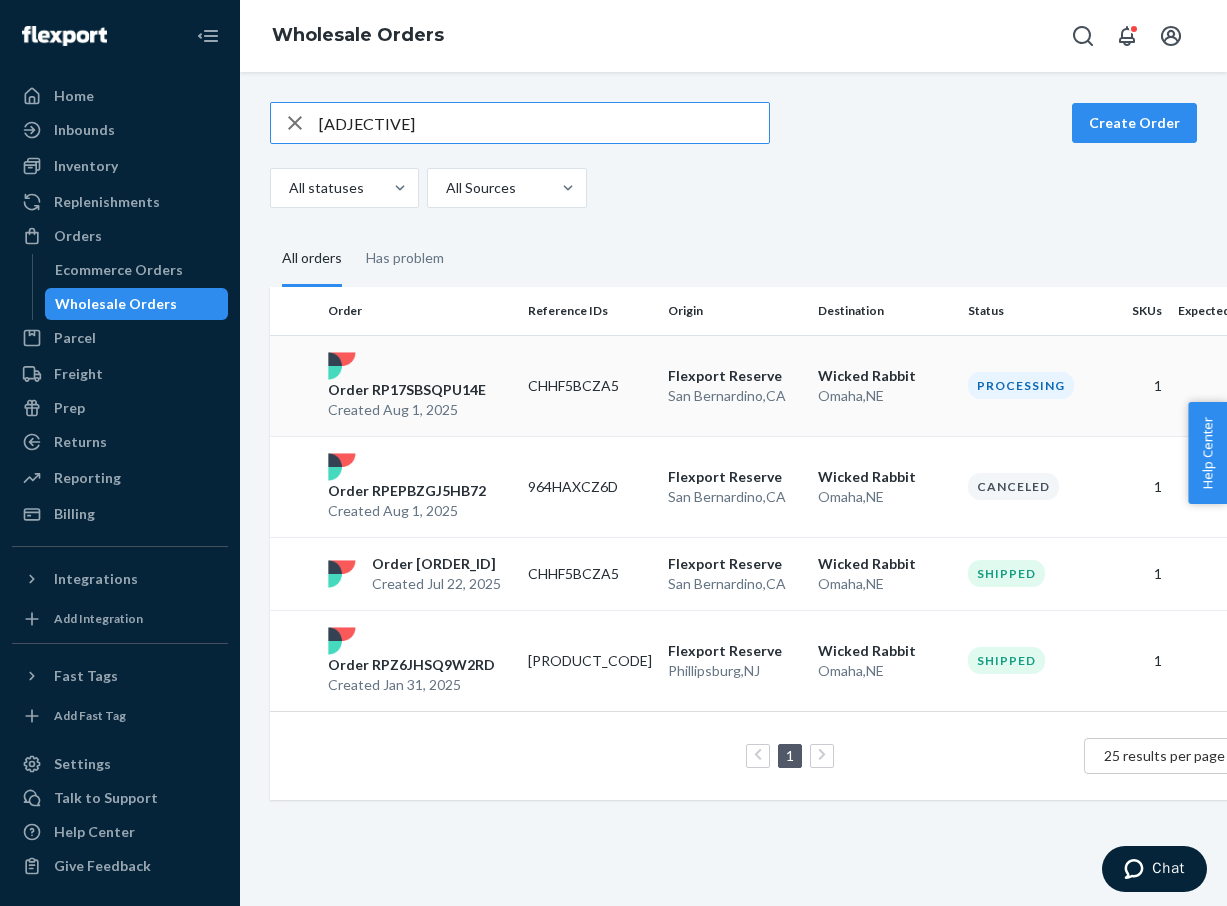 type on "[ADJECTIVE]" 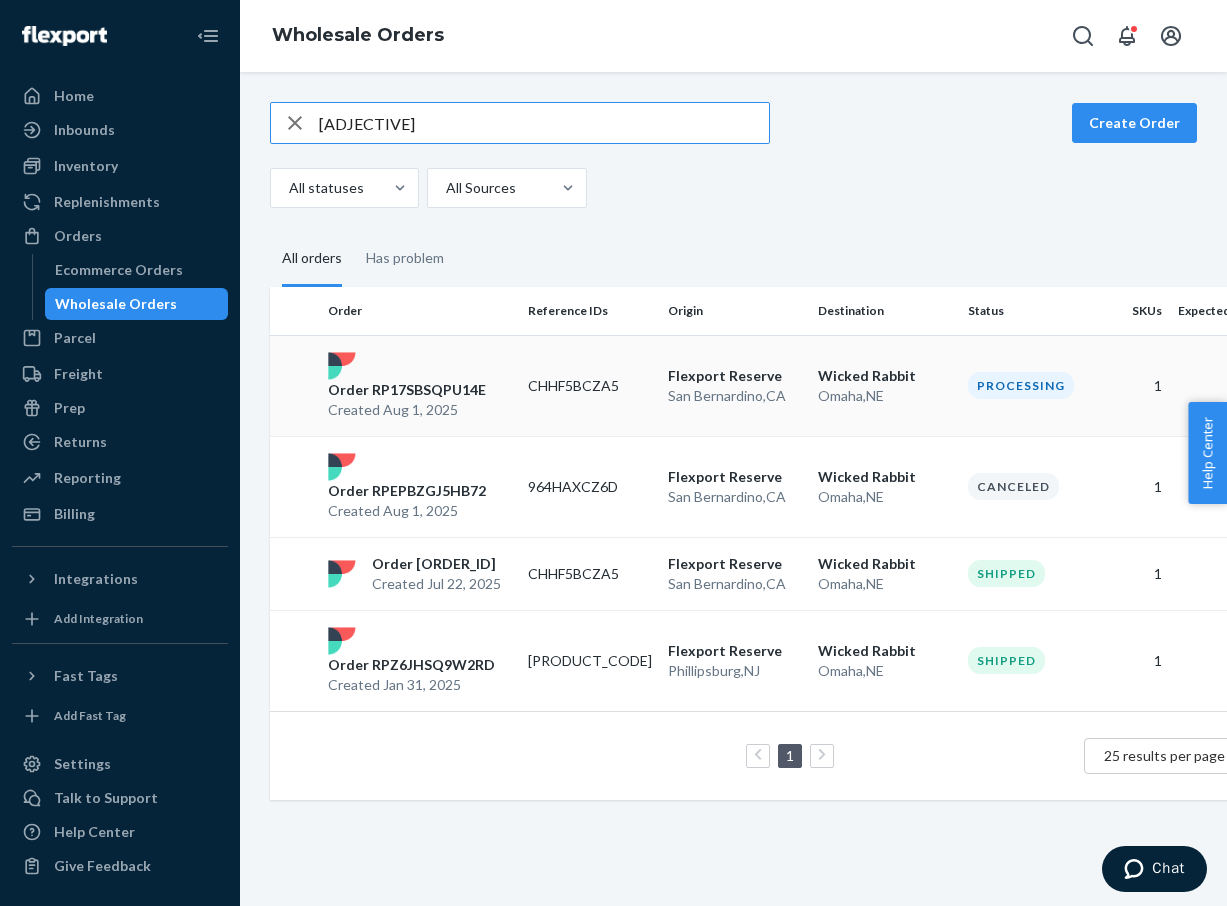 click on "Order RP17SBSQPU14E" at bounding box center (407, 390) 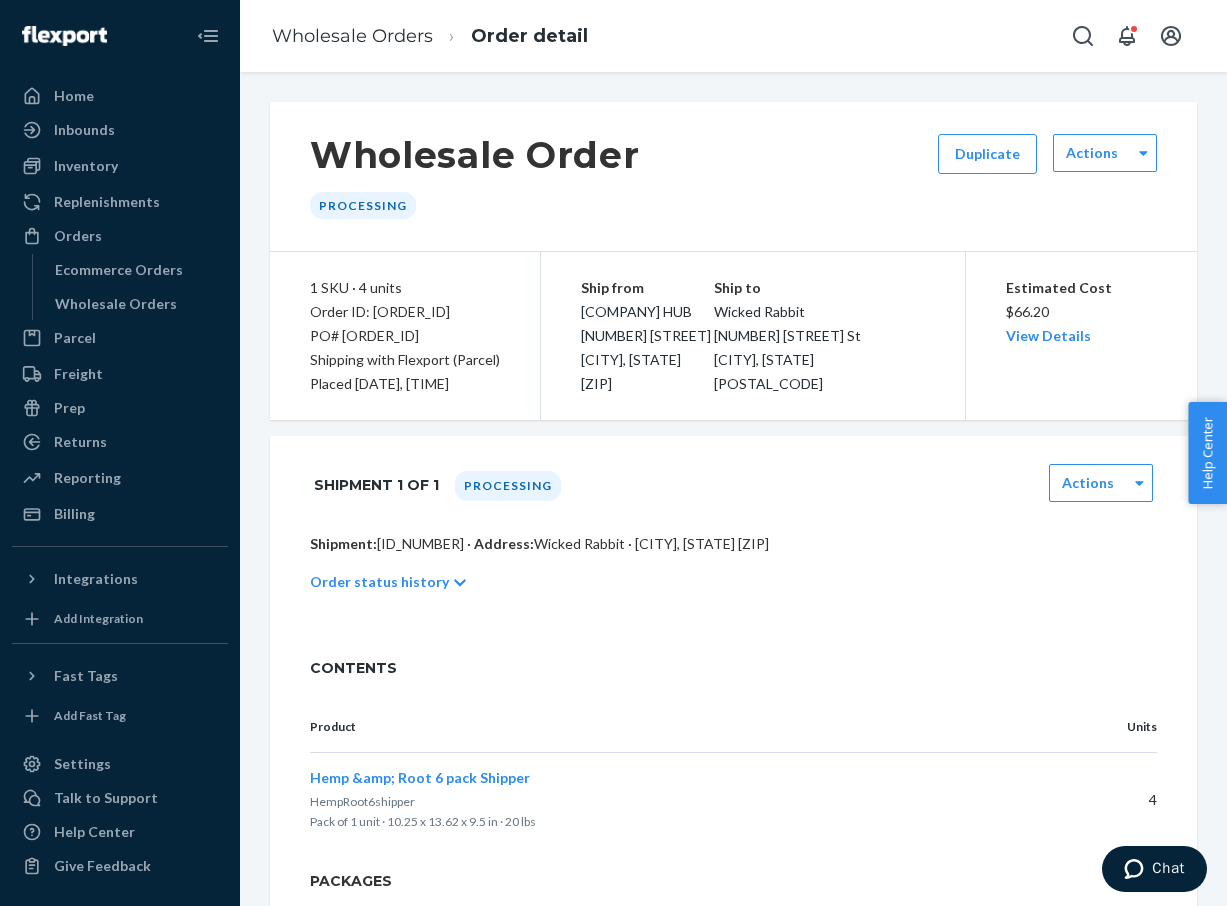 scroll, scrollTop: 389, scrollLeft: 0, axis: vertical 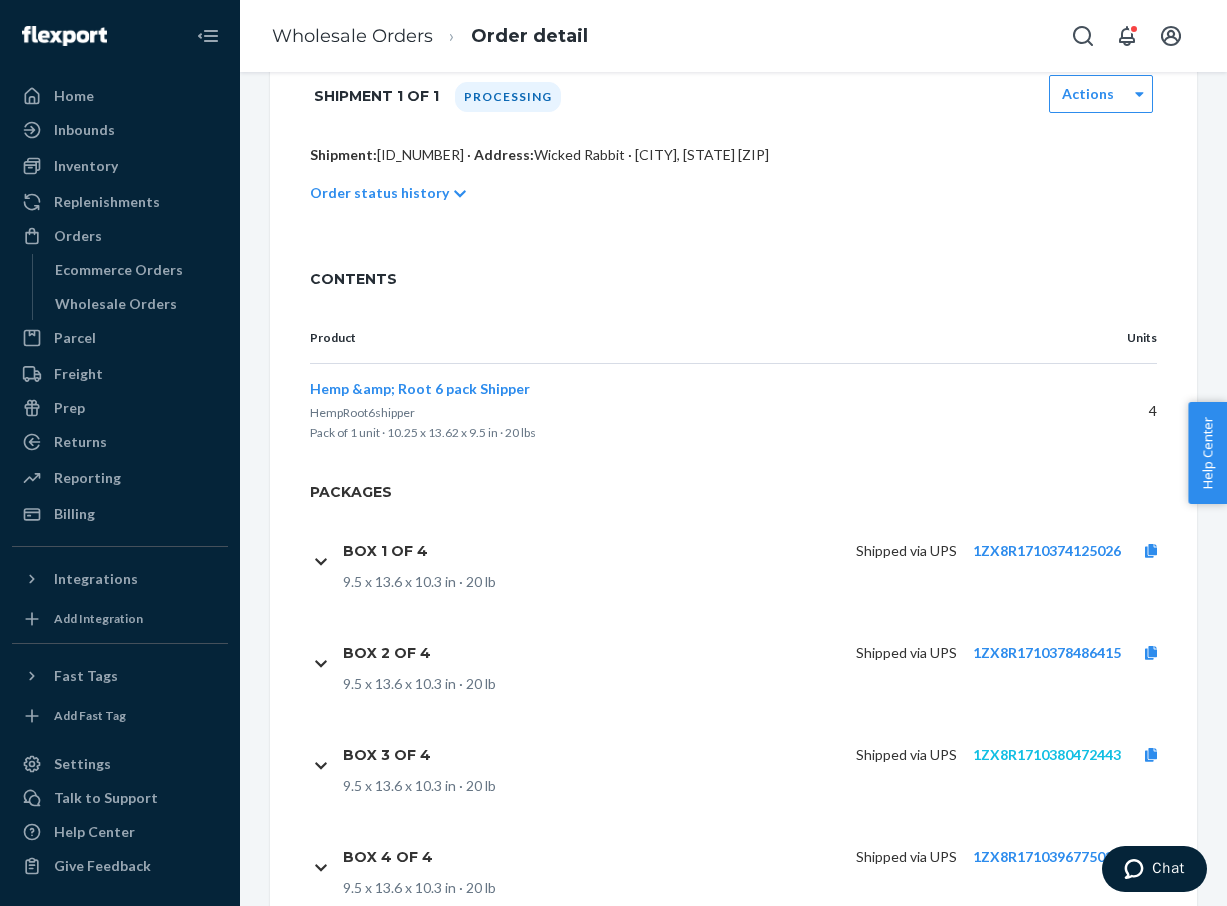 click on "1ZX8R1710380472443" at bounding box center [1047, 754] 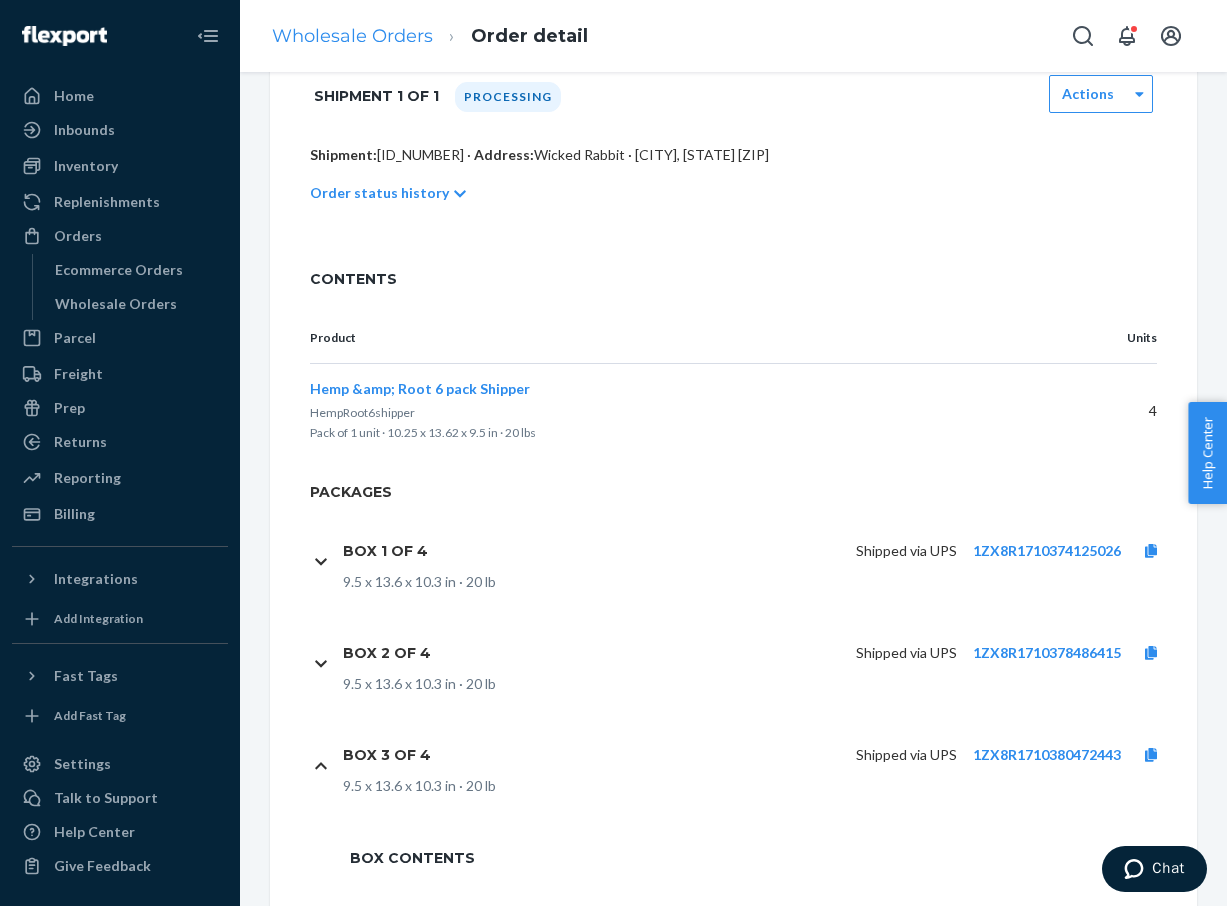 click on "Wholesale Orders" at bounding box center (352, 36) 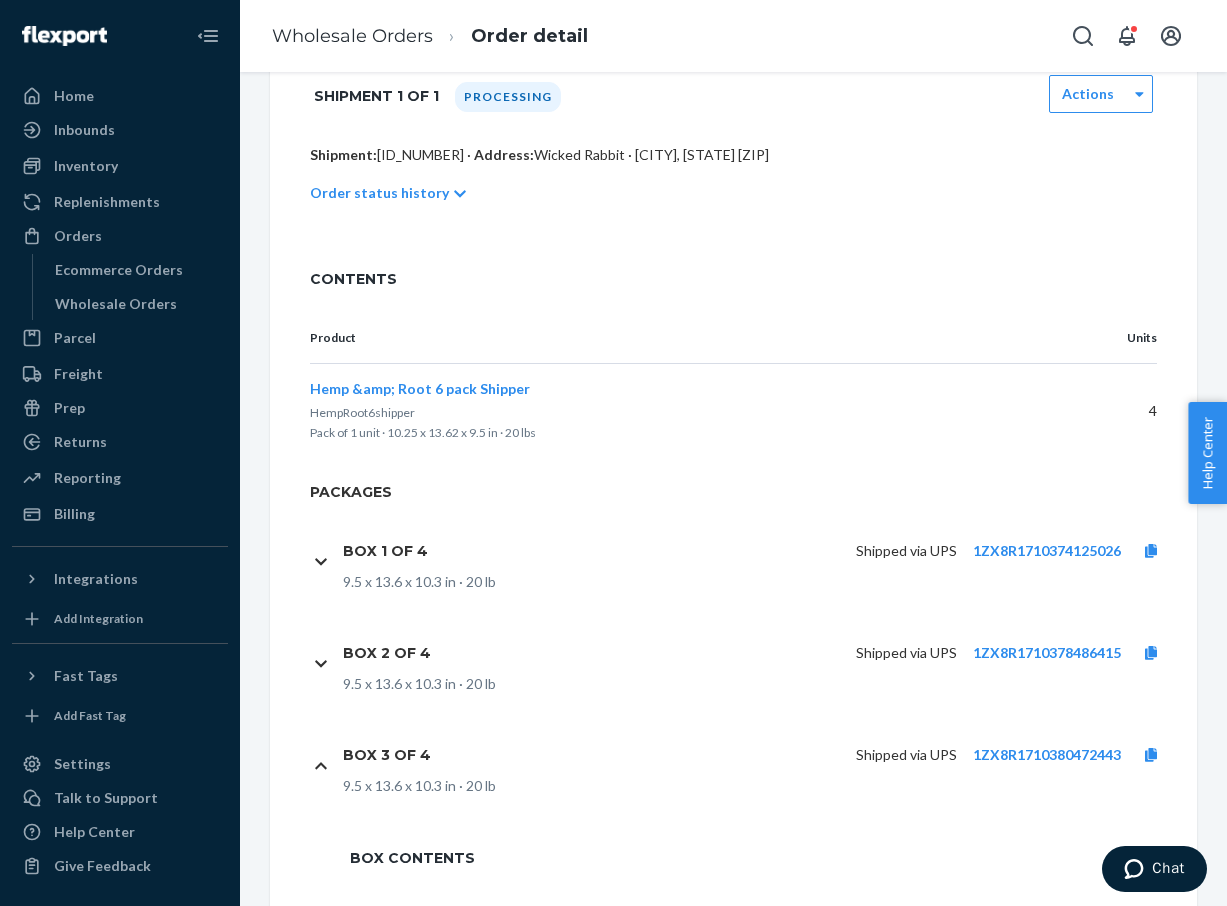 scroll, scrollTop: 0, scrollLeft: 0, axis: both 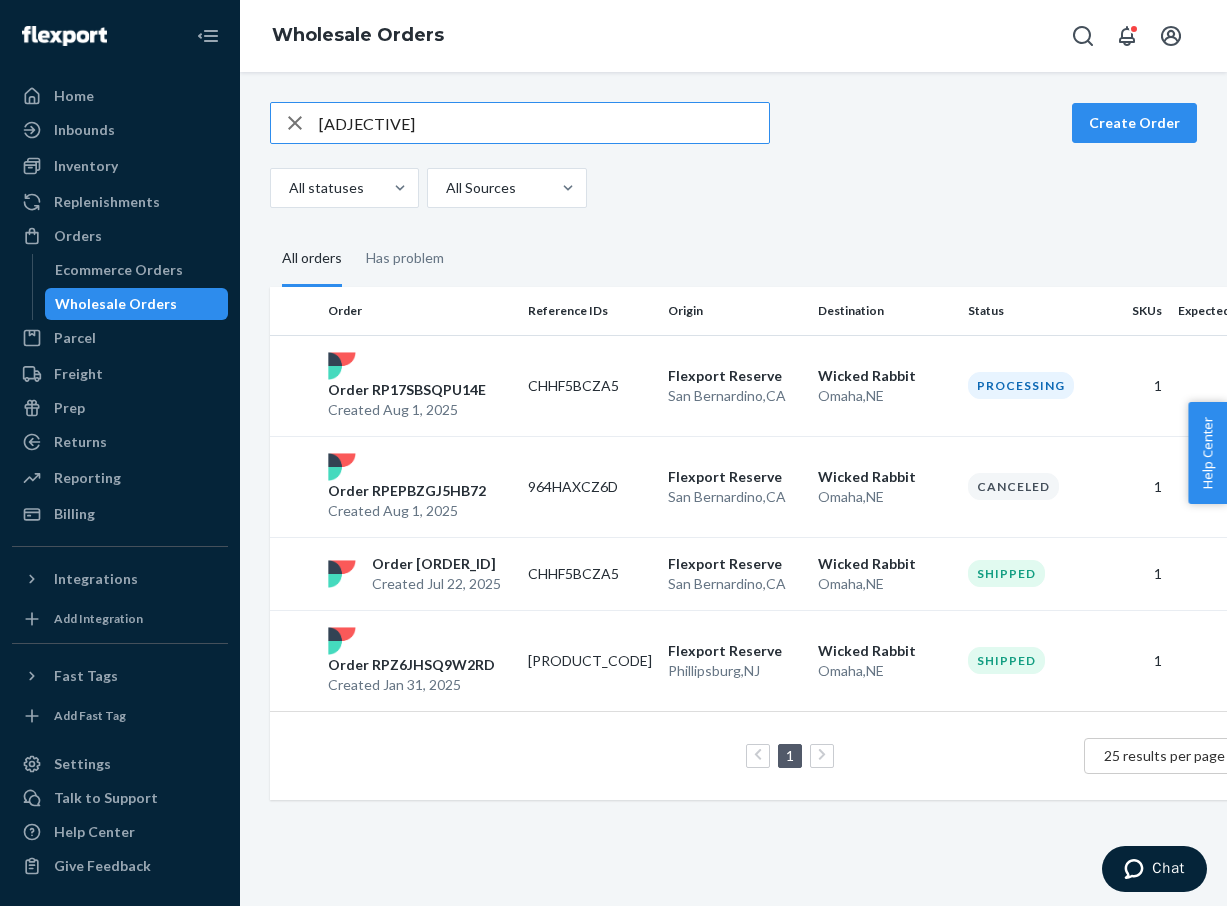 click on "[ADJECTIVE]" at bounding box center [544, 123] 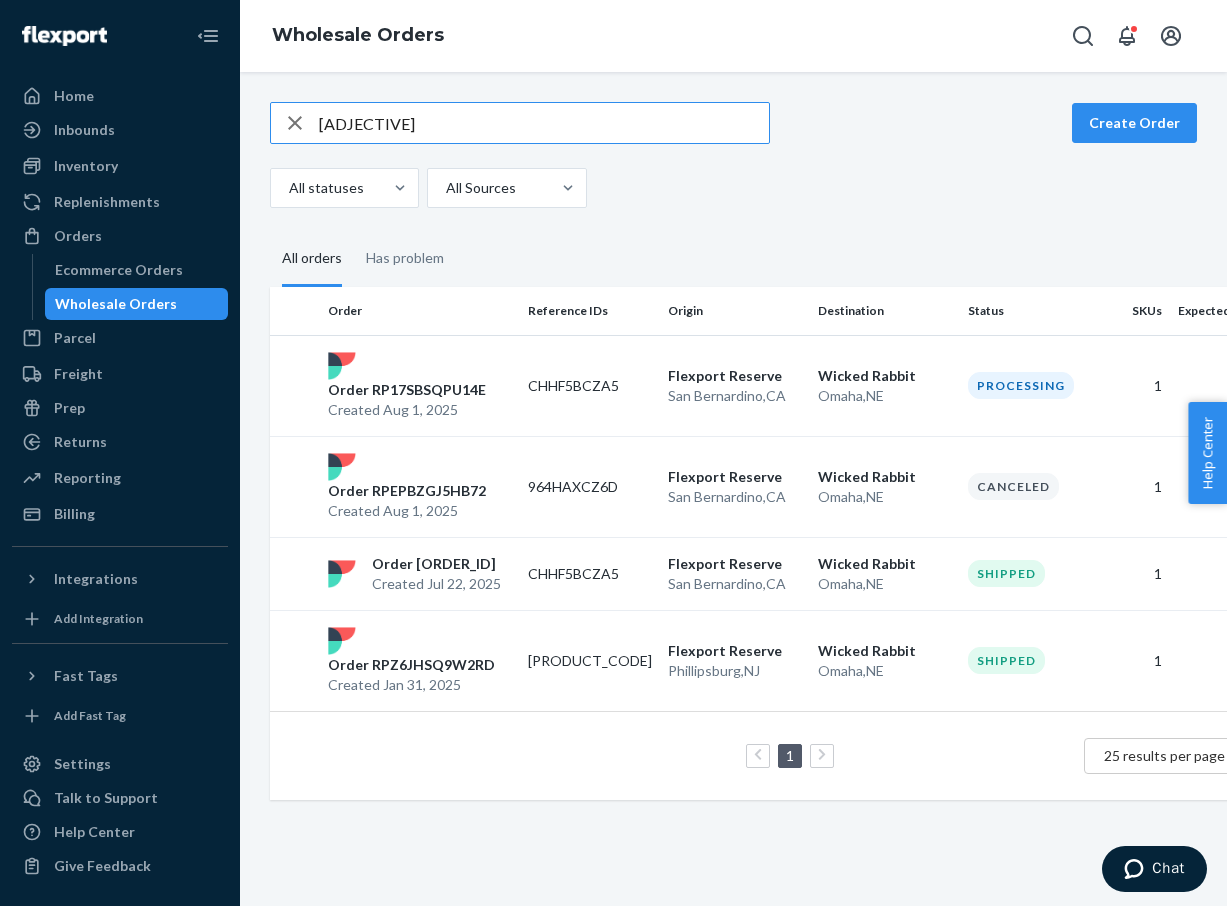 click on "[ADJECTIVE]" at bounding box center (544, 123) 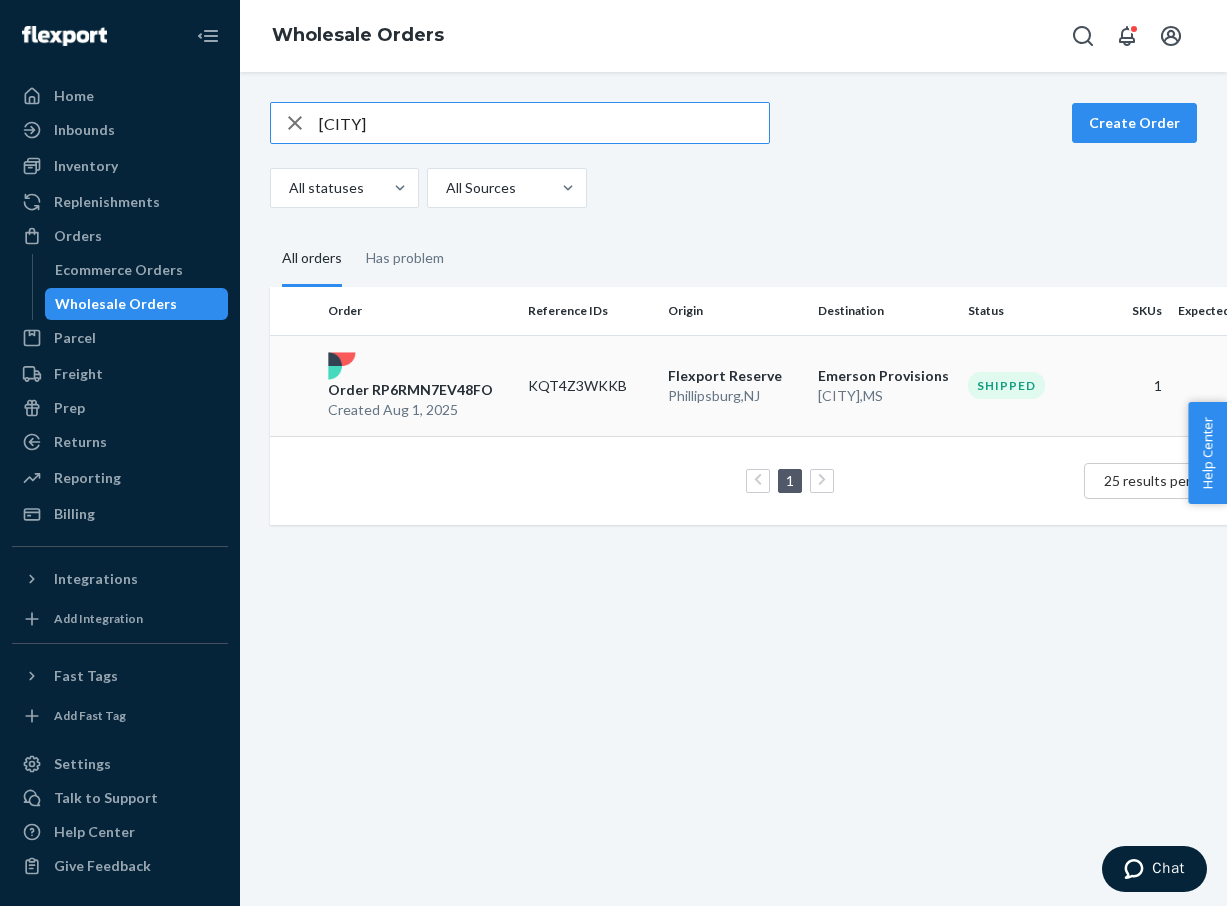 type on "[CITY]" 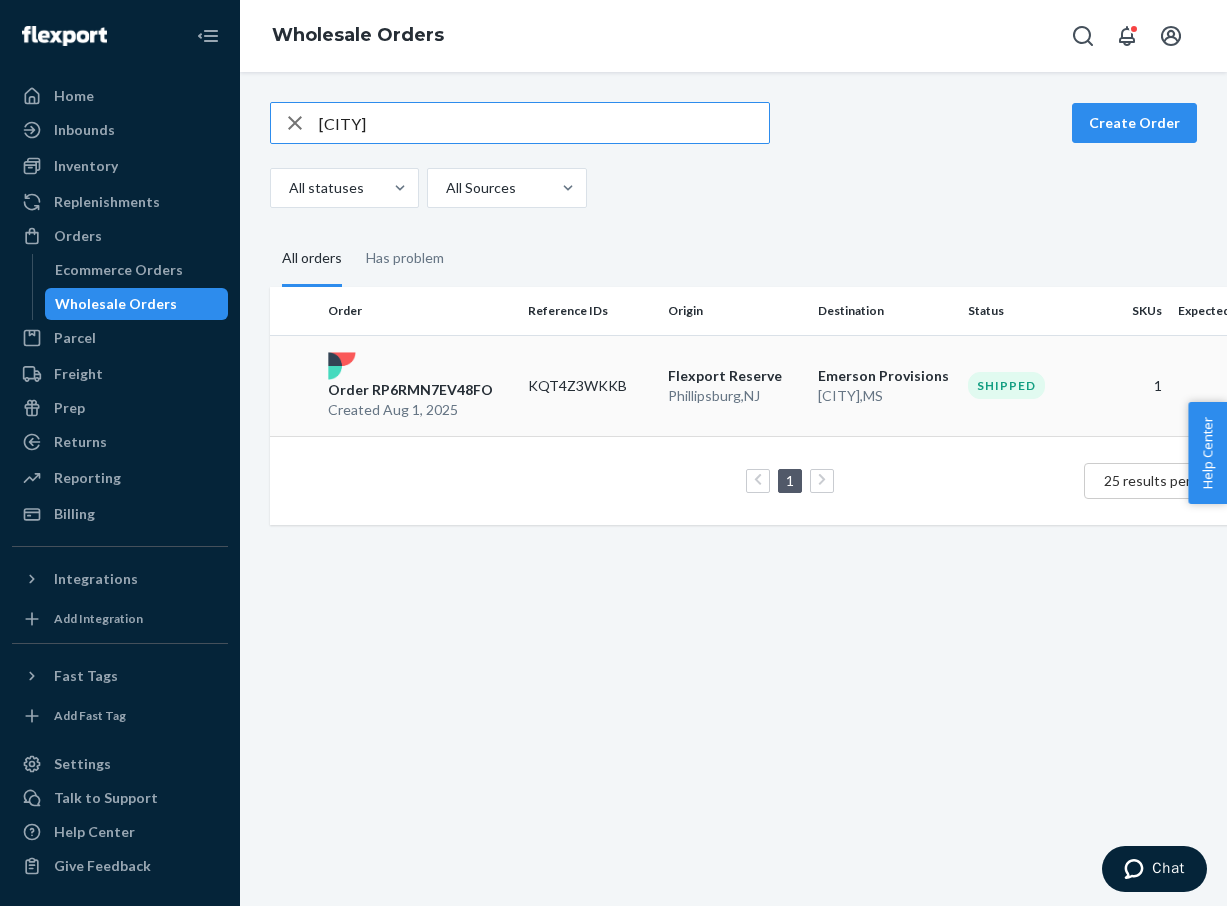 click on "Order RP6RMN7EV48FO" at bounding box center [410, 390] 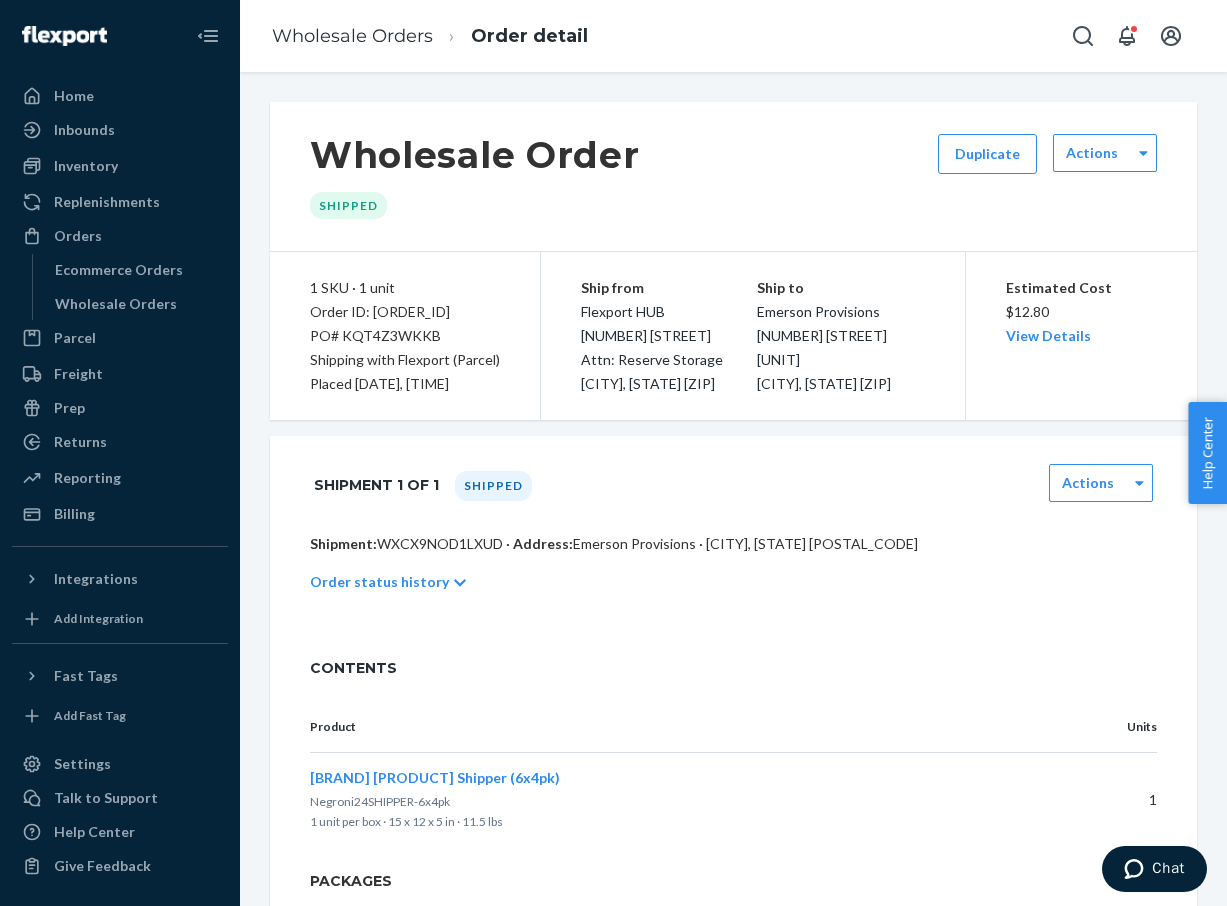 scroll, scrollTop: 0, scrollLeft: 0, axis: both 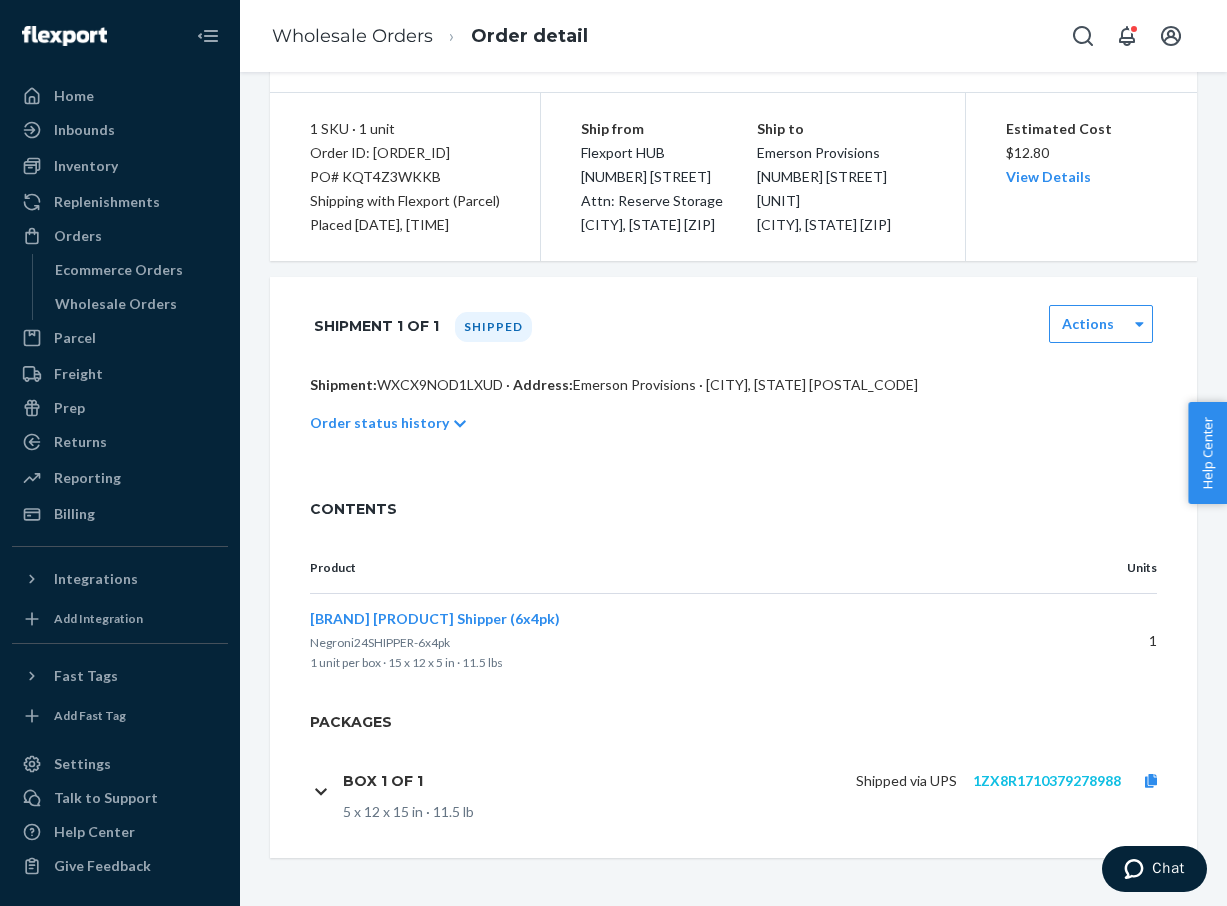 click on "1ZX8R1710379278988" at bounding box center [1047, 780] 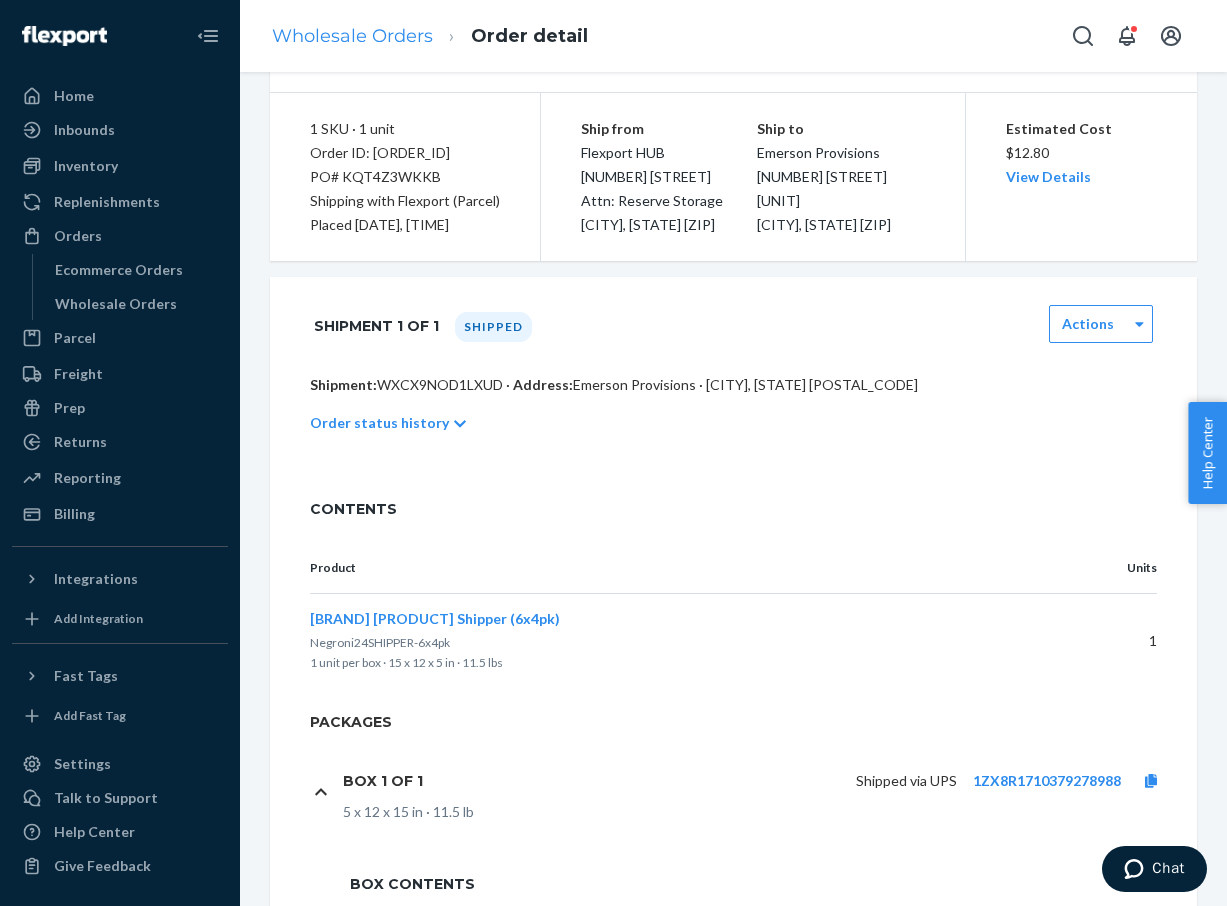 click on "Wholesale Orders" at bounding box center [352, 36] 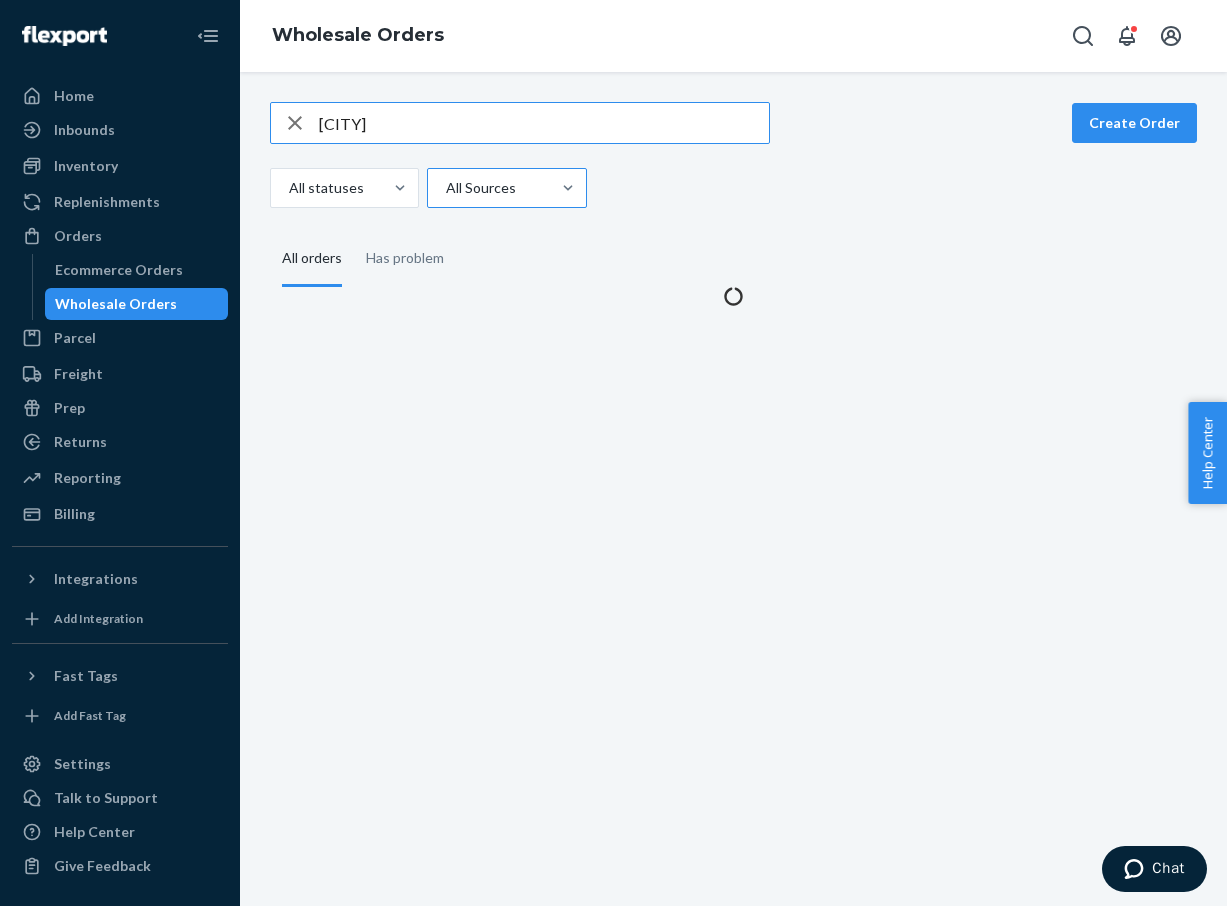 scroll, scrollTop: 0, scrollLeft: 0, axis: both 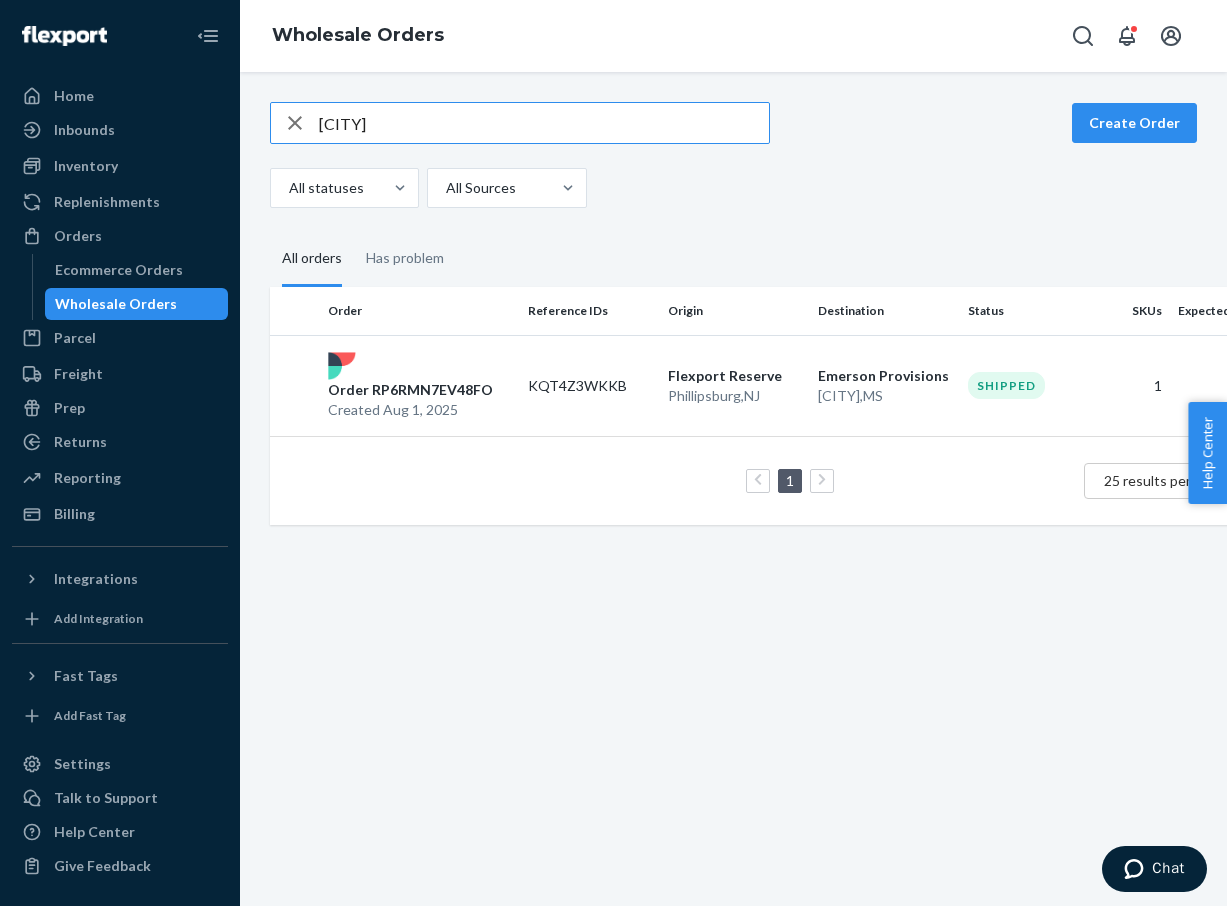 click on "[CITY]" at bounding box center [544, 123] 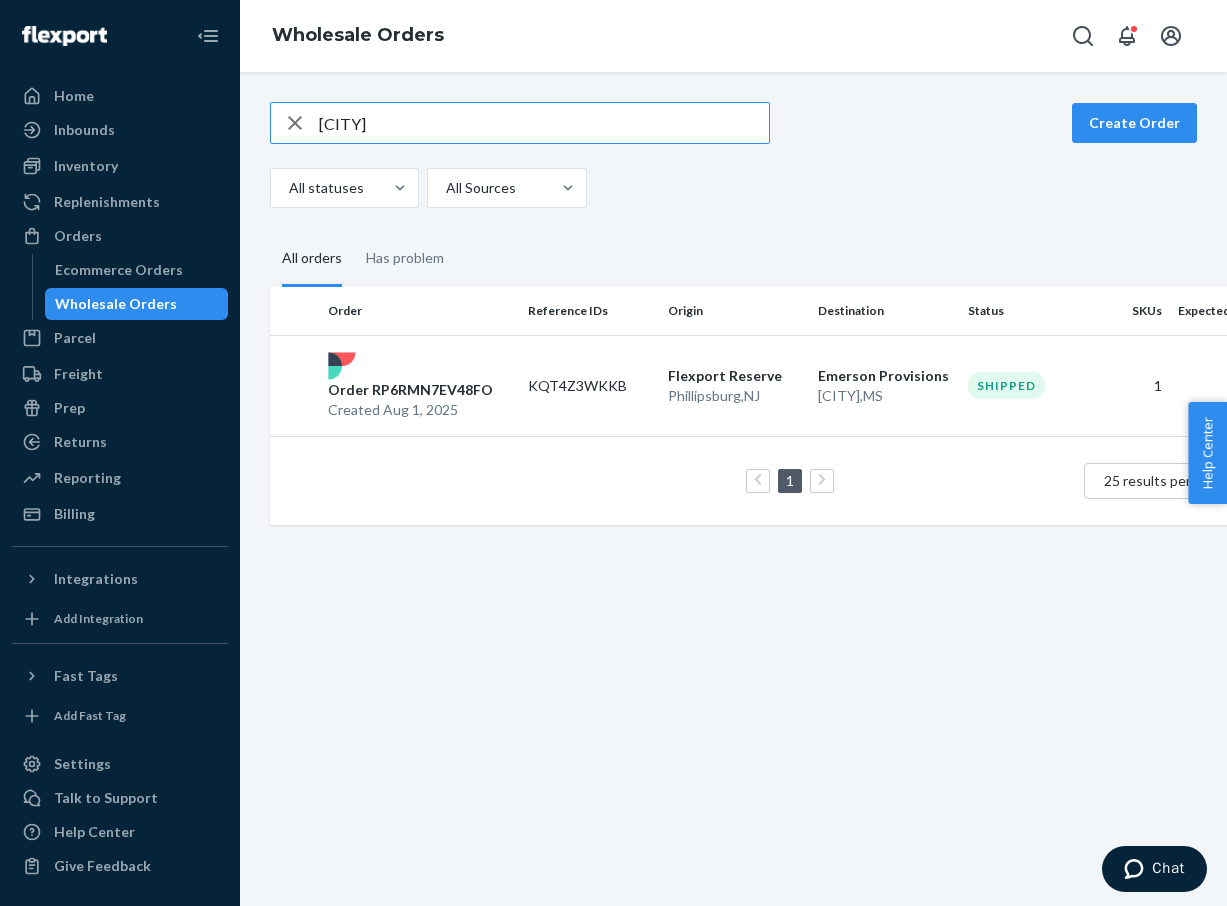 click on "[CITY]" at bounding box center [544, 123] 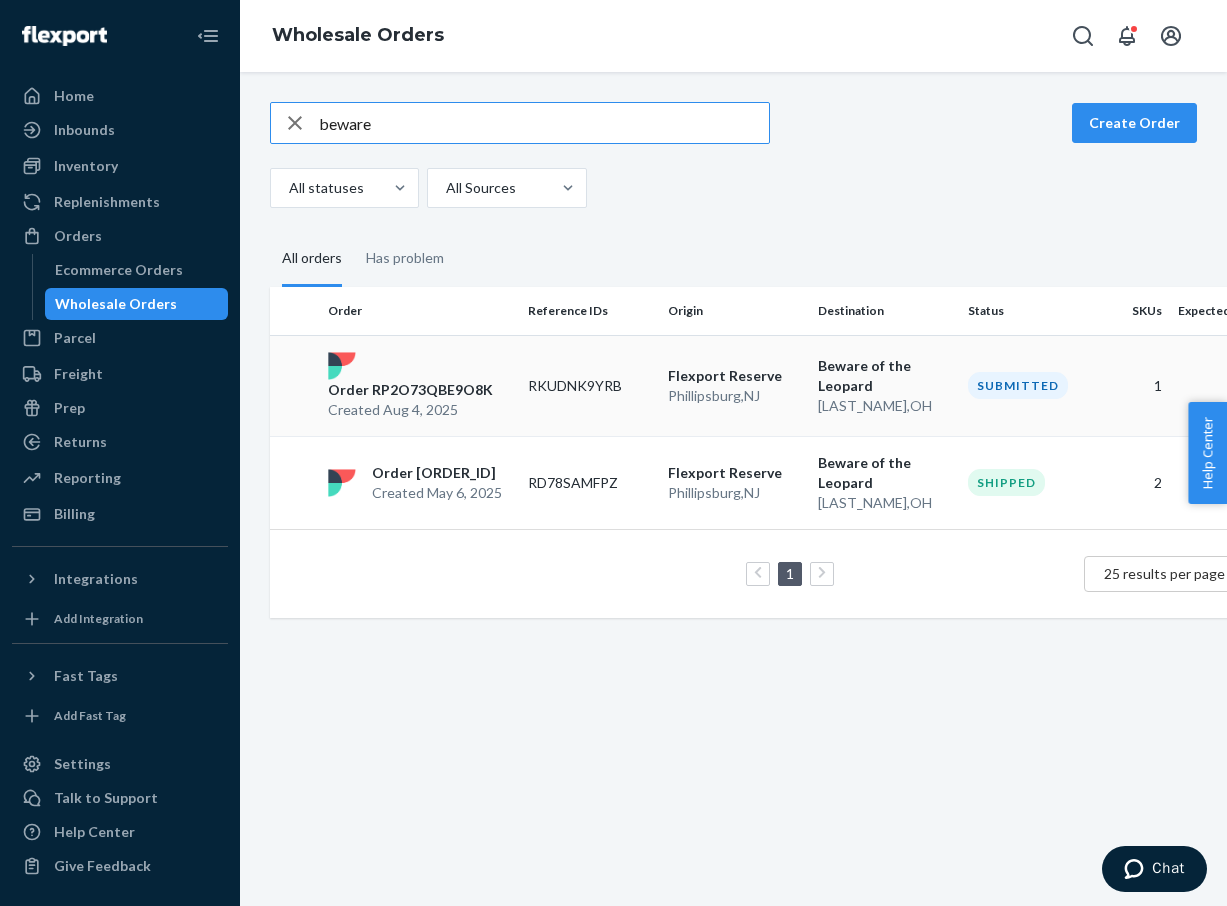 type on "beware" 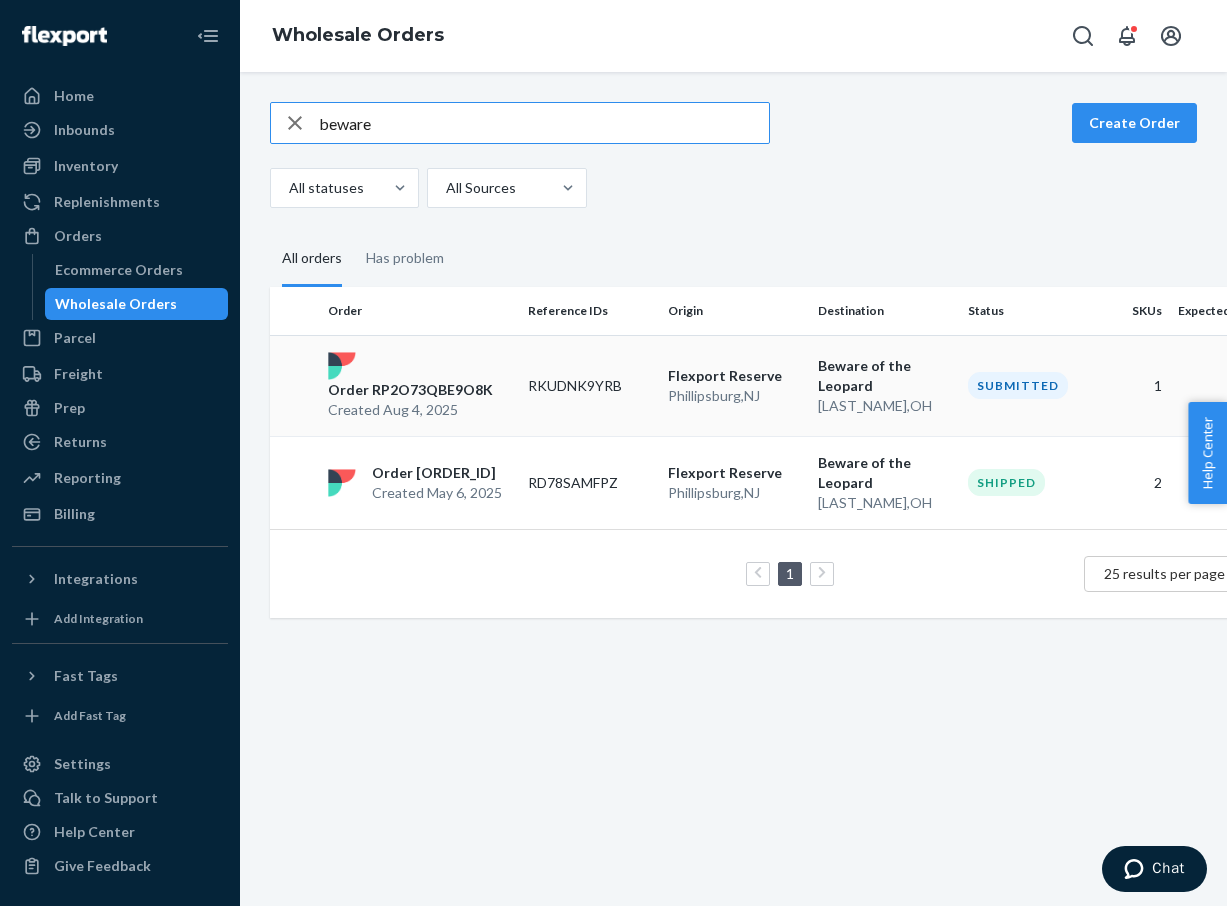 click on "Order RP2O73QBE9O8K" at bounding box center (410, 390) 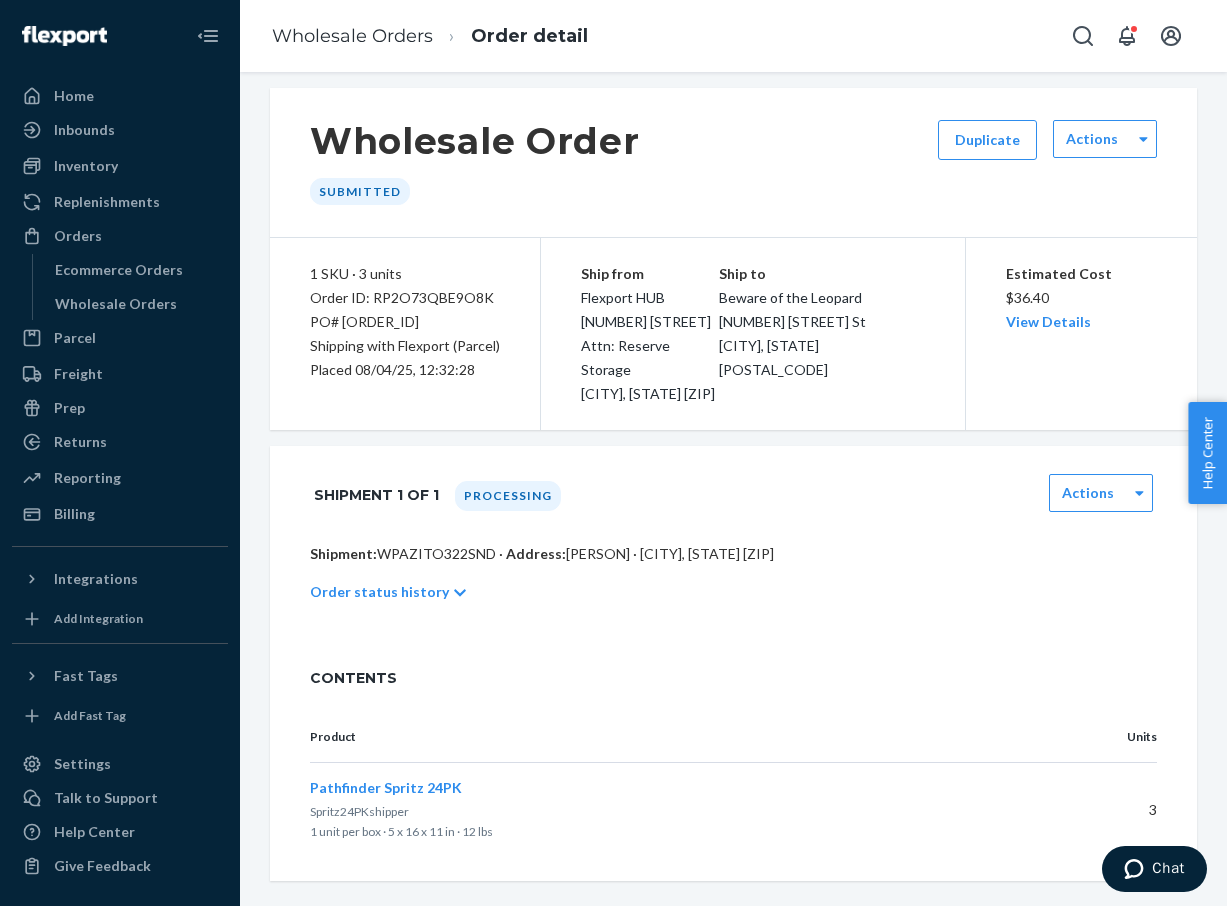 scroll, scrollTop: 13, scrollLeft: 0, axis: vertical 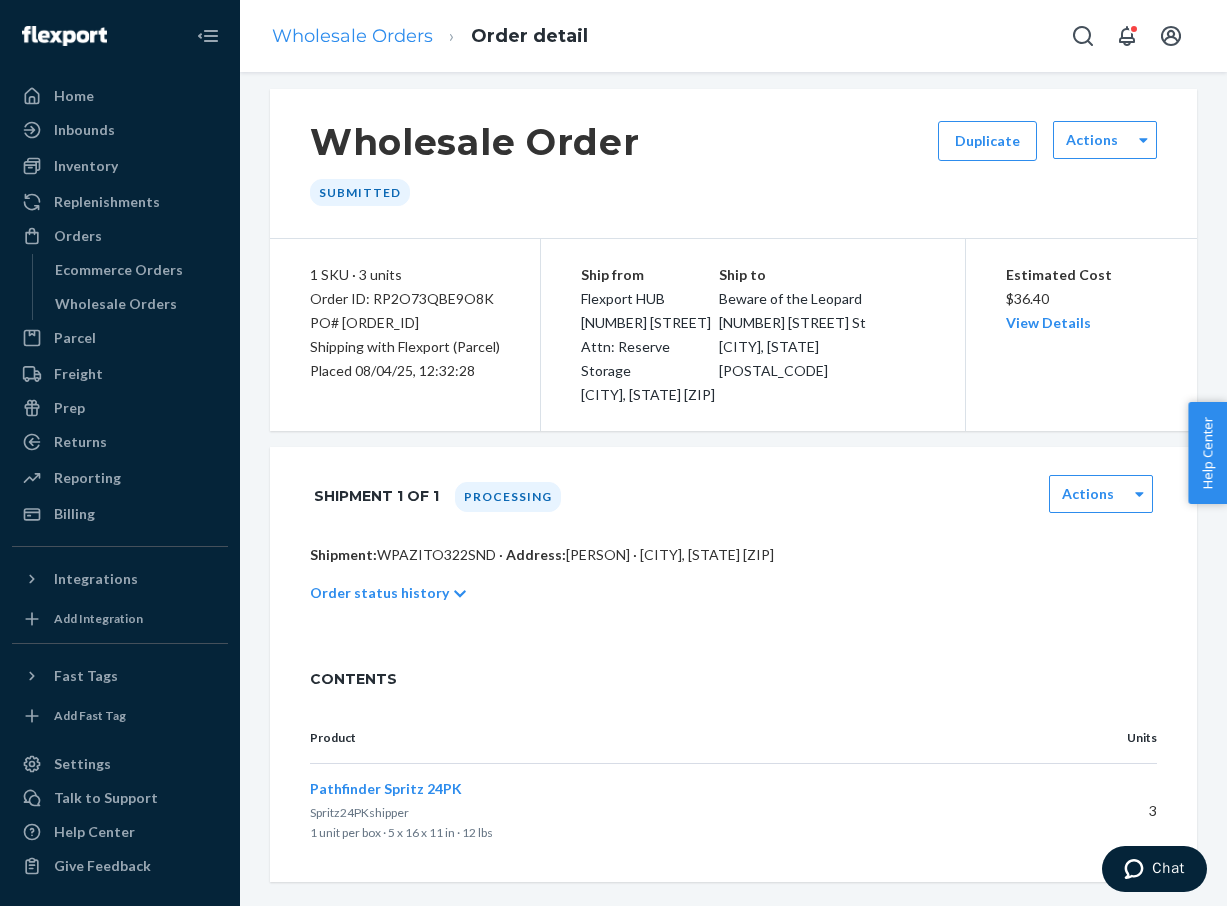 click on "Wholesale Orders" at bounding box center (352, 36) 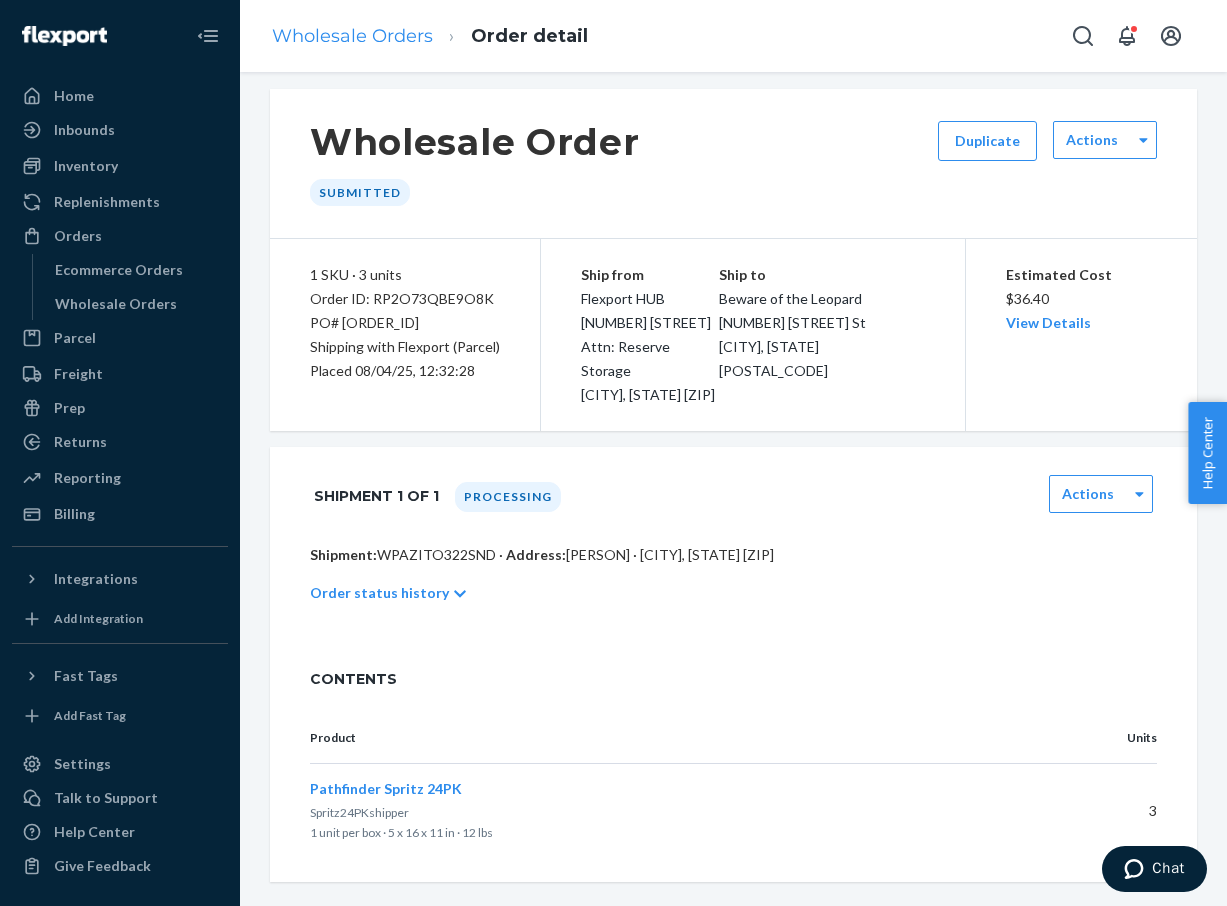 scroll, scrollTop: 0, scrollLeft: 0, axis: both 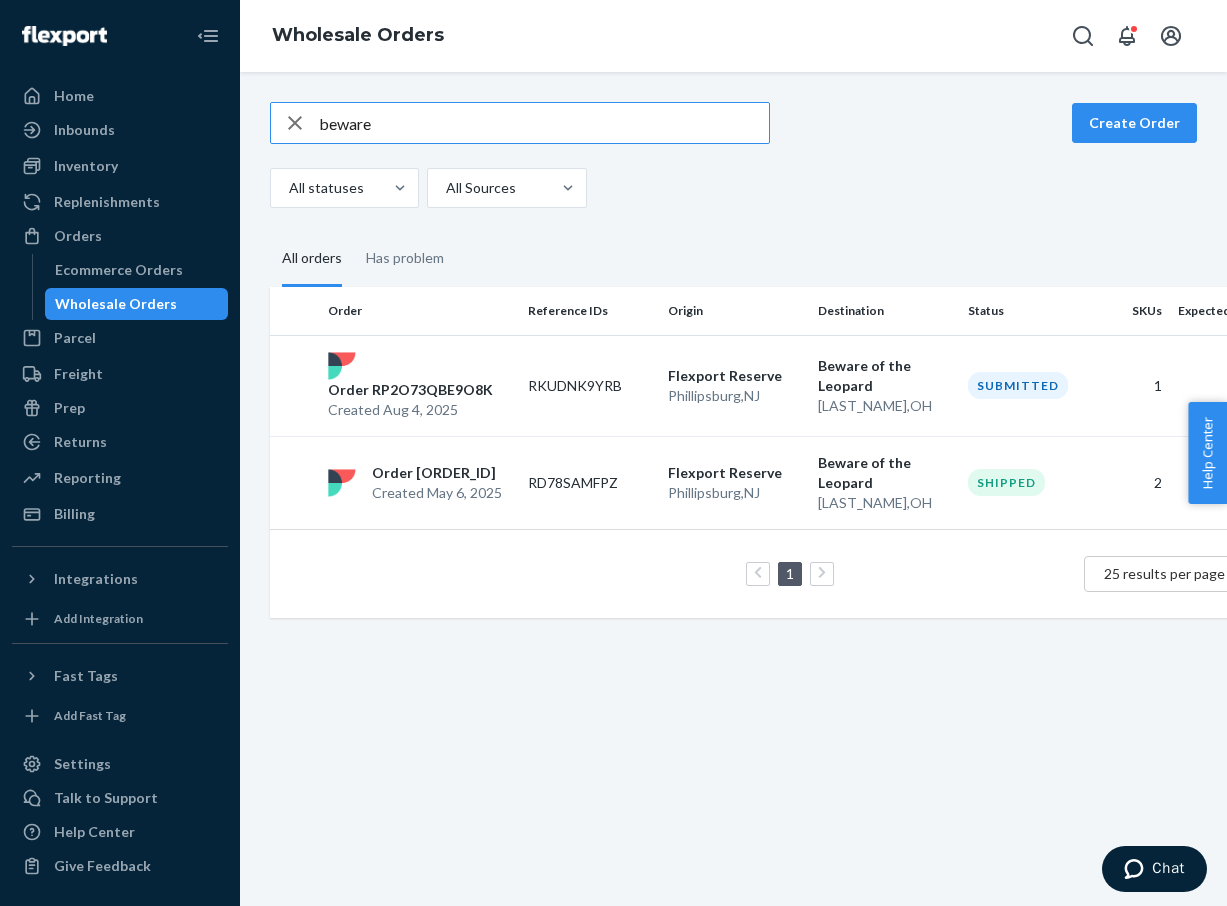 click on "beware" at bounding box center (544, 123) 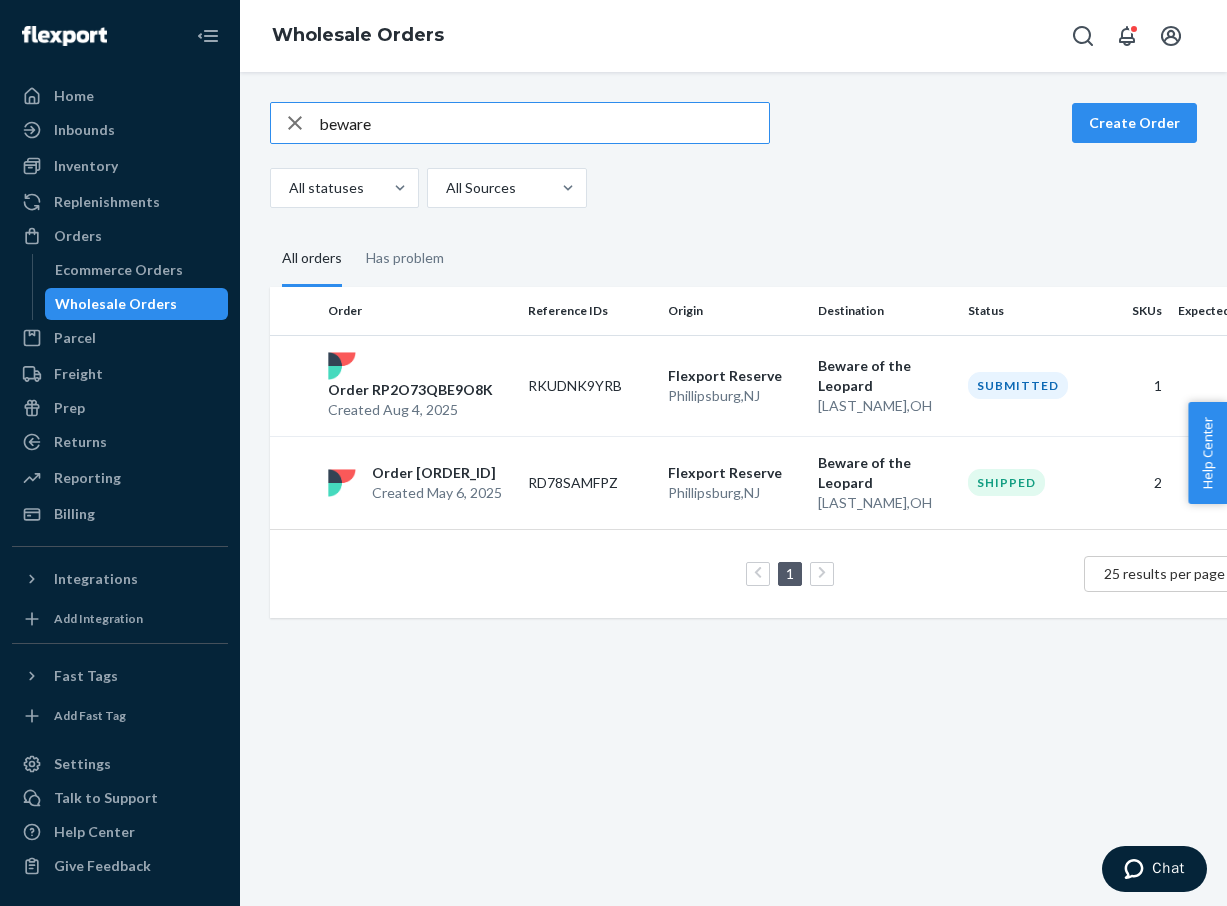 click on "beware" at bounding box center (544, 123) 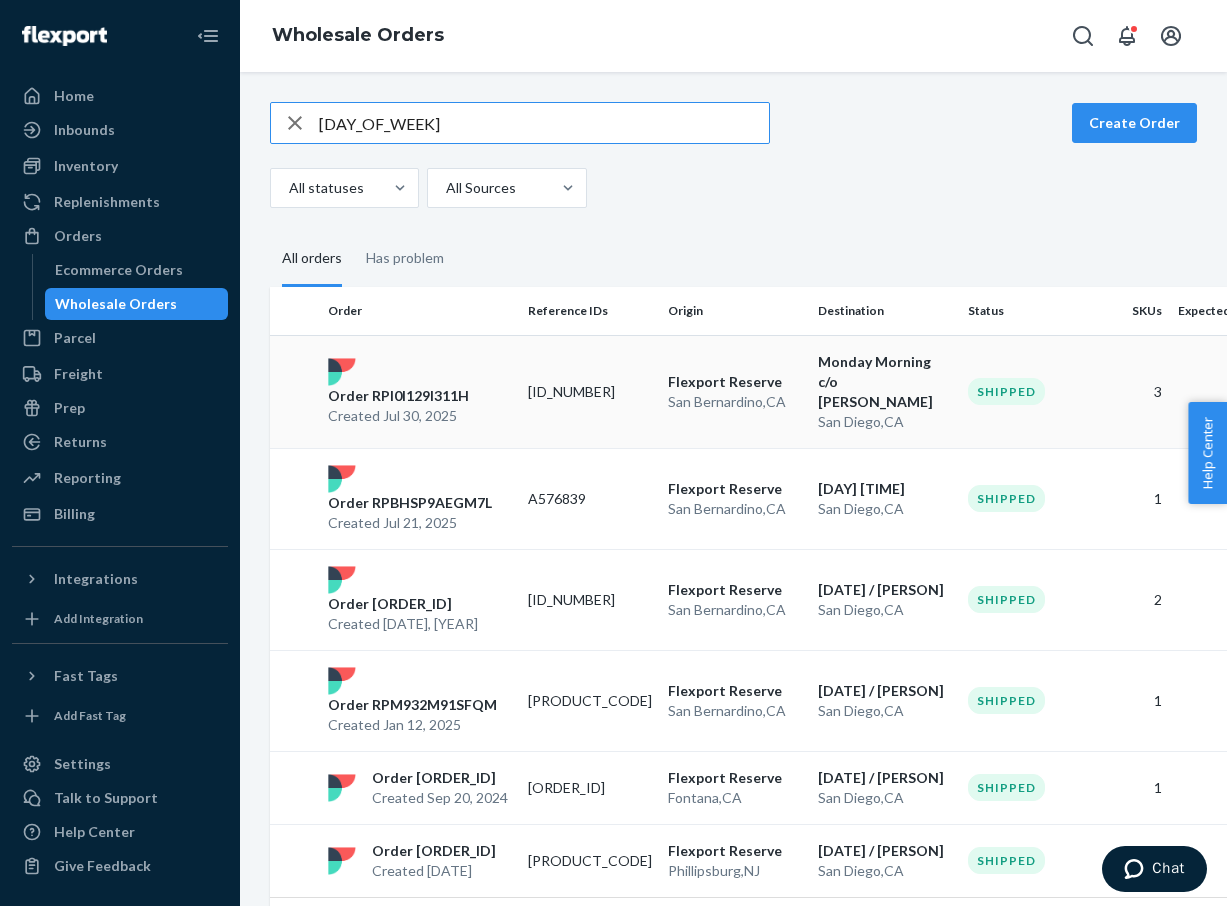 type on "[DAY_OF_WEEK]" 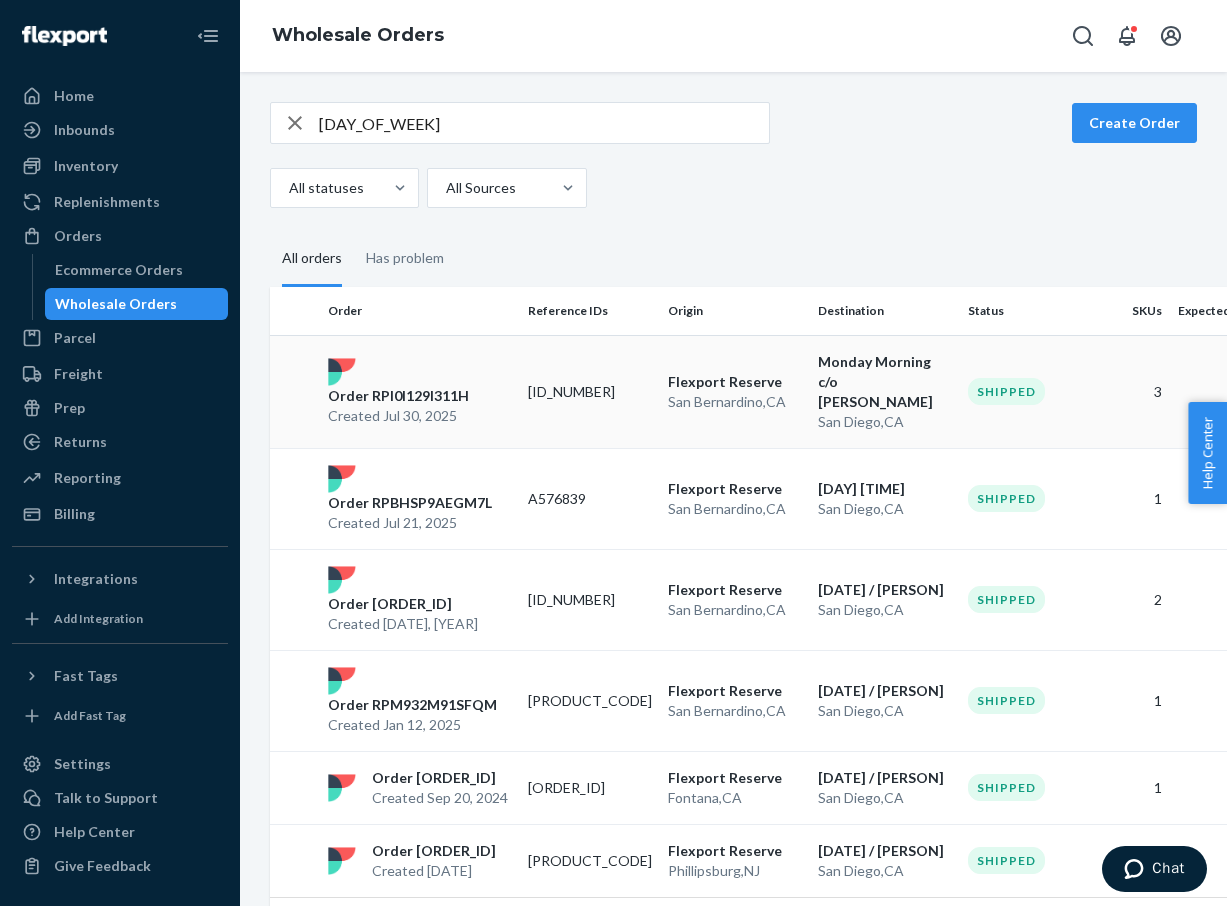 click on "Order RPI0I129I311H" at bounding box center (398, 396) 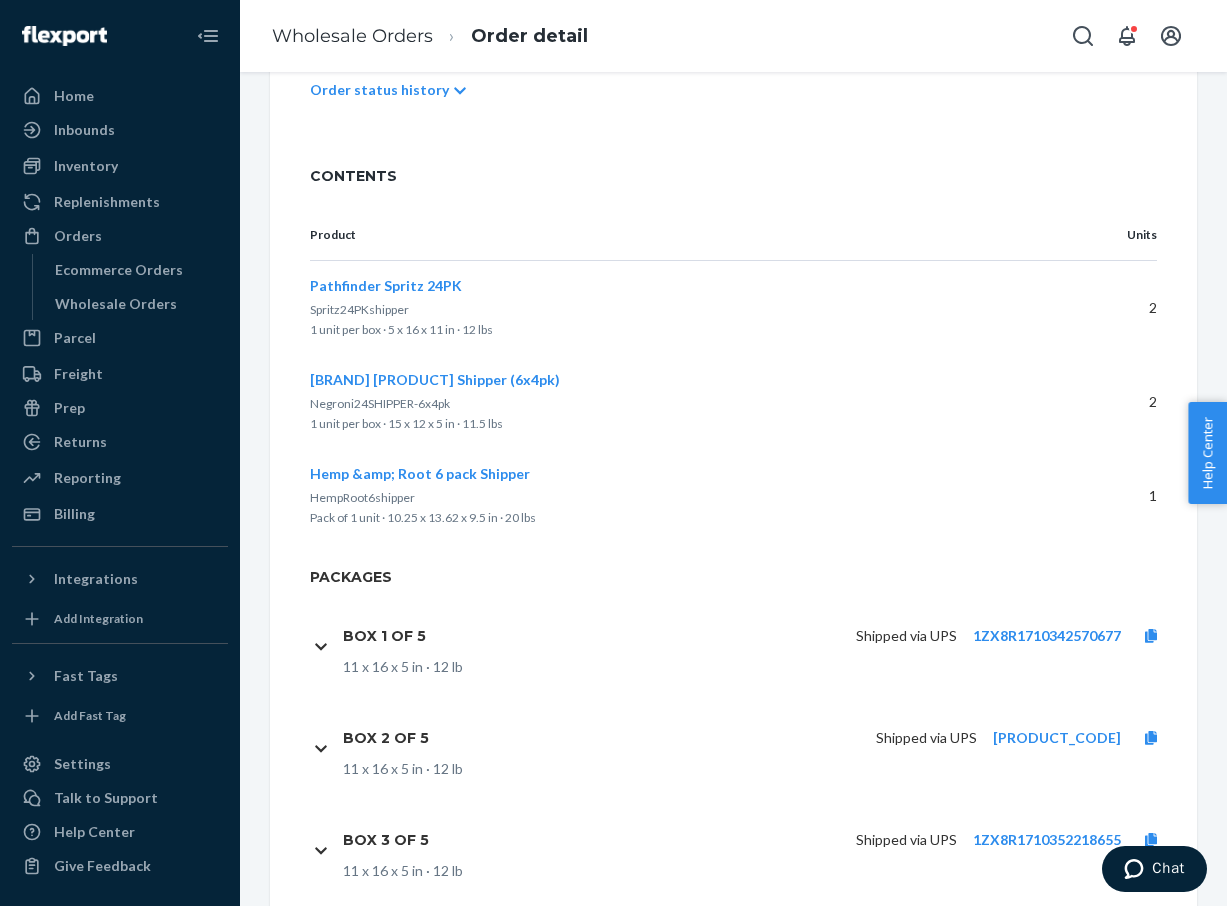 scroll, scrollTop: 611, scrollLeft: 0, axis: vertical 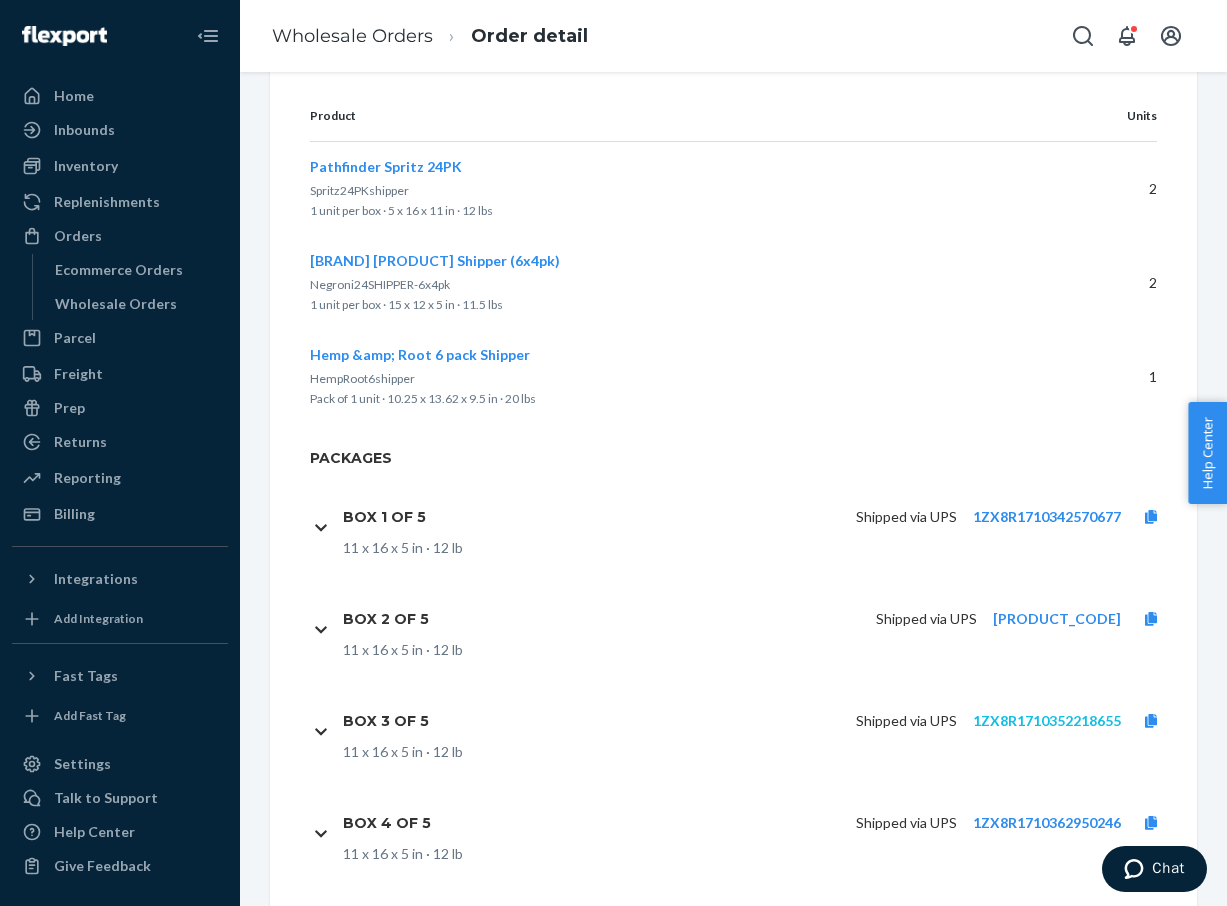 click on "1ZX8R1710352218655" at bounding box center [1047, 720] 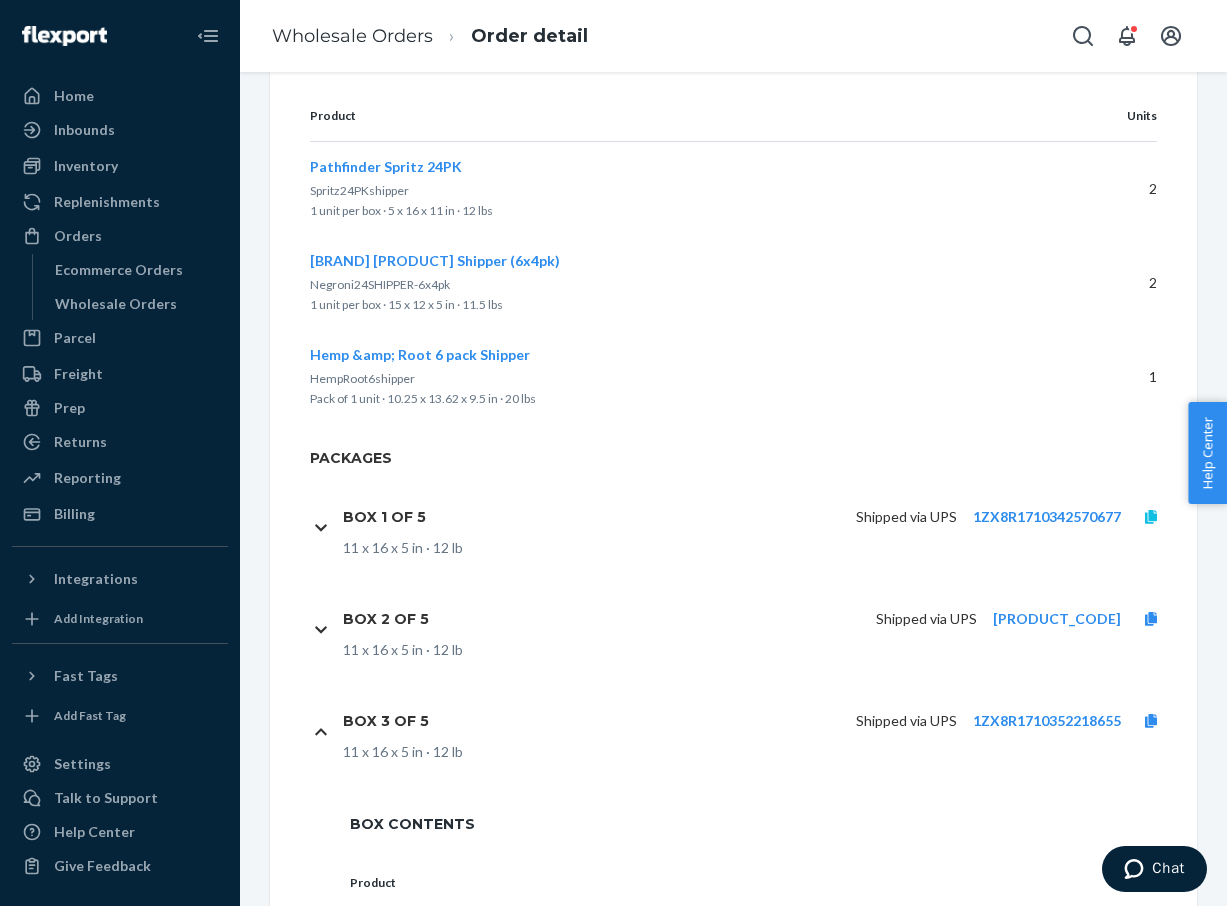 click 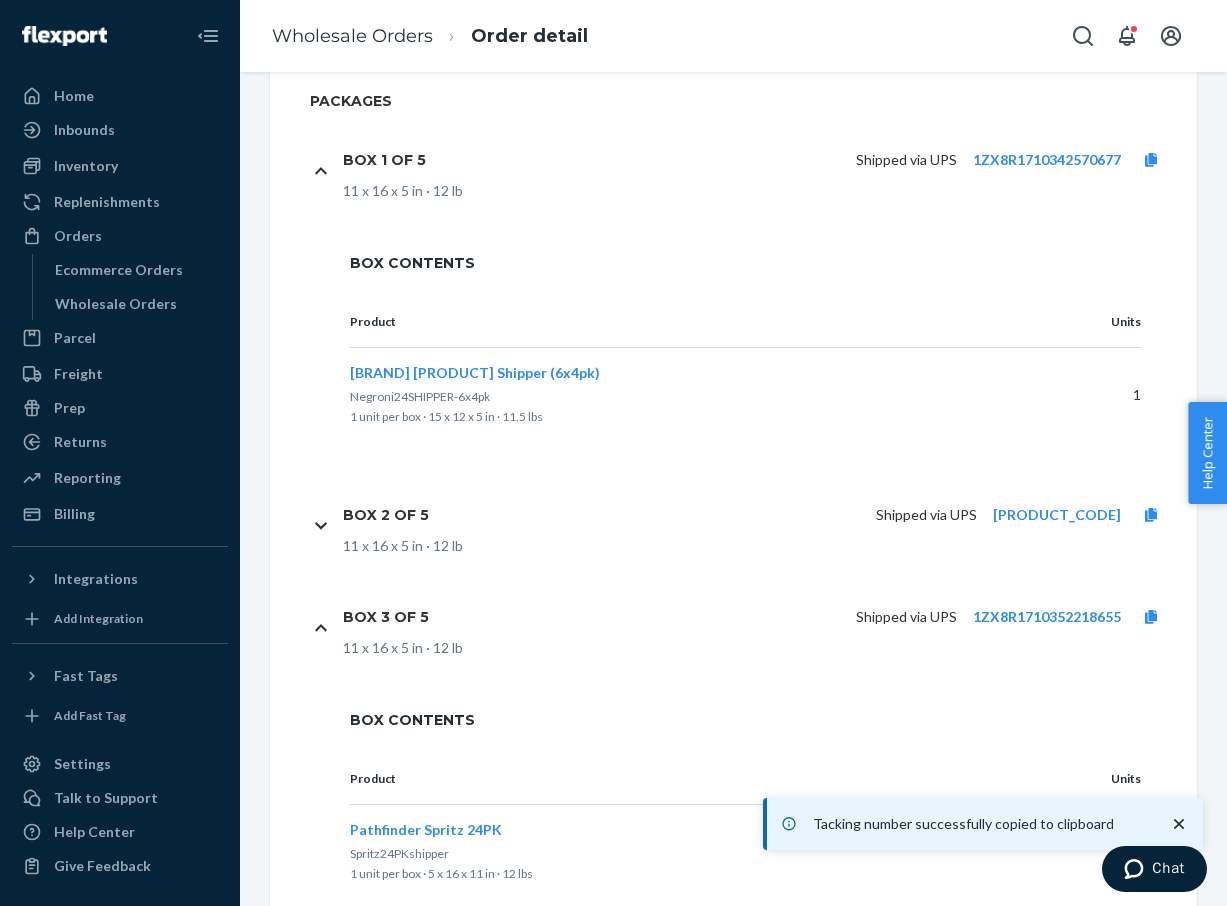 scroll, scrollTop: 1001, scrollLeft: 0, axis: vertical 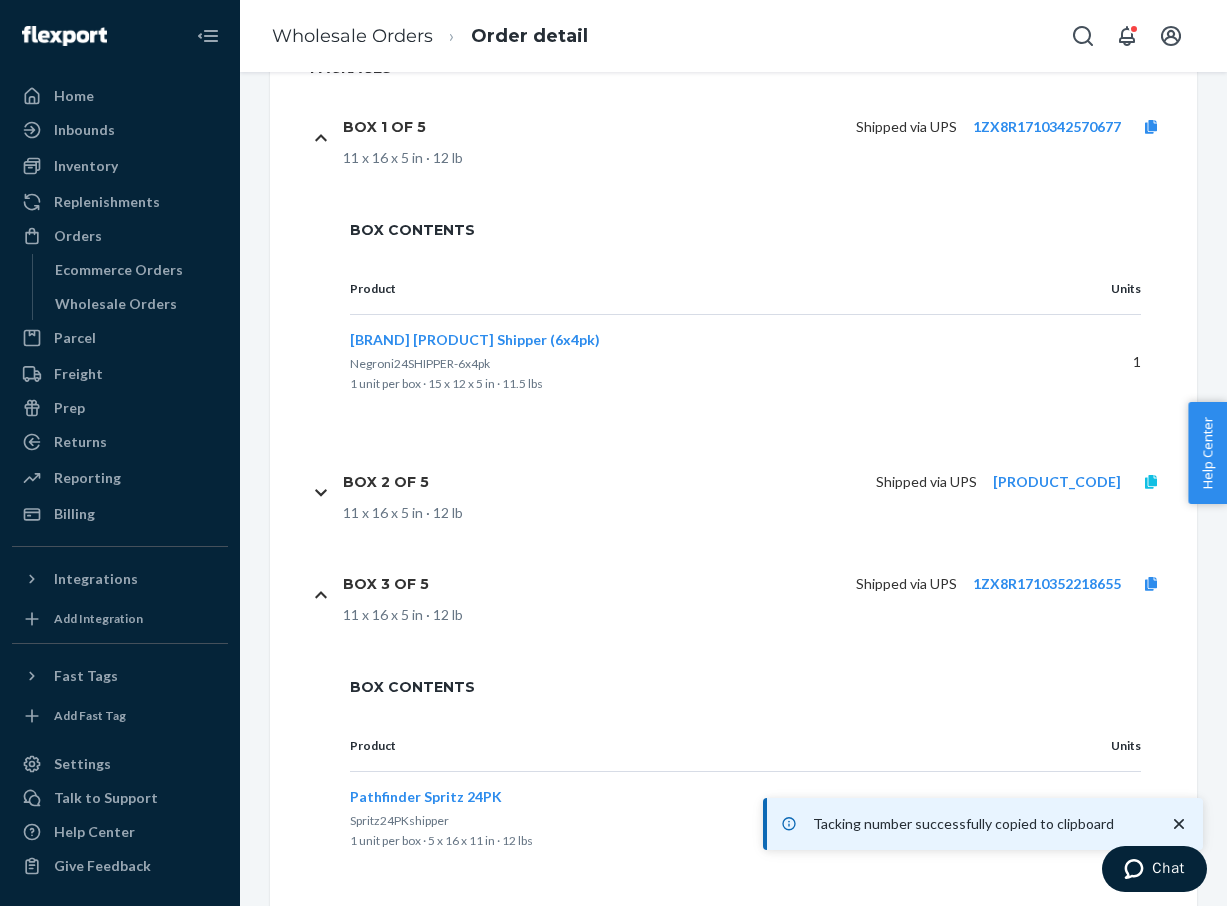 click at bounding box center (1151, 482) 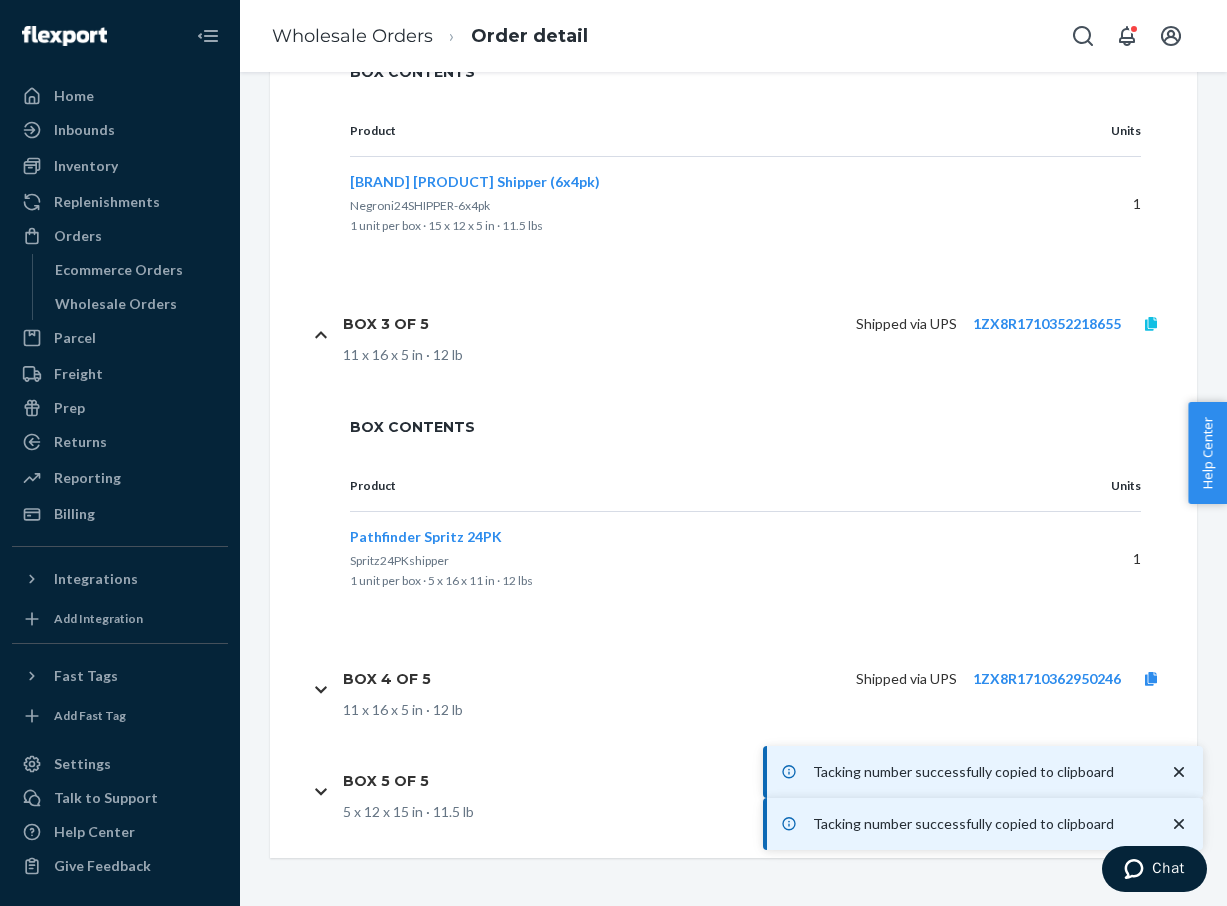 click at bounding box center (1151, 324) 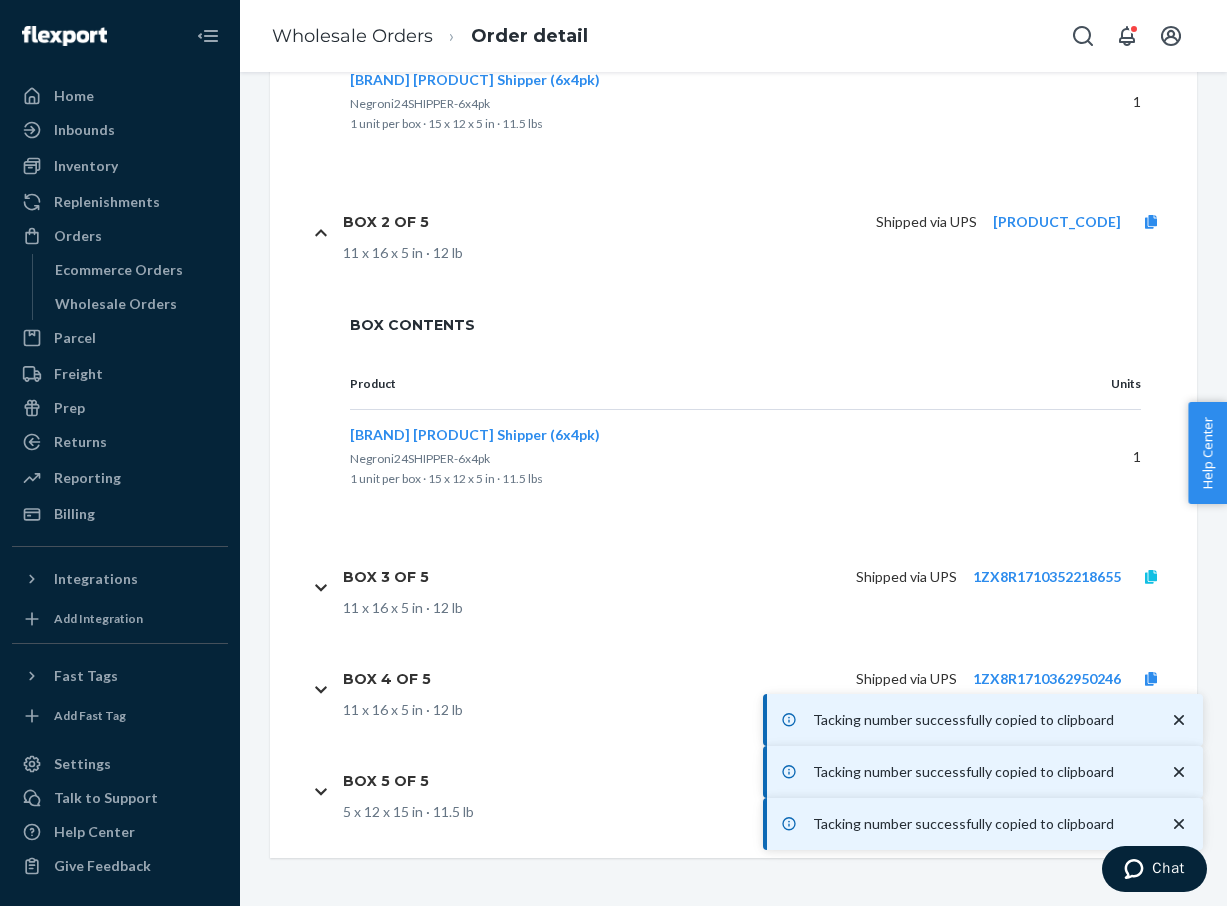 scroll, scrollTop: 1261, scrollLeft: 0, axis: vertical 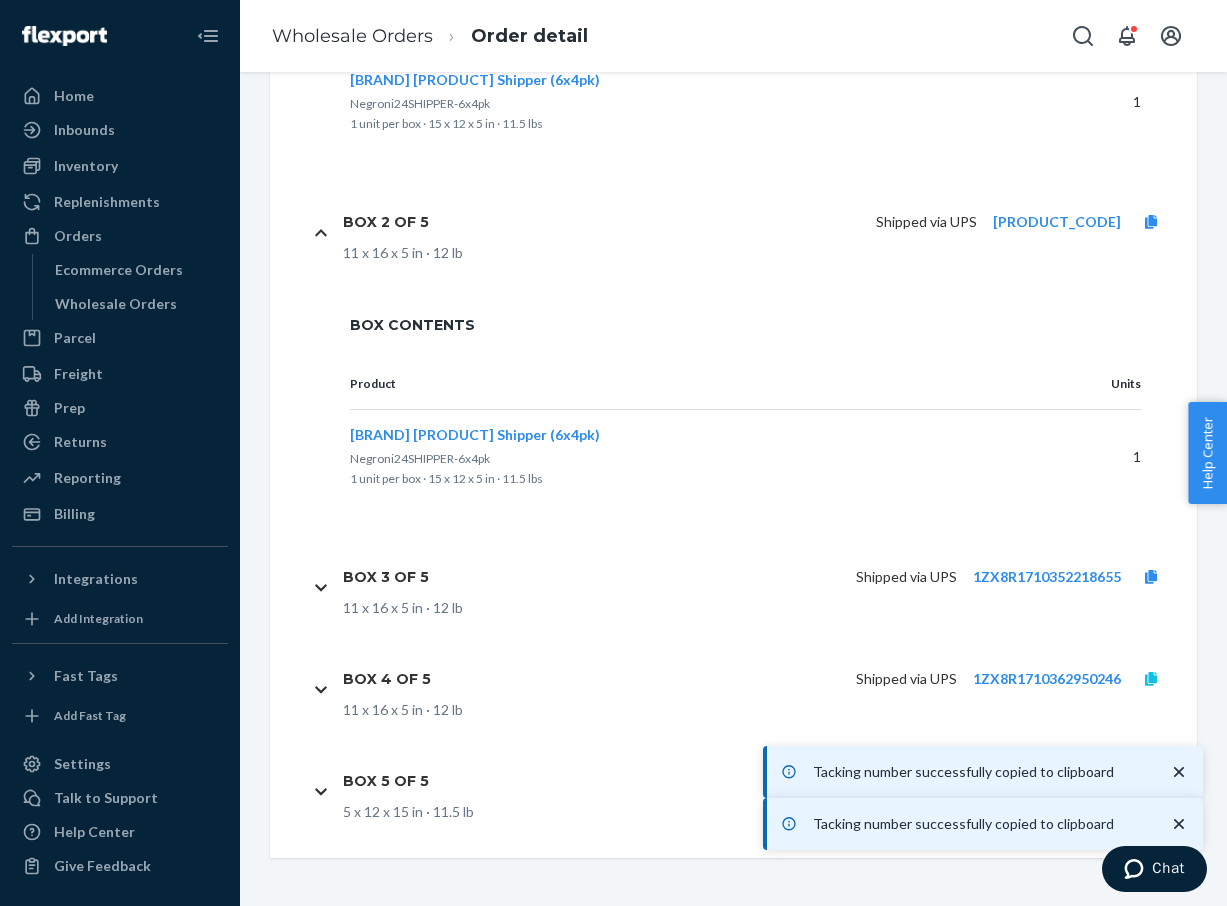 click 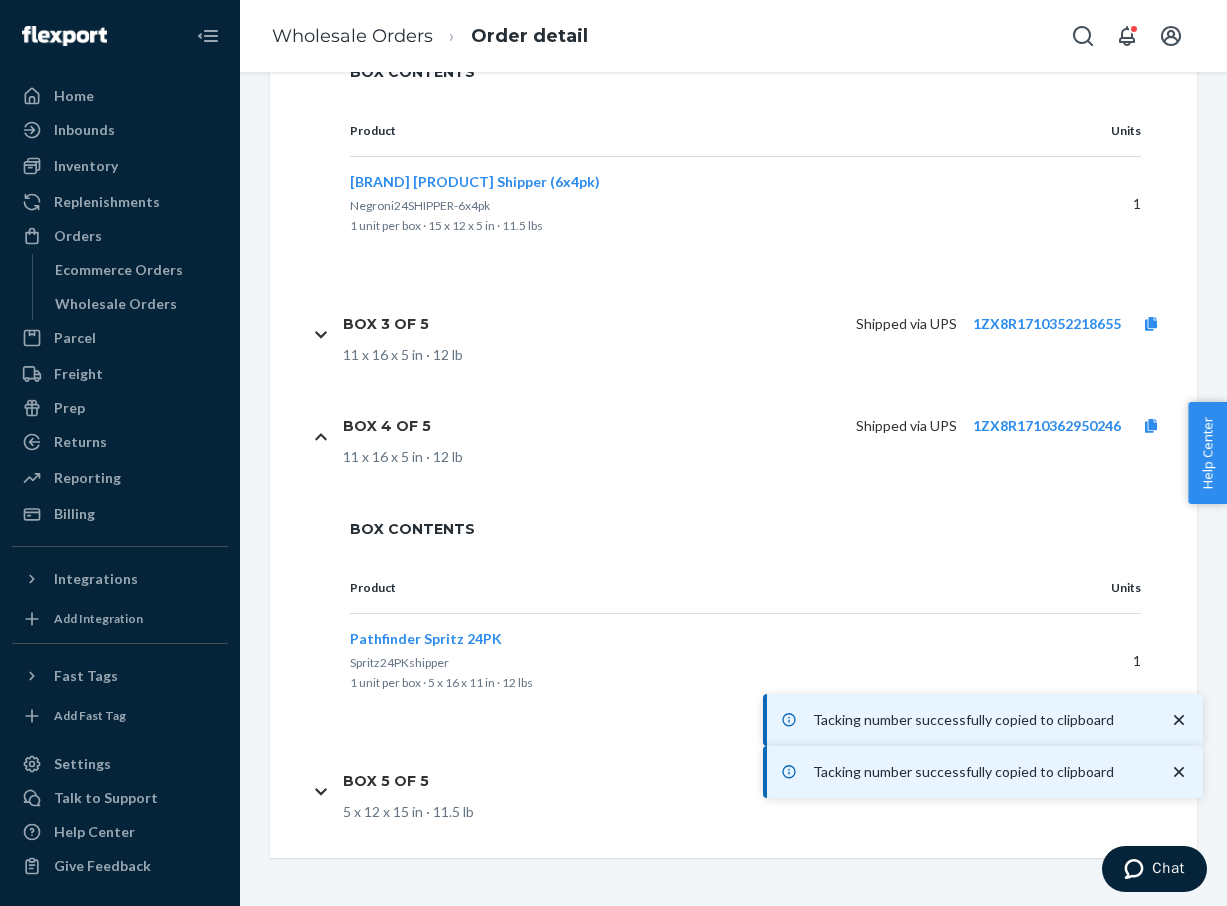 scroll, scrollTop: 1514, scrollLeft: 0, axis: vertical 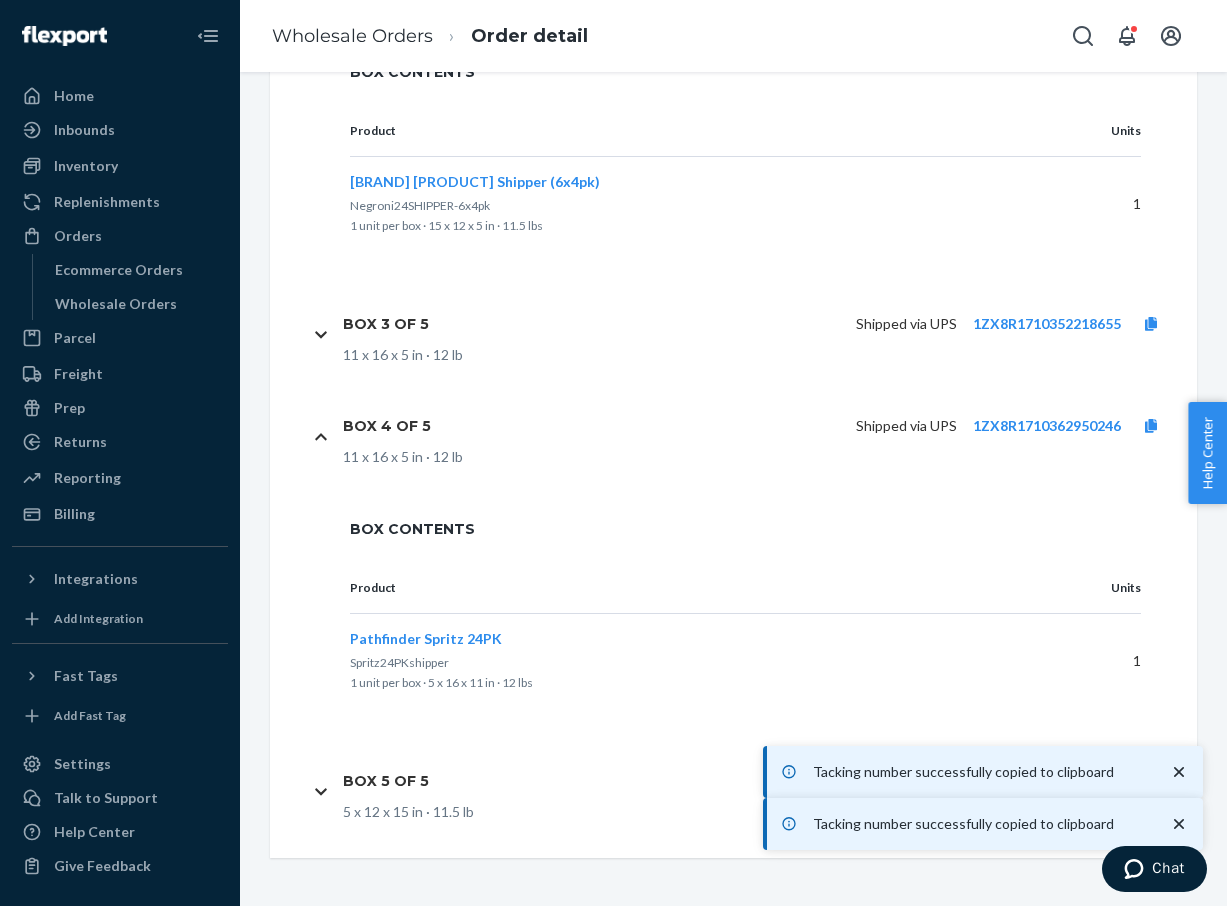 click on "Product Units Pathfinder Spritz 24PK Spritz24PKshipper 1 unit per box · 5 x 16 x 11 in · 12 lbs 1" at bounding box center [745, 647] 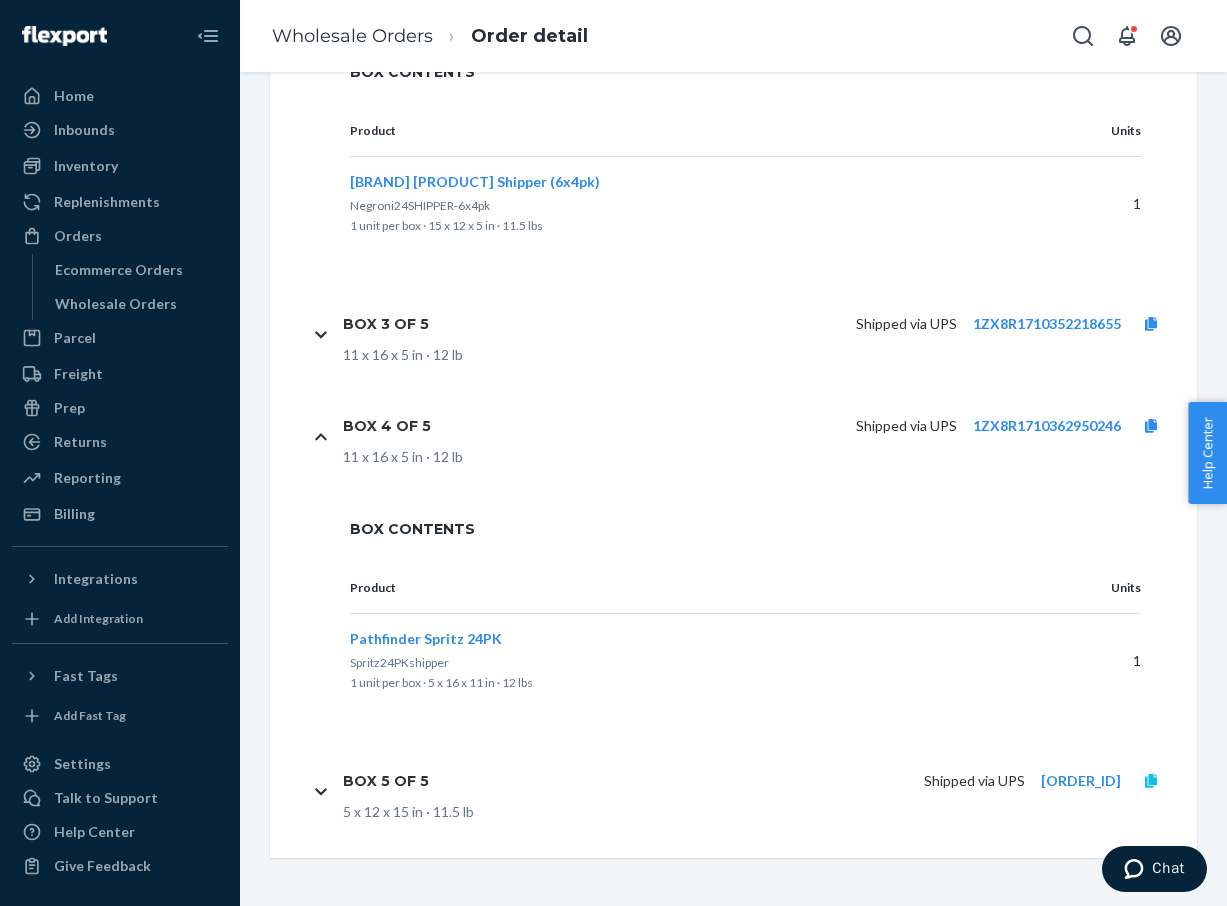click 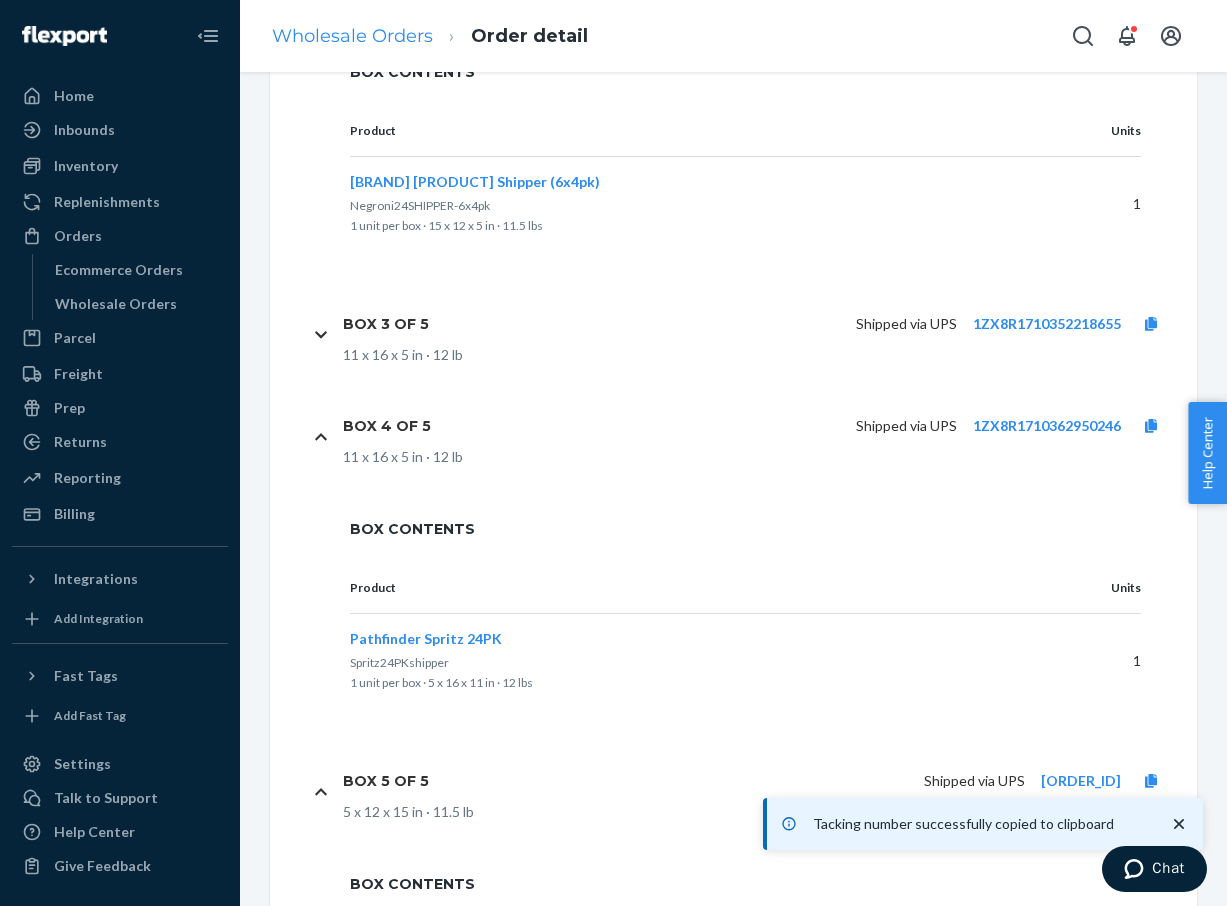 click on "Wholesale Orders" at bounding box center [352, 36] 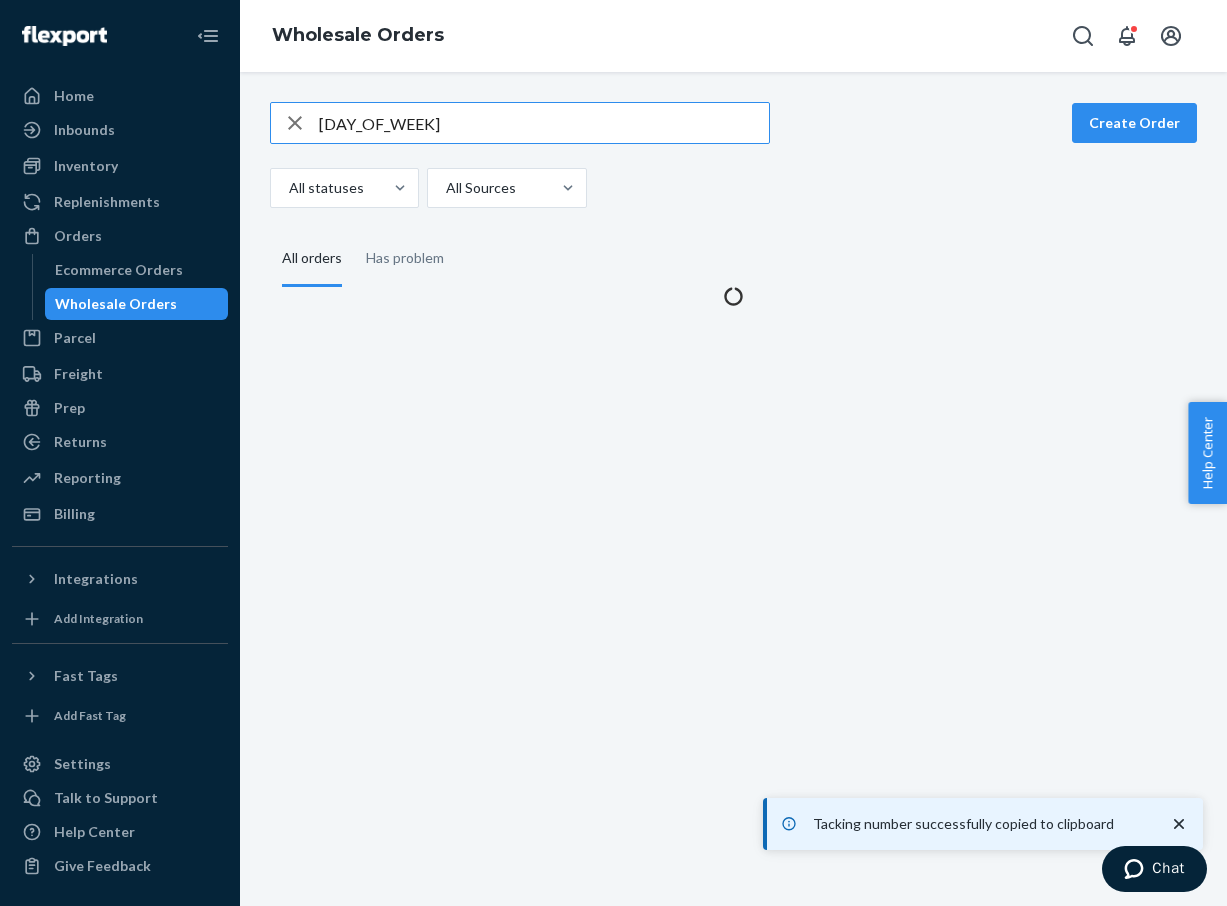 scroll, scrollTop: 0, scrollLeft: 0, axis: both 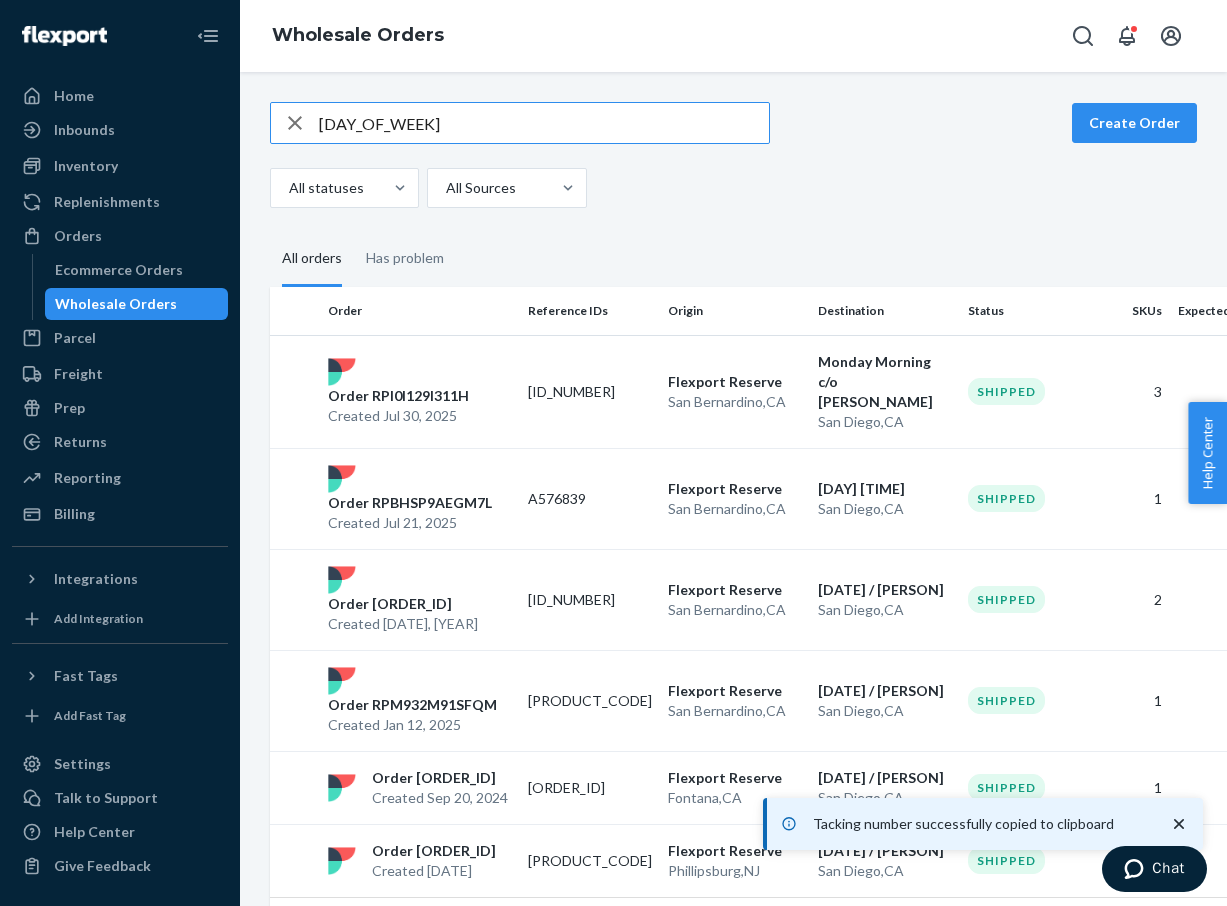 click on "[DAY_OF_WEEK]" at bounding box center [544, 123] 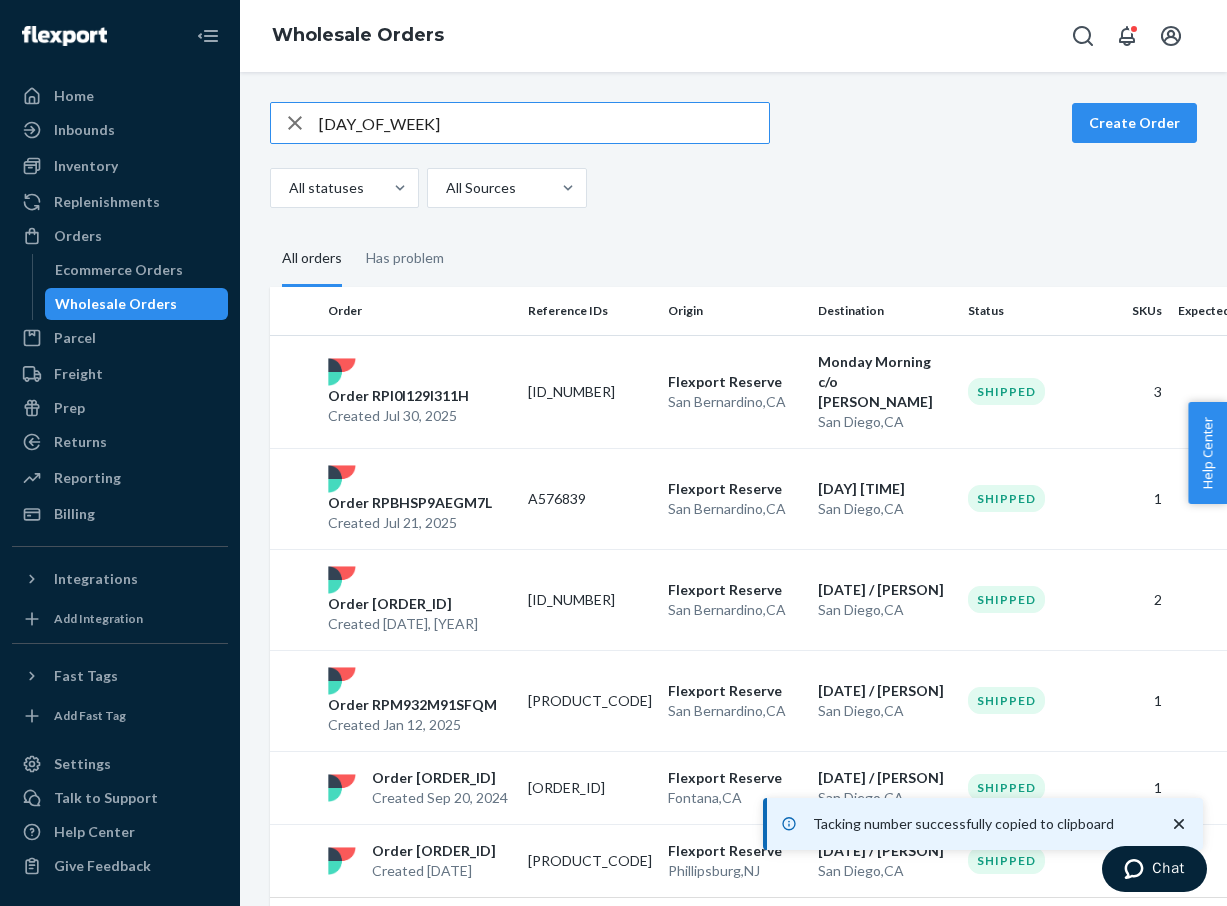 click on "[DAY_OF_WEEK]" at bounding box center [544, 123] 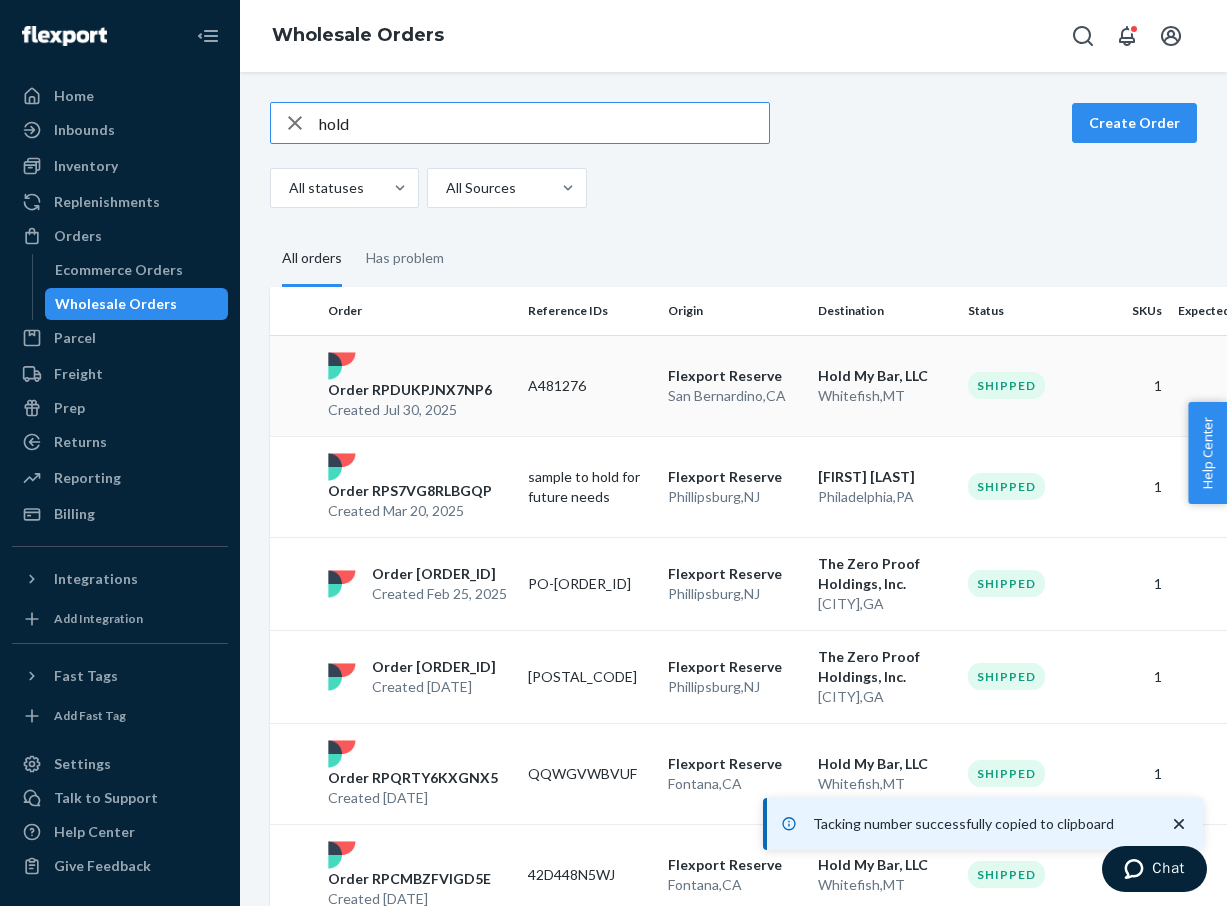 type on "hold" 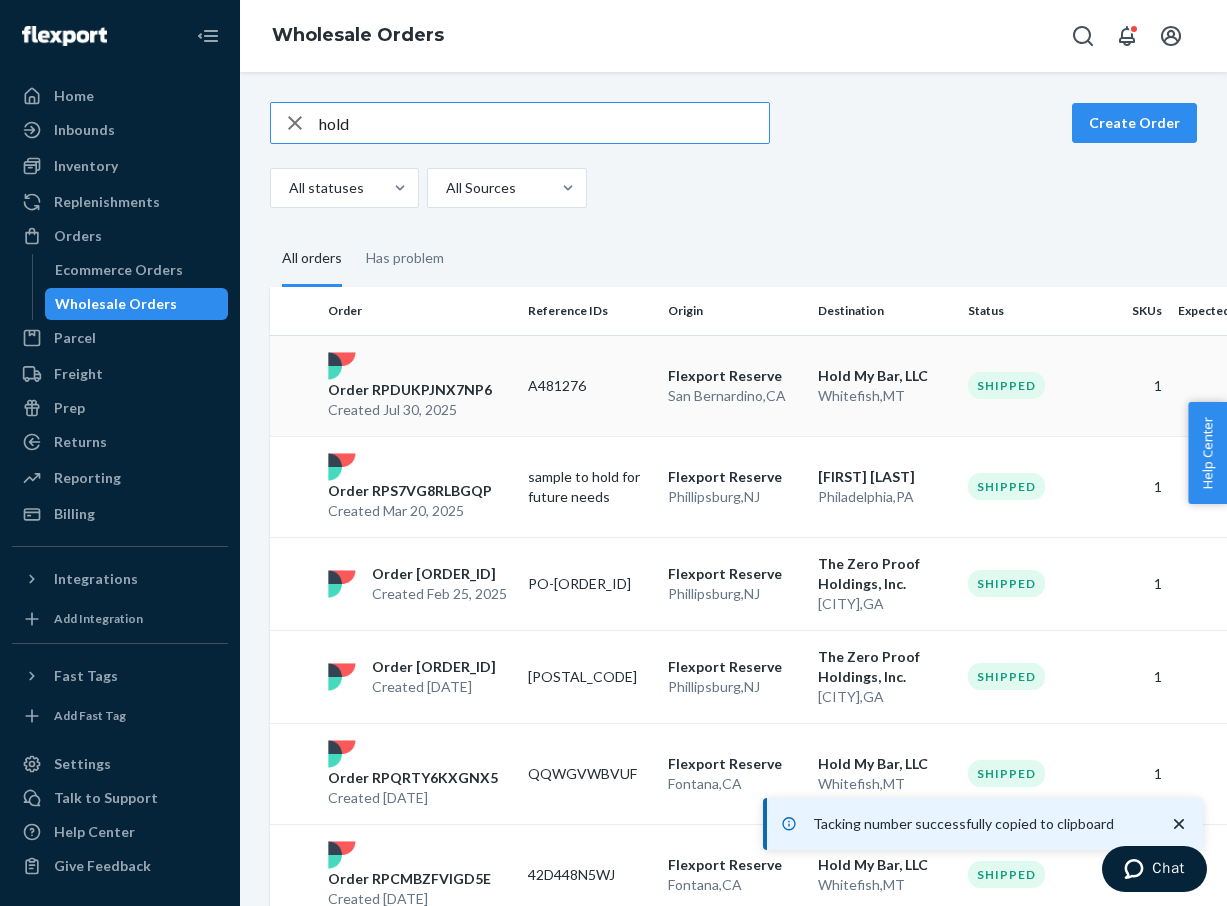 click on "Order RPDUKPJNX7NP6" at bounding box center [410, 390] 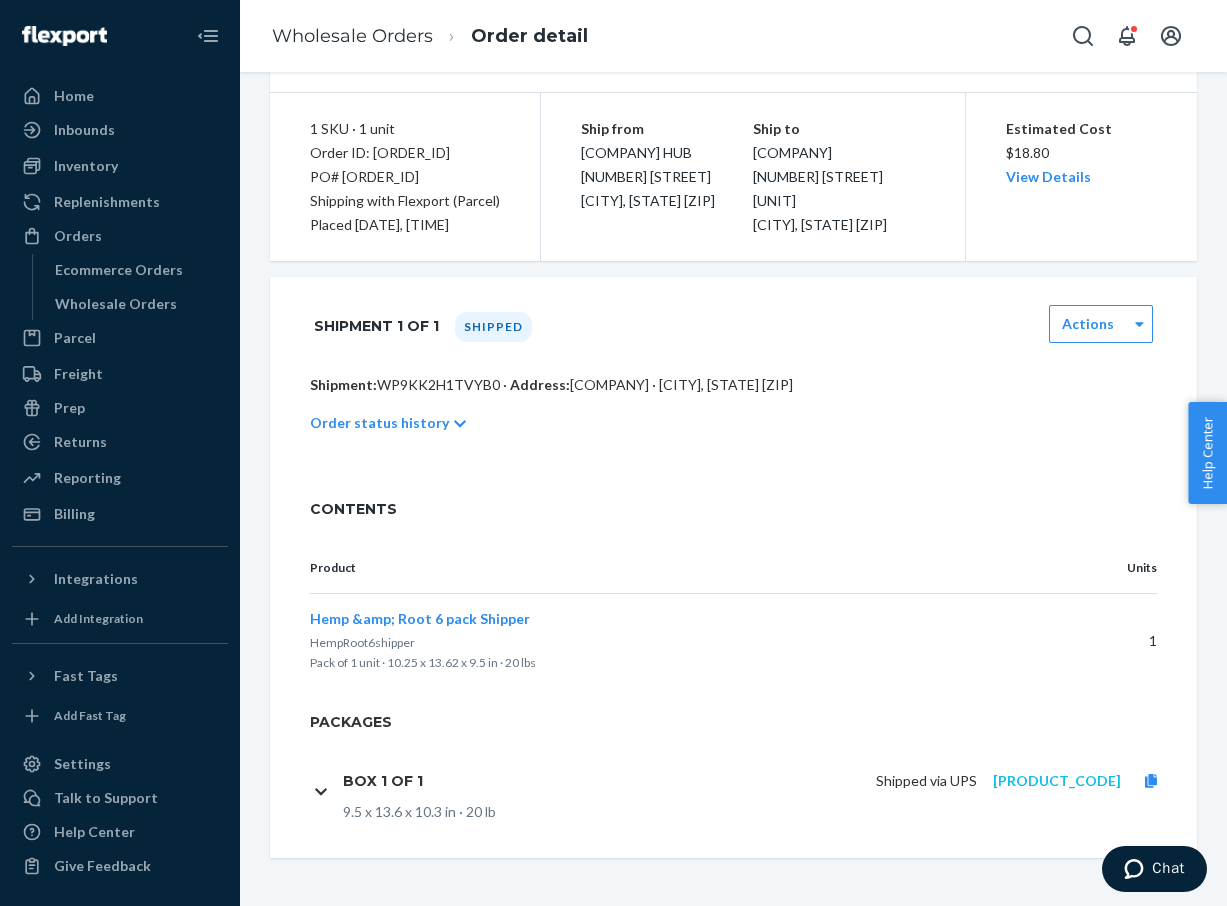 scroll, scrollTop: 159, scrollLeft: 0, axis: vertical 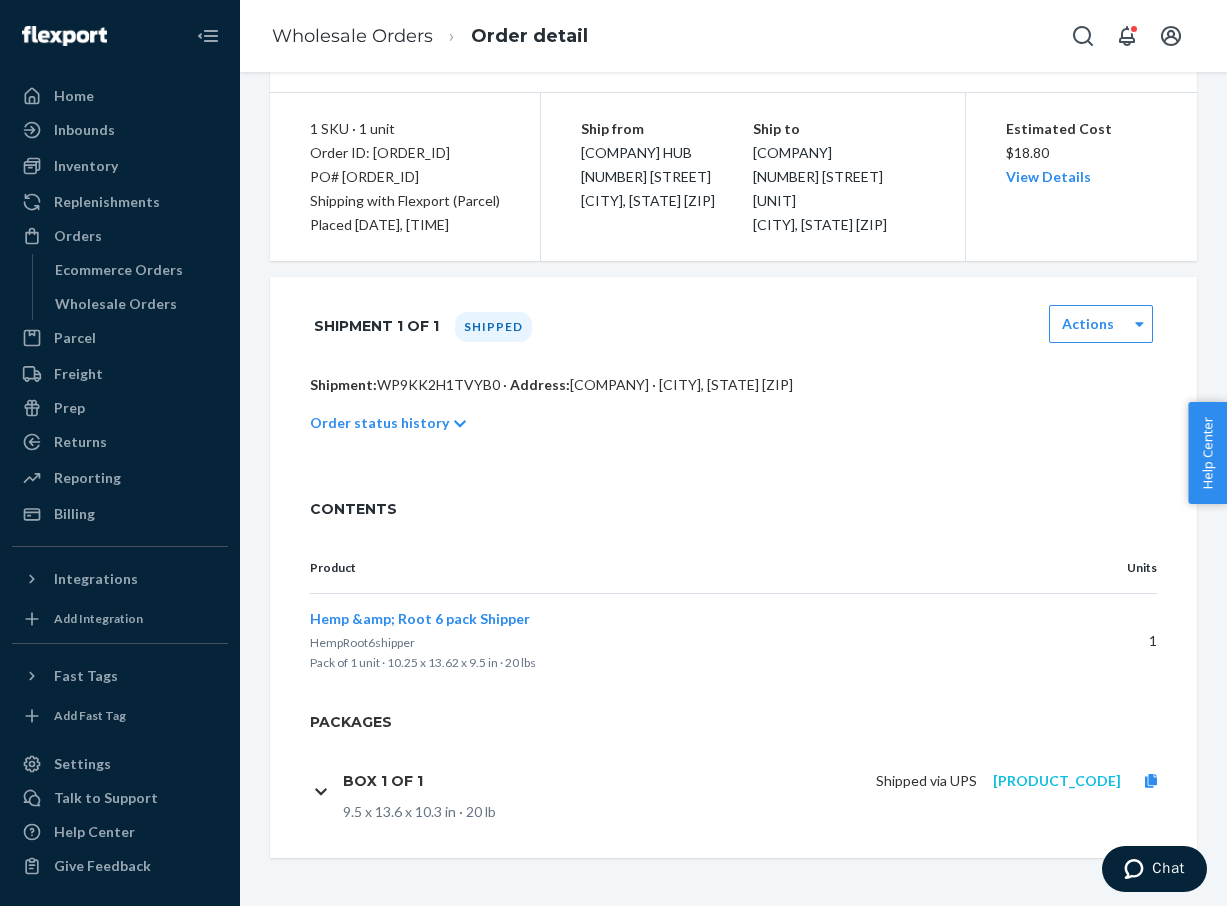 click on "[PRODUCT_CODE]" at bounding box center [1057, 780] 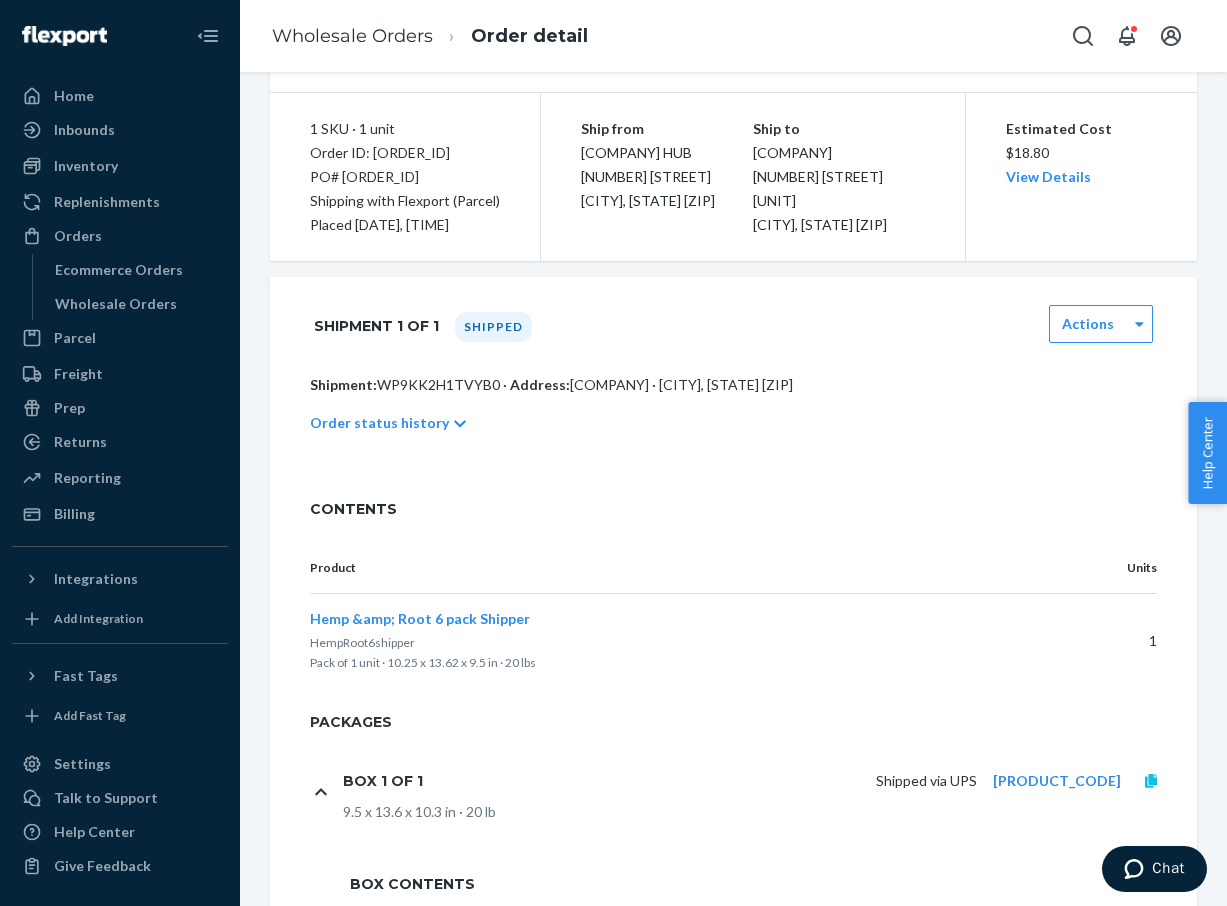 click at bounding box center [1151, 781] 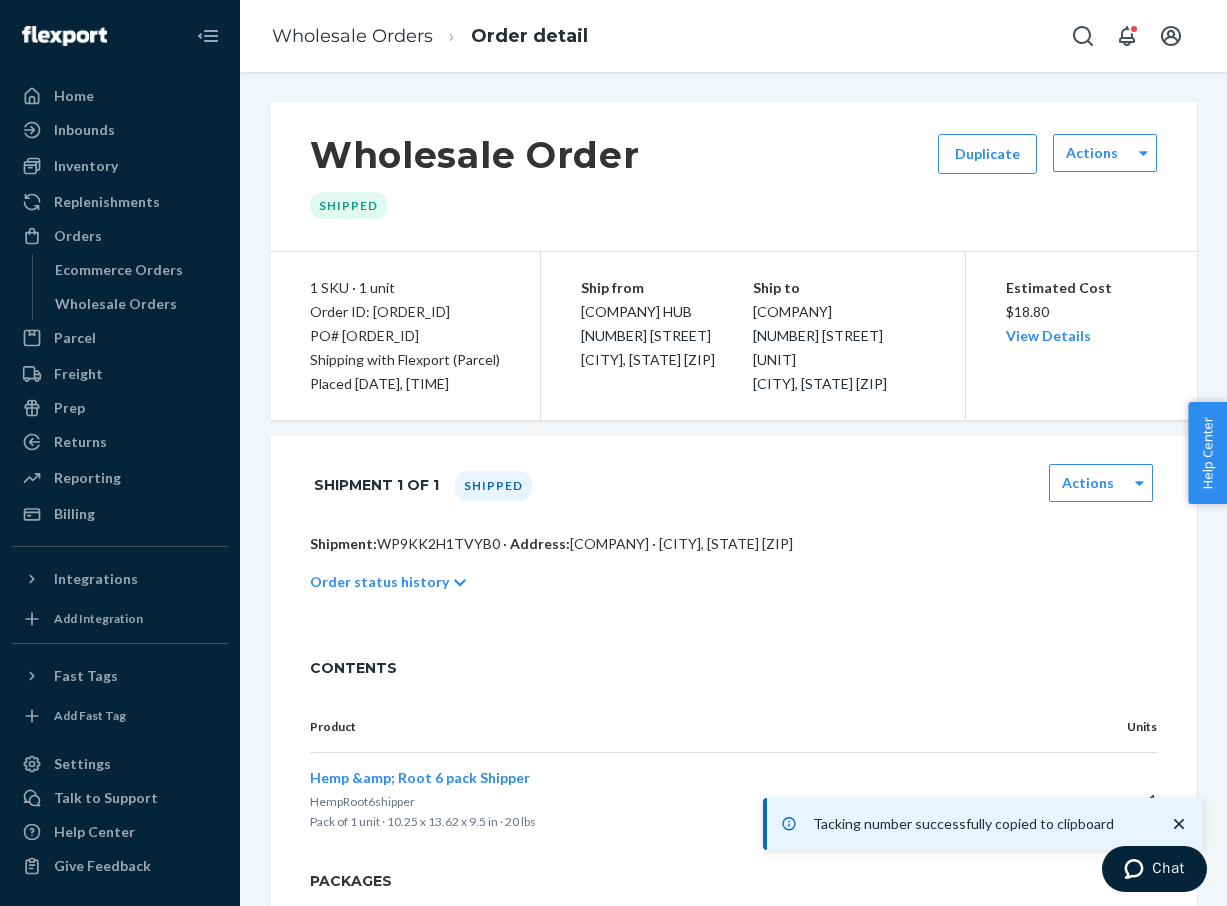 scroll, scrollTop: 0, scrollLeft: 0, axis: both 